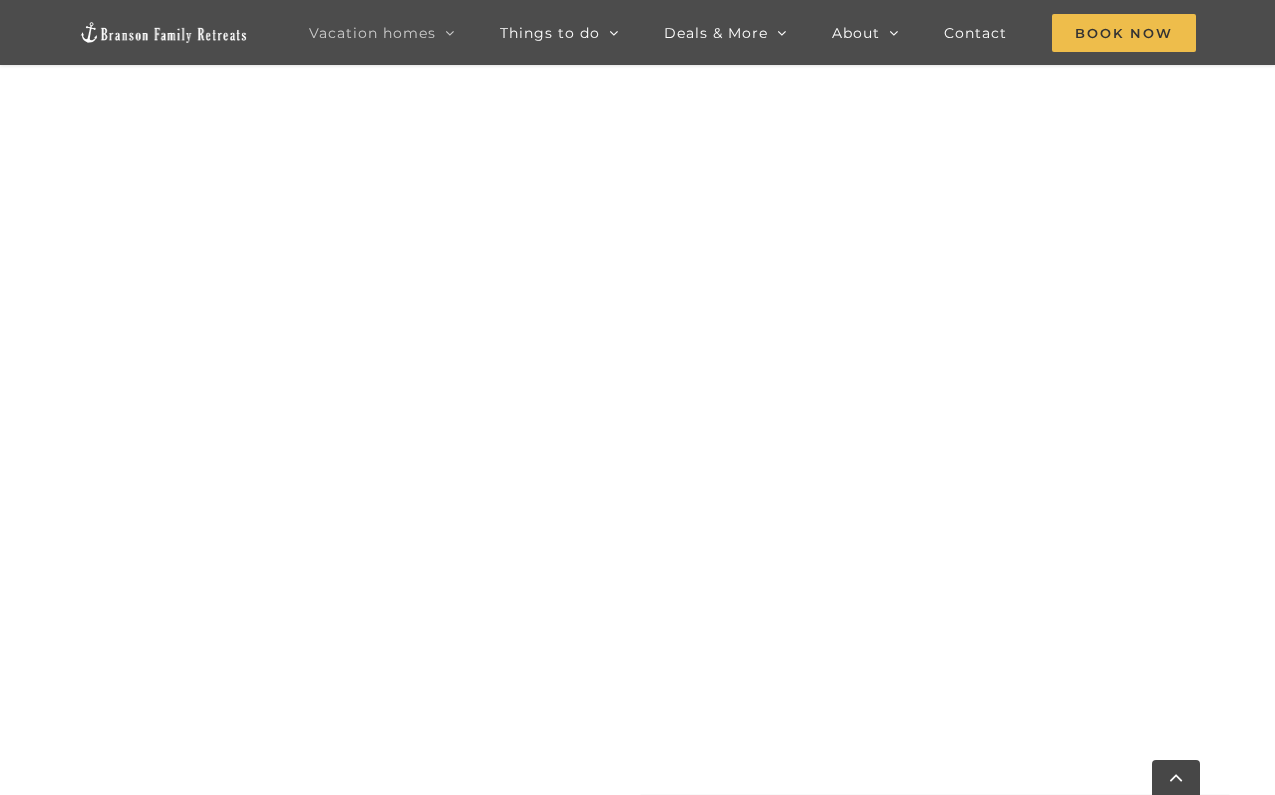 scroll, scrollTop: 2187, scrollLeft: 0, axis: vertical 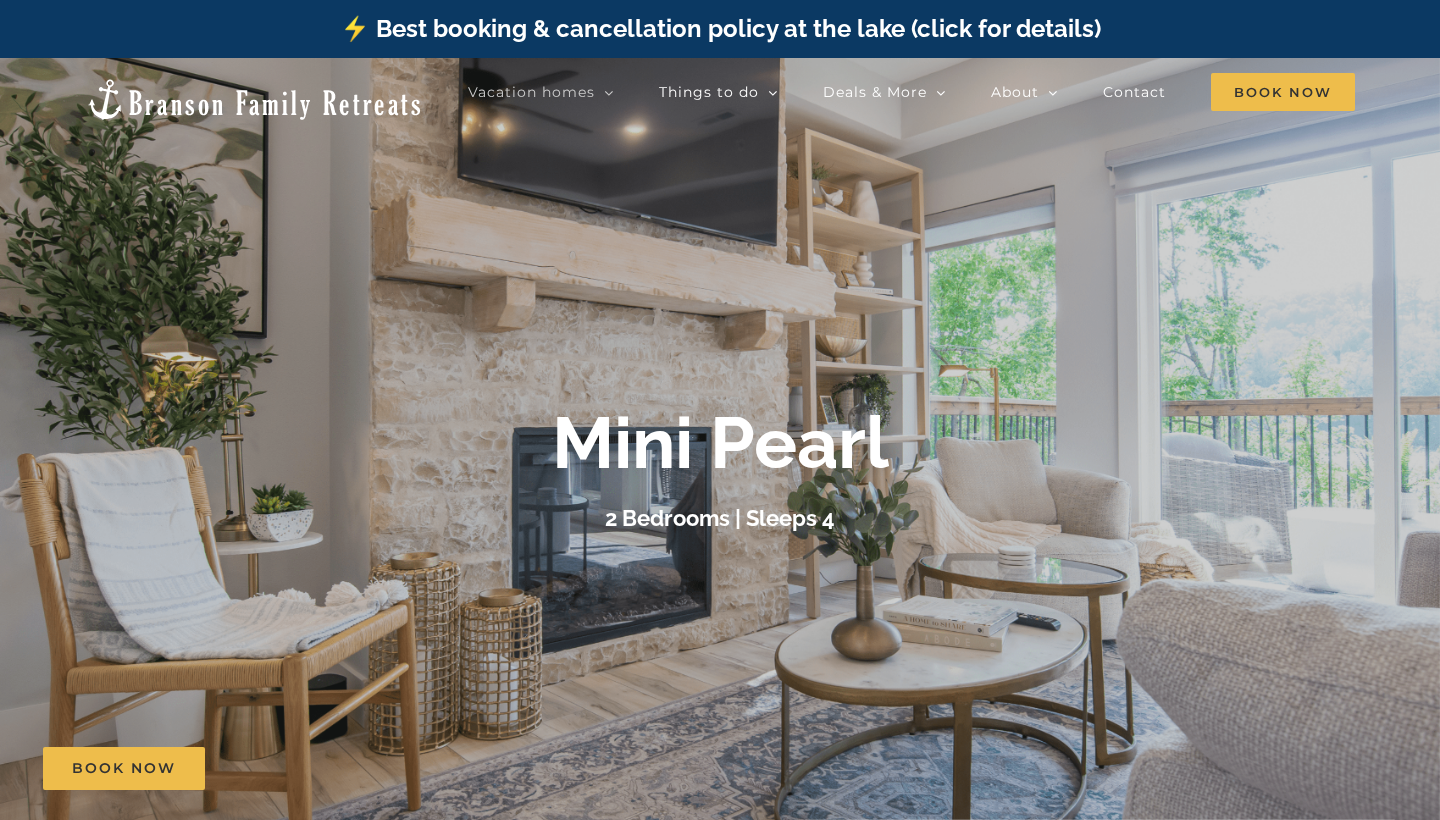 click on "Mini Pearl
2 Bedrooms | Sleeps 4" at bounding box center [720, 469] 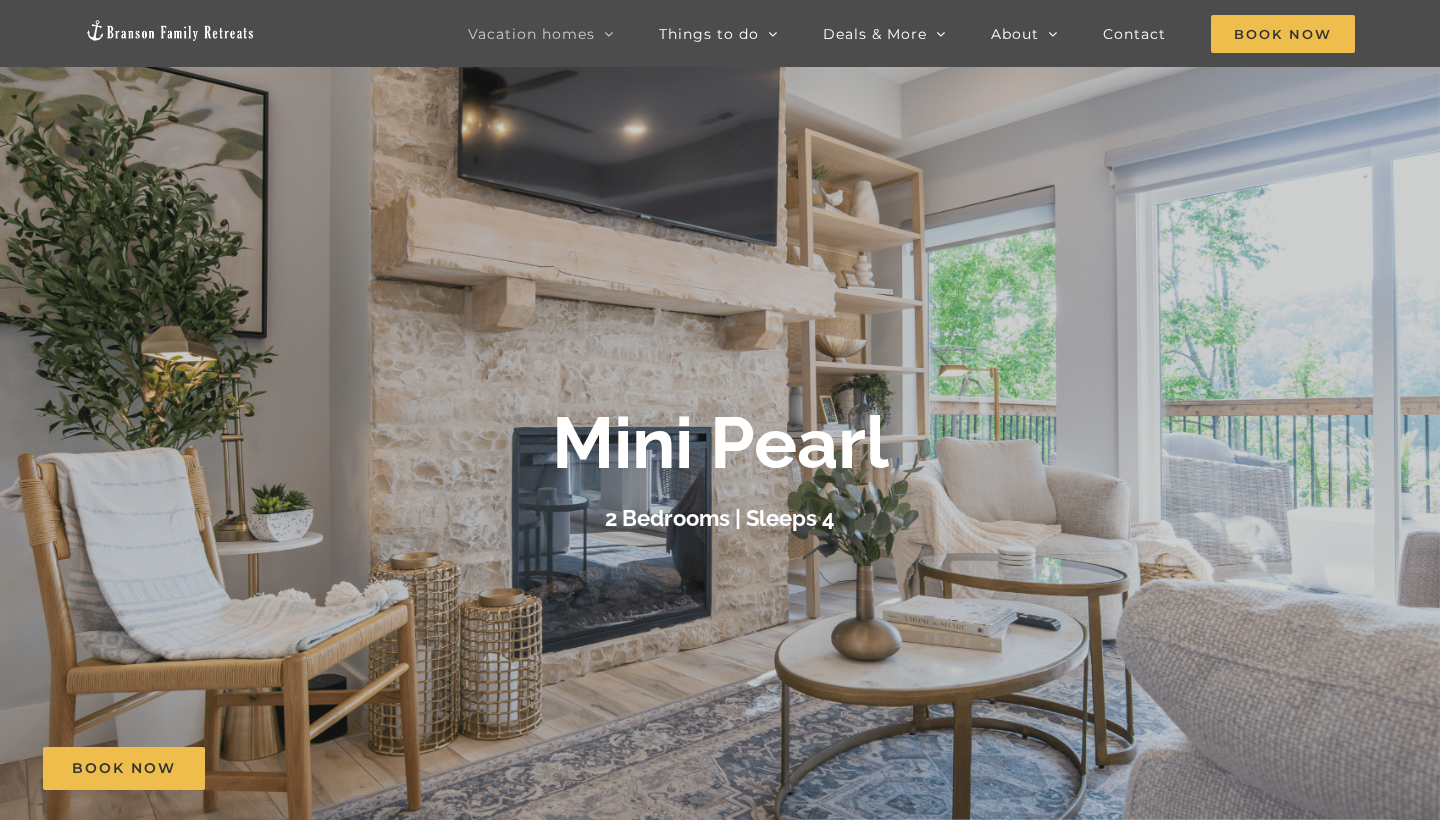 scroll, scrollTop: 490, scrollLeft: 0, axis: vertical 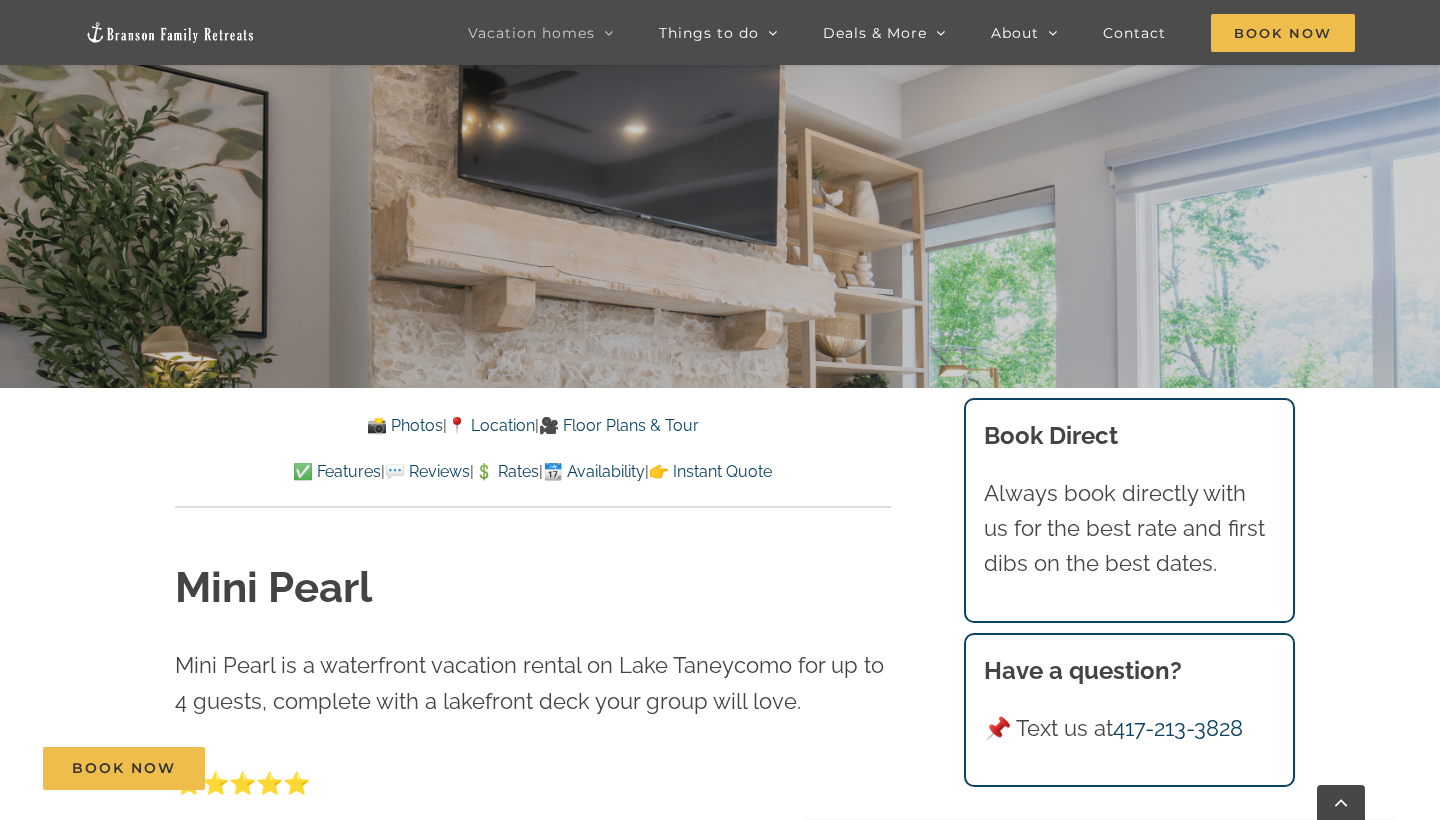 click on "📸 Photos" at bounding box center (405, 425) 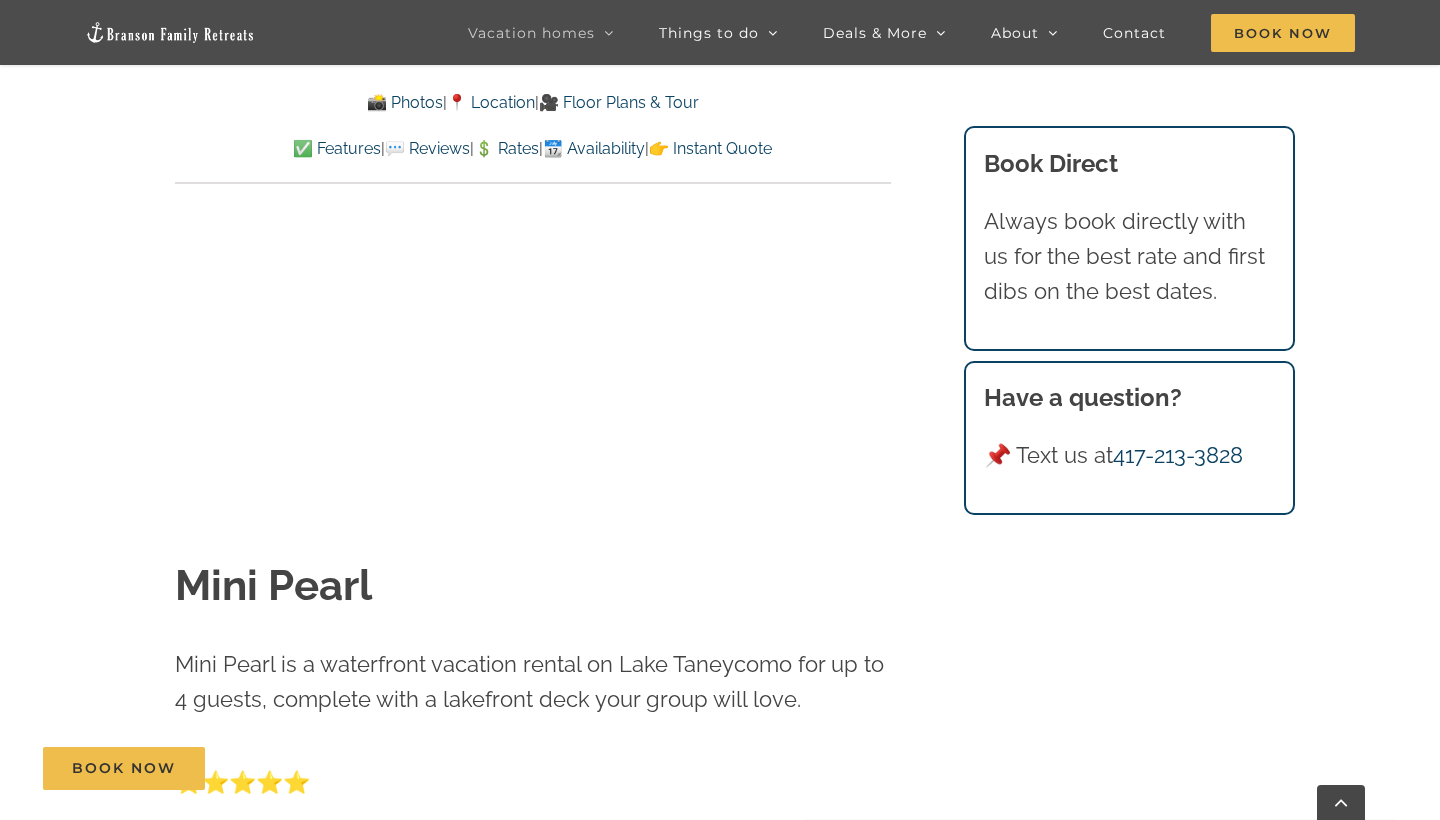 scroll, scrollTop: 1253, scrollLeft: 0, axis: vertical 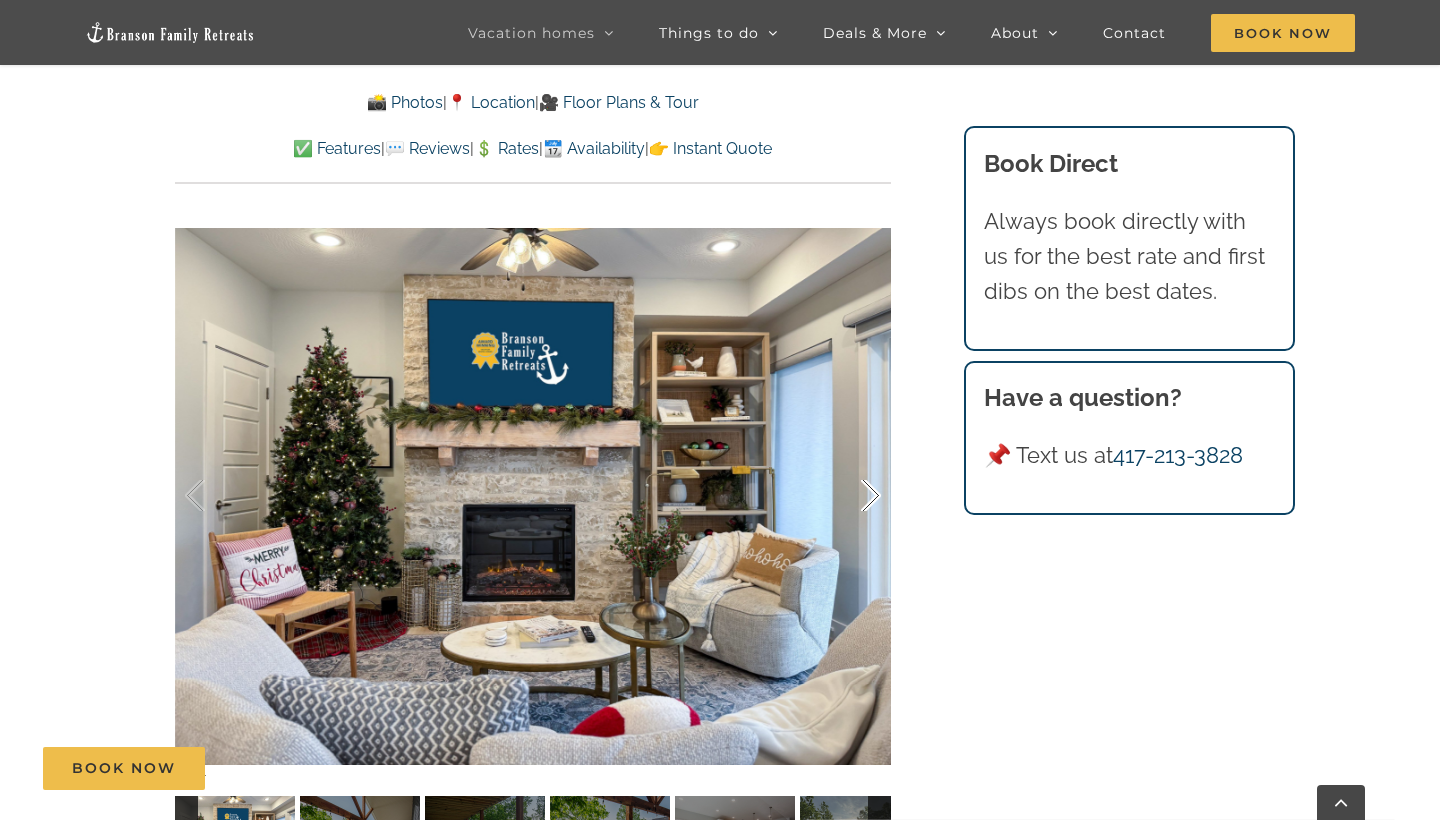 click at bounding box center (850, 496) 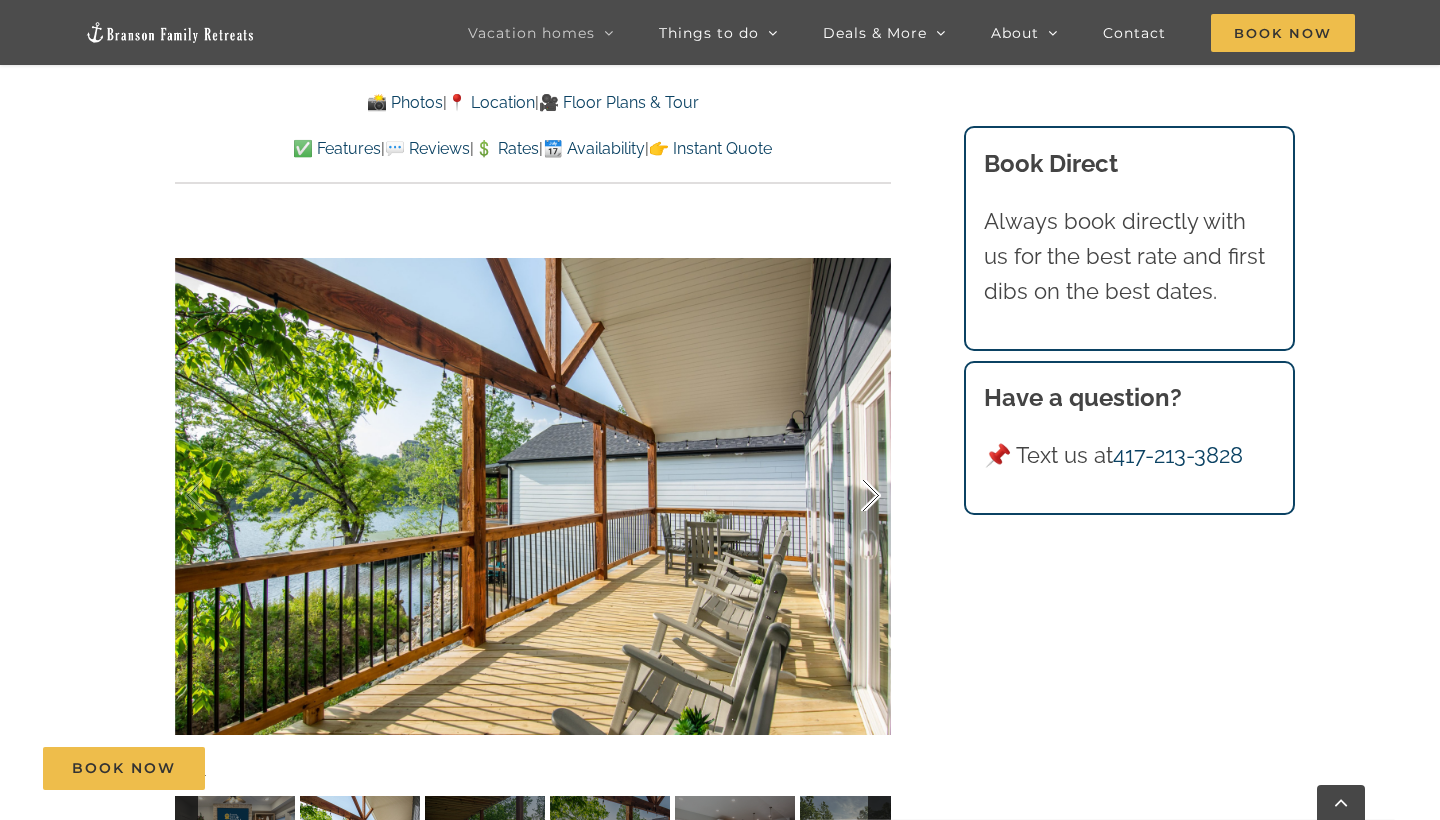 click at bounding box center (850, 496) 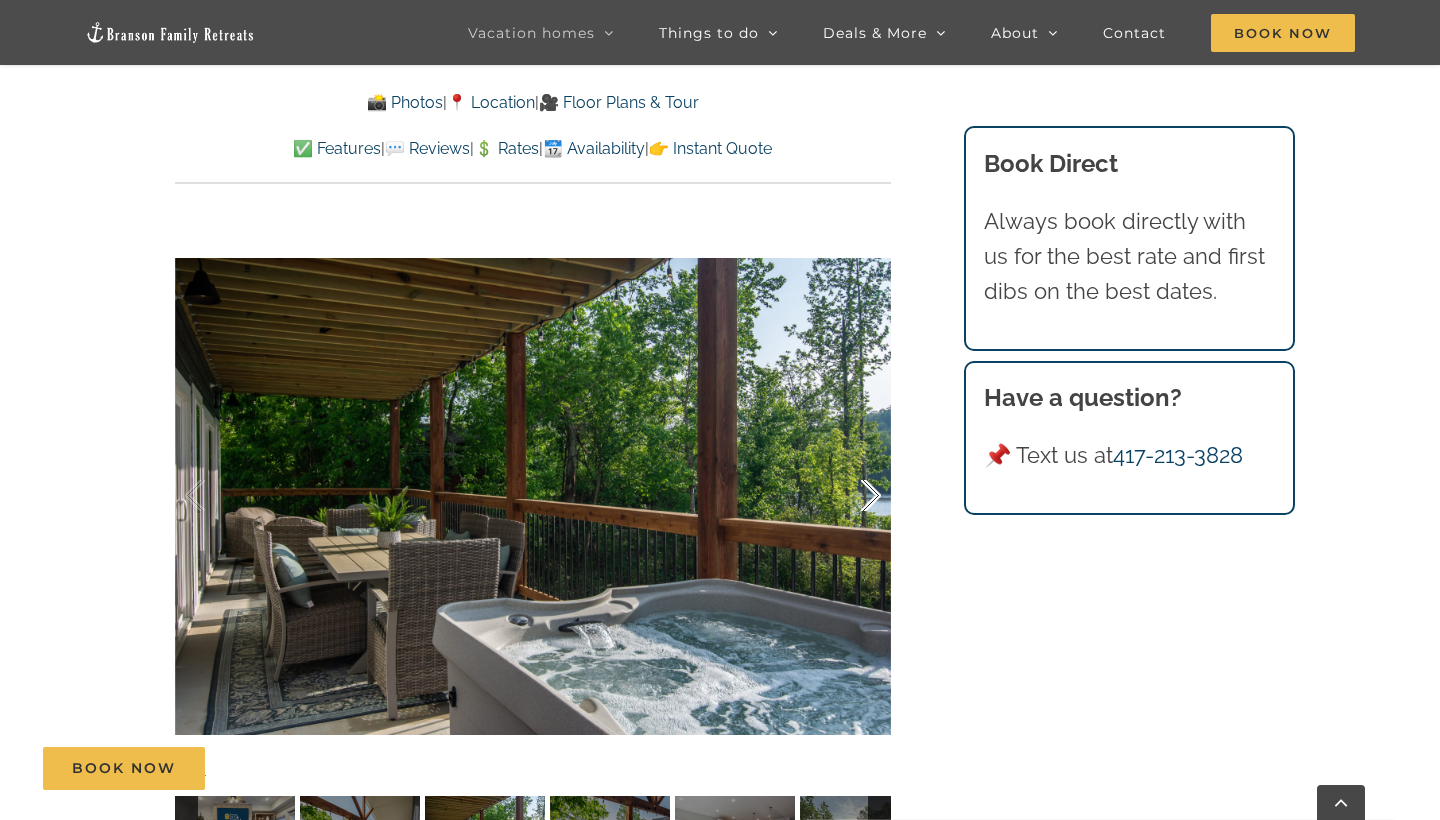 click at bounding box center (850, 496) 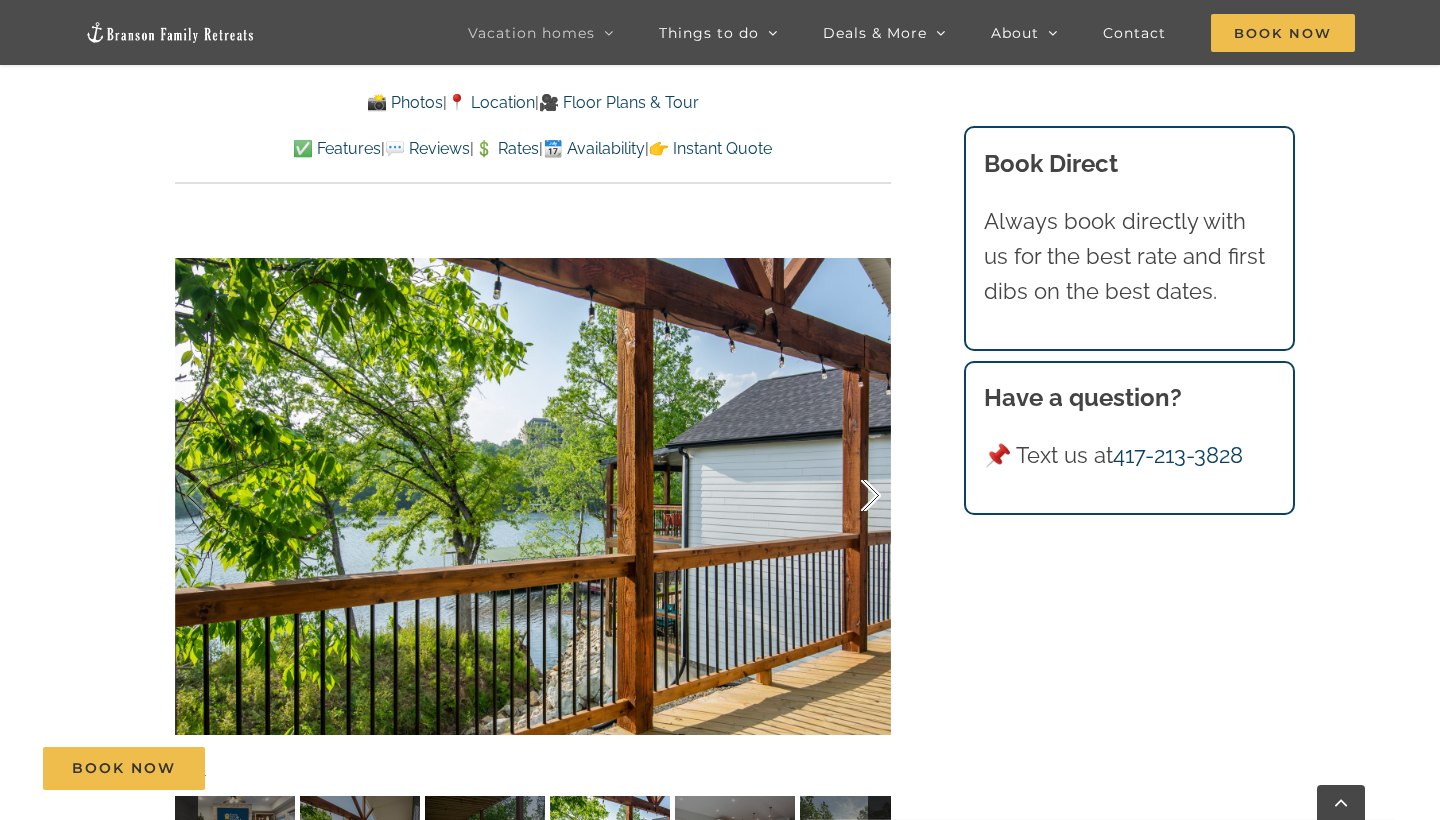 click at bounding box center (850, 496) 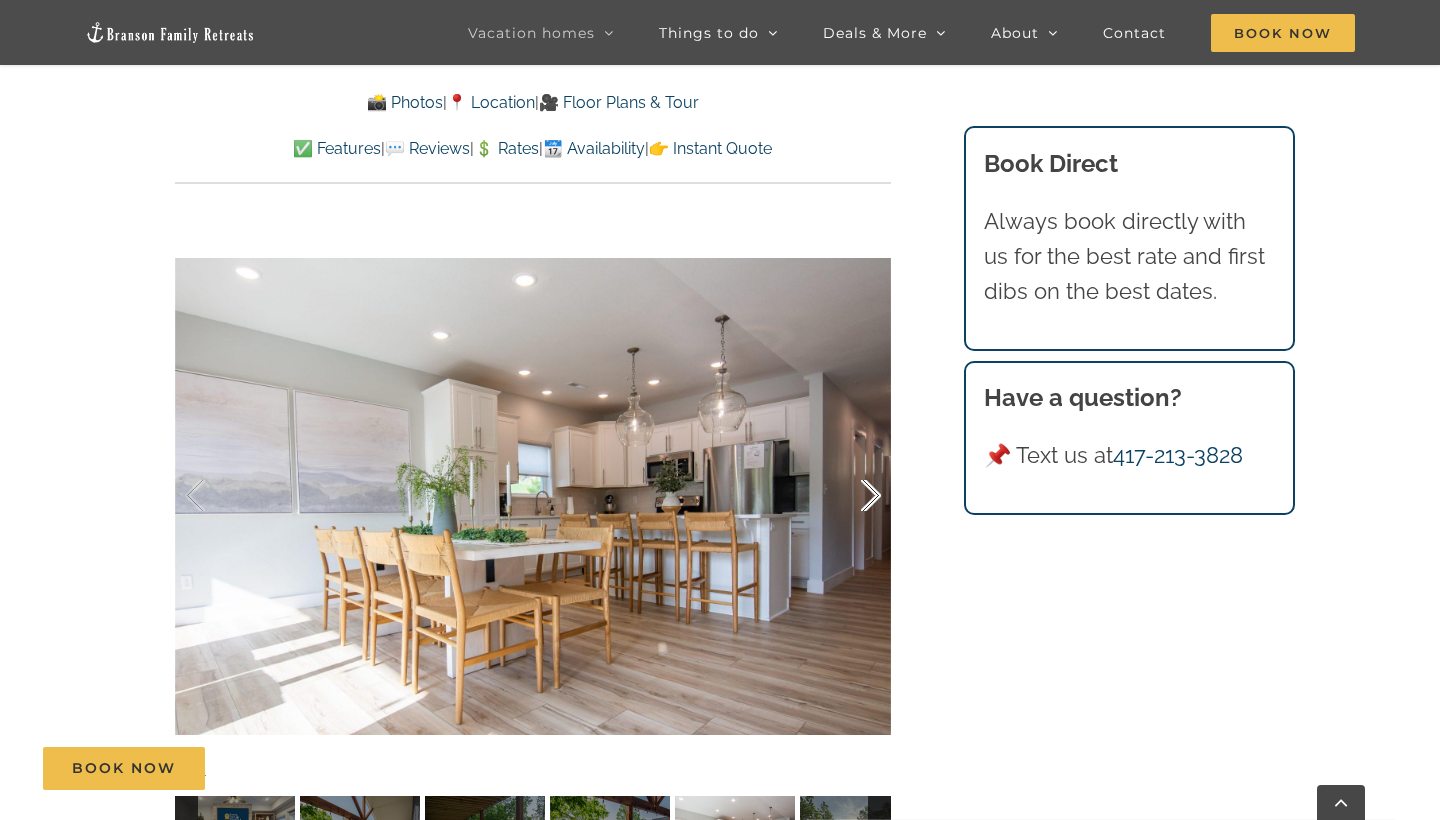 click at bounding box center [850, 496] 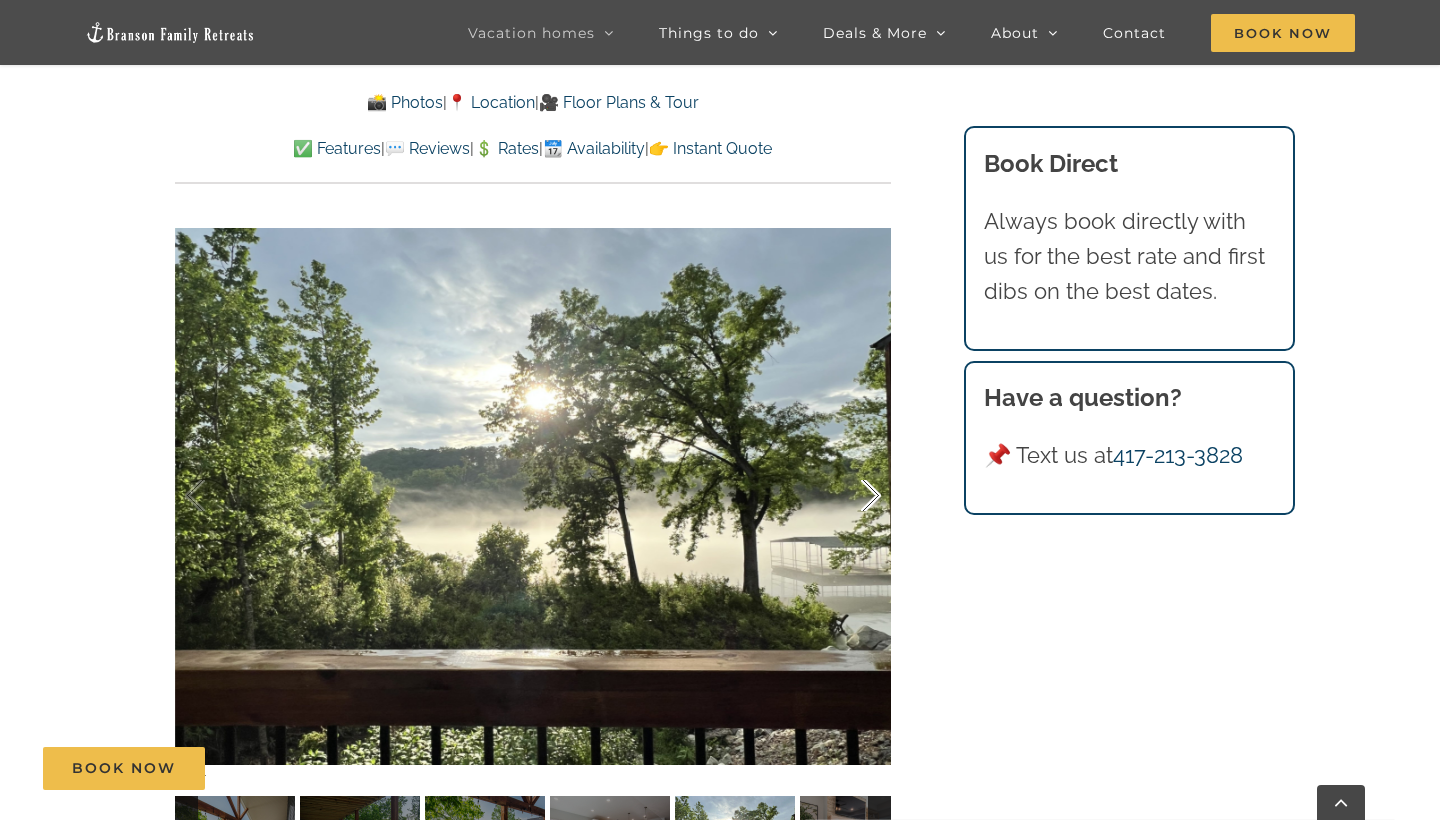 click at bounding box center [850, 496] 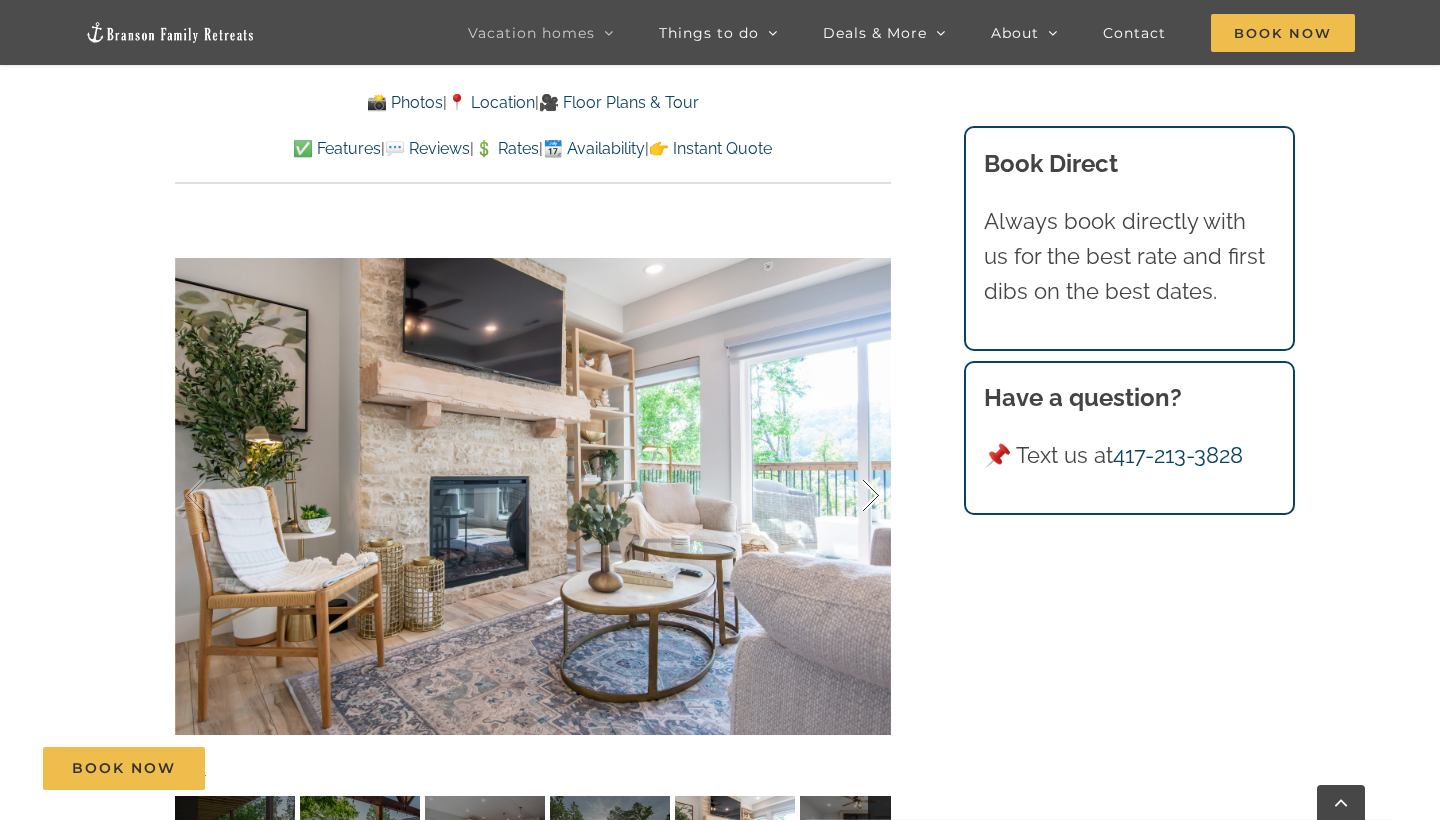 click at bounding box center (850, 496) 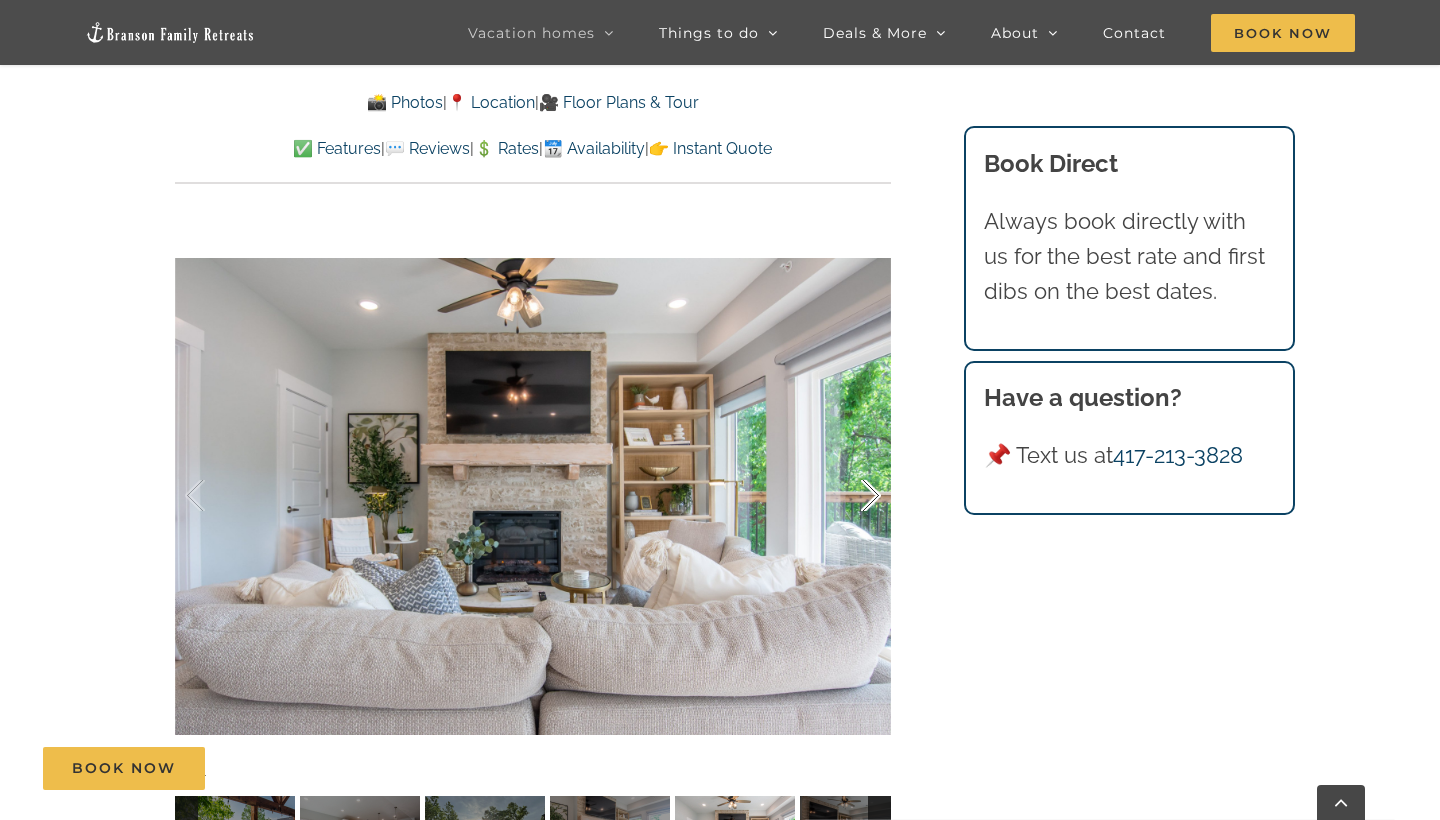 click at bounding box center [850, 496] 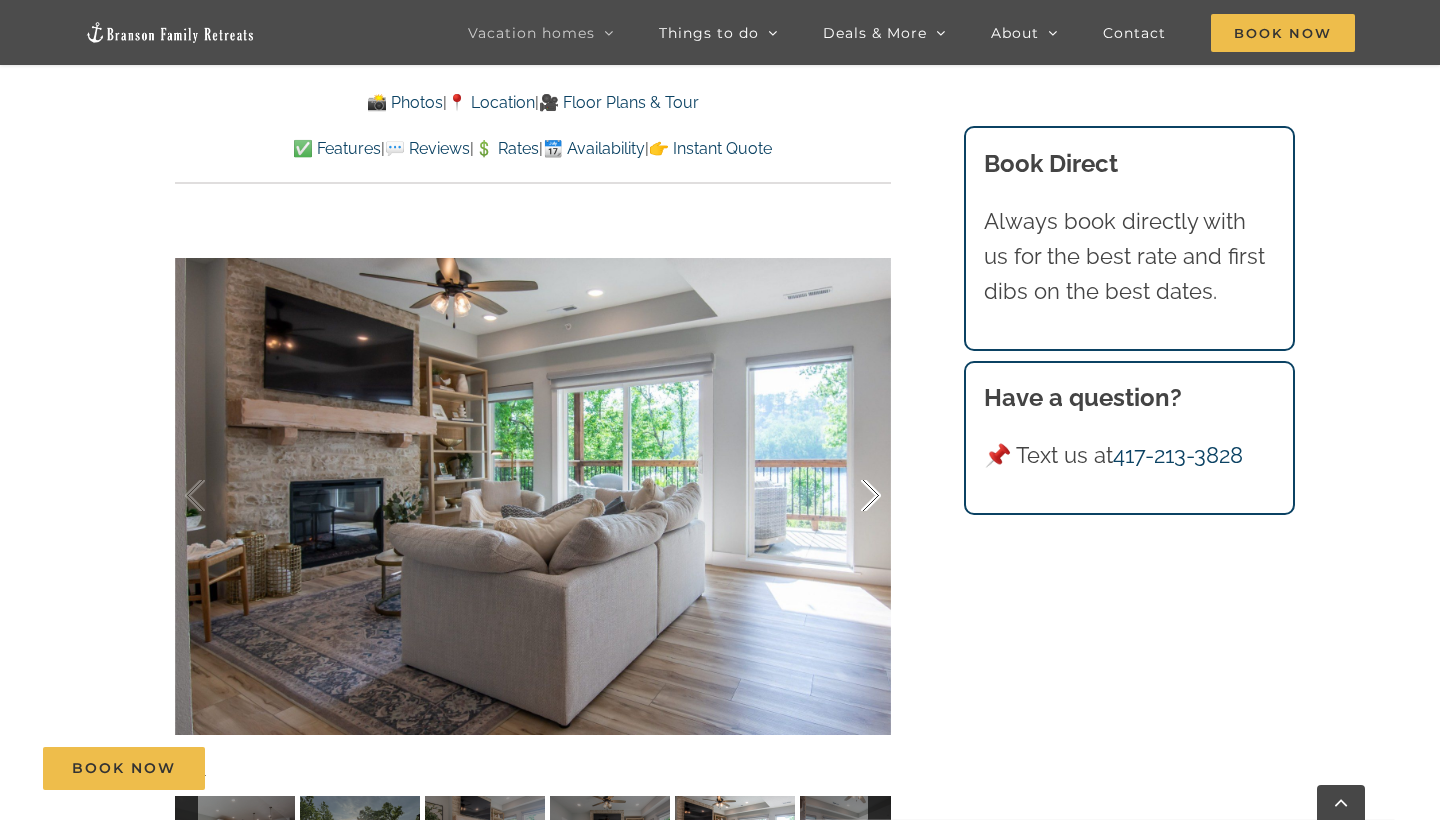 click at bounding box center [850, 496] 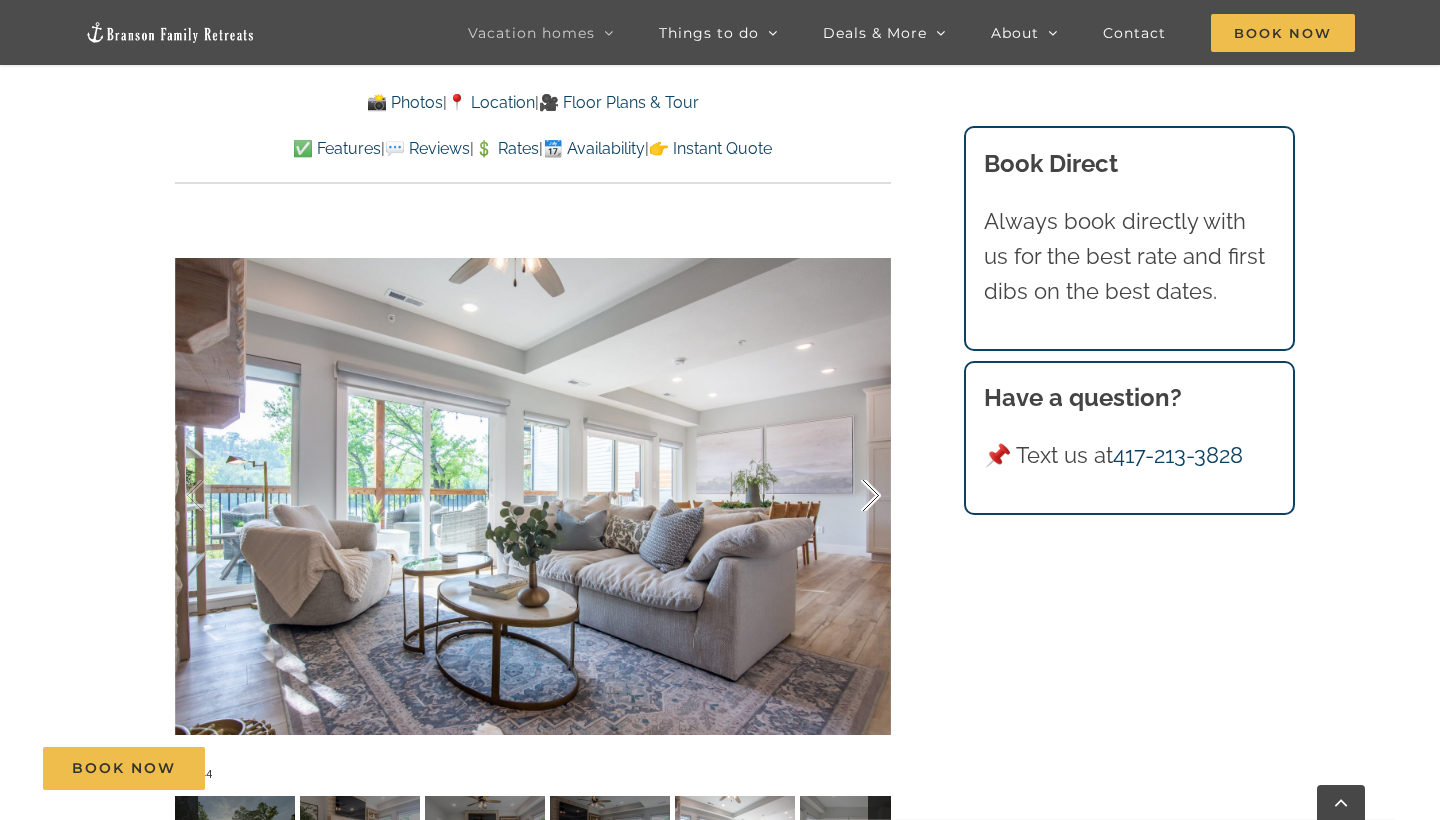 click at bounding box center (850, 496) 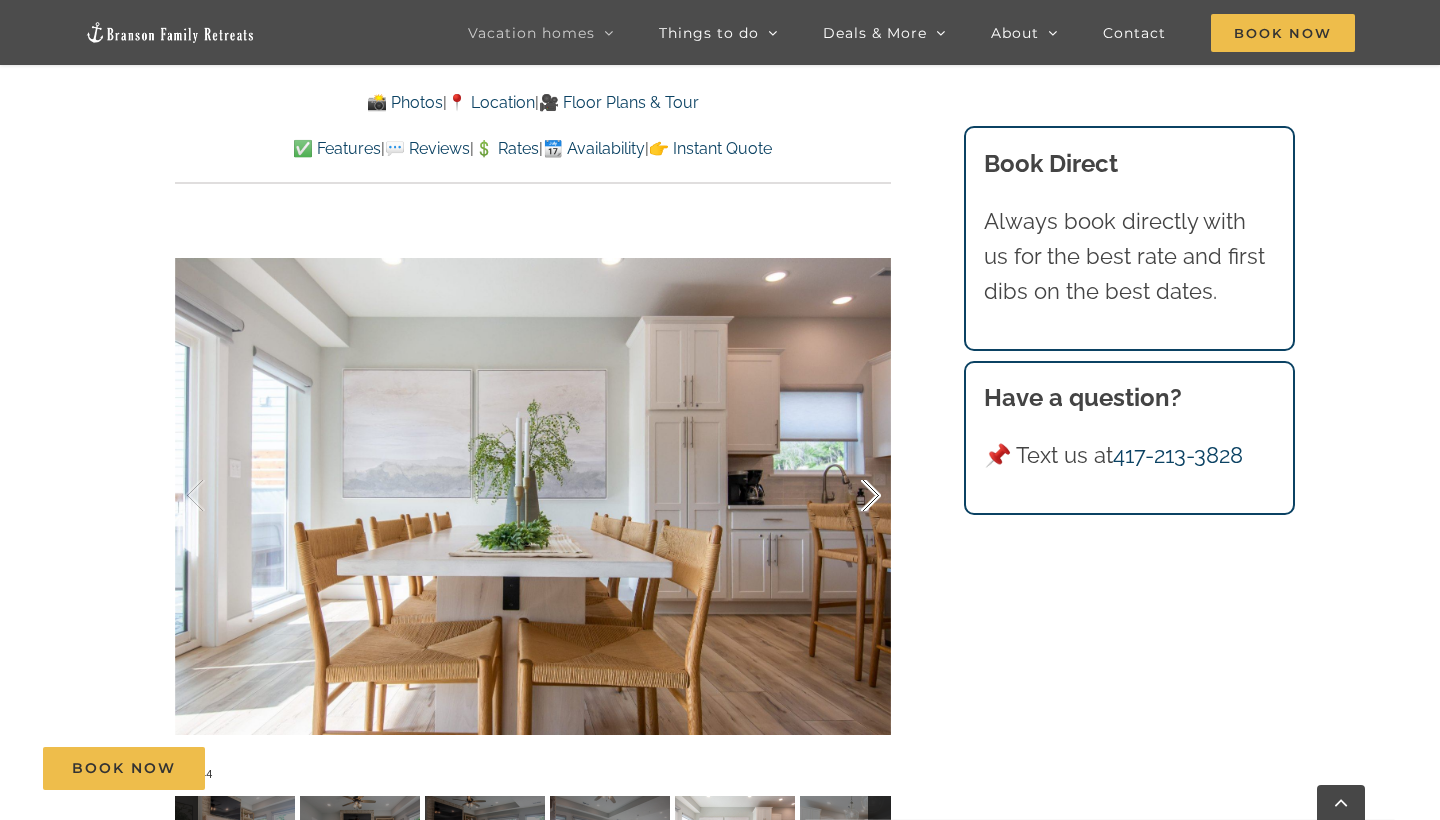 click at bounding box center [850, 496] 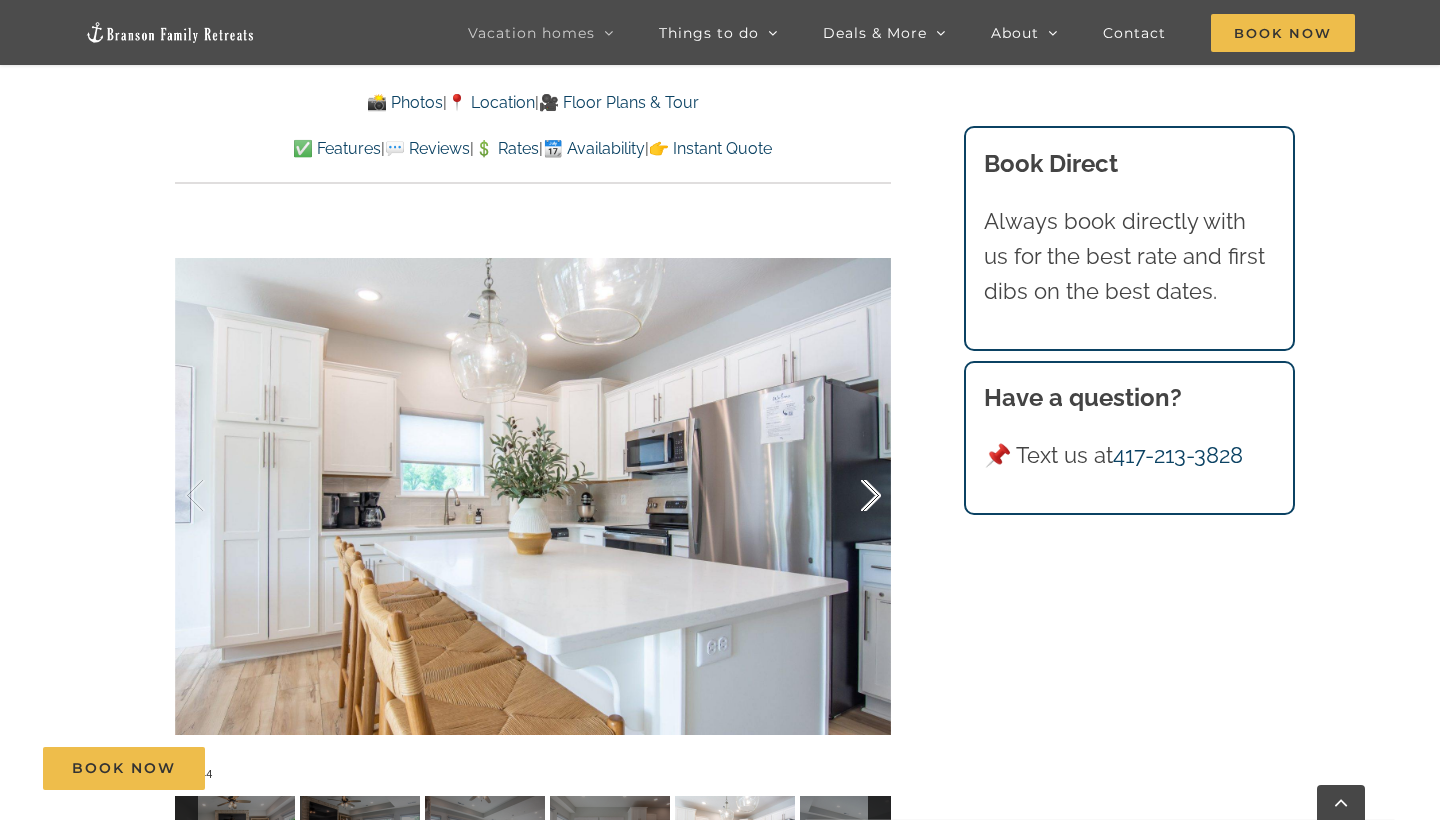 click at bounding box center (850, 496) 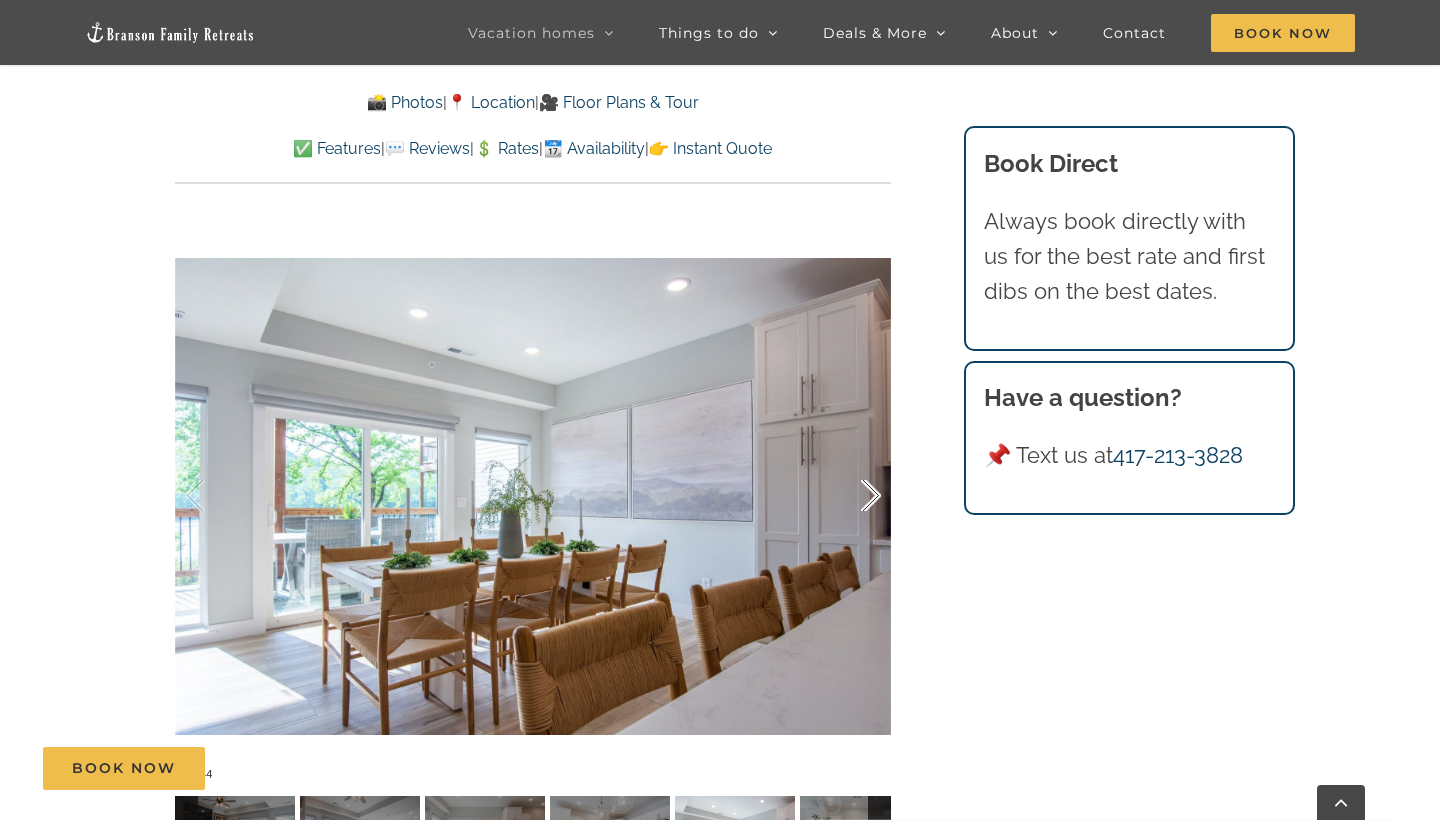 click at bounding box center [850, 496] 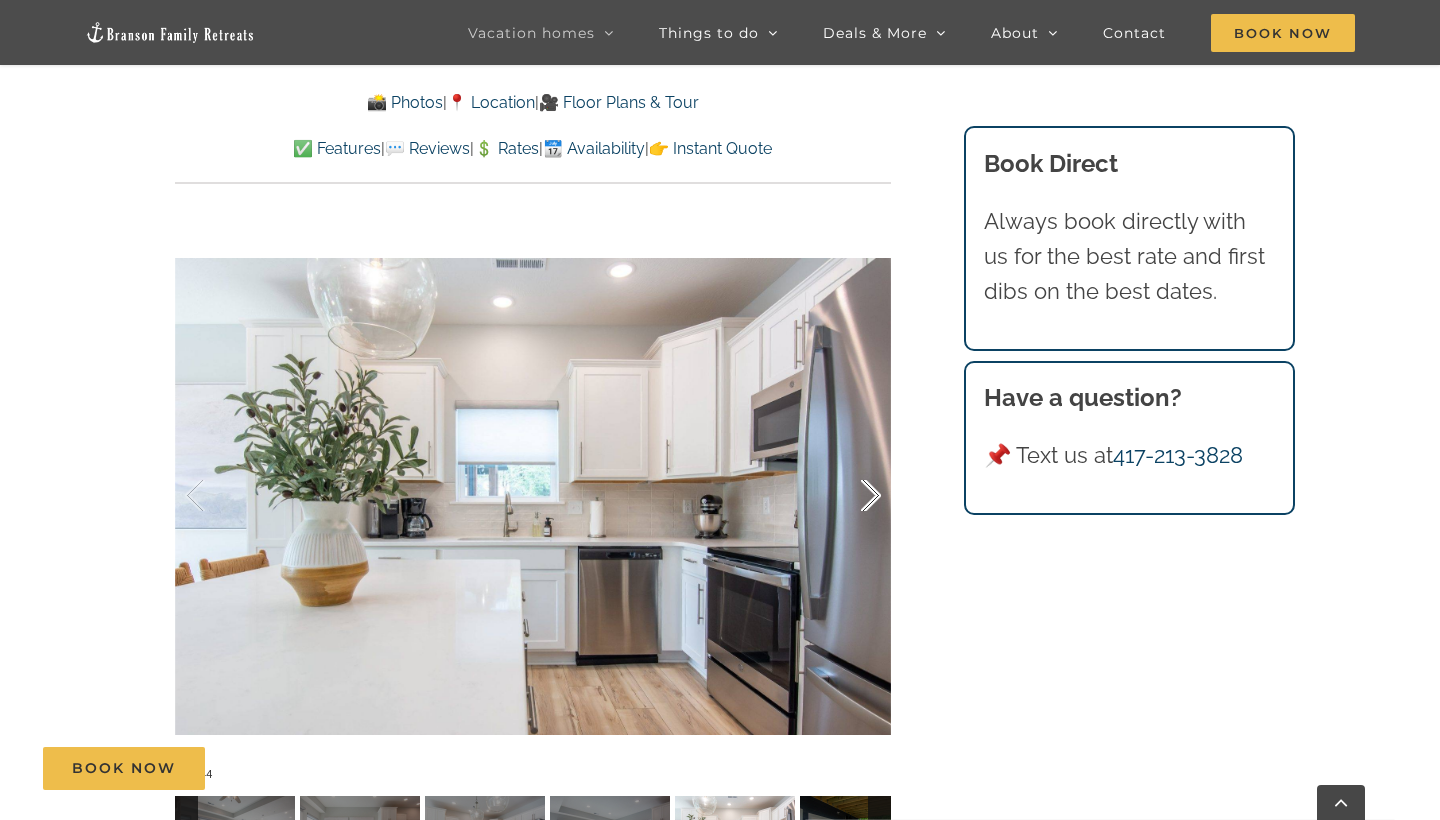 click at bounding box center [850, 496] 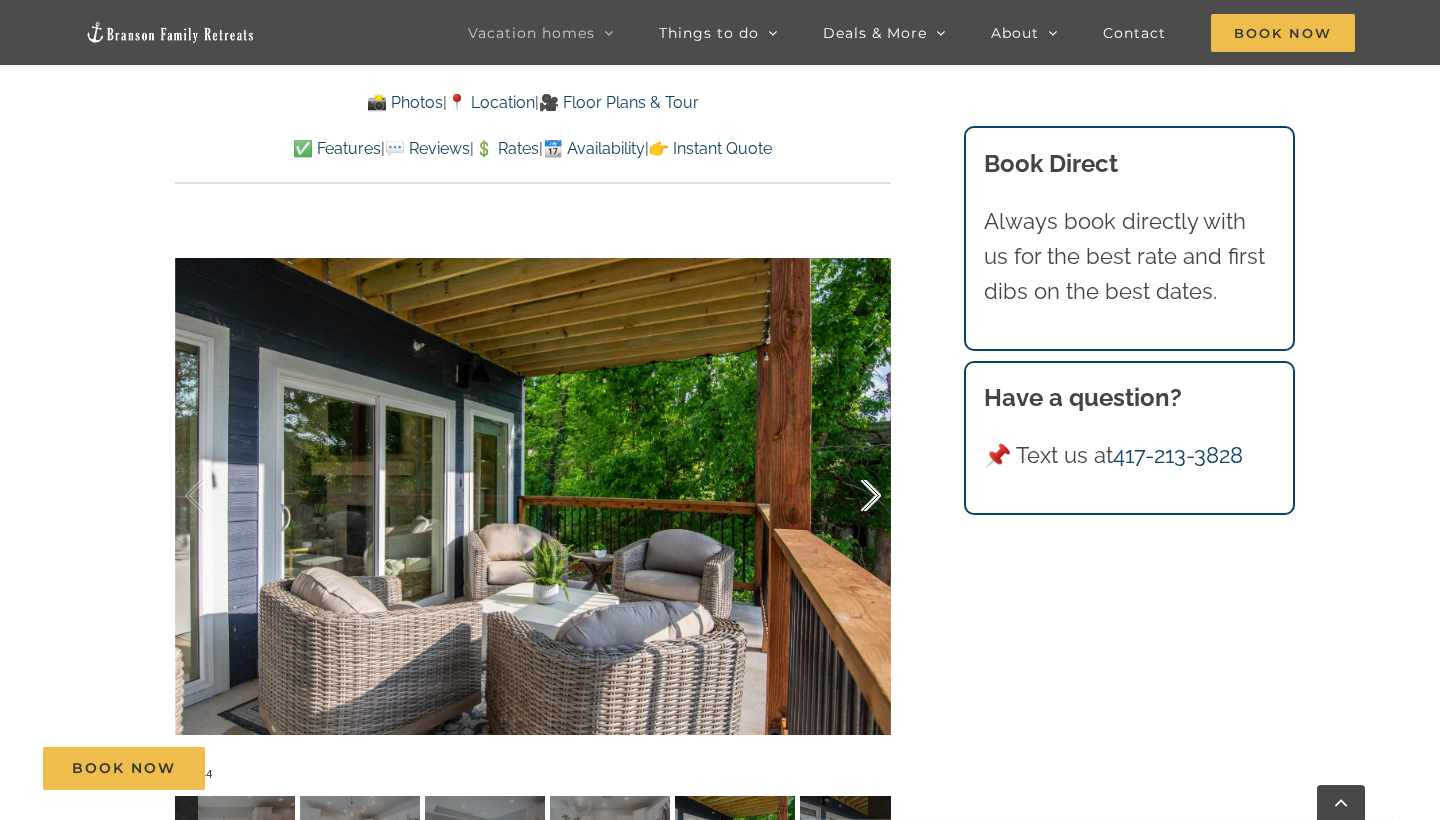 click at bounding box center [850, 496] 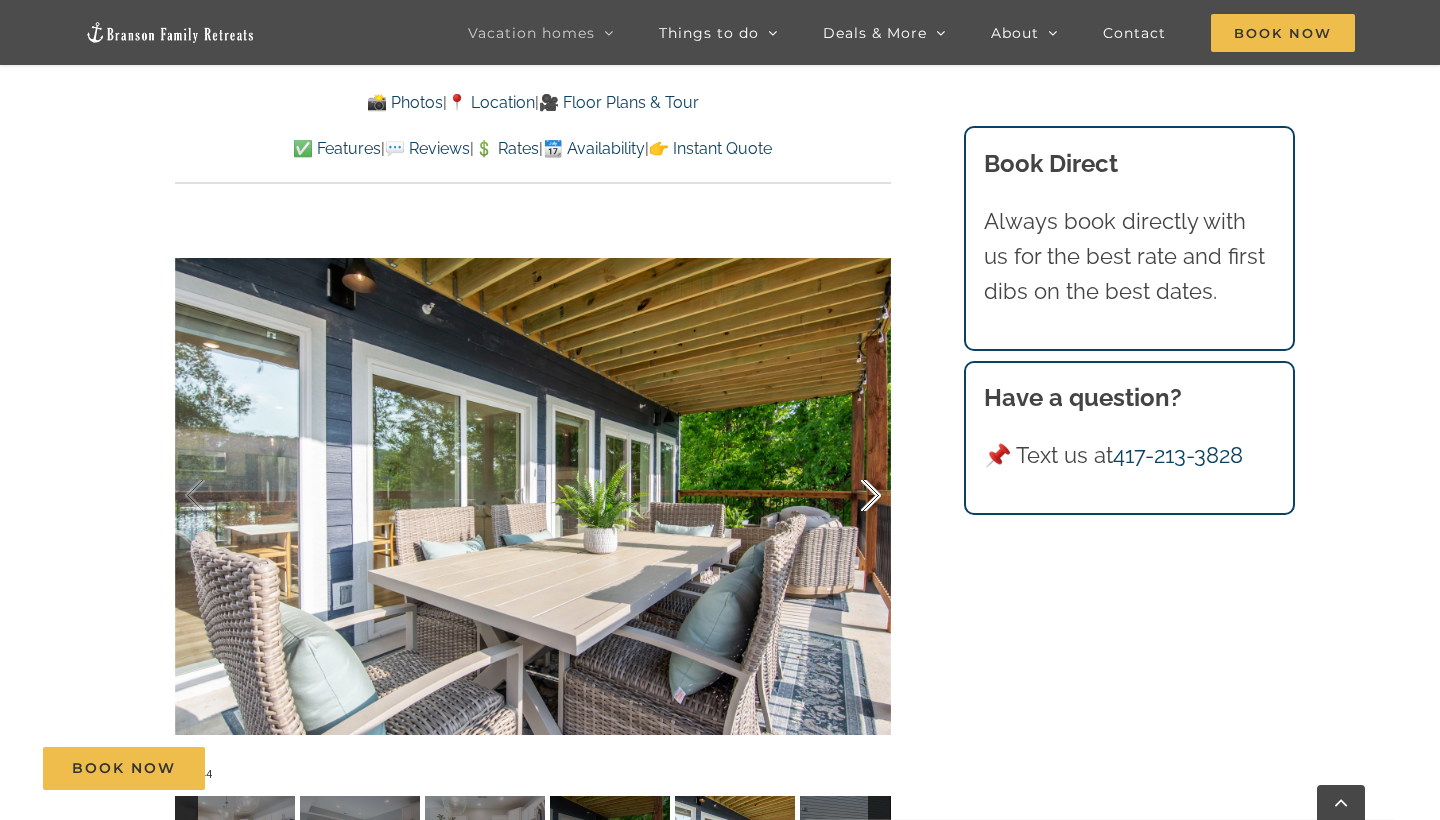 click at bounding box center (850, 496) 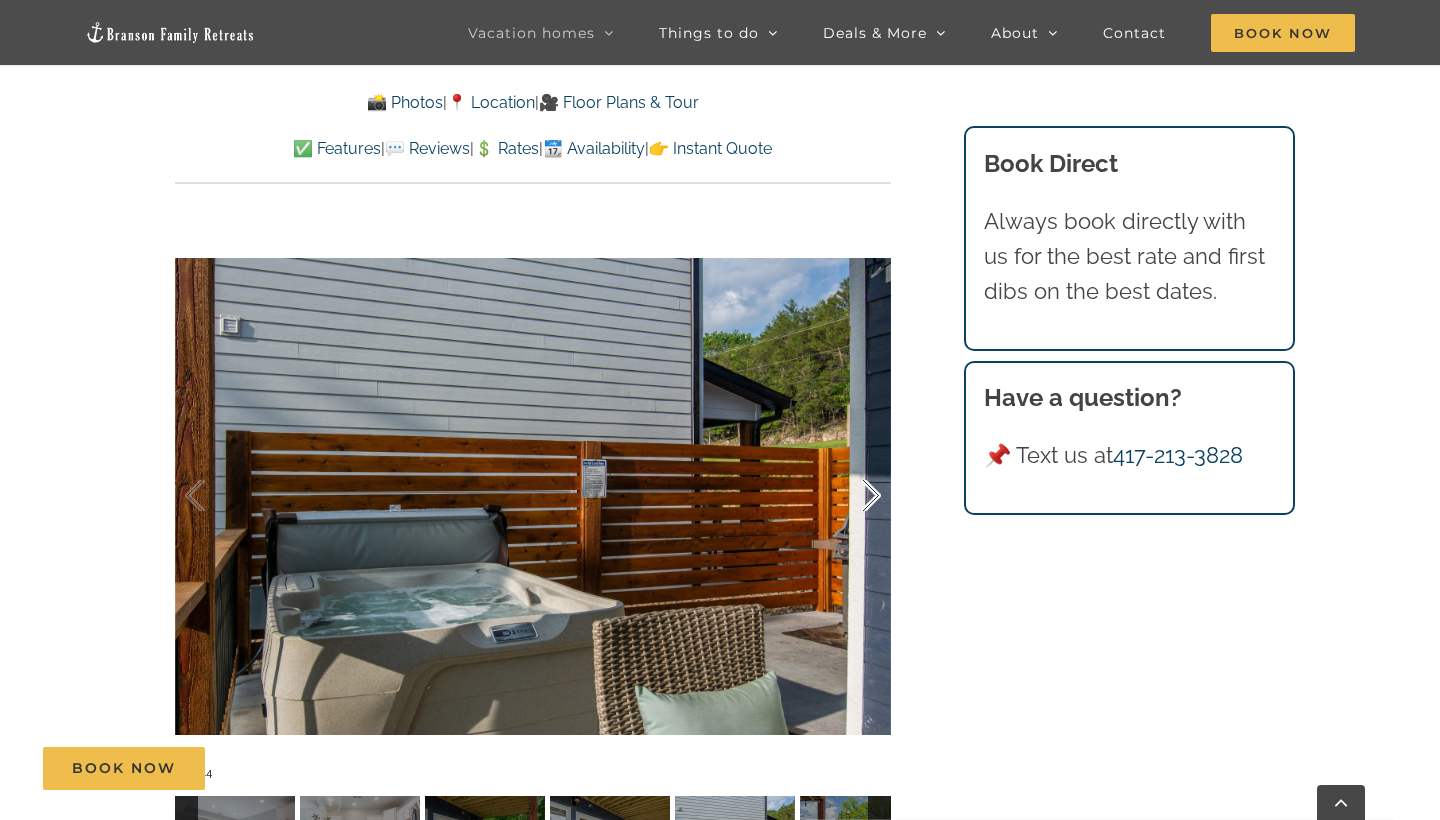 click at bounding box center (850, 496) 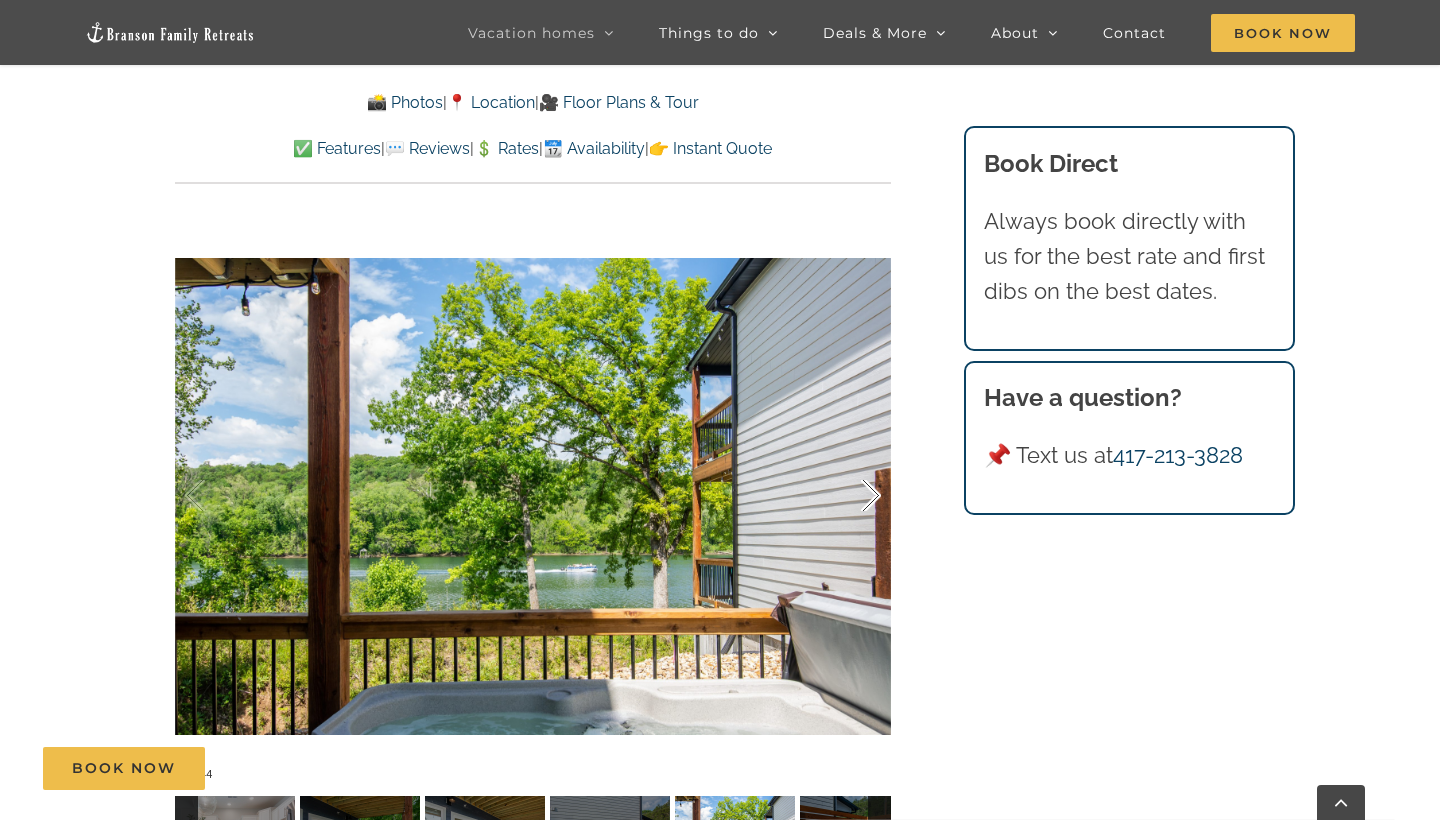 click at bounding box center [850, 496] 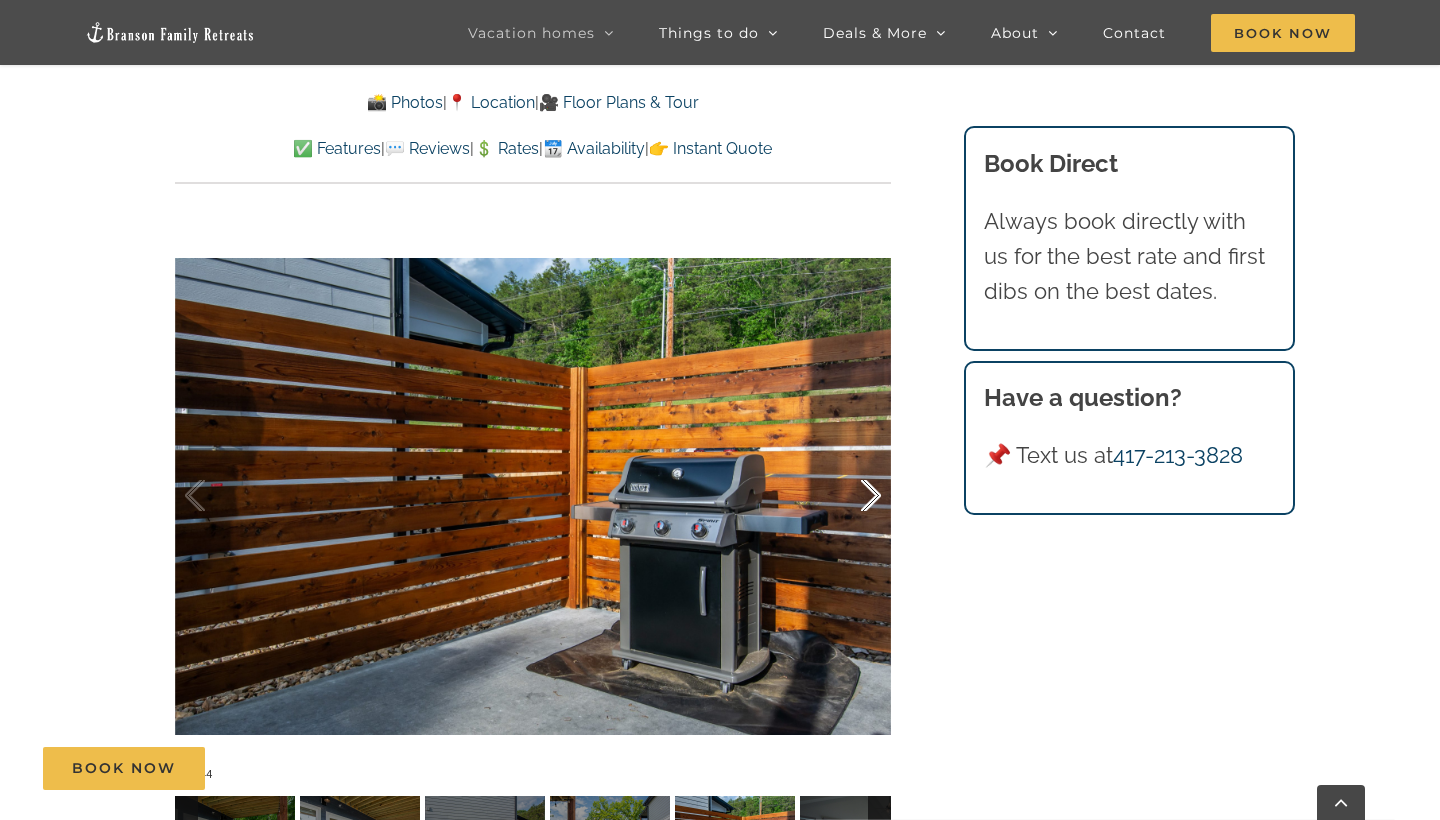 click at bounding box center [850, 496] 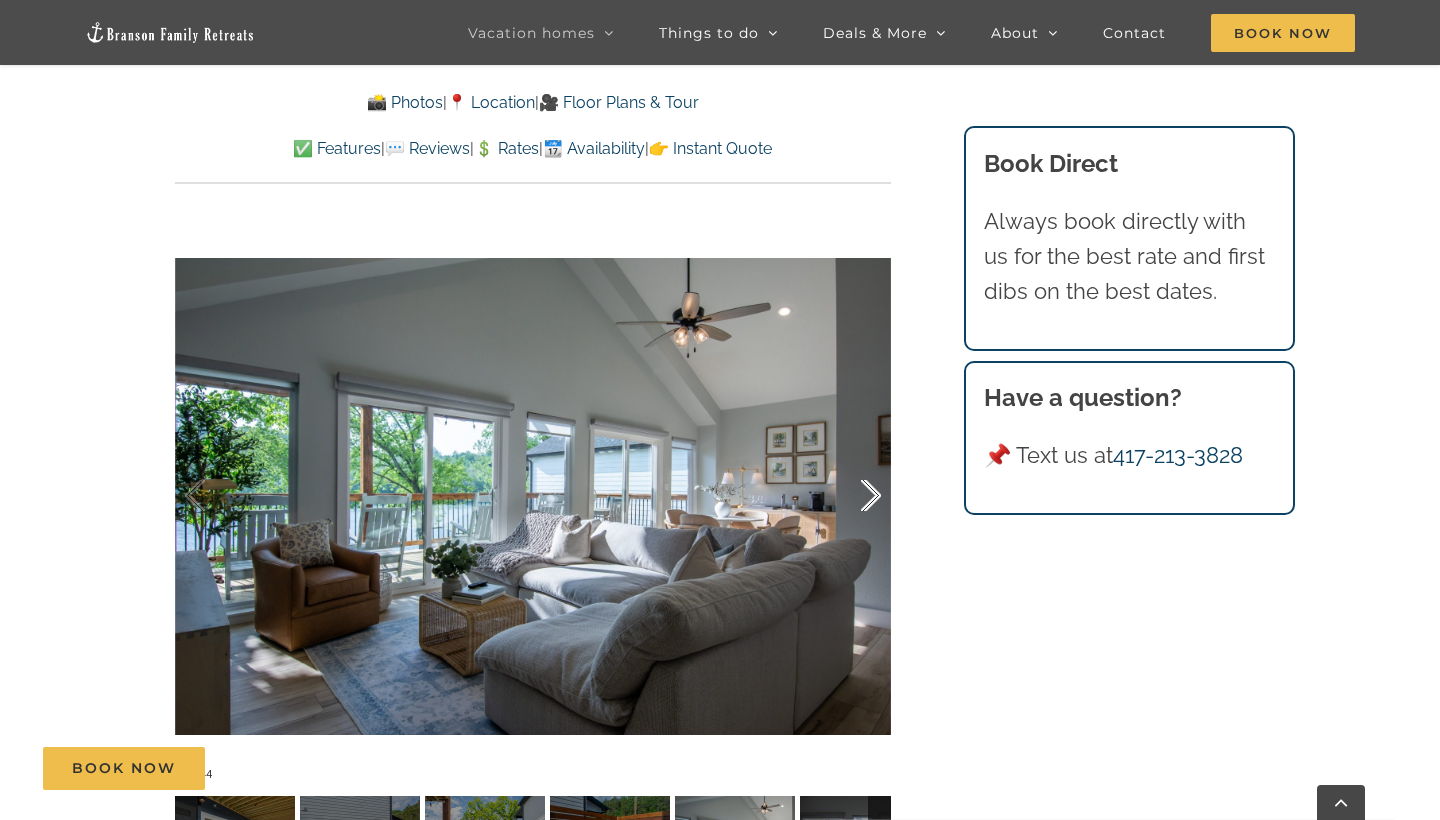 click at bounding box center [850, 496] 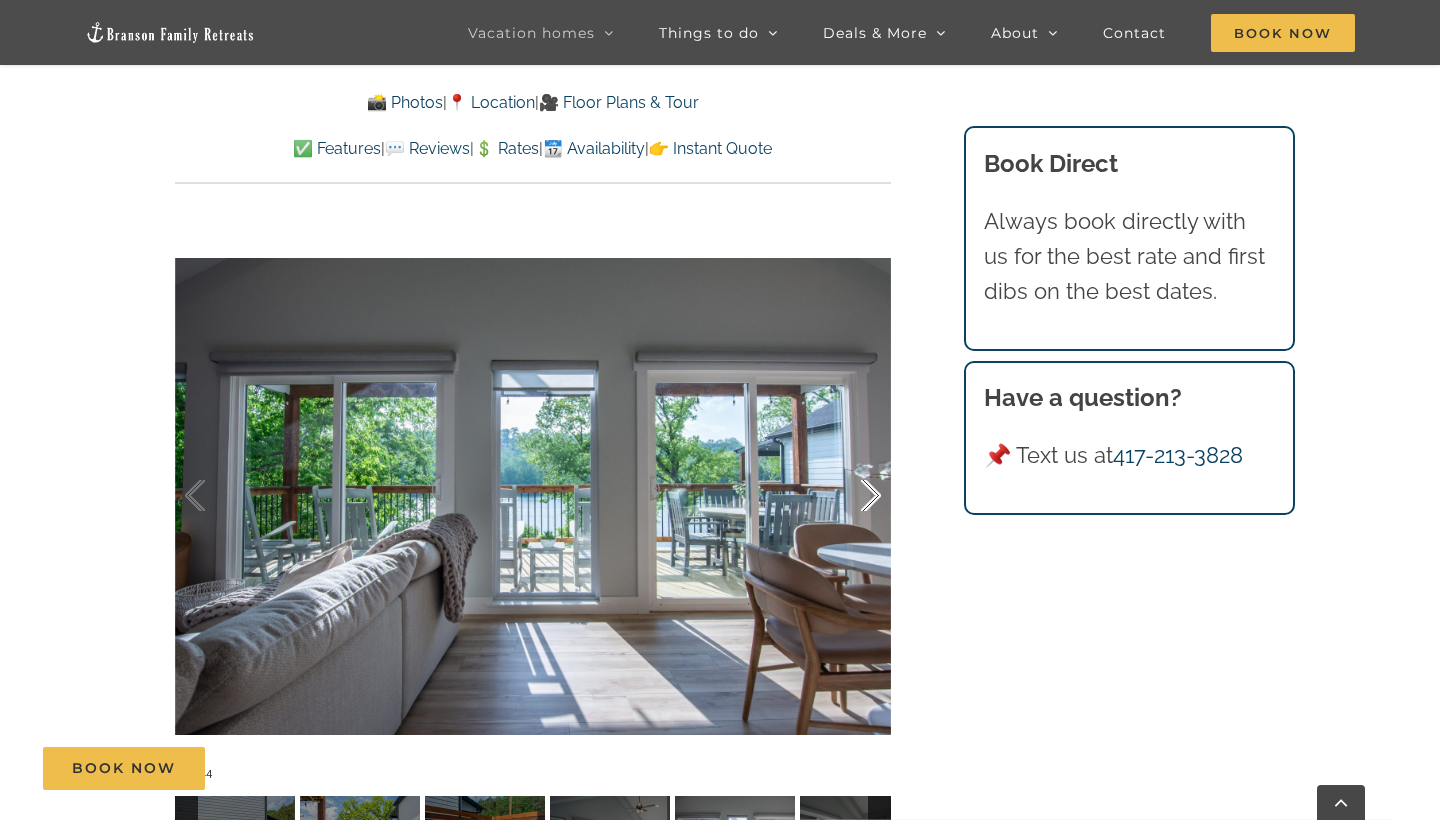 click at bounding box center [850, 496] 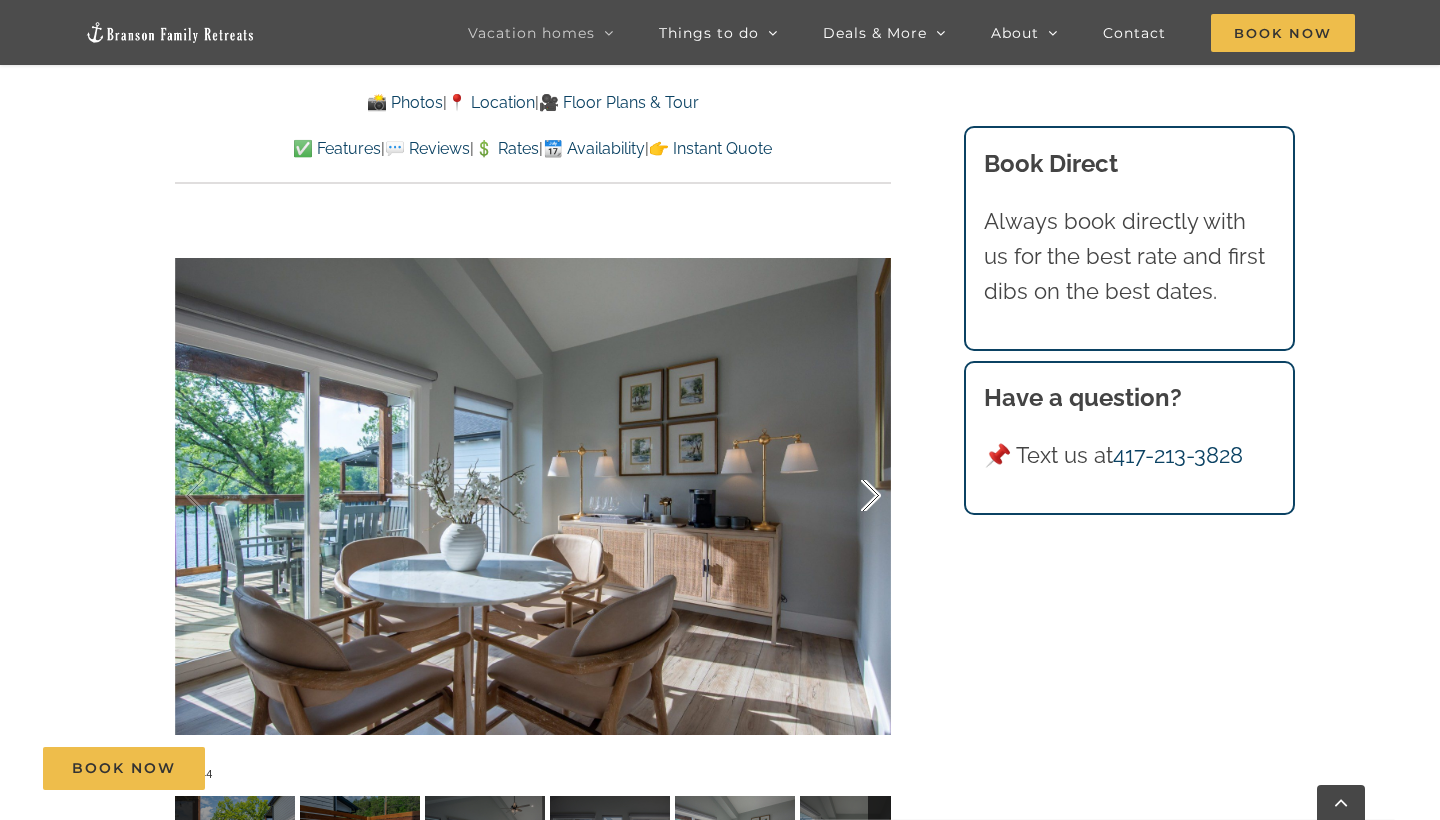 click at bounding box center (850, 496) 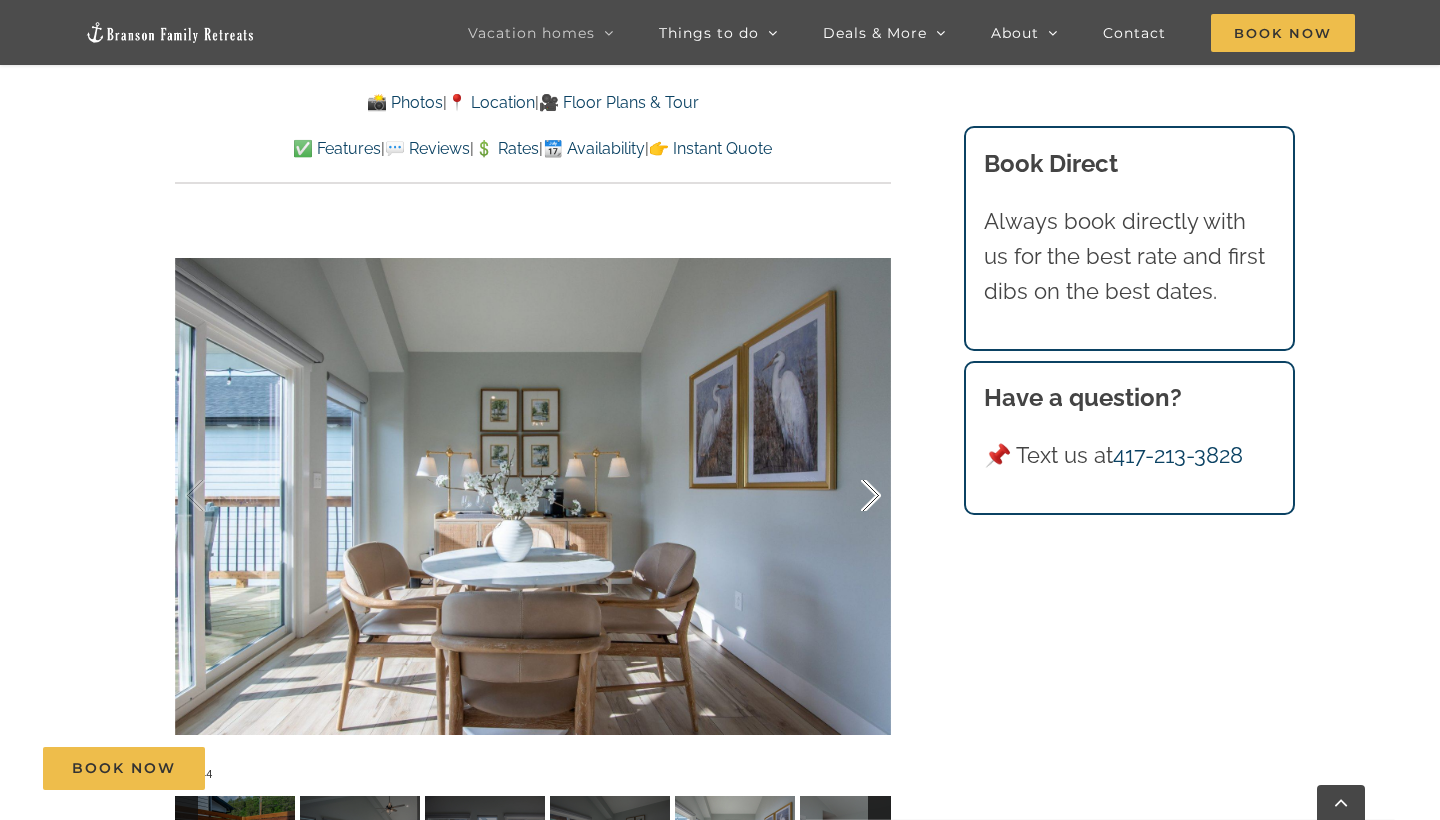 click at bounding box center (850, 496) 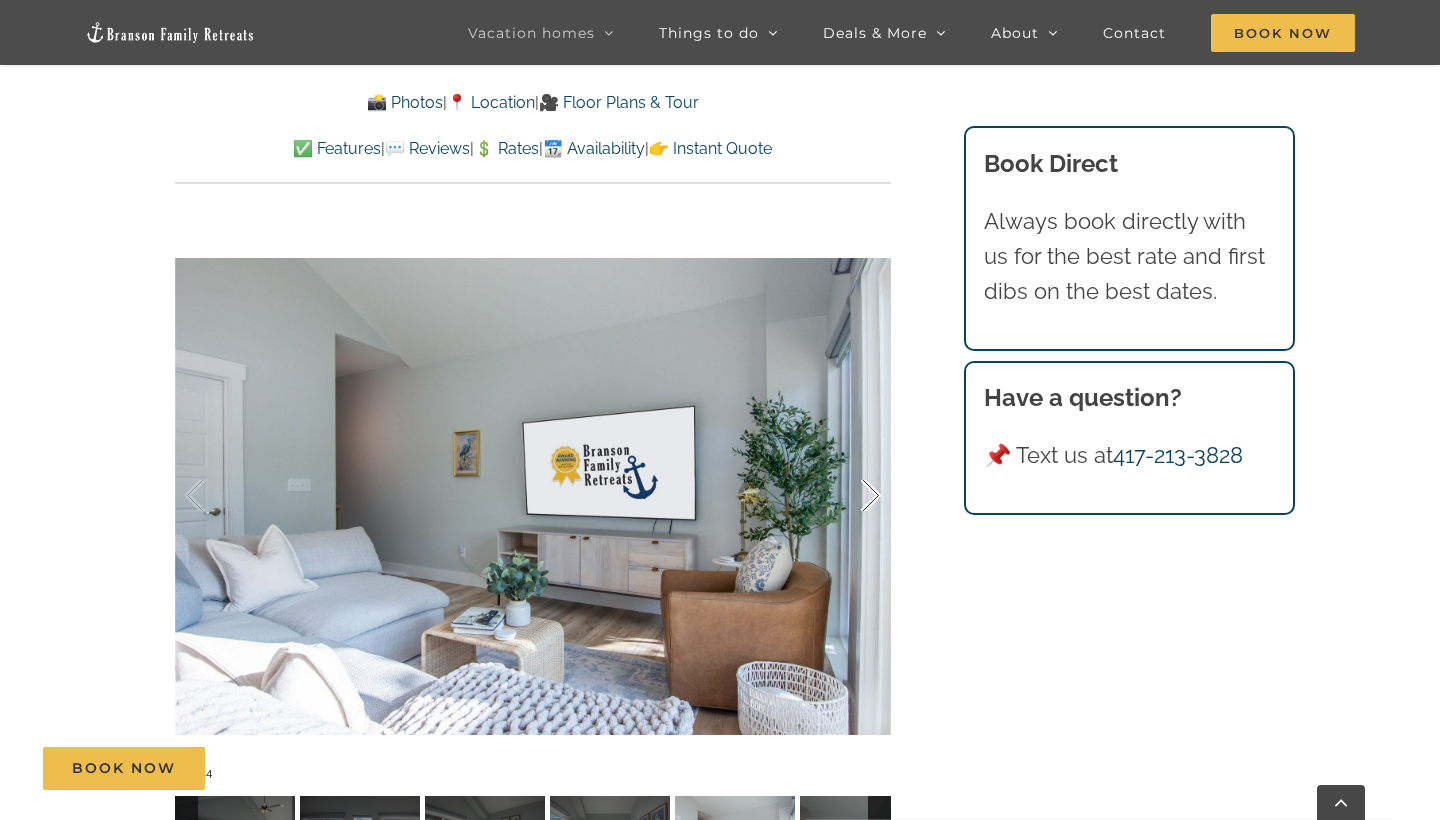 click at bounding box center [850, 496] 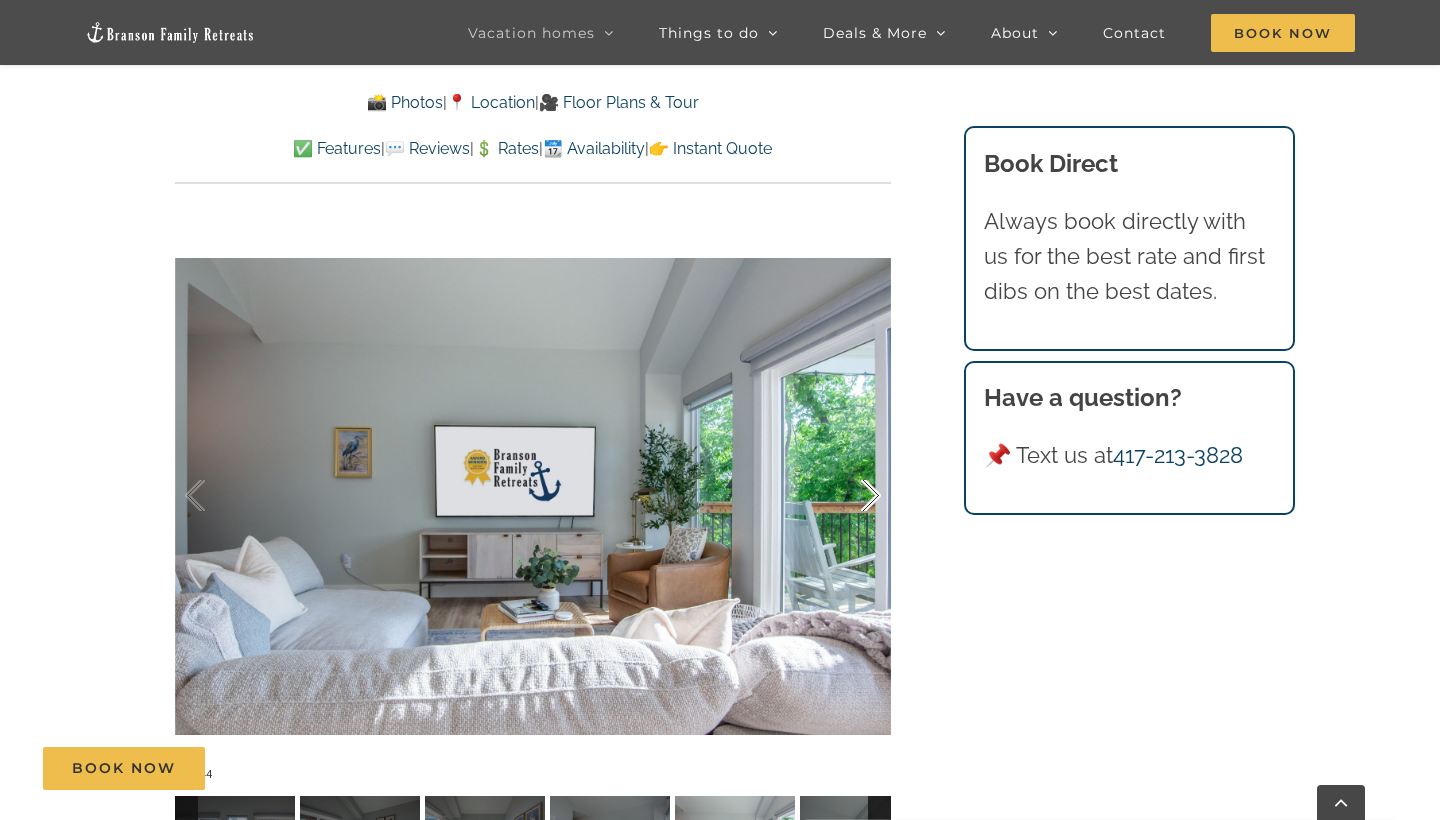 click at bounding box center (850, 496) 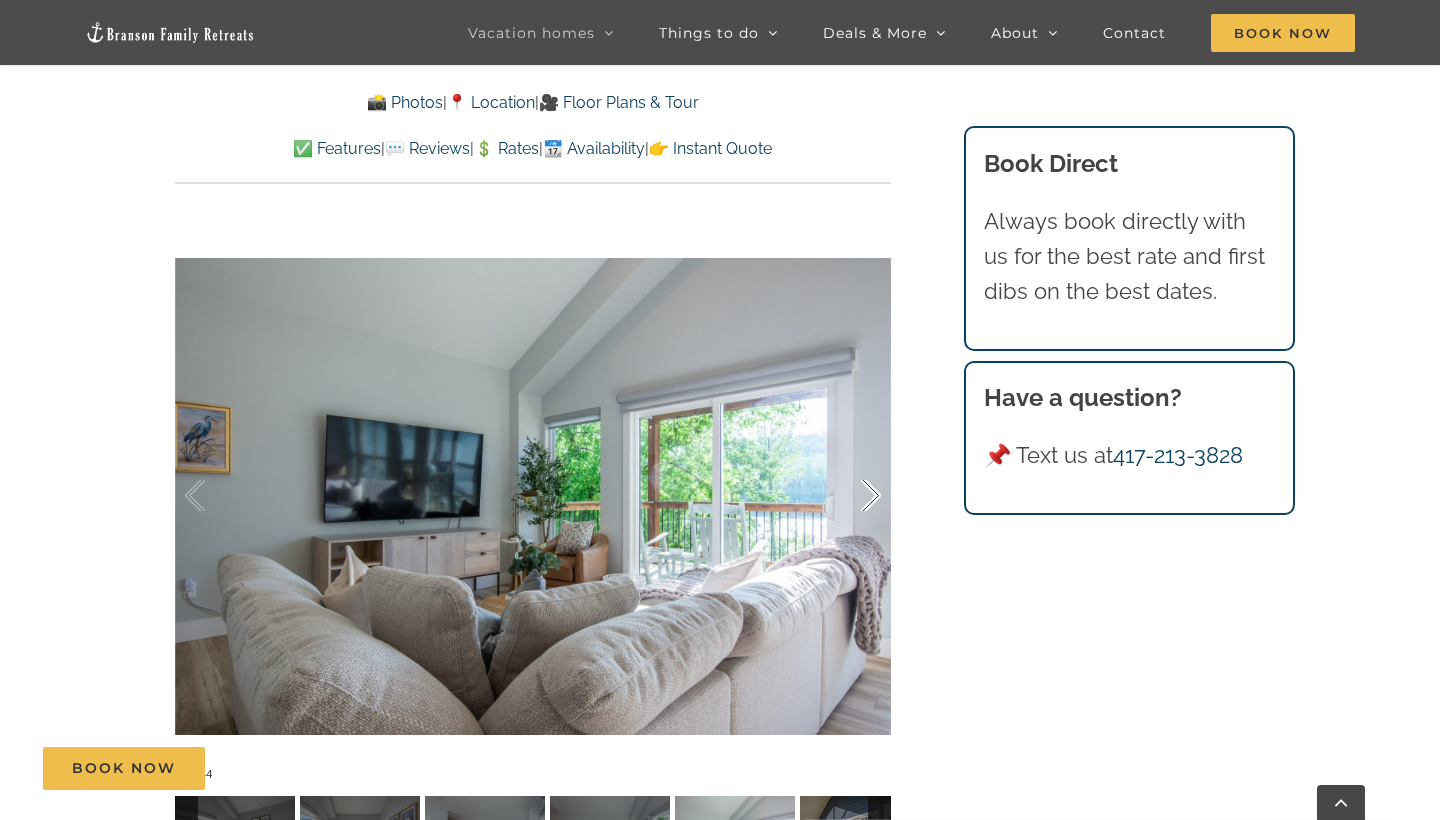 click at bounding box center (850, 496) 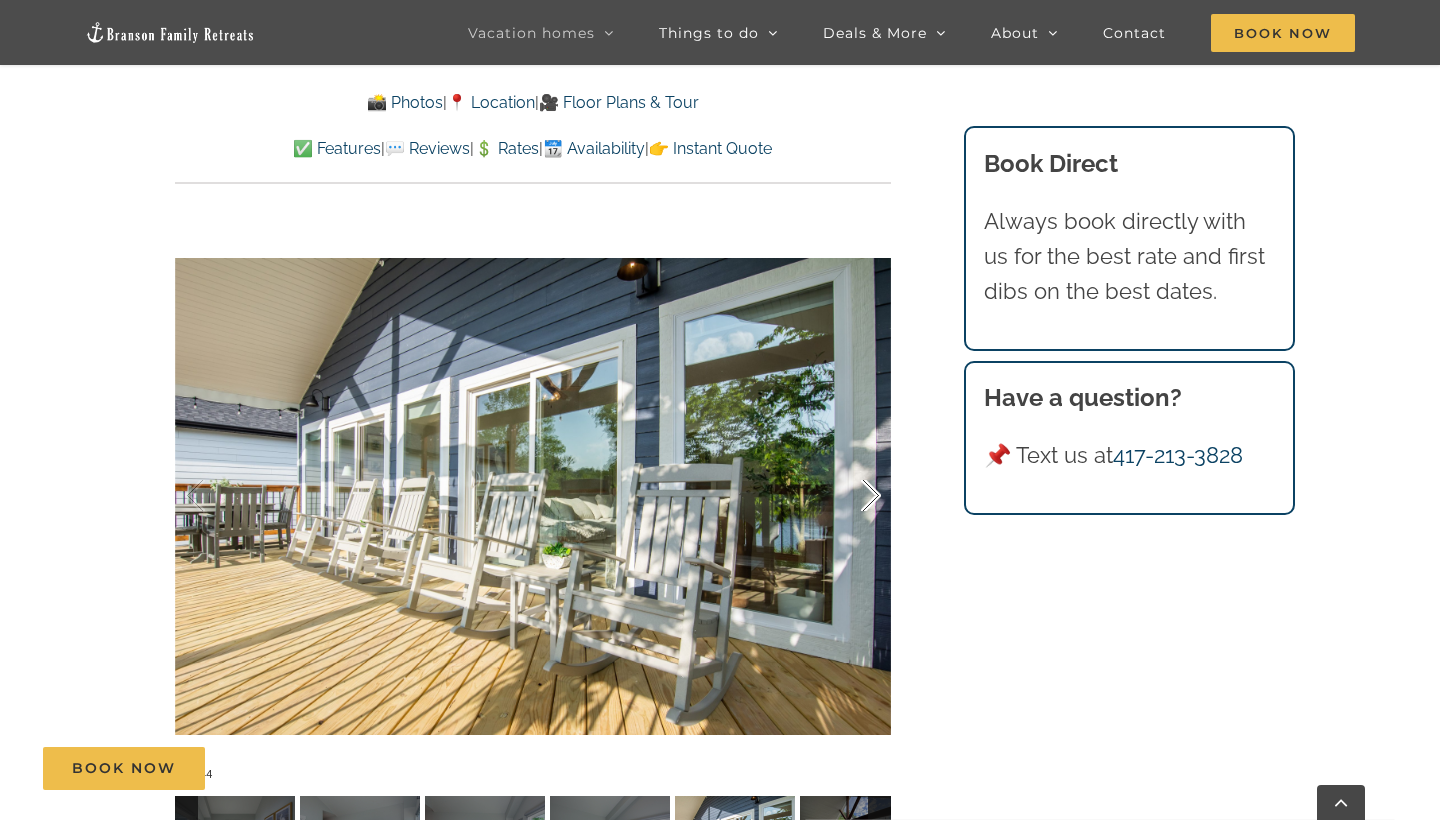 click at bounding box center (850, 496) 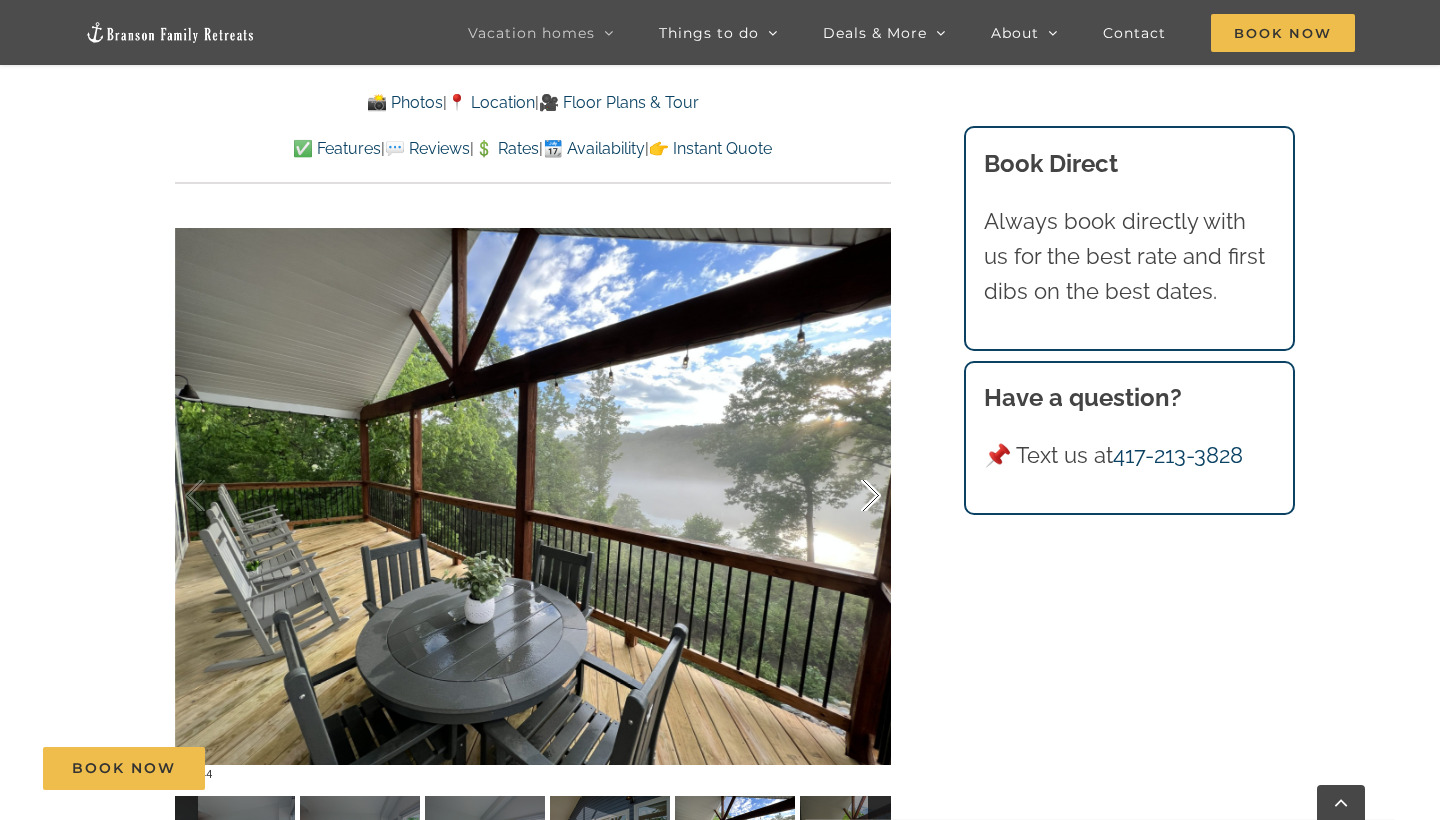 click at bounding box center [850, 496] 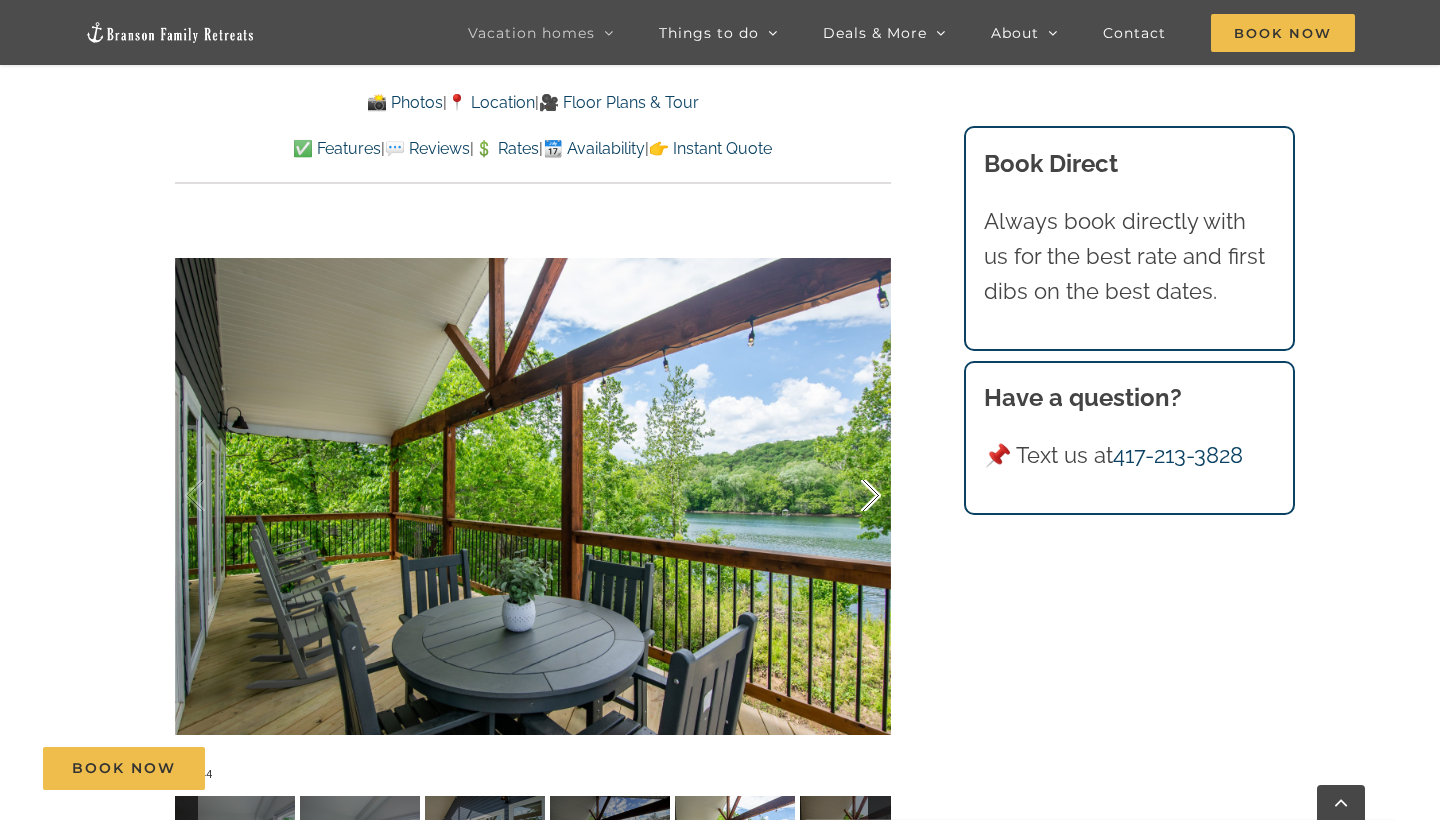 click at bounding box center [850, 496] 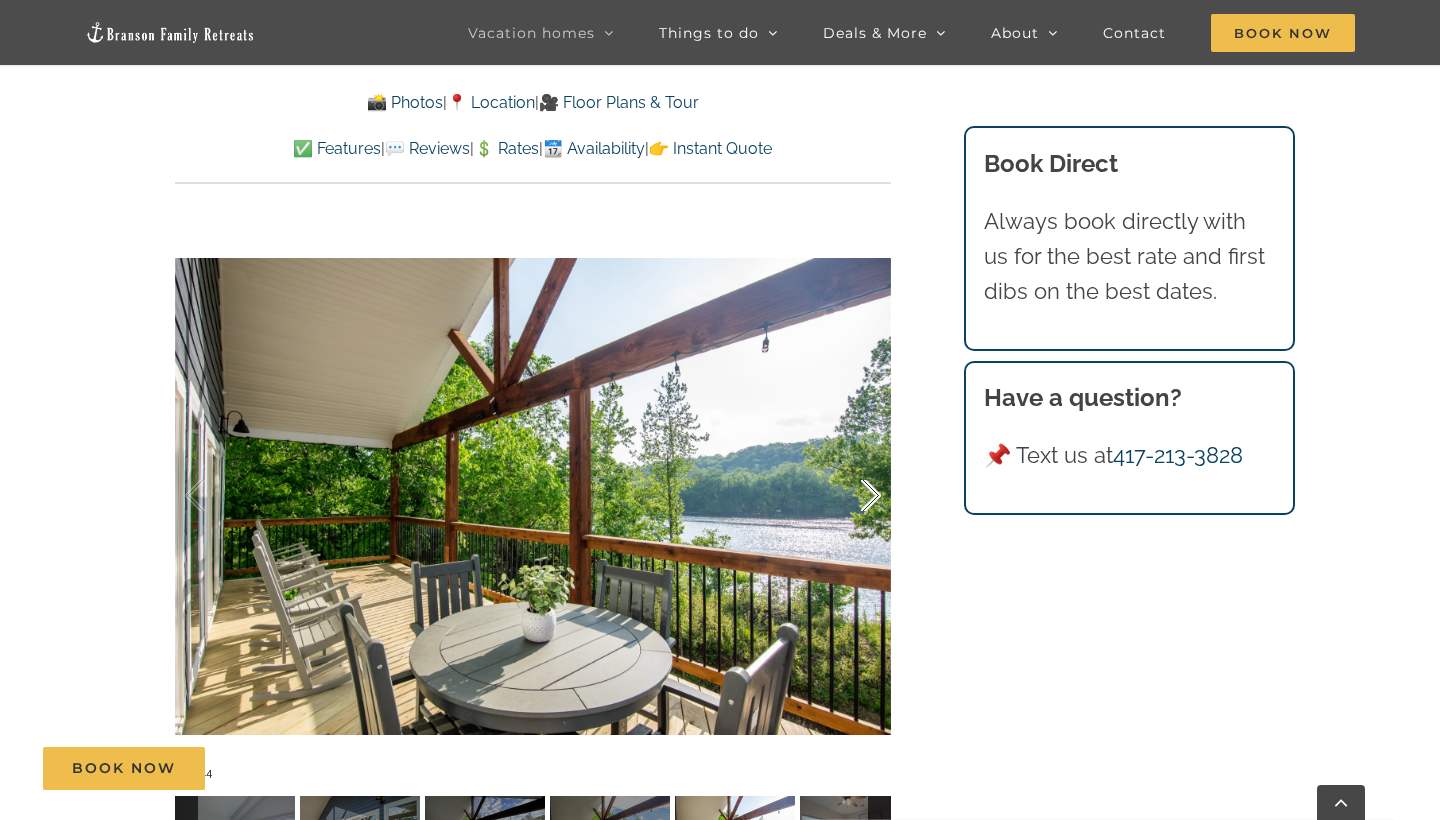 click at bounding box center [850, 496] 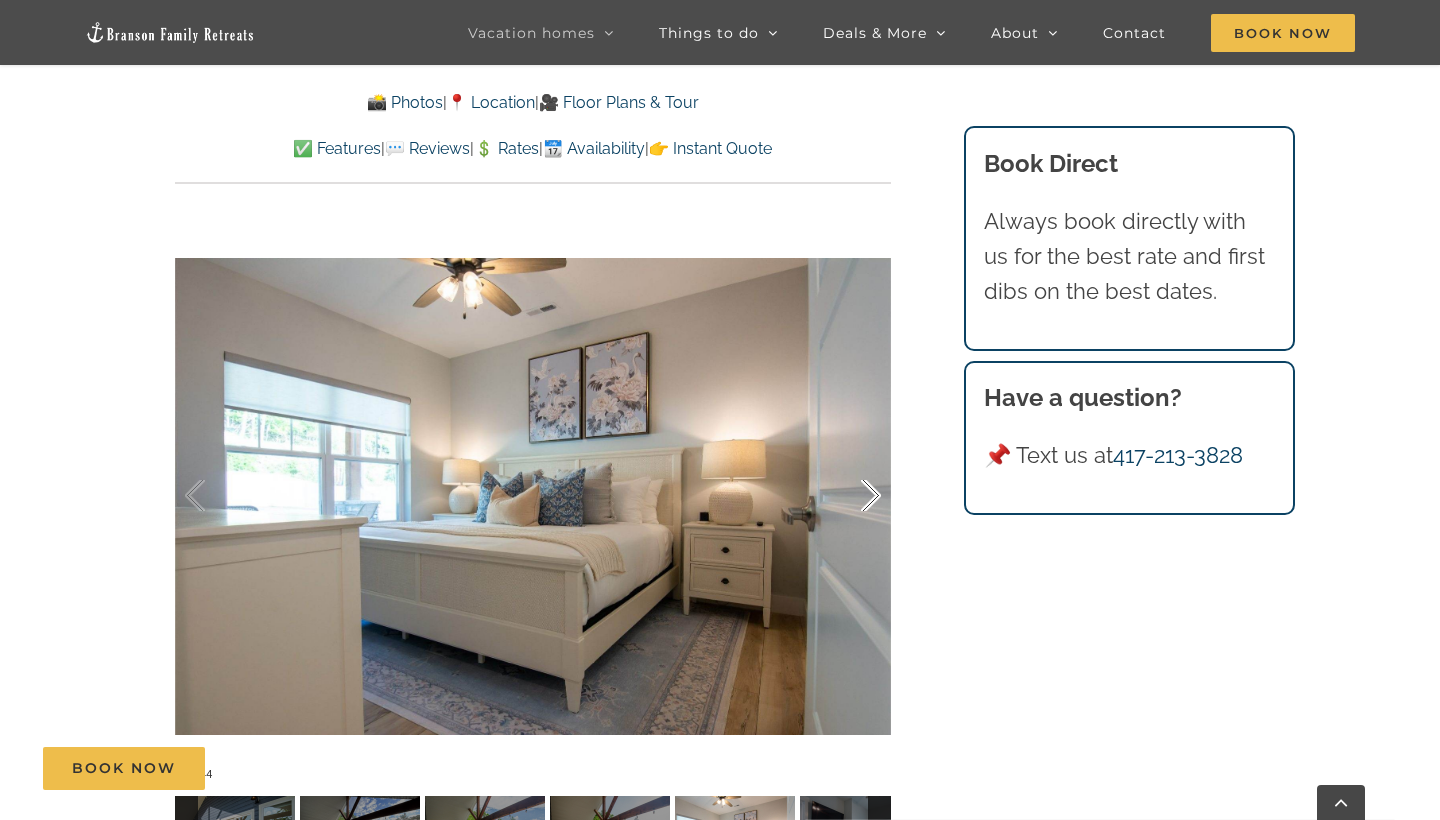 click at bounding box center (850, 496) 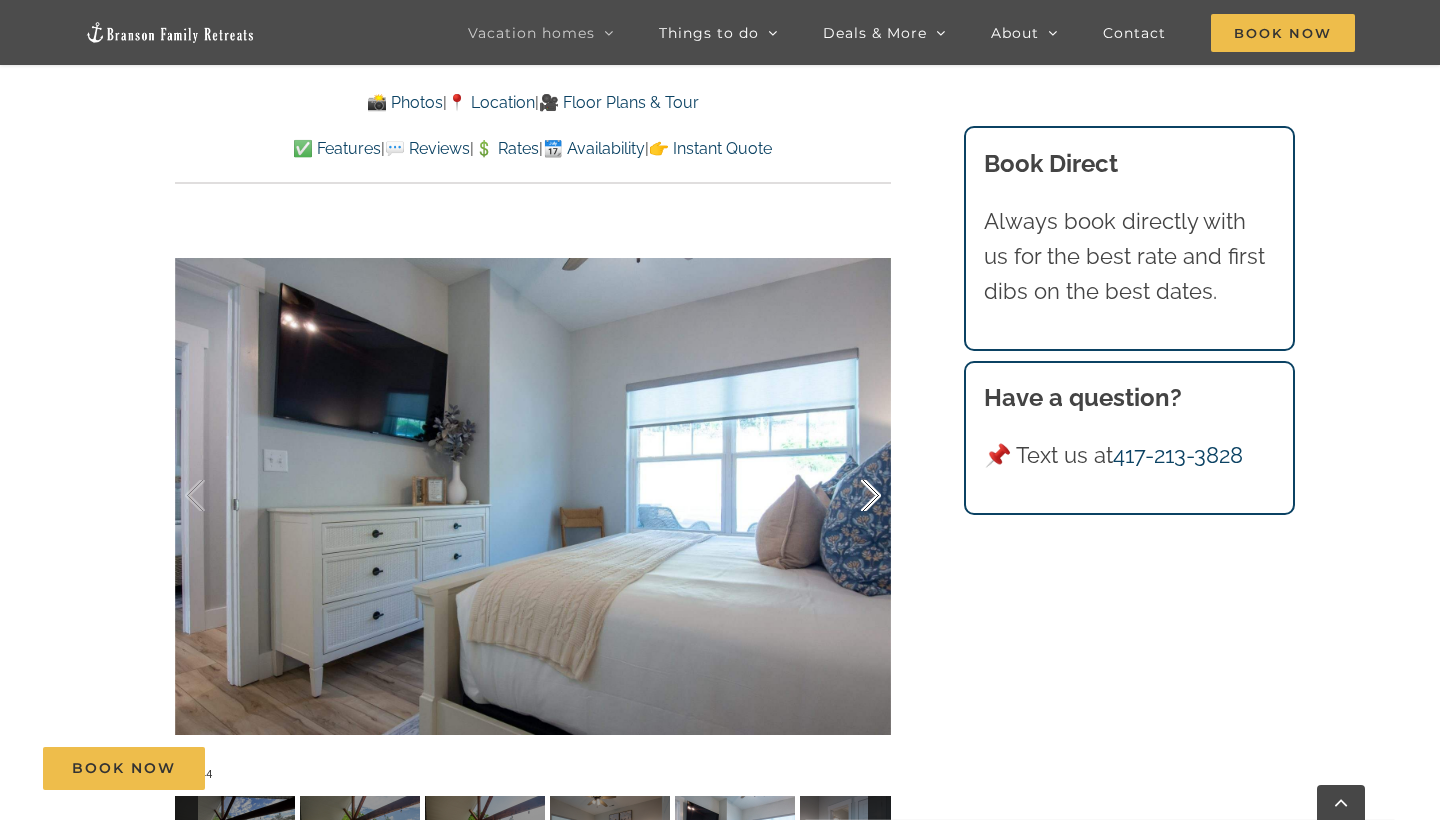 click at bounding box center [850, 496] 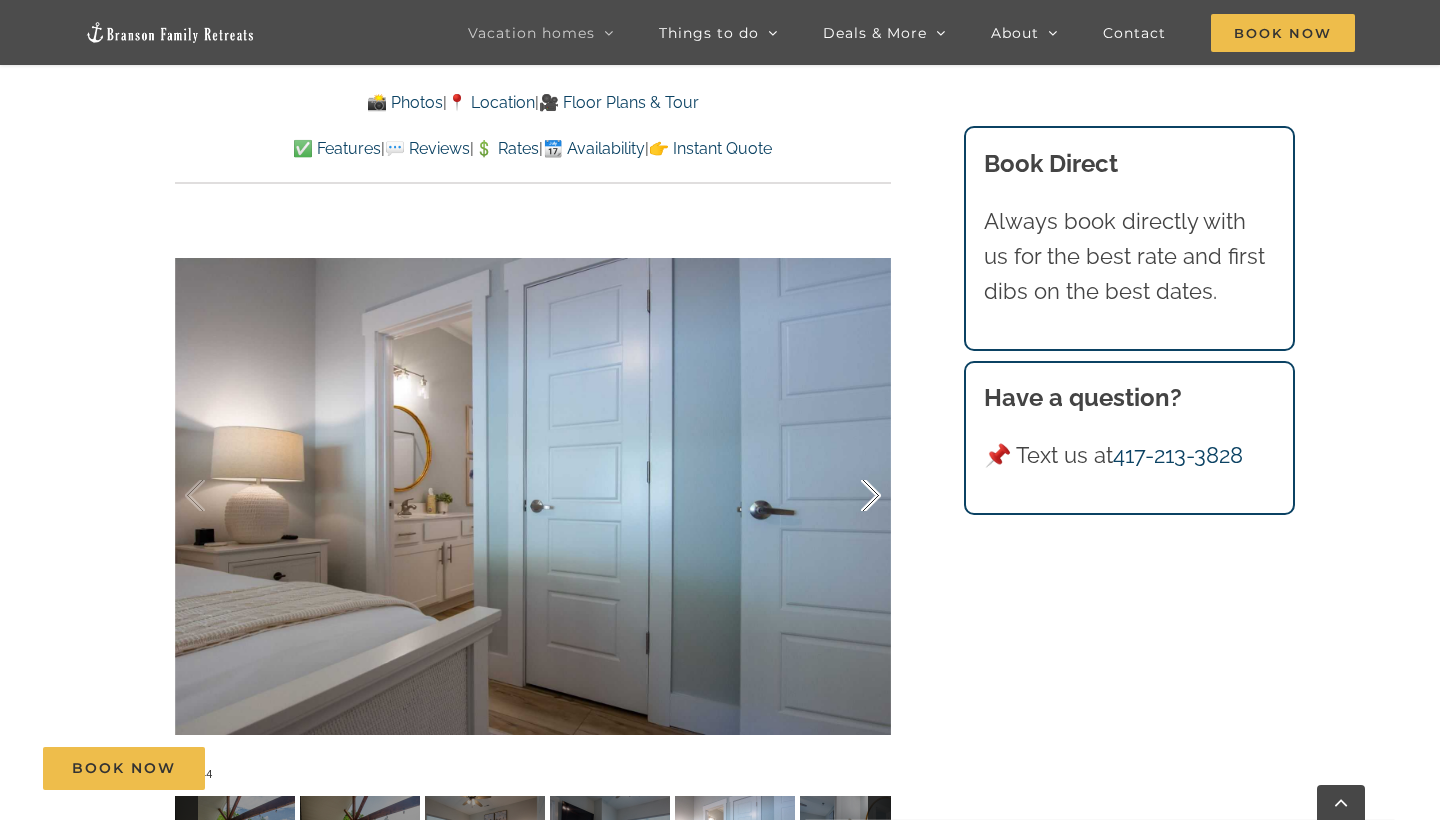 click at bounding box center (850, 496) 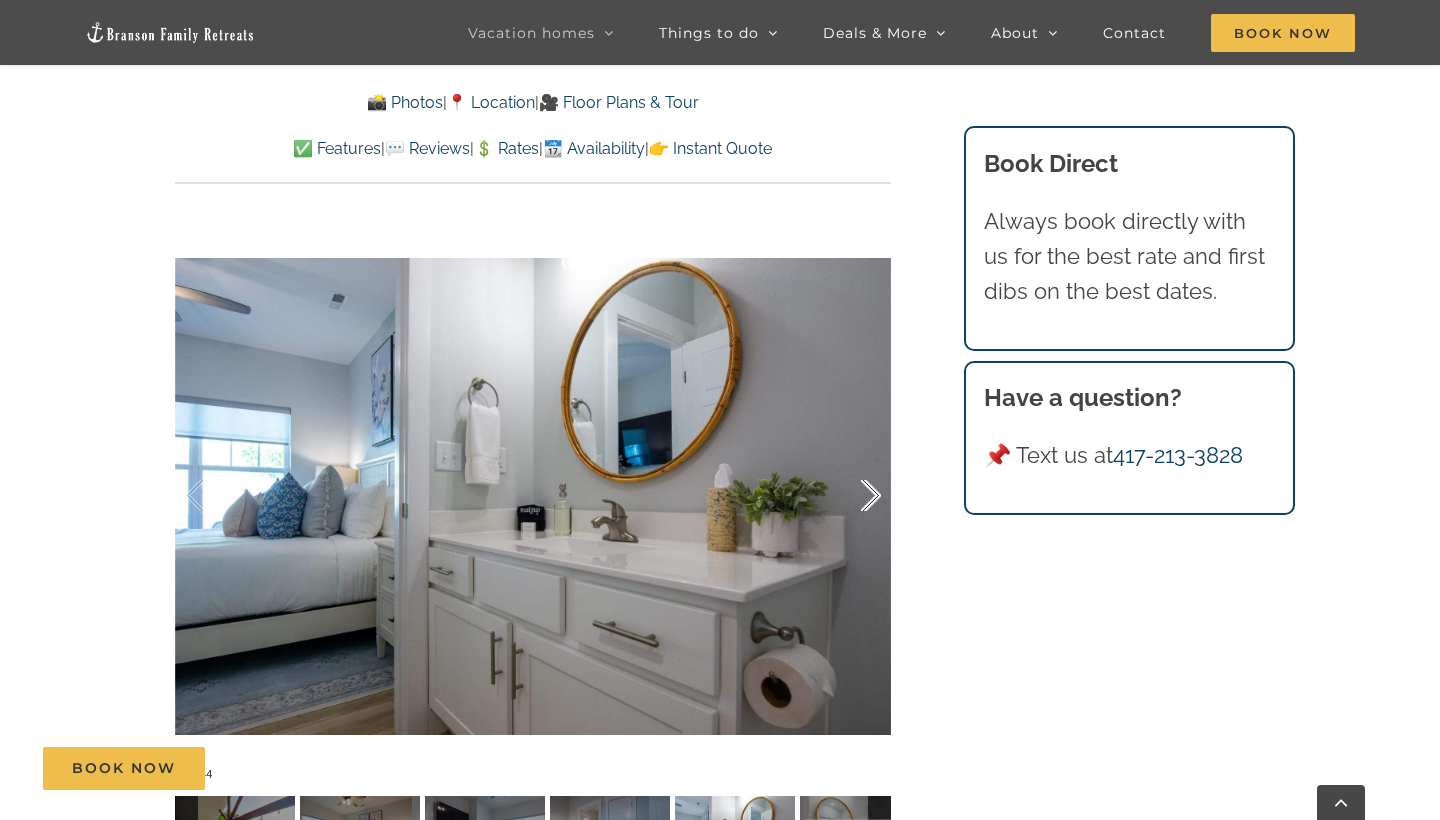 click at bounding box center [850, 496] 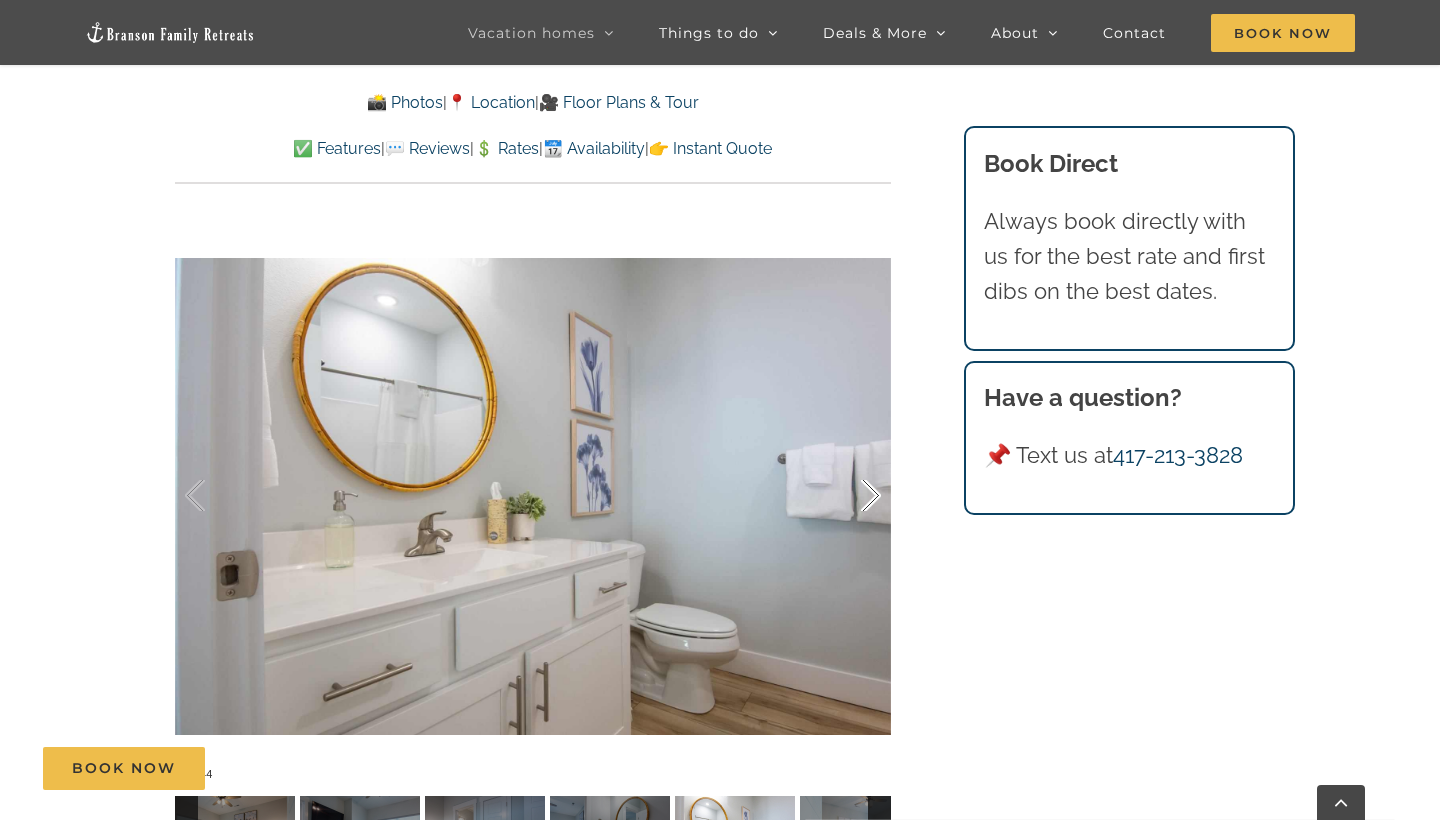 click at bounding box center (850, 496) 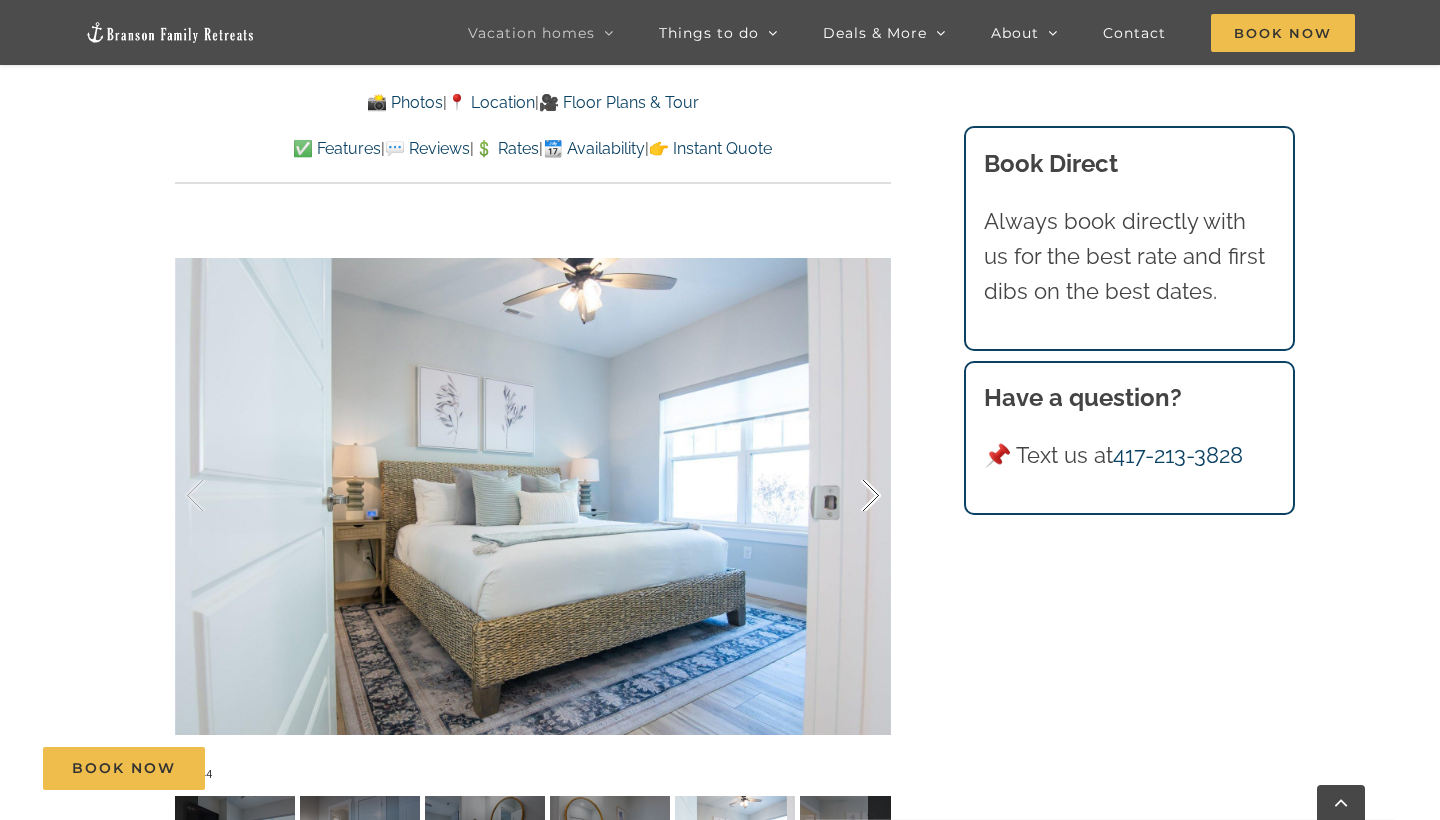 click at bounding box center [850, 496] 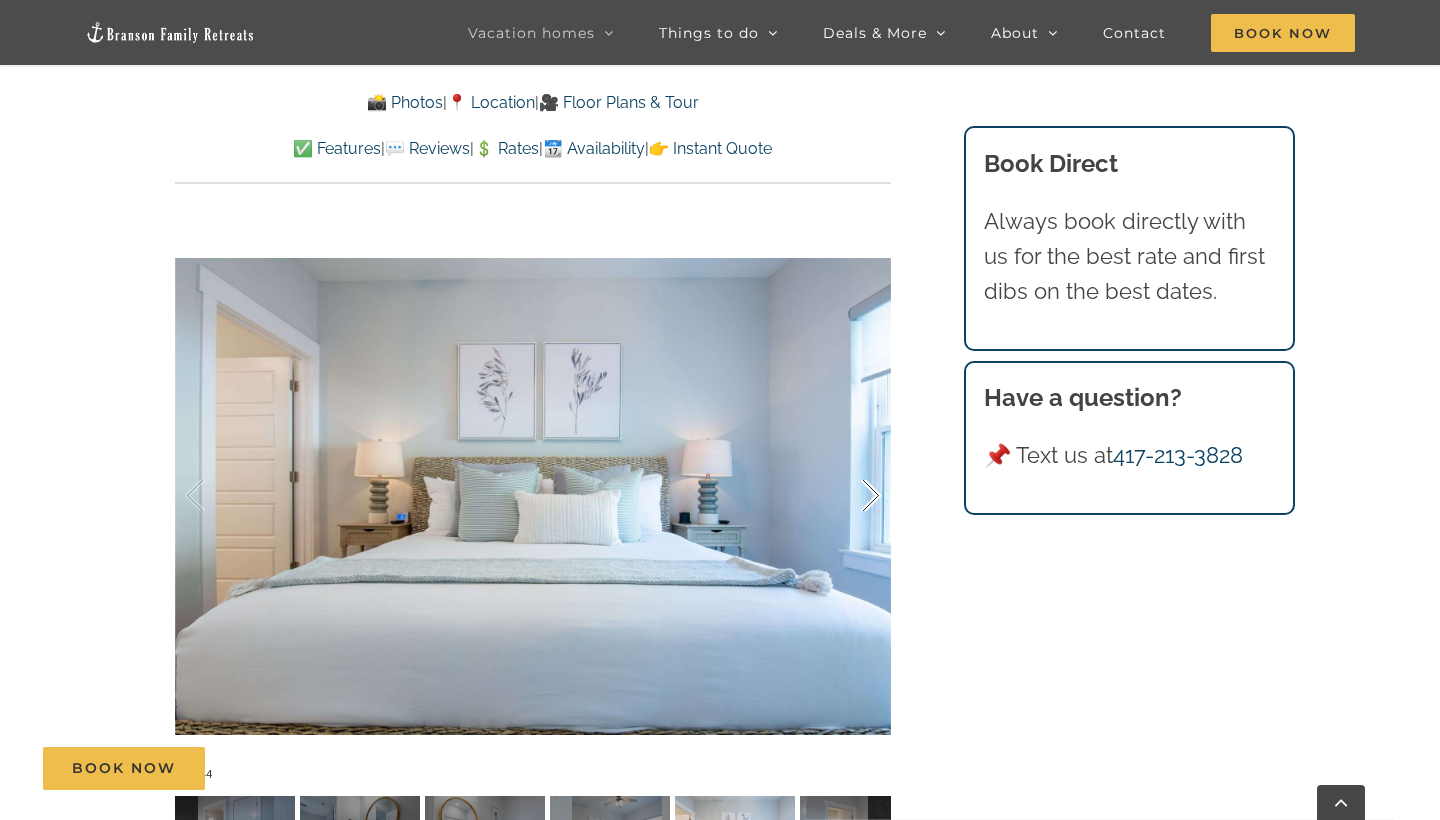 click at bounding box center [850, 496] 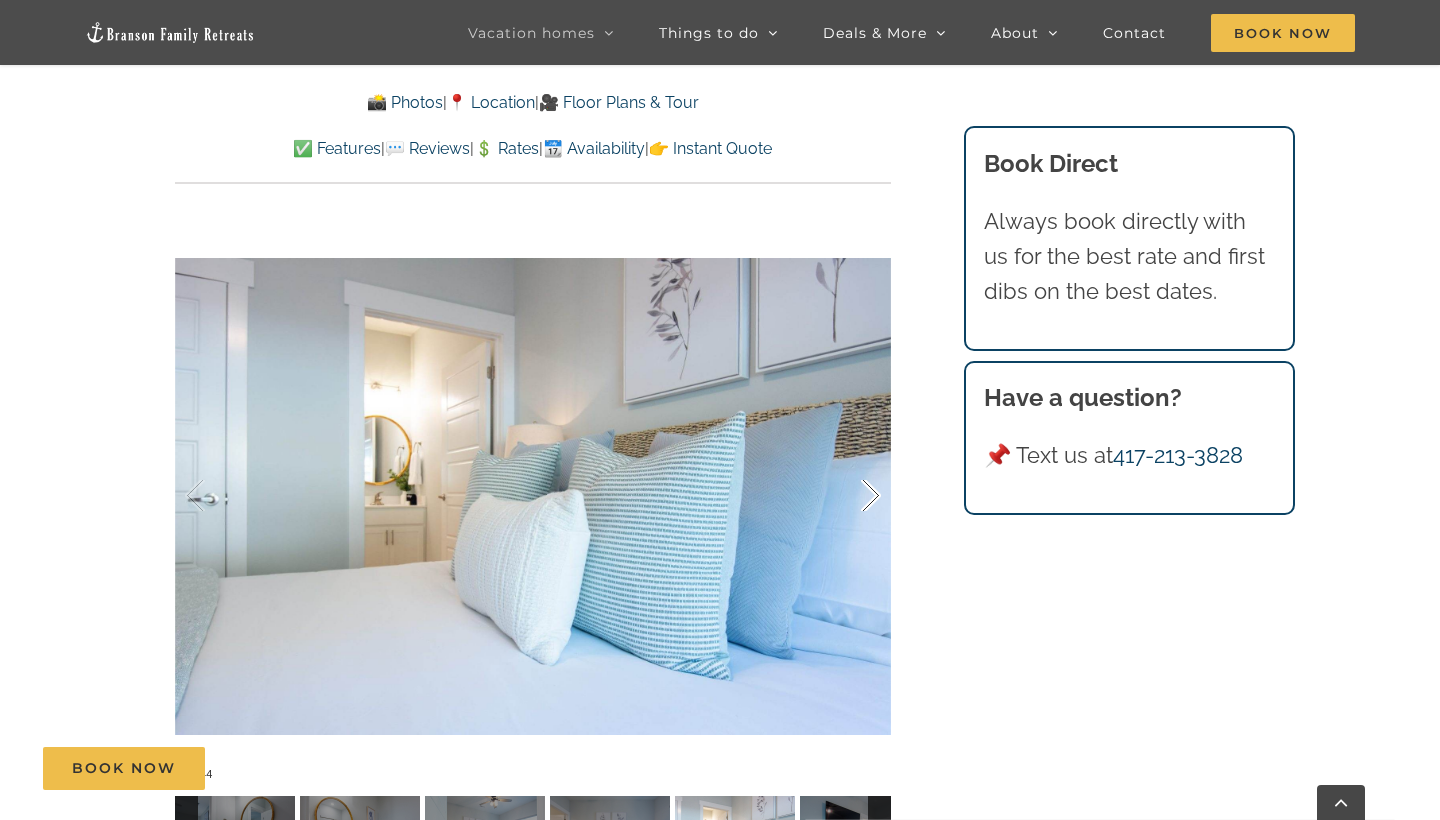click at bounding box center [850, 496] 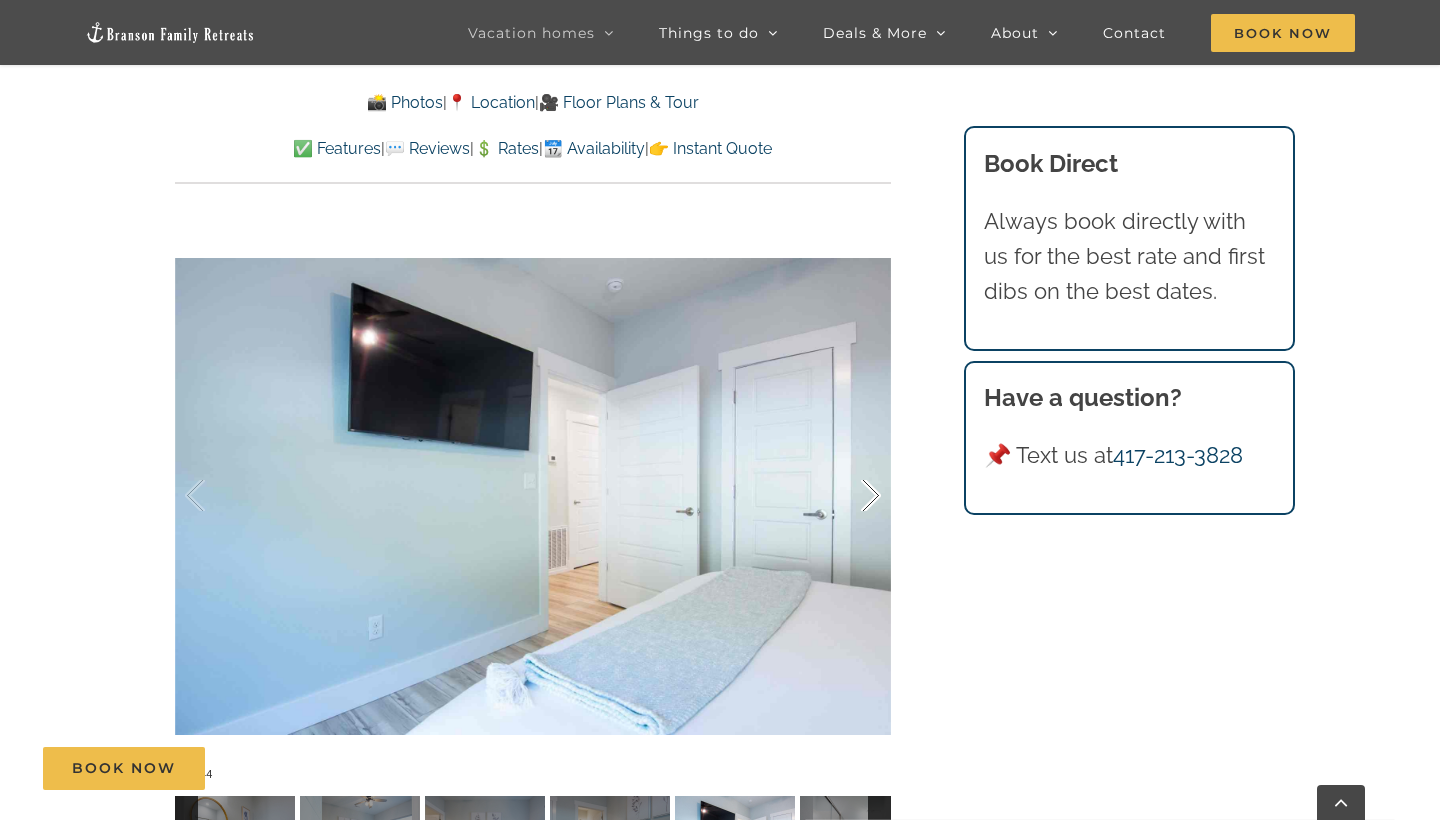 click at bounding box center [850, 496] 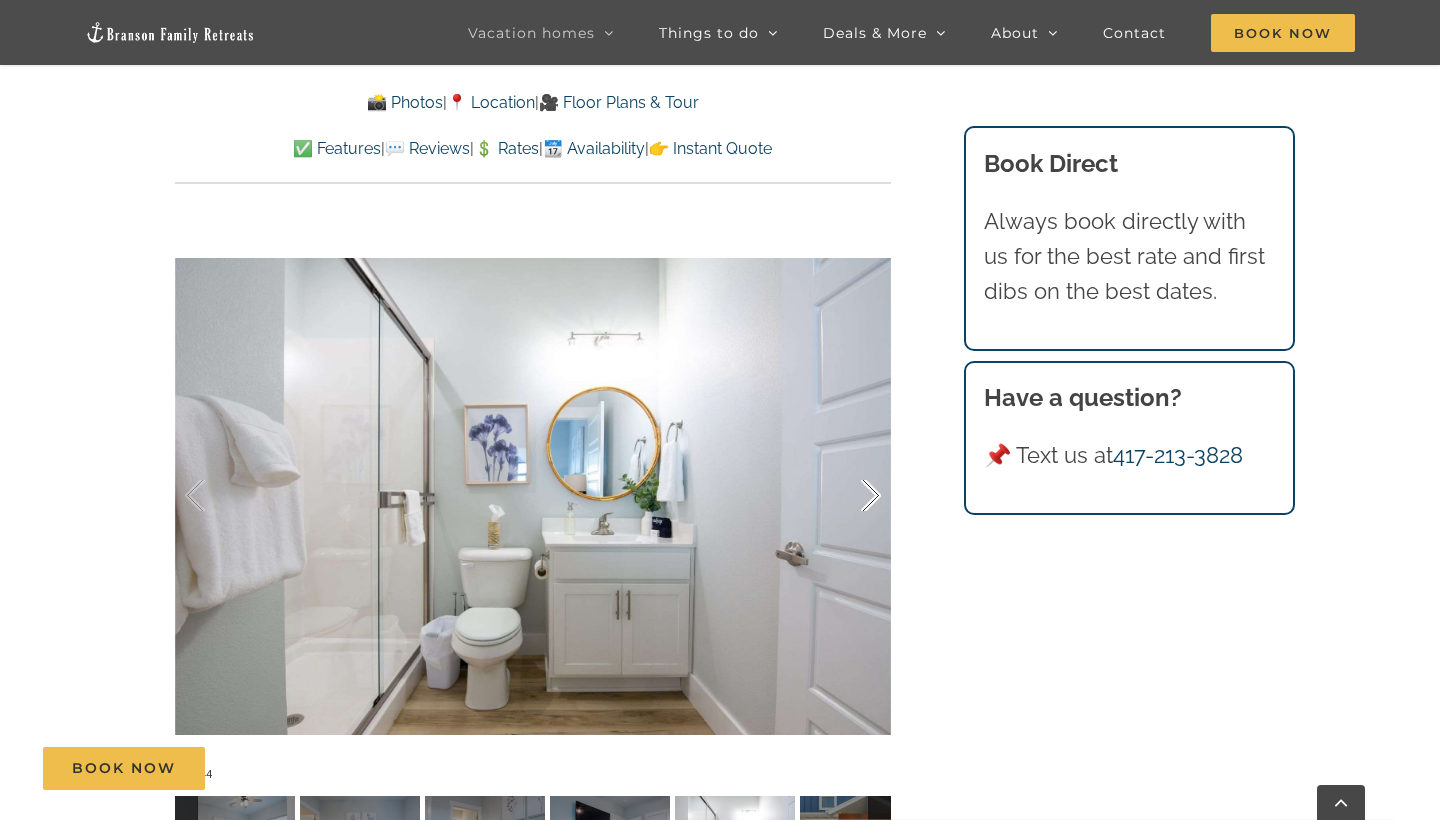 click at bounding box center (850, 496) 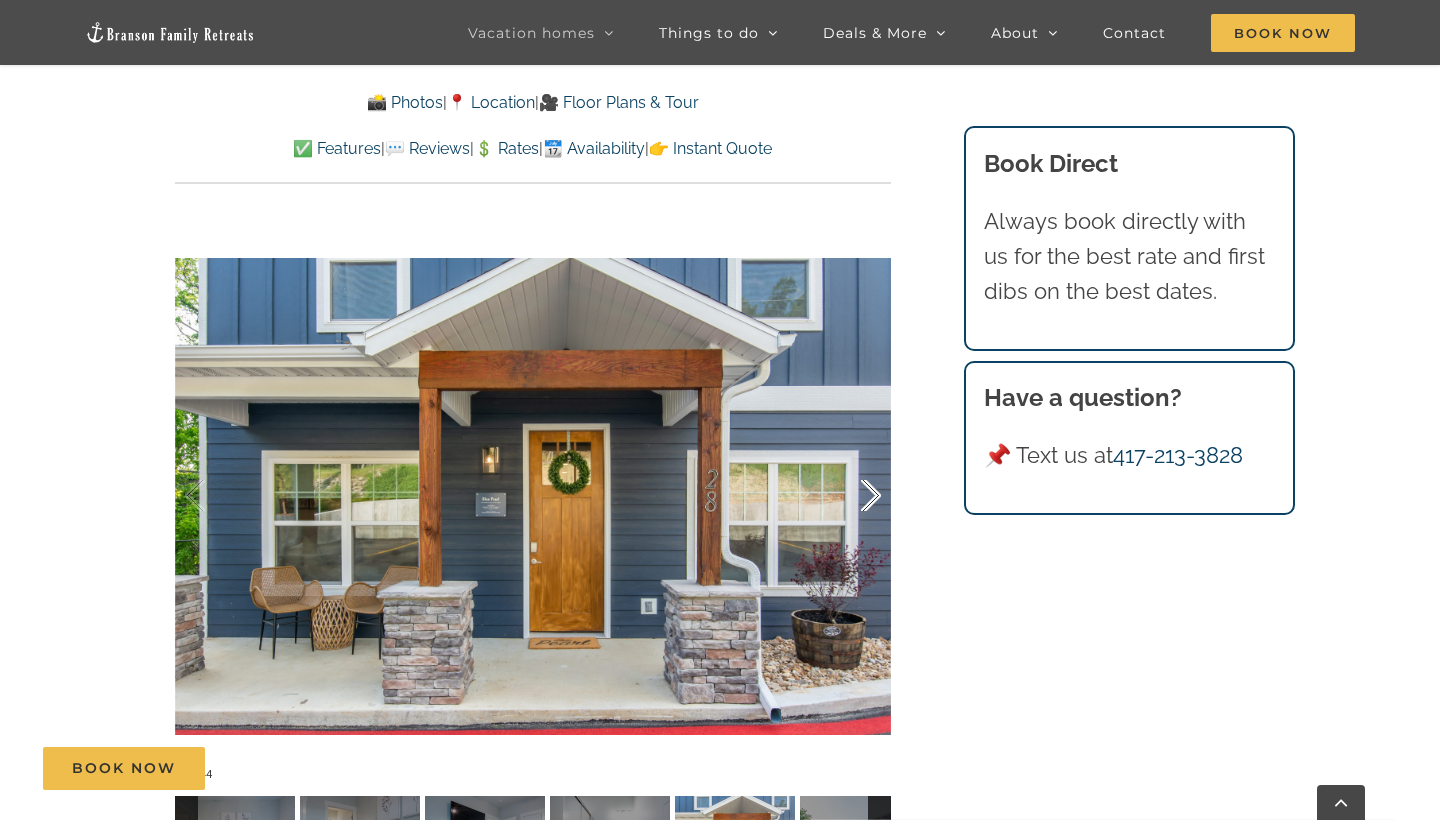 click at bounding box center [850, 496] 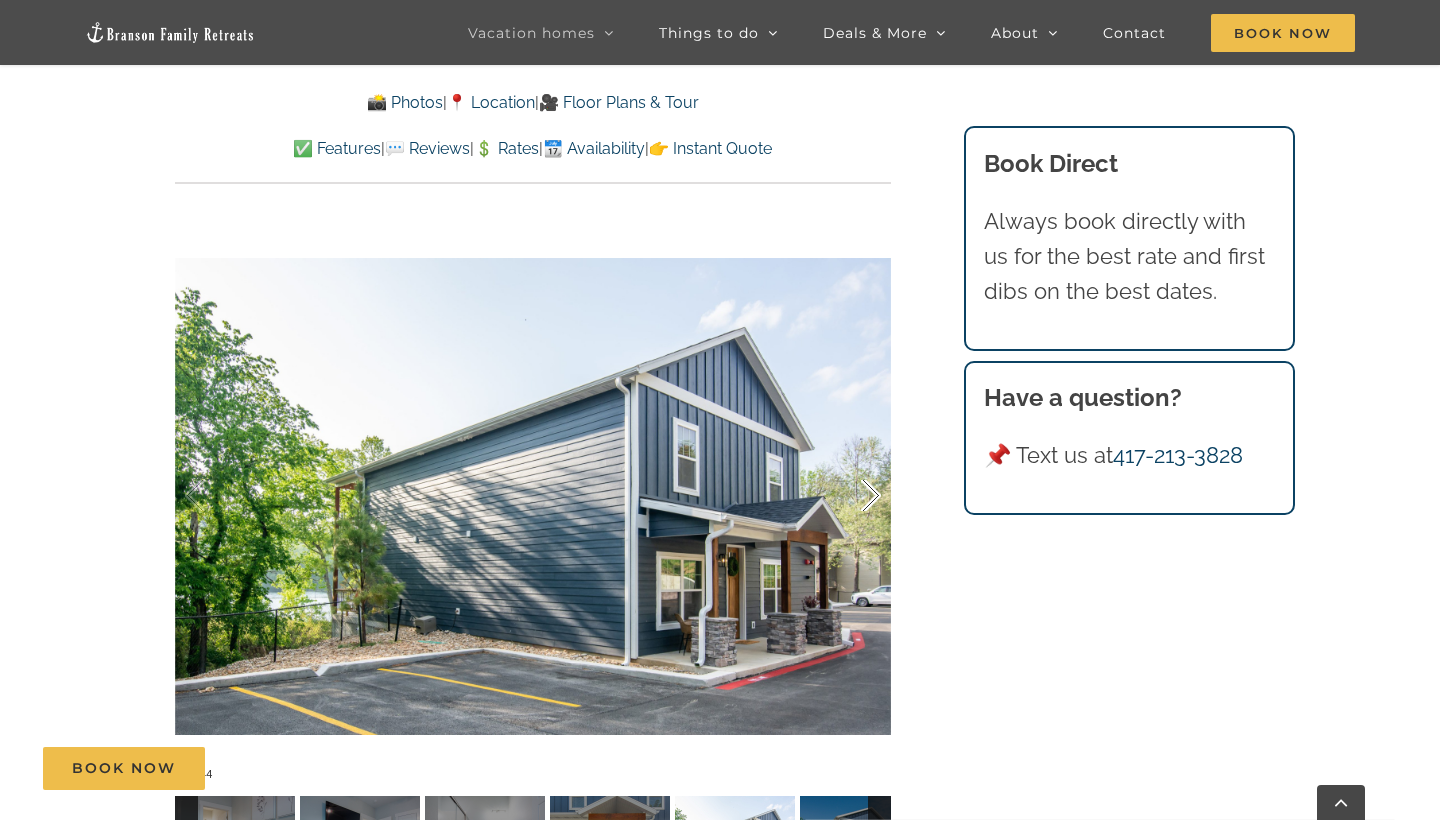 click at bounding box center (850, 496) 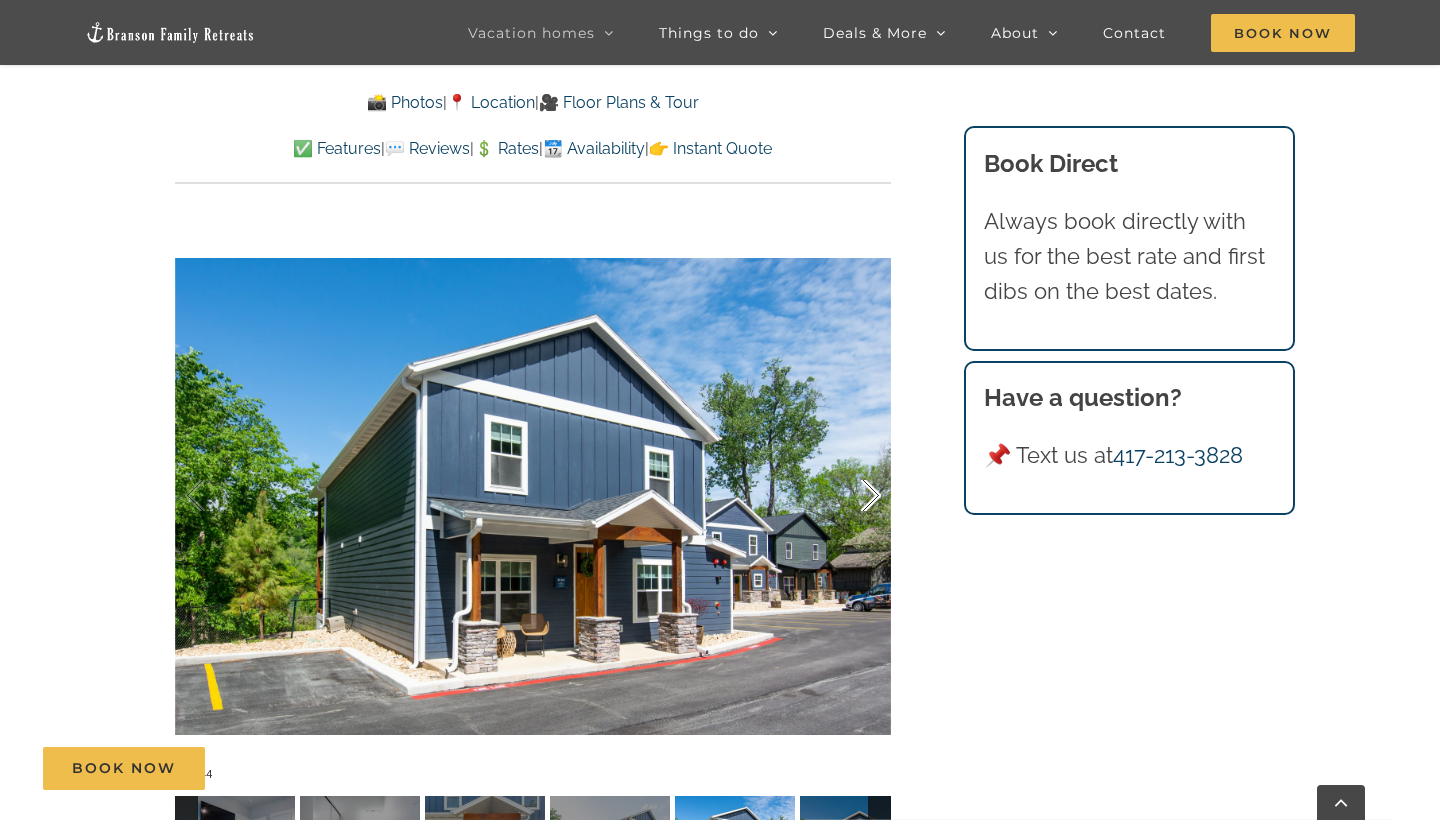 click at bounding box center [850, 496] 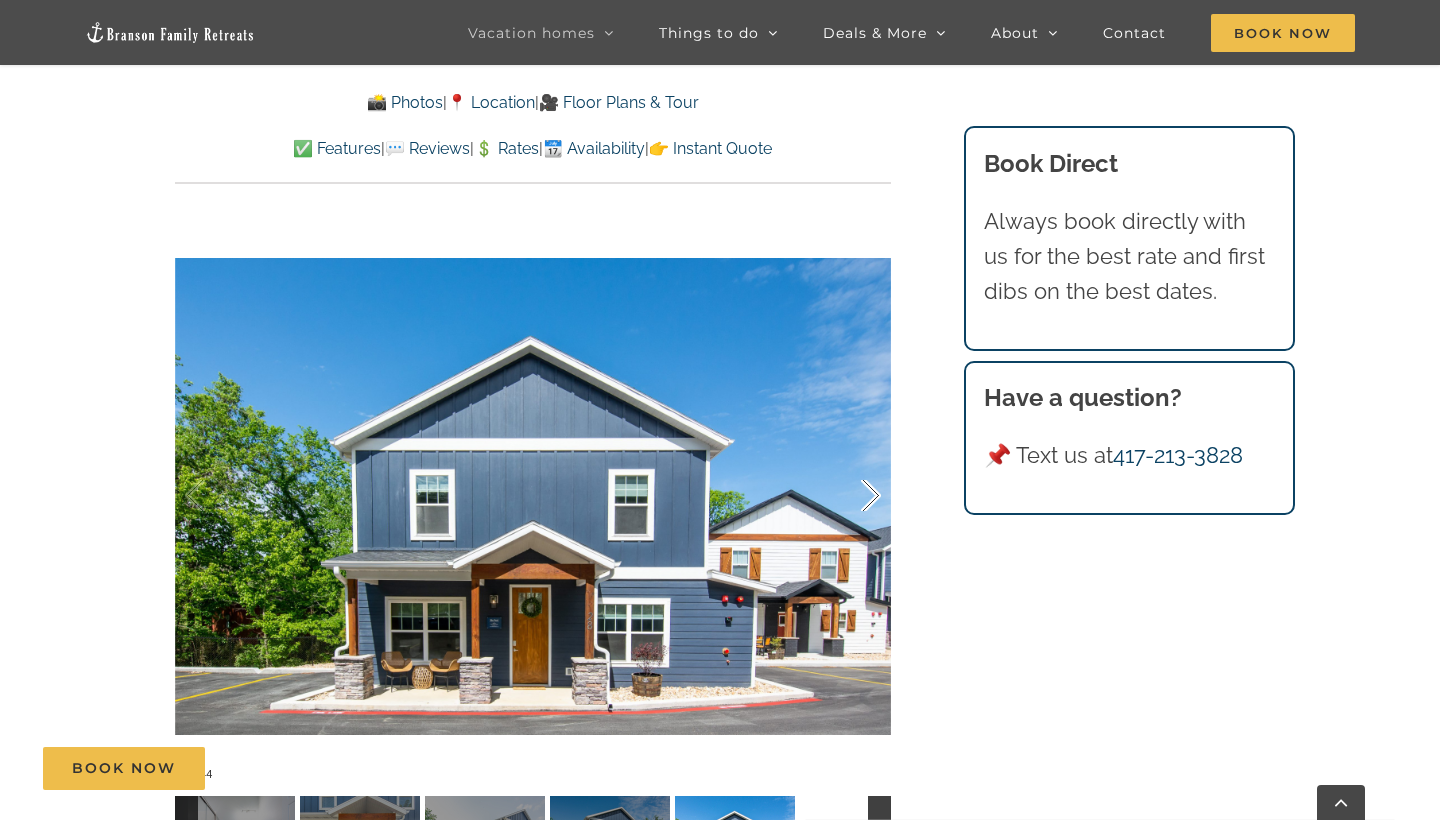 click at bounding box center [850, 496] 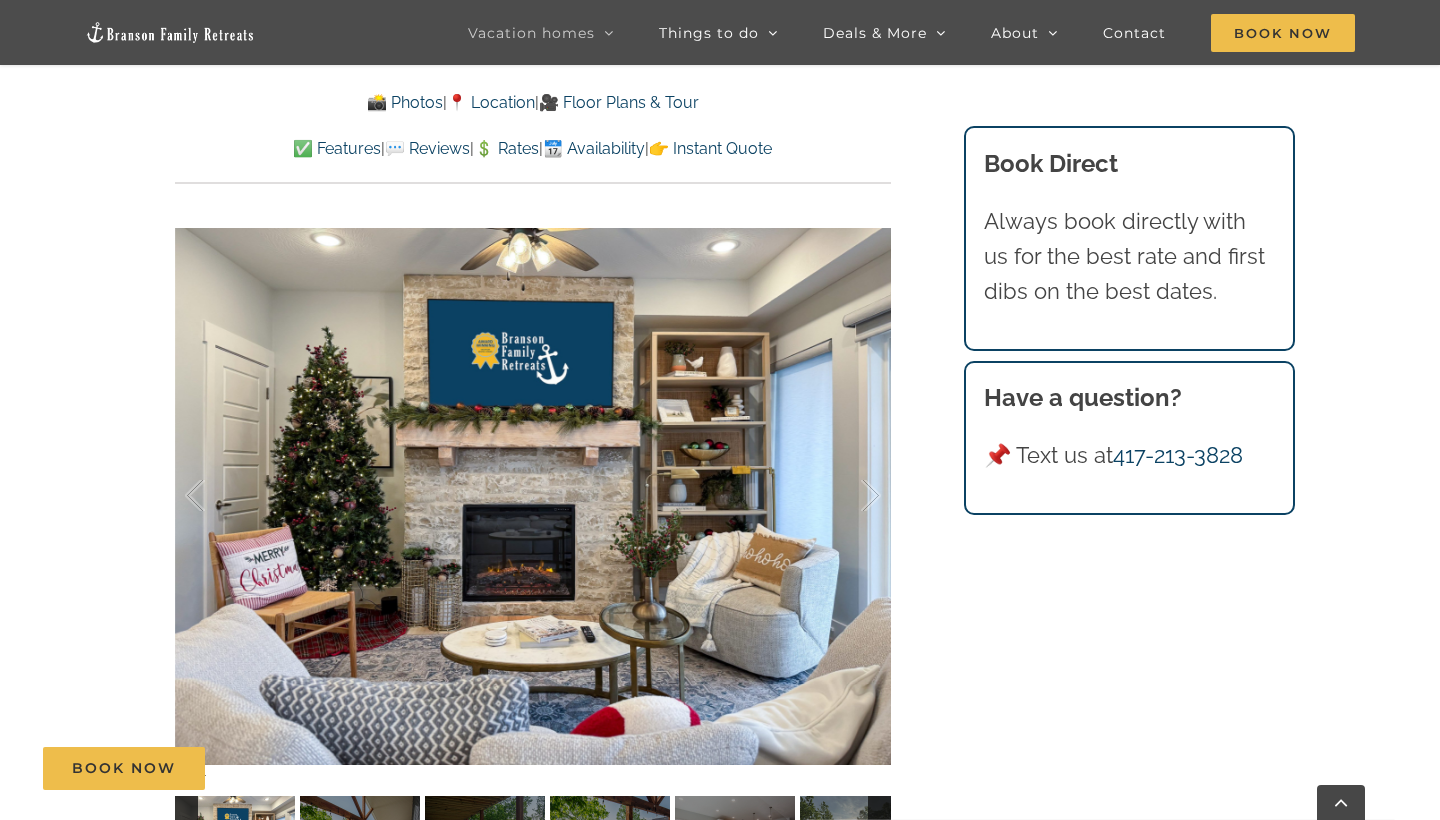 click on "📍 Location" at bounding box center [491, 102] 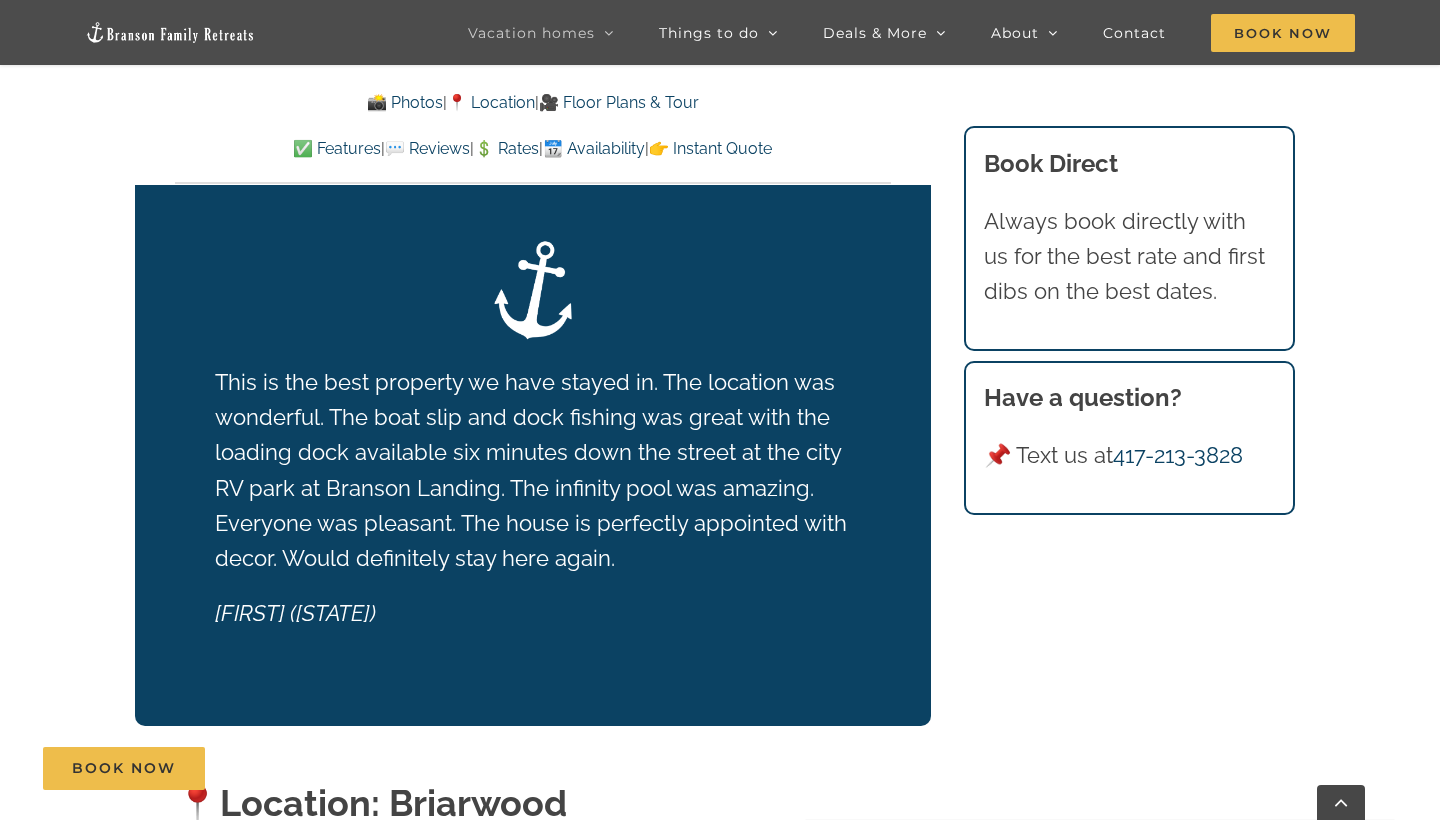 scroll, scrollTop: 2997, scrollLeft: 0, axis: vertical 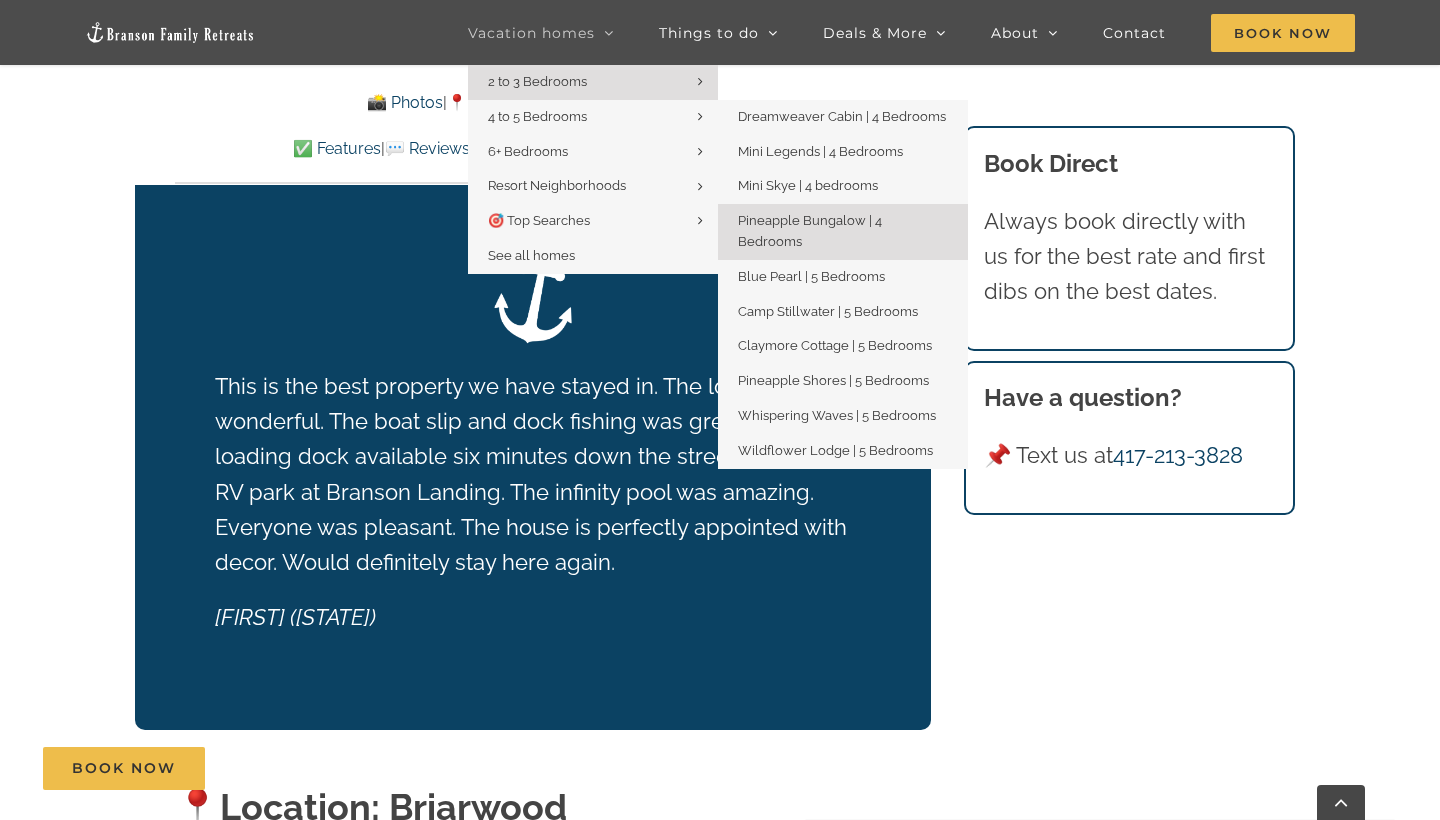 click on "Pineapple Bungalow | 4 Bedrooms" at bounding box center [810, 231] 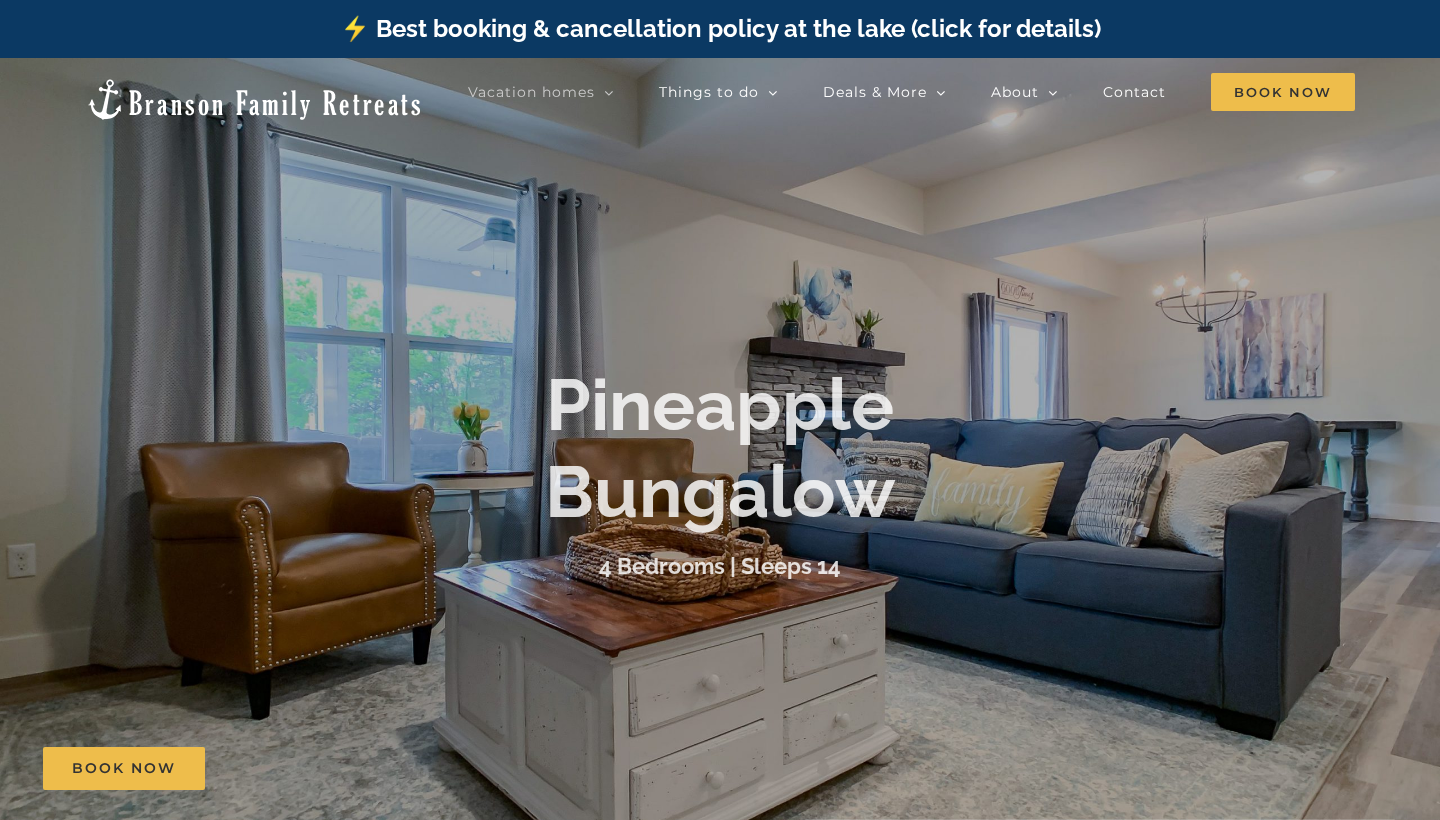 scroll, scrollTop: 0, scrollLeft: 0, axis: both 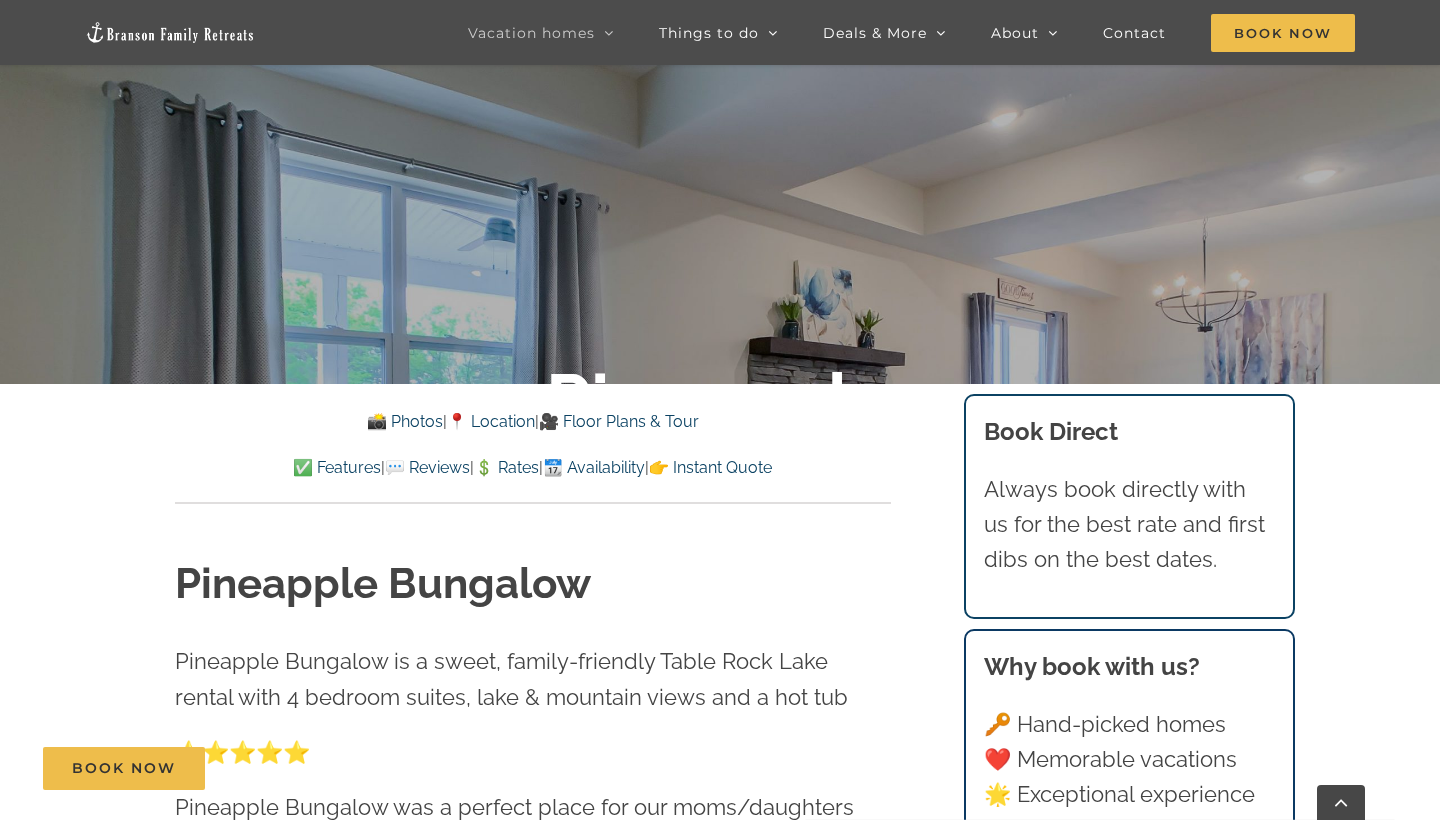 click on "📸 Photos" at bounding box center [405, 421] 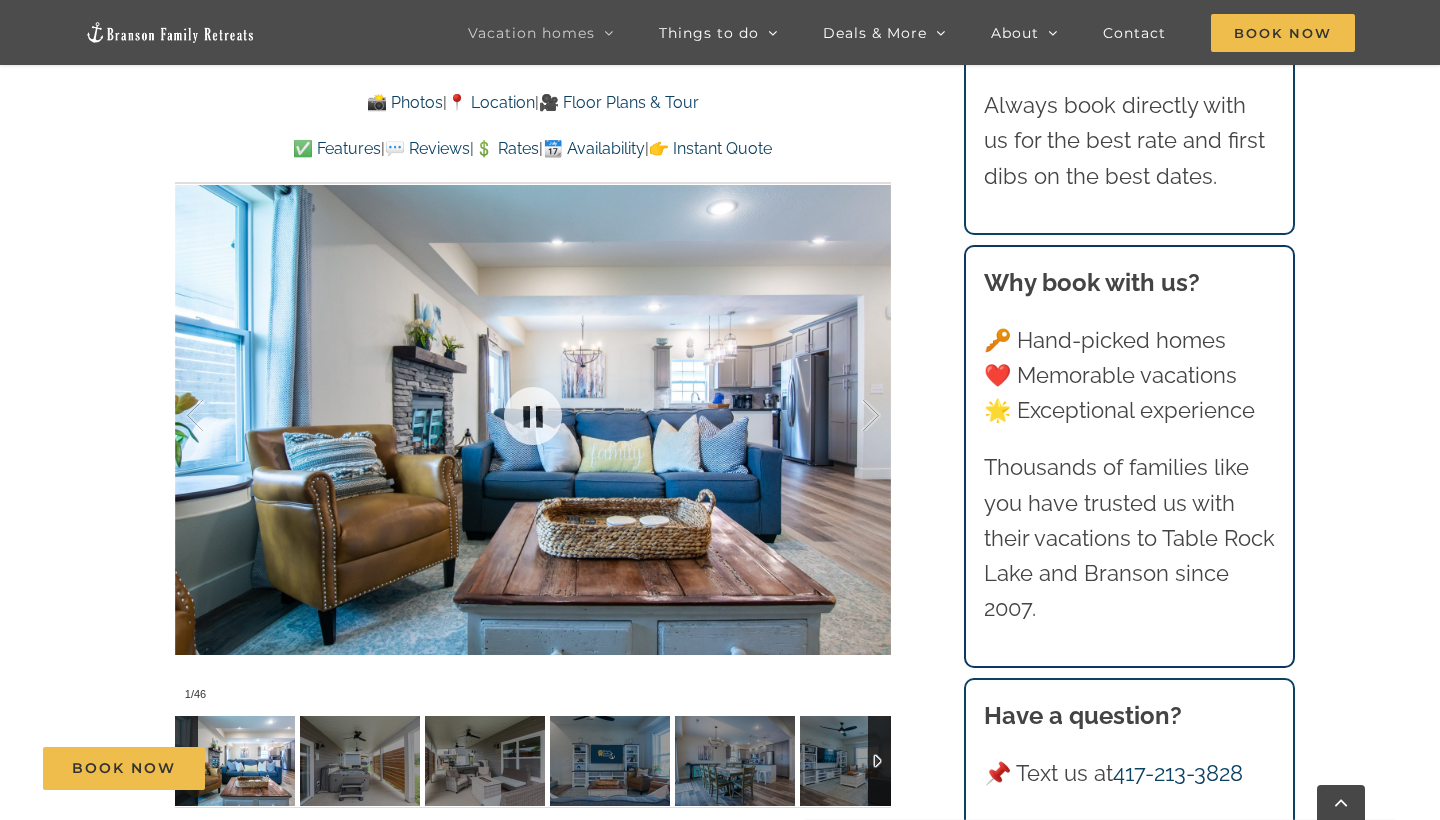 scroll, scrollTop: 1508, scrollLeft: 0, axis: vertical 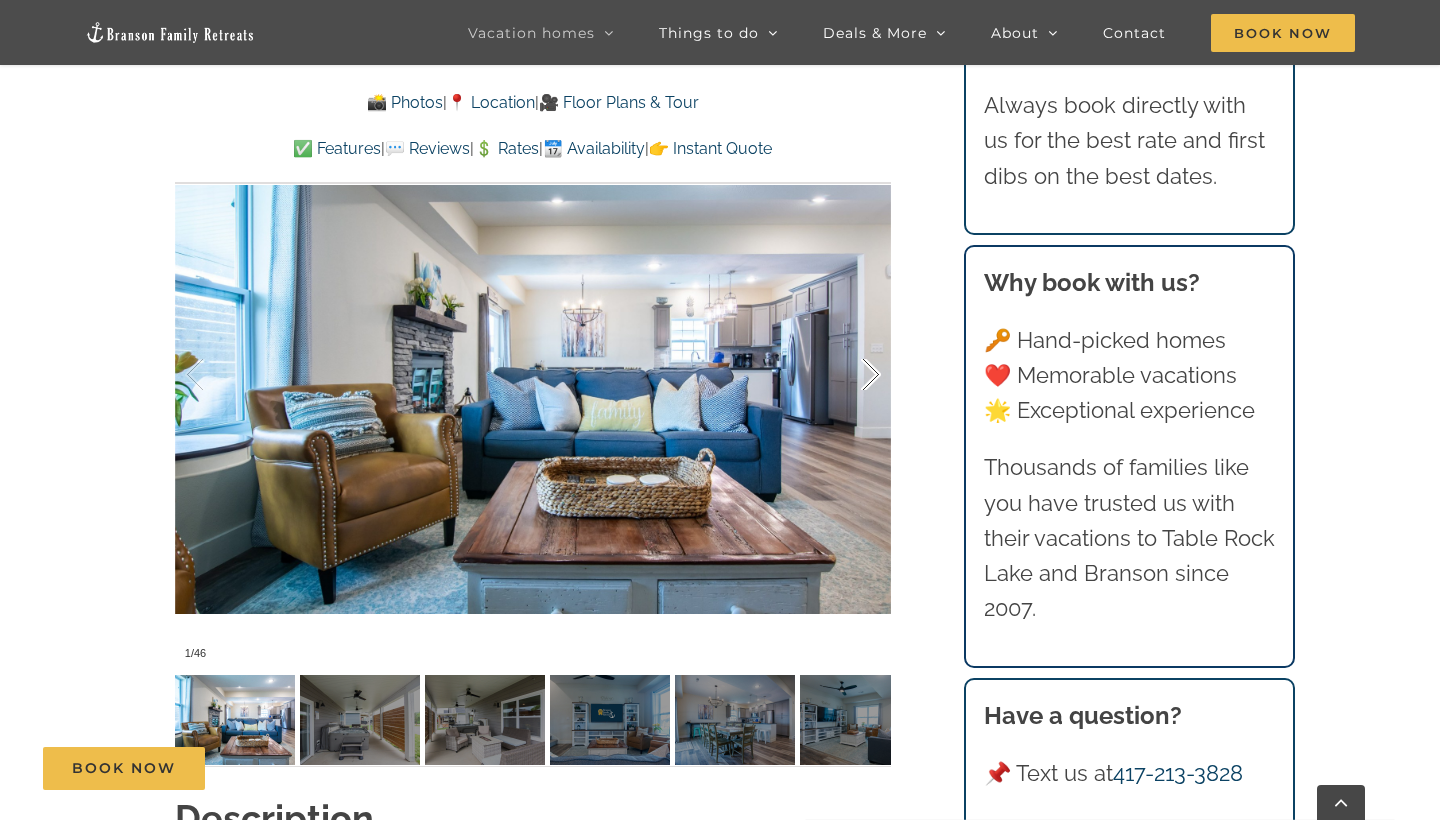 click at bounding box center (850, 375) 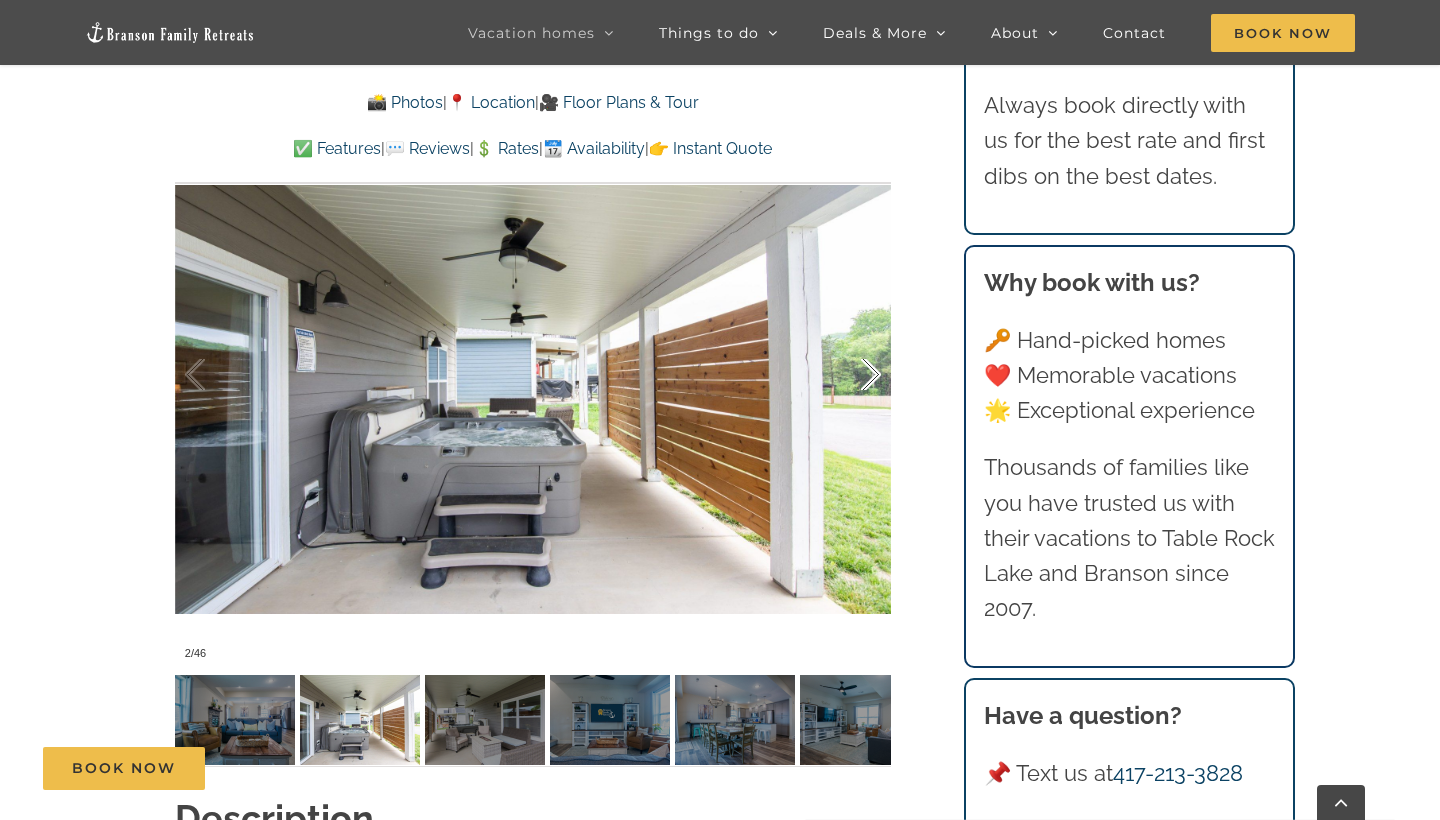 click at bounding box center (850, 375) 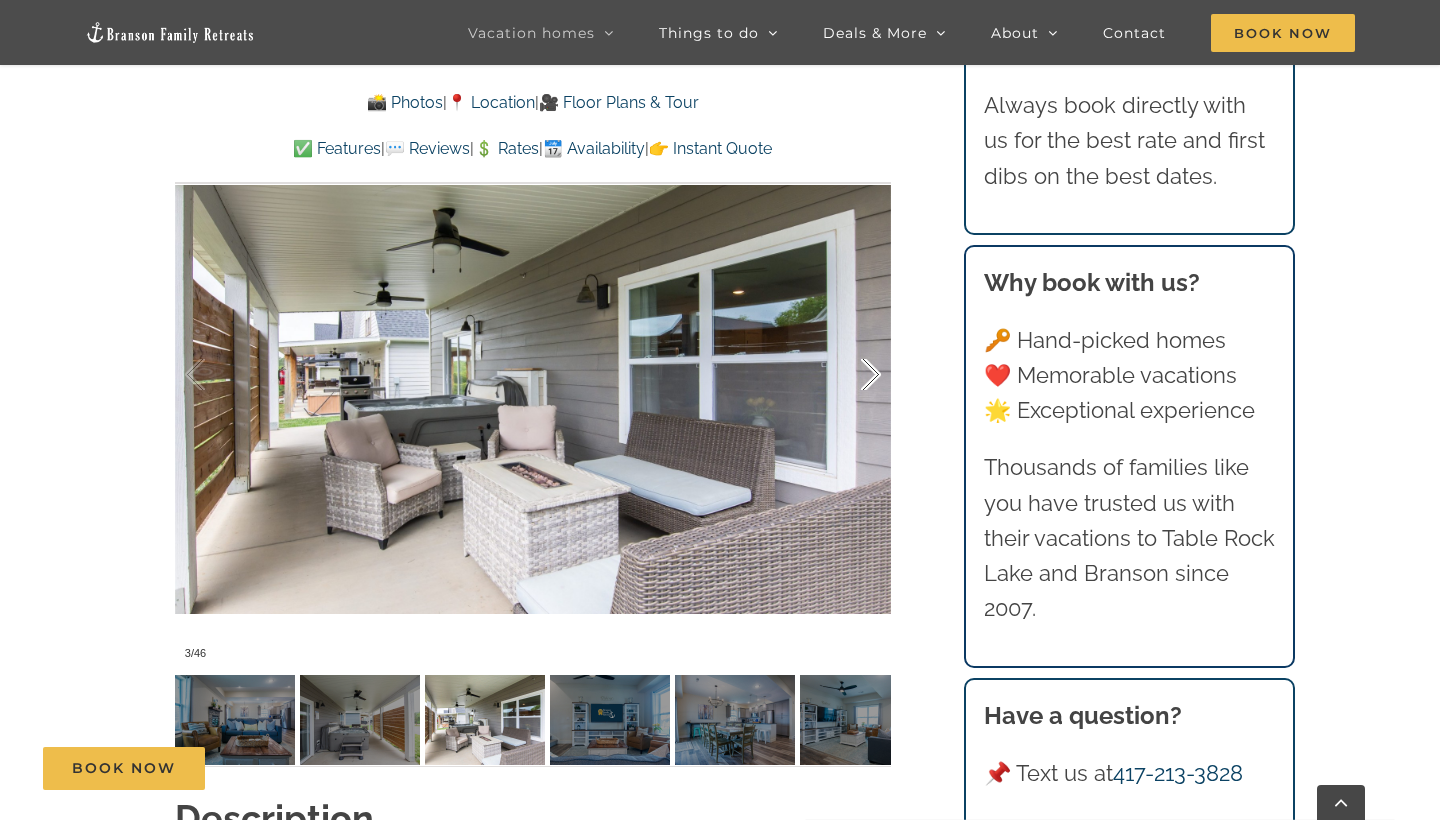 click at bounding box center [850, 375] 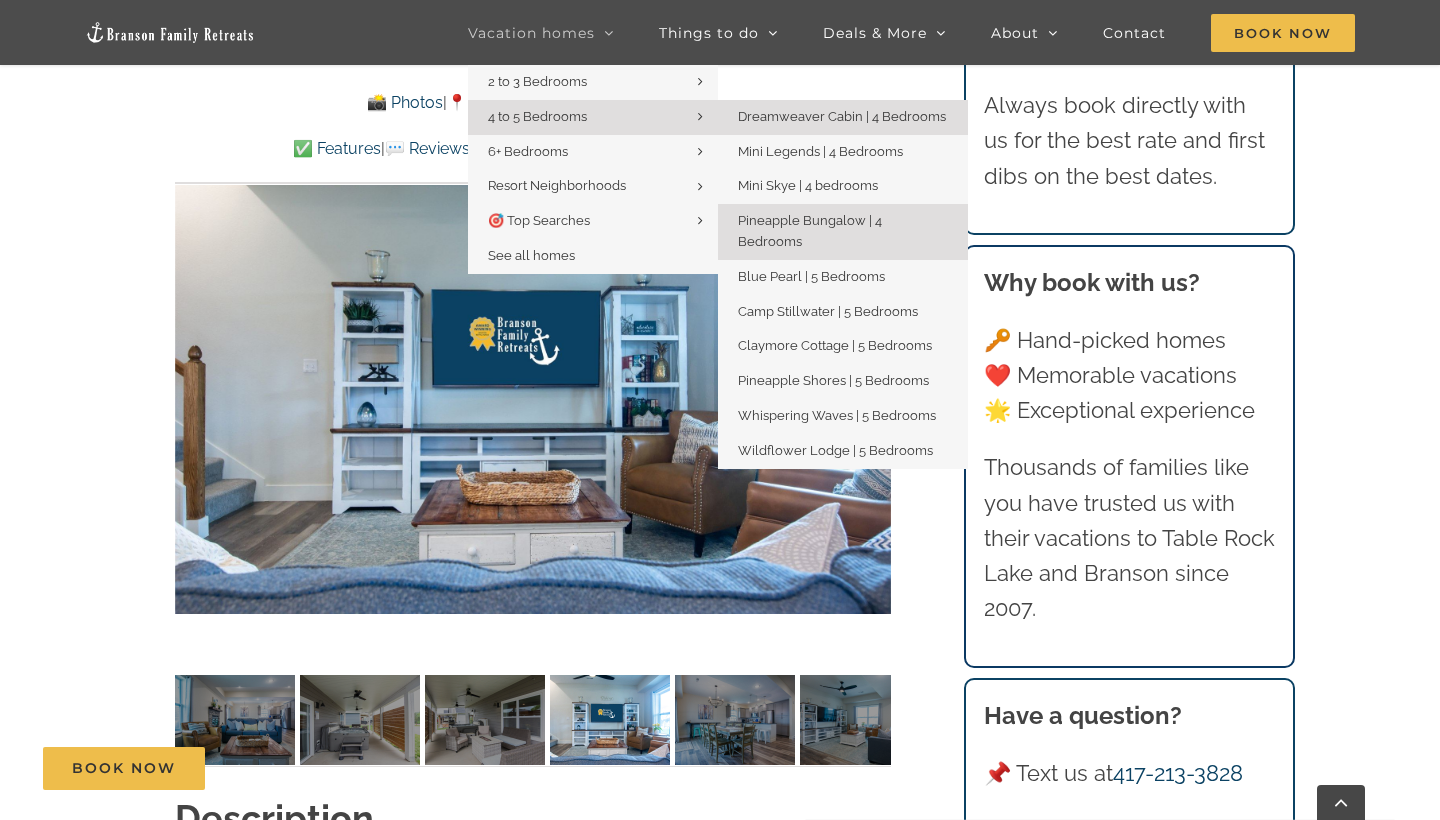 click on "Dreamweaver Cabin | 4 Bedrooms" at bounding box center (842, 116) 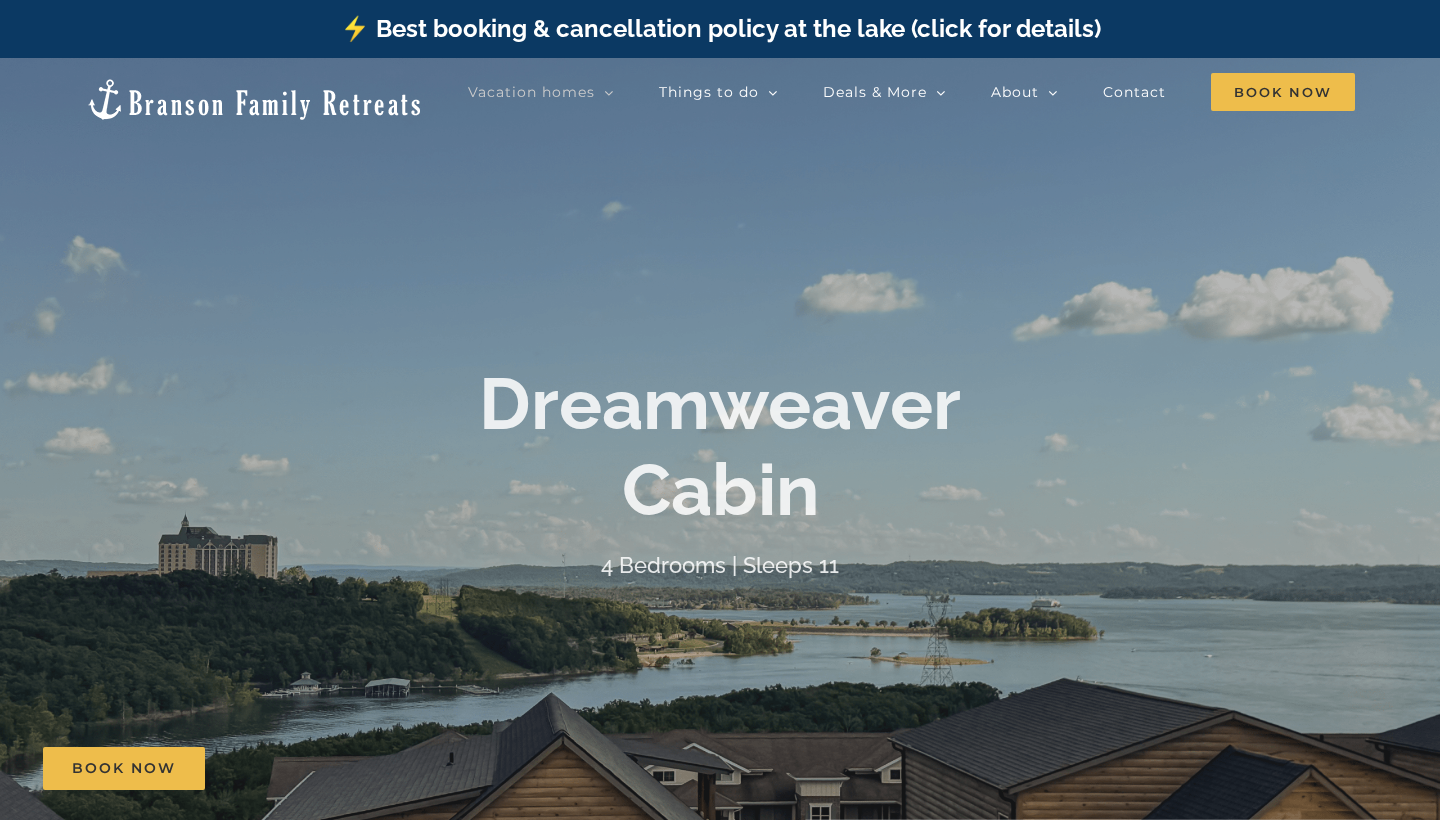 scroll, scrollTop: 0, scrollLeft: 0, axis: both 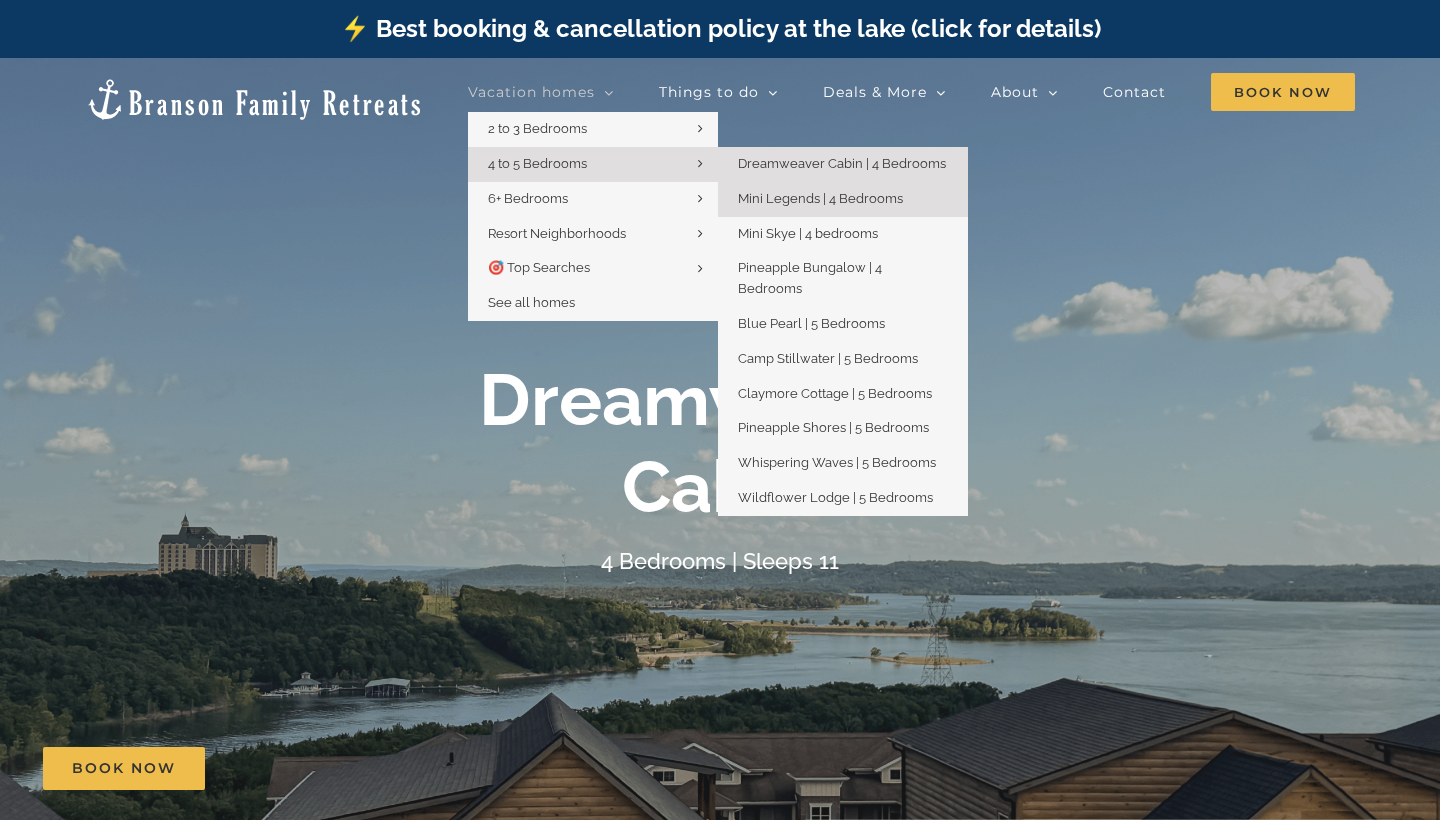 click on "Mini Legends | 4 Bedrooms" at bounding box center [843, 199] 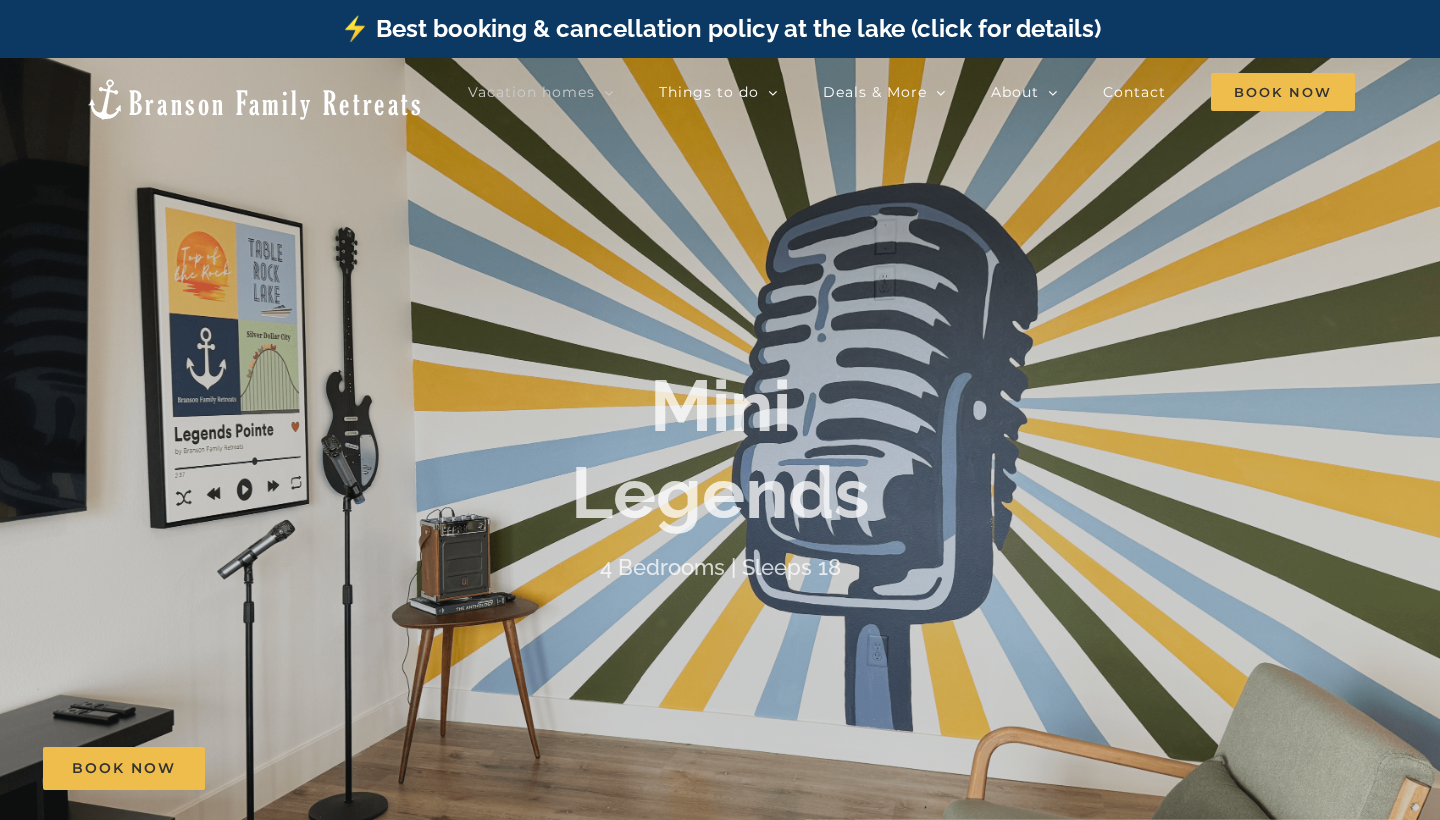 scroll, scrollTop: 0, scrollLeft: 0, axis: both 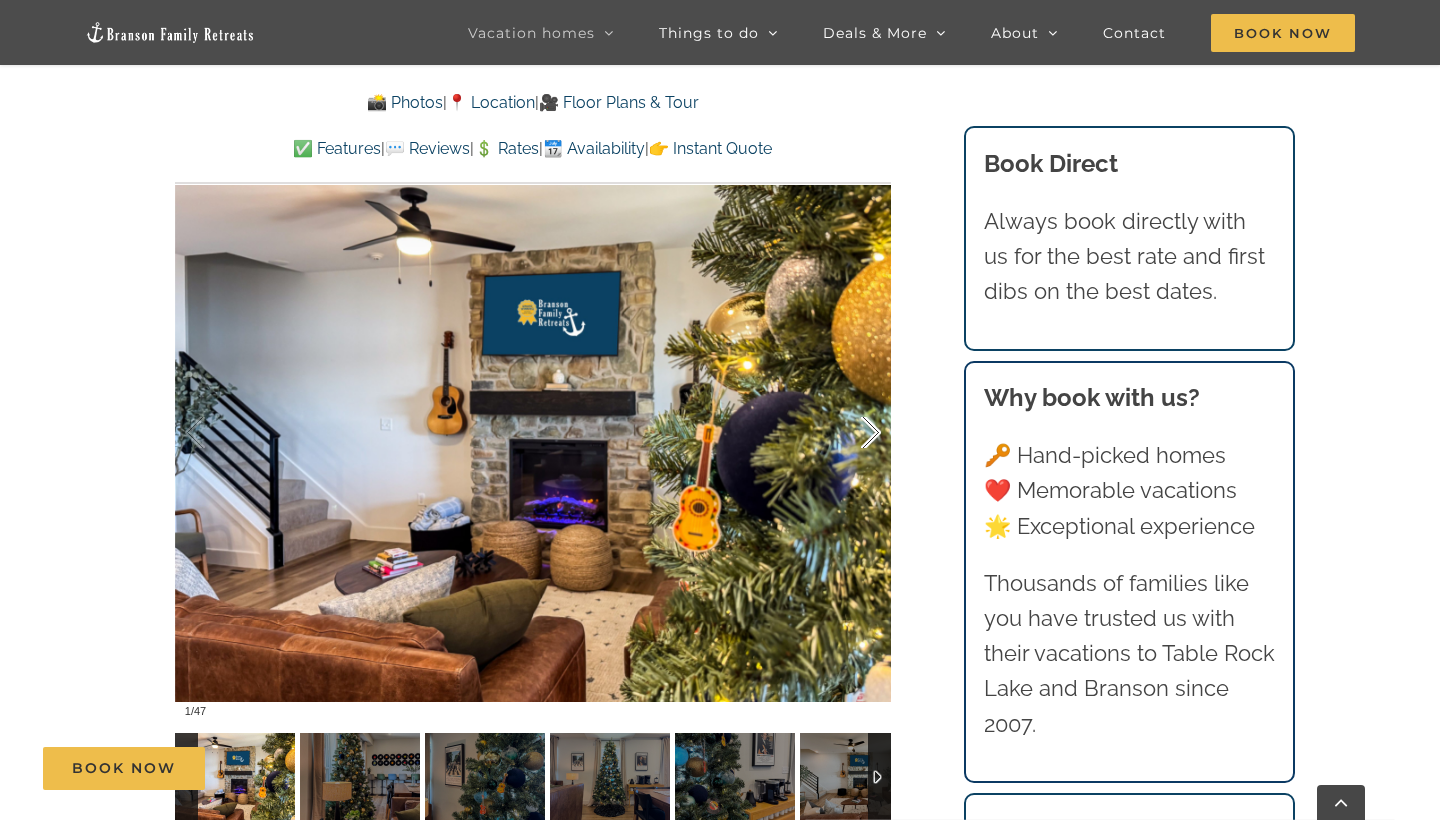 click at bounding box center (850, 433) 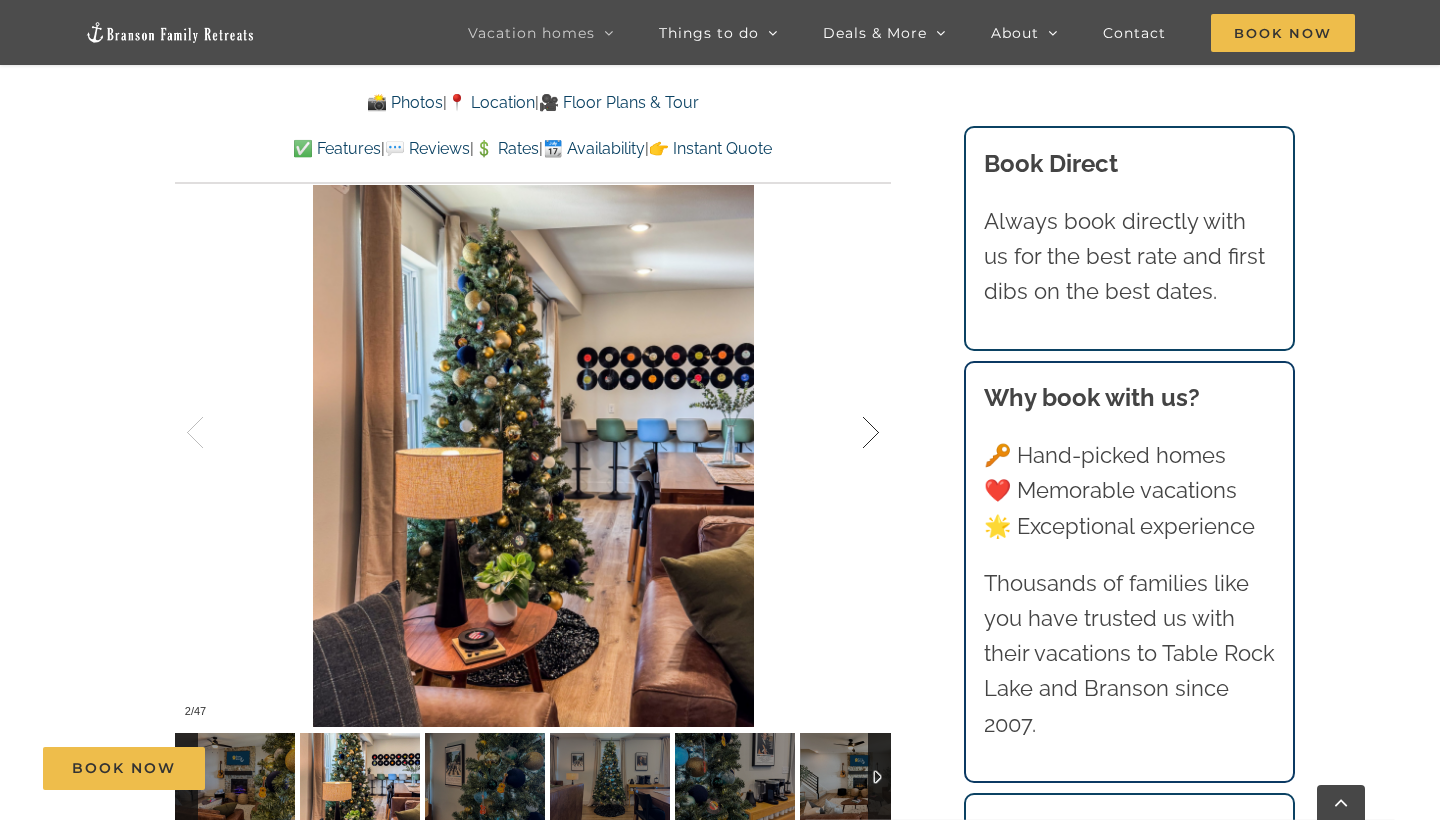 click at bounding box center (850, 433) 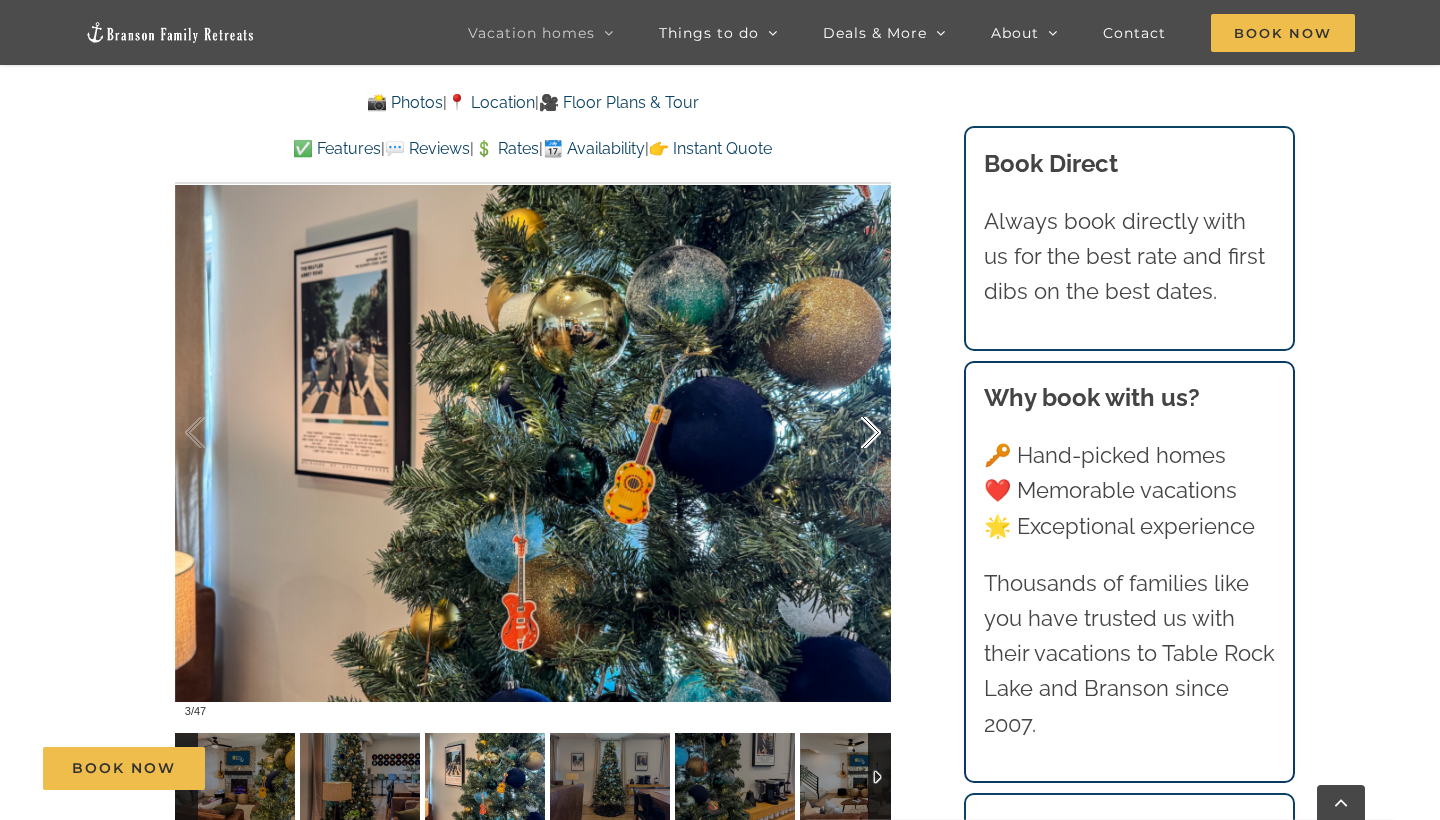 click at bounding box center [850, 433] 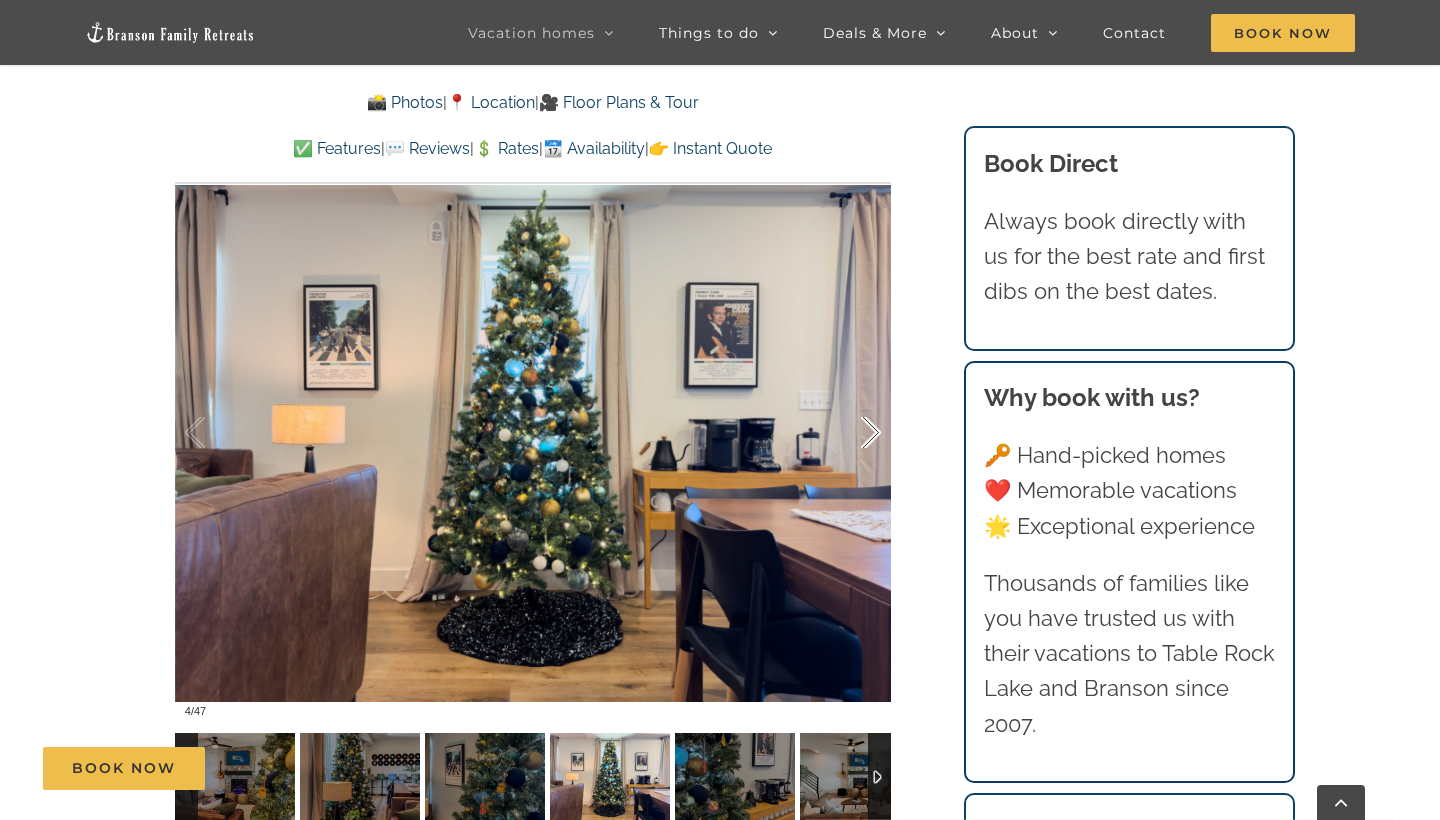 click at bounding box center (850, 433) 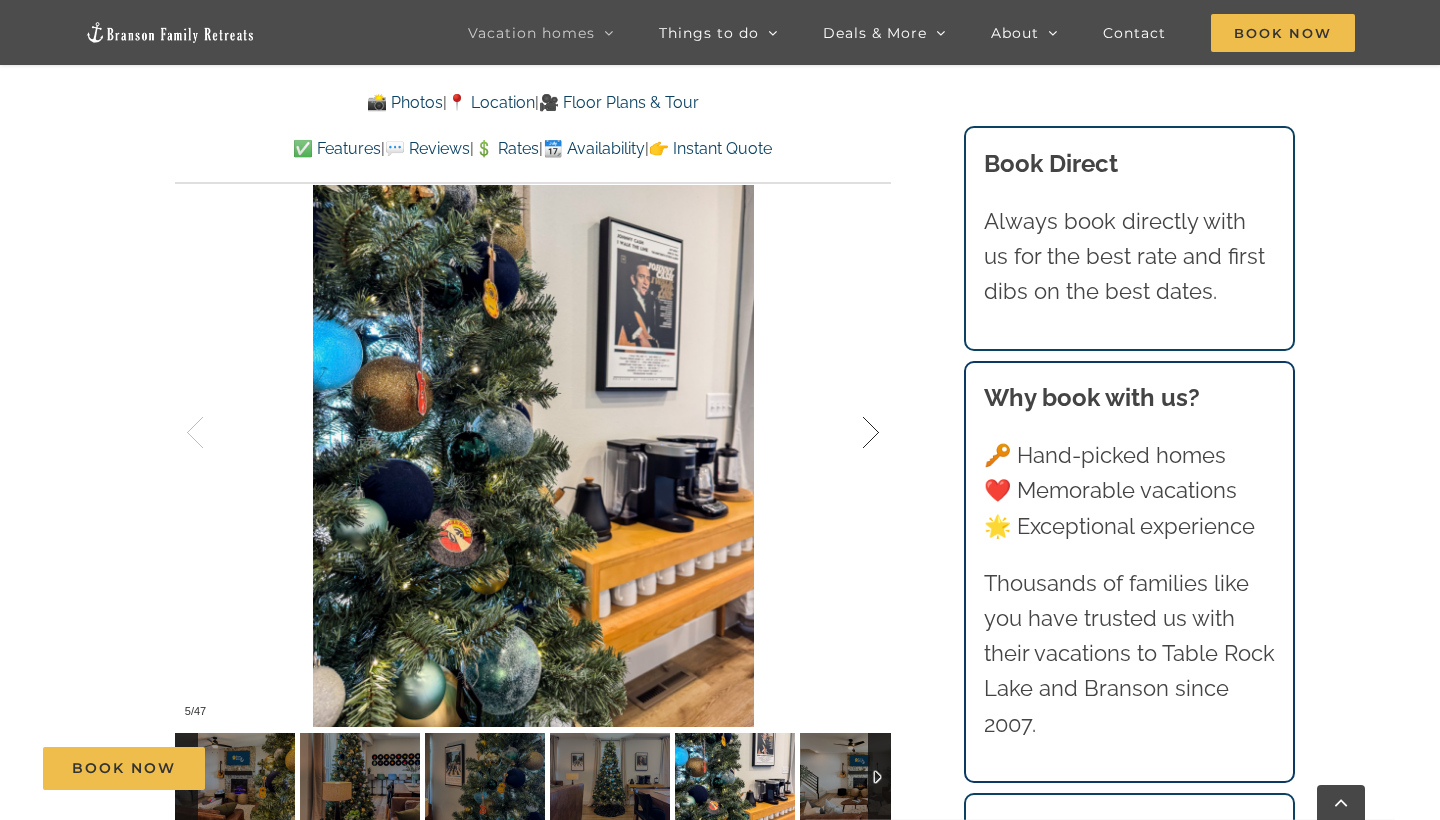 click at bounding box center [850, 433] 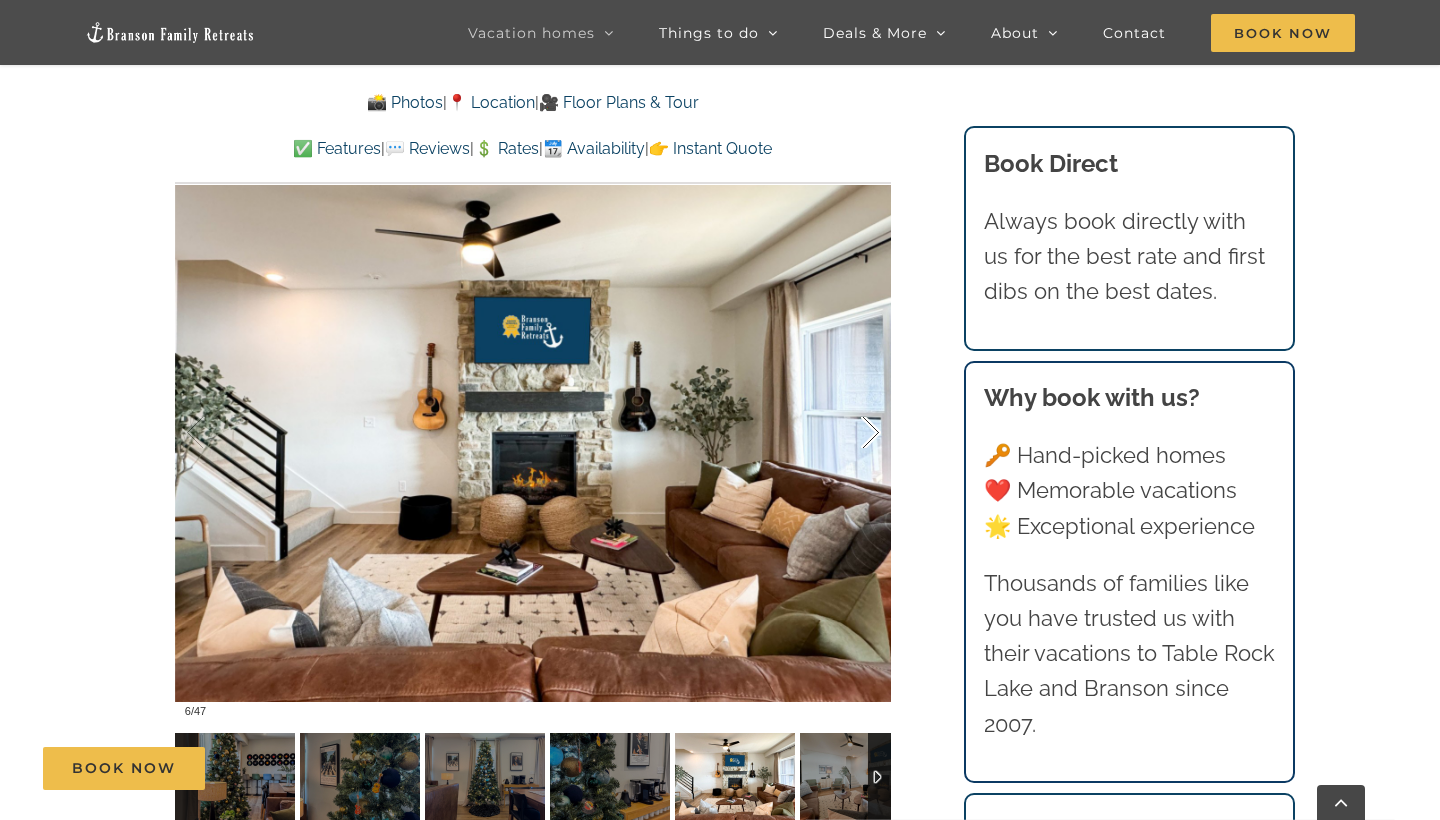 click at bounding box center [850, 433] 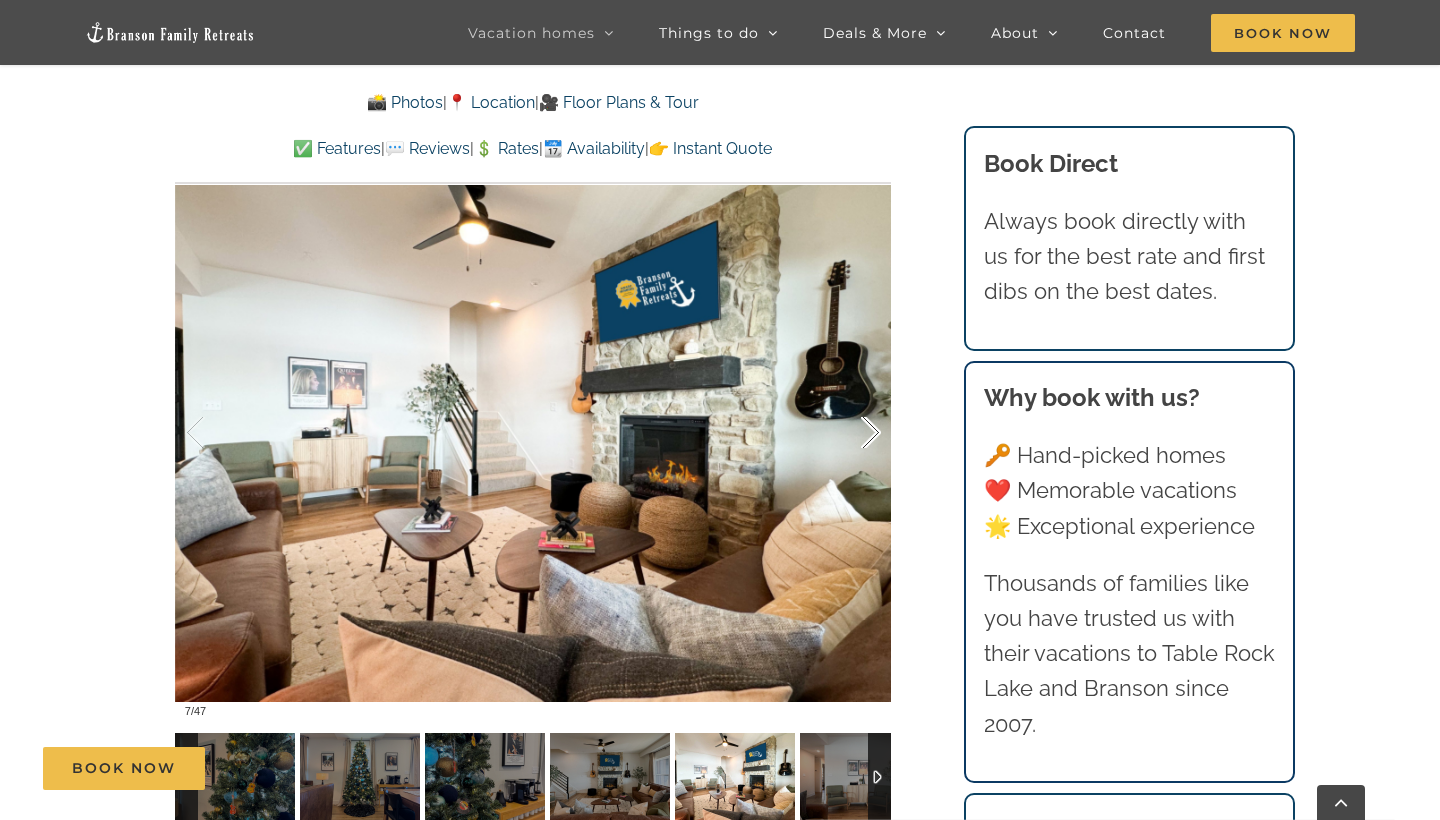 click at bounding box center (850, 433) 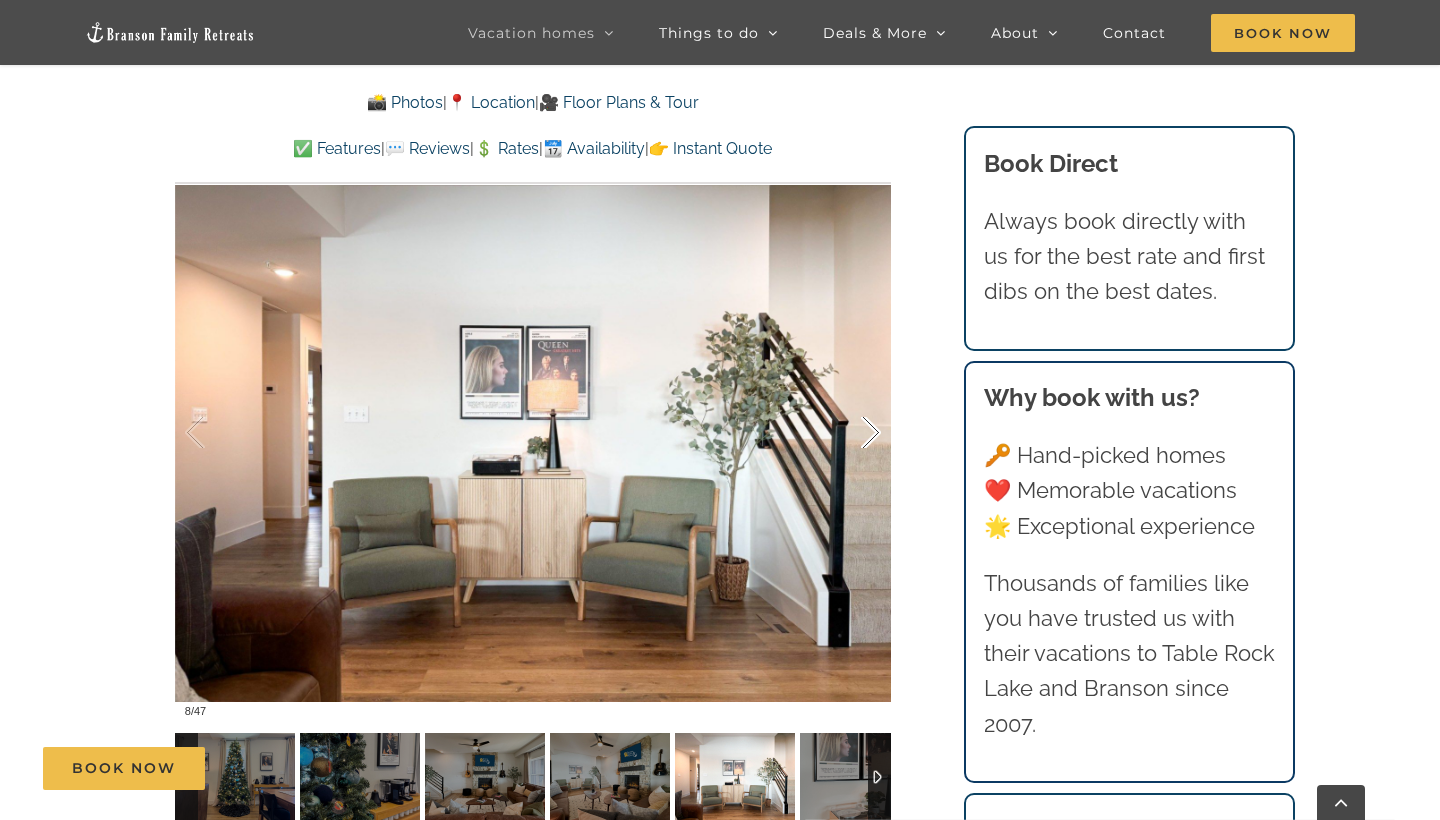 click at bounding box center [850, 433] 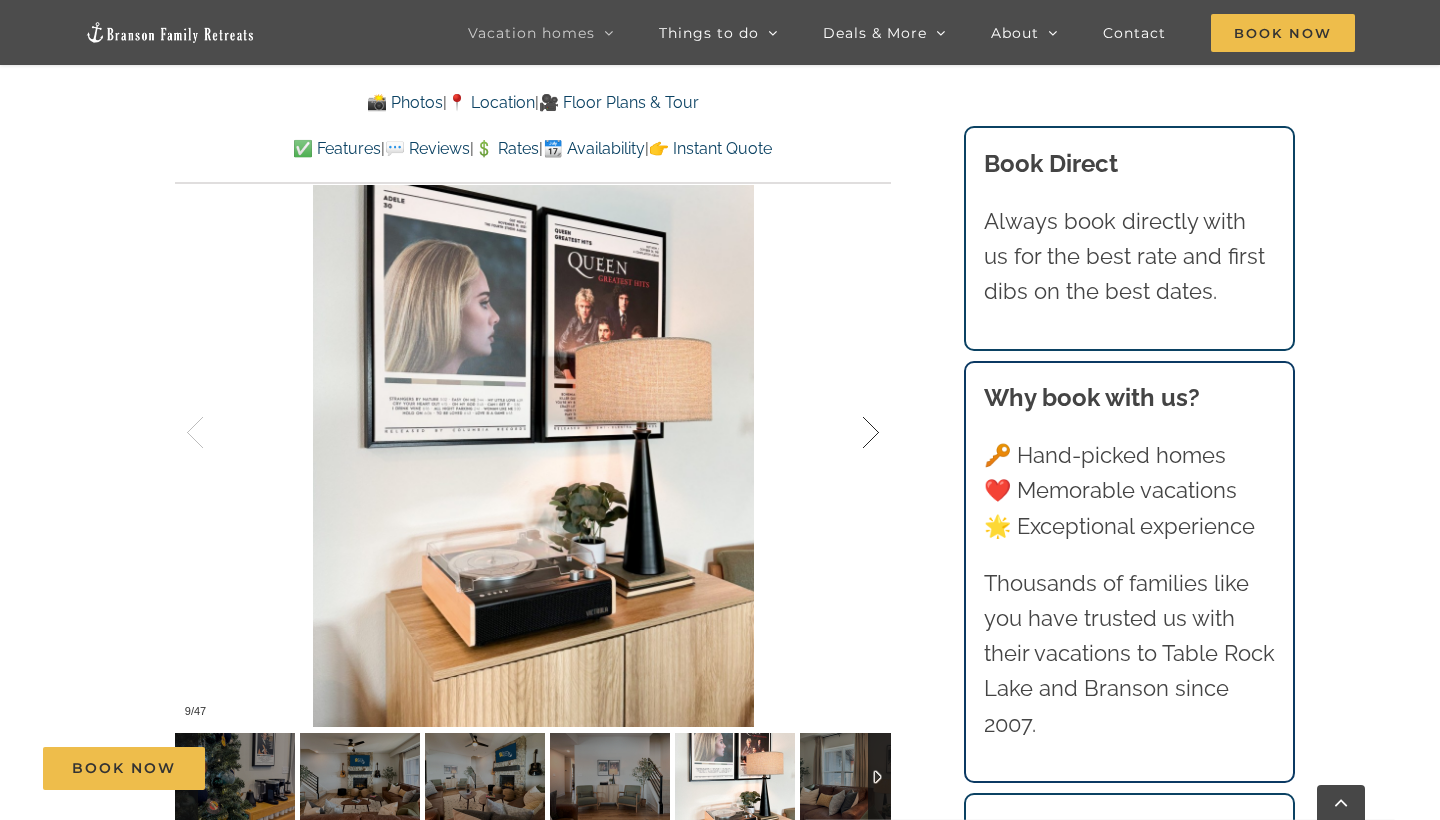 click at bounding box center (850, 433) 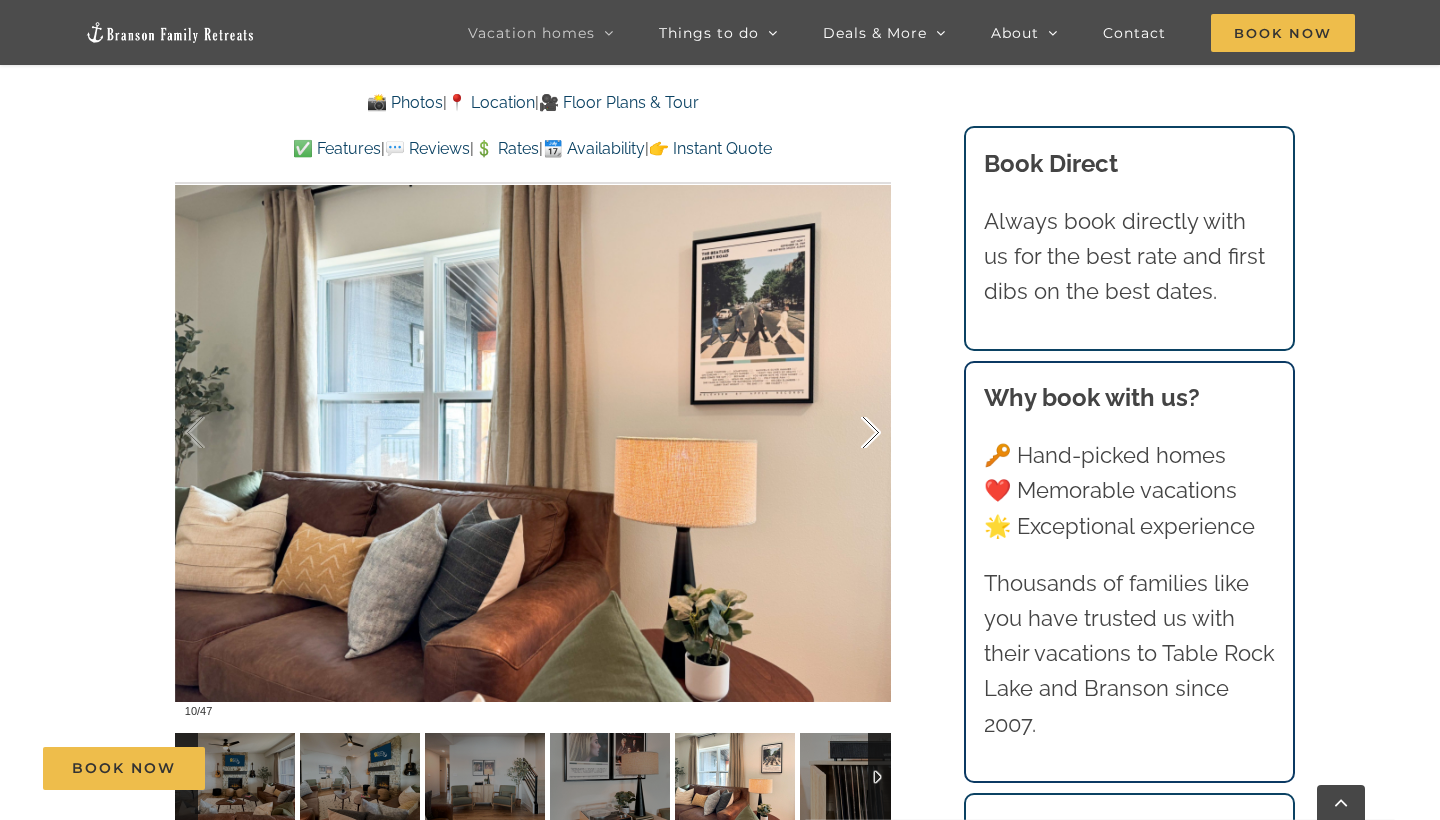 click at bounding box center (850, 433) 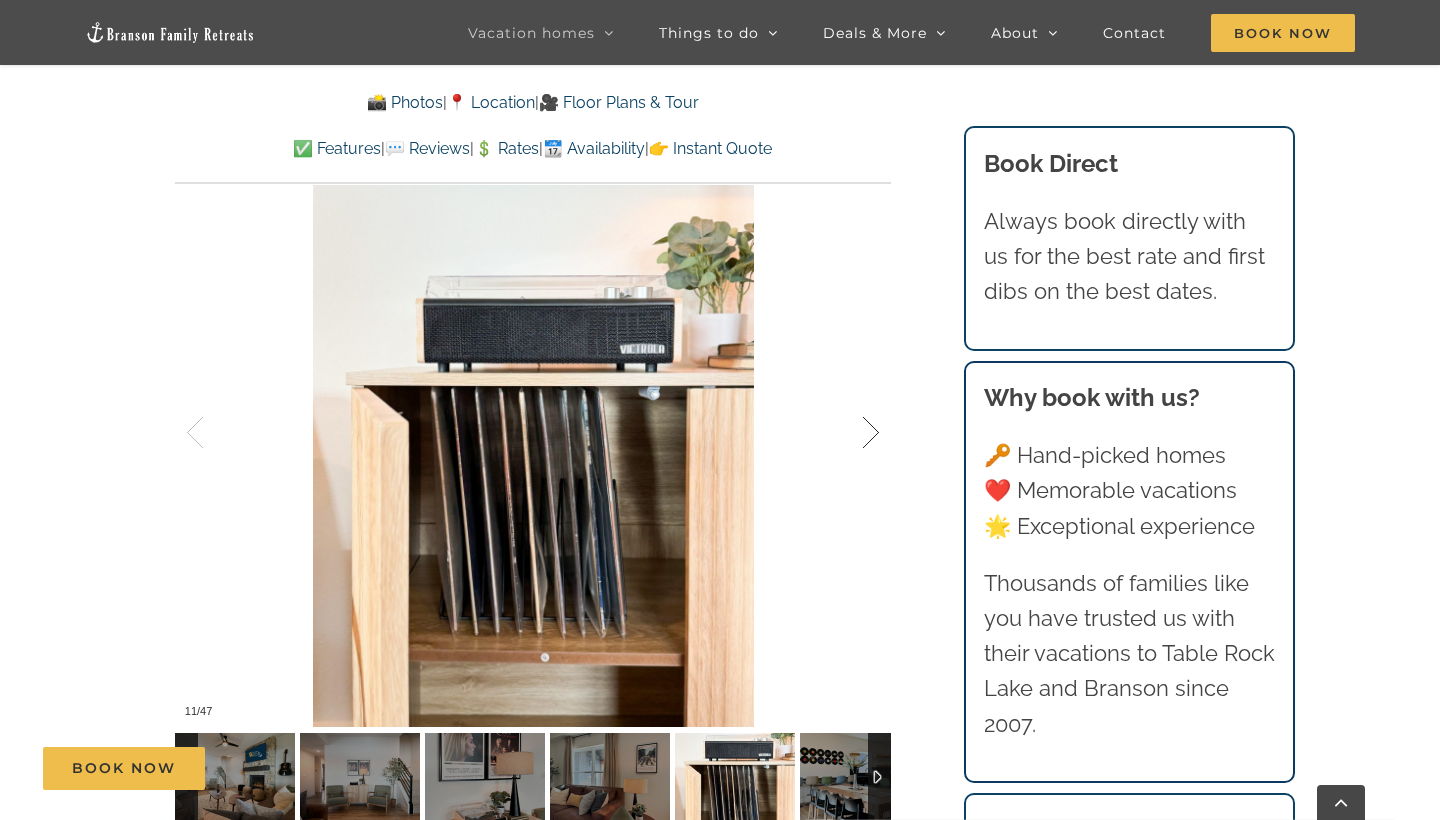 click at bounding box center [850, 433] 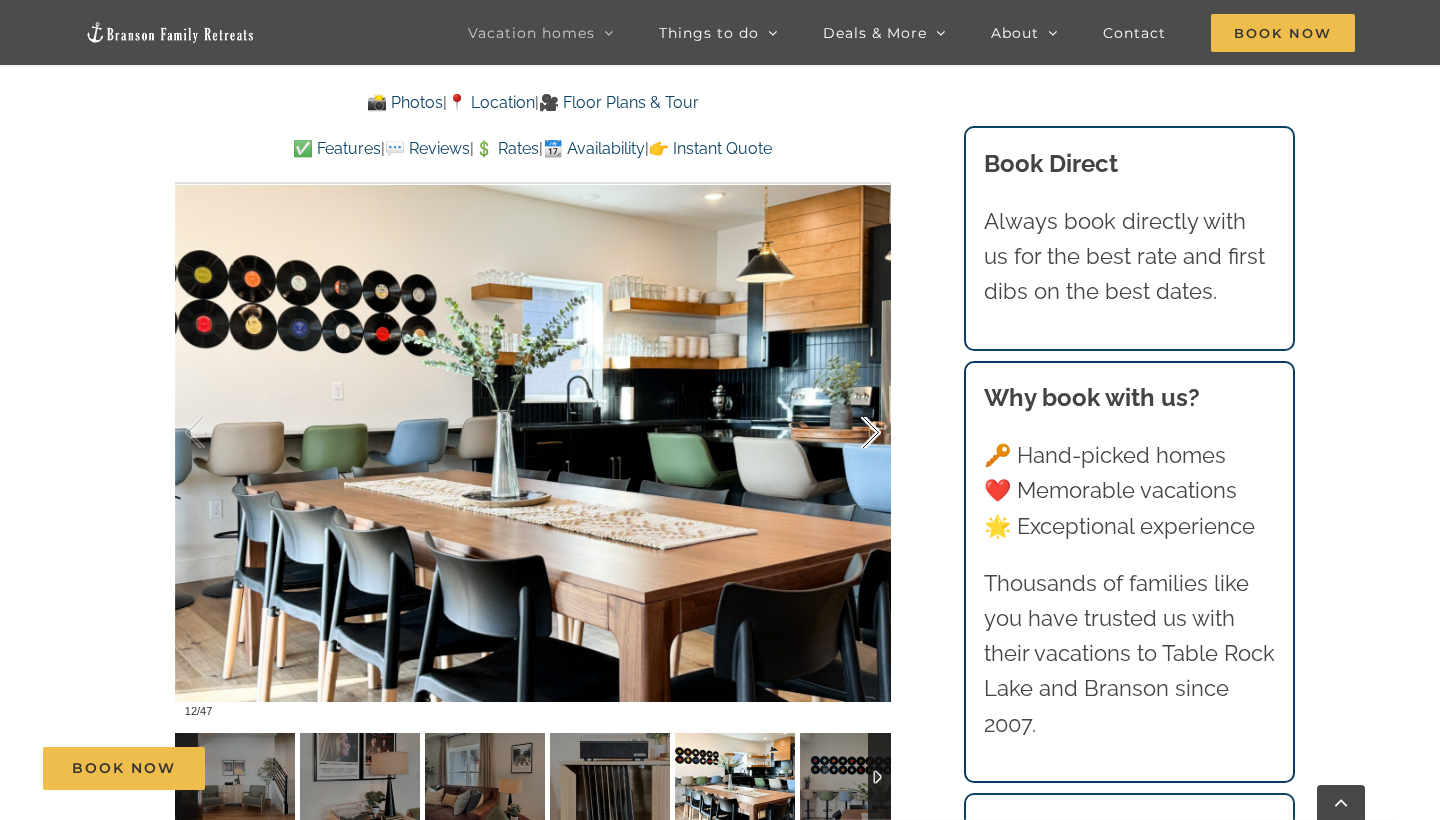 click at bounding box center [850, 433] 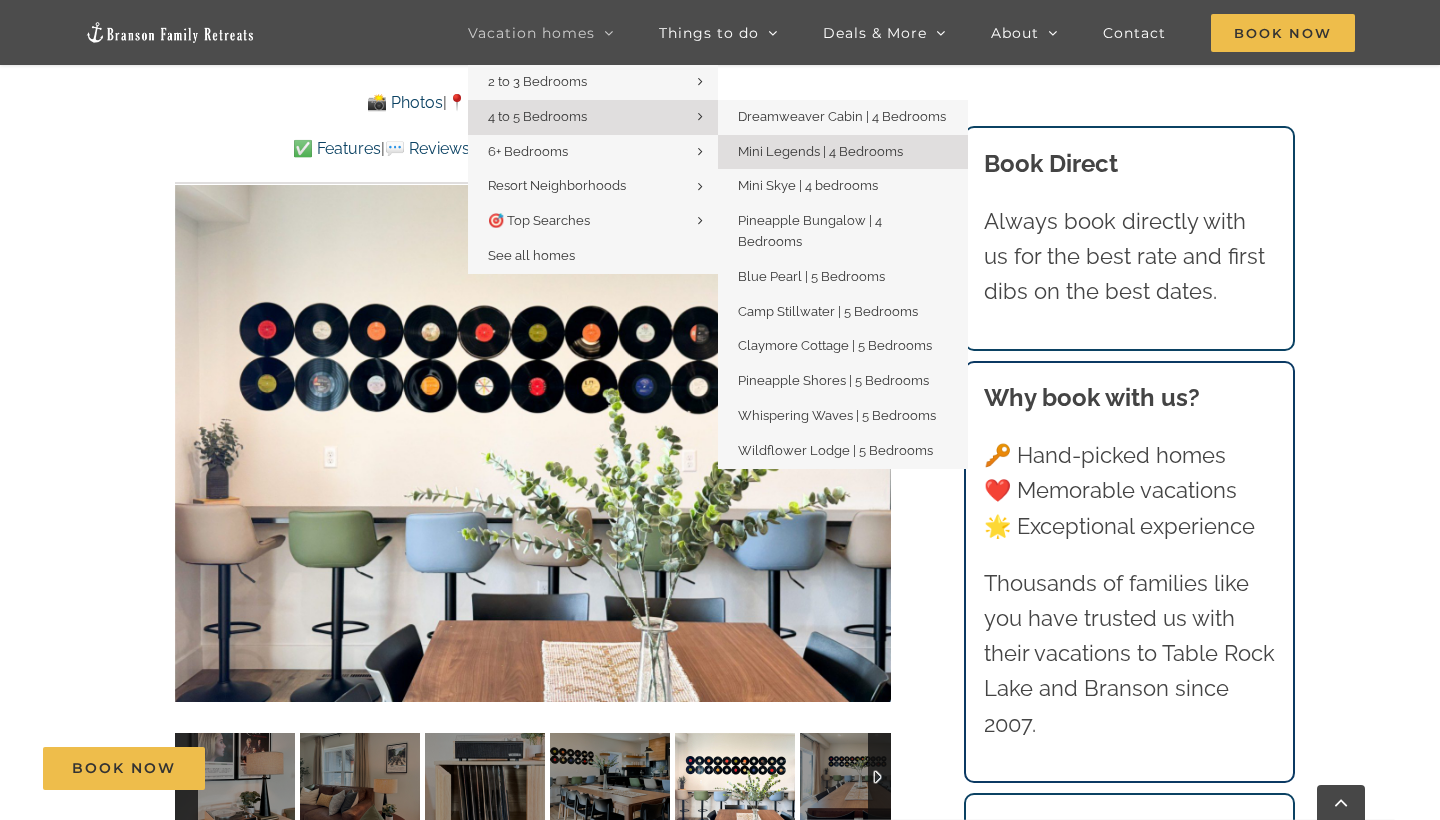 click on "4 to 5 Bedrooms" at bounding box center [537, 116] 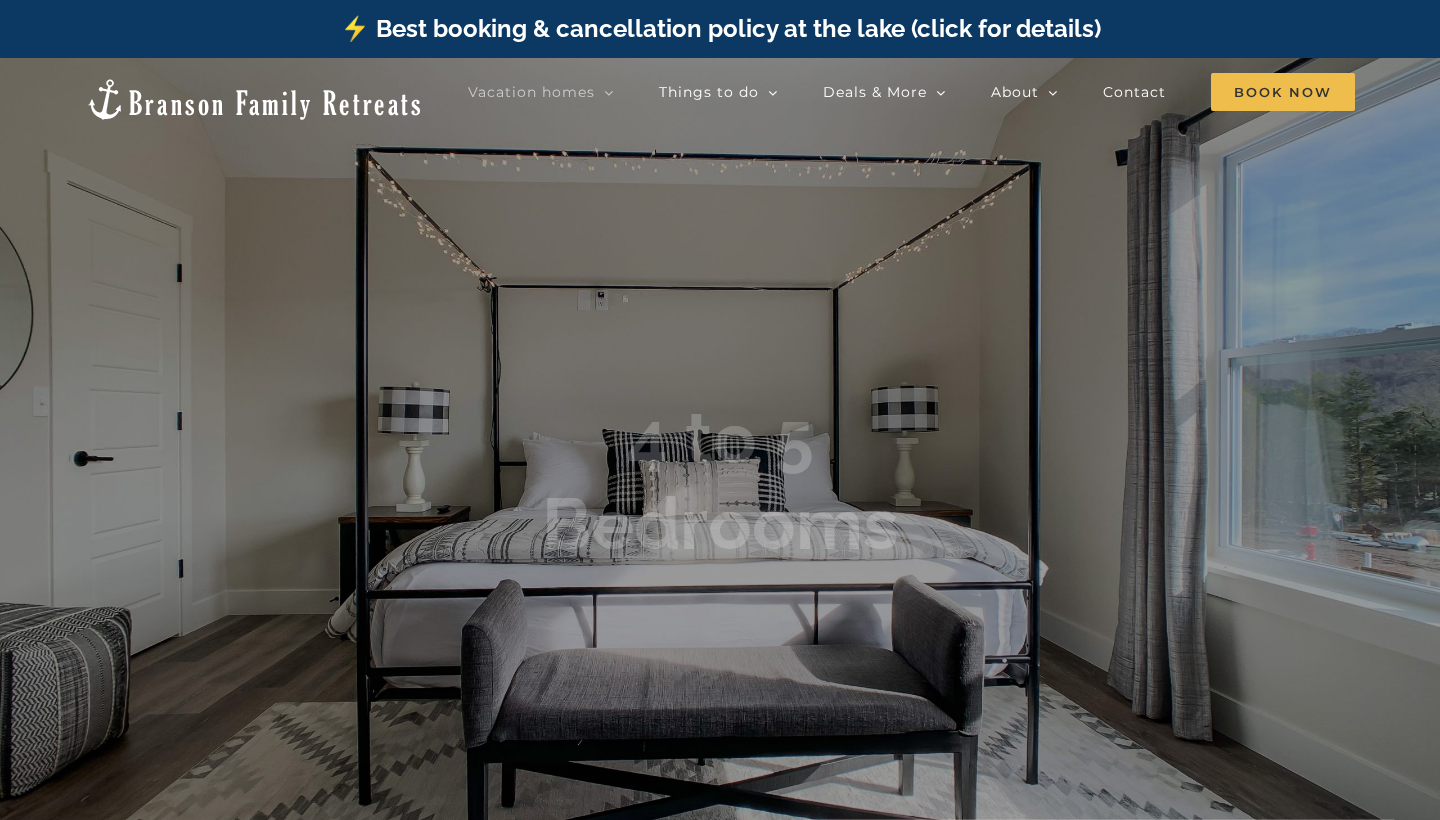 scroll, scrollTop: 0, scrollLeft: 0, axis: both 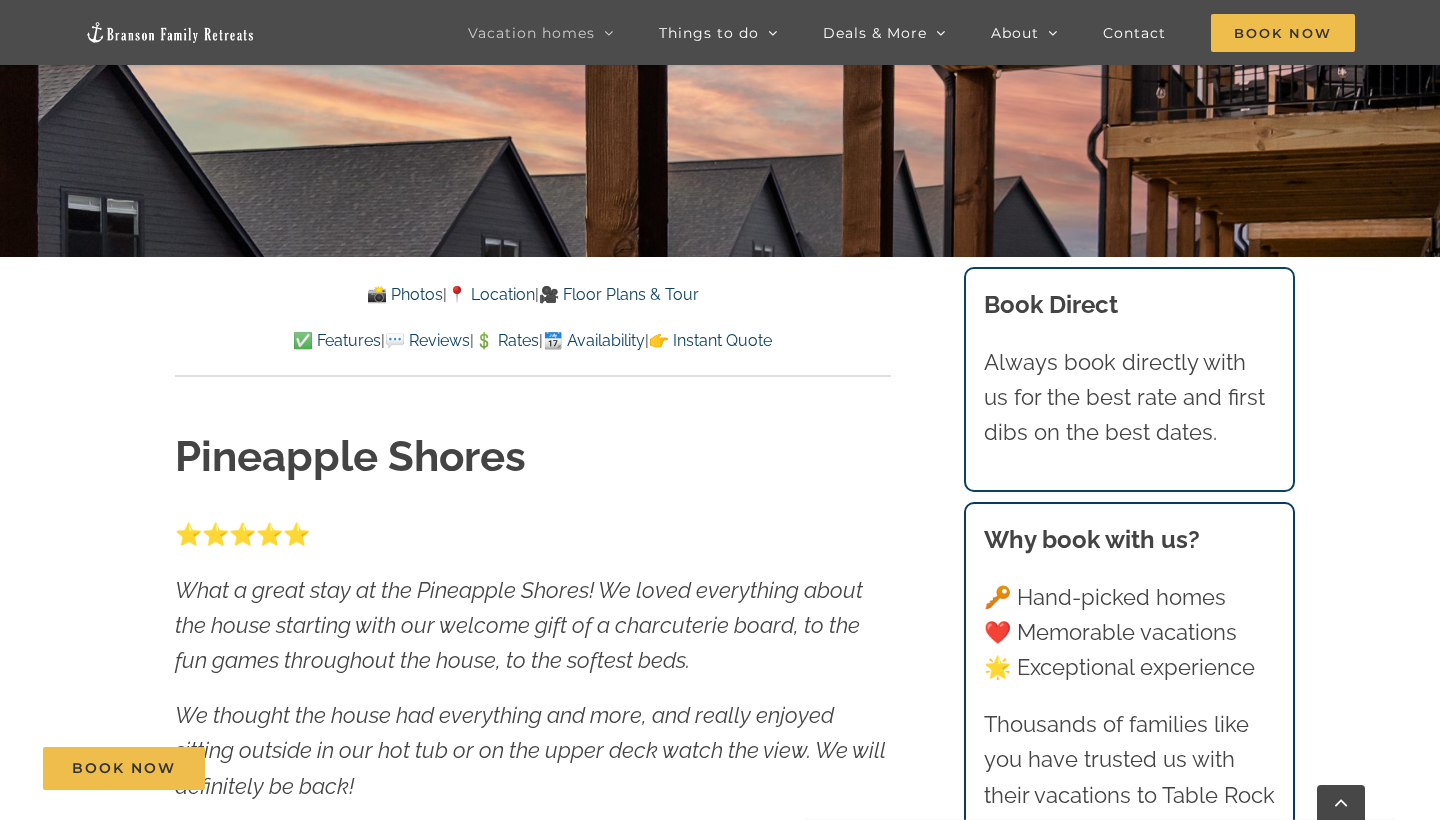 click on "📸 Photos" at bounding box center [405, 294] 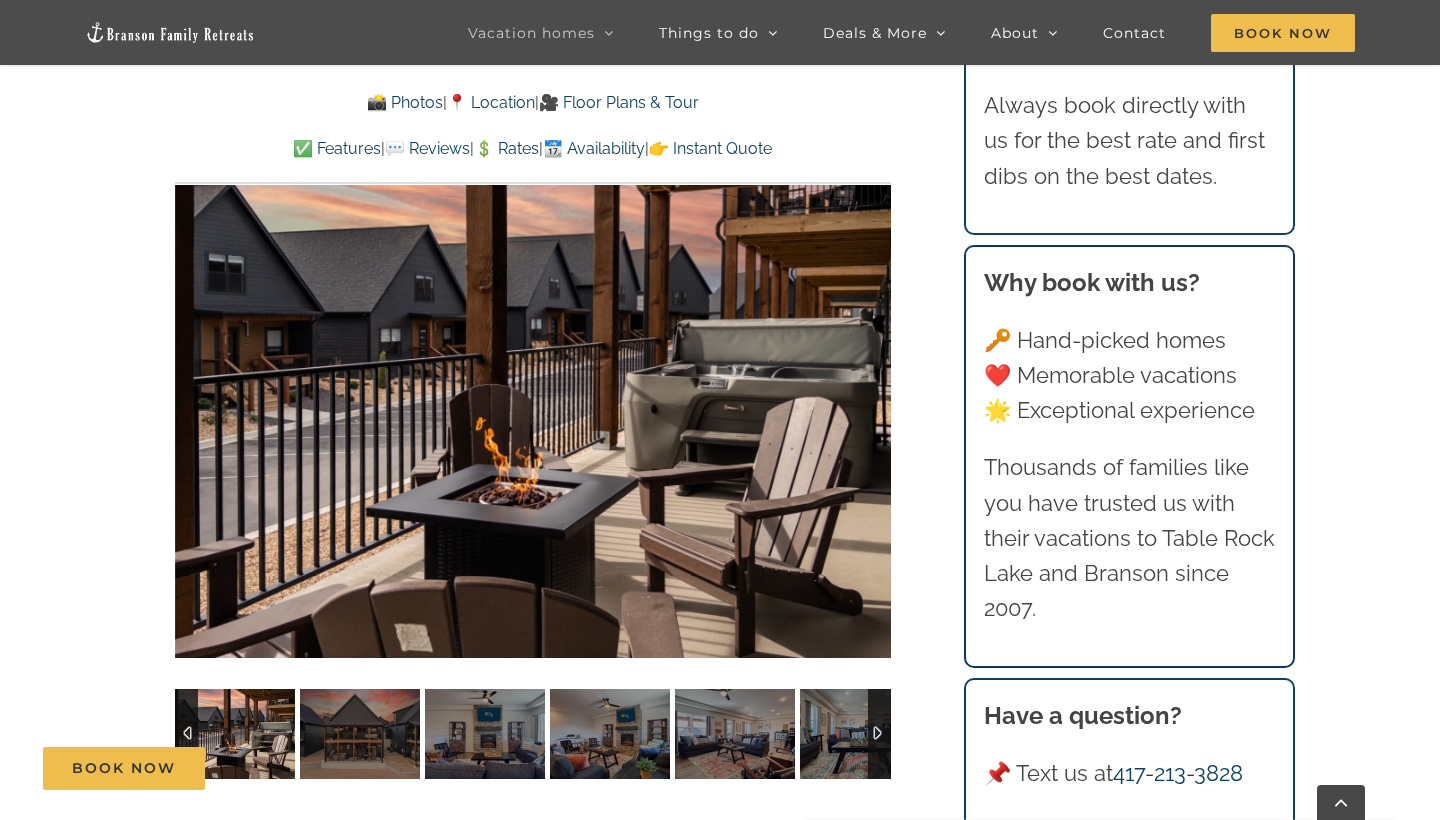scroll, scrollTop: 1416, scrollLeft: 0, axis: vertical 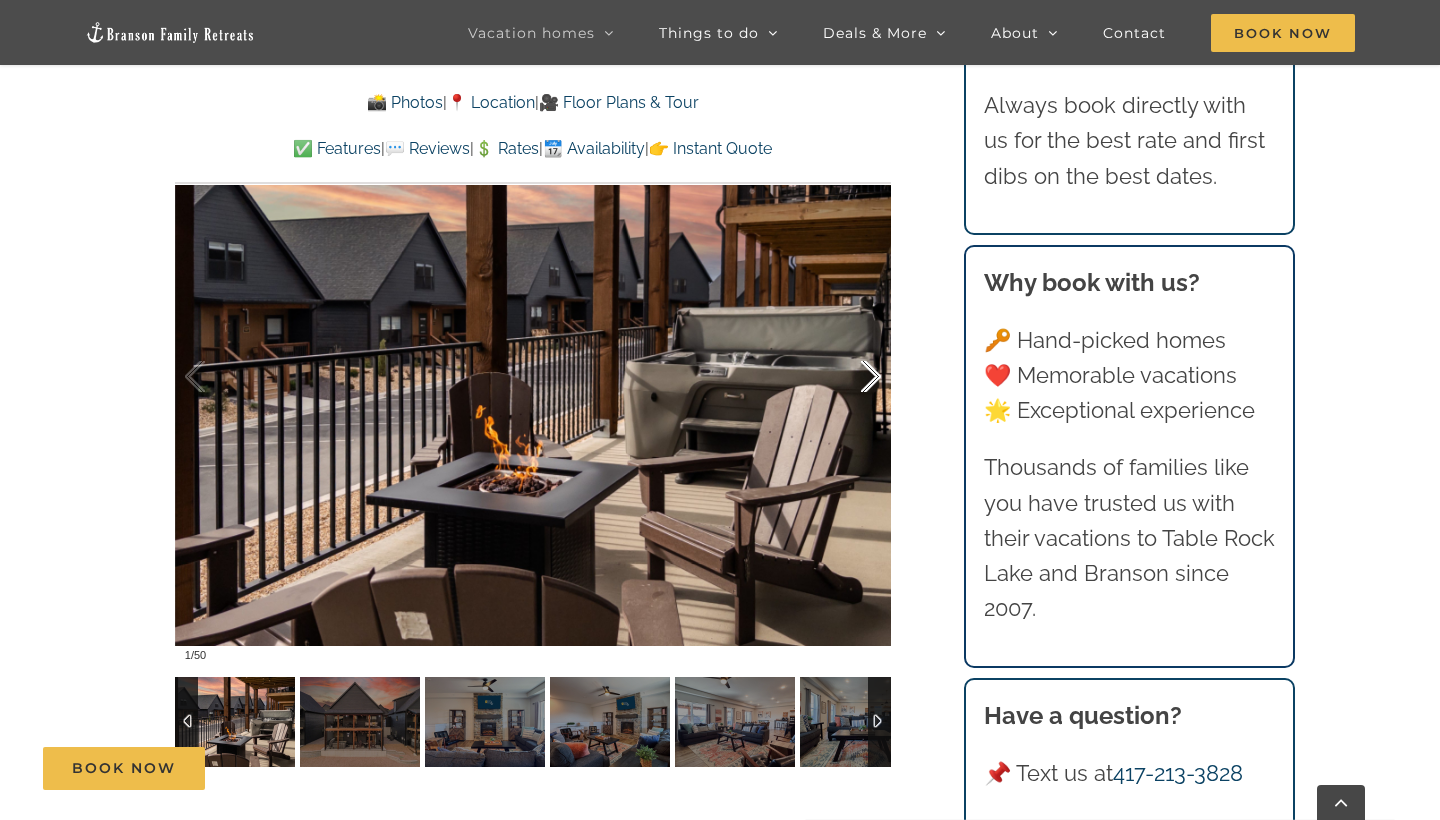 click at bounding box center [850, 377] 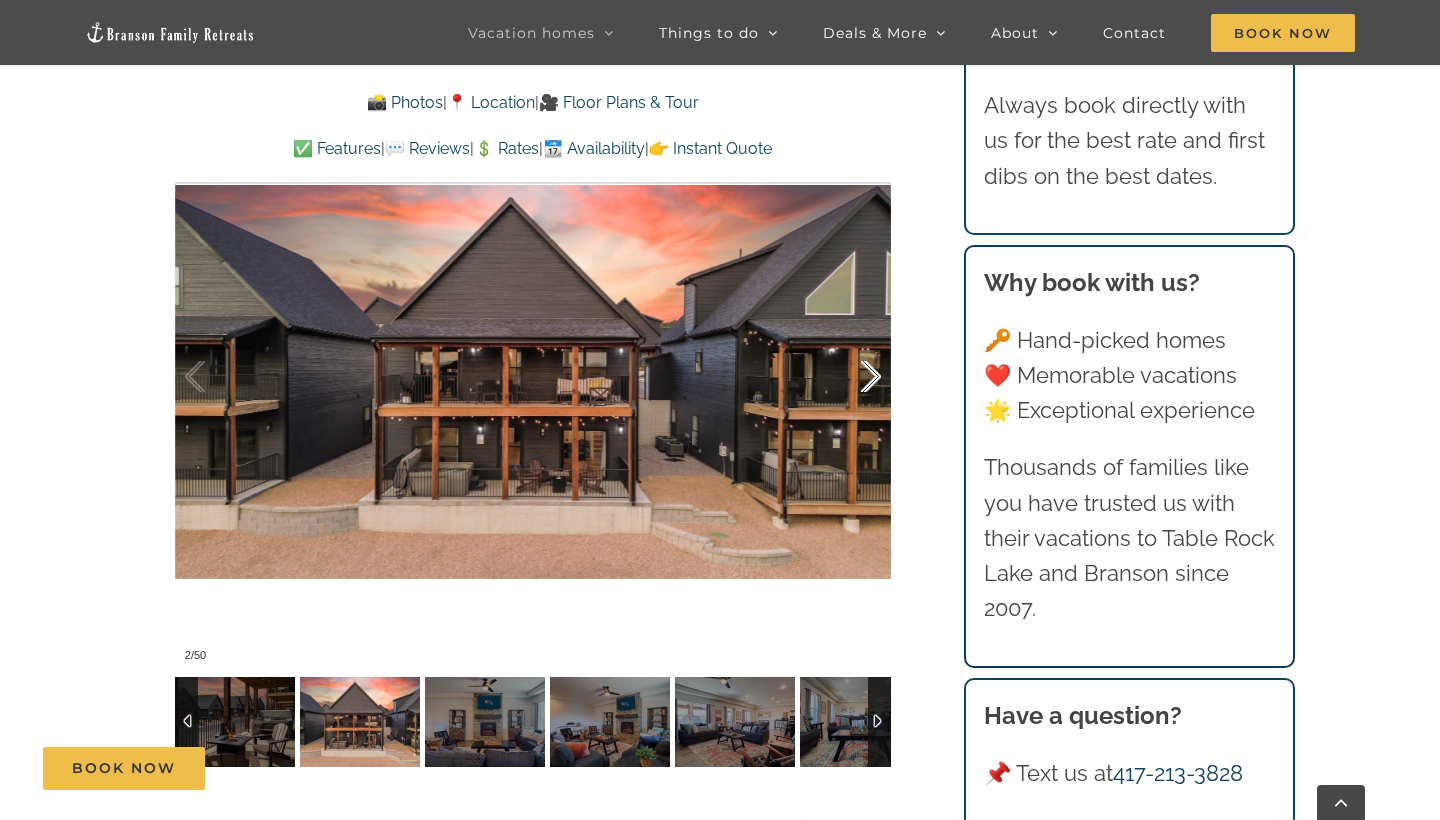 click at bounding box center (850, 377) 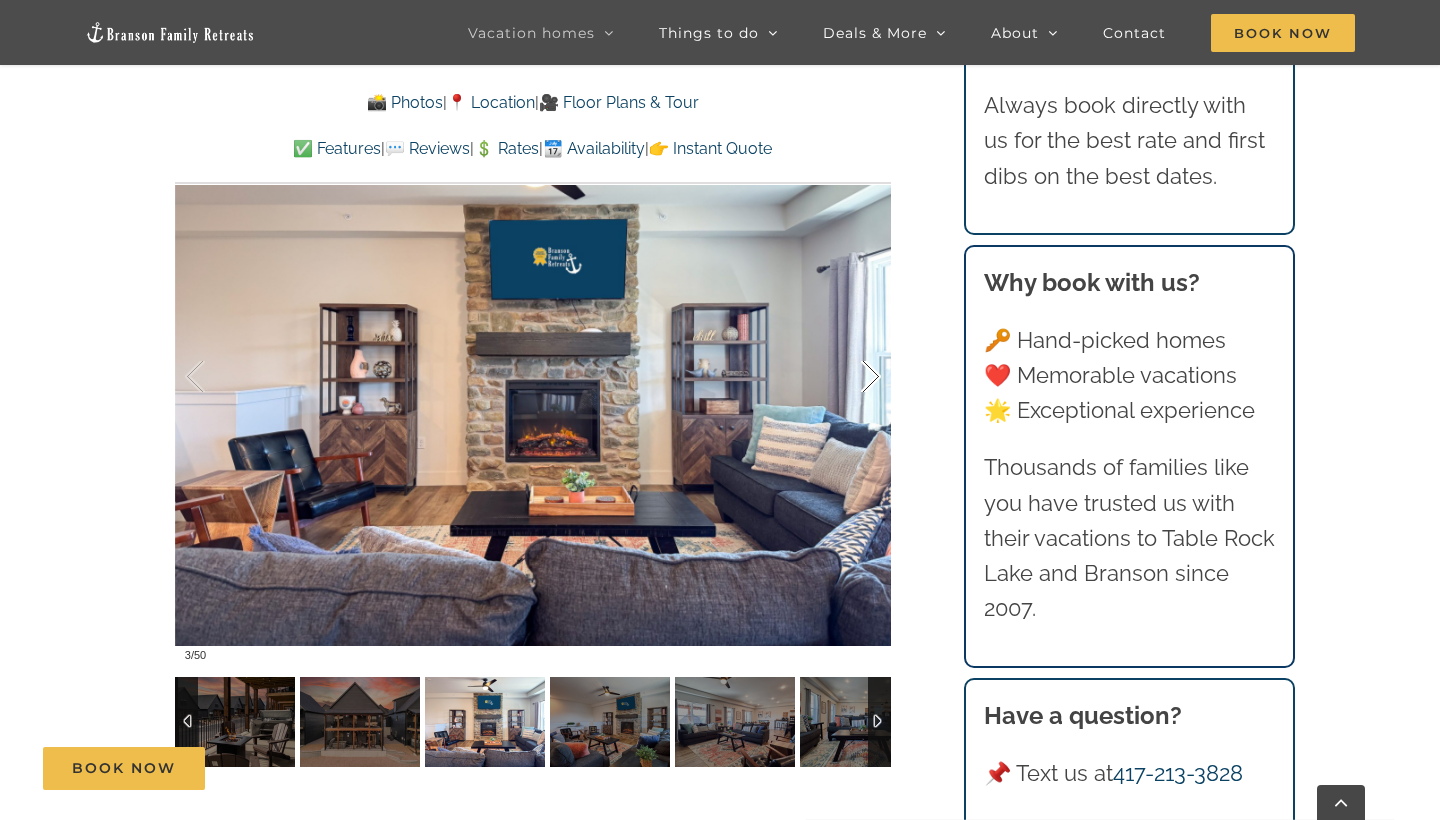click at bounding box center (850, 377) 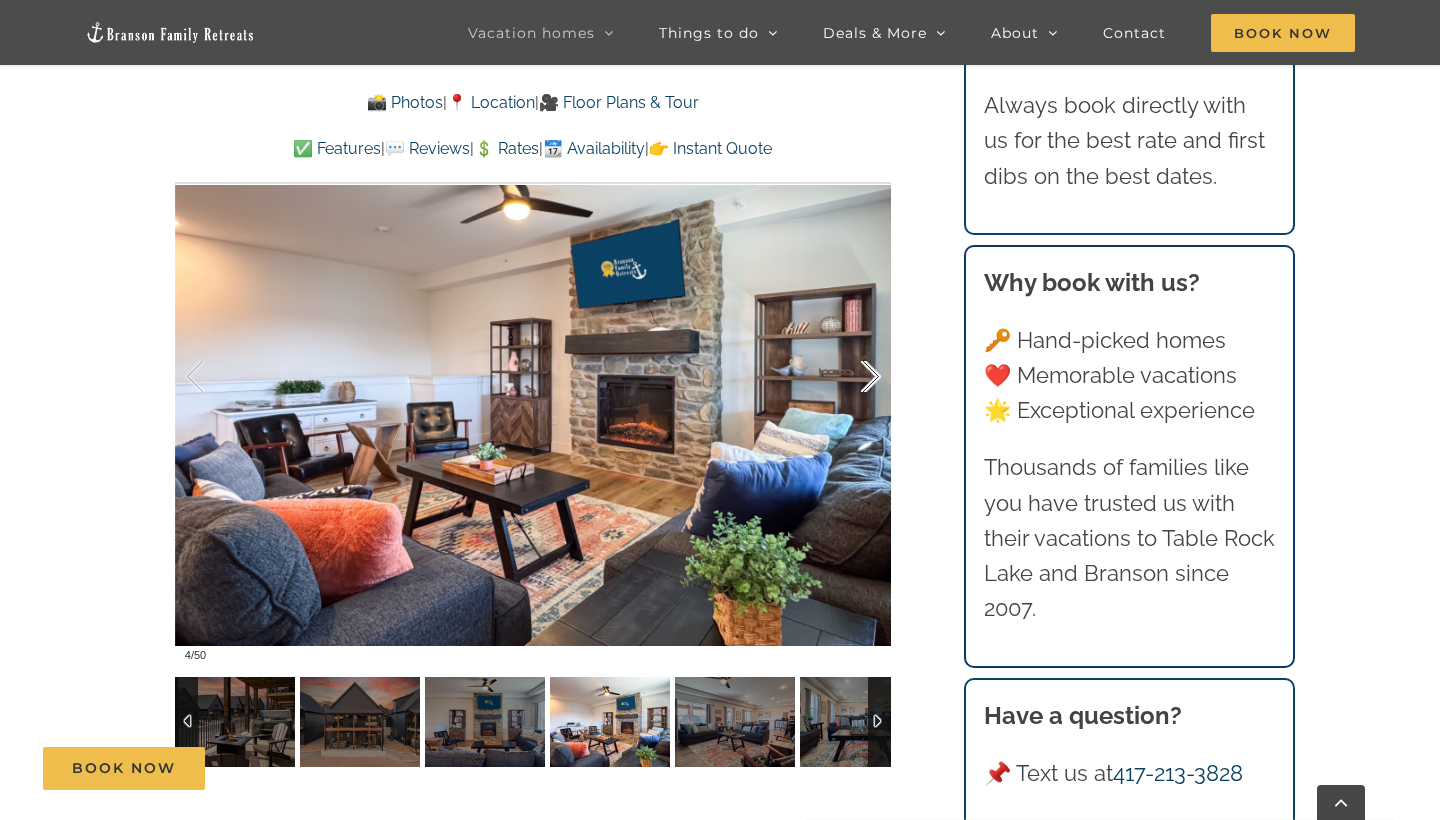 click at bounding box center [850, 377] 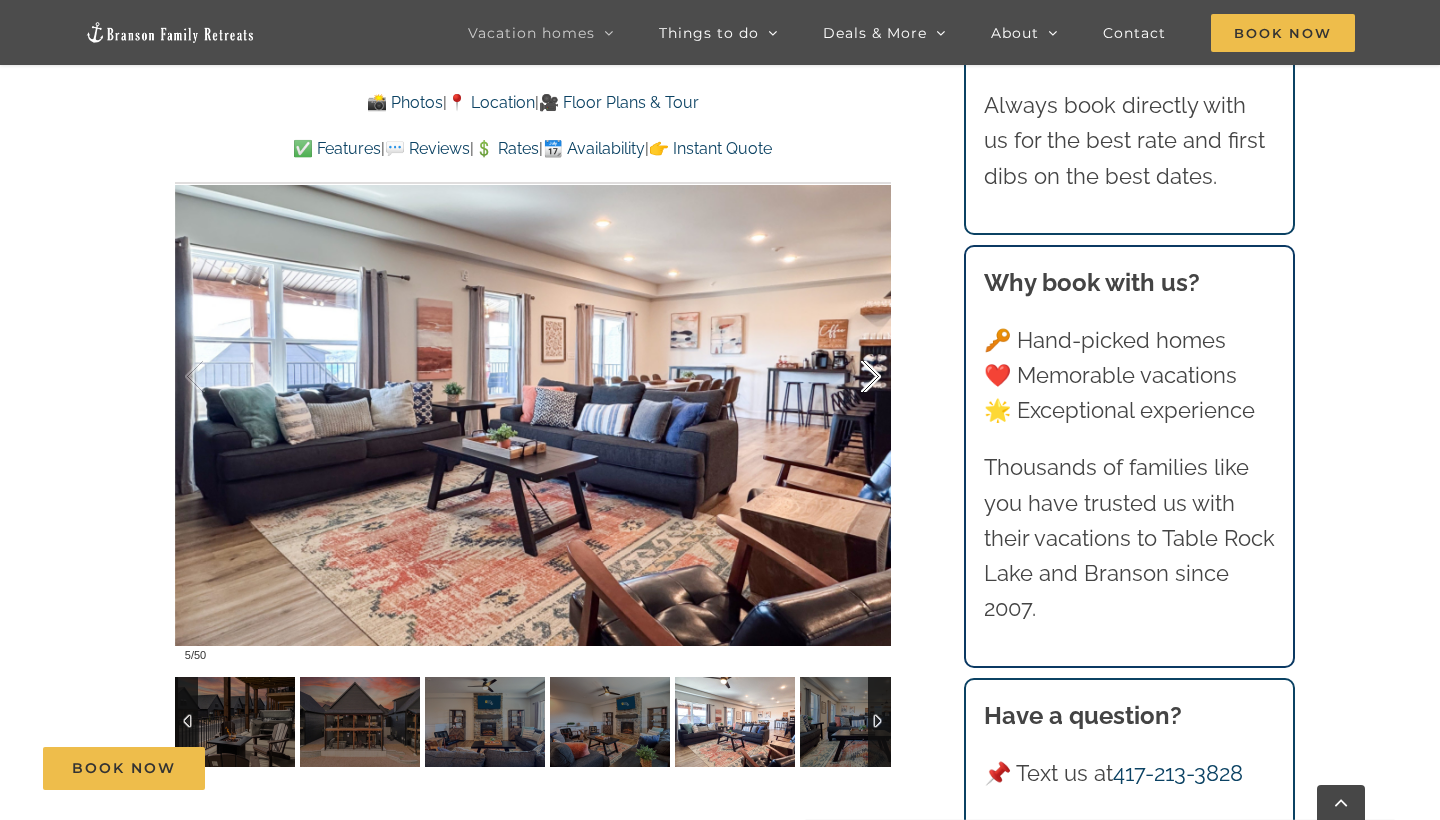 click at bounding box center [850, 377] 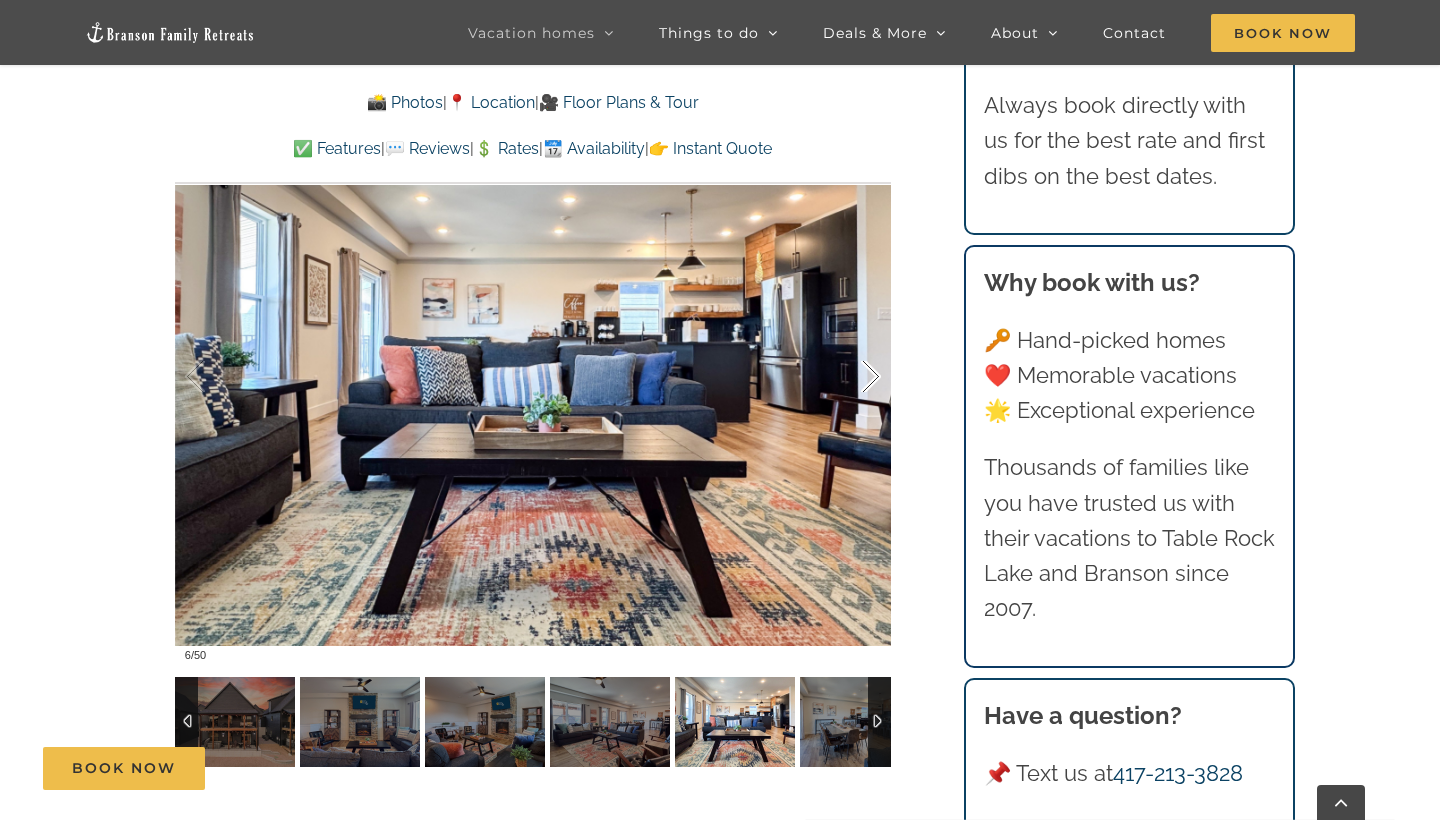 click at bounding box center [850, 377] 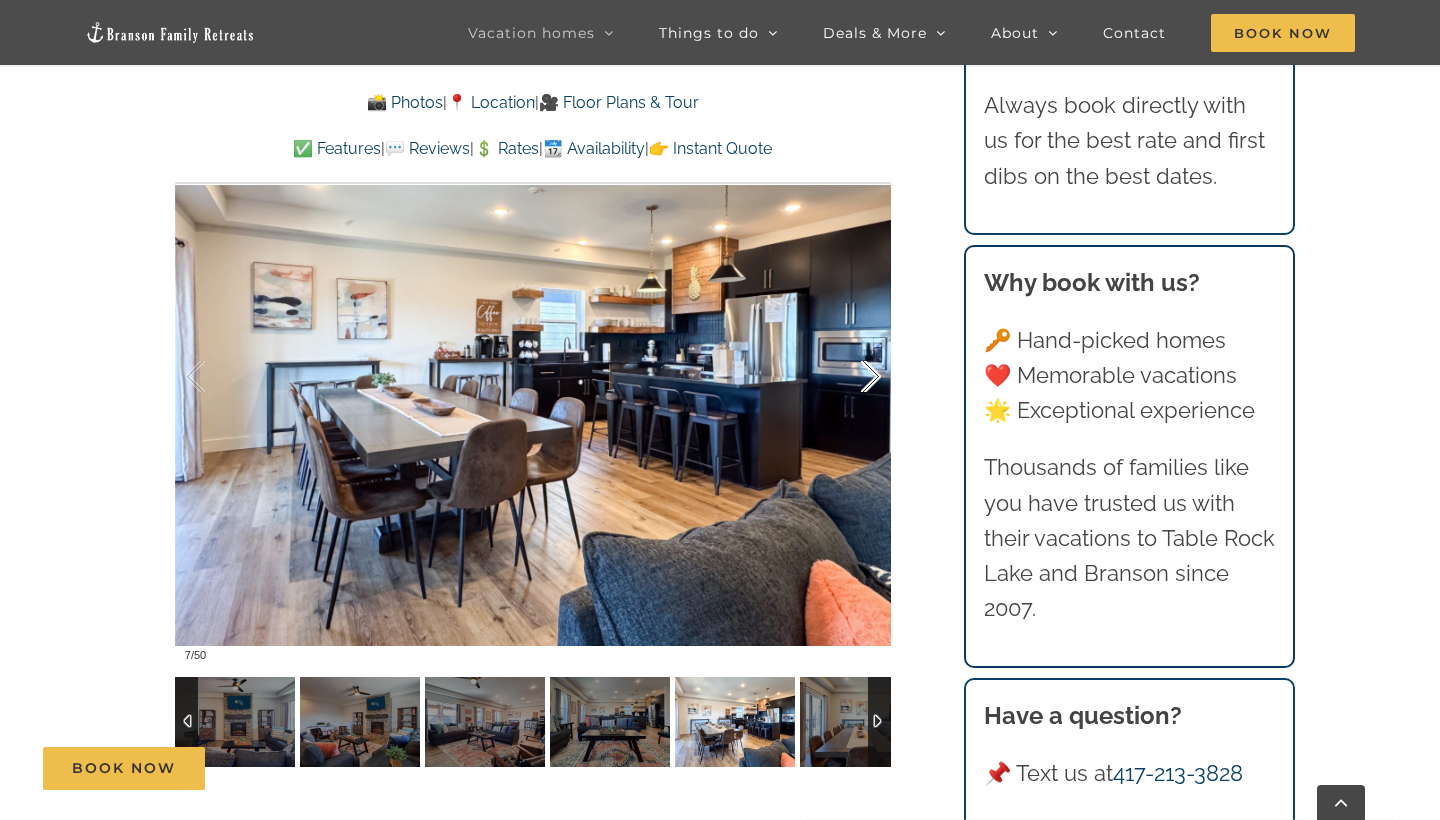 click at bounding box center (850, 377) 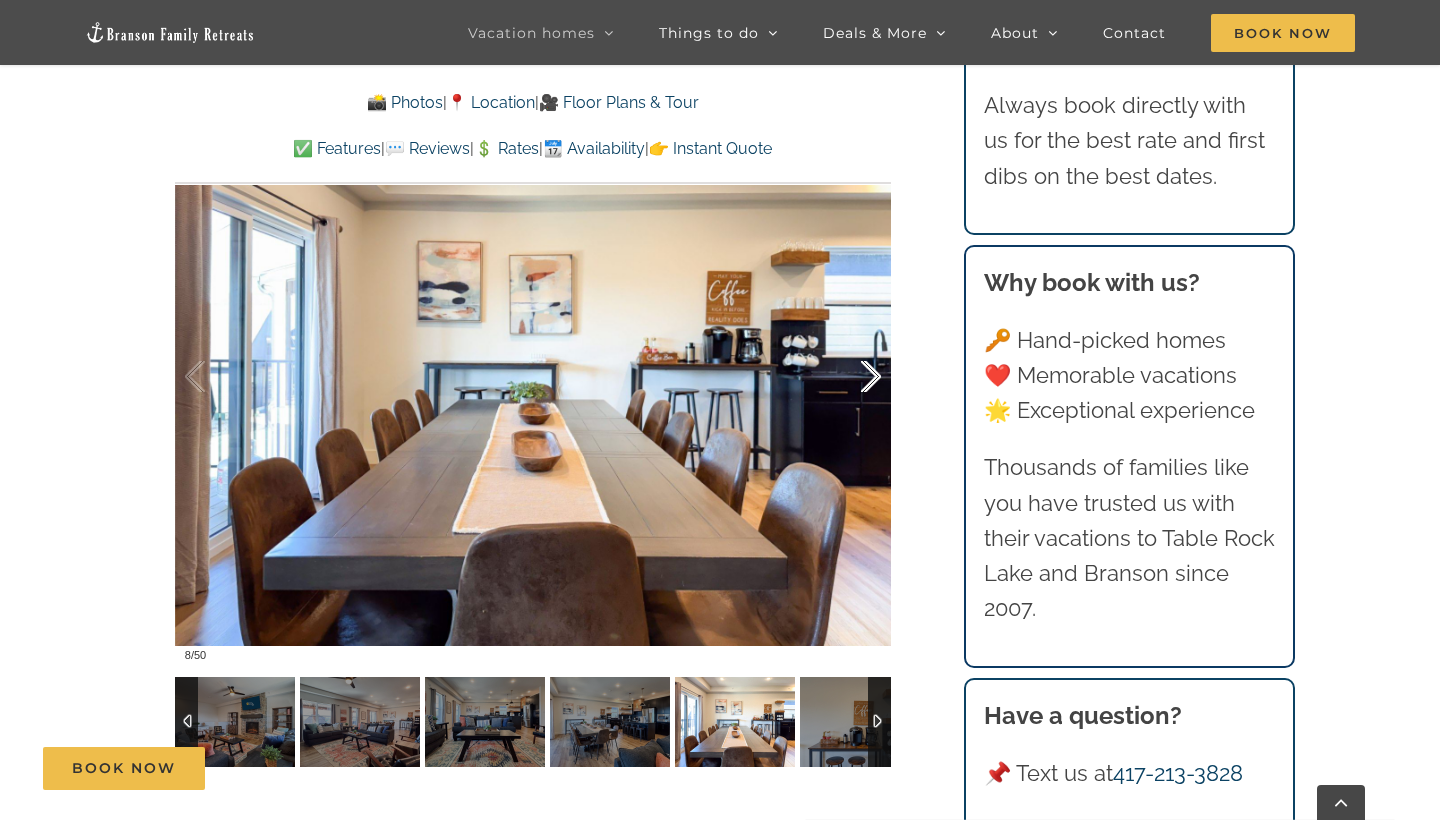 click at bounding box center (850, 377) 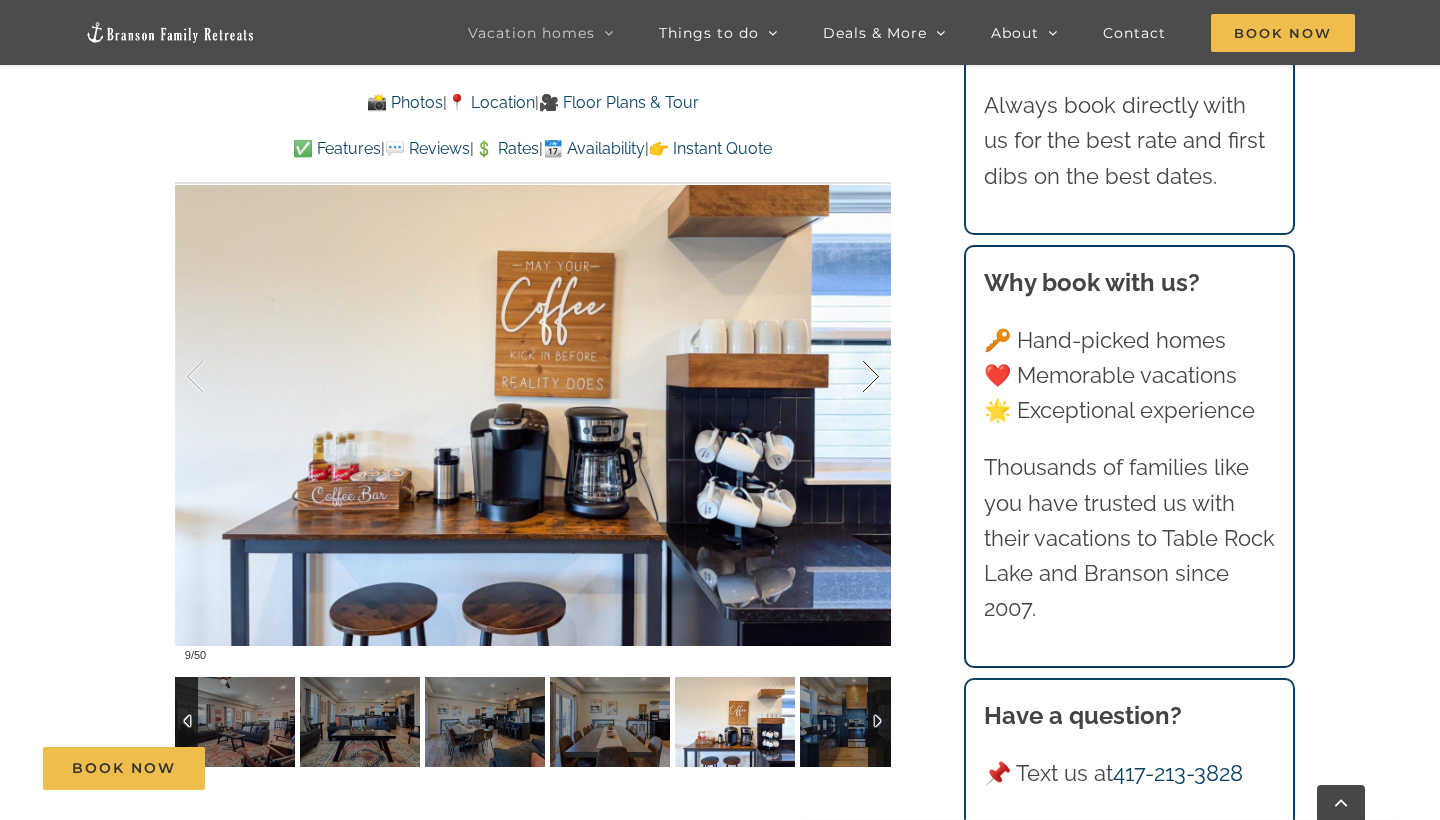 click at bounding box center (850, 377) 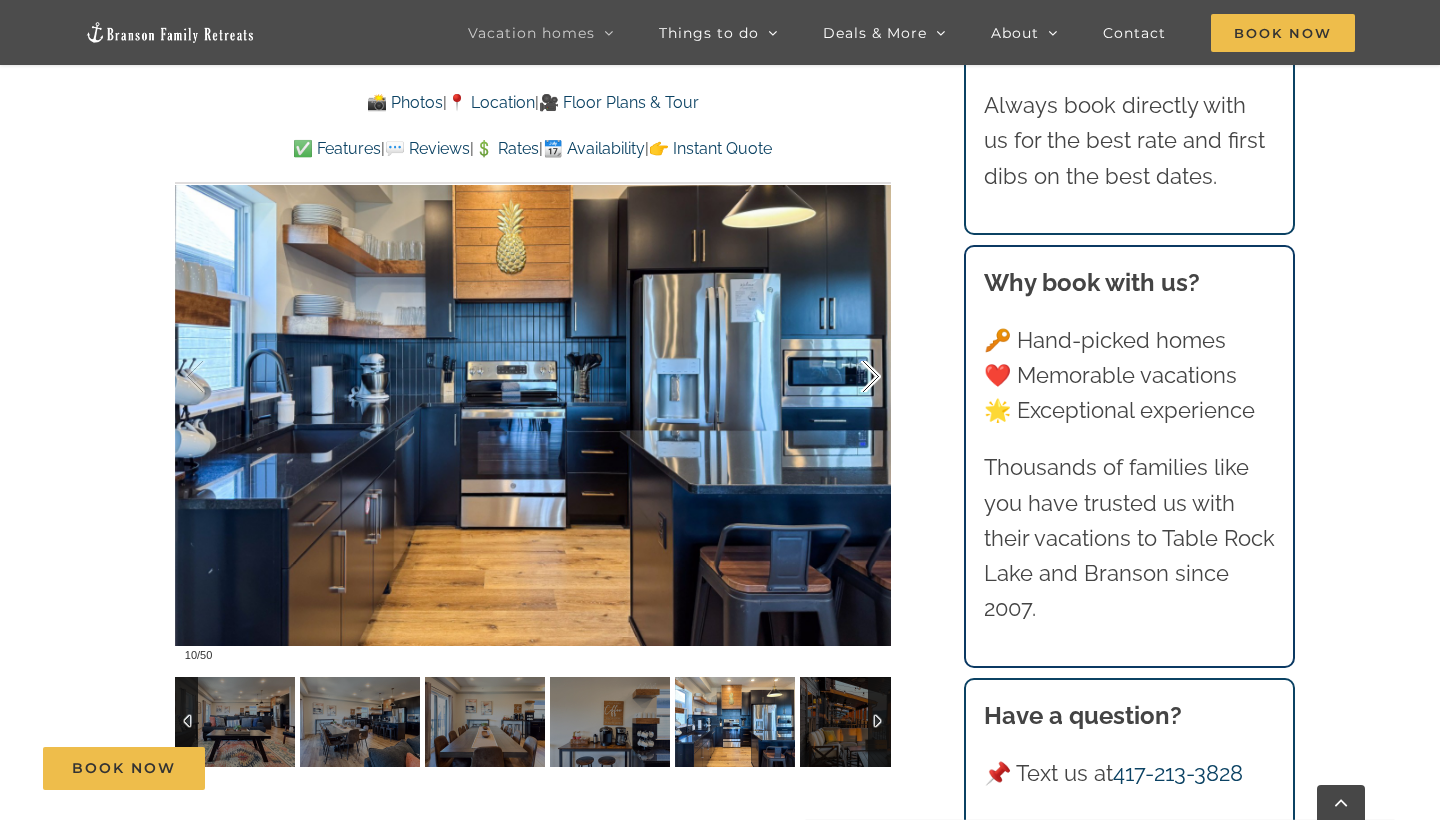 click at bounding box center (850, 377) 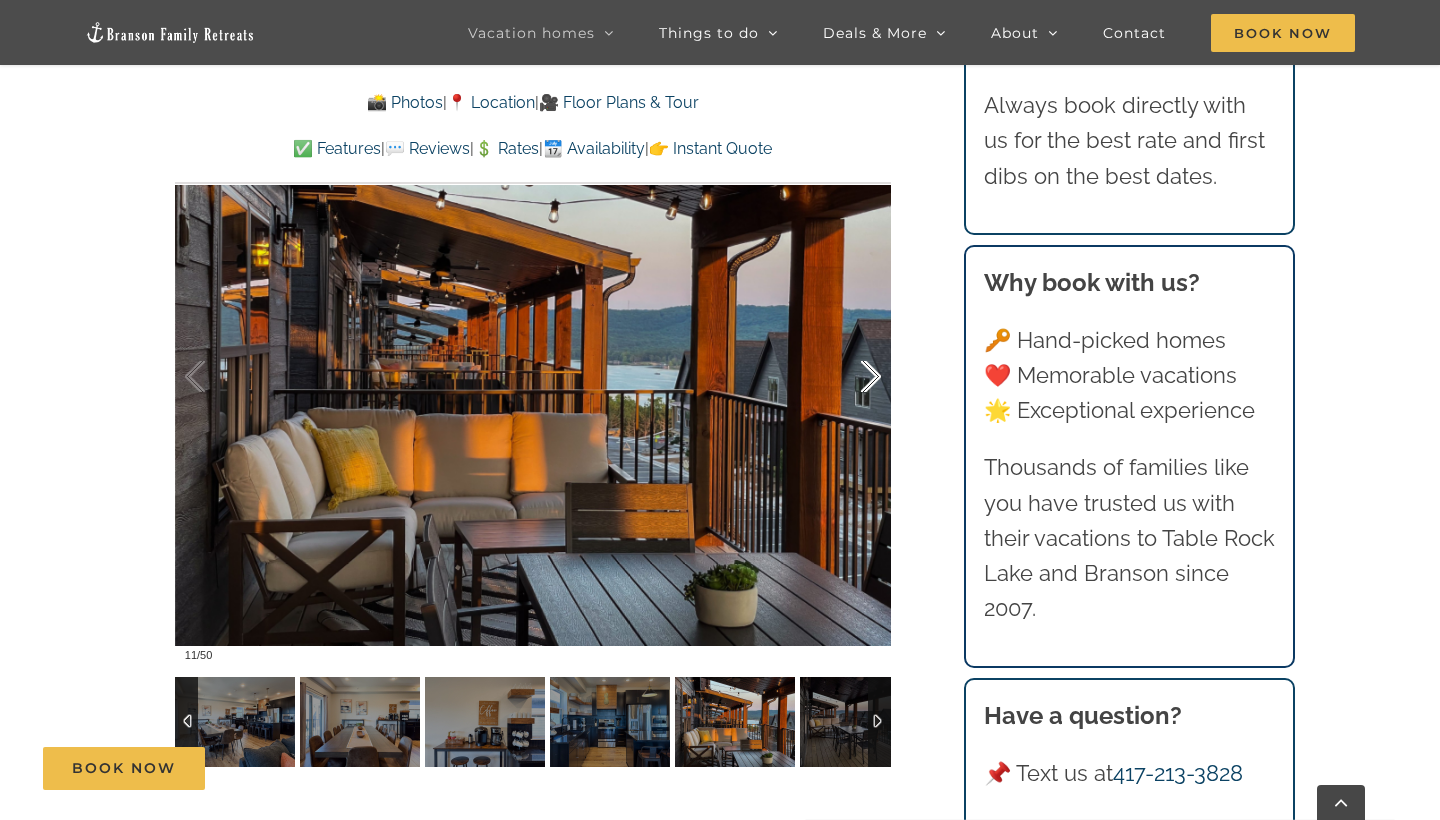click at bounding box center (850, 377) 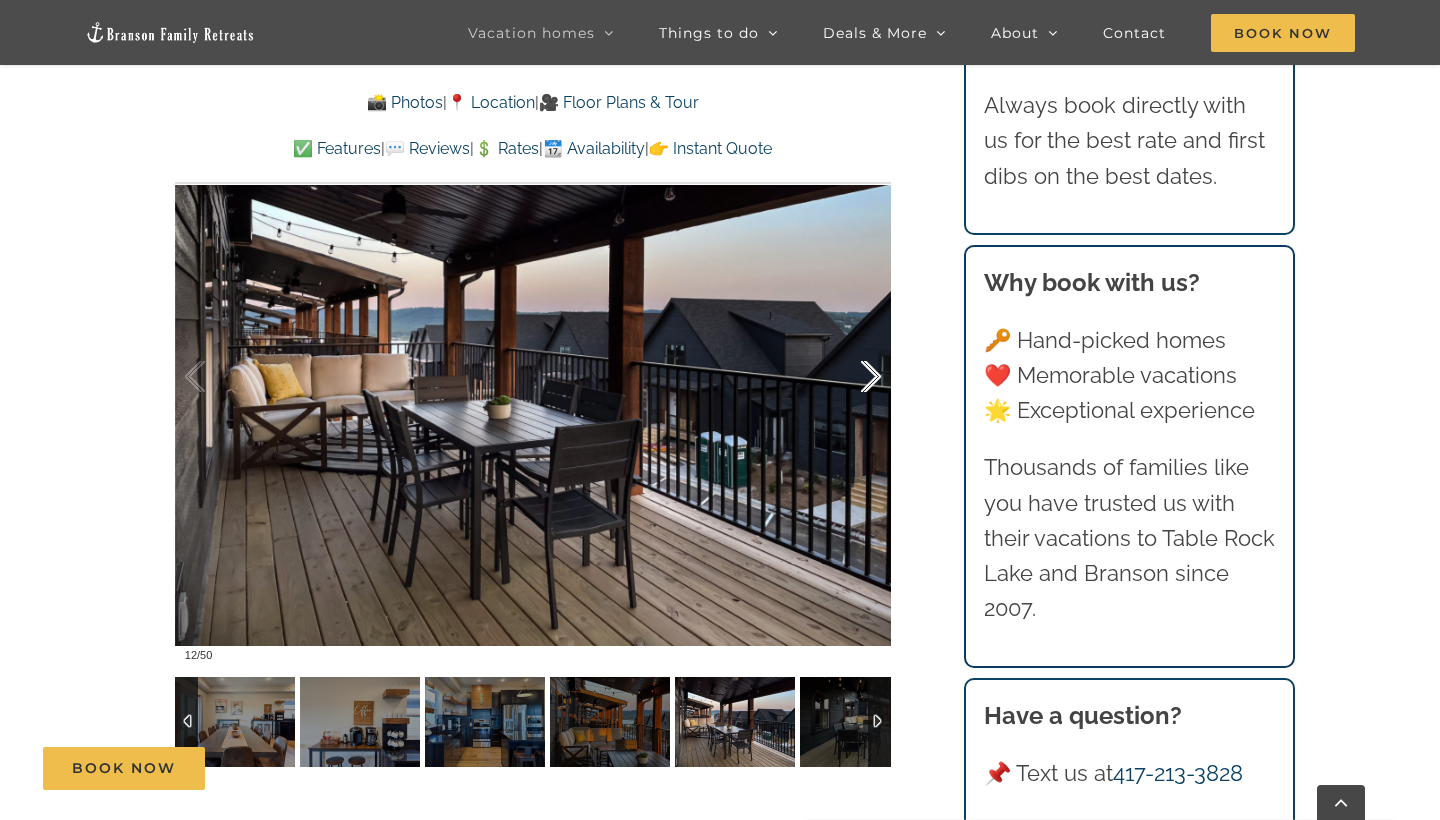 click at bounding box center (850, 377) 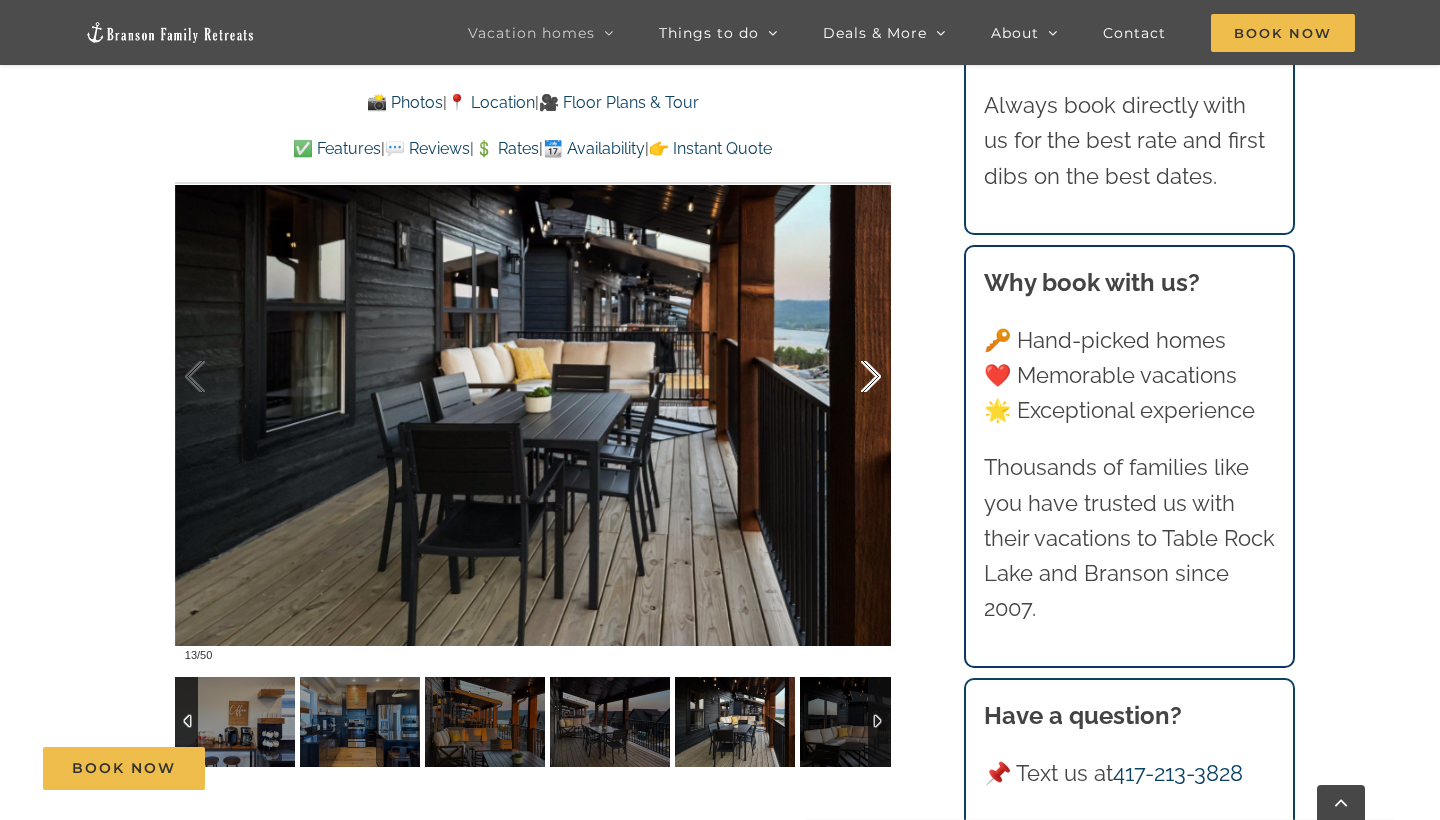 click at bounding box center [850, 377] 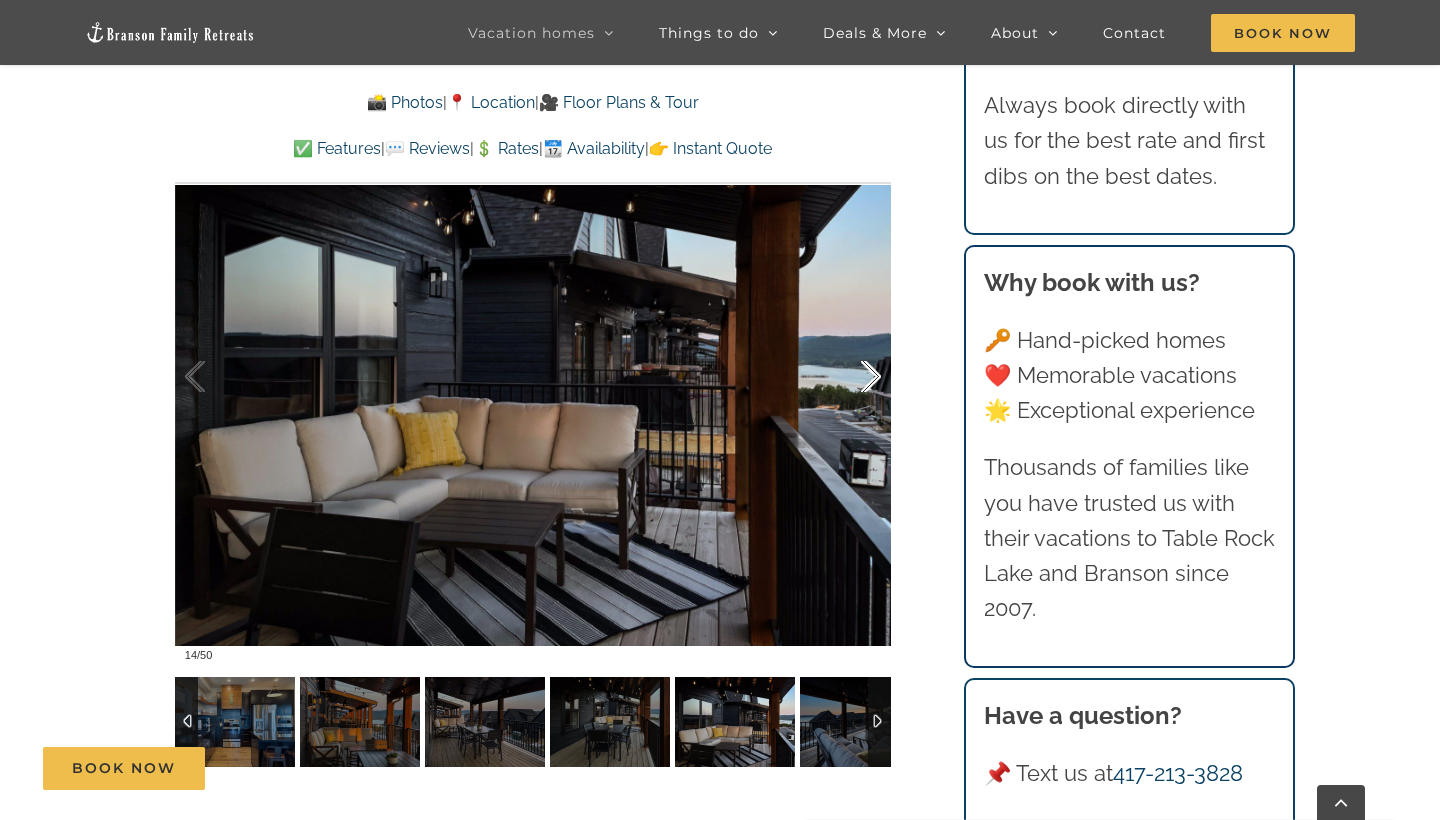 click at bounding box center [850, 377] 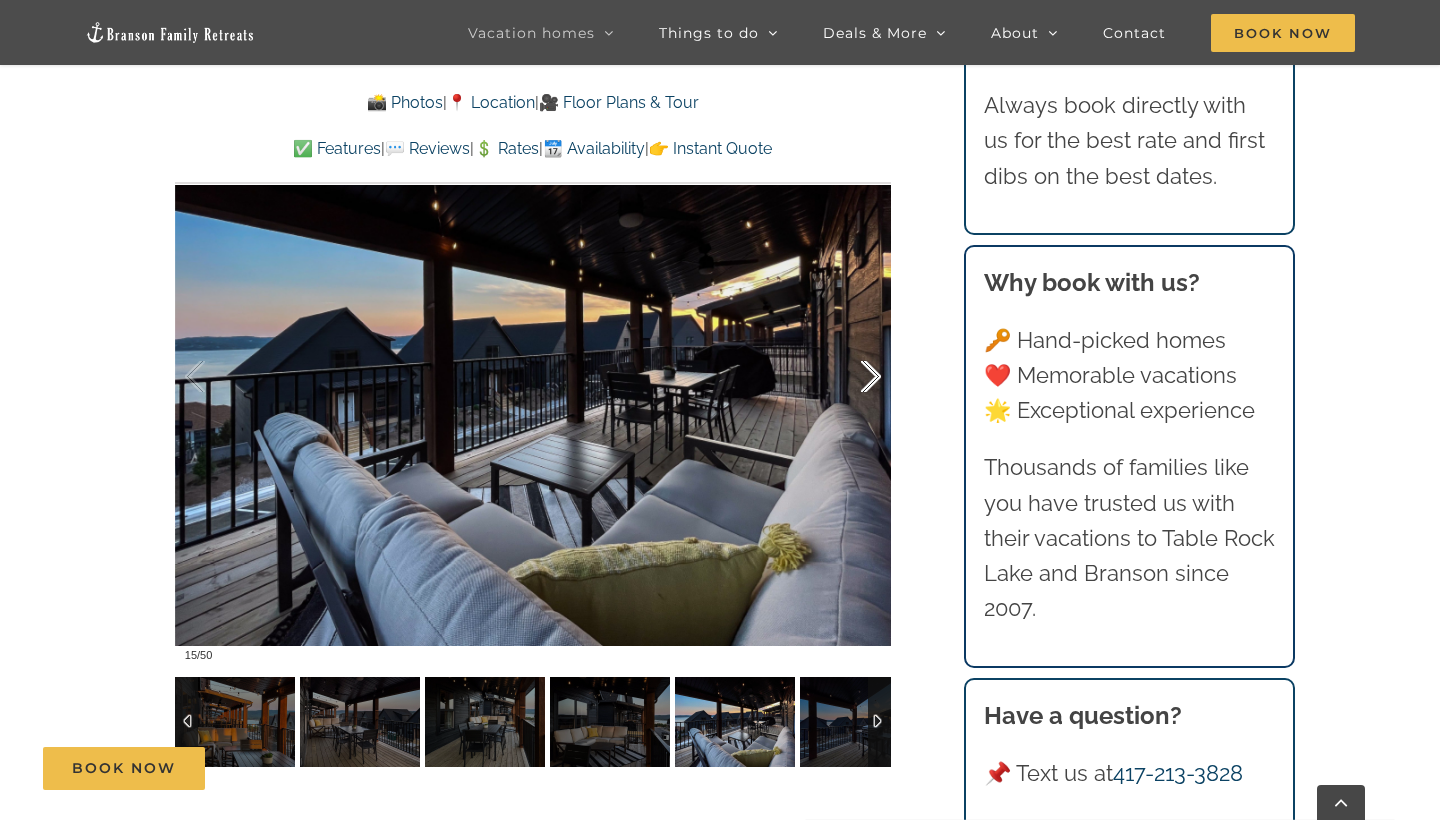 click at bounding box center [850, 377] 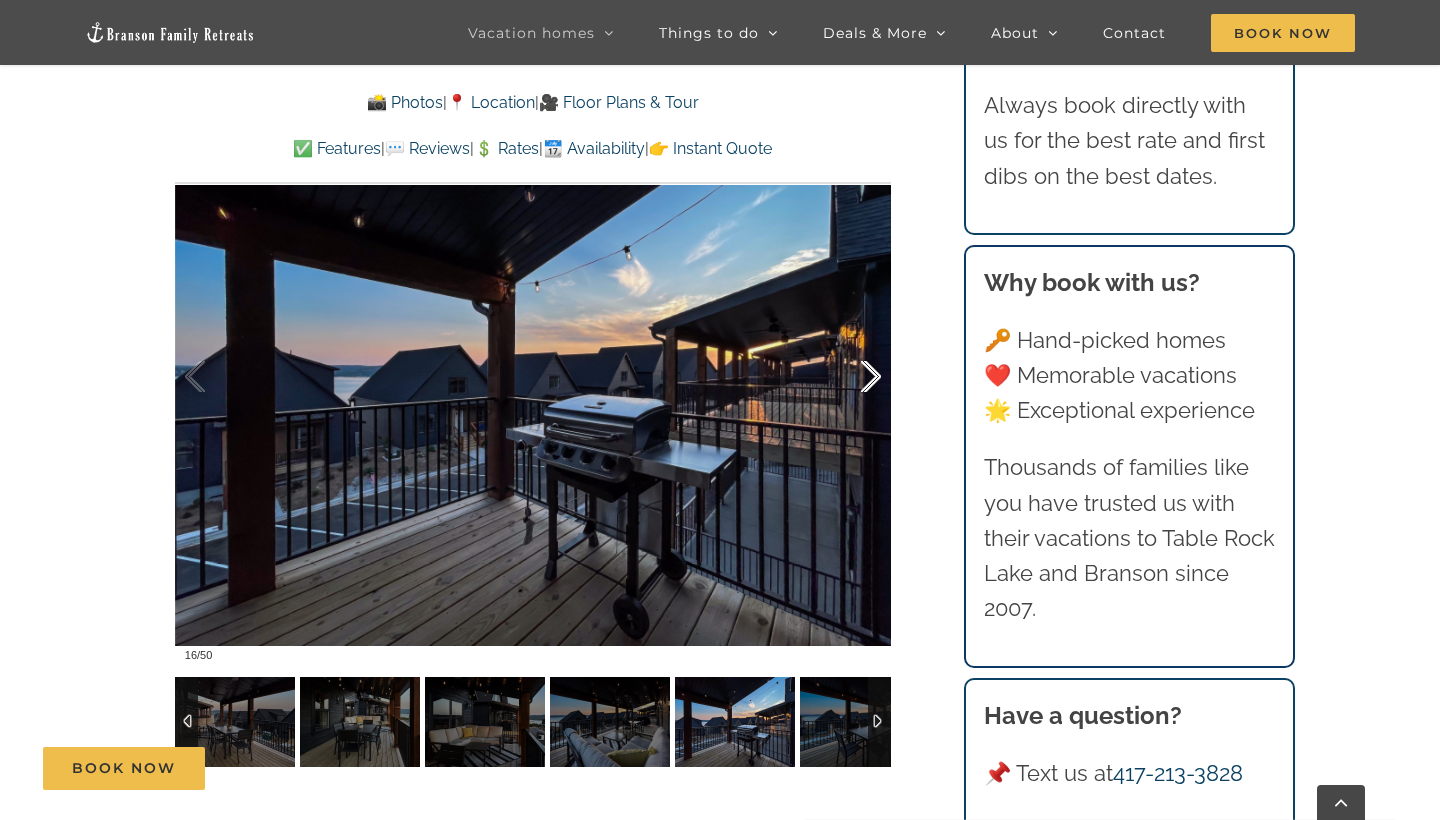 click at bounding box center (850, 377) 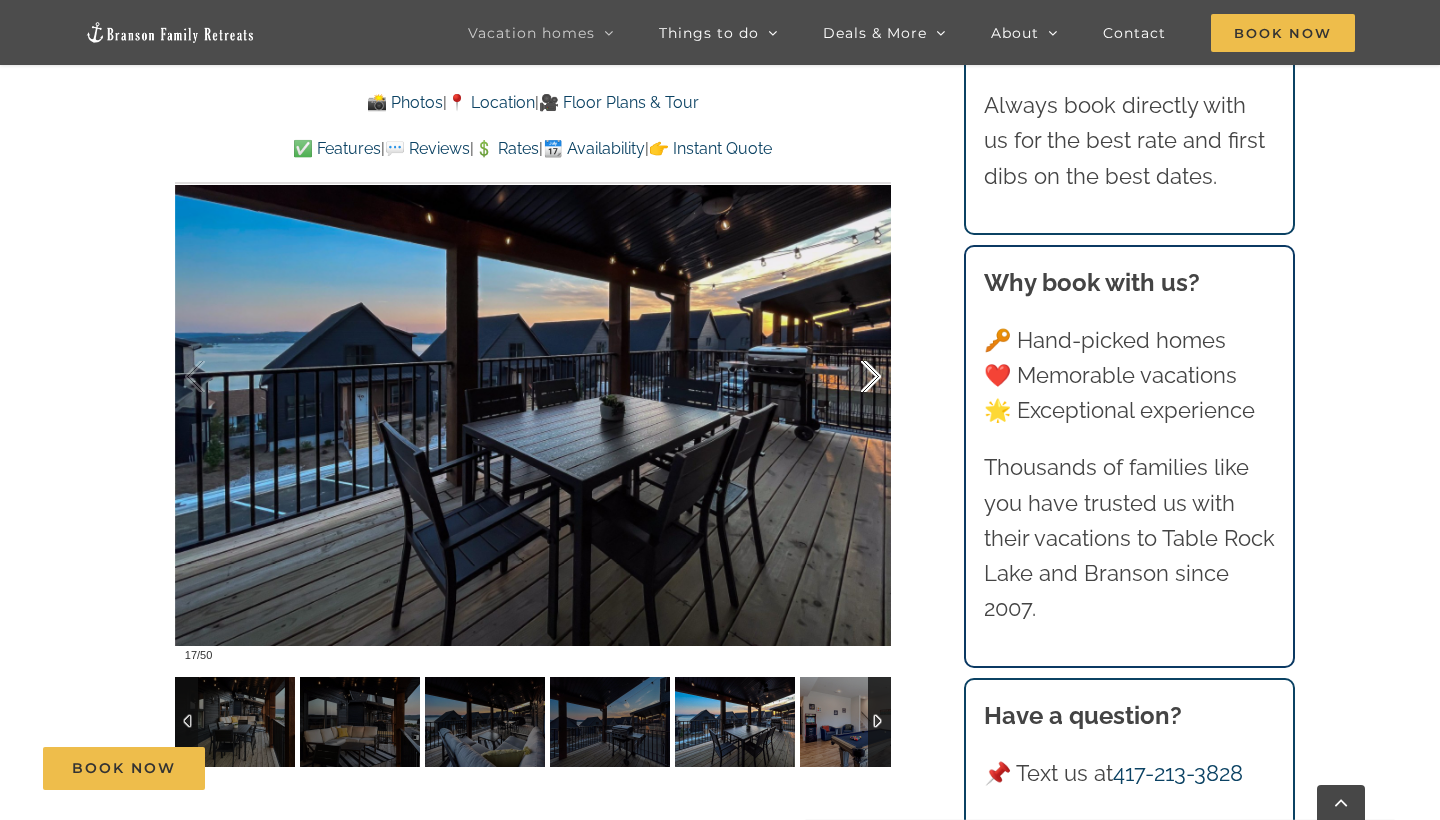click at bounding box center (850, 377) 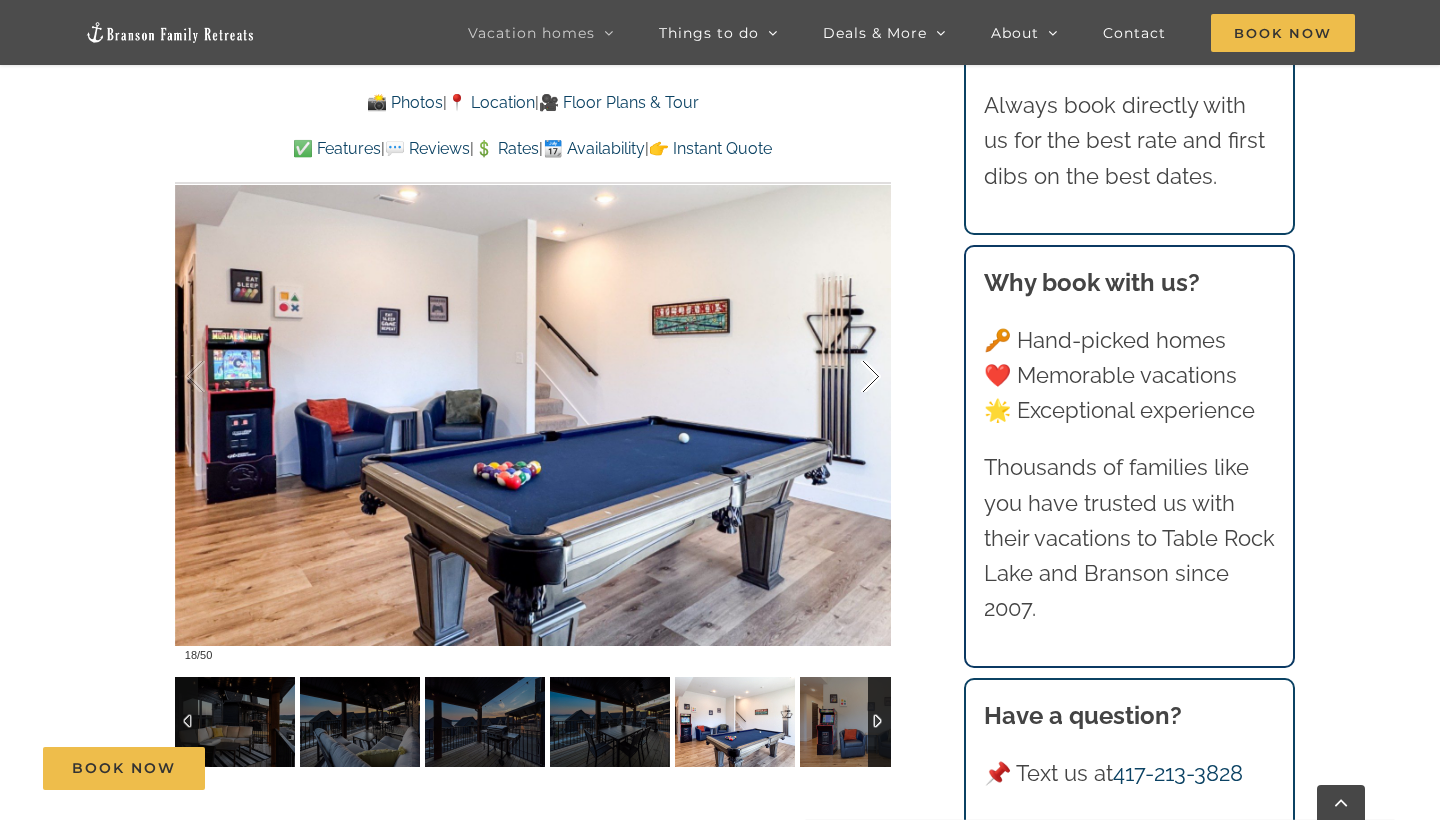 click at bounding box center [850, 377] 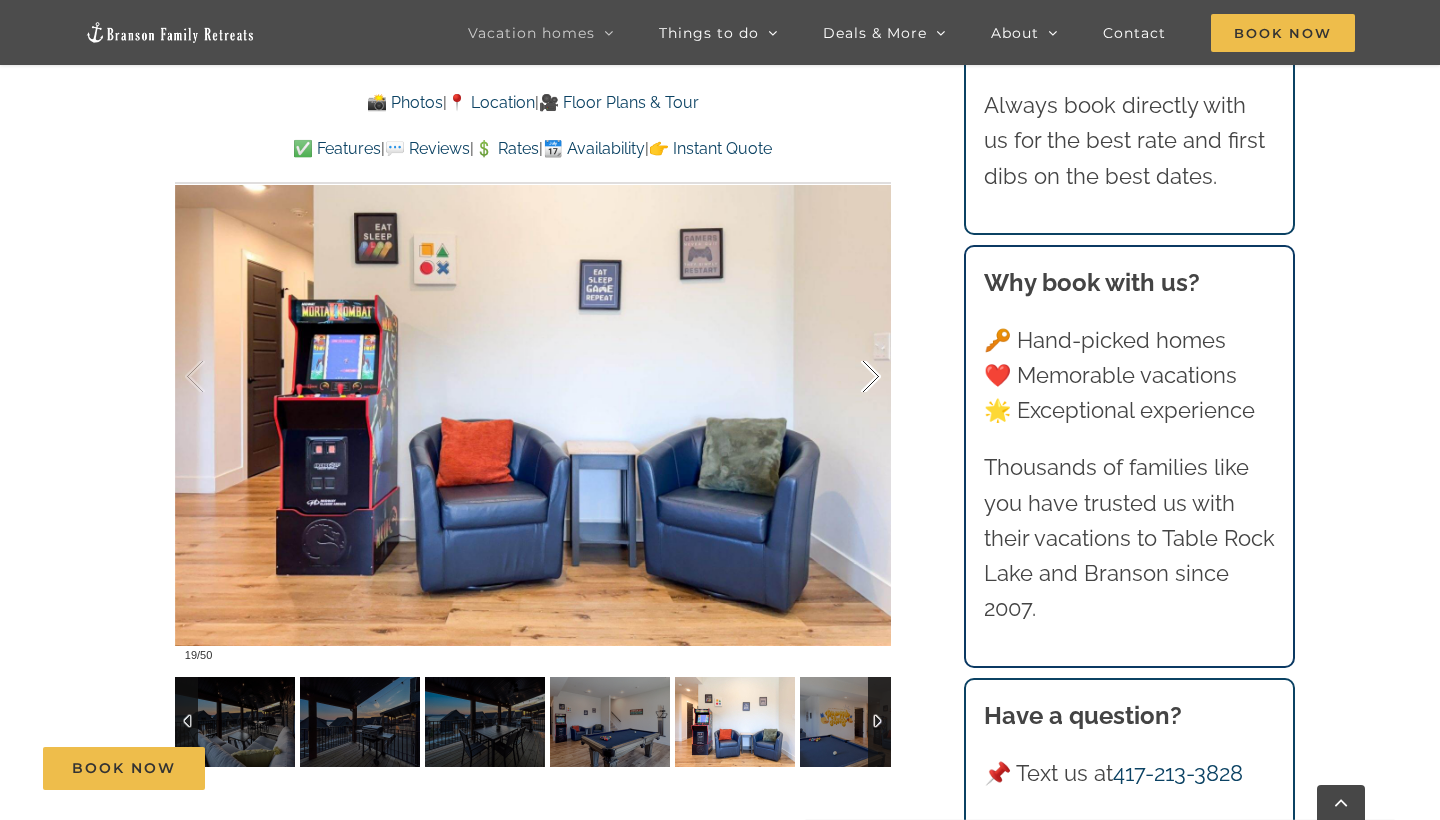 click at bounding box center (850, 377) 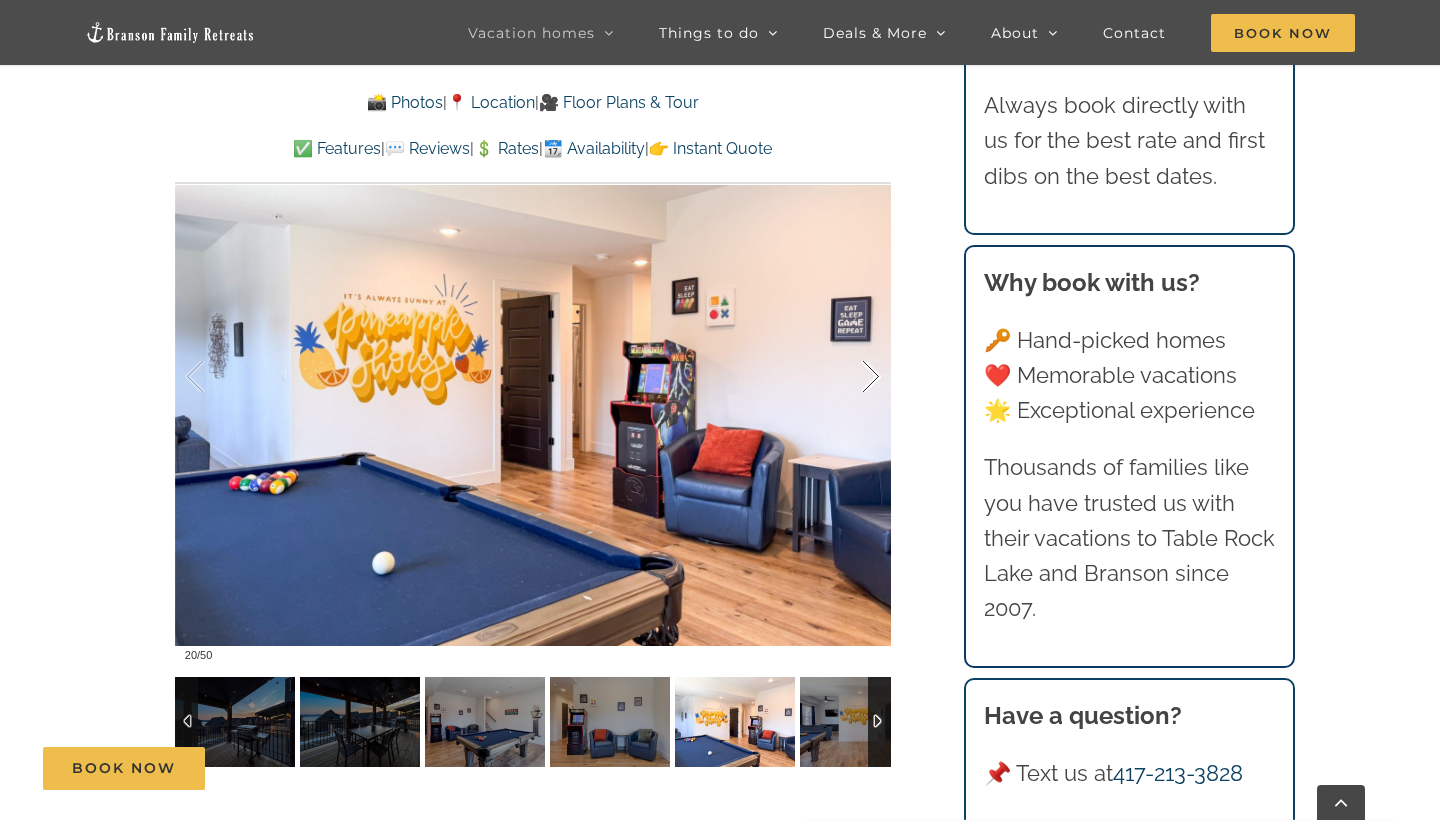 click at bounding box center (850, 377) 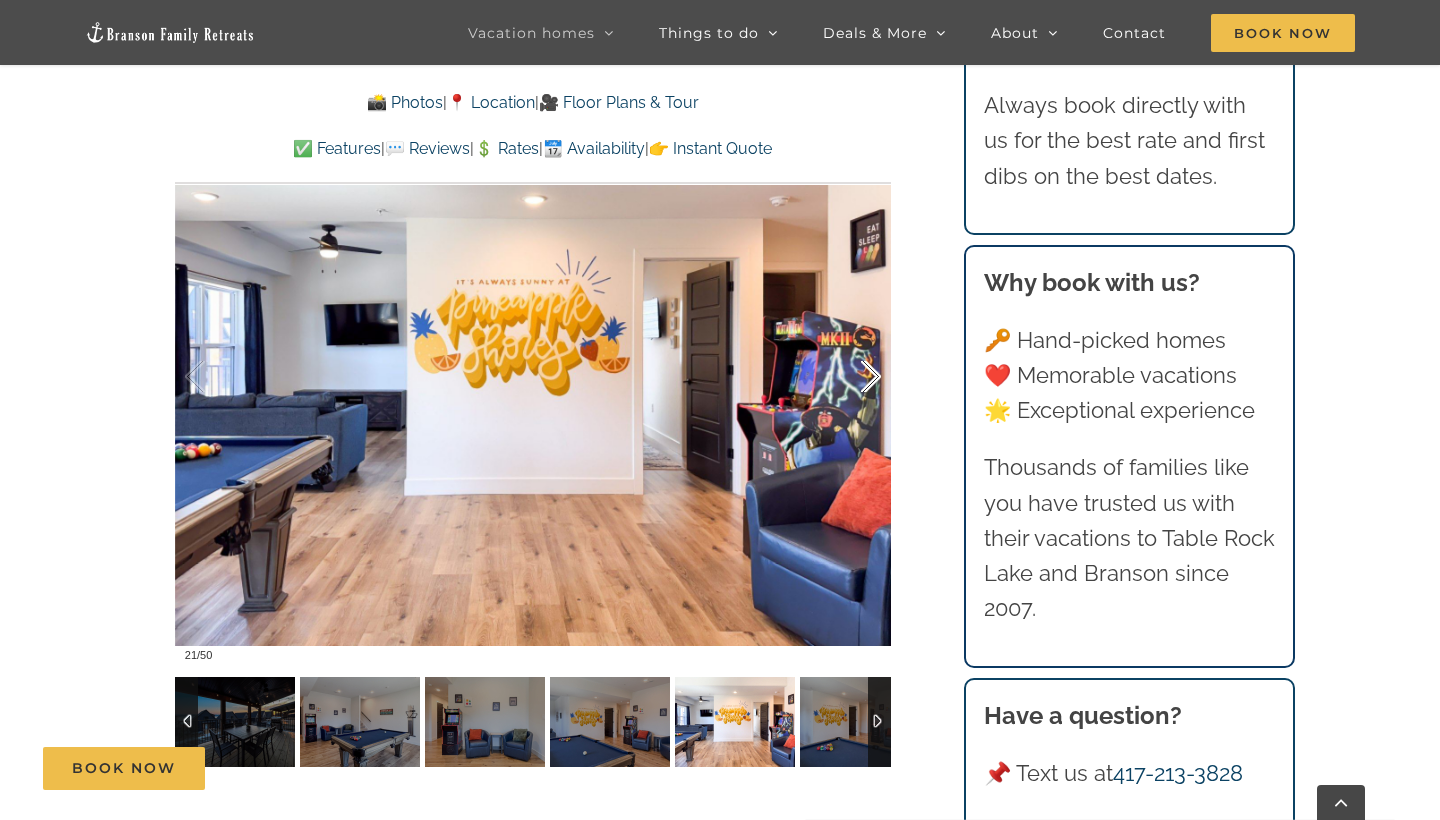 click at bounding box center (850, 377) 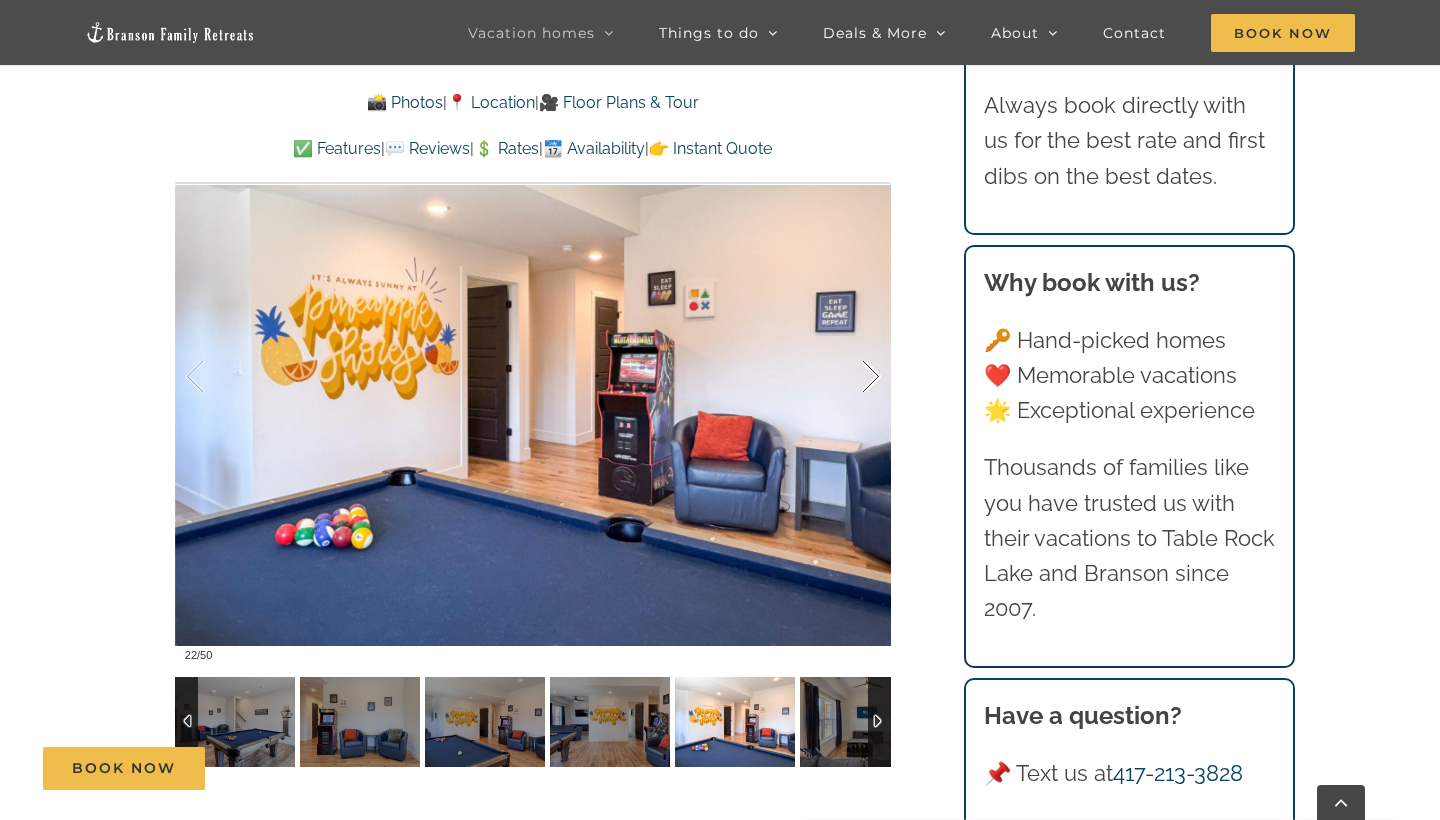 click at bounding box center [850, 377] 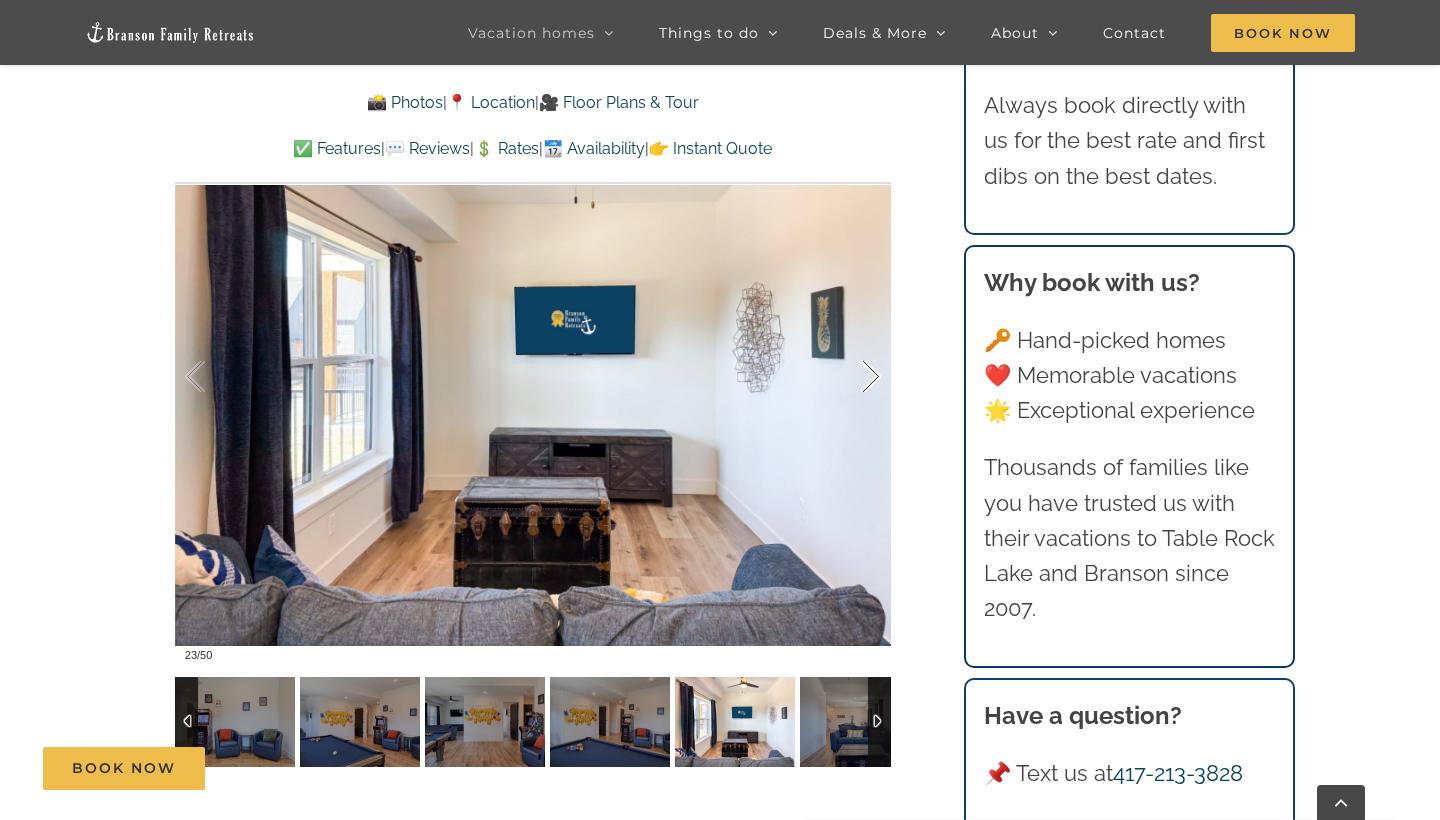 click at bounding box center [850, 377] 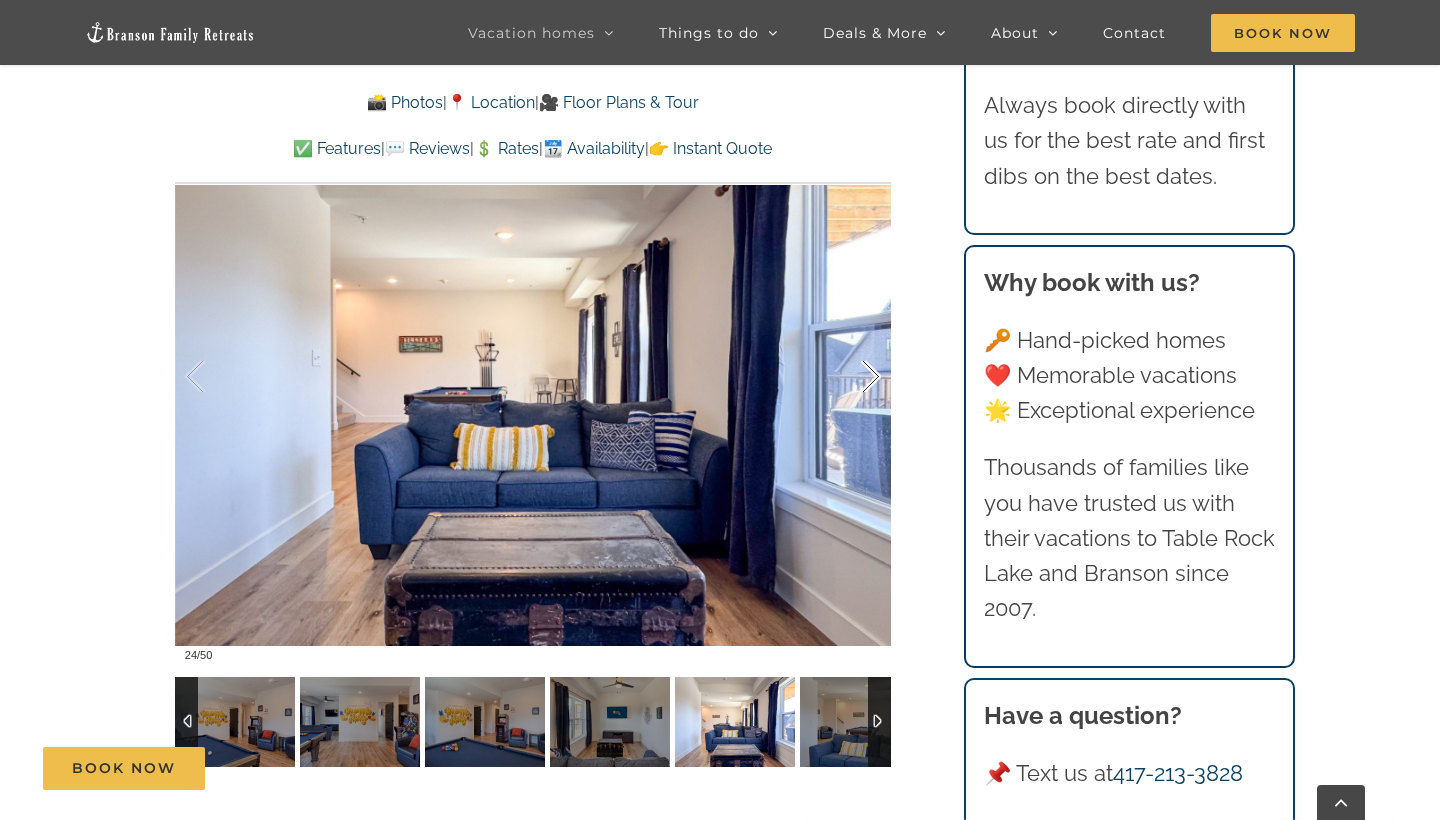 click at bounding box center (850, 377) 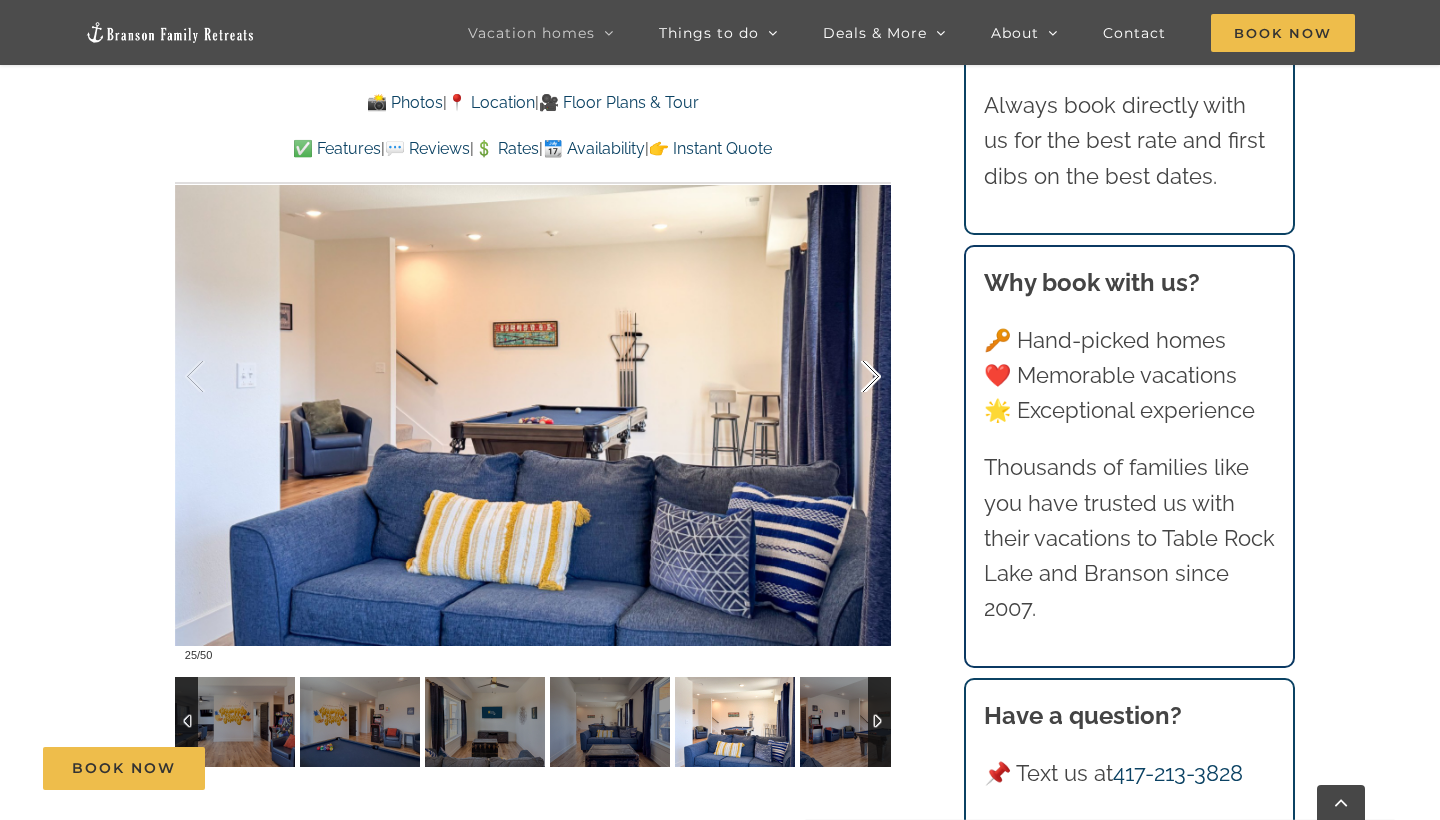 click at bounding box center [850, 377] 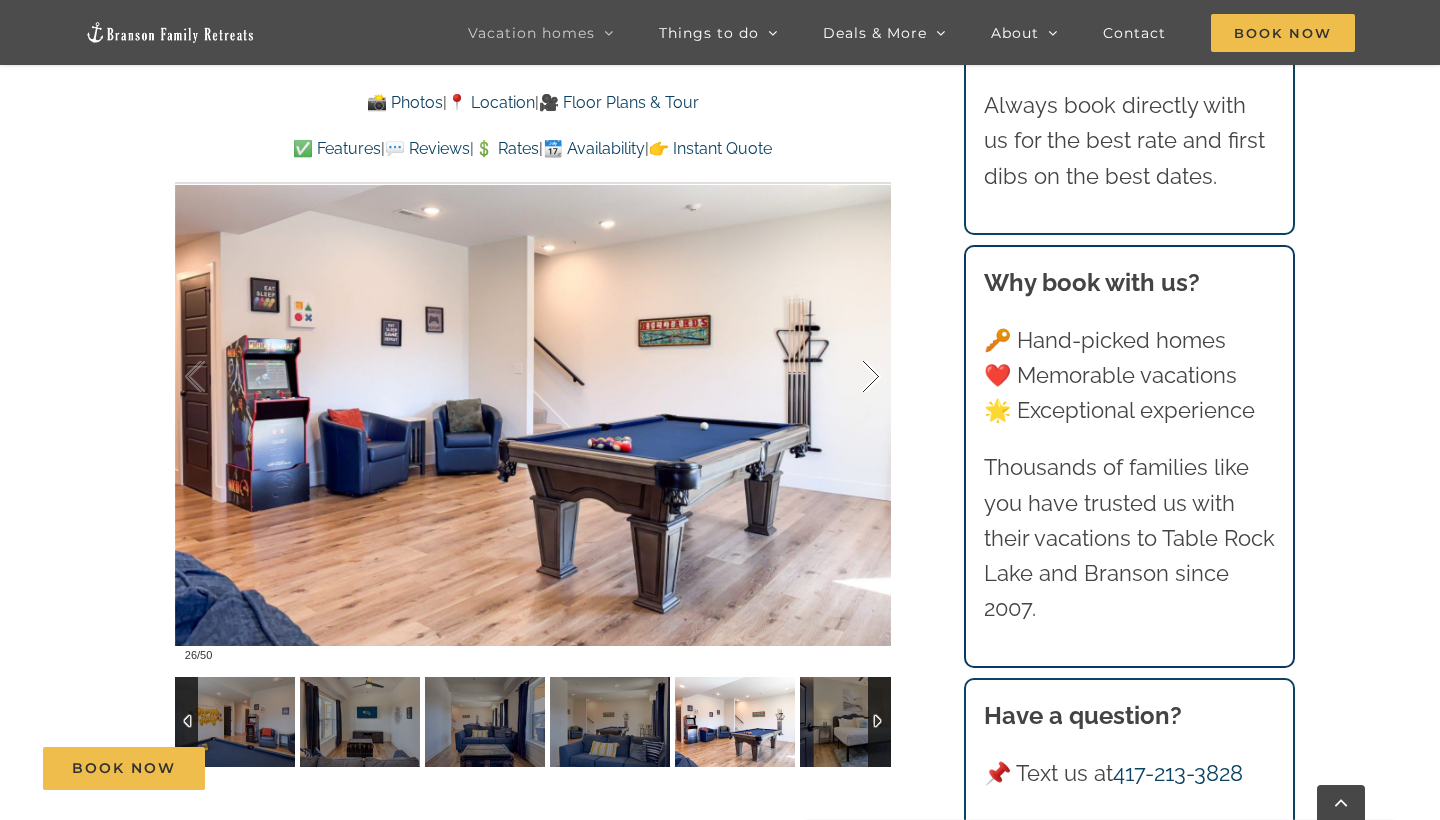 click at bounding box center [850, 377] 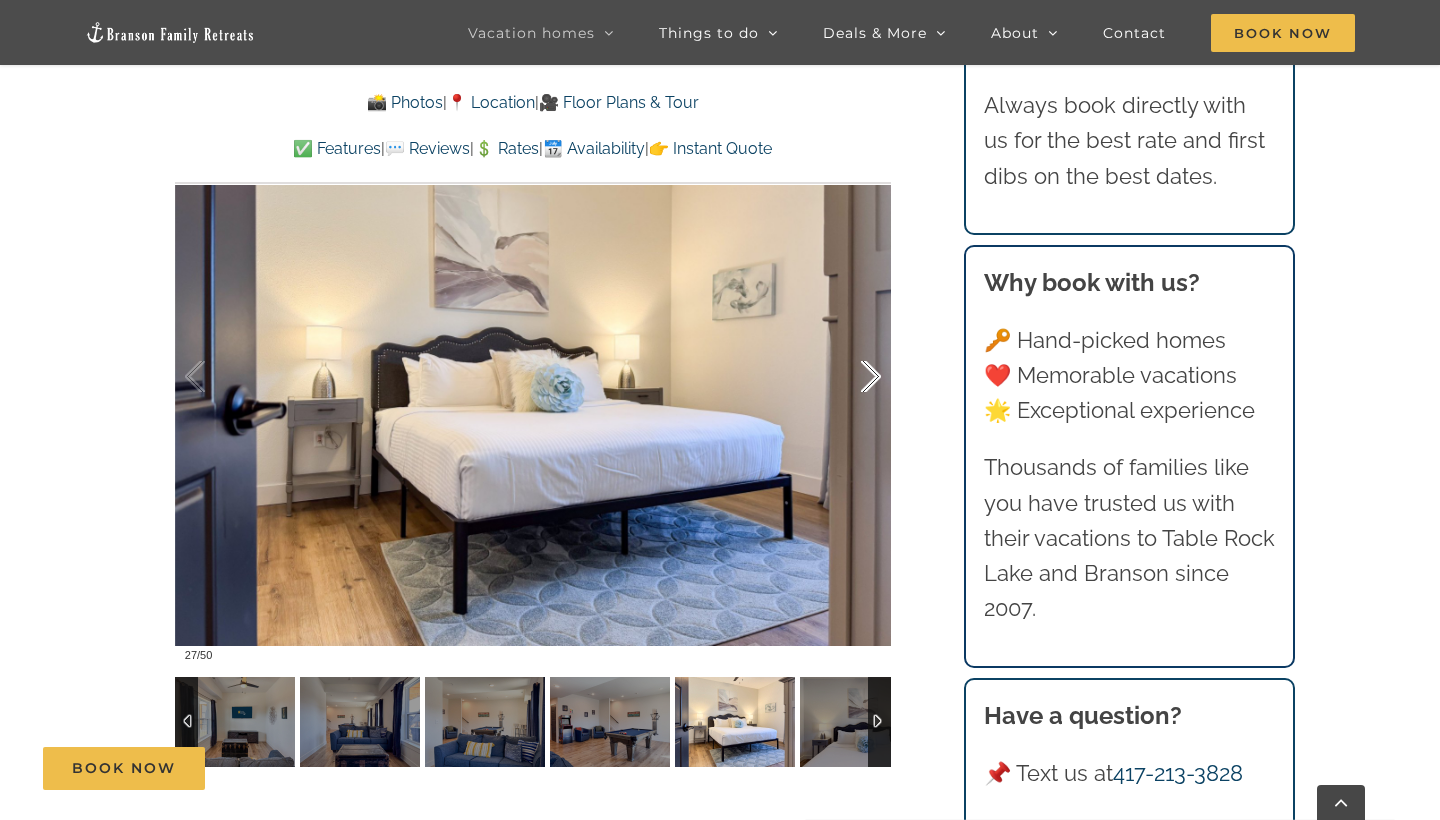 click at bounding box center (850, 377) 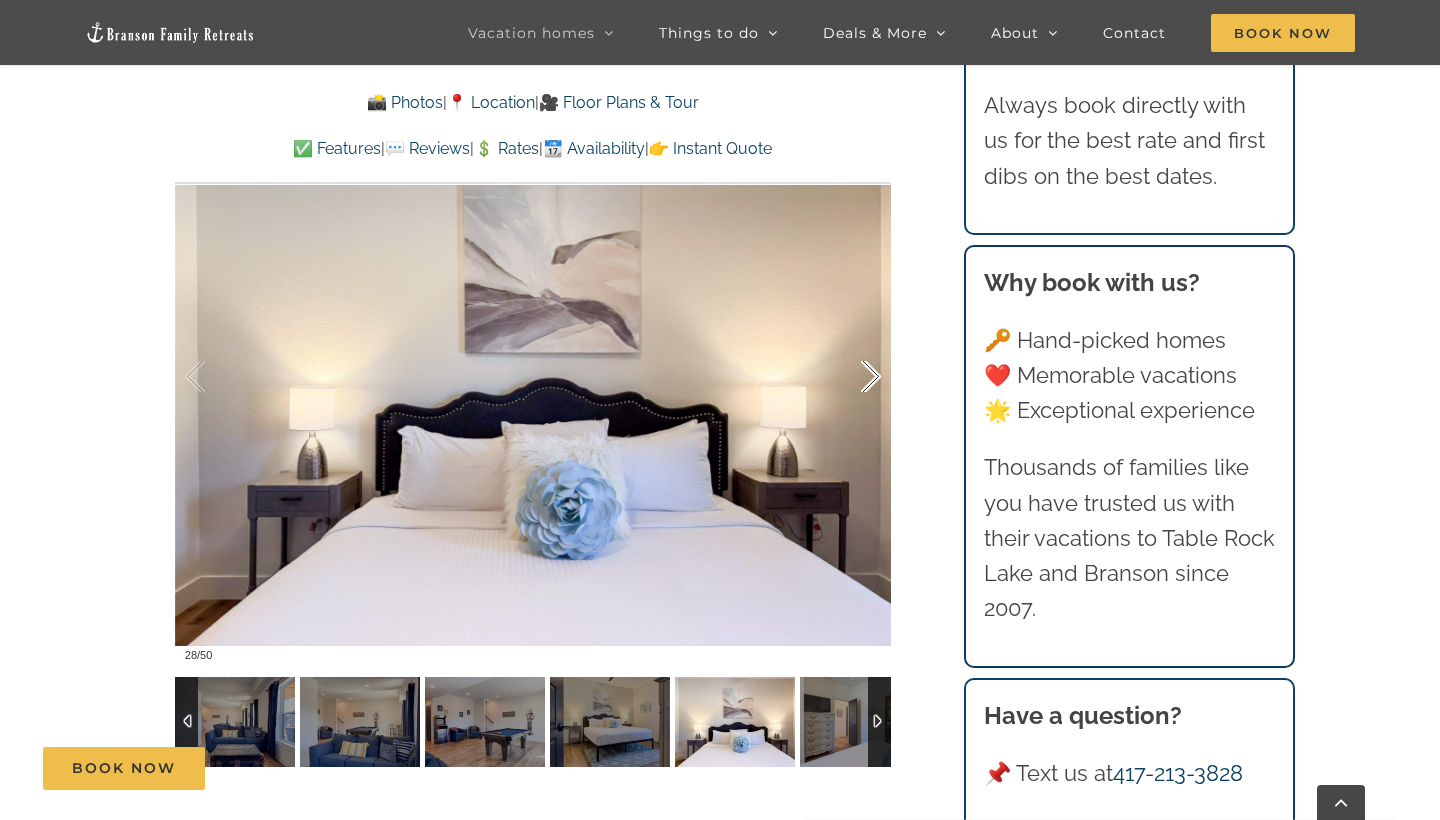 click at bounding box center [850, 377] 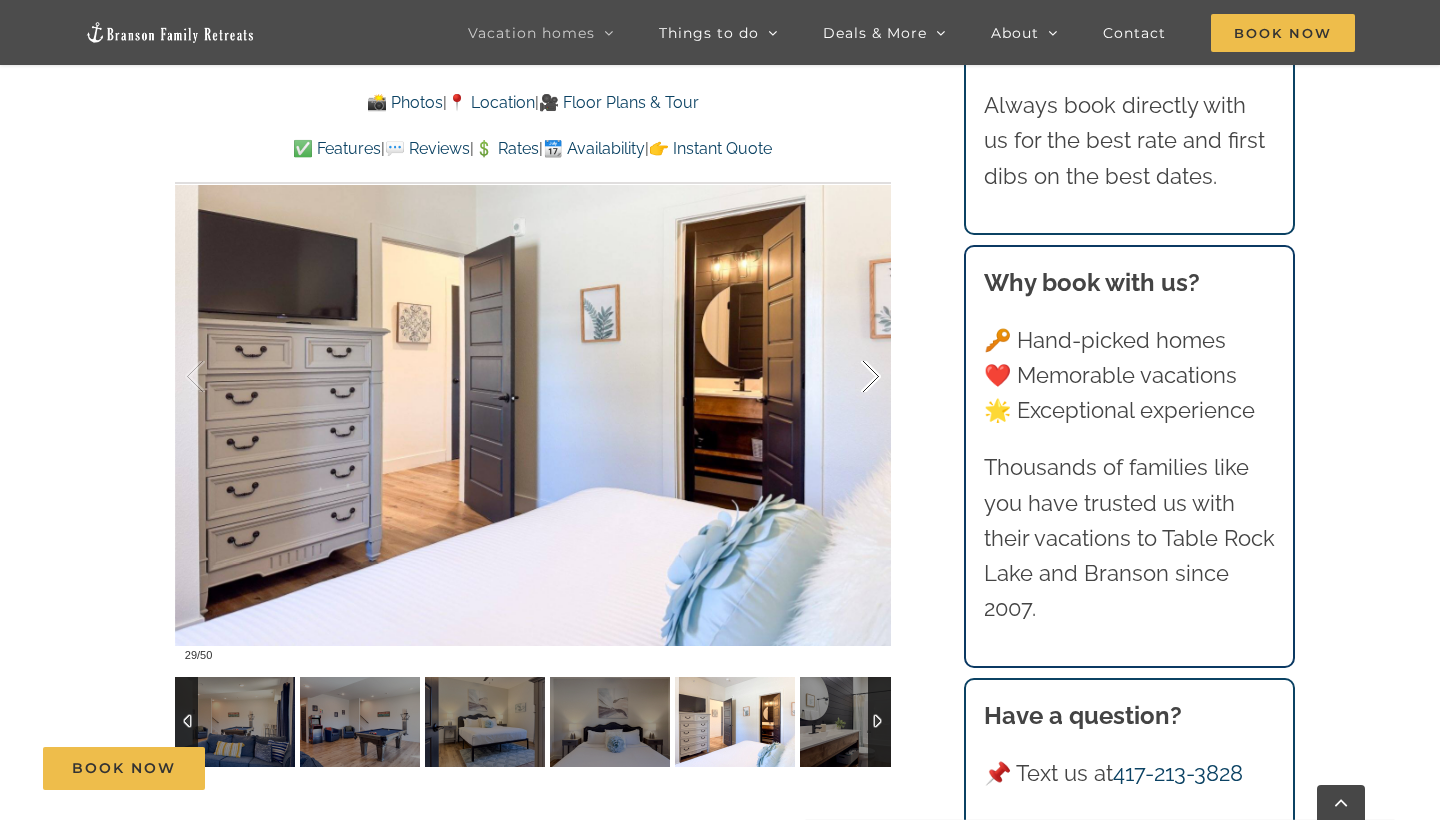 click at bounding box center [850, 377] 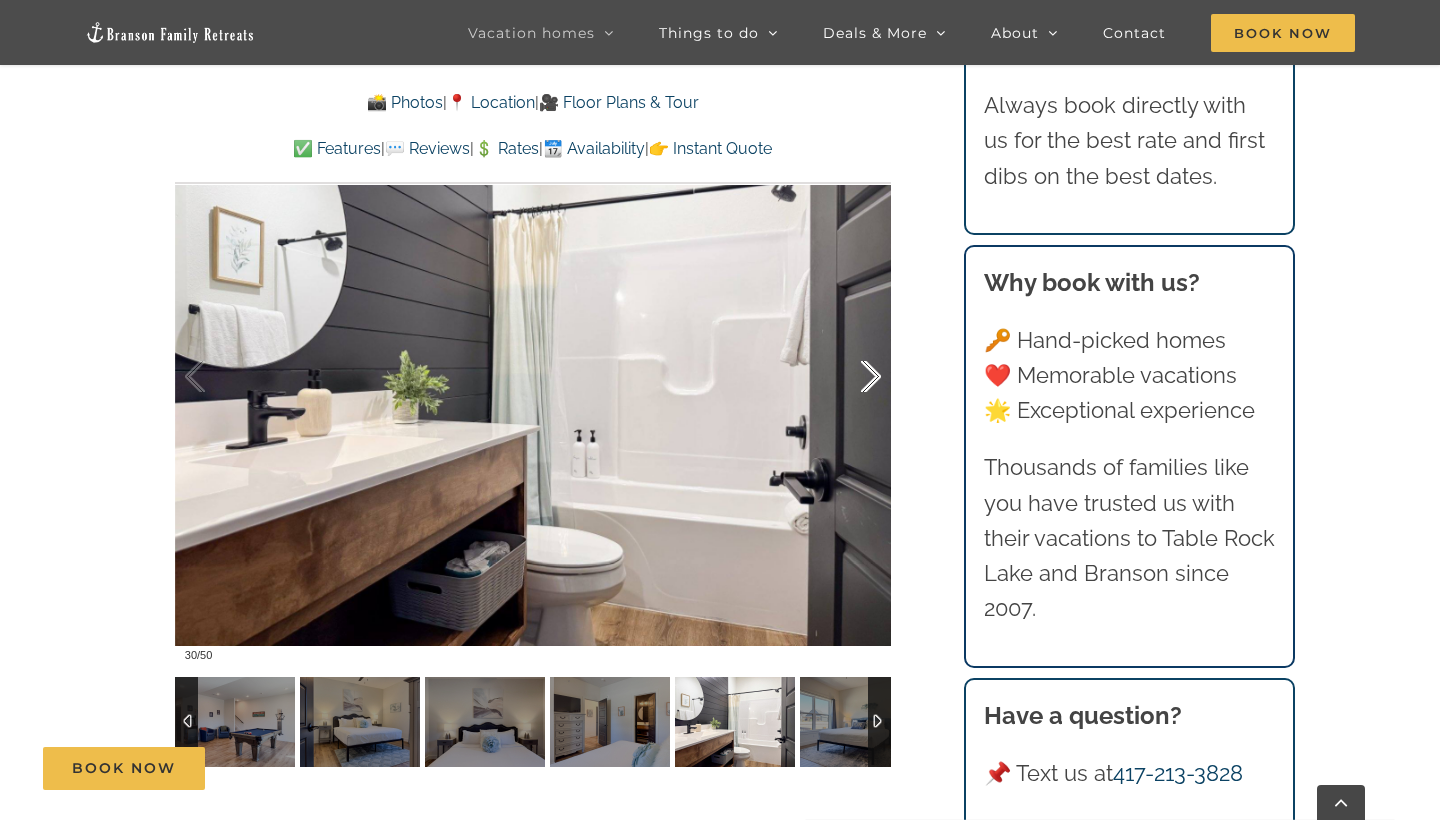 click at bounding box center (850, 377) 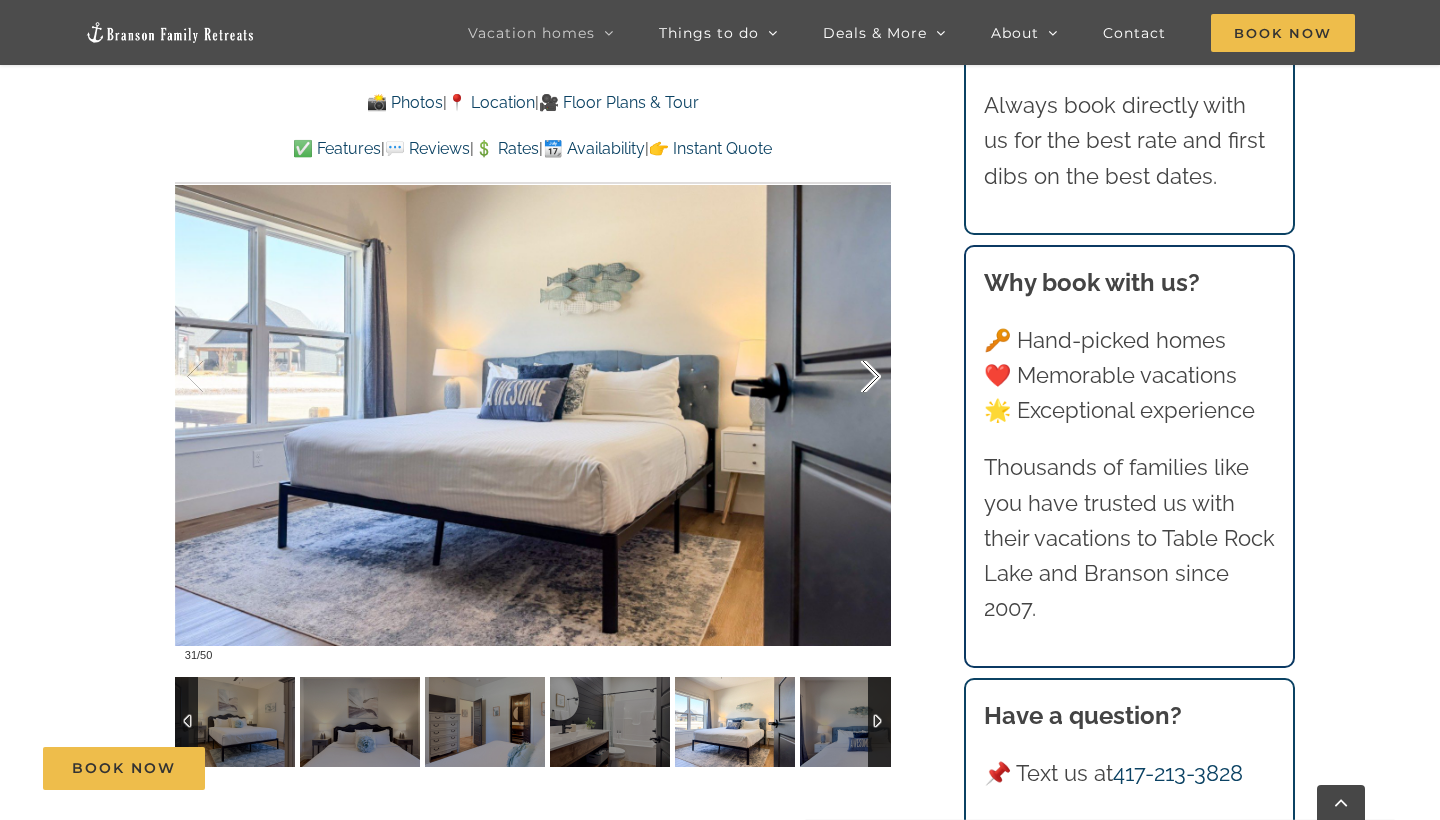 click at bounding box center (850, 377) 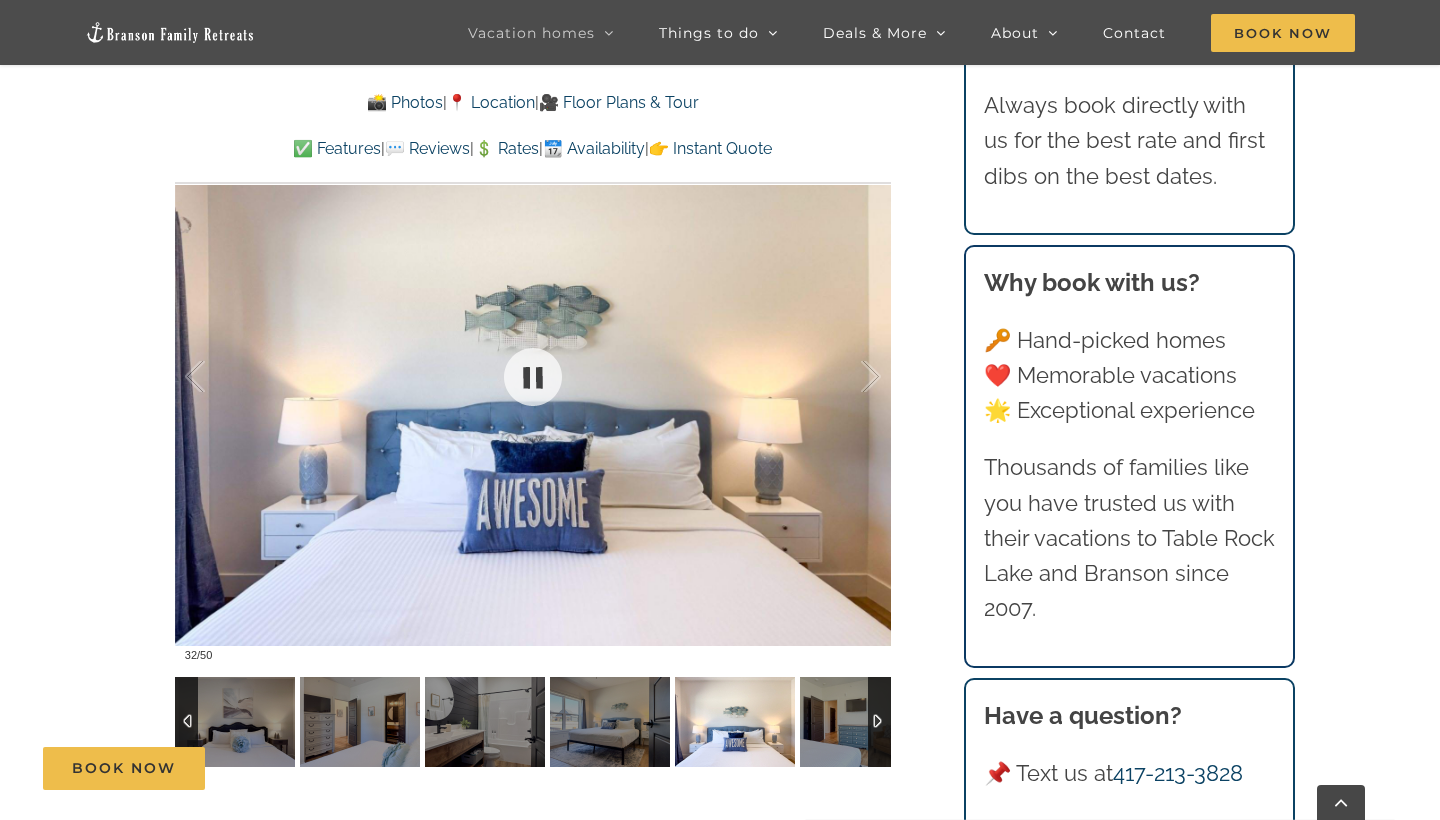click at bounding box center (533, 377) 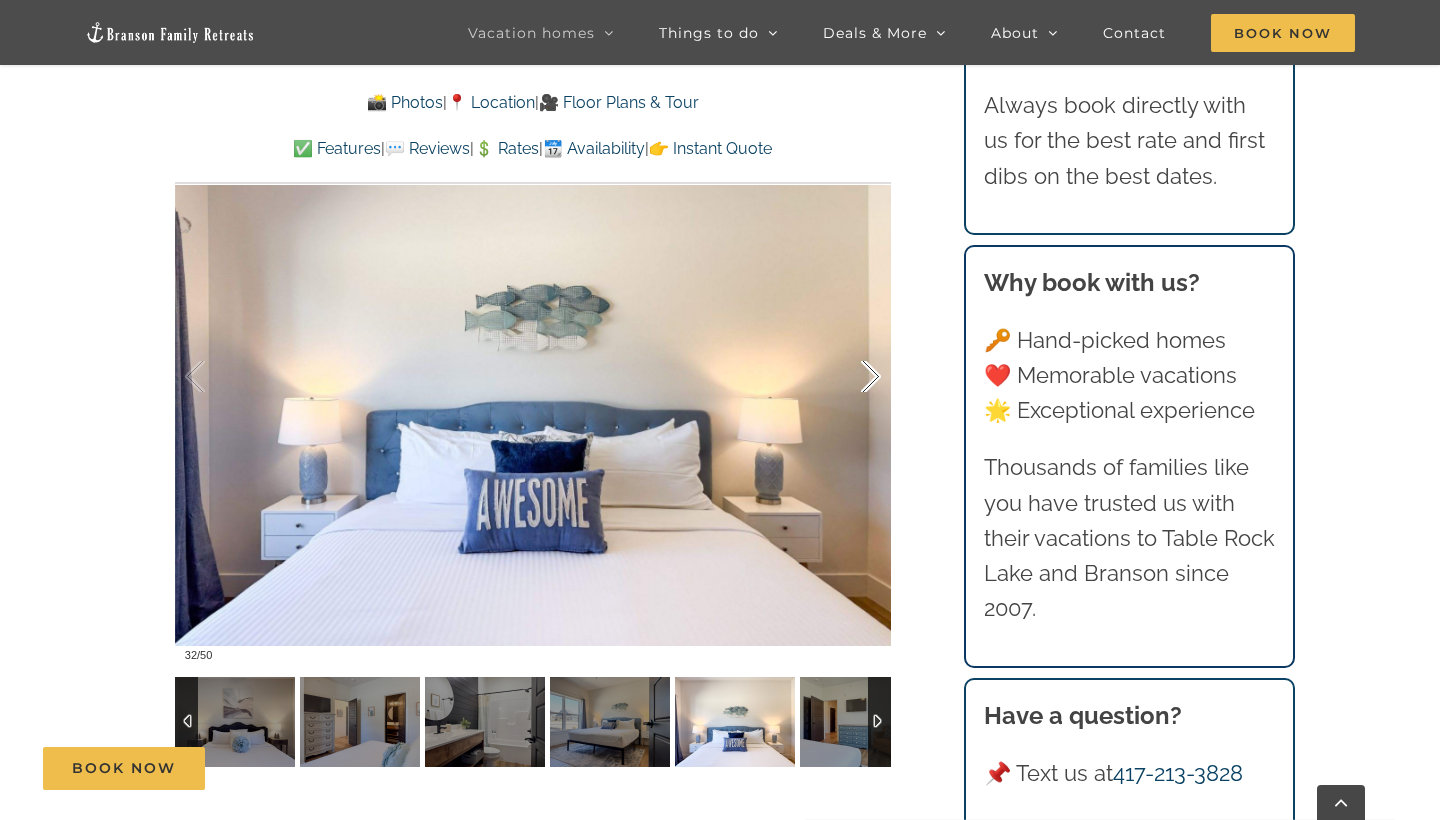 click at bounding box center [850, 377] 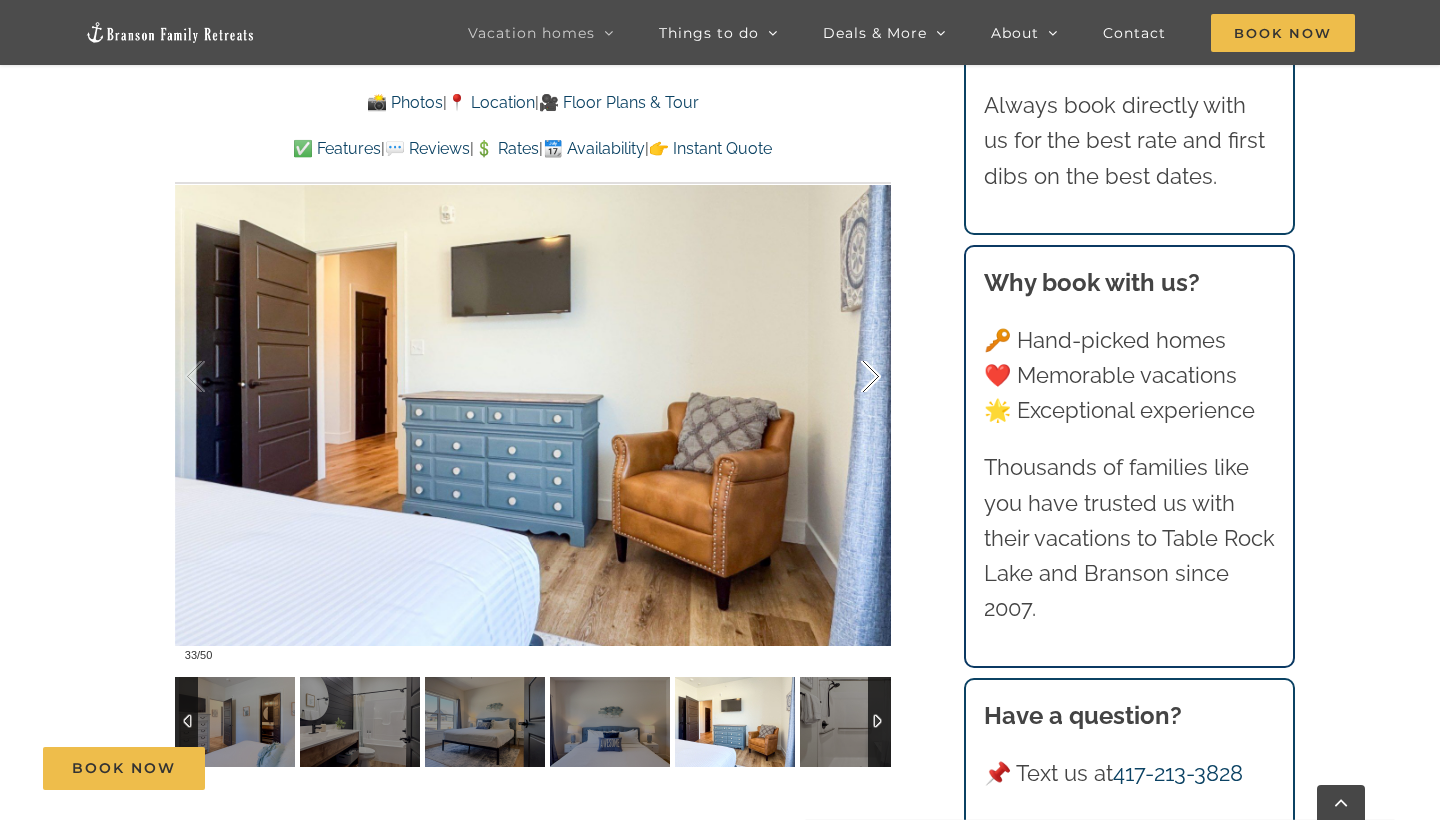 click at bounding box center [850, 377] 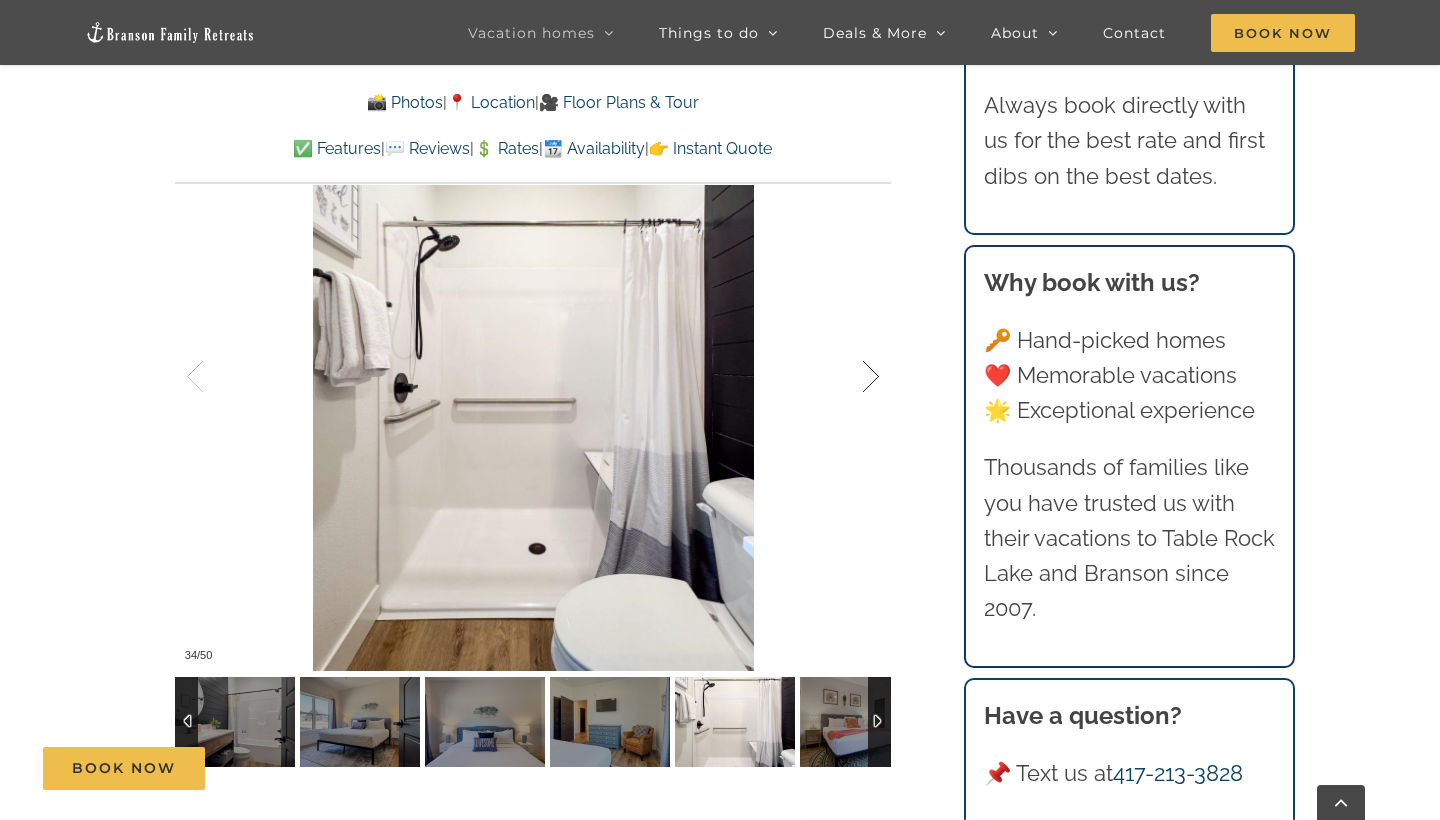 click at bounding box center [850, 377] 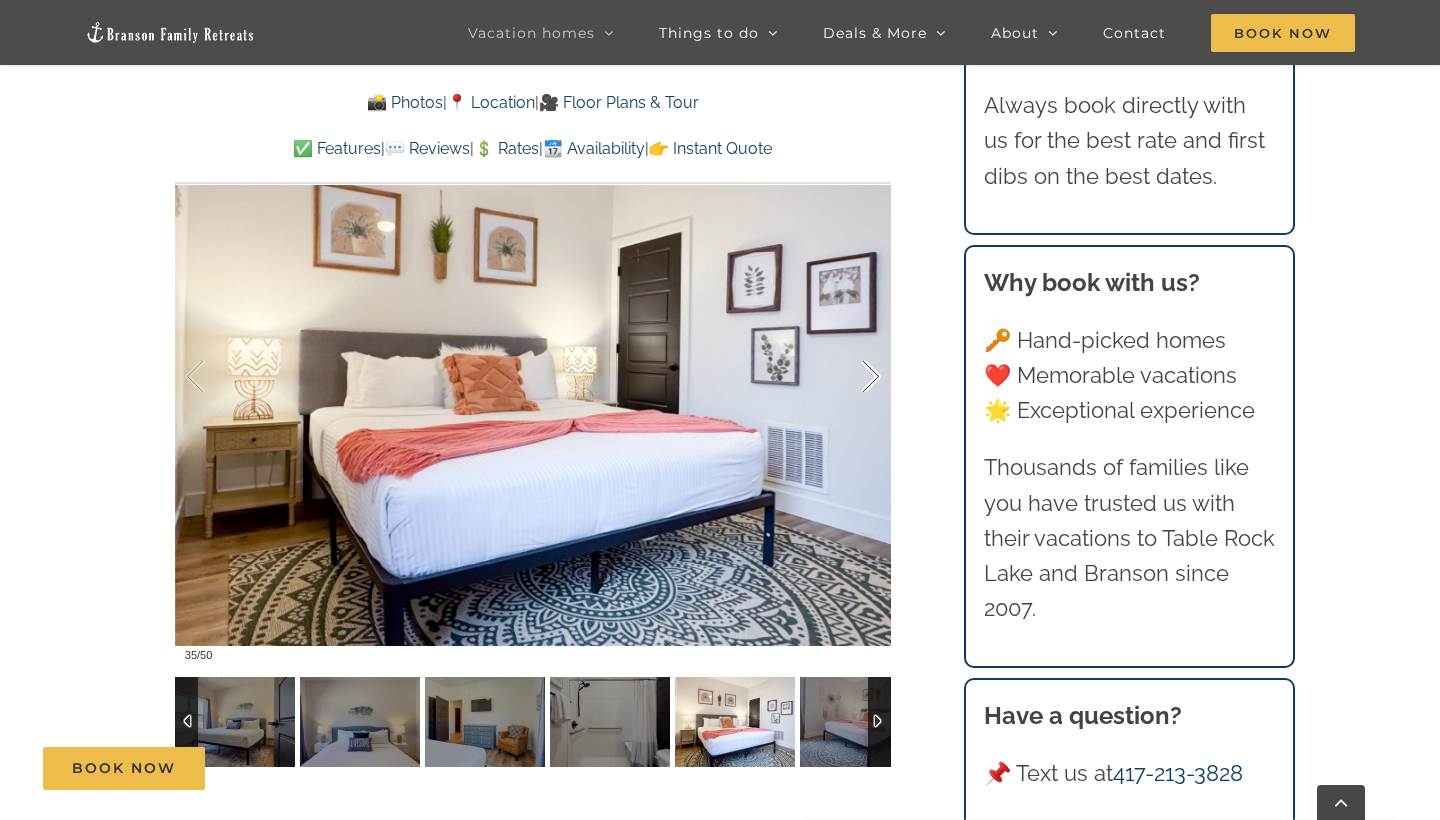 click at bounding box center (850, 377) 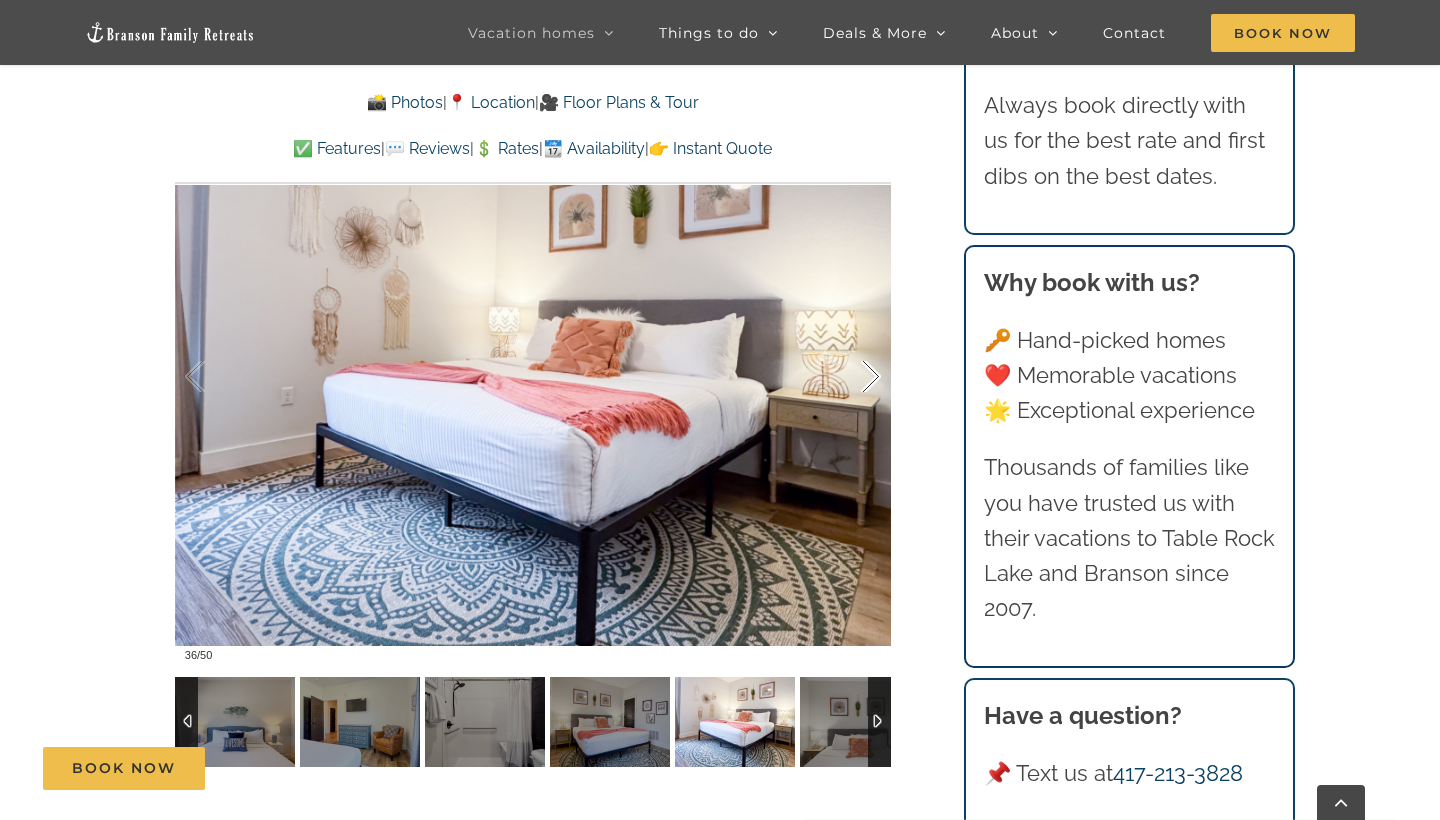 click at bounding box center (850, 377) 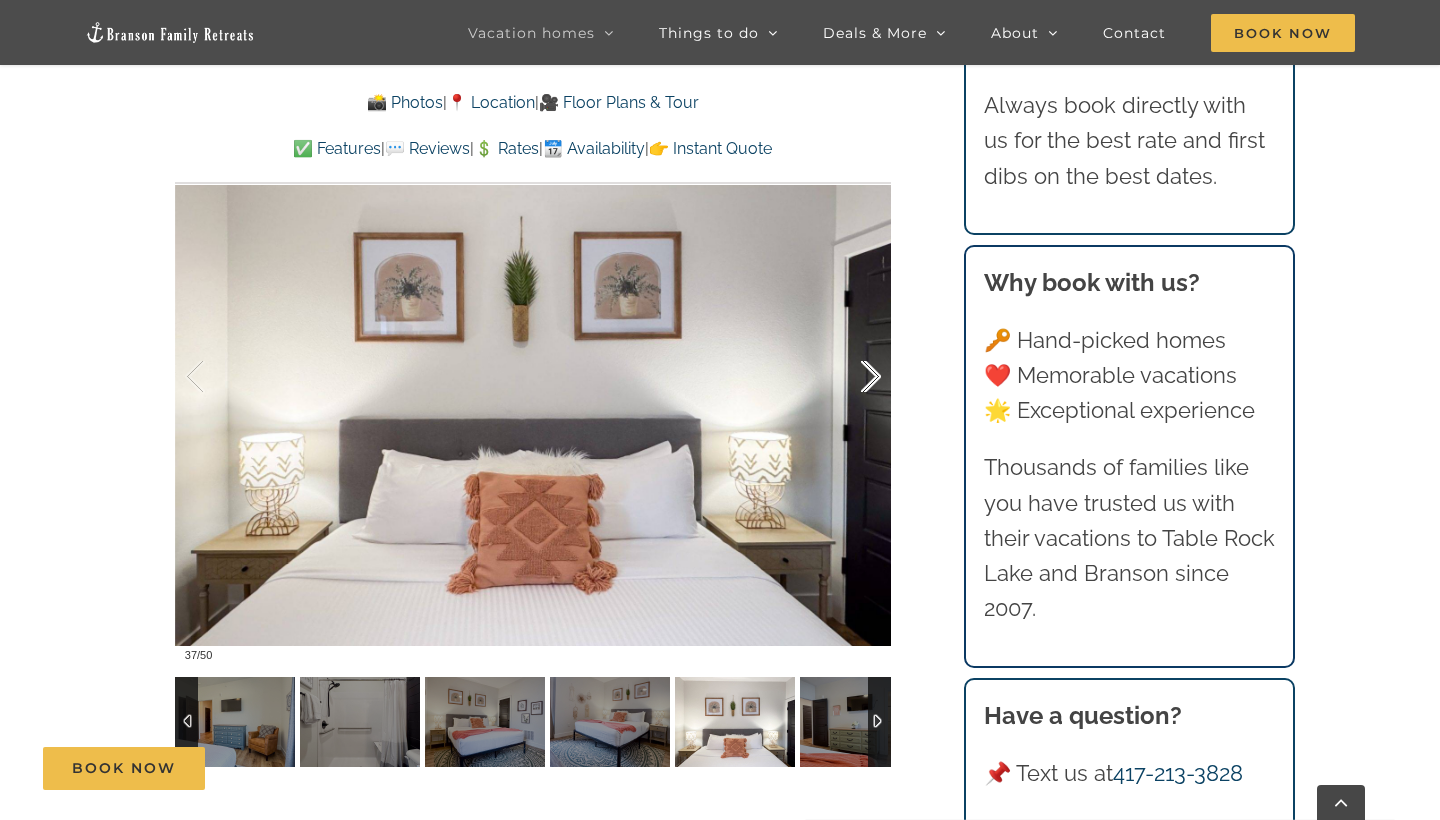 click at bounding box center (850, 377) 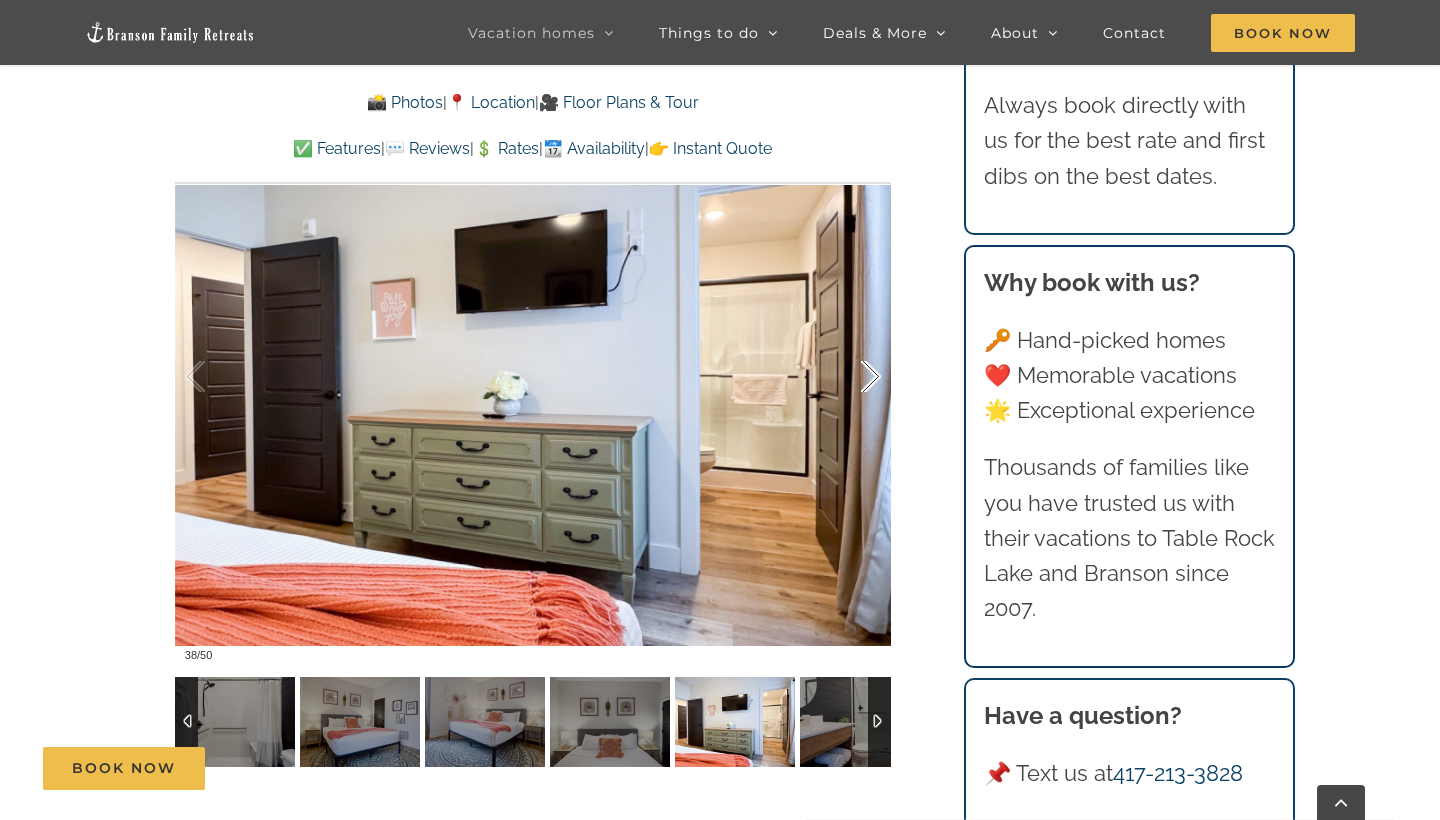 click at bounding box center (850, 377) 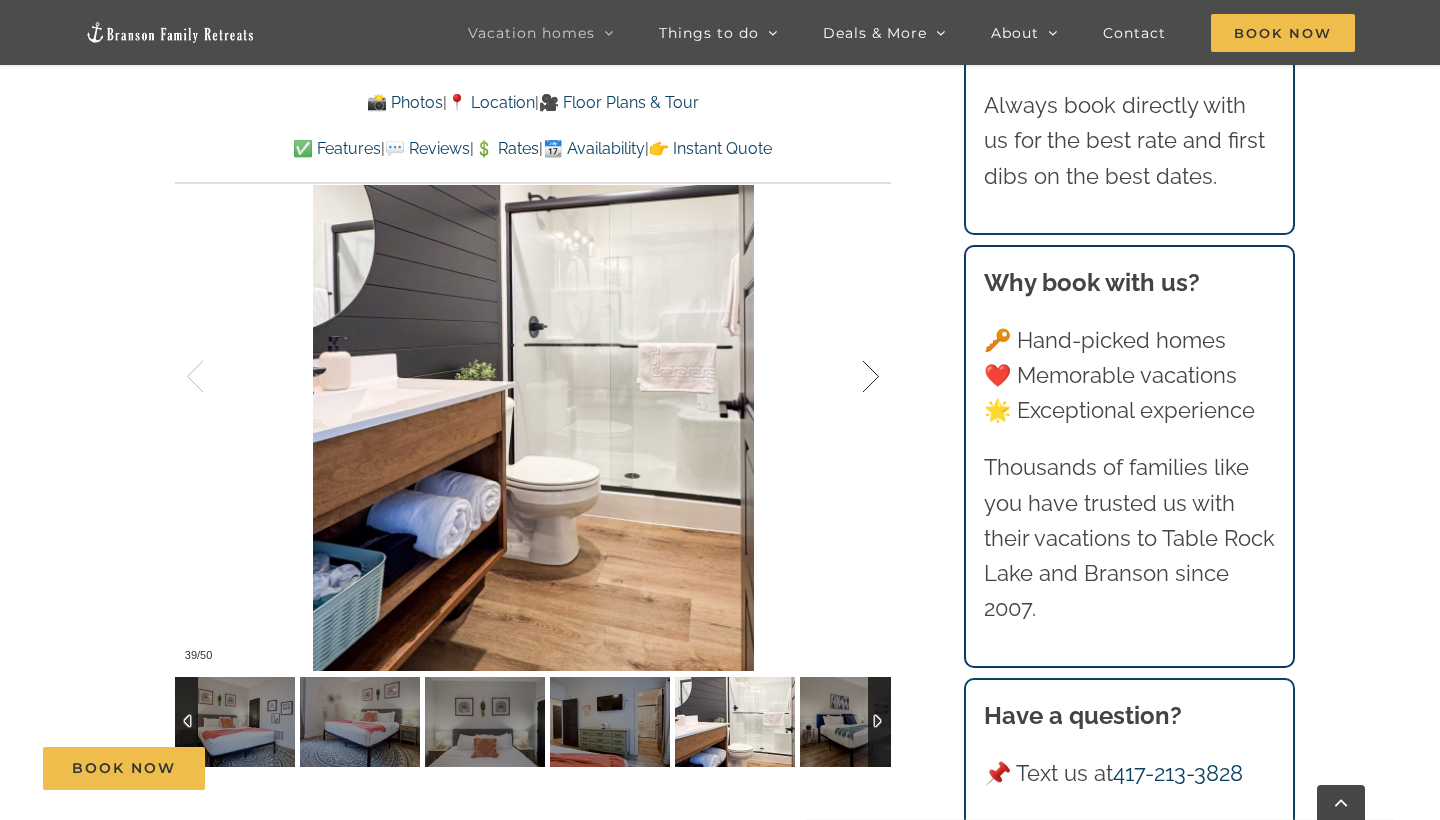 click at bounding box center [850, 377] 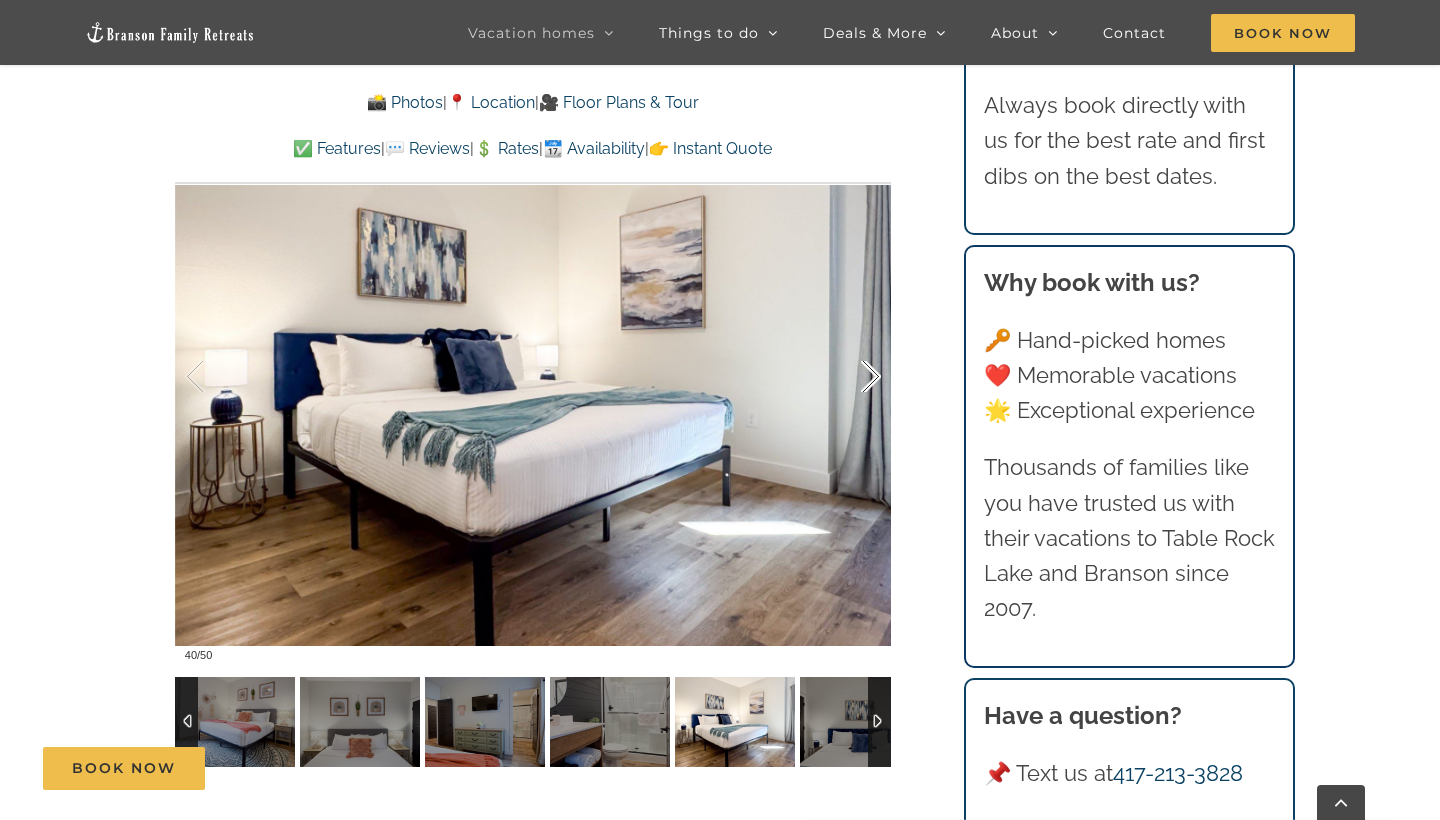 click at bounding box center (850, 377) 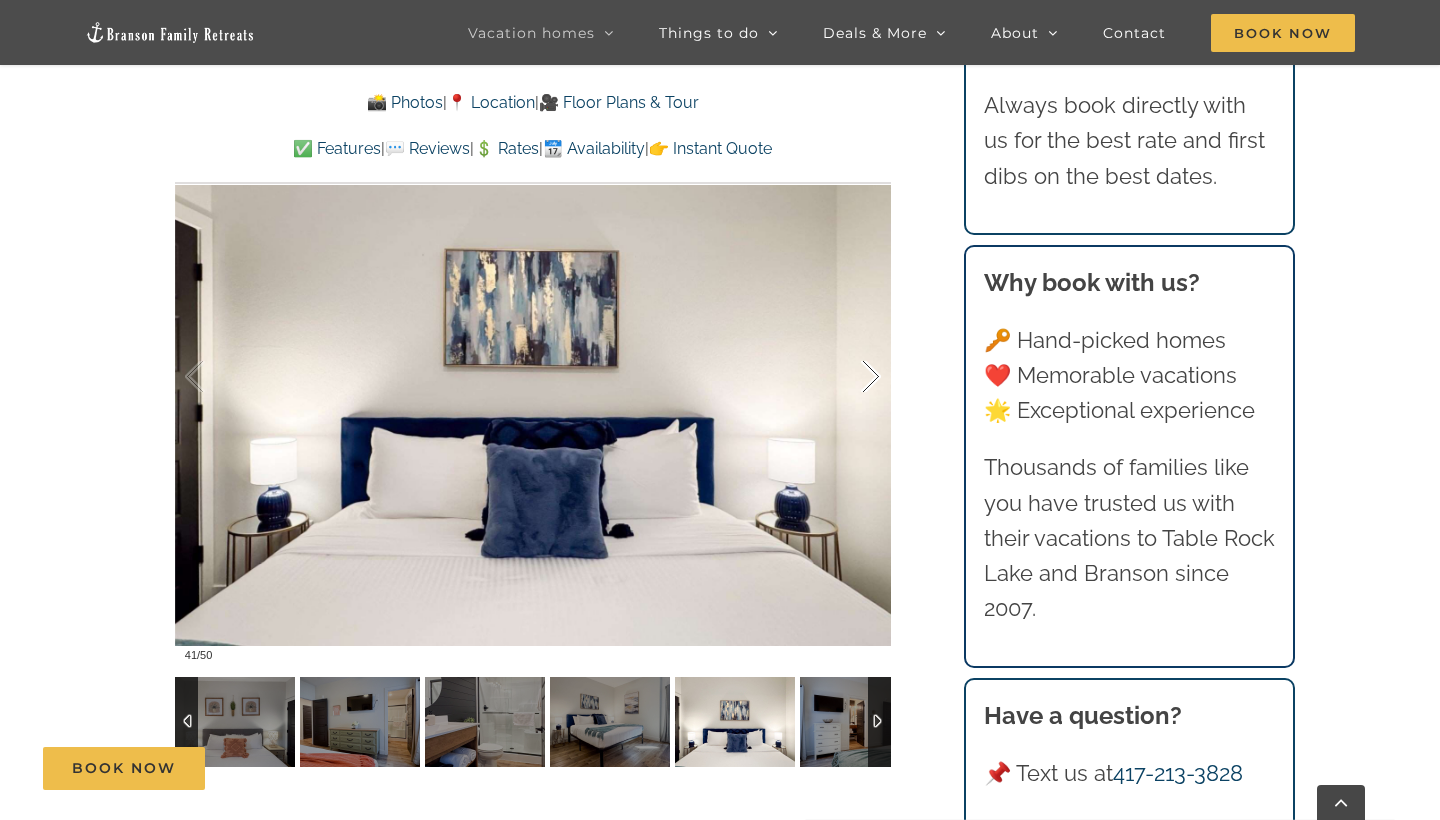 click at bounding box center [850, 377] 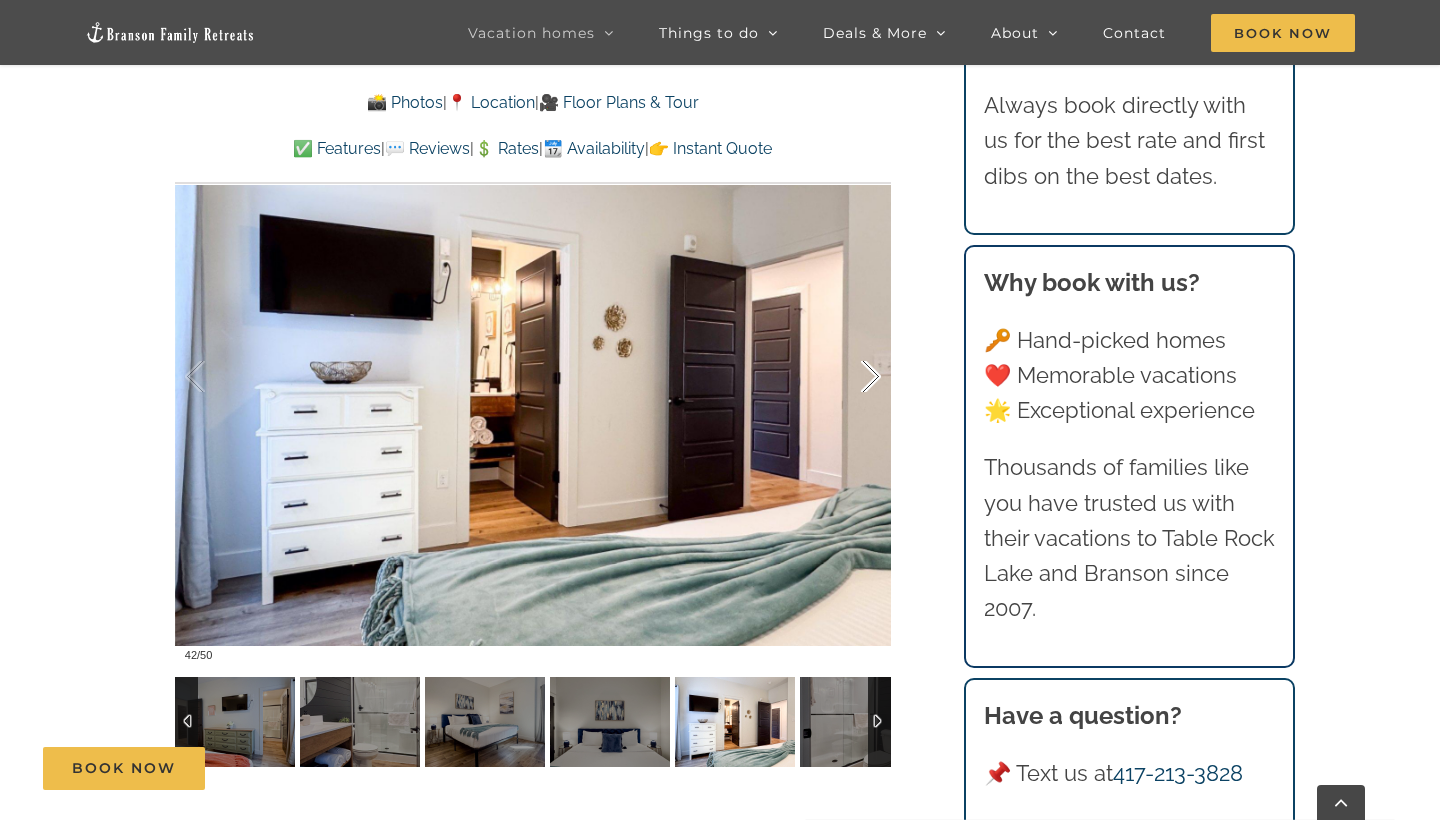click at bounding box center (850, 377) 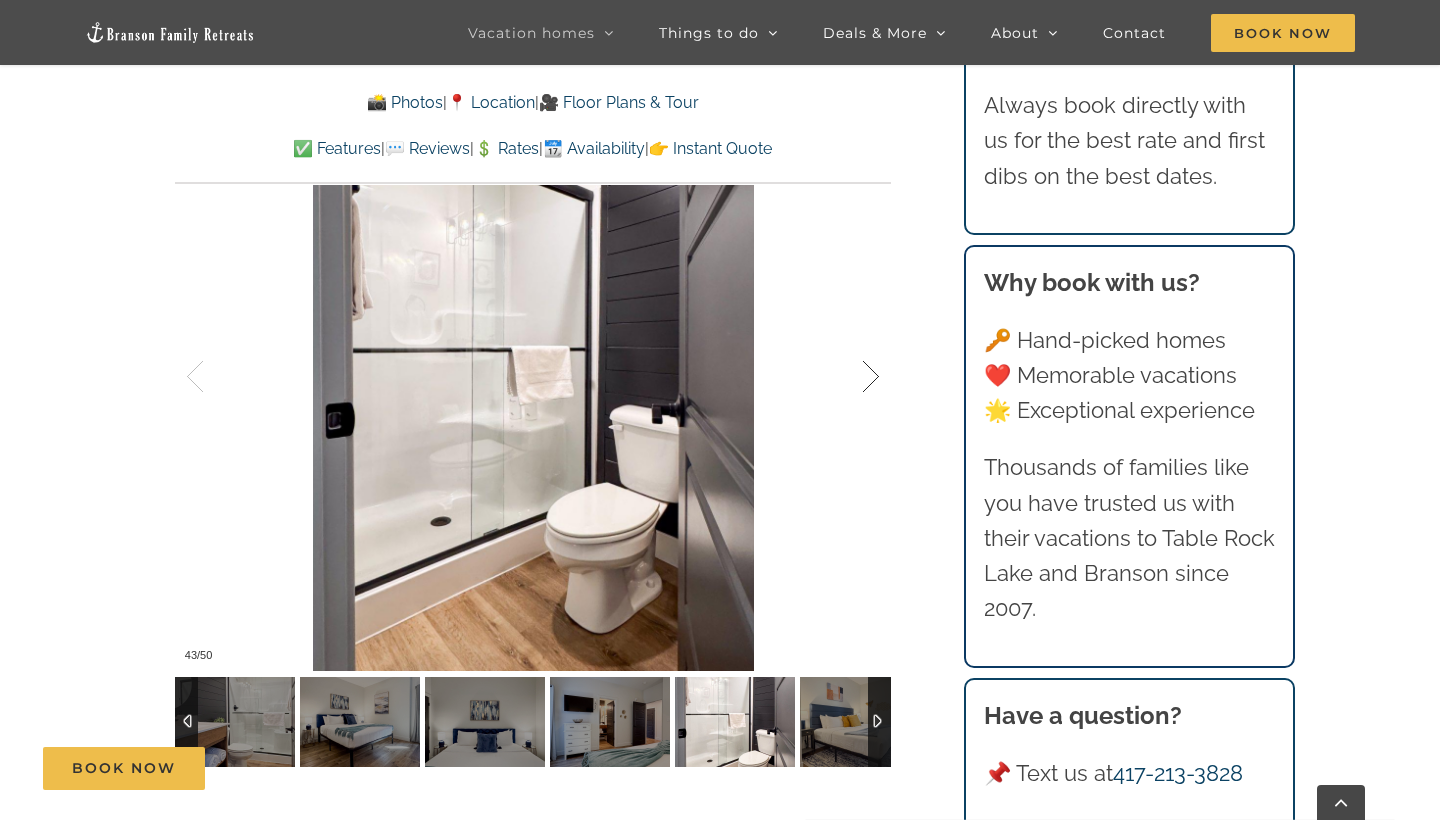 click at bounding box center (850, 377) 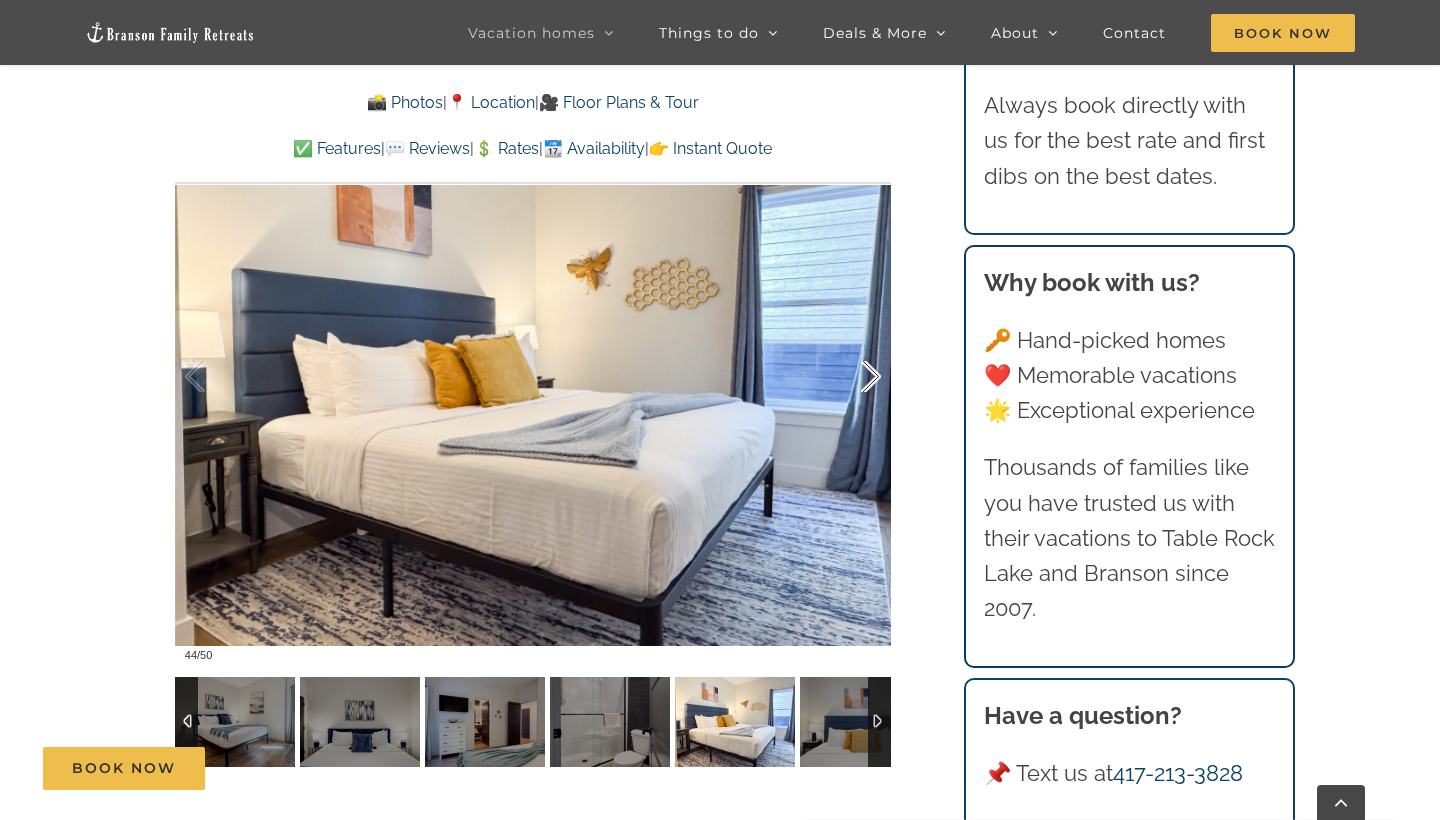 click at bounding box center (850, 377) 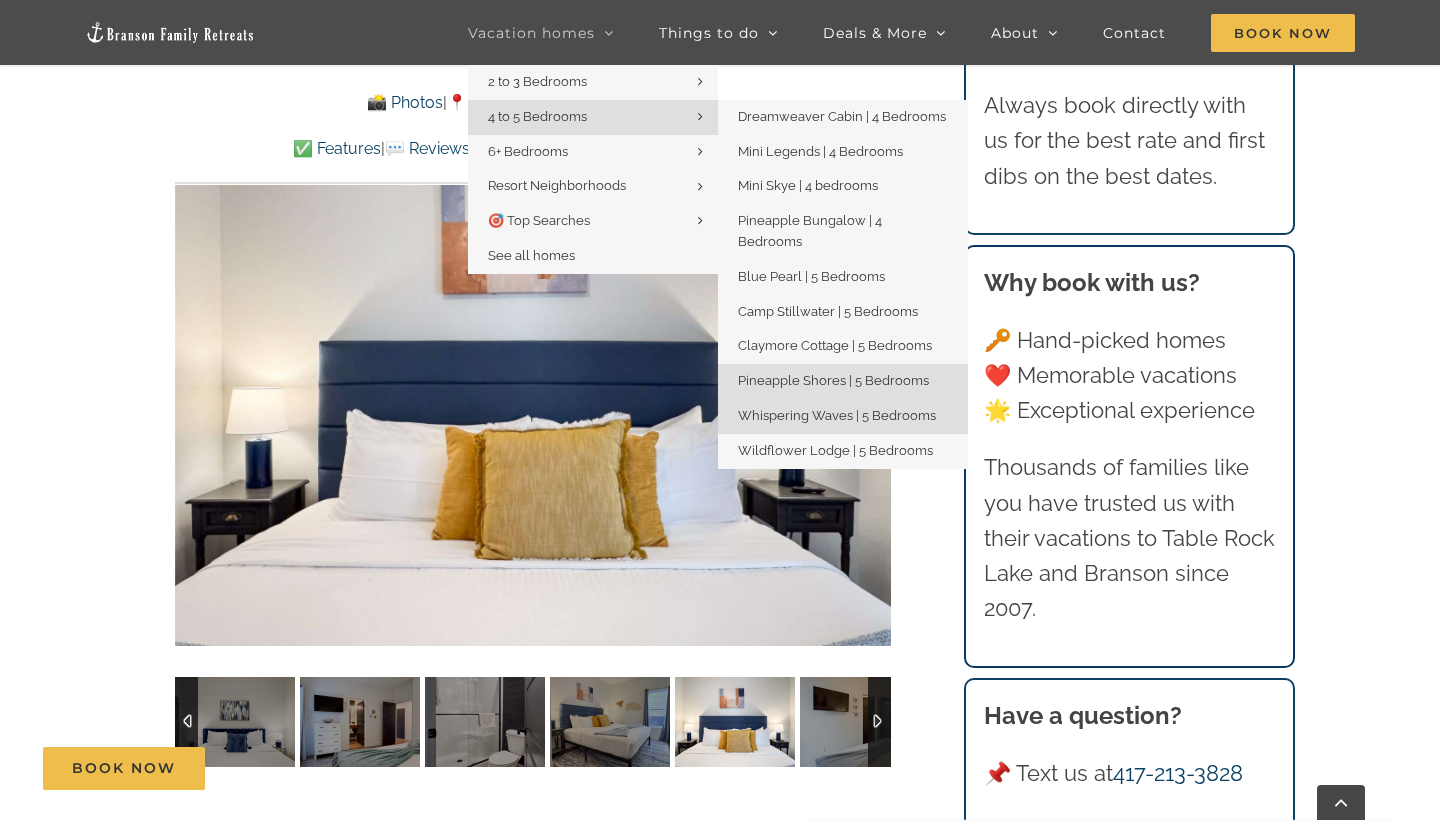 click on "Whispering Waves | 5 Bedrooms" at bounding box center (837, 415) 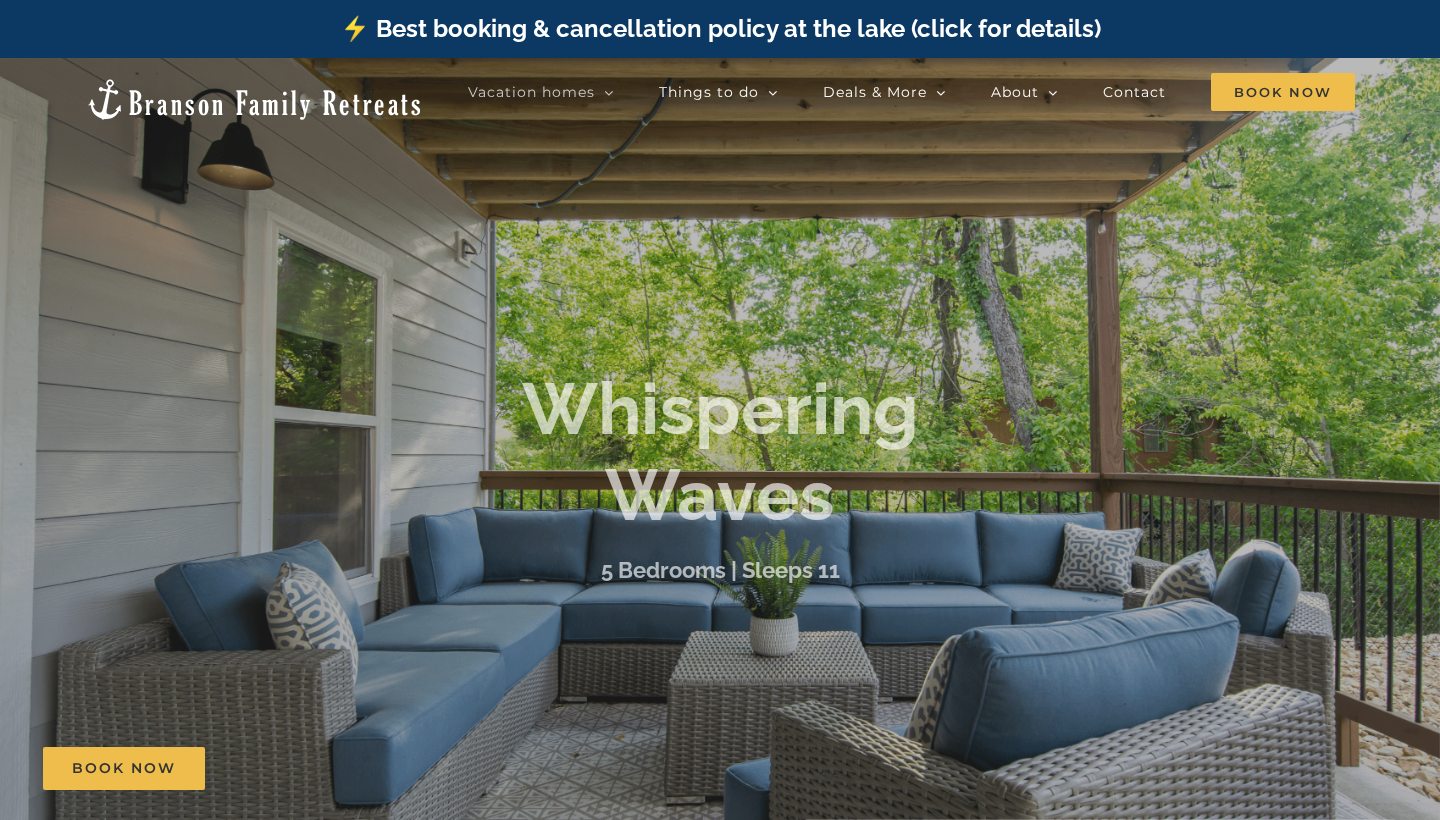scroll, scrollTop: 0, scrollLeft: 0, axis: both 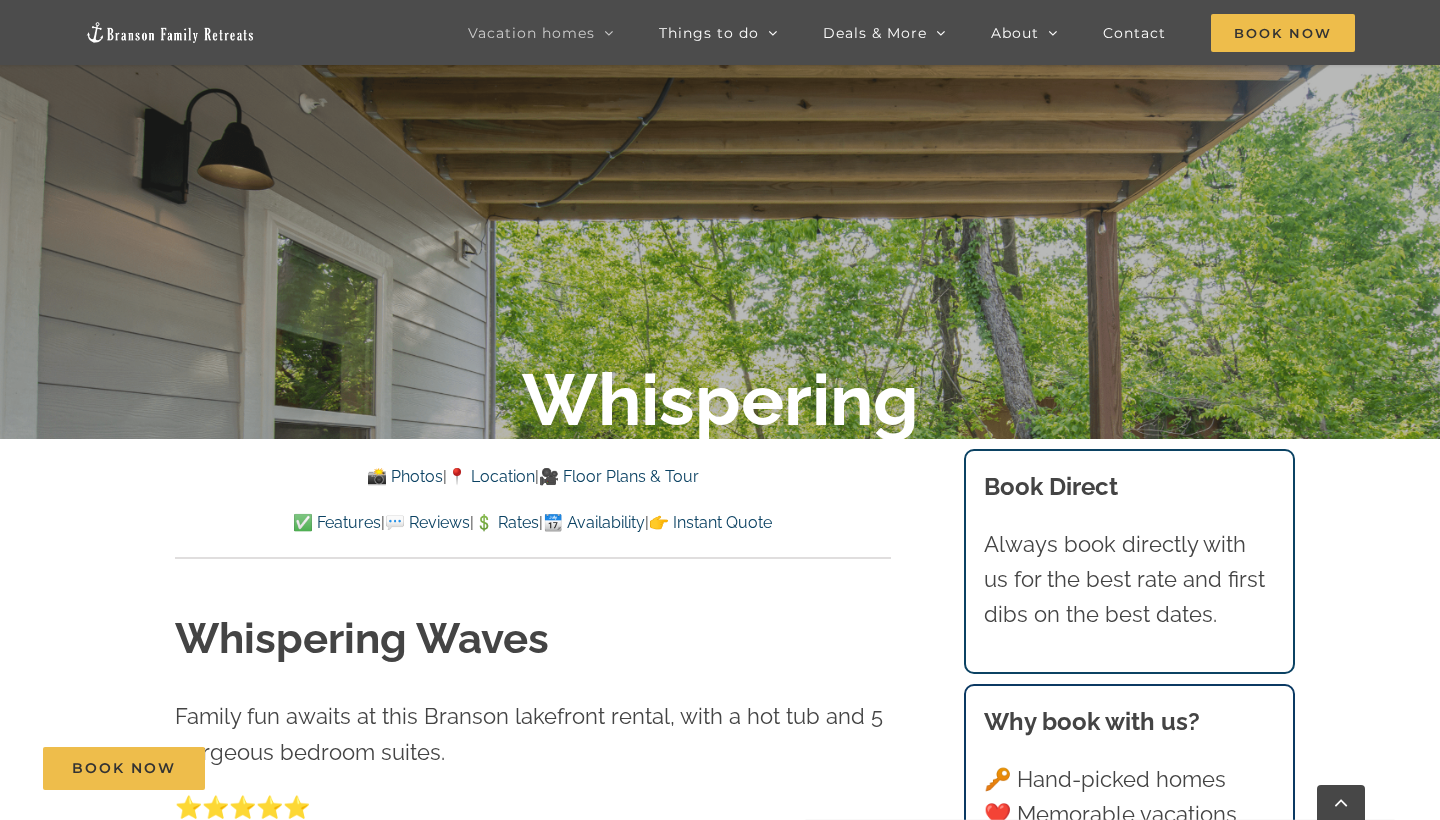 click on "📸 Photos" at bounding box center (405, 476) 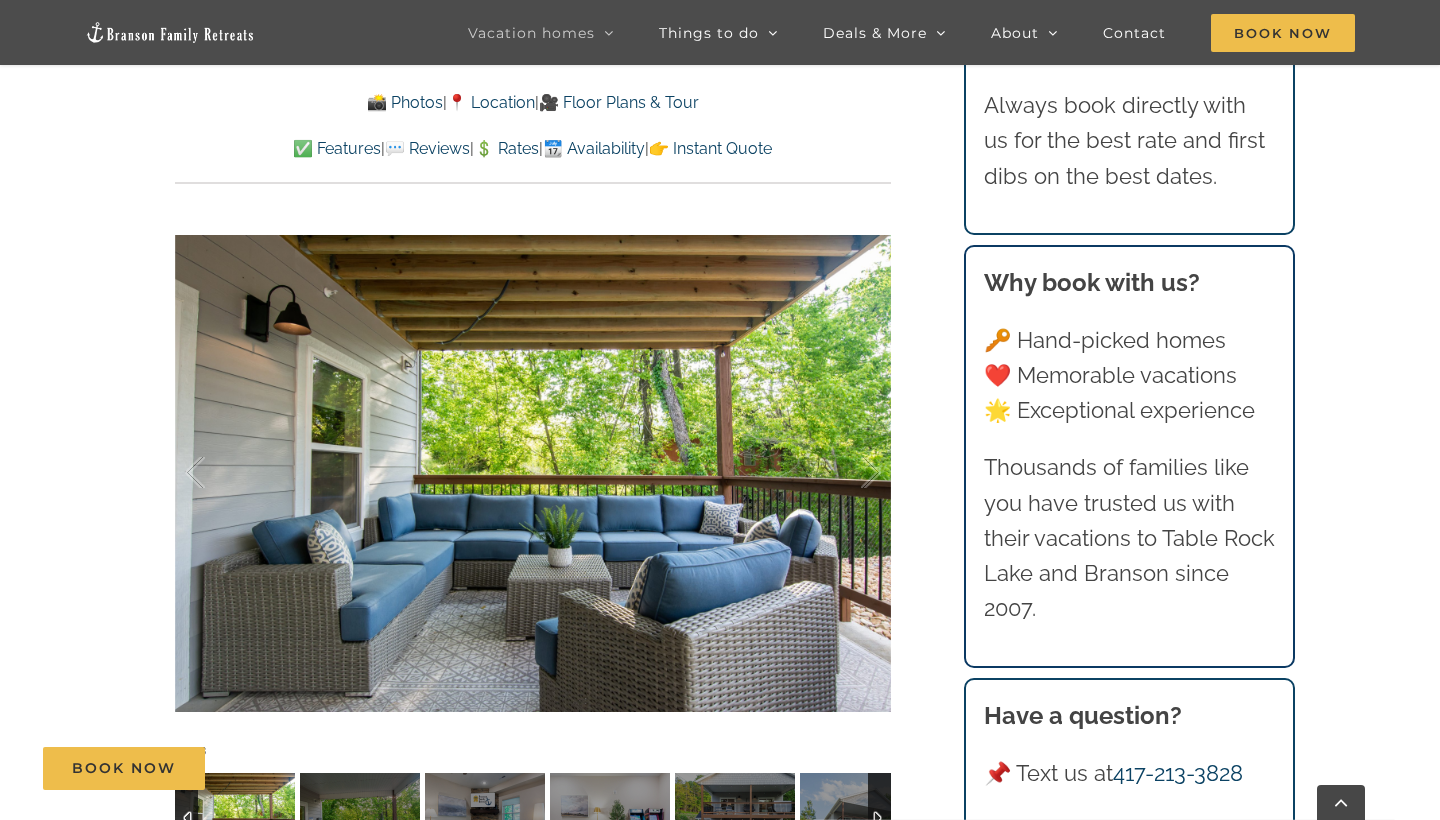 scroll, scrollTop: 1574, scrollLeft: 0, axis: vertical 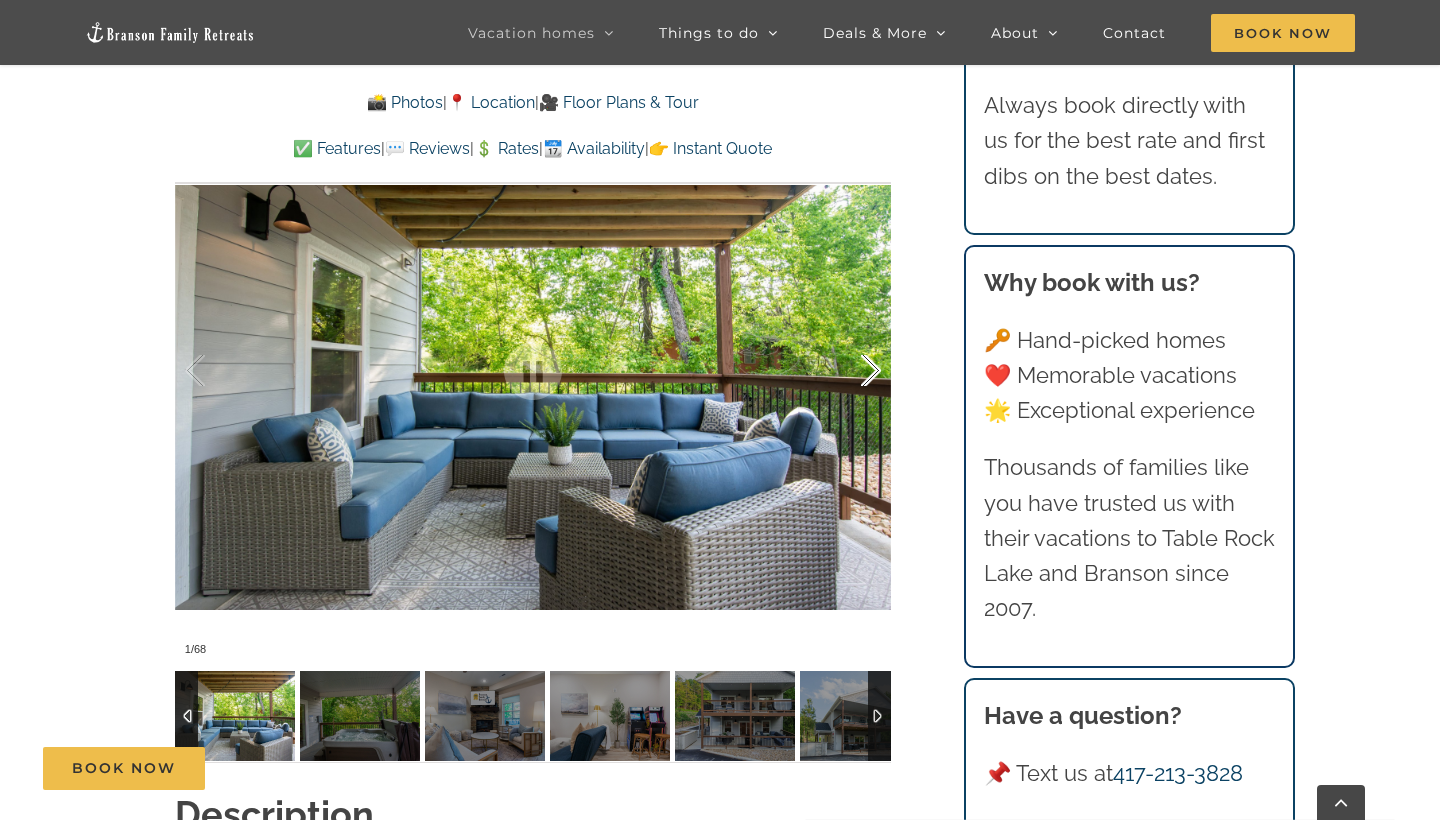 click at bounding box center (850, 371) 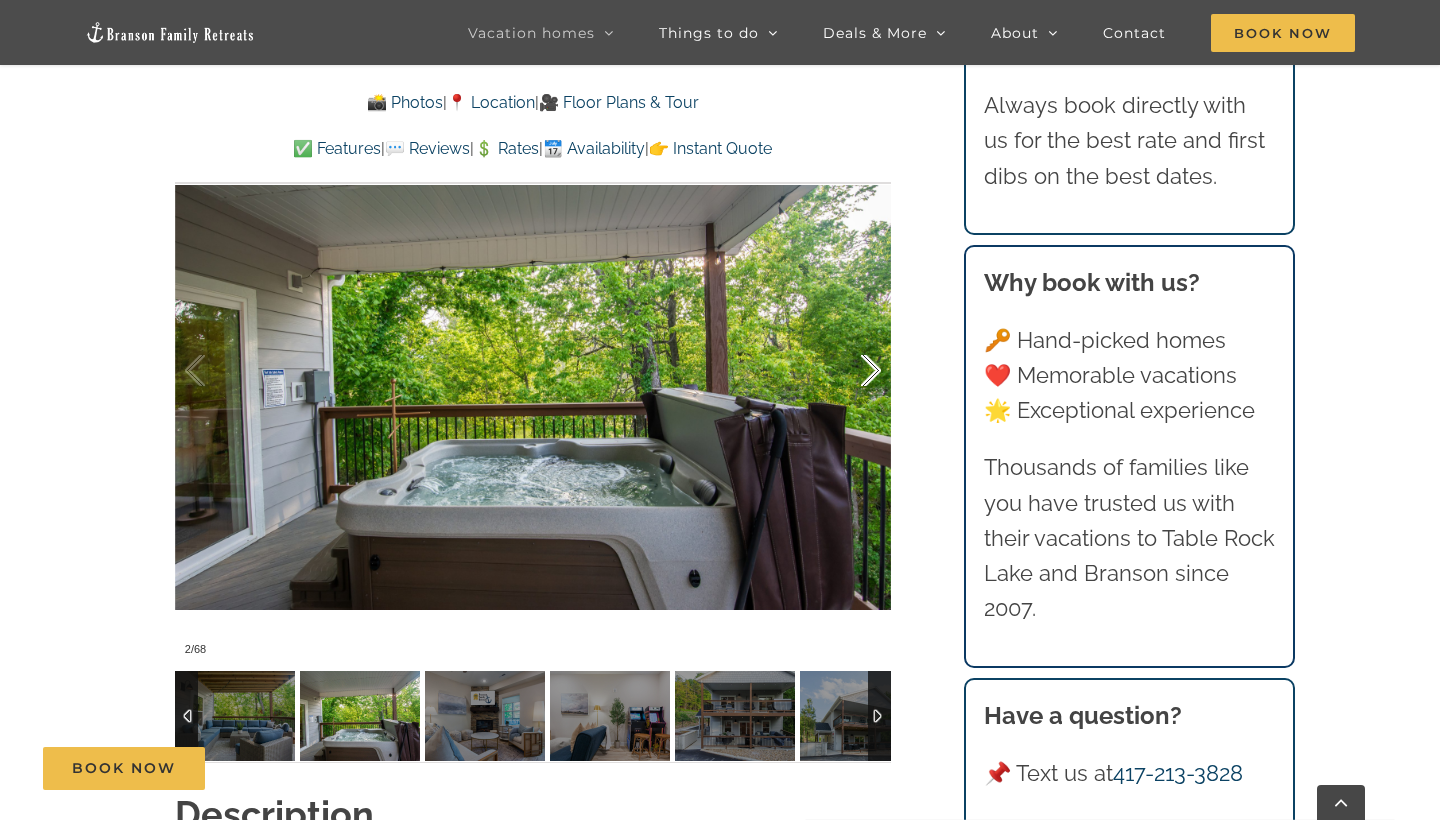 click at bounding box center [850, 371] 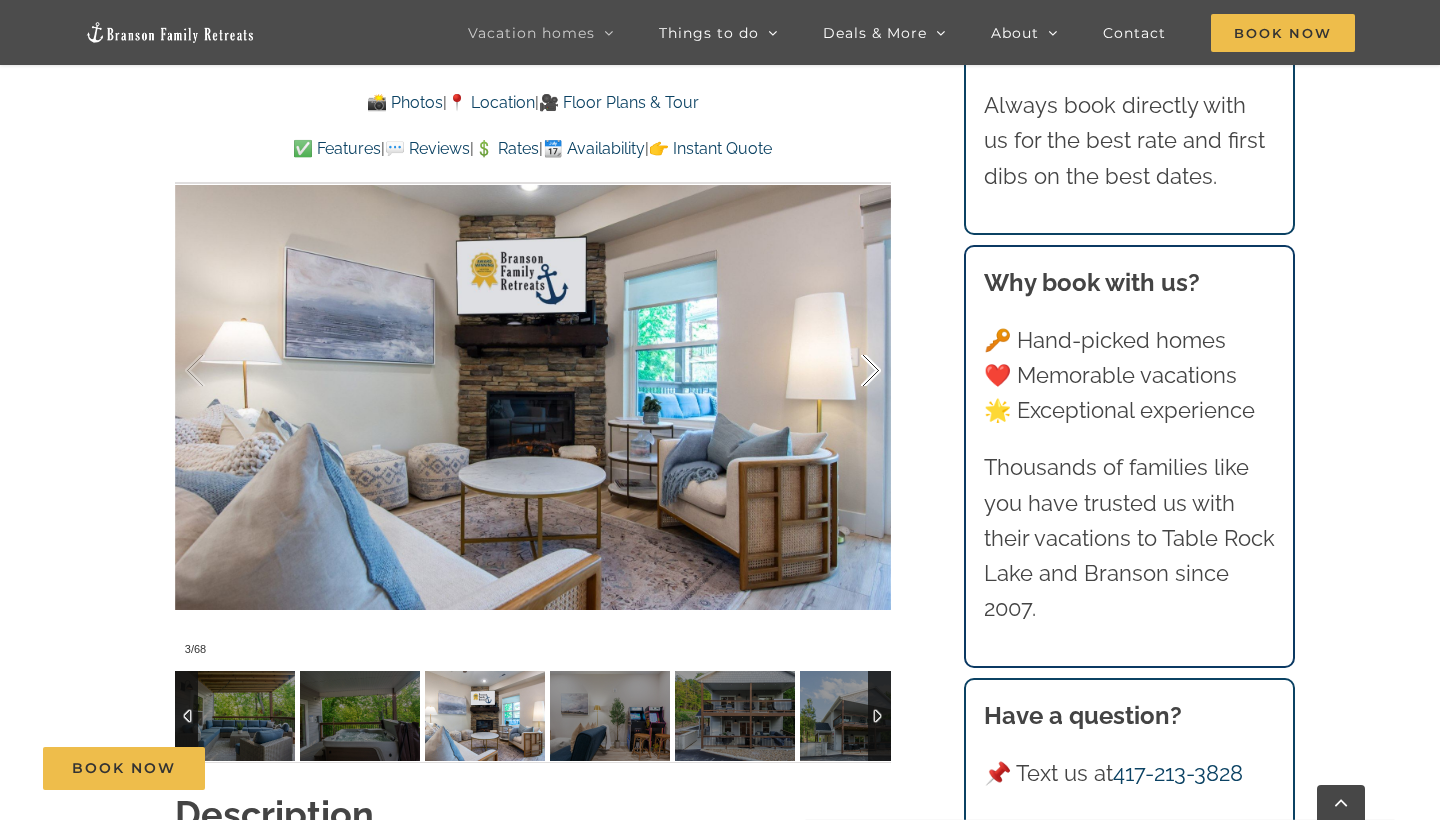 click at bounding box center [850, 371] 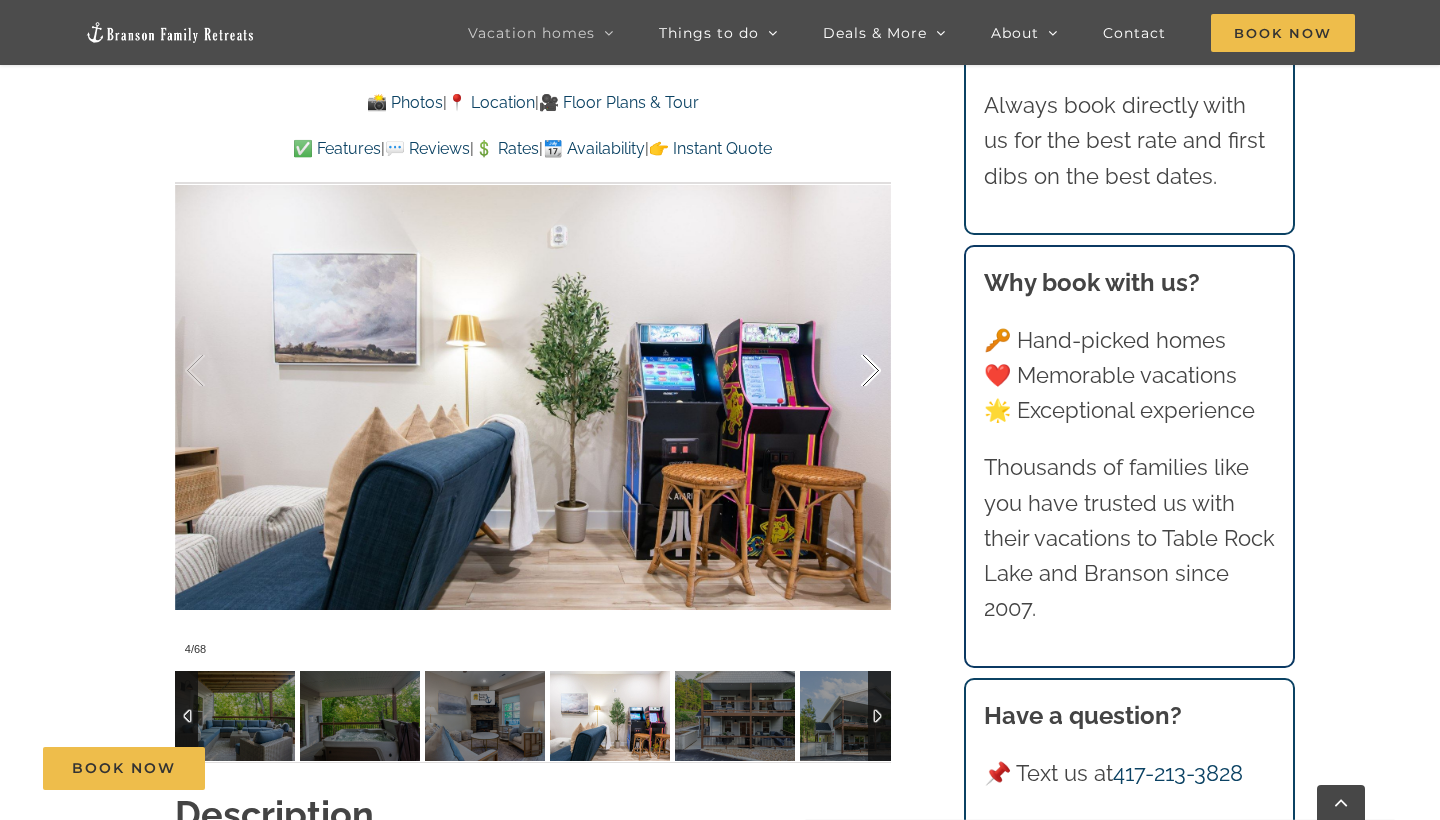 click at bounding box center [850, 371] 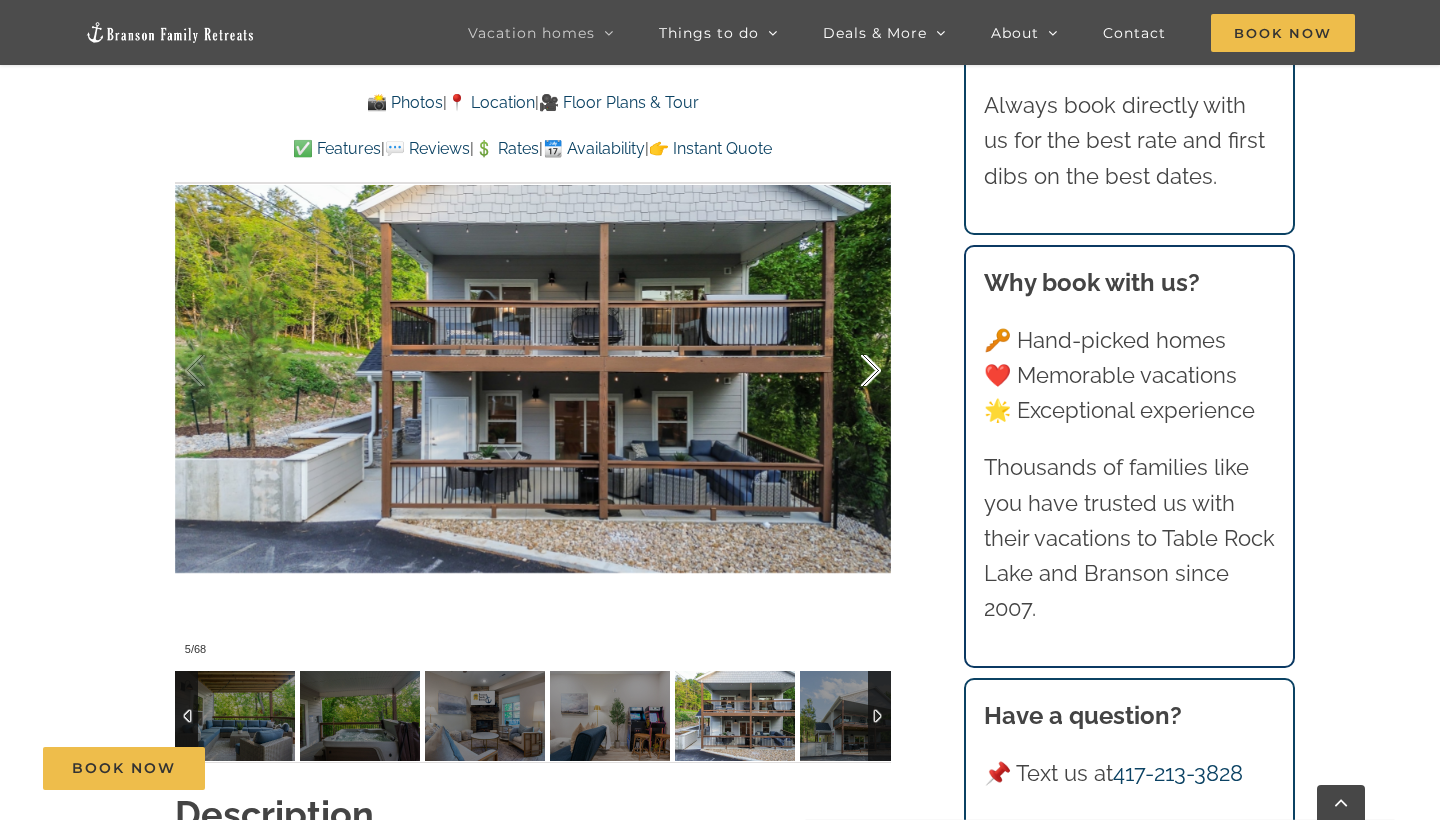 click at bounding box center (850, 371) 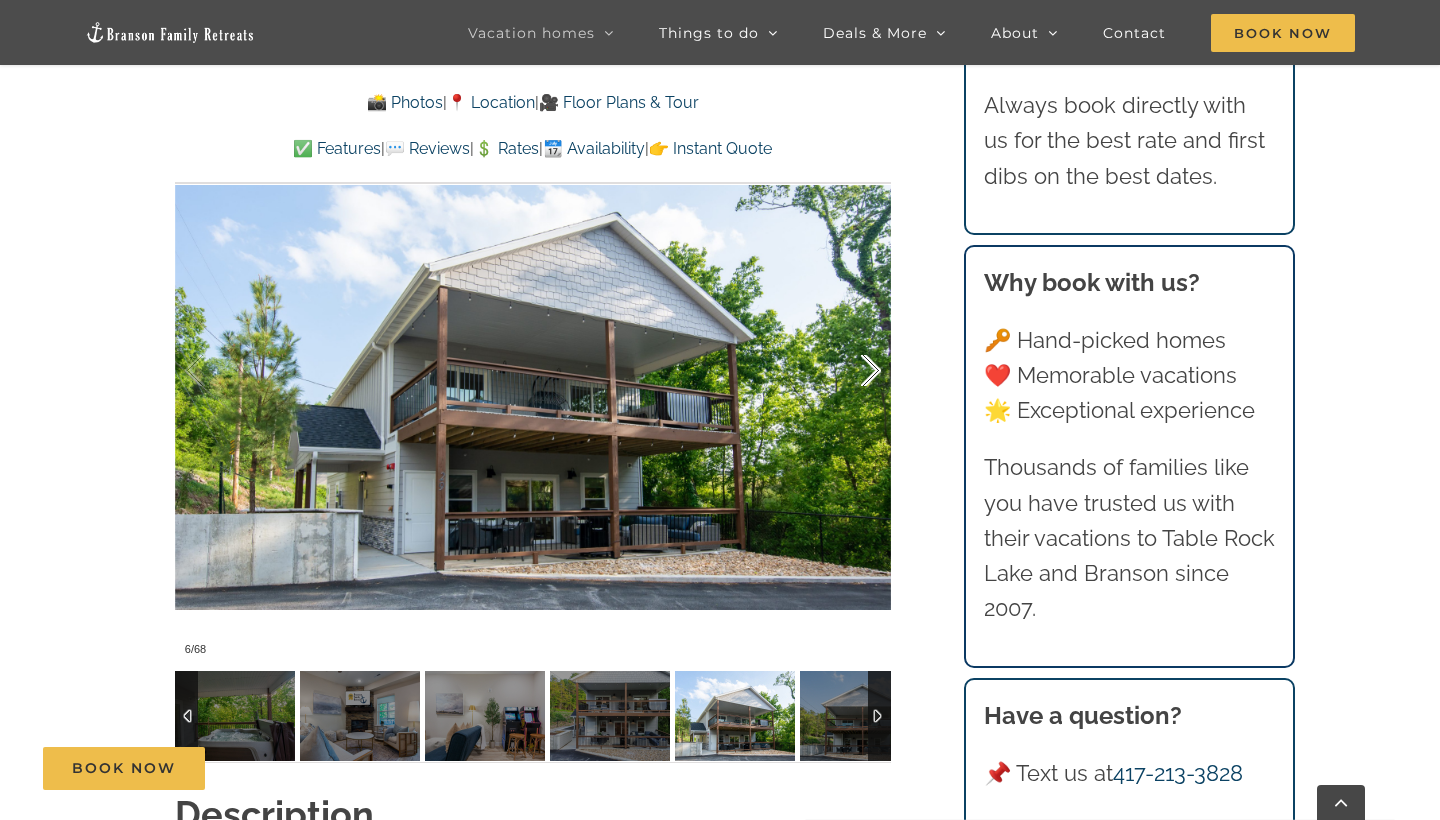 click at bounding box center [850, 371] 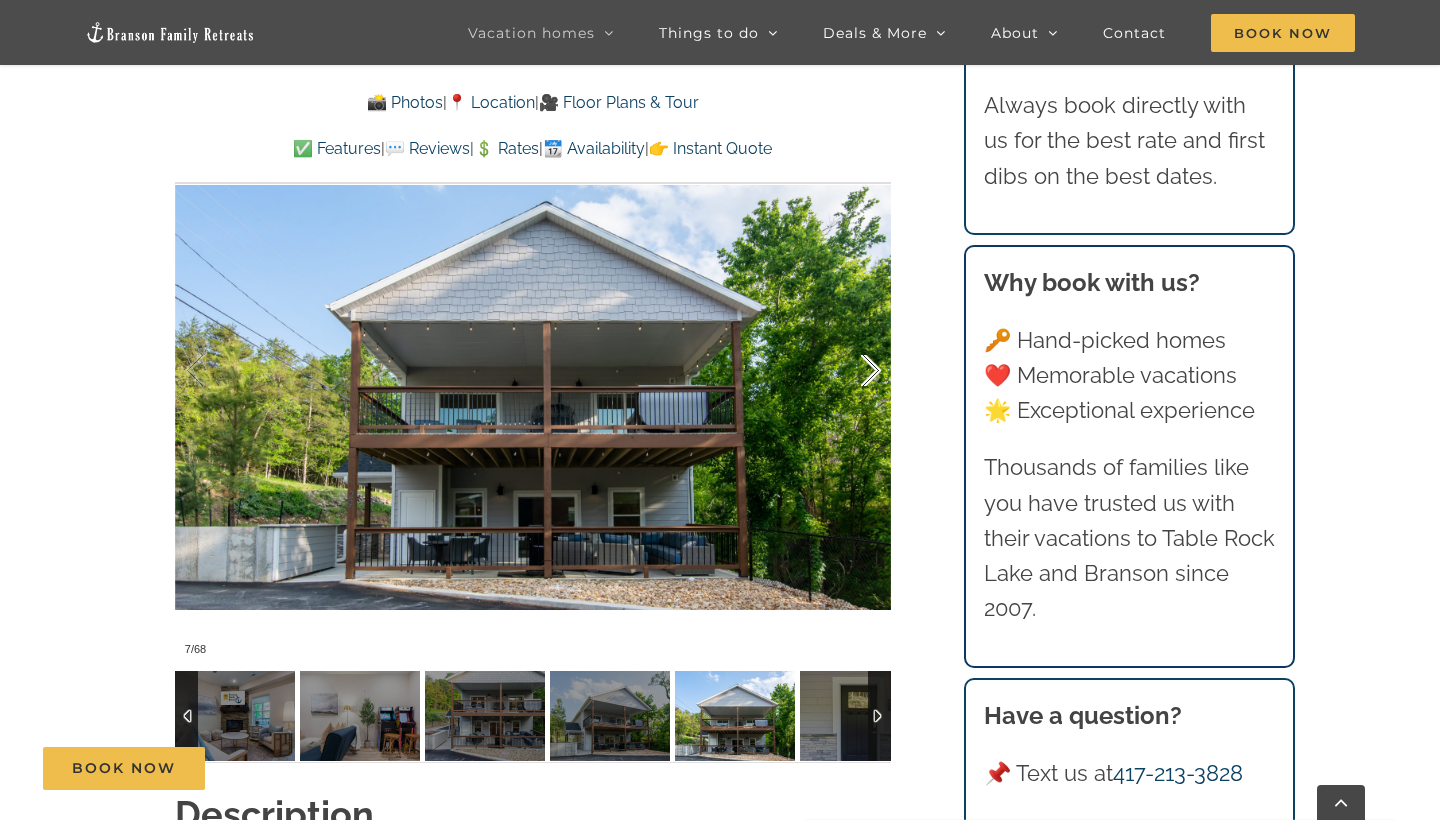 click at bounding box center [850, 371] 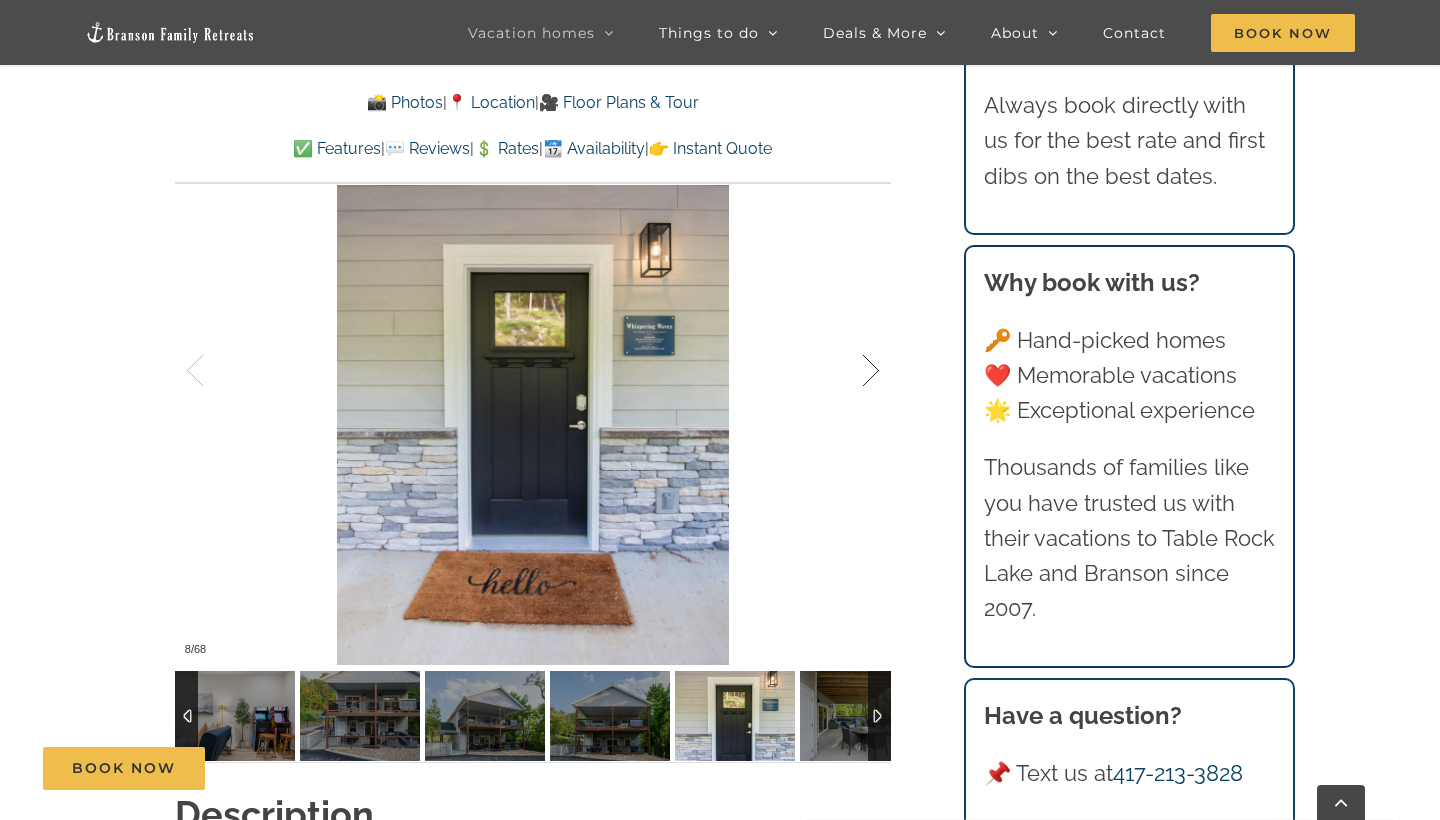 click at bounding box center (850, 371) 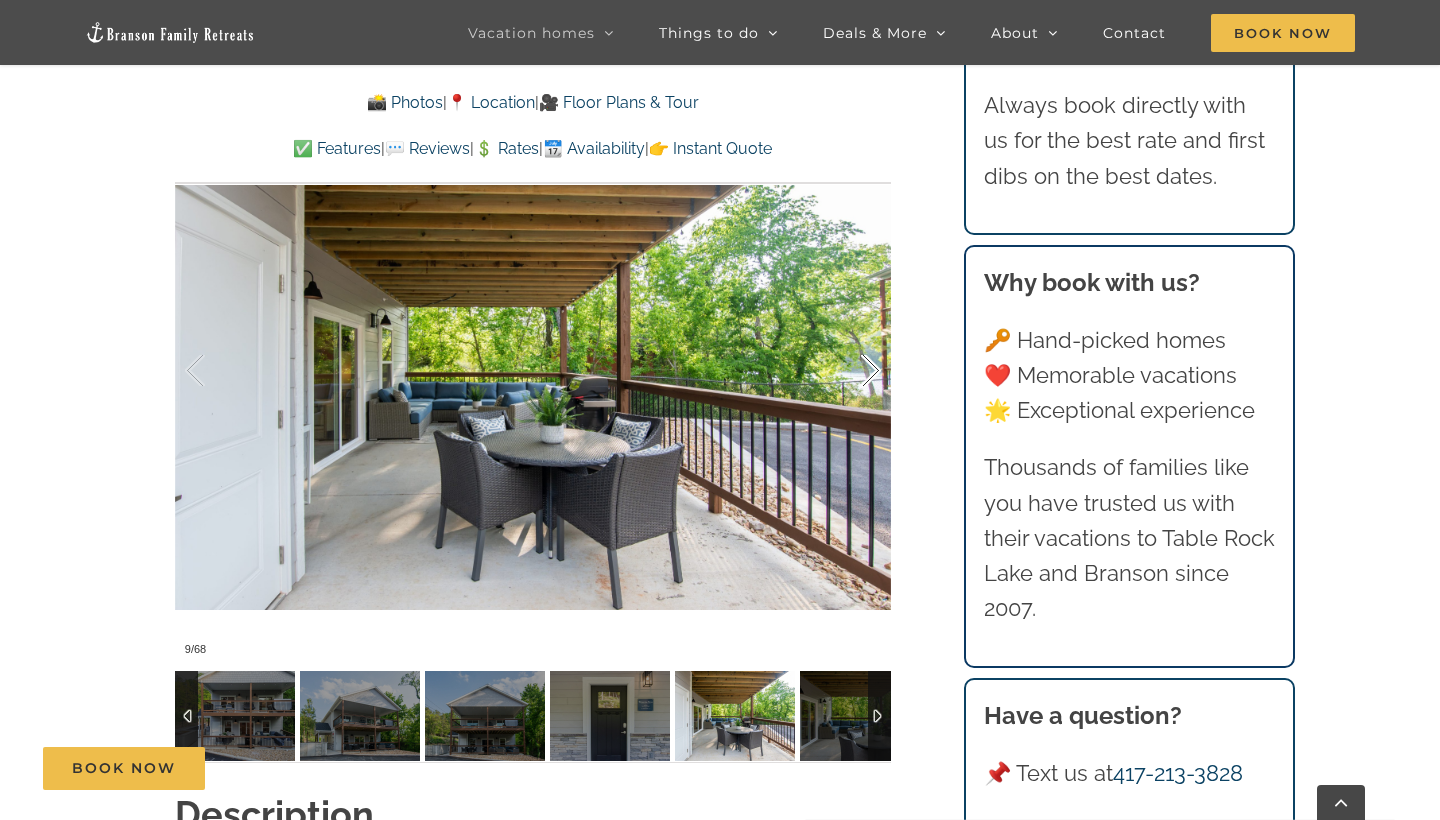 click at bounding box center [850, 371] 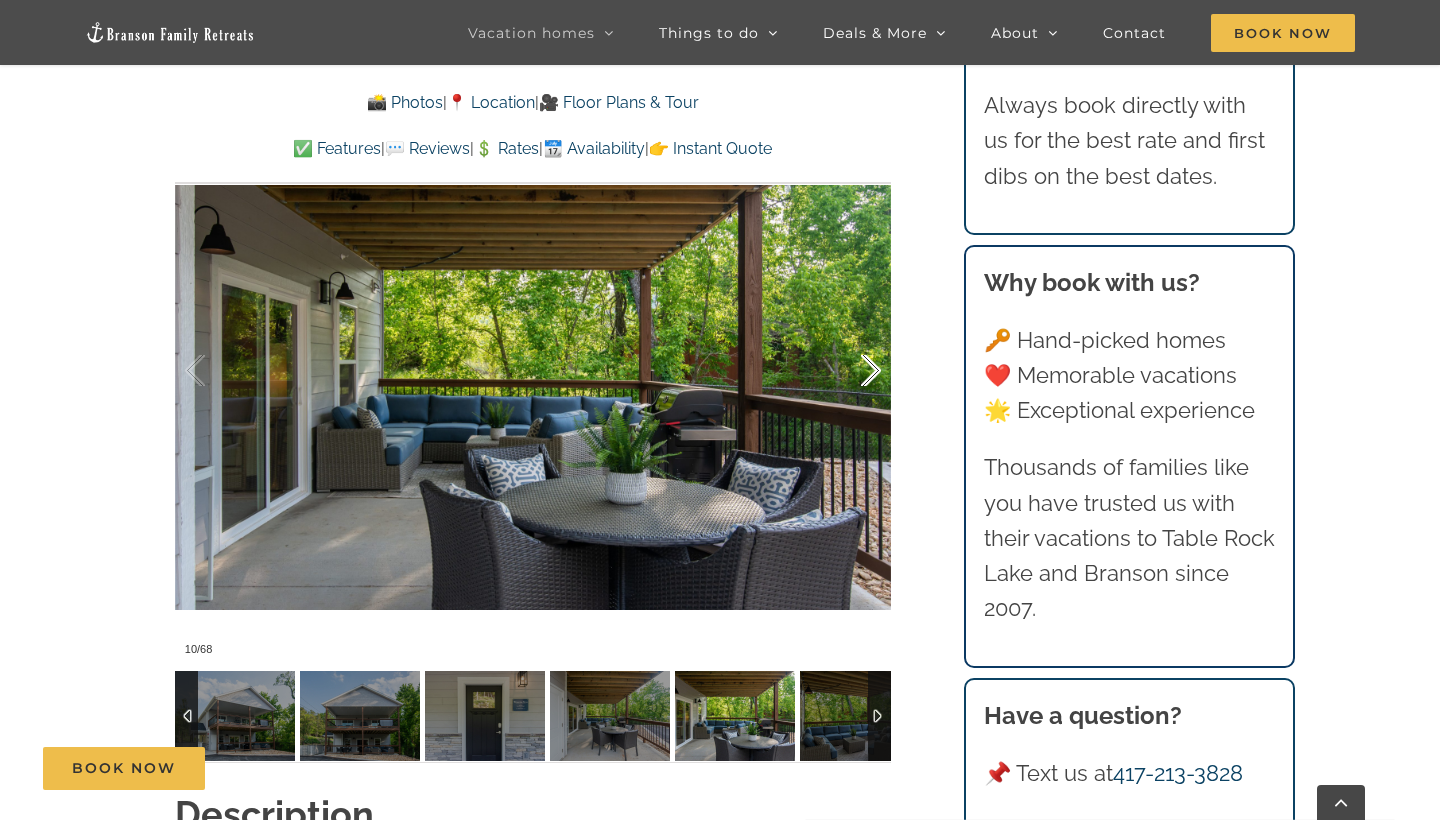 click at bounding box center [850, 371] 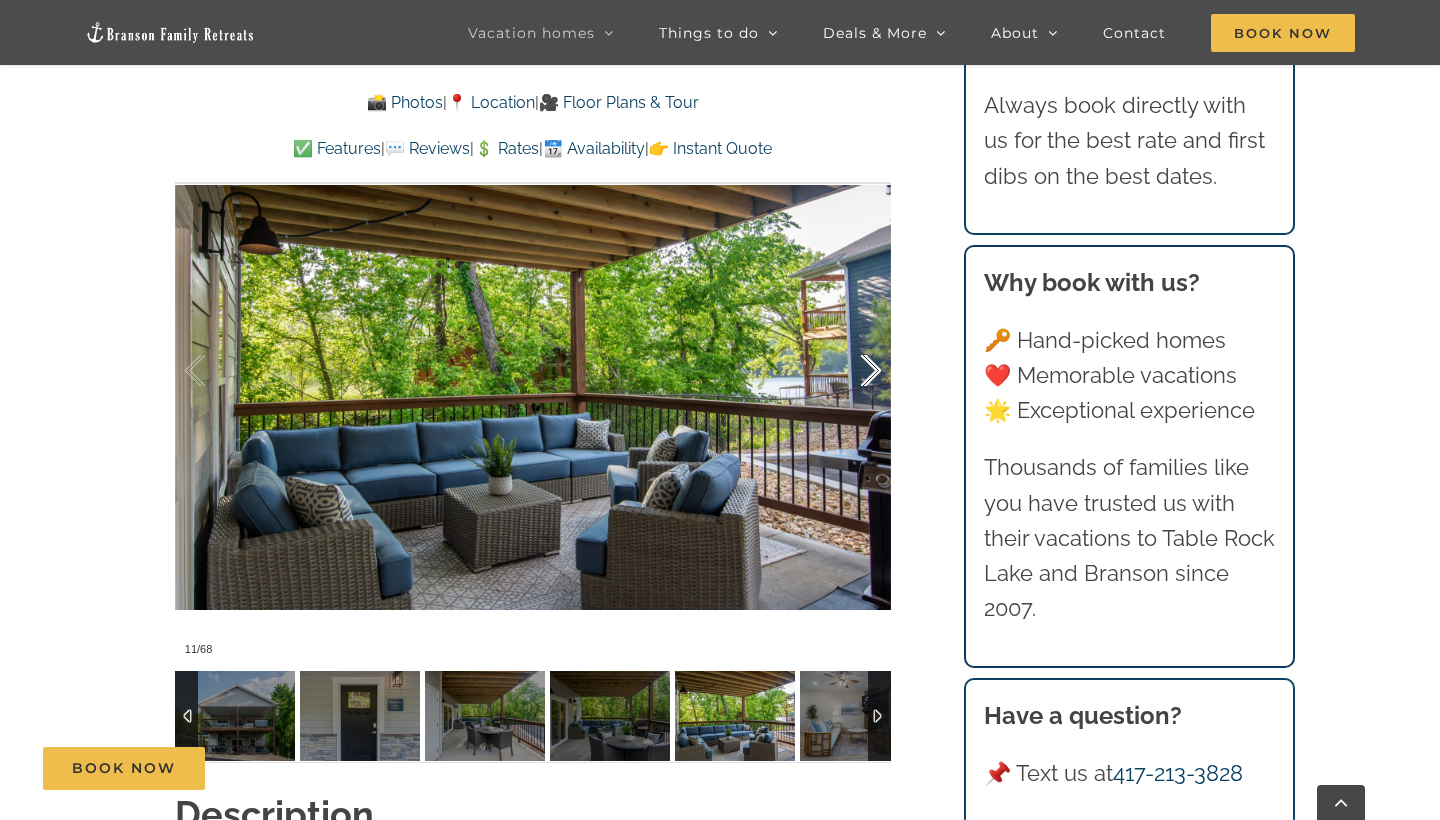 click at bounding box center [850, 371] 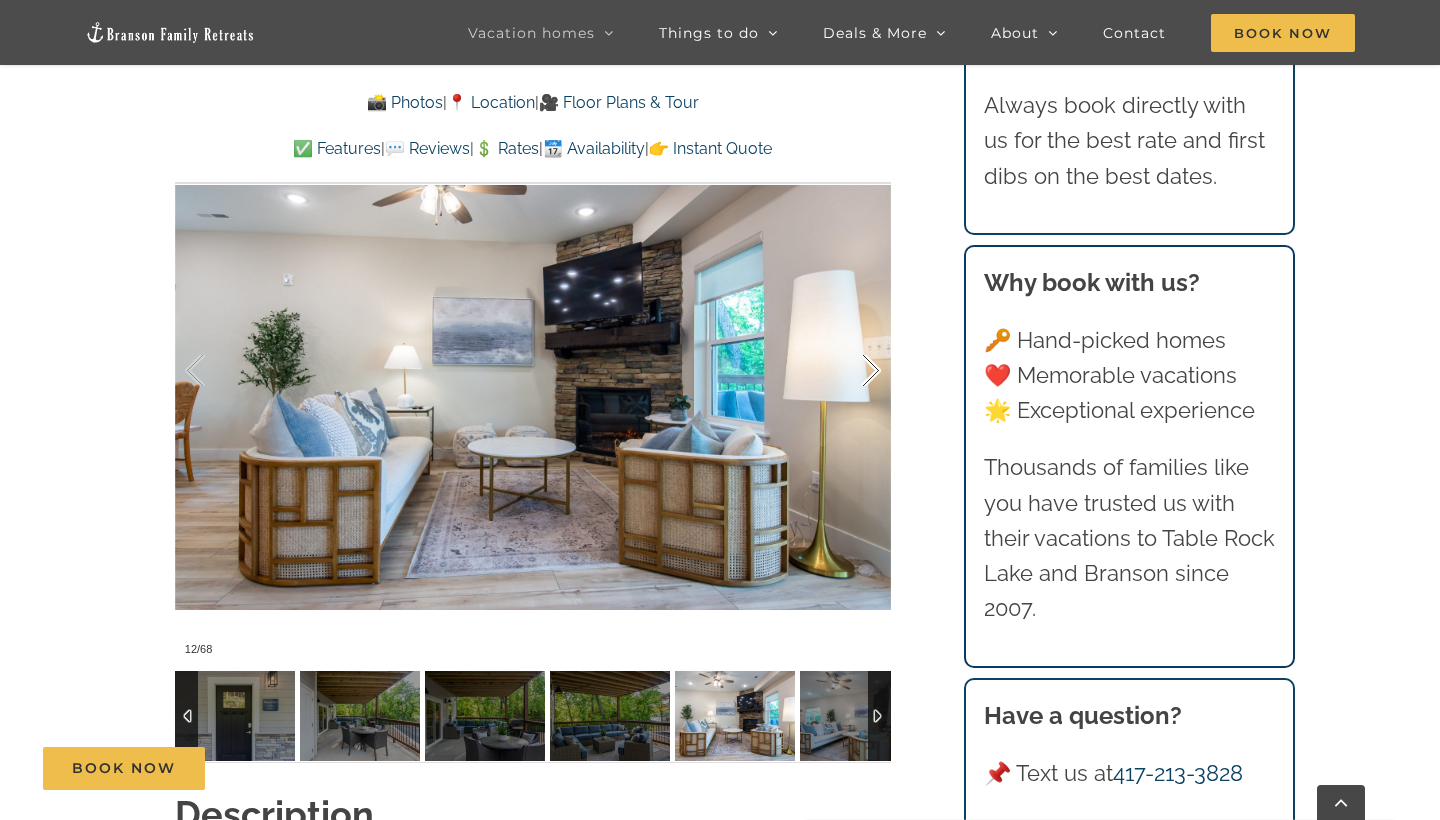 click at bounding box center (850, 371) 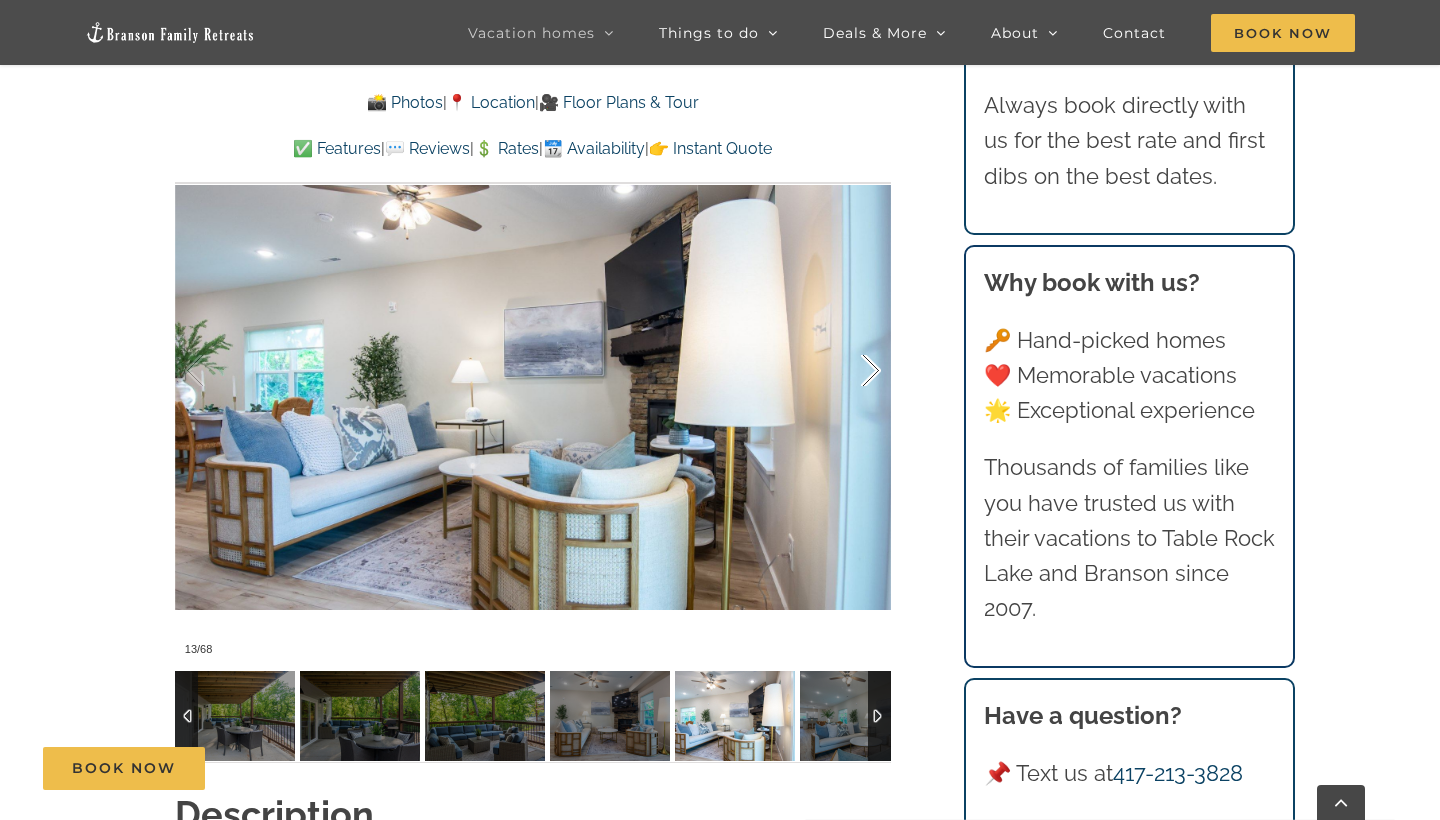click at bounding box center [850, 371] 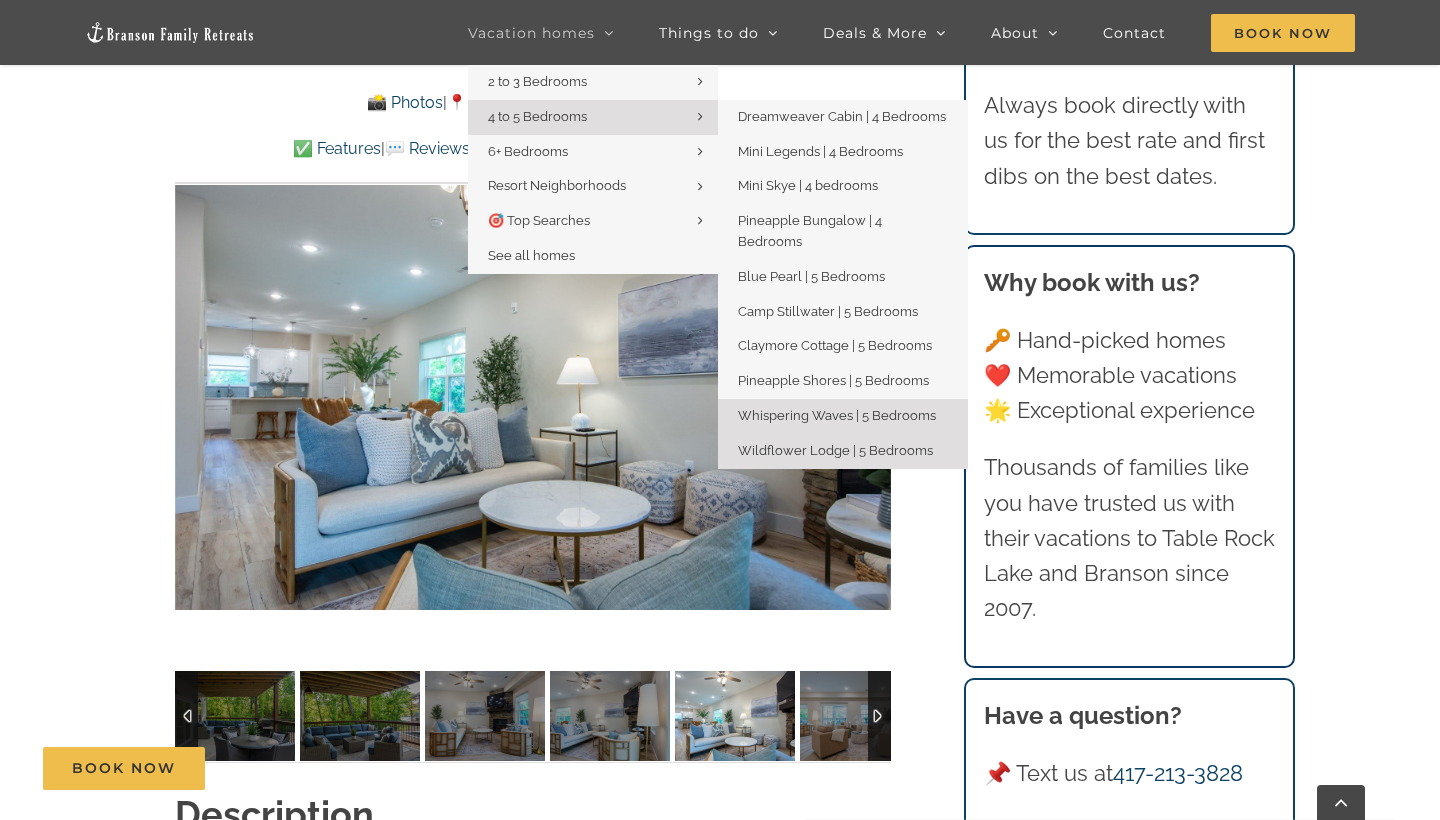 click on "Wildflower Lodge | 5 Bedrooms" at bounding box center (835, 450) 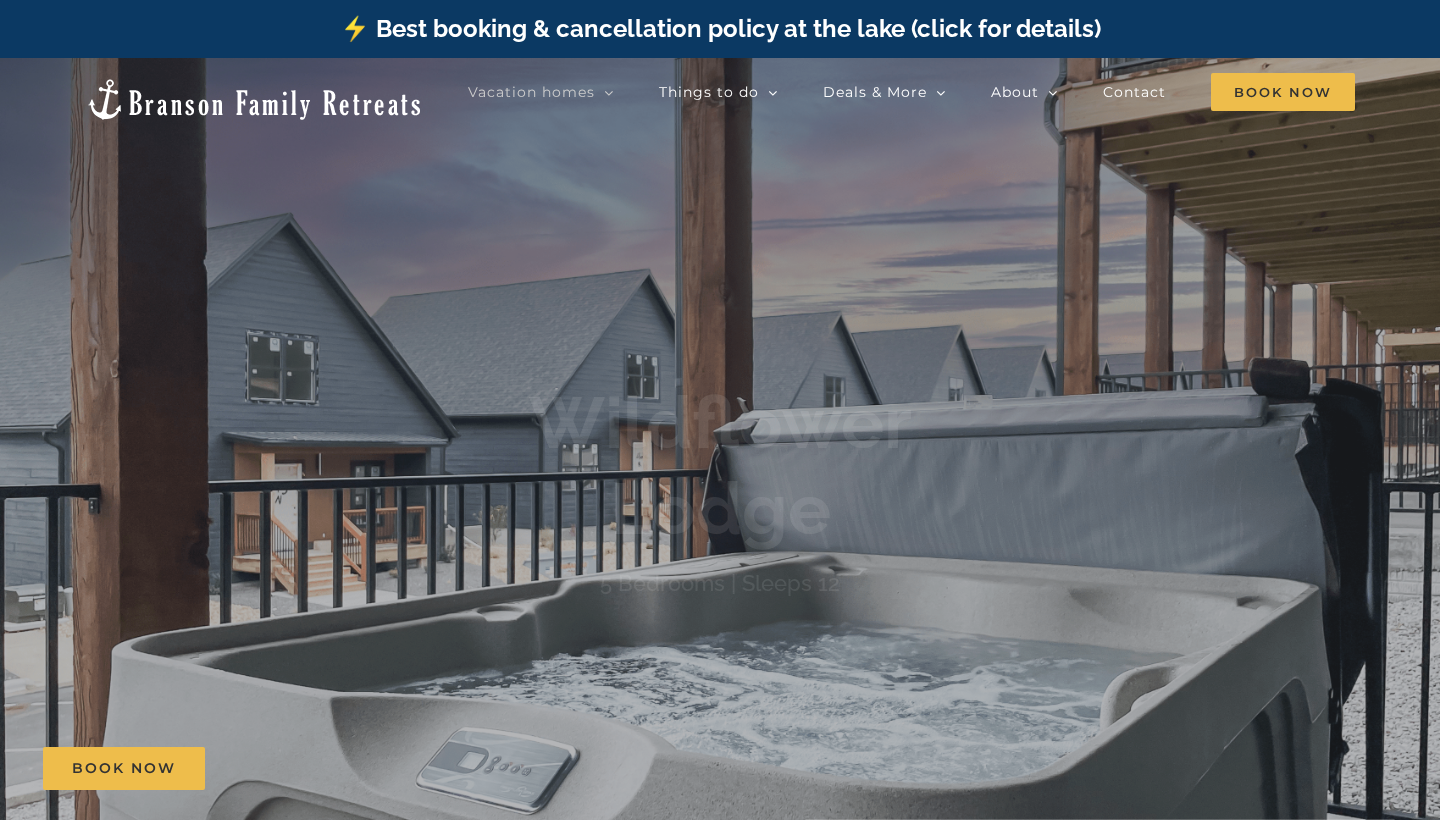 scroll, scrollTop: 0, scrollLeft: 0, axis: both 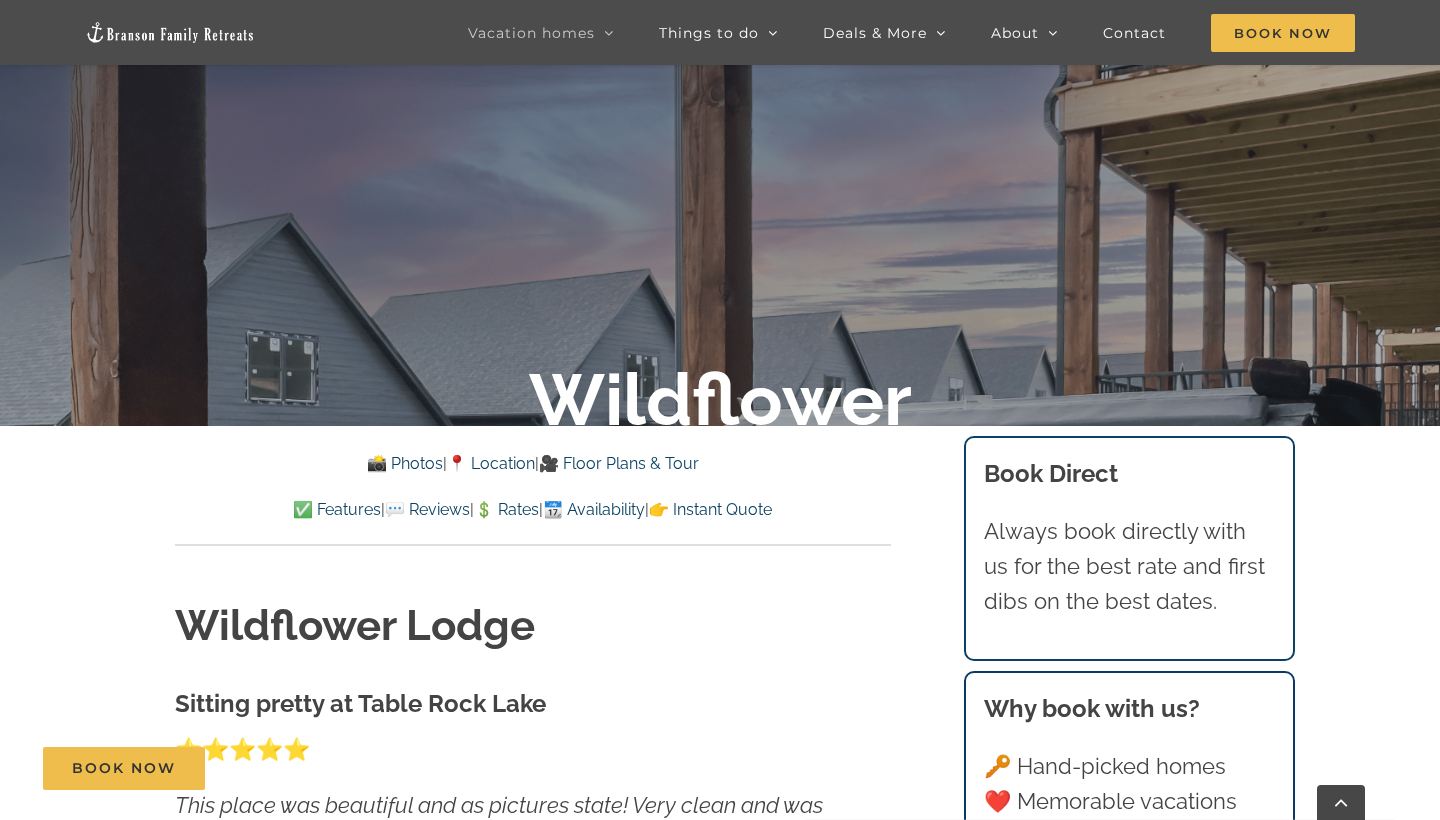 click on "📸 Photos" at bounding box center (405, 463) 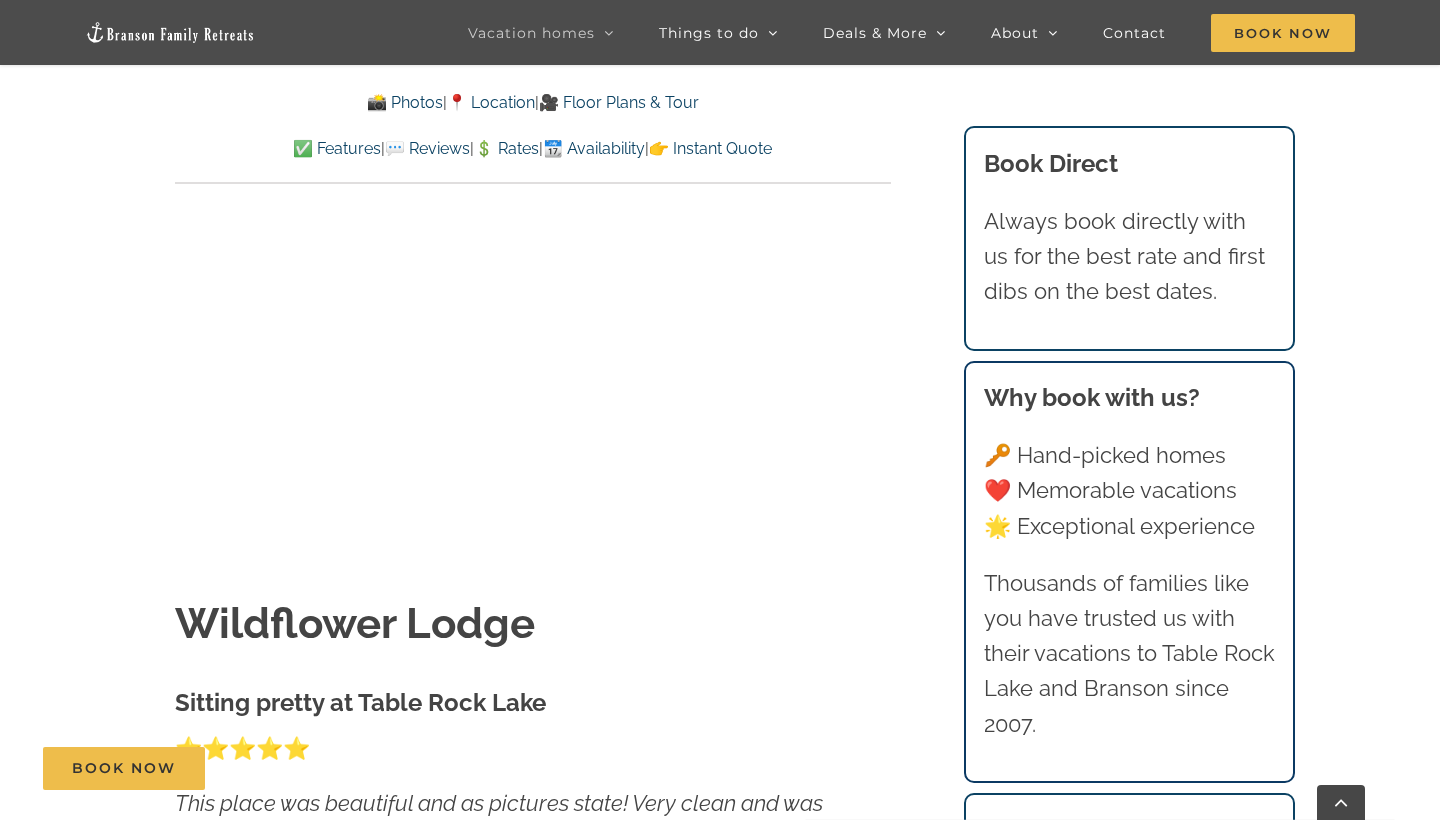scroll, scrollTop: 1182, scrollLeft: 0, axis: vertical 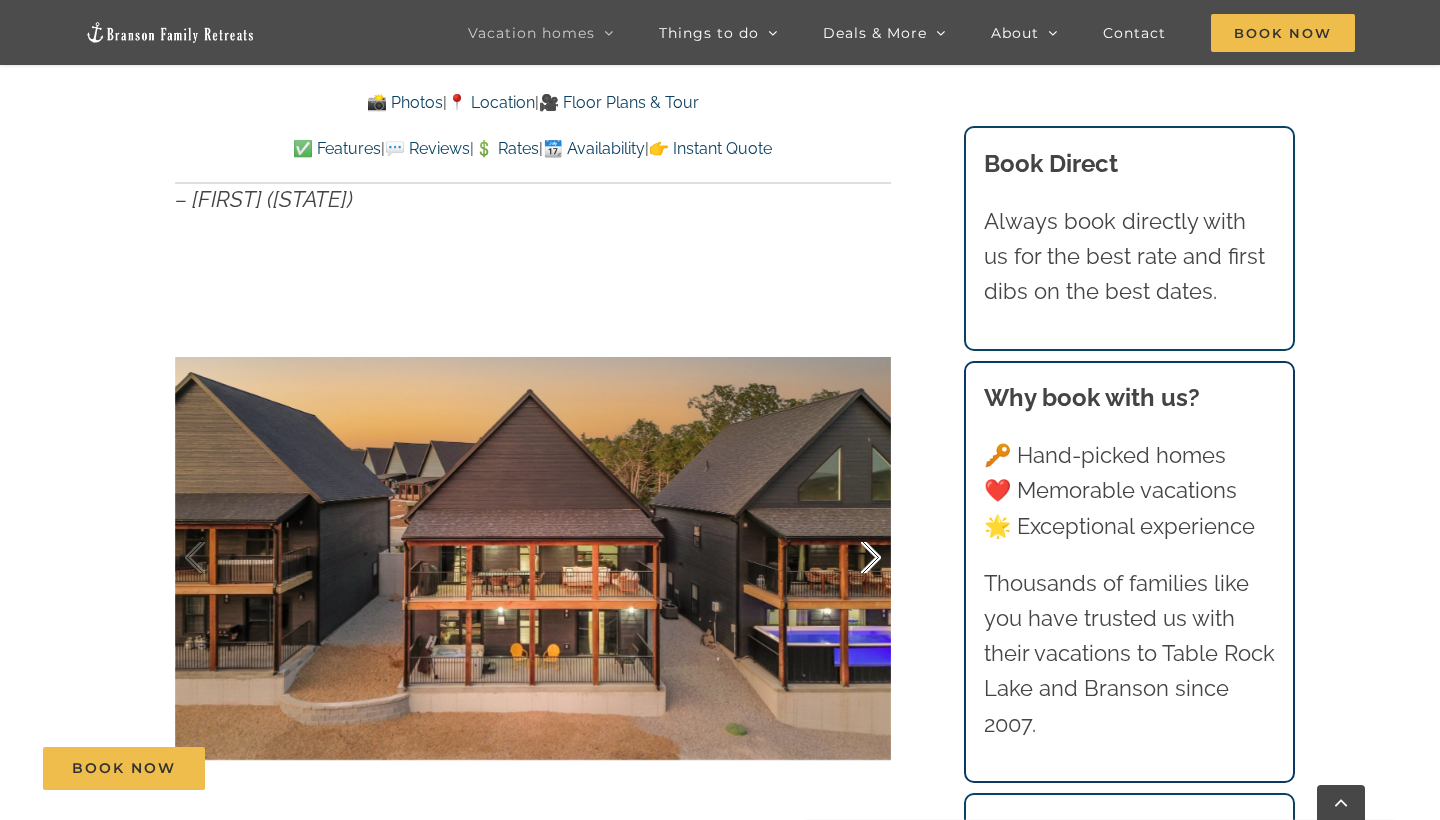 click at bounding box center (850, 558) 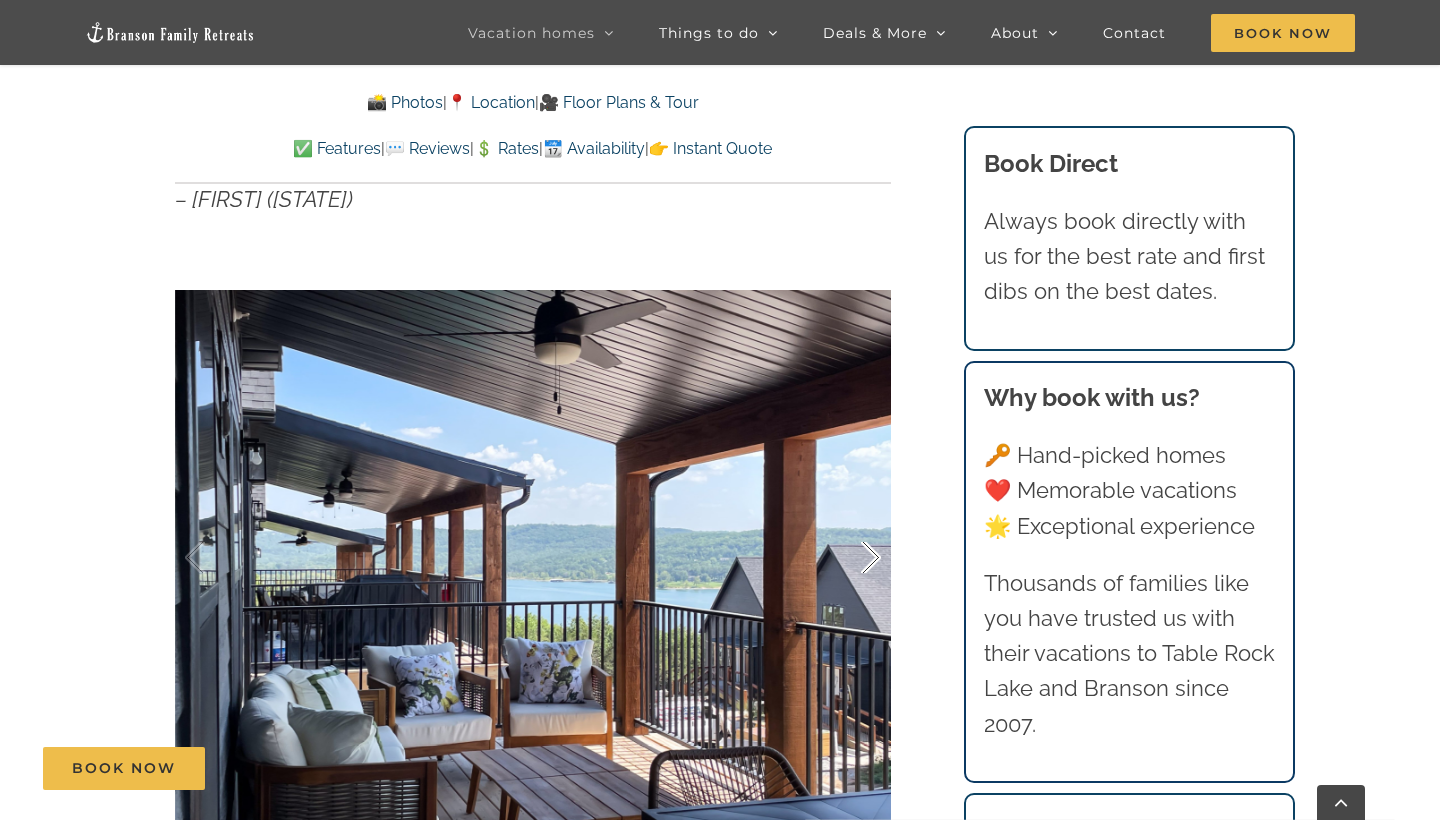 click at bounding box center (850, 558) 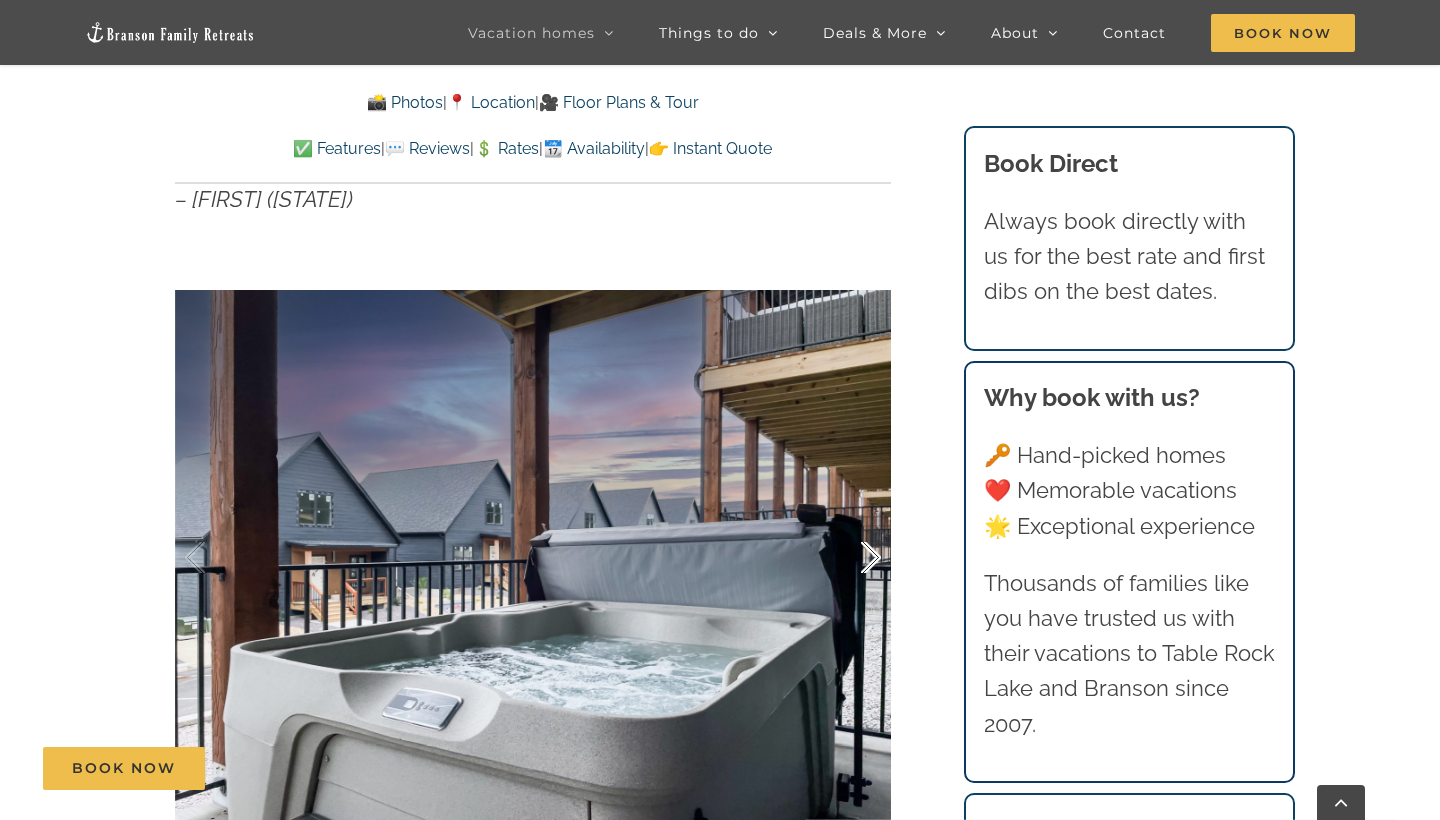 click at bounding box center (850, 558) 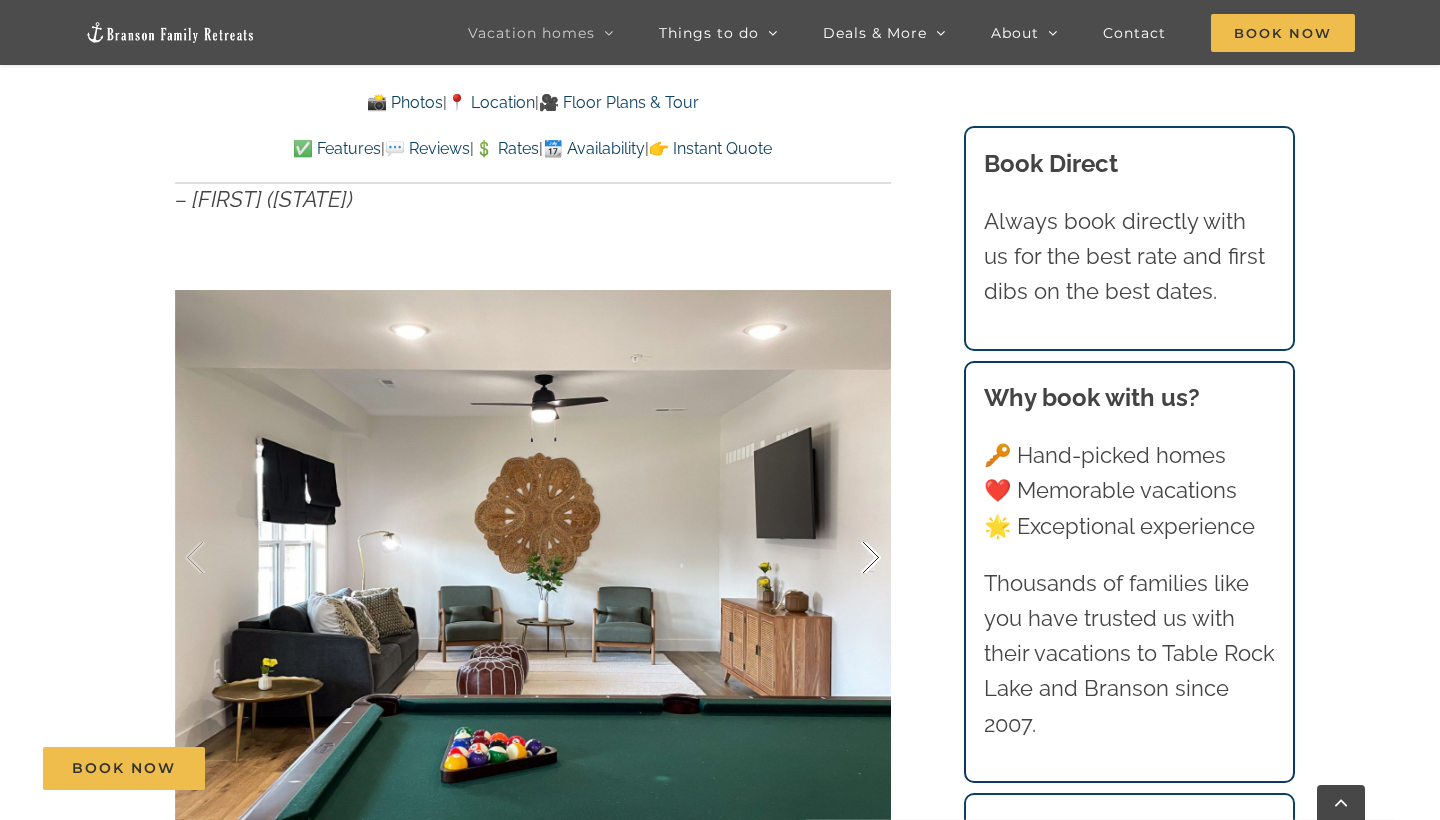 click at bounding box center [850, 558] 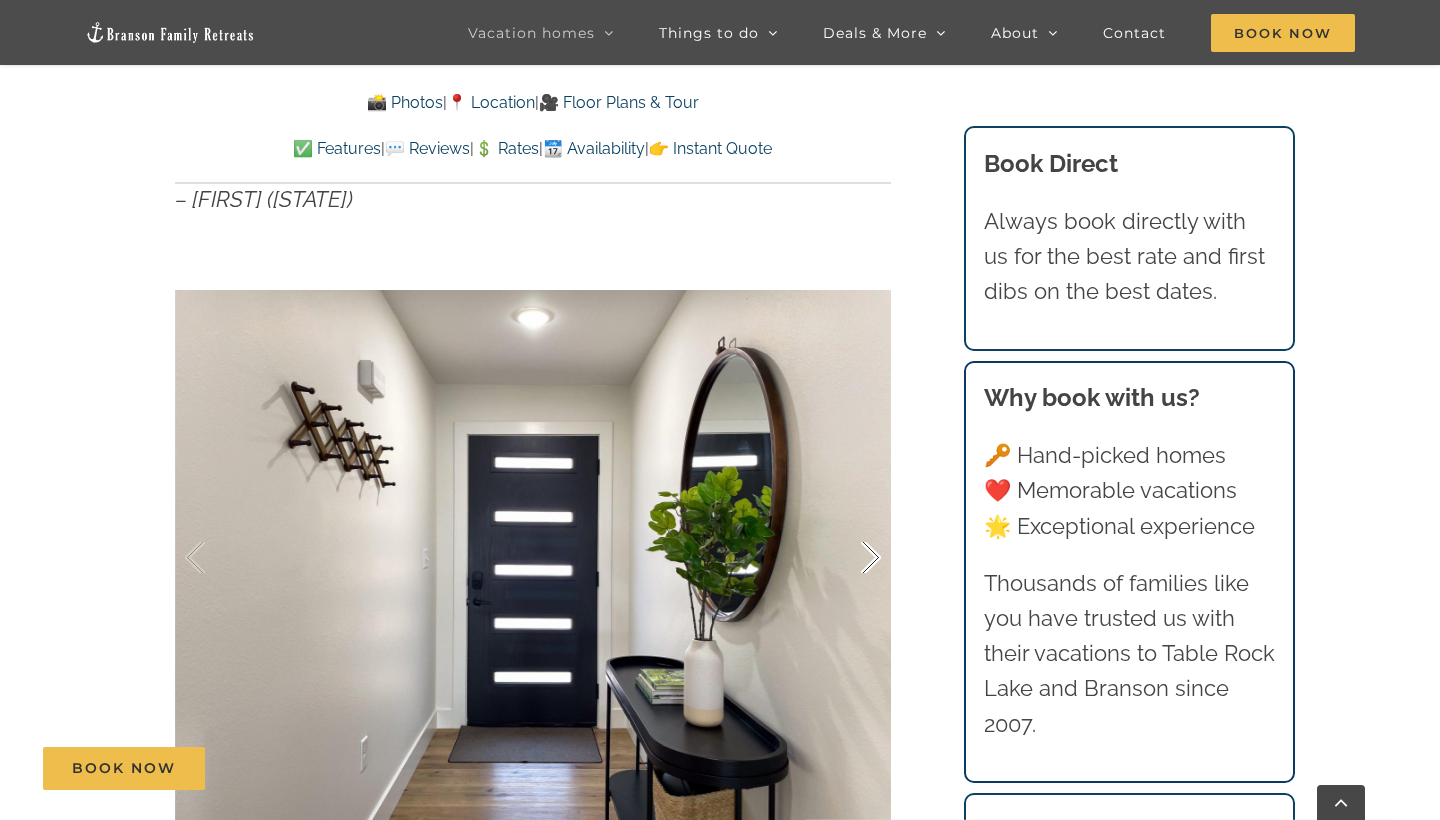 click at bounding box center (850, 558) 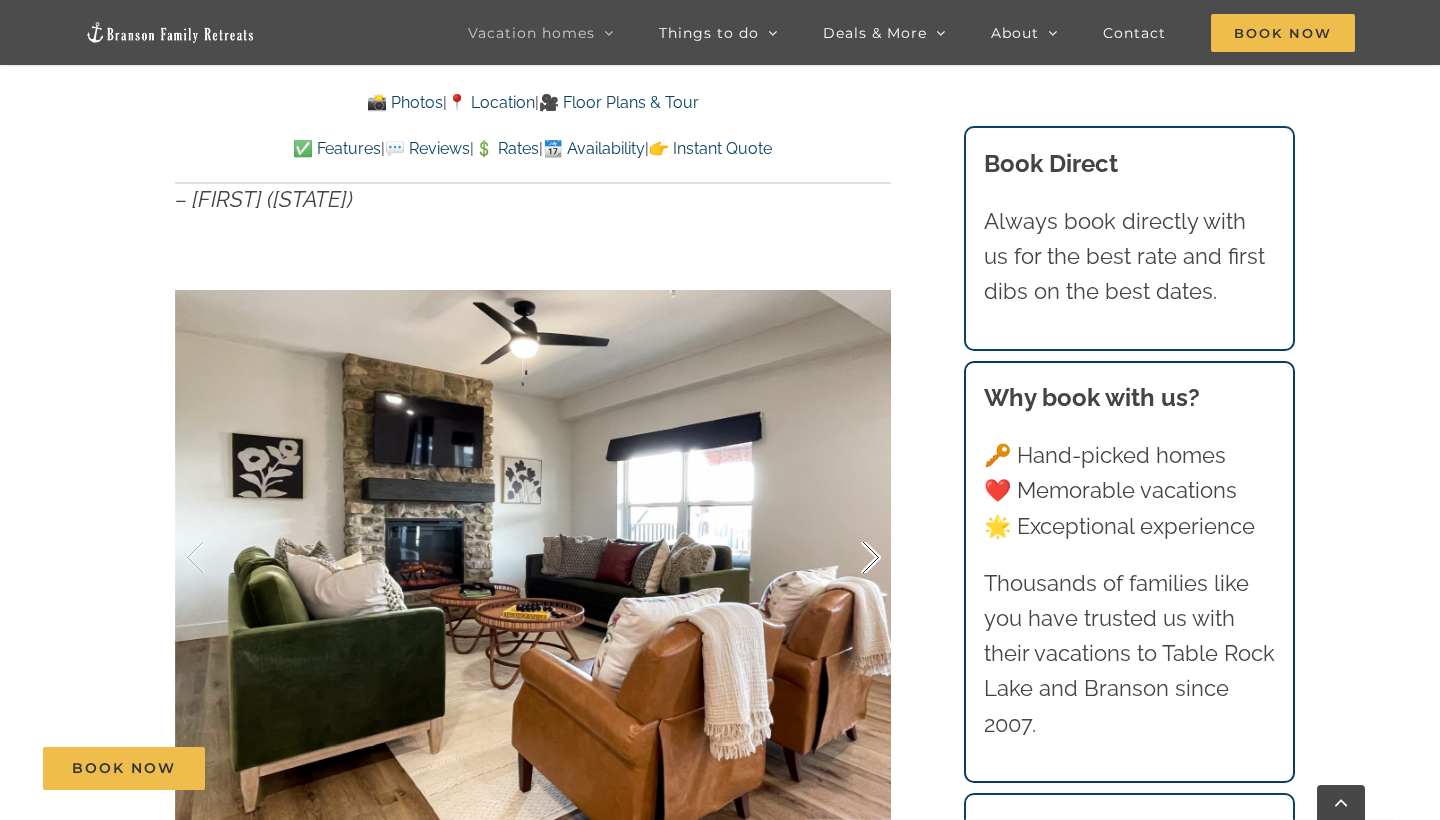 click at bounding box center [850, 558] 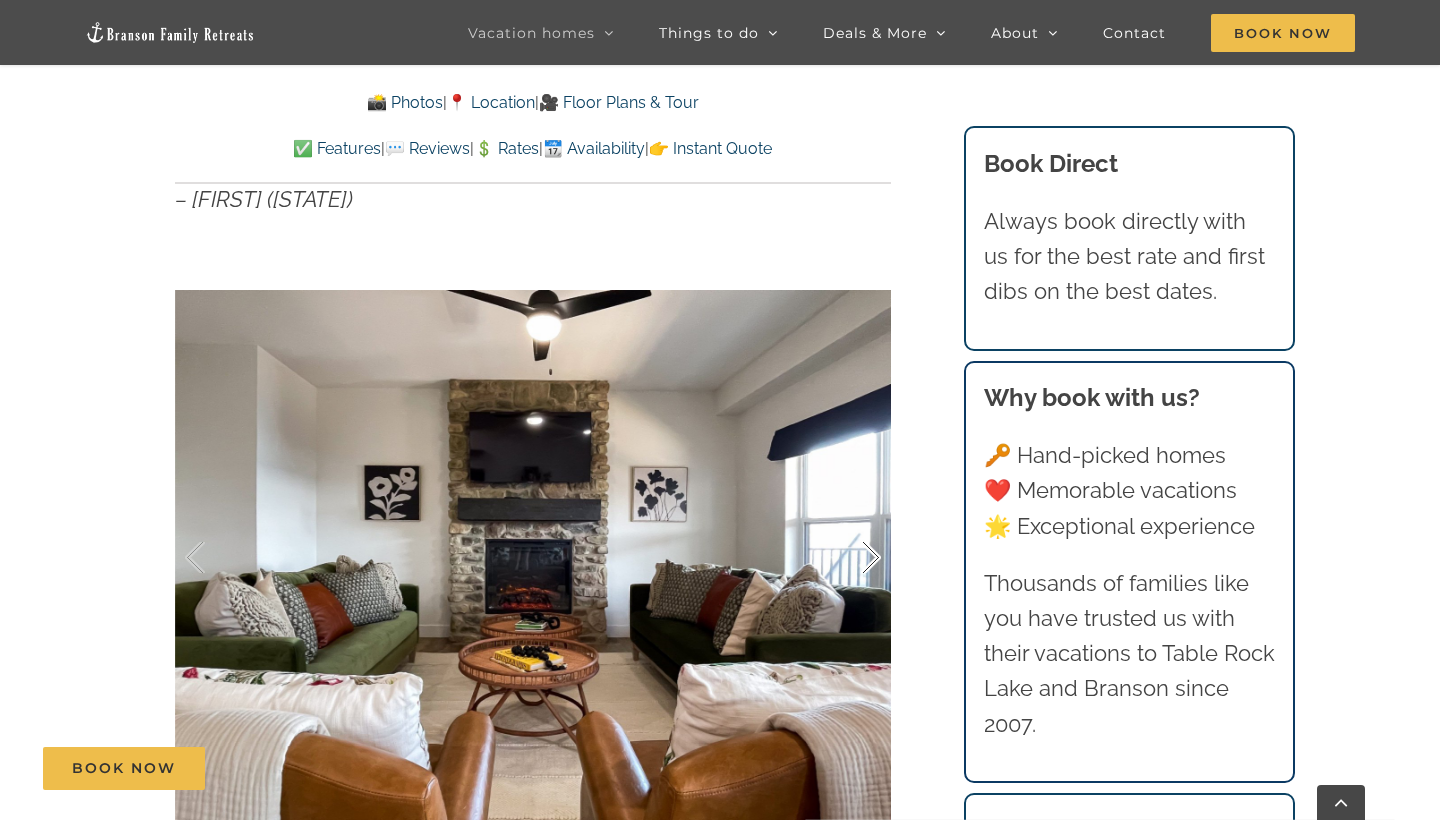click at bounding box center [850, 558] 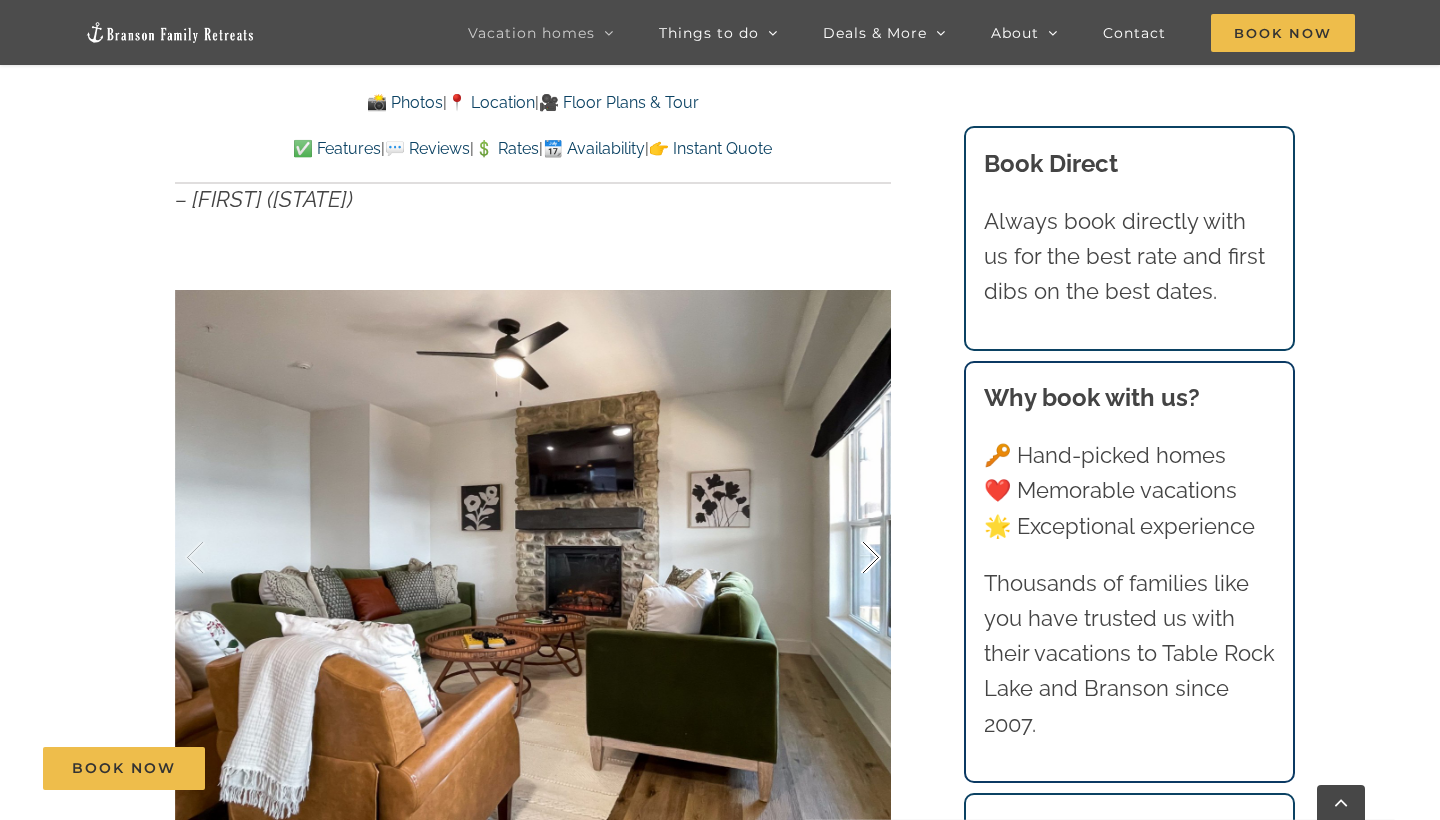 click at bounding box center (850, 558) 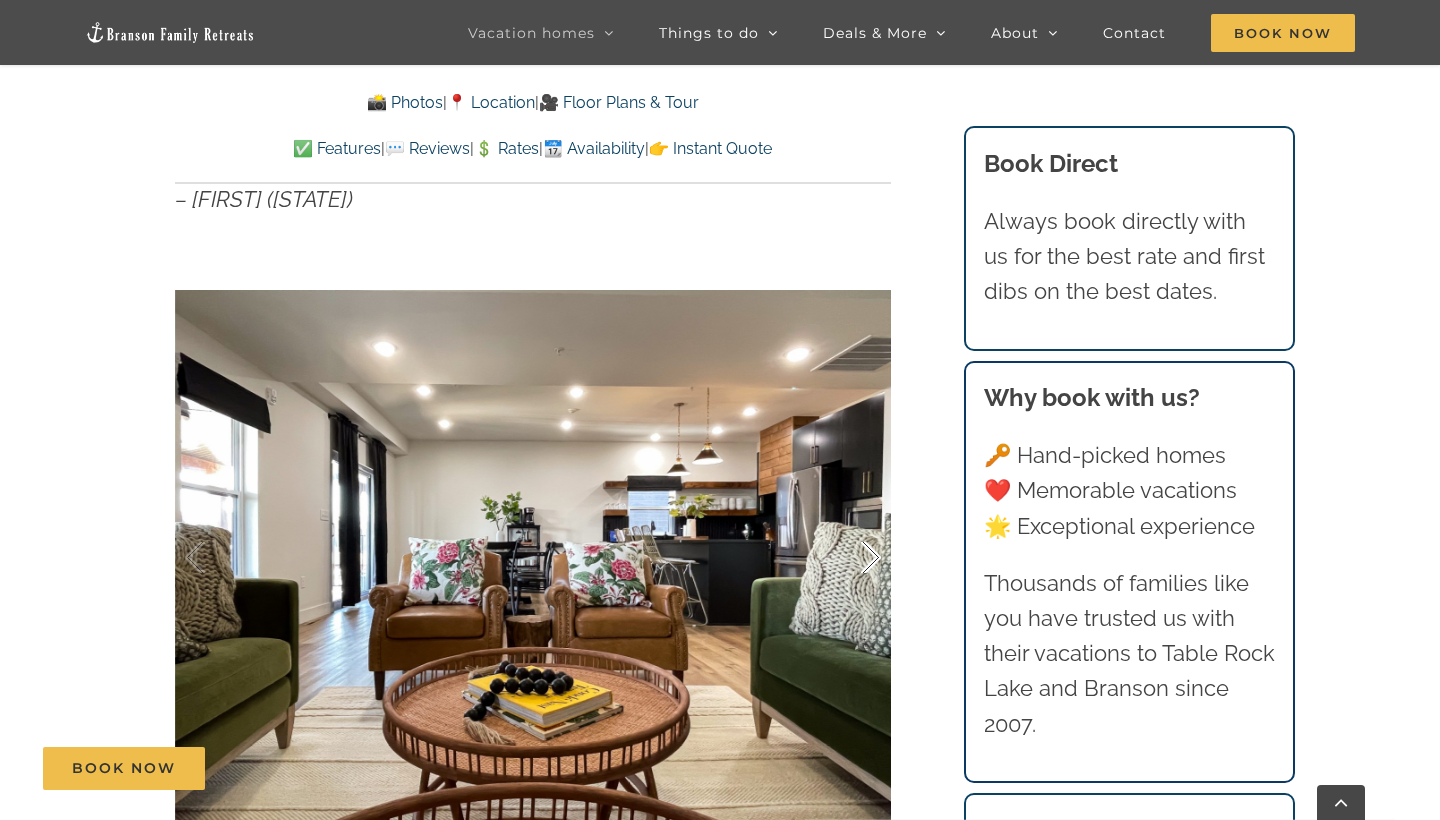 click at bounding box center [850, 558] 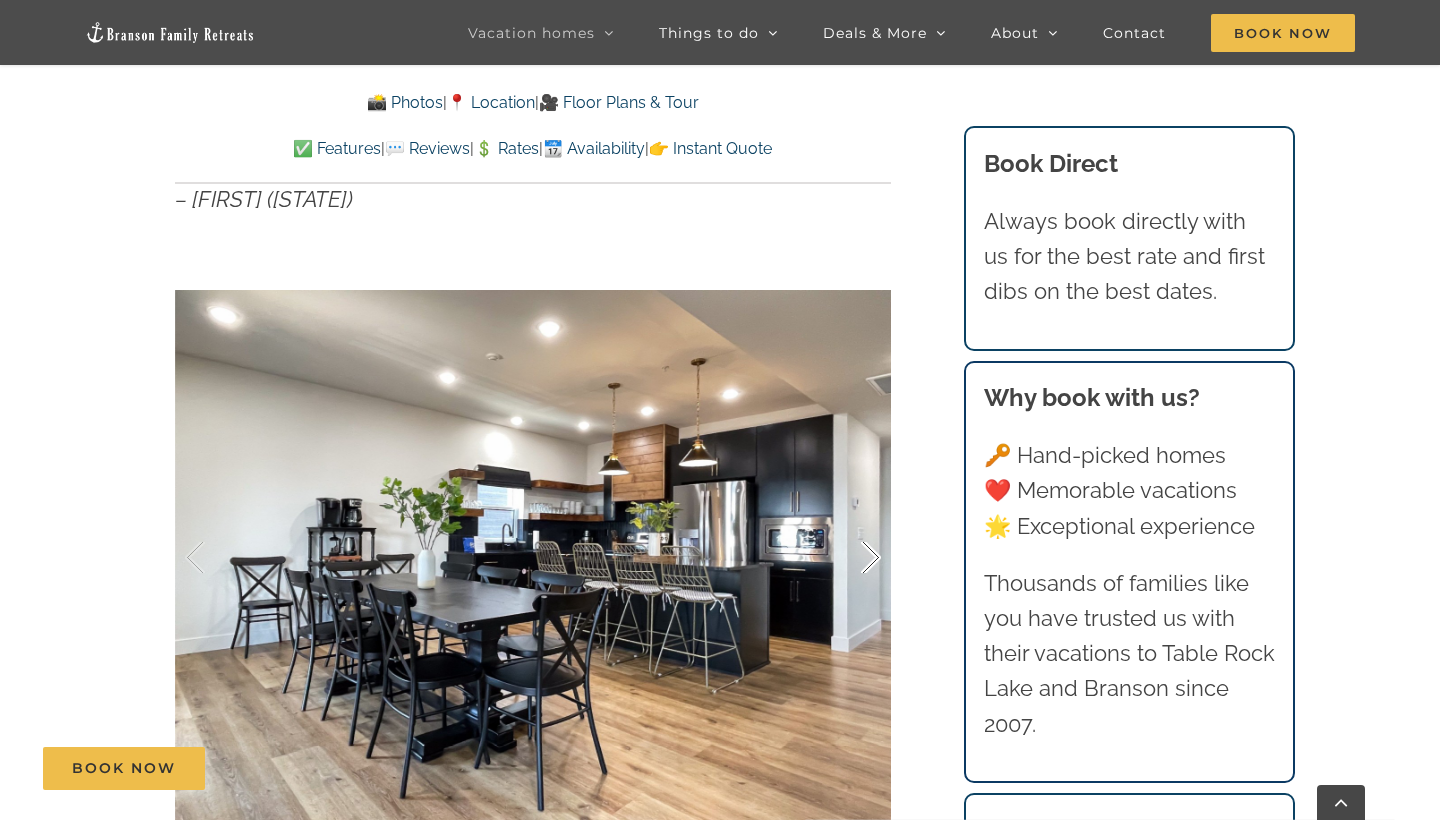 click at bounding box center (850, 558) 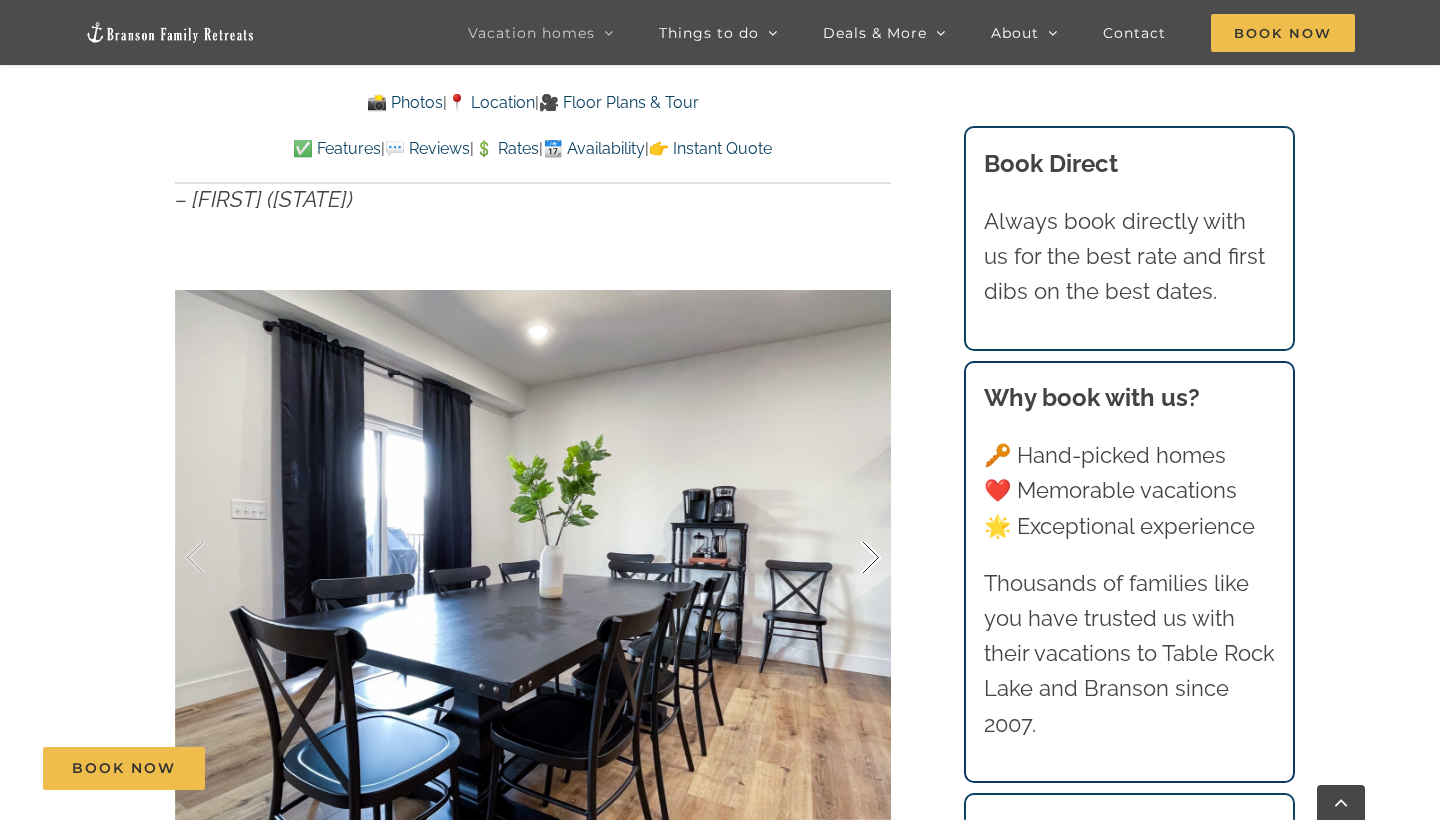 click at bounding box center (850, 558) 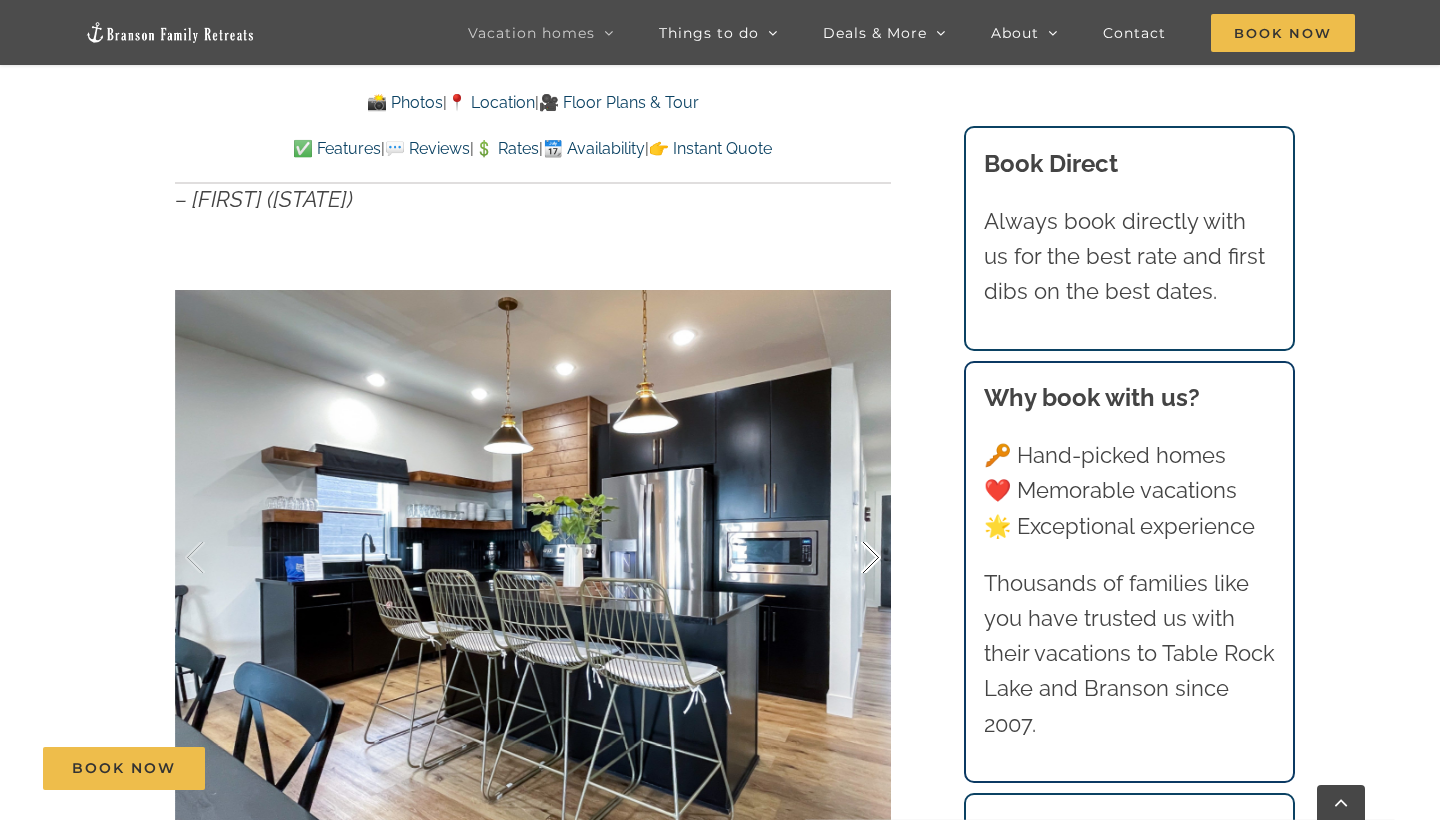 click at bounding box center (850, 558) 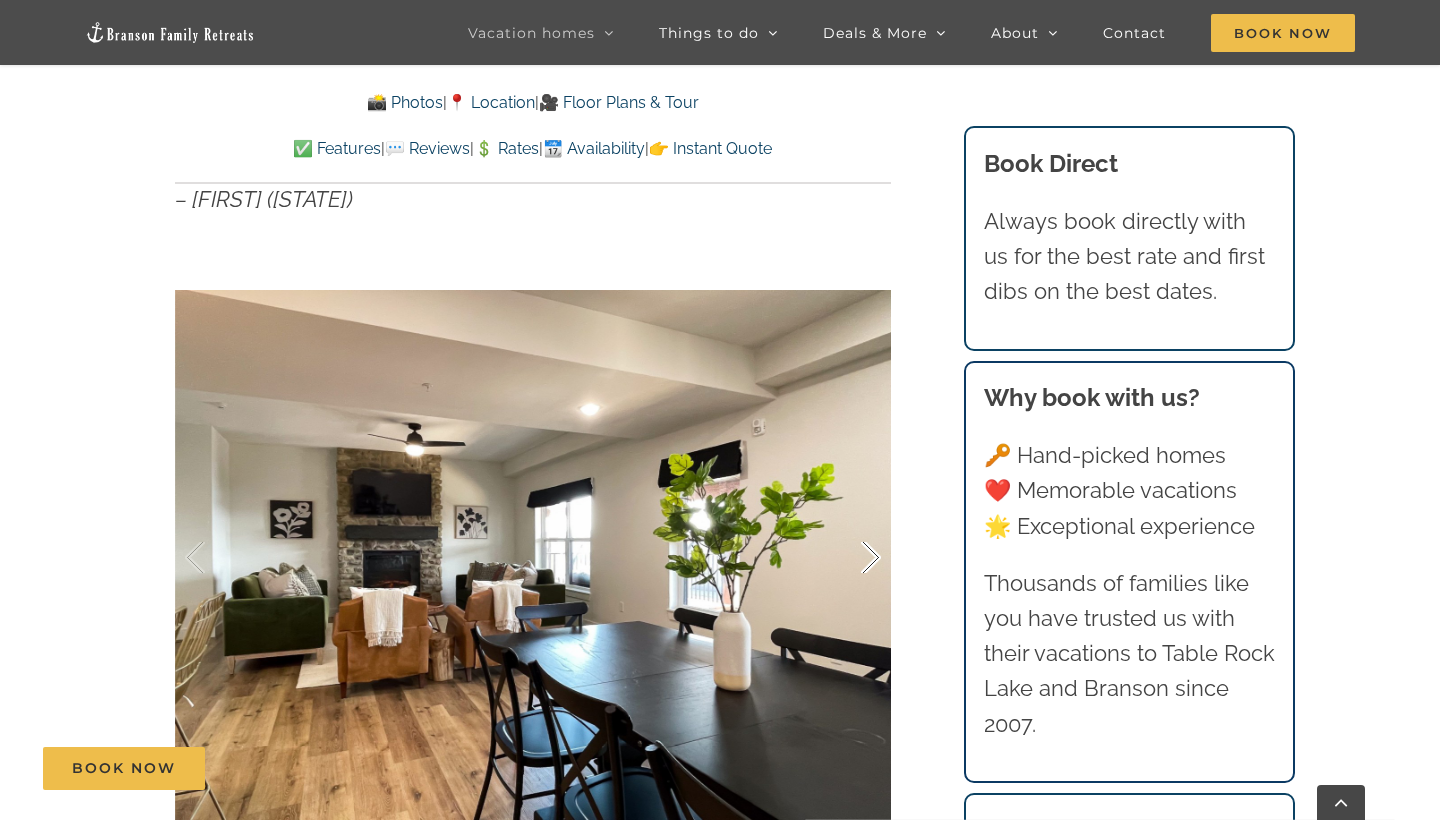 click at bounding box center [850, 558] 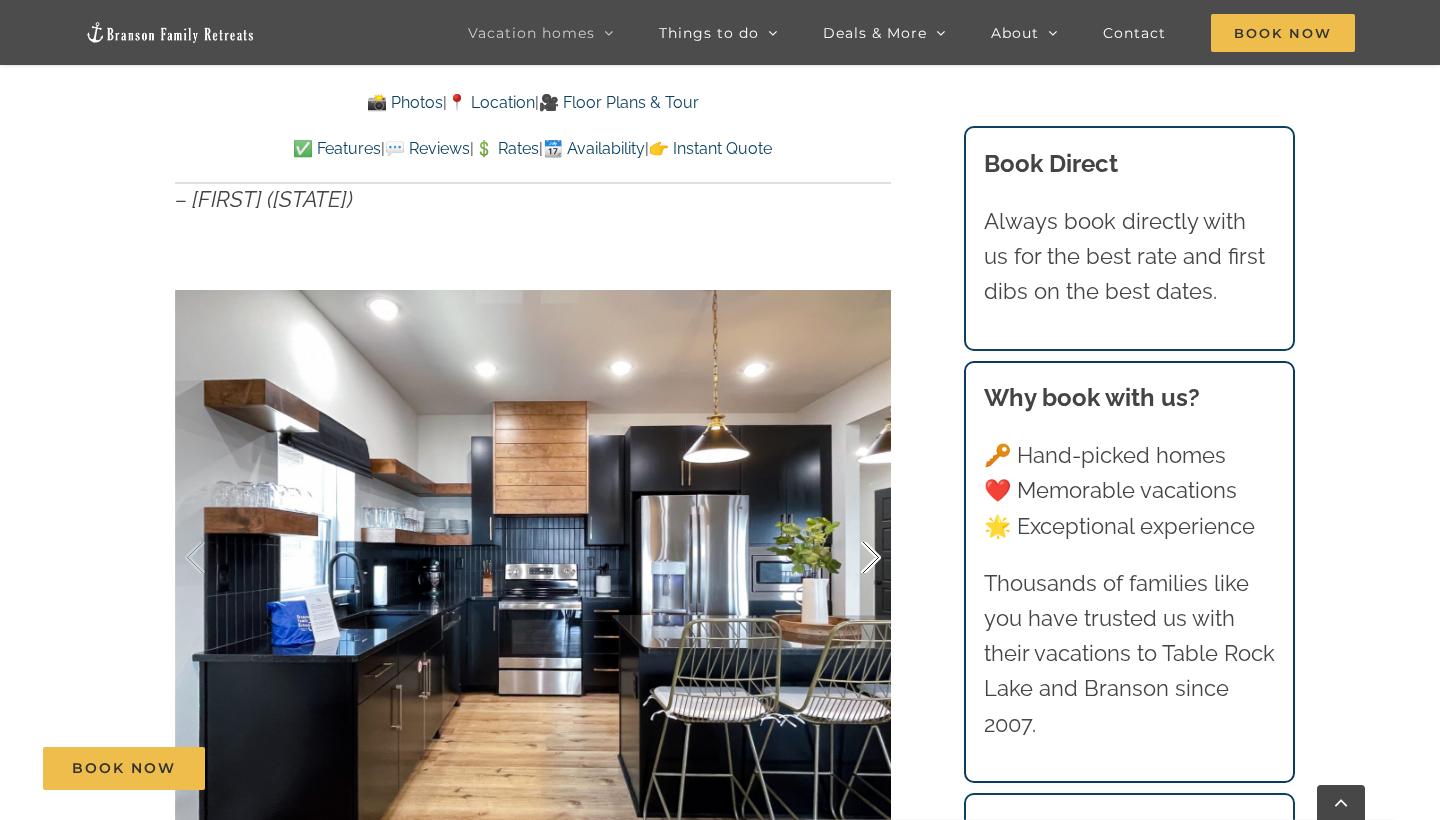 click at bounding box center (850, 558) 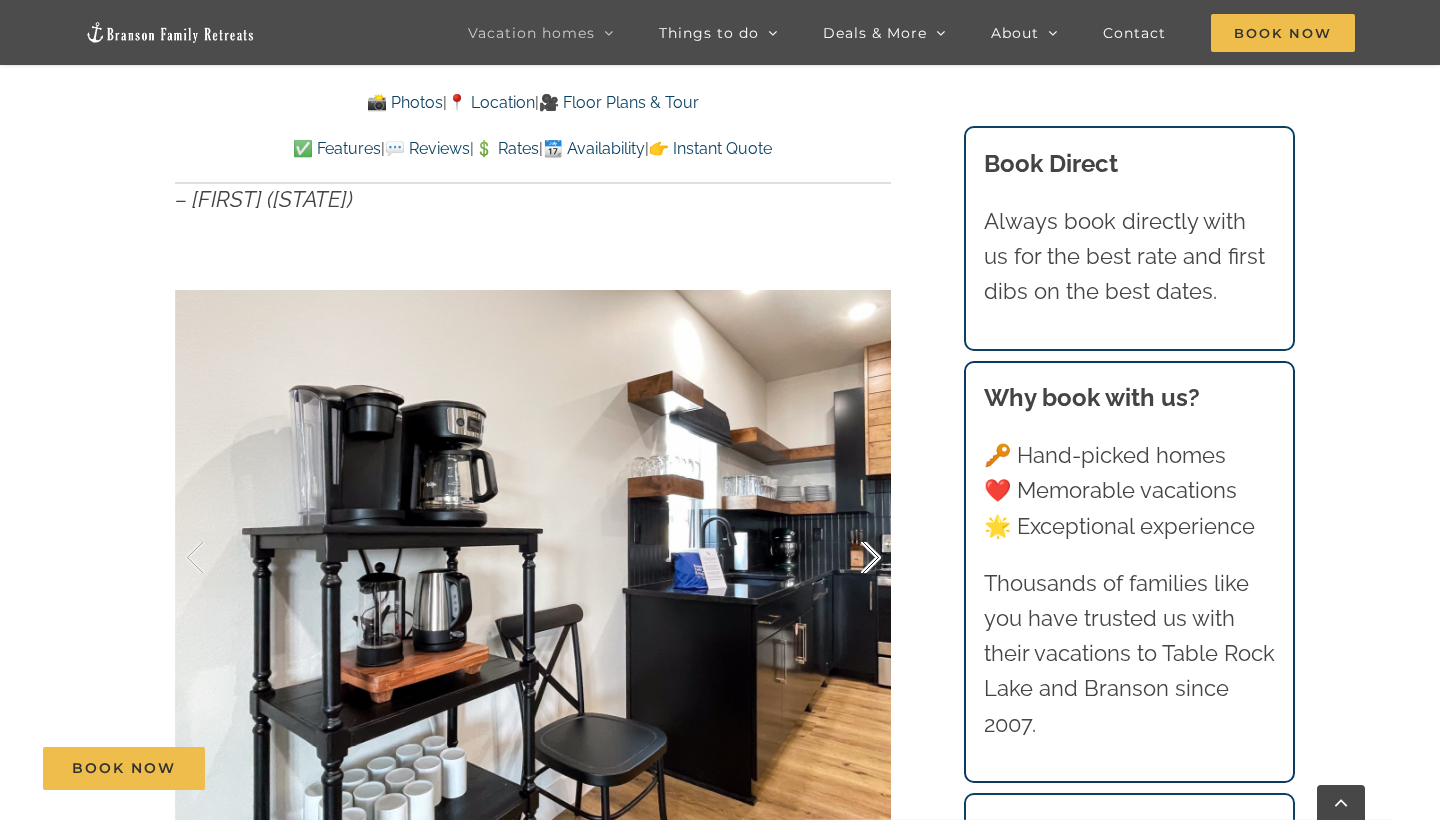 click at bounding box center (850, 558) 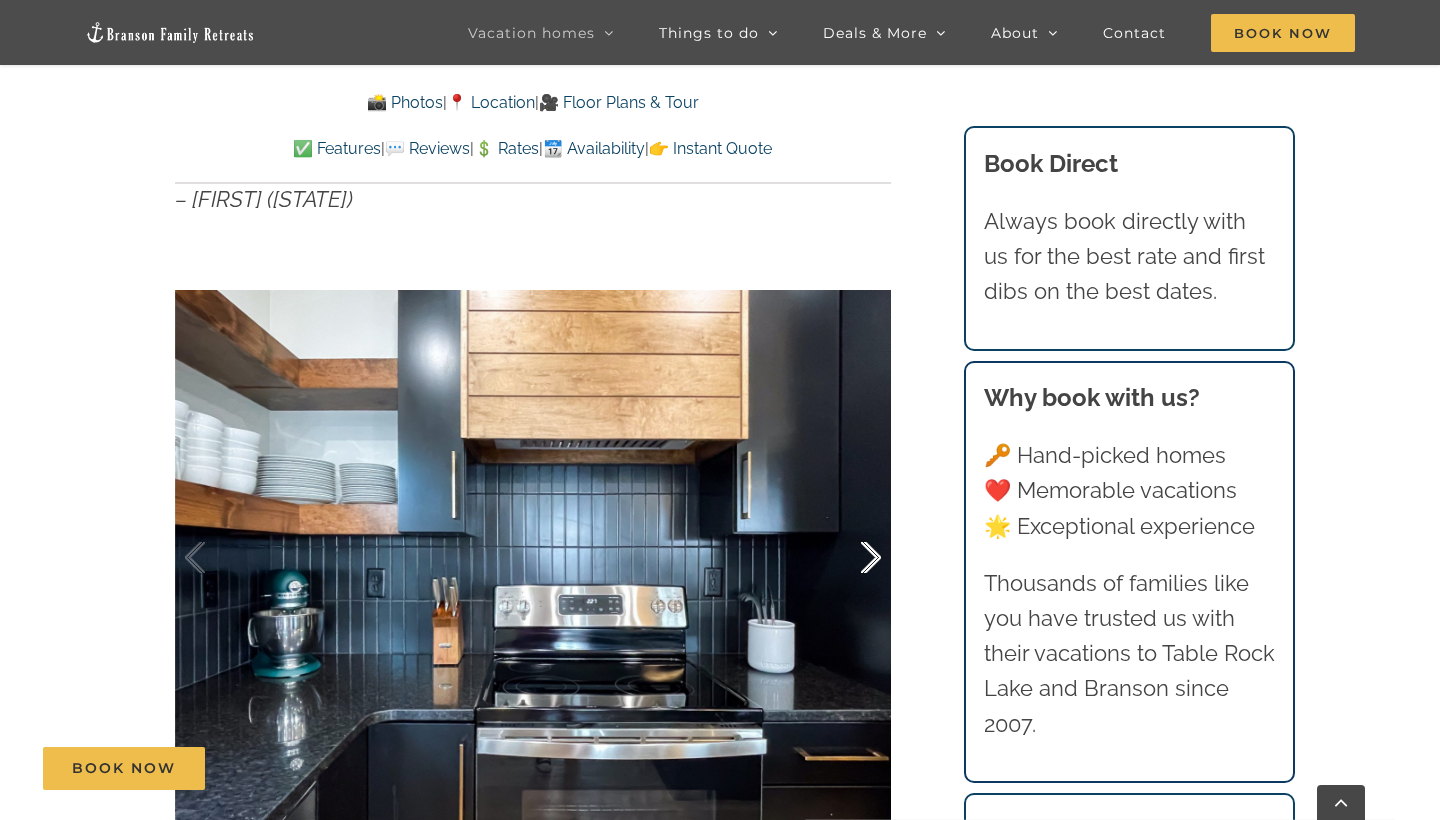 click at bounding box center [850, 558] 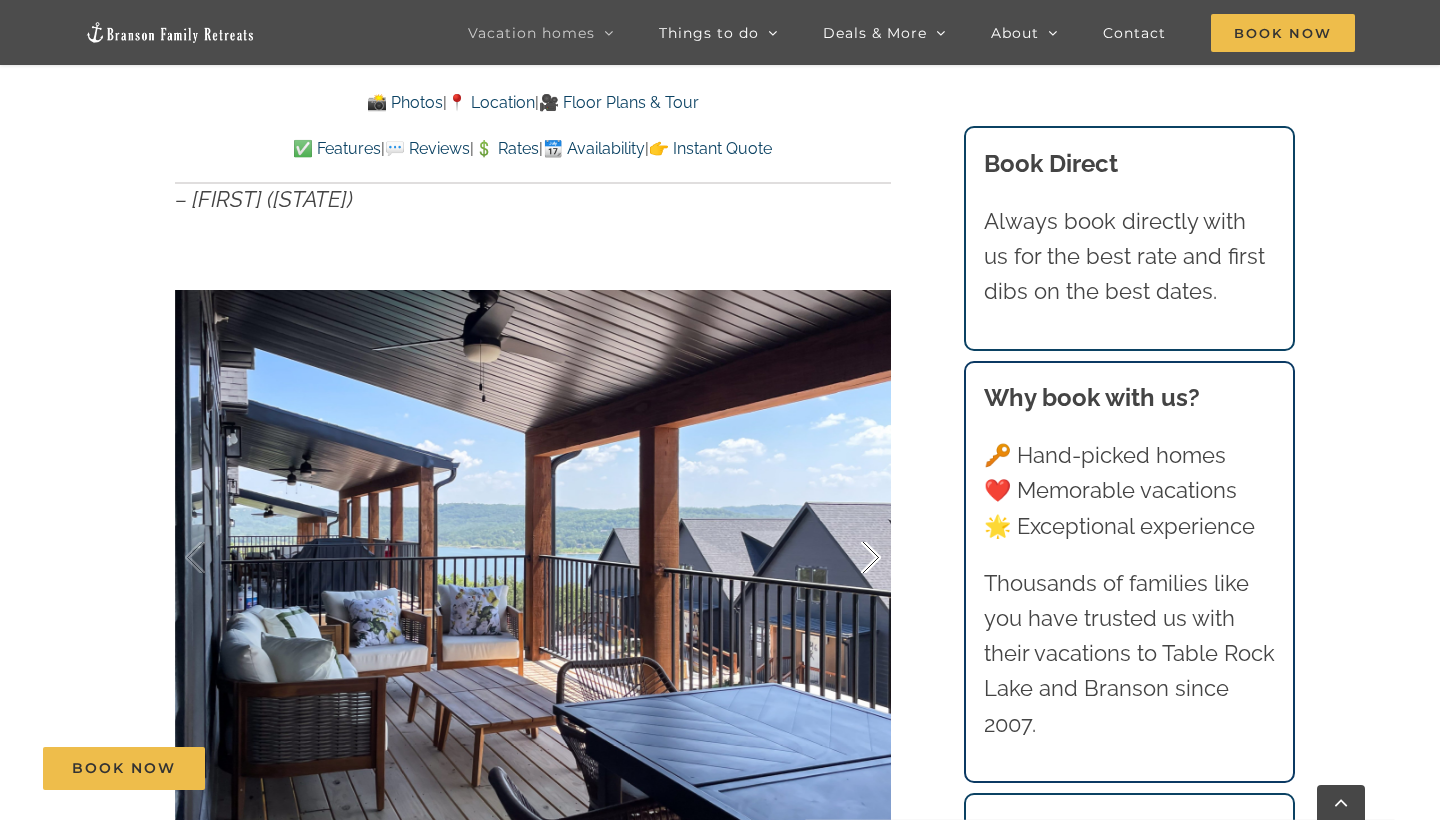 click at bounding box center (850, 558) 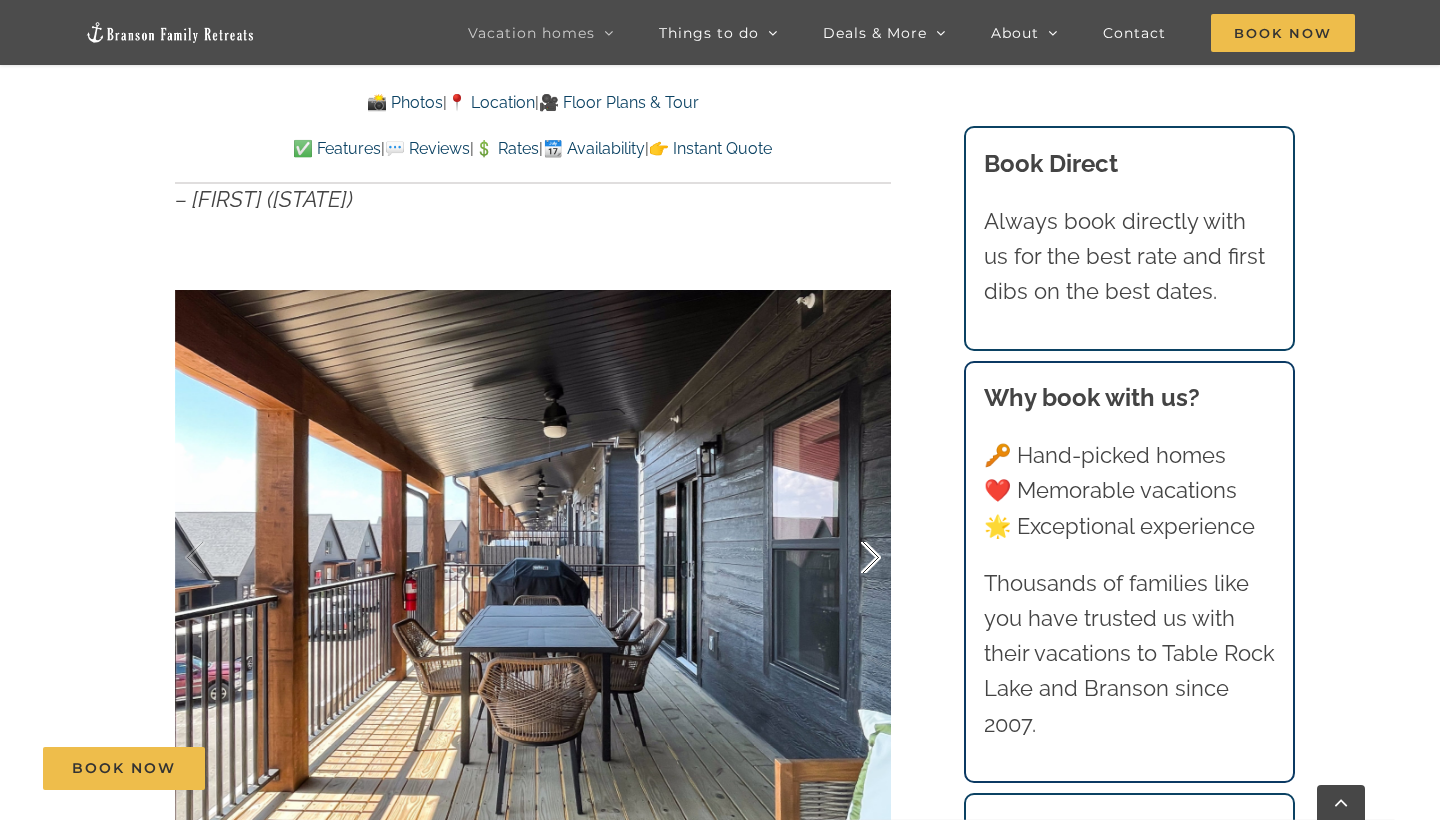 click at bounding box center (850, 558) 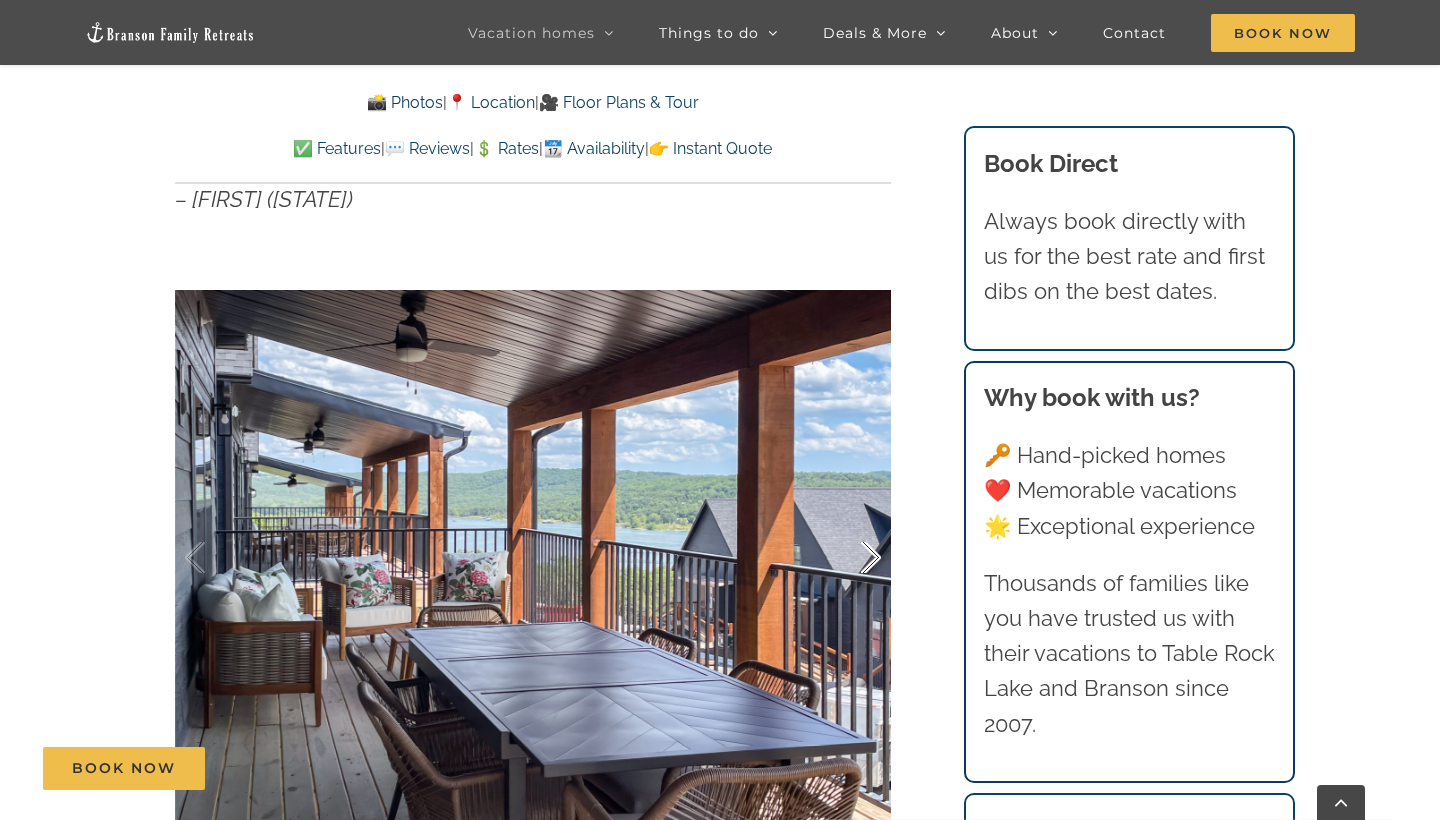 click at bounding box center (850, 558) 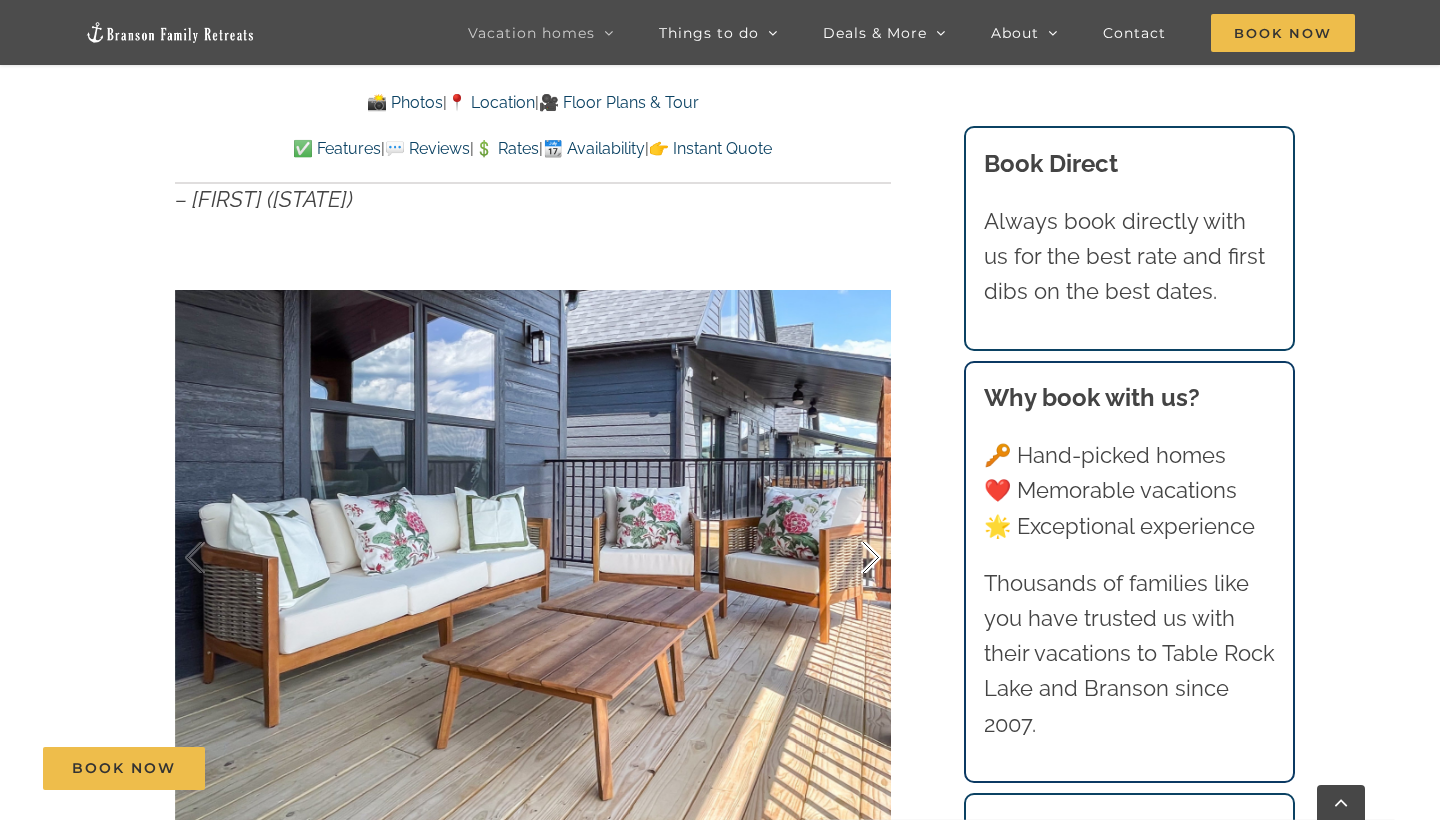 click at bounding box center [850, 558] 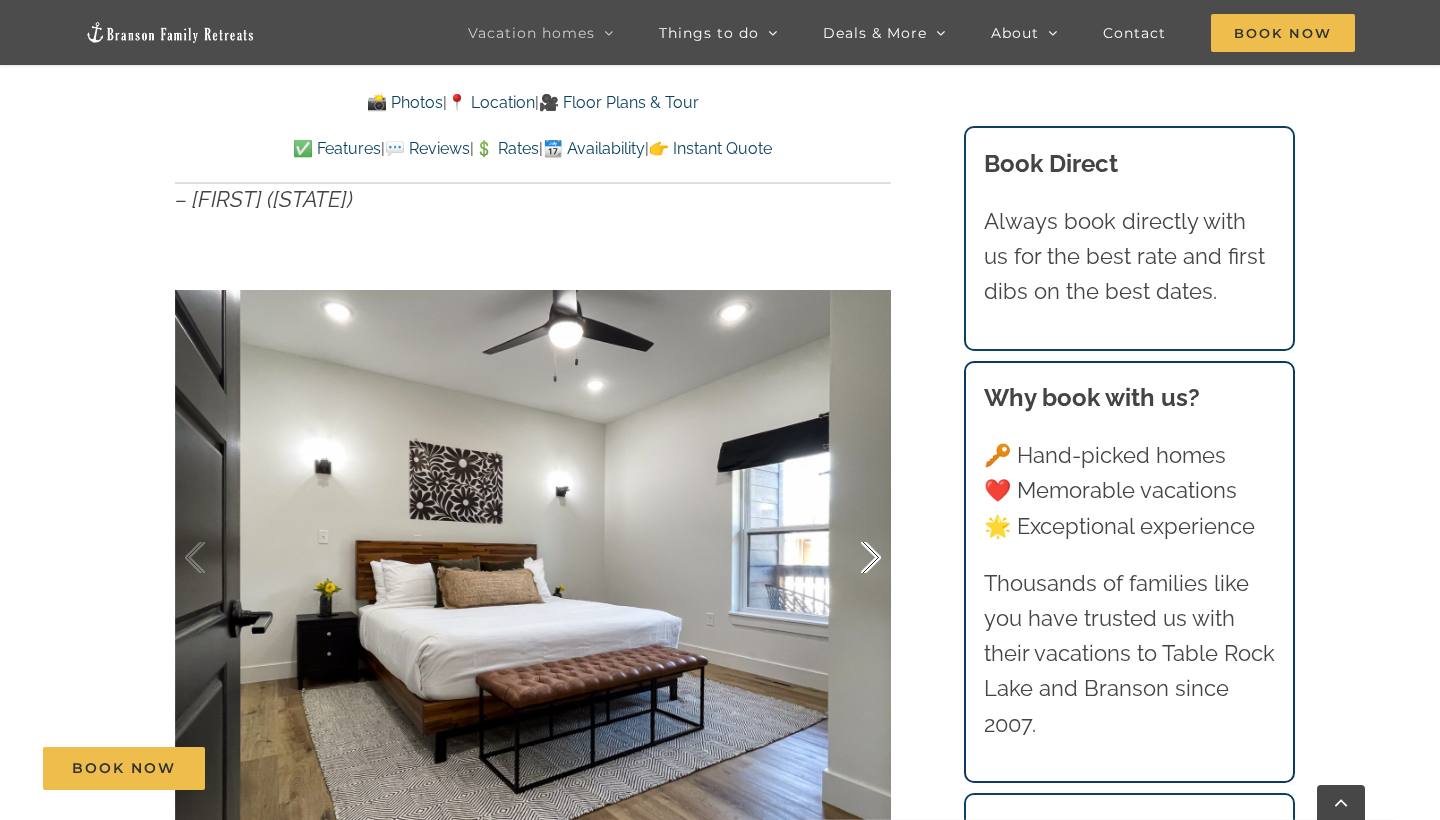 click at bounding box center (850, 558) 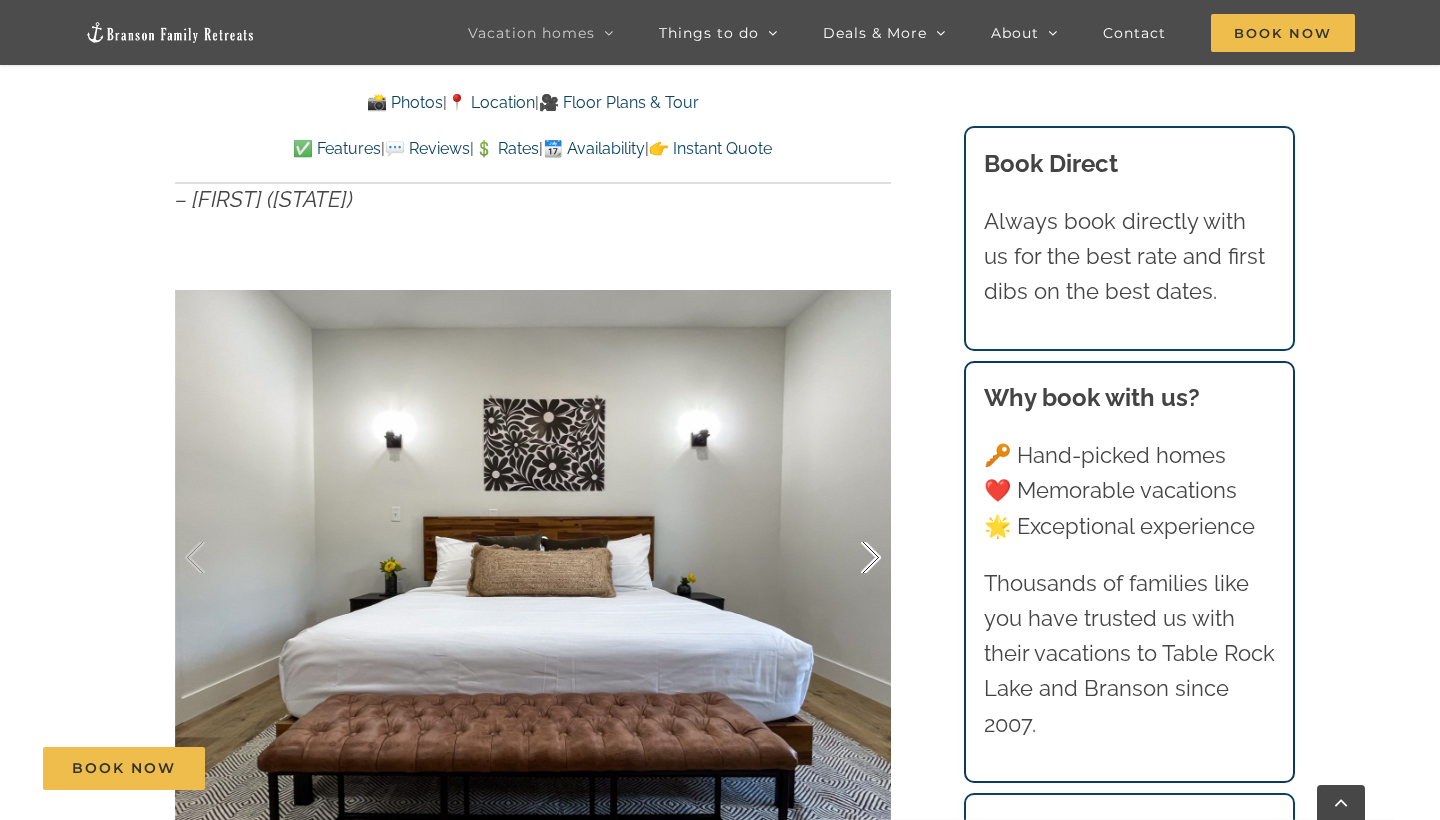 click at bounding box center (850, 558) 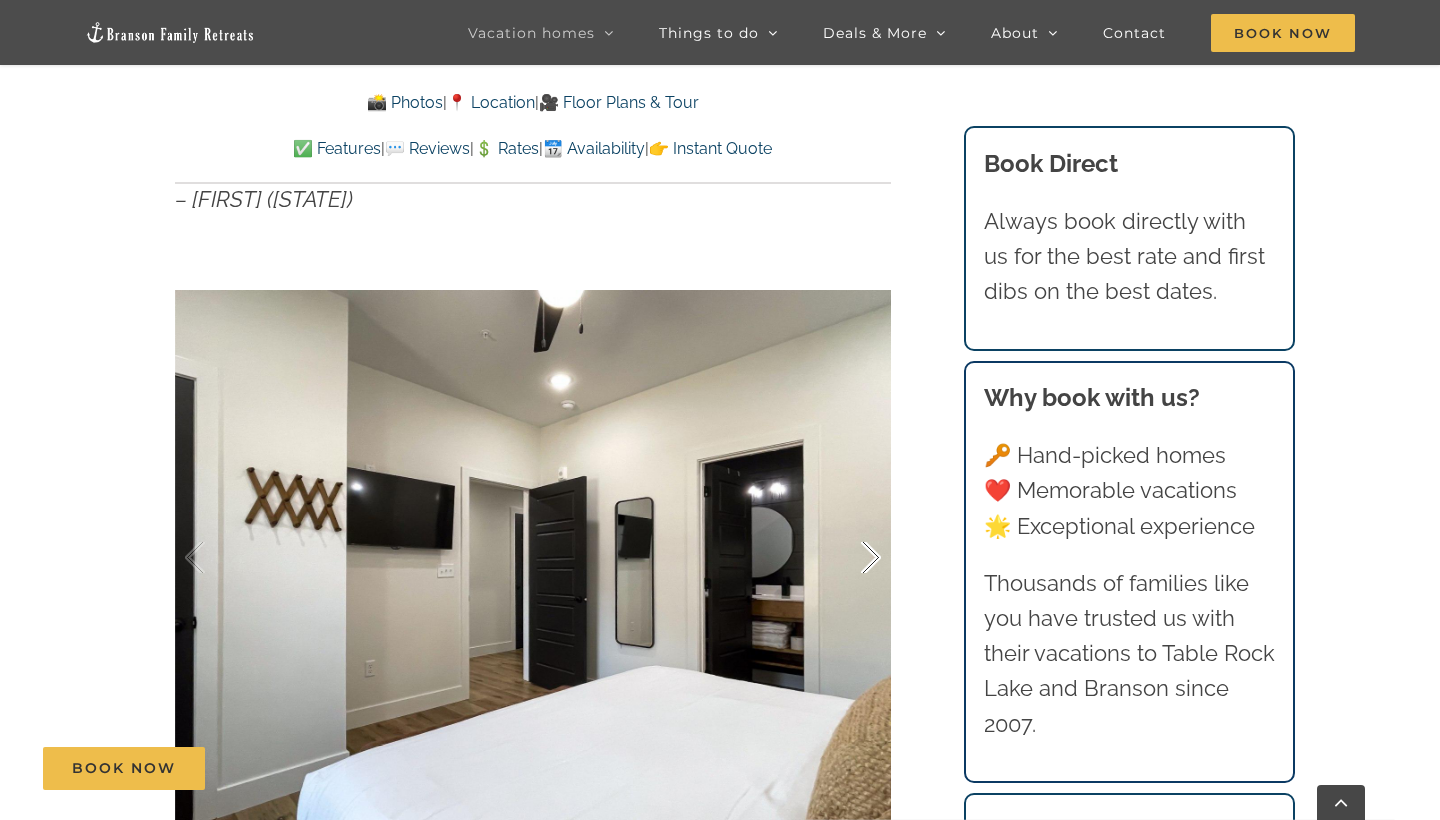 click at bounding box center [850, 558] 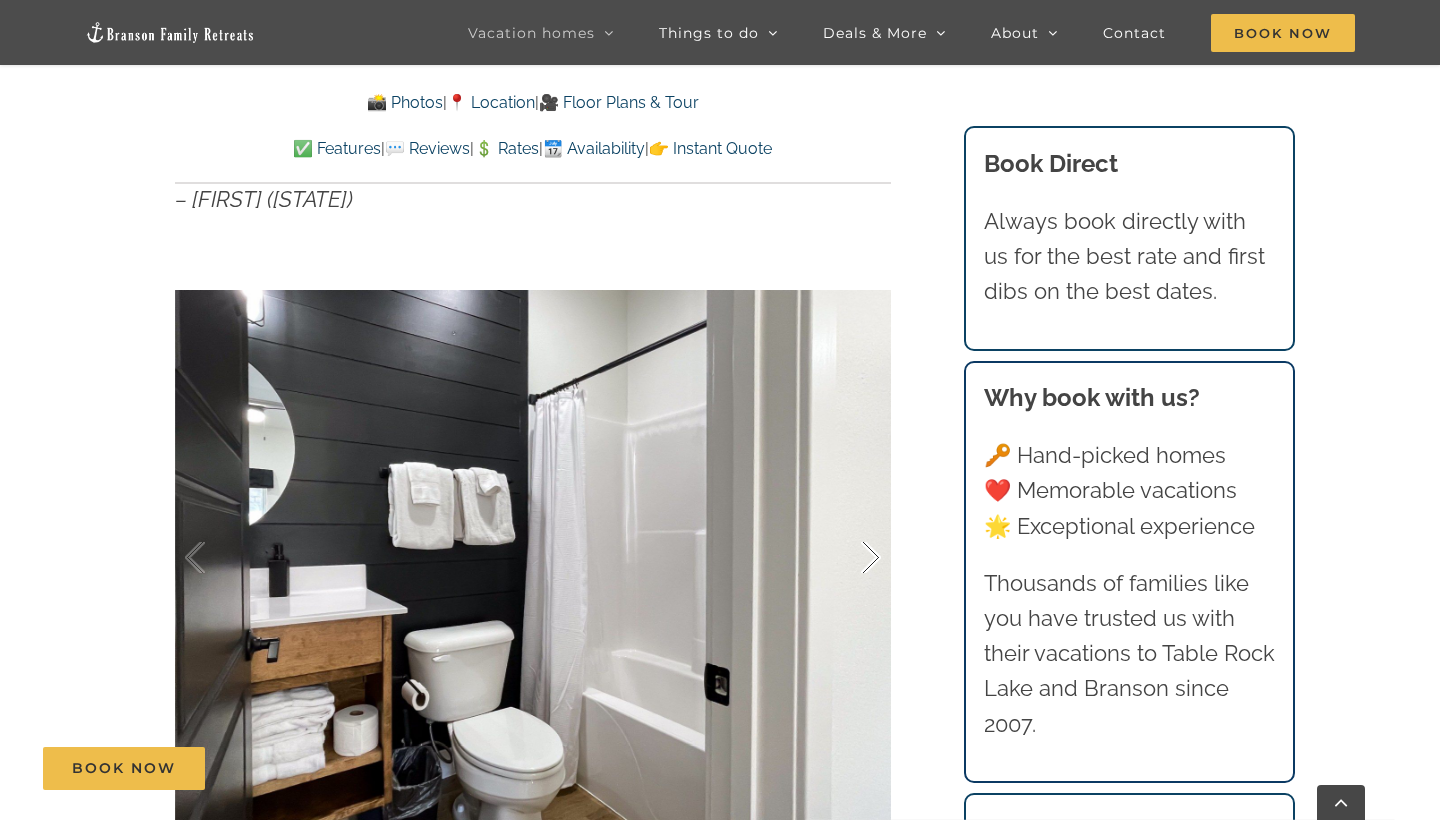 click at bounding box center (850, 558) 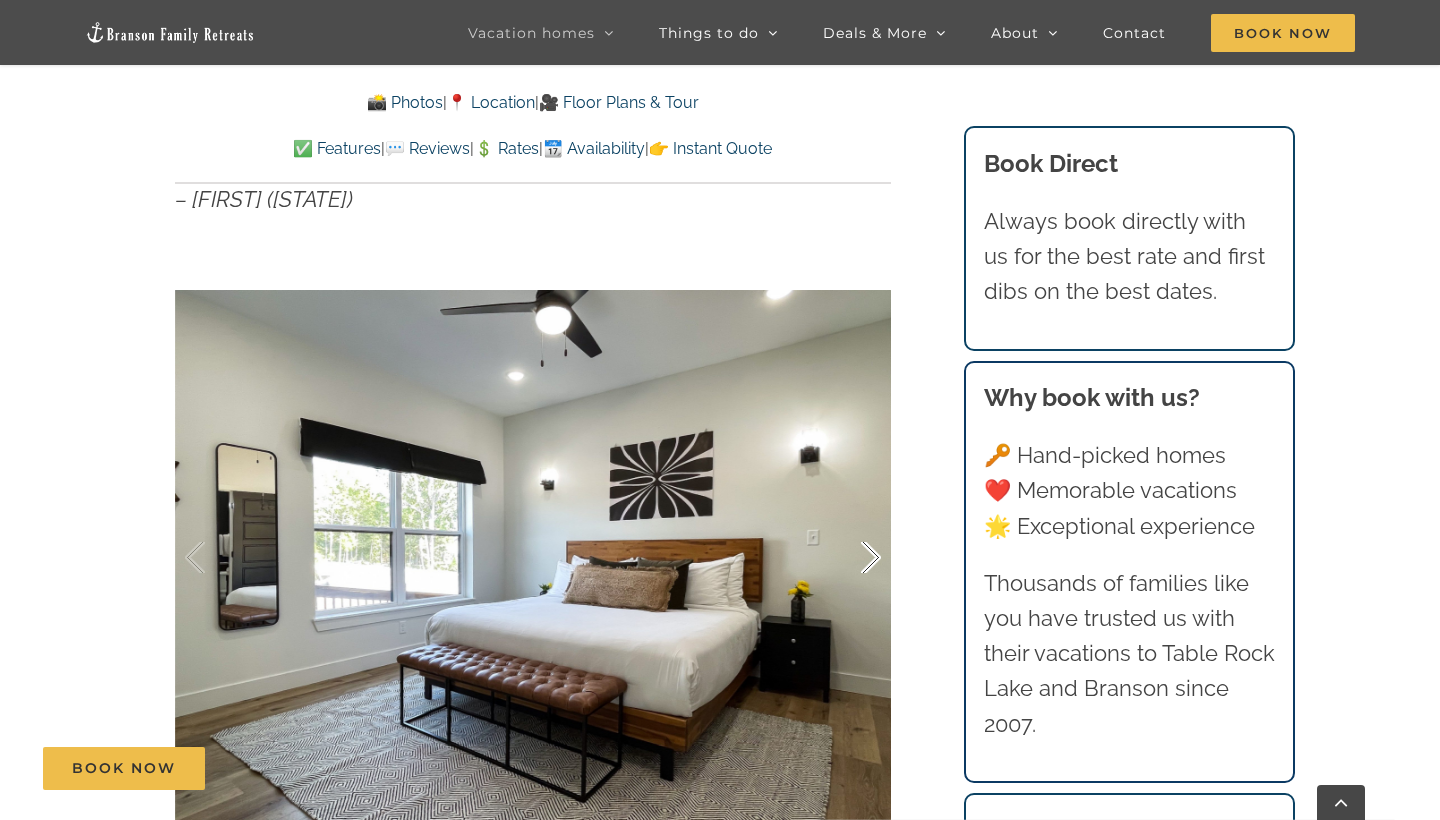 click at bounding box center (850, 558) 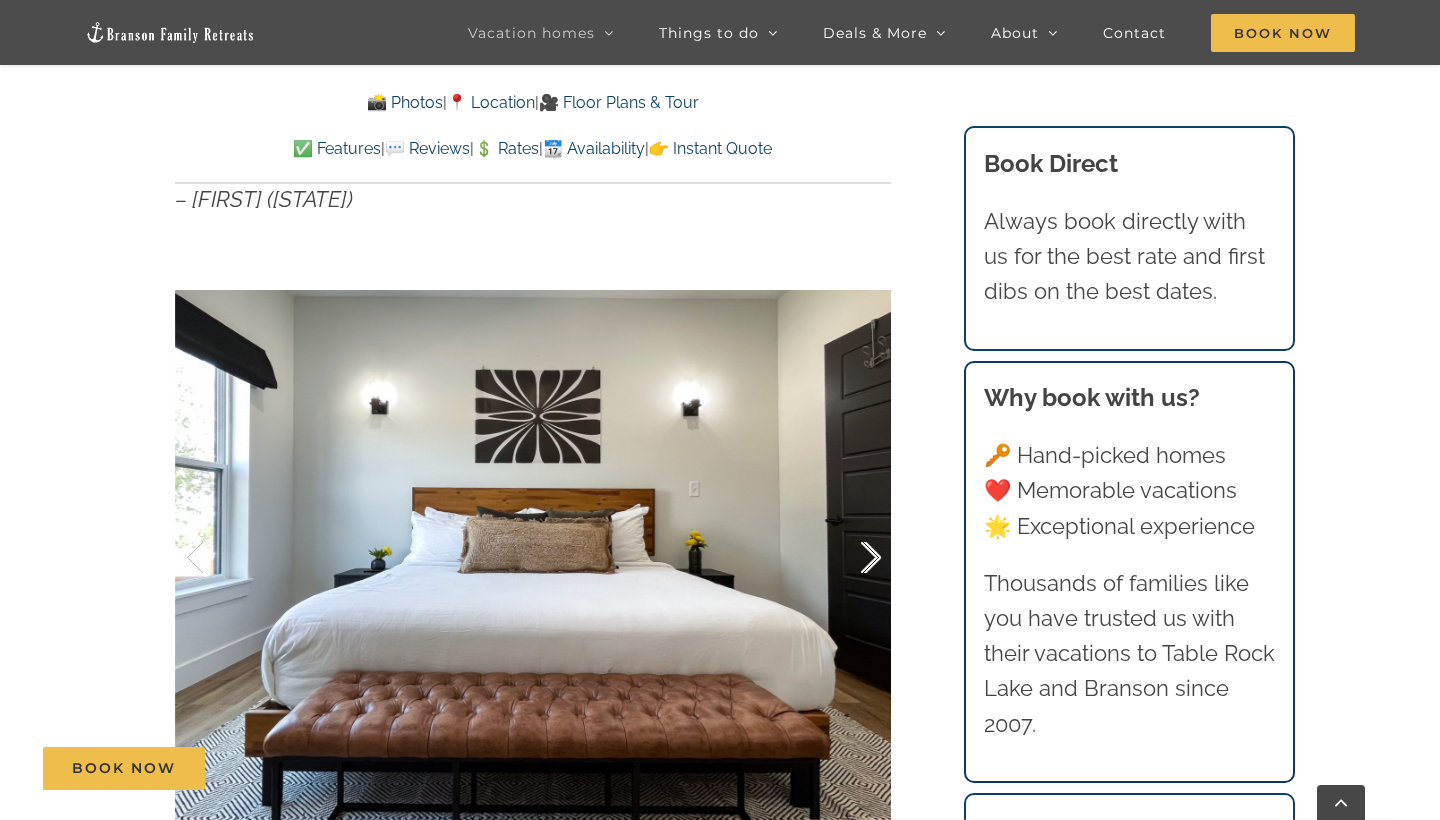 click at bounding box center (850, 558) 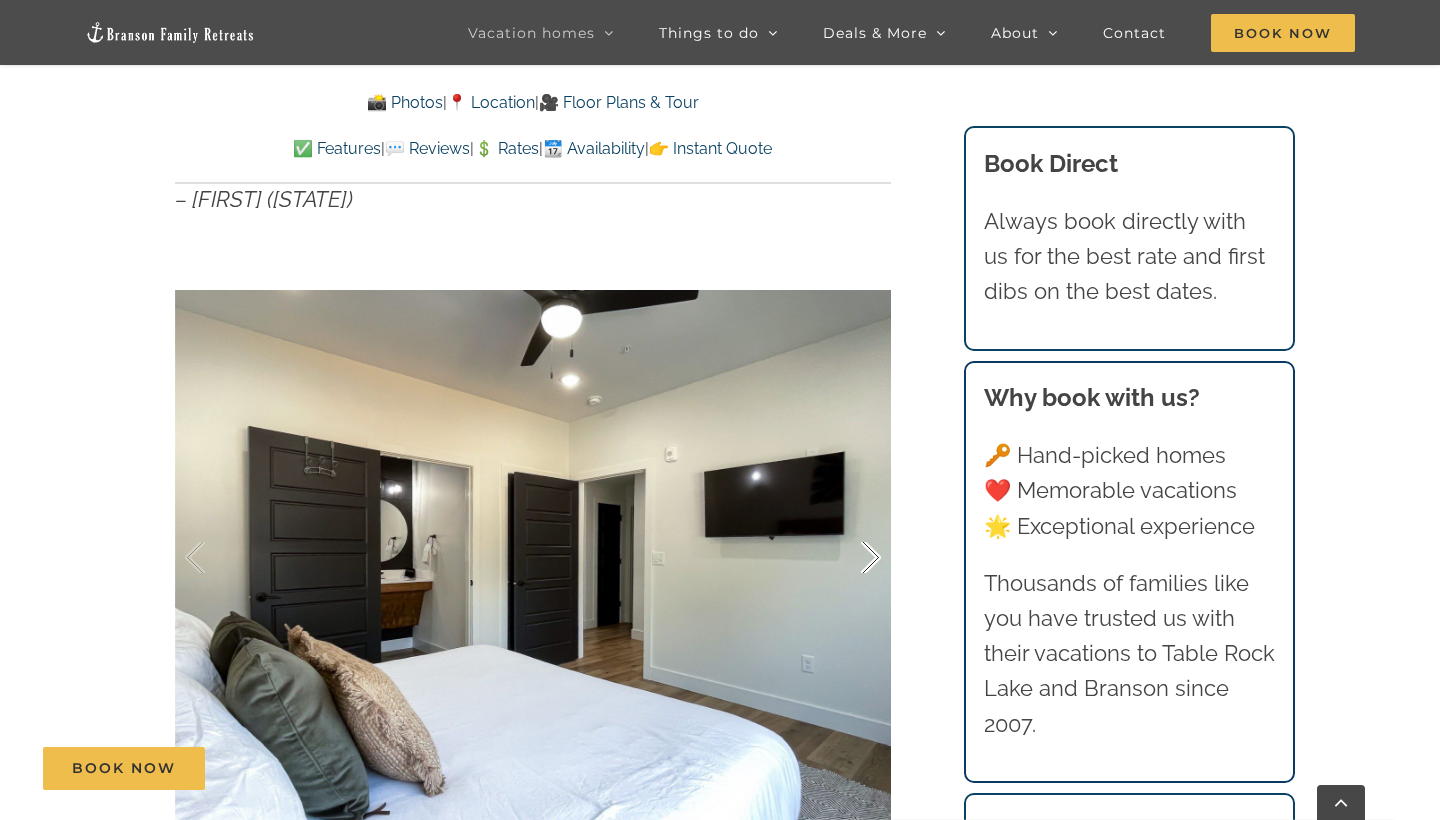 click at bounding box center [850, 558] 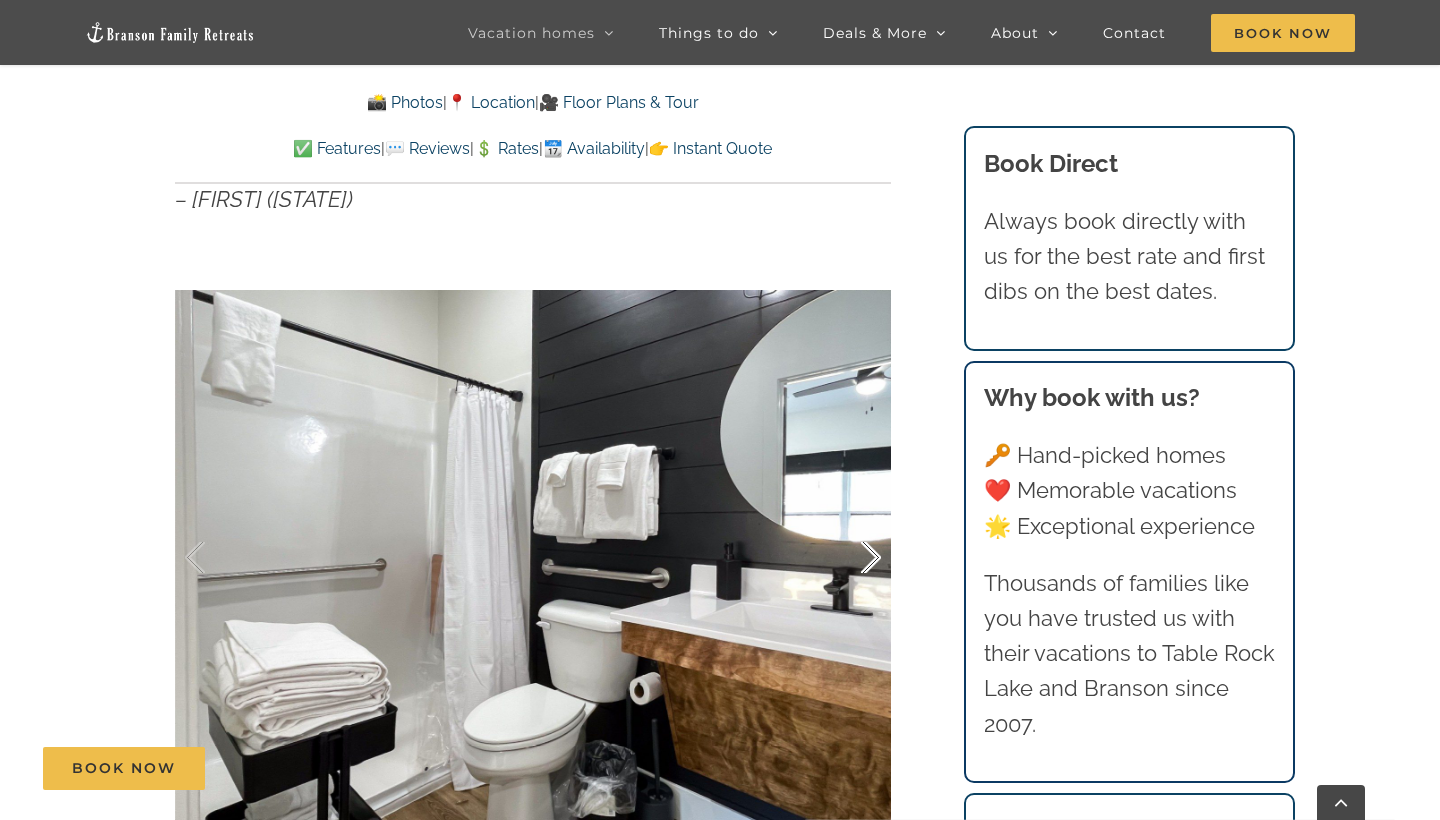 click at bounding box center [850, 558] 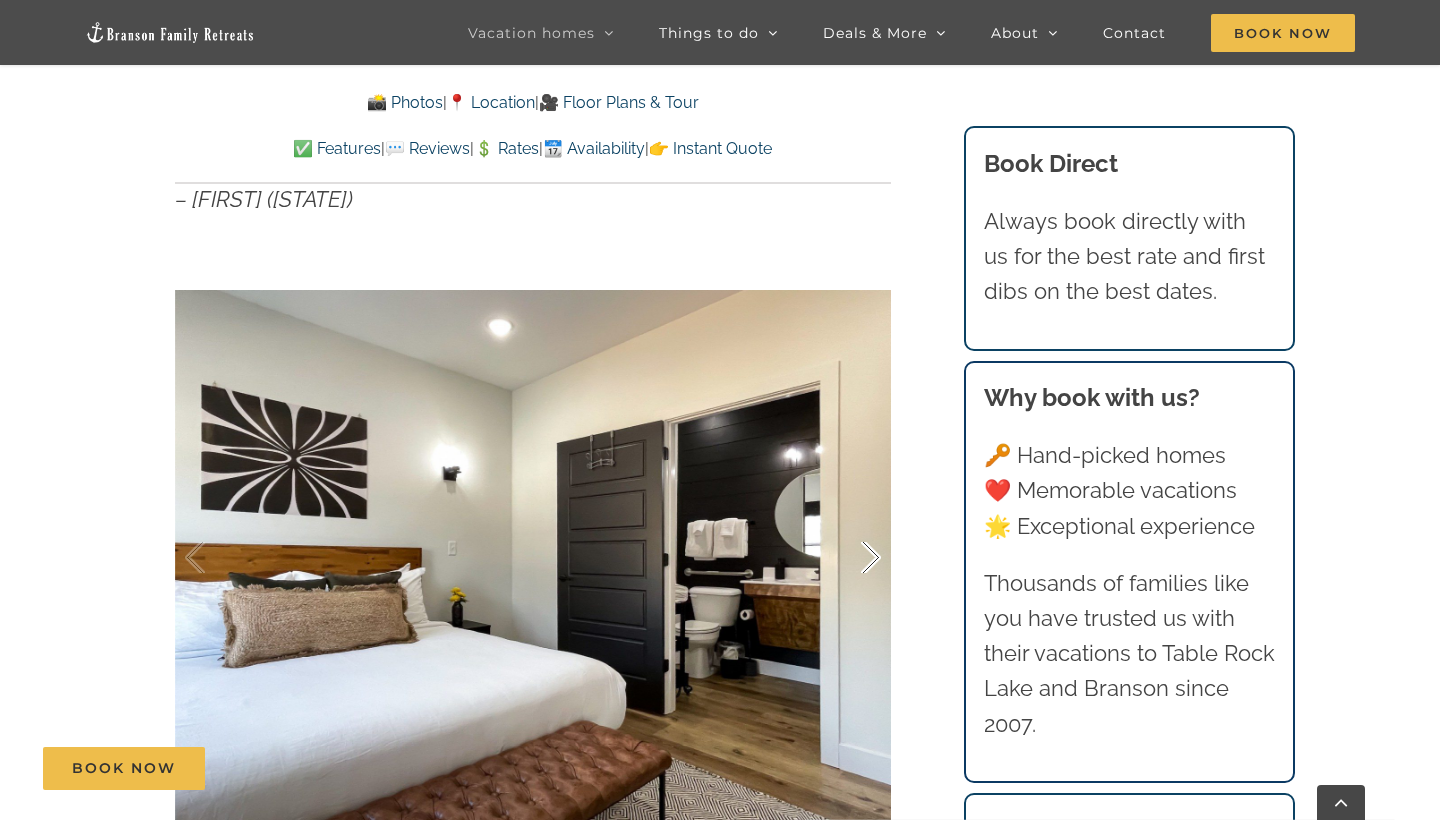 click at bounding box center (850, 558) 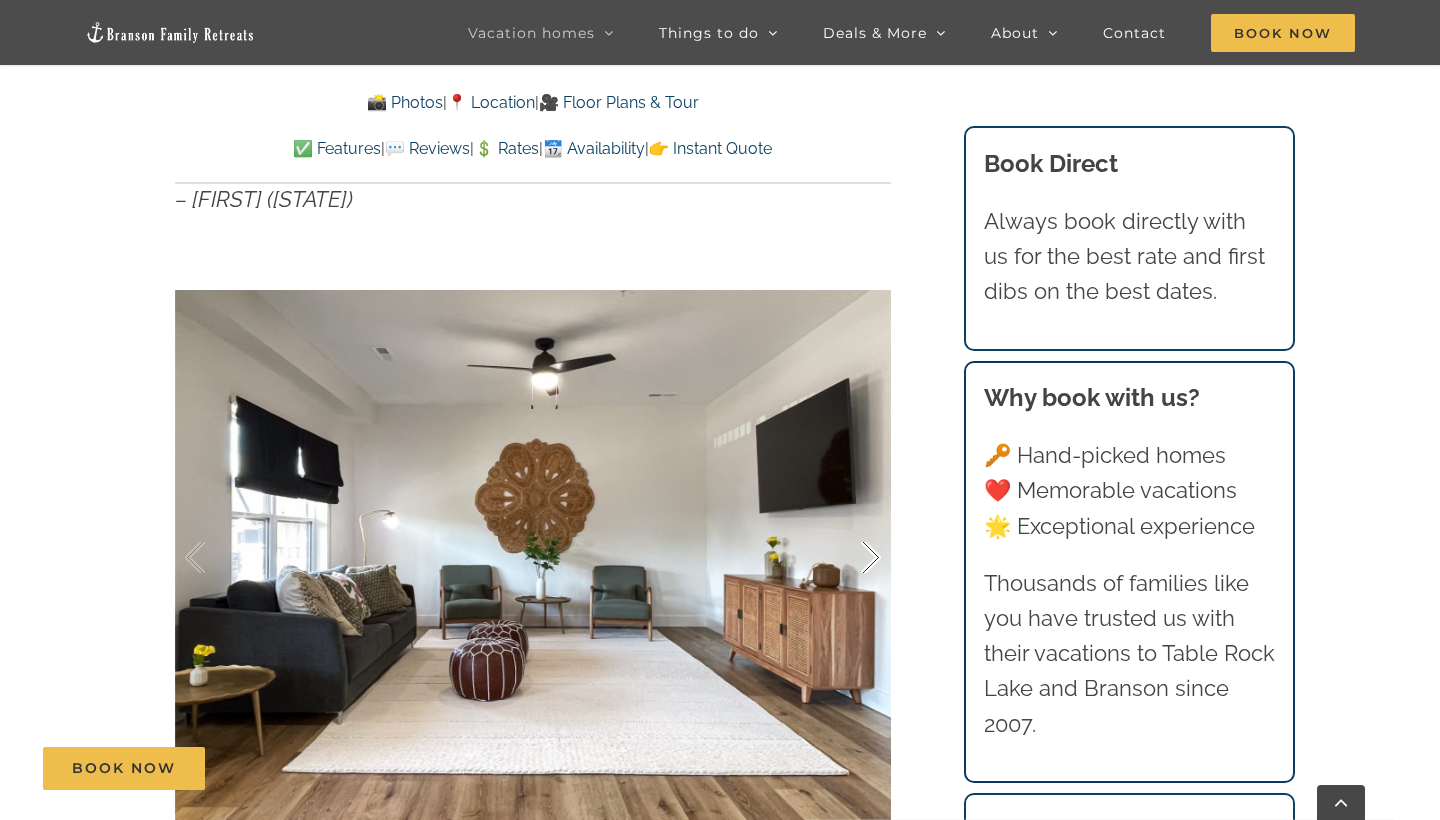 click at bounding box center (850, 558) 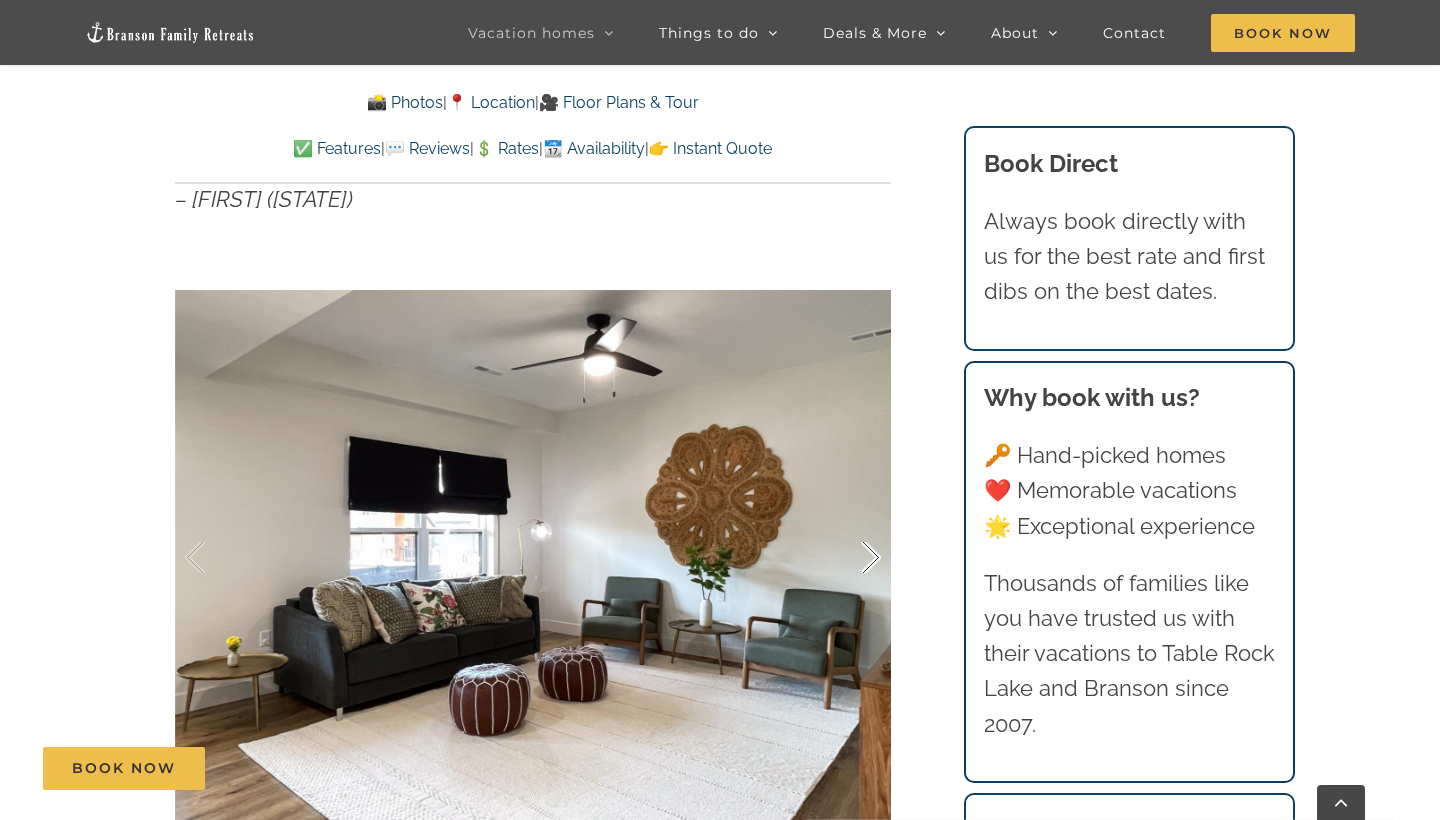 click at bounding box center (850, 558) 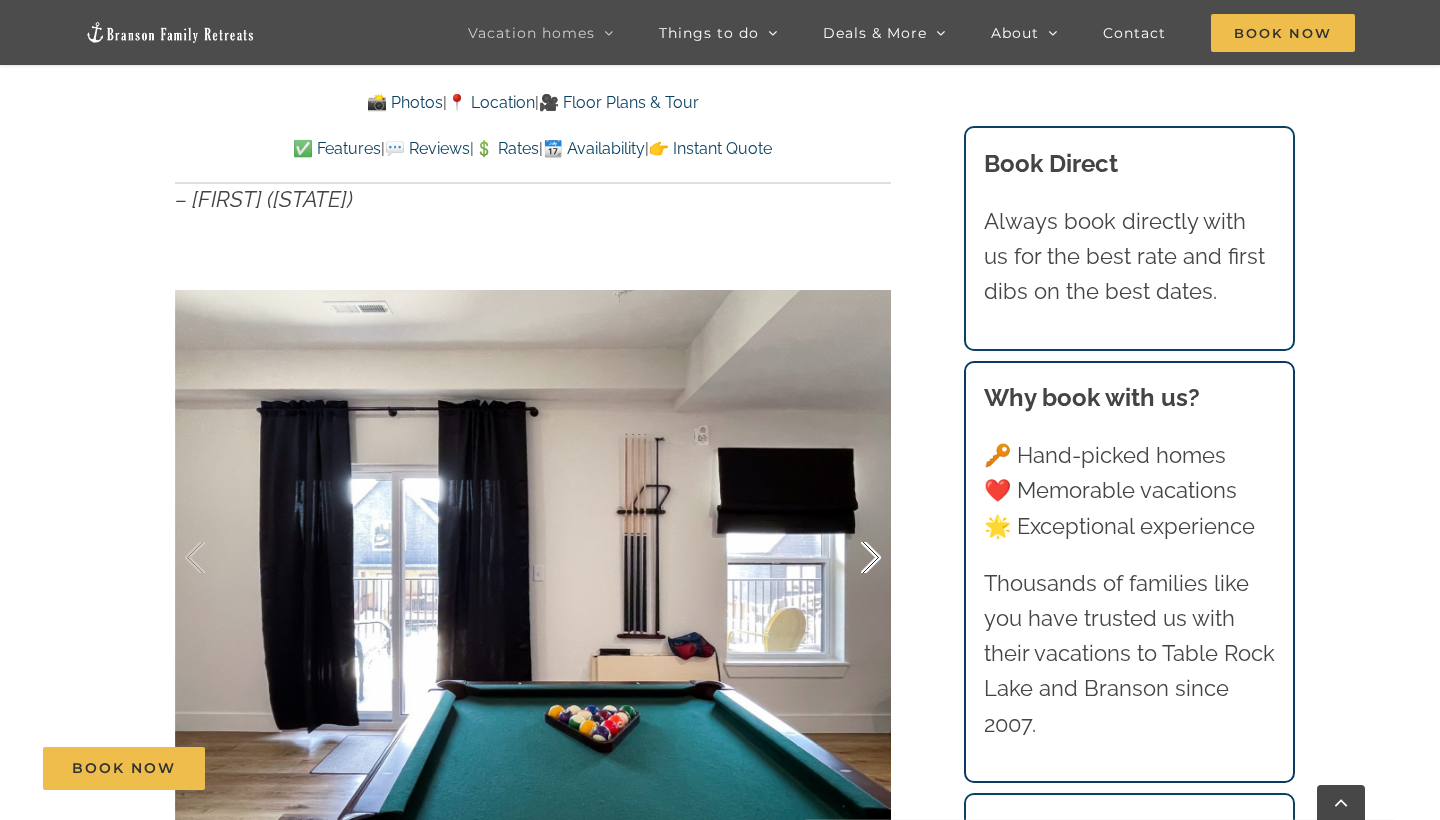 click at bounding box center [850, 558] 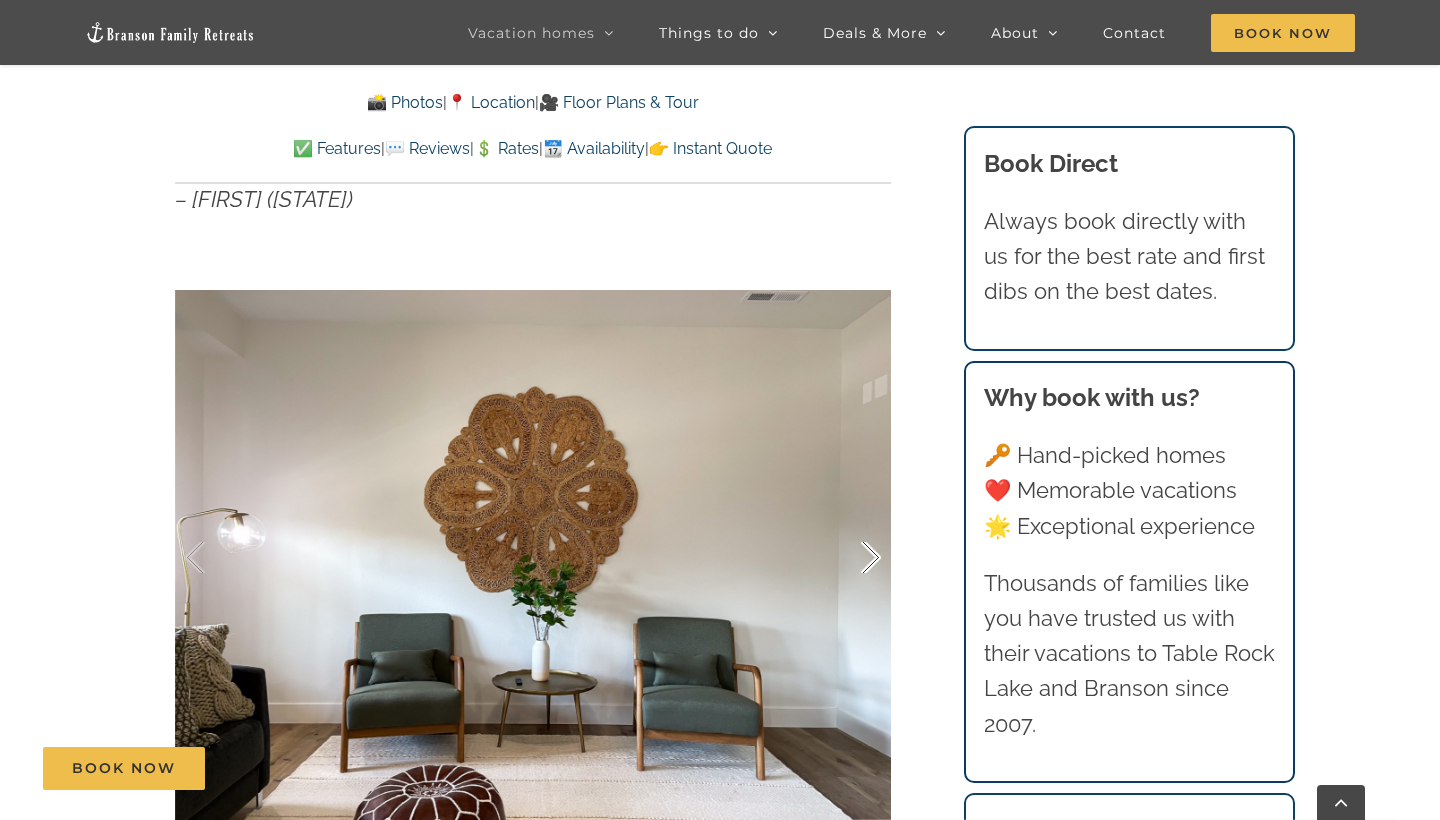click at bounding box center [850, 558] 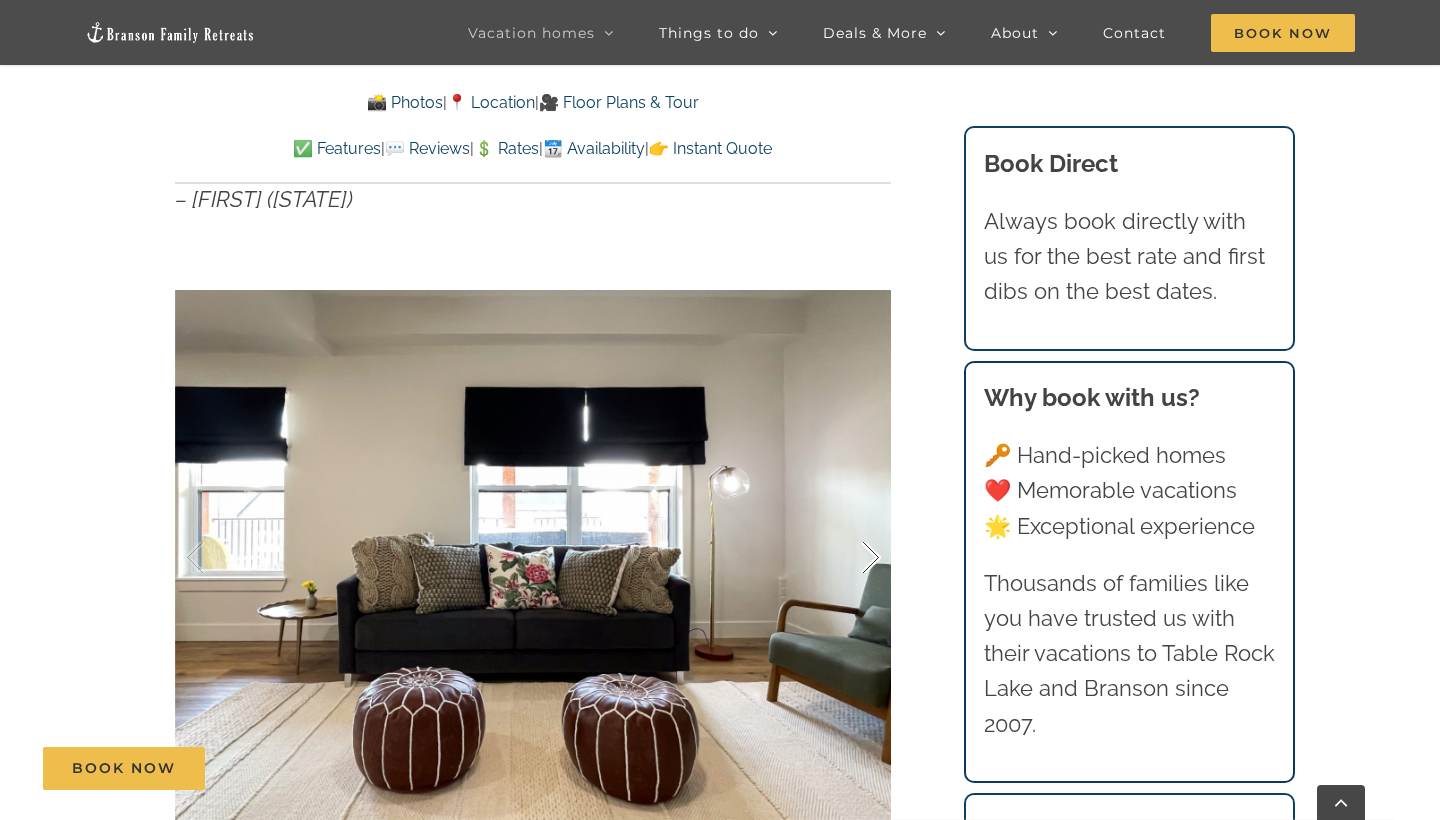 click at bounding box center (850, 558) 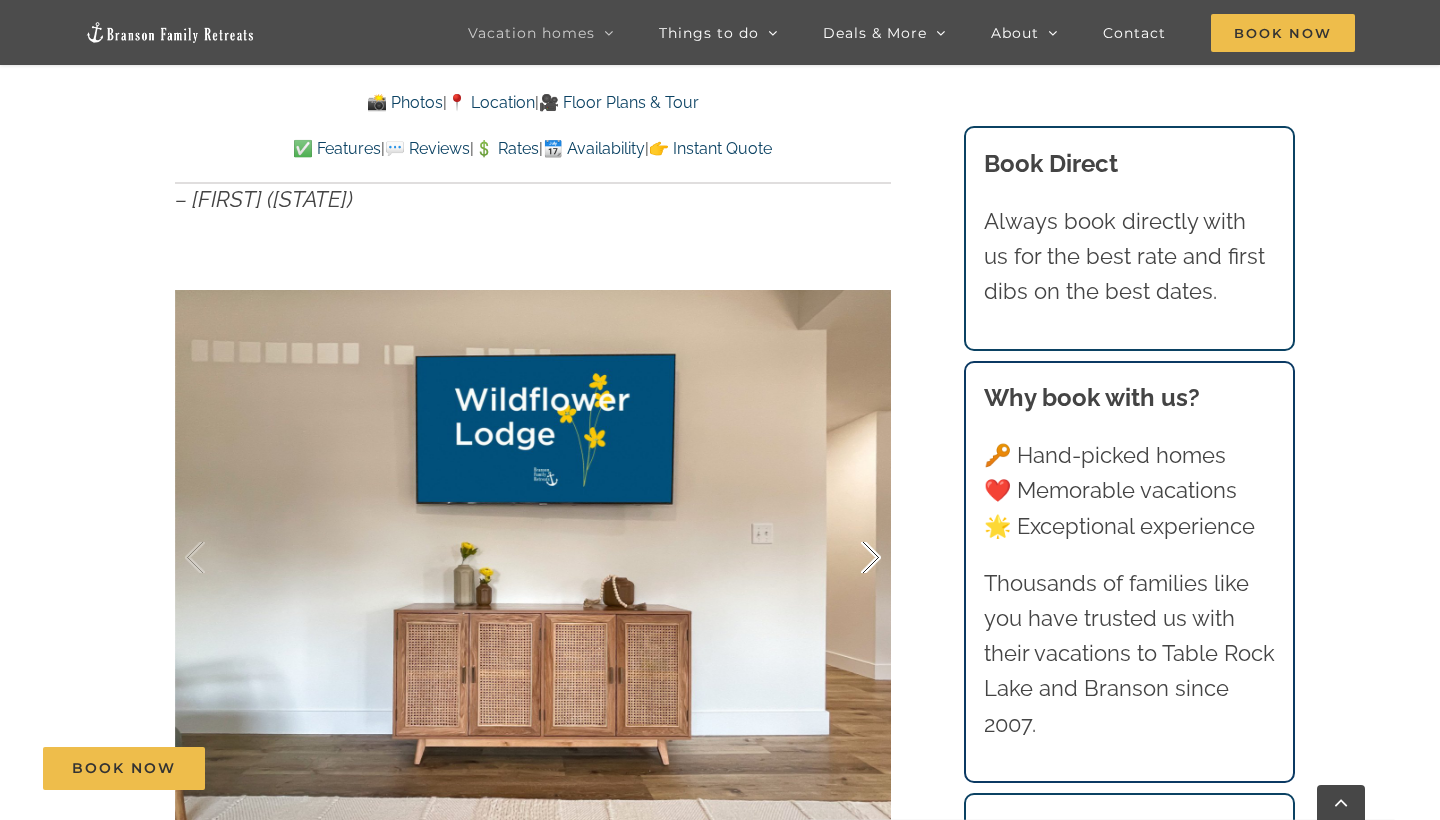 click at bounding box center (850, 558) 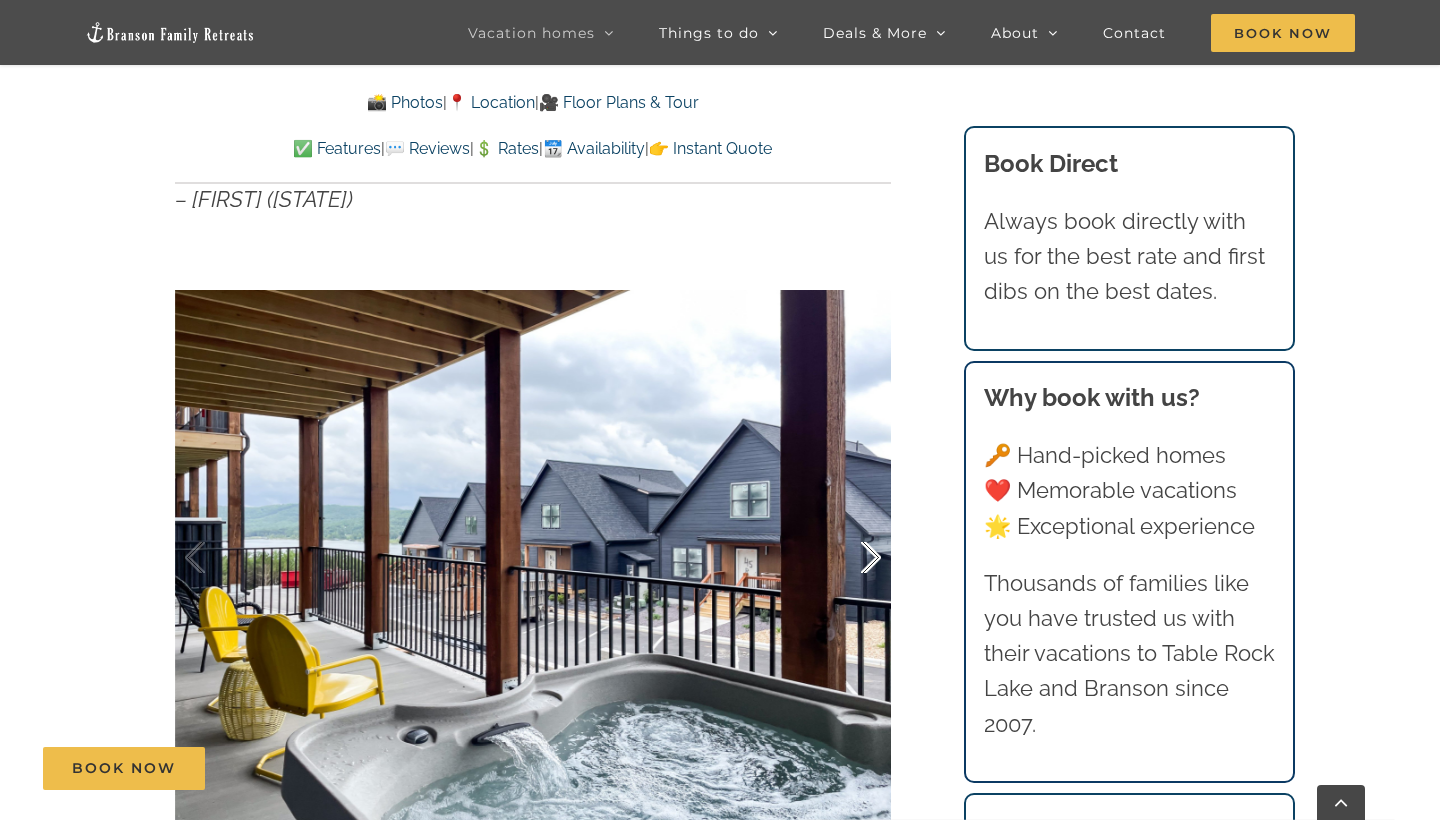 click at bounding box center [850, 558] 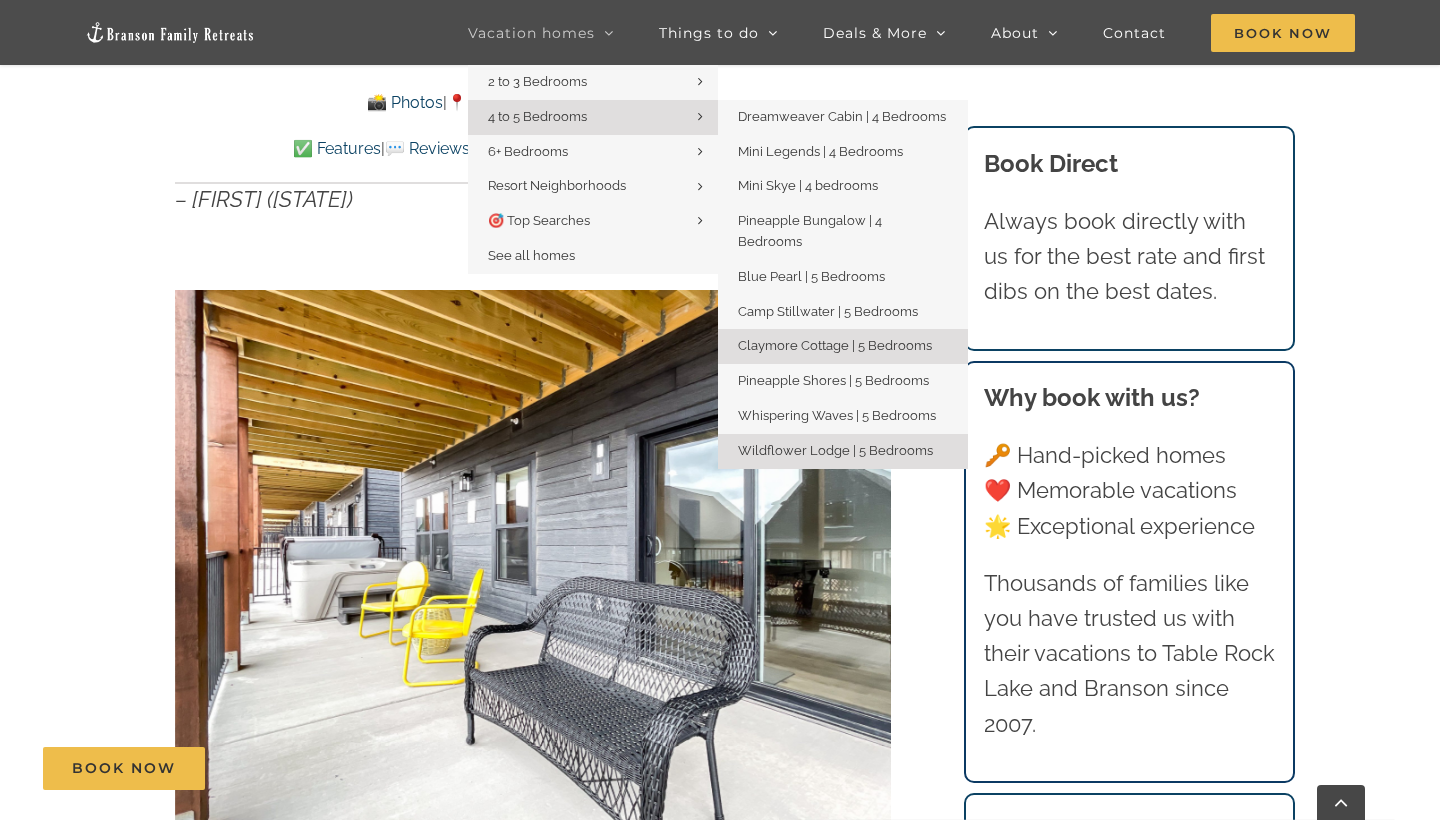 click on "Claymore Cottage | 5 Bedrooms" at bounding box center (835, 345) 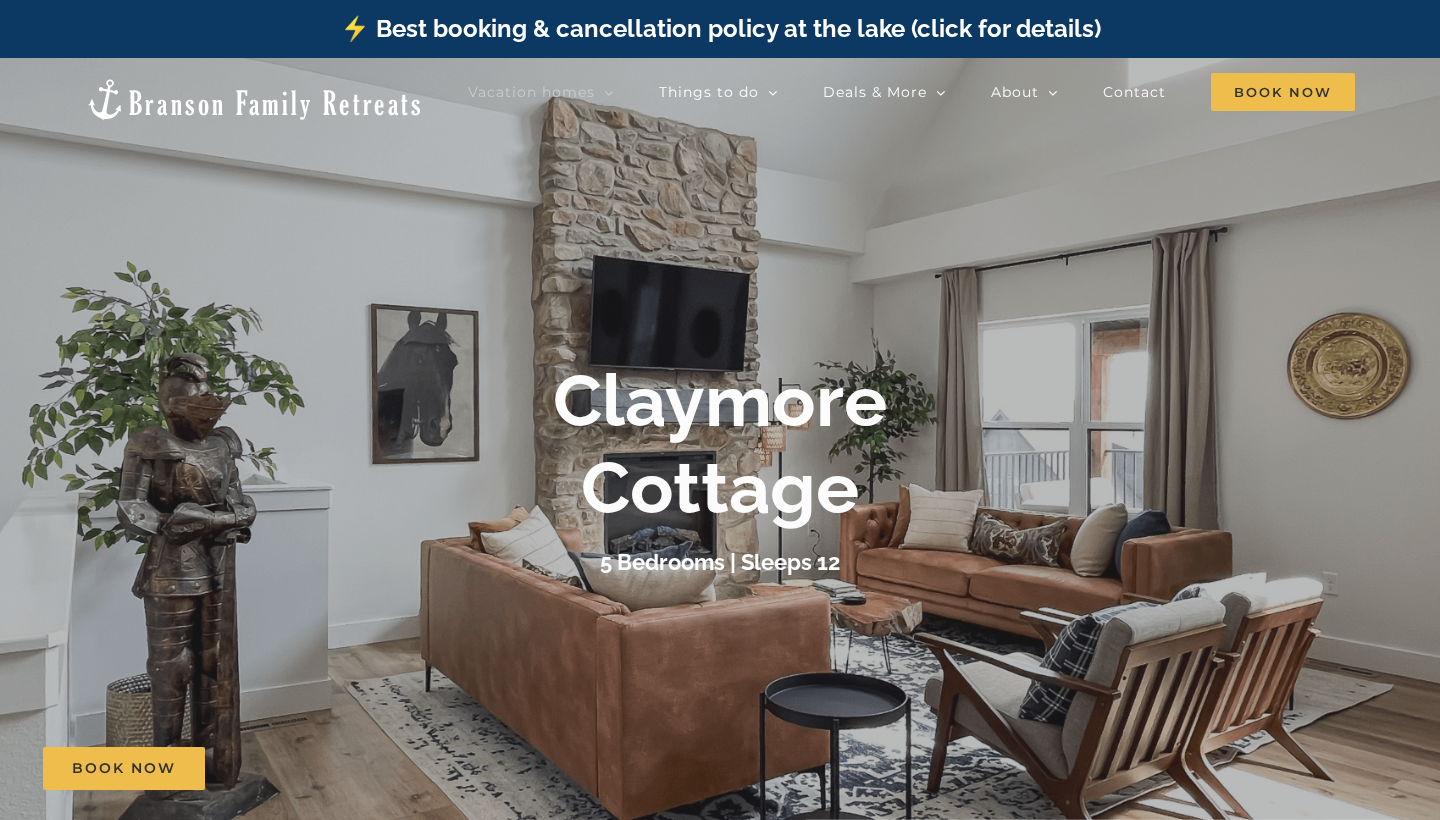scroll, scrollTop: 0, scrollLeft: 0, axis: both 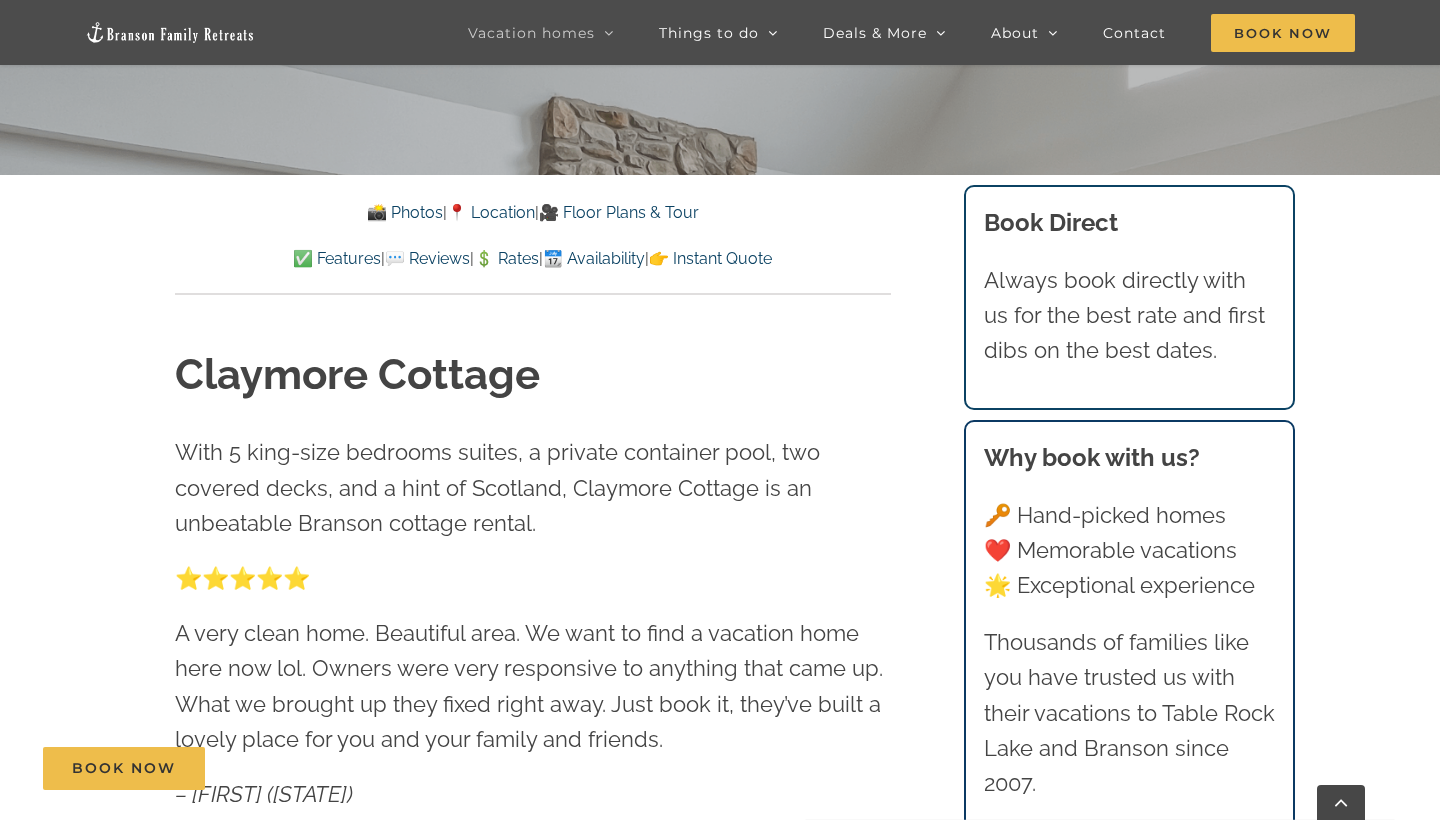 click on "📸 Photos" at bounding box center [405, 212] 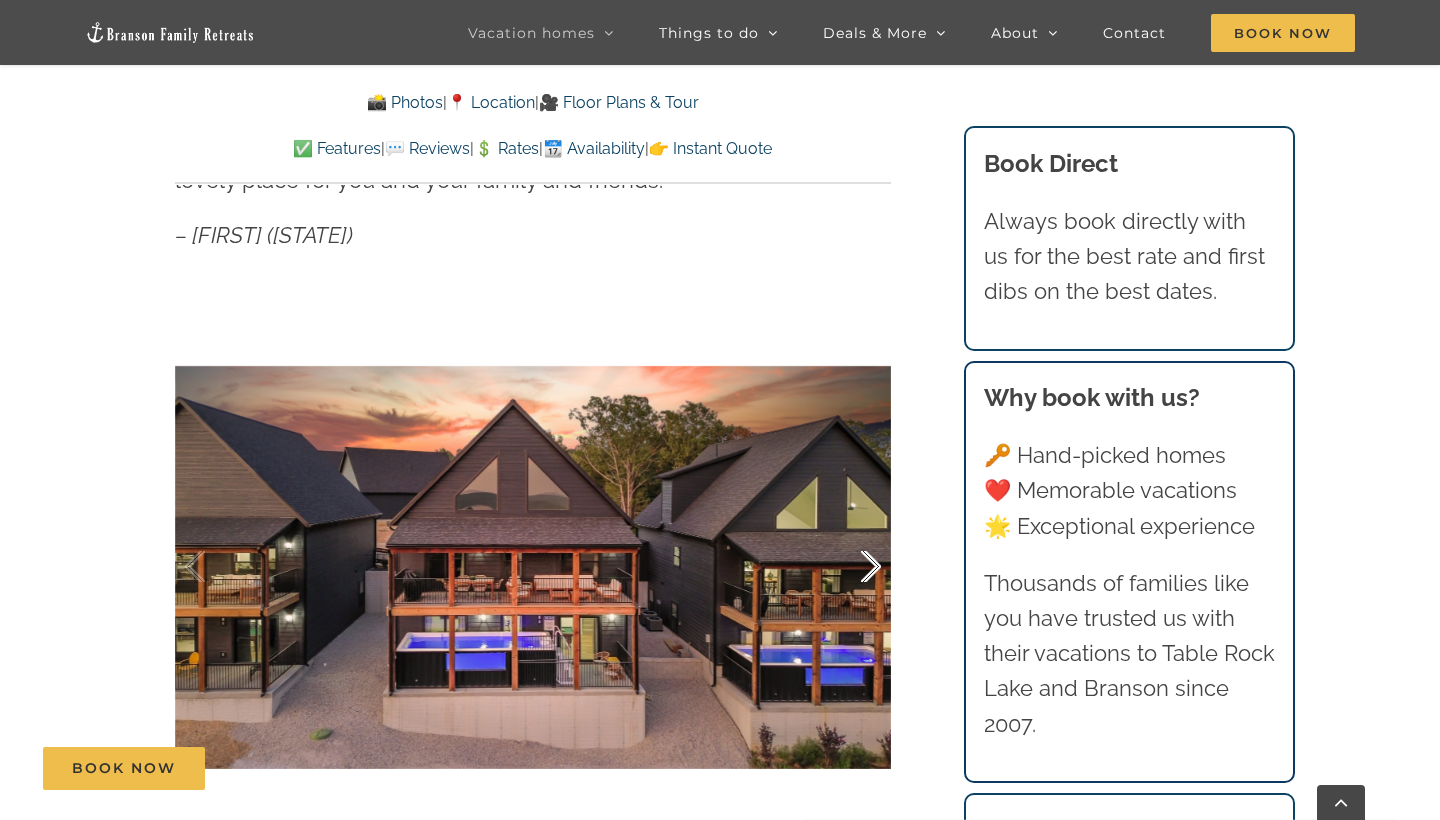 click at bounding box center (850, 567) 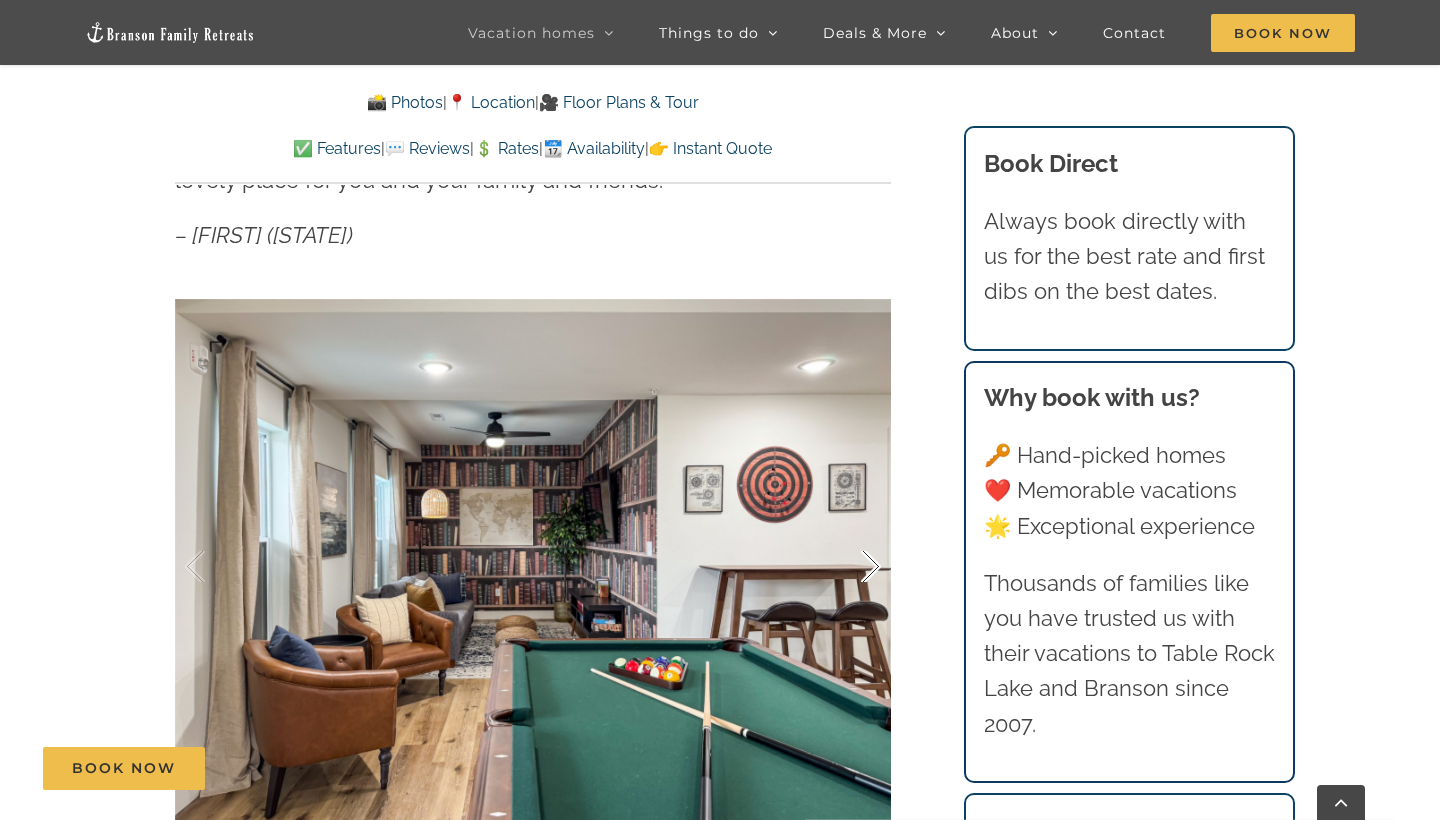 click at bounding box center (850, 567) 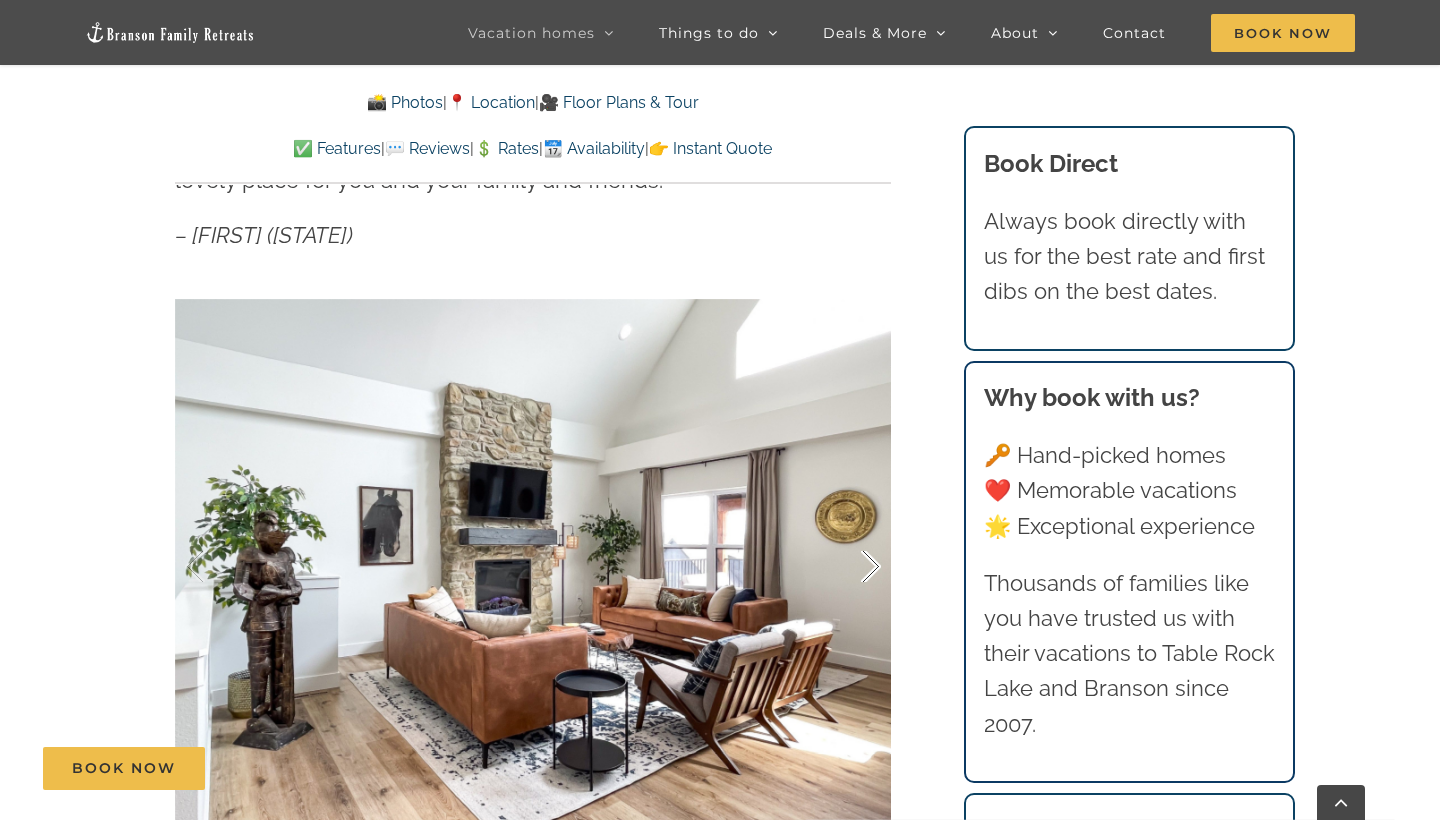 click at bounding box center (850, 567) 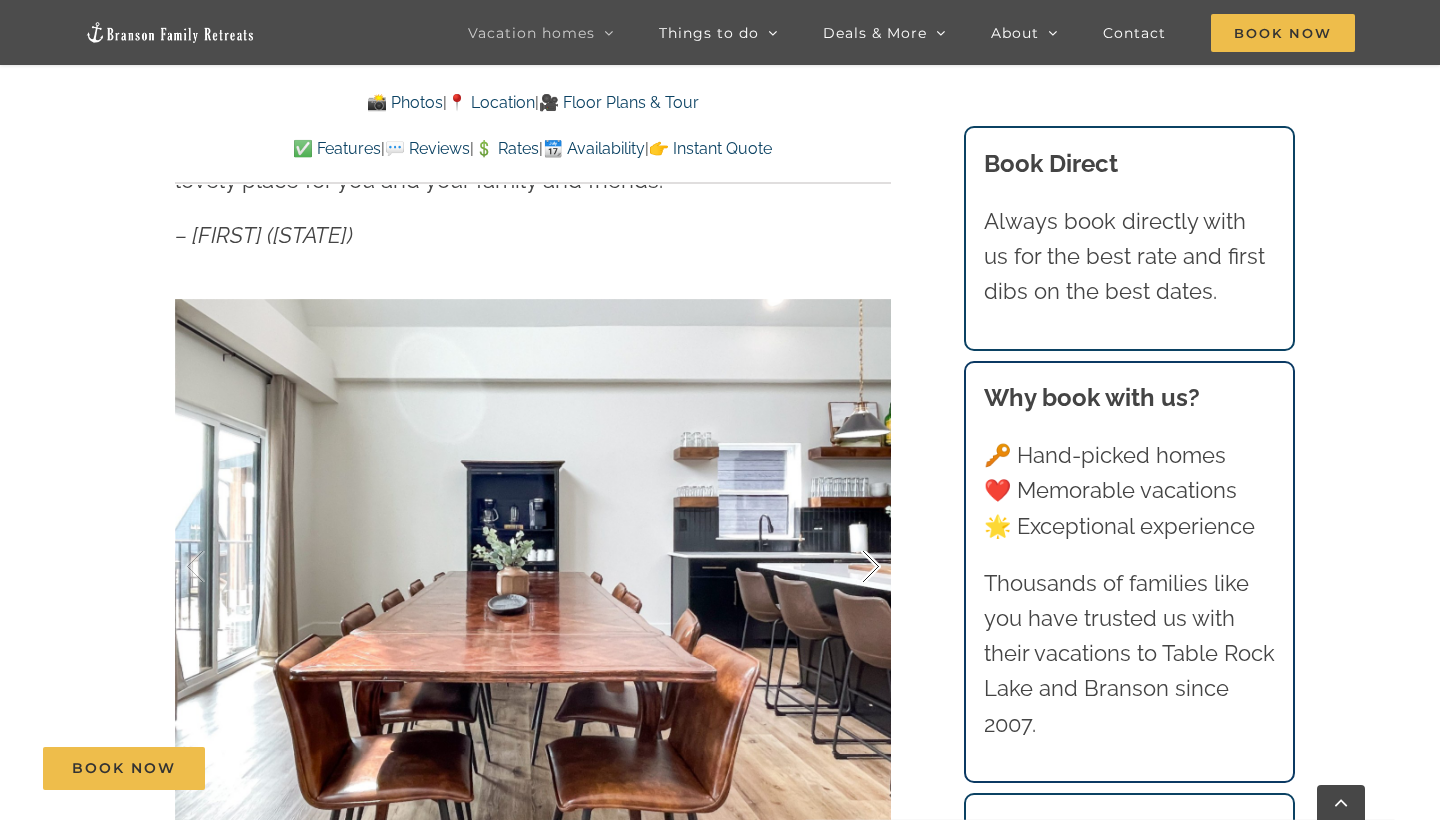click at bounding box center [850, 567] 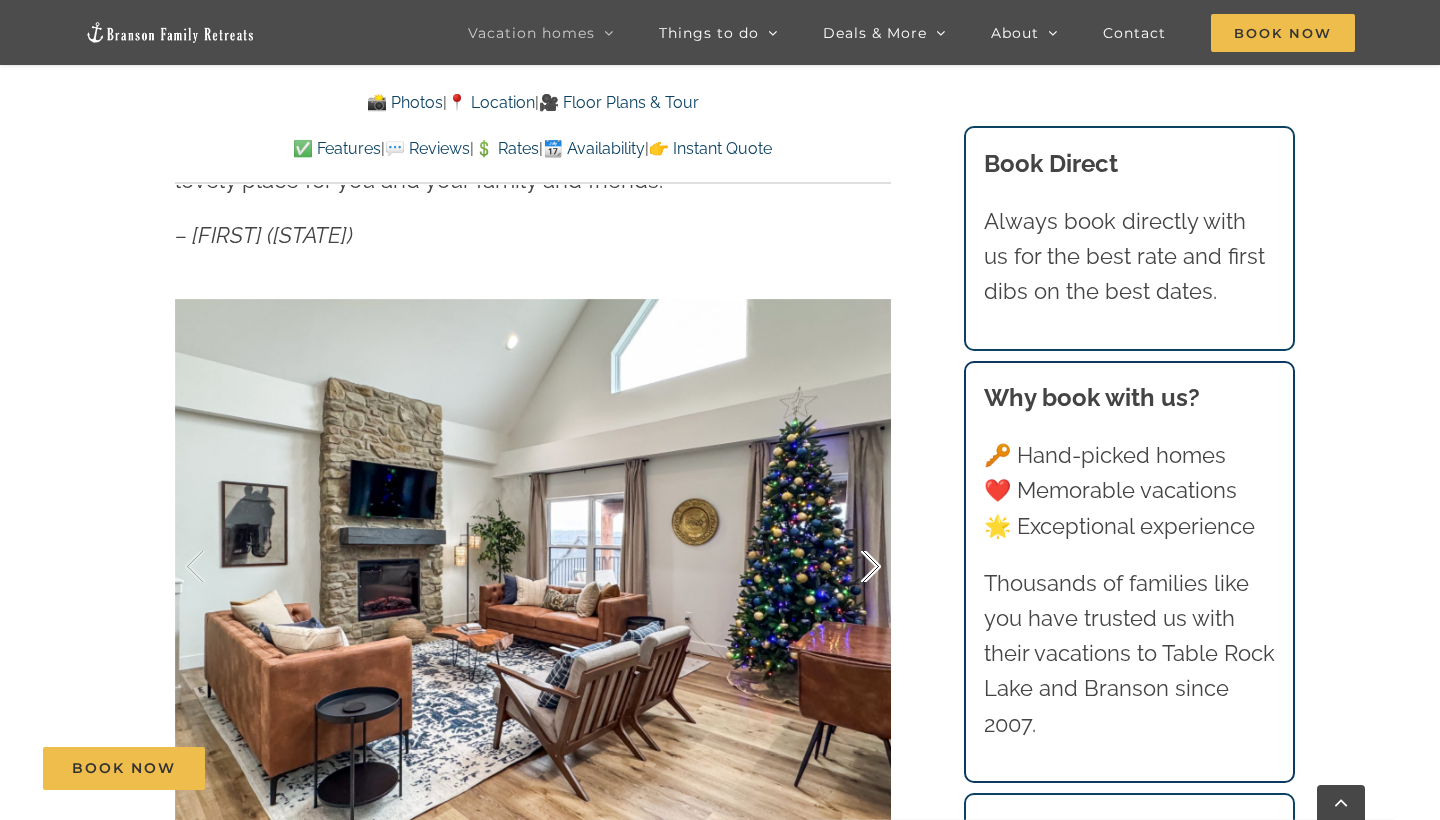 click at bounding box center [850, 567] 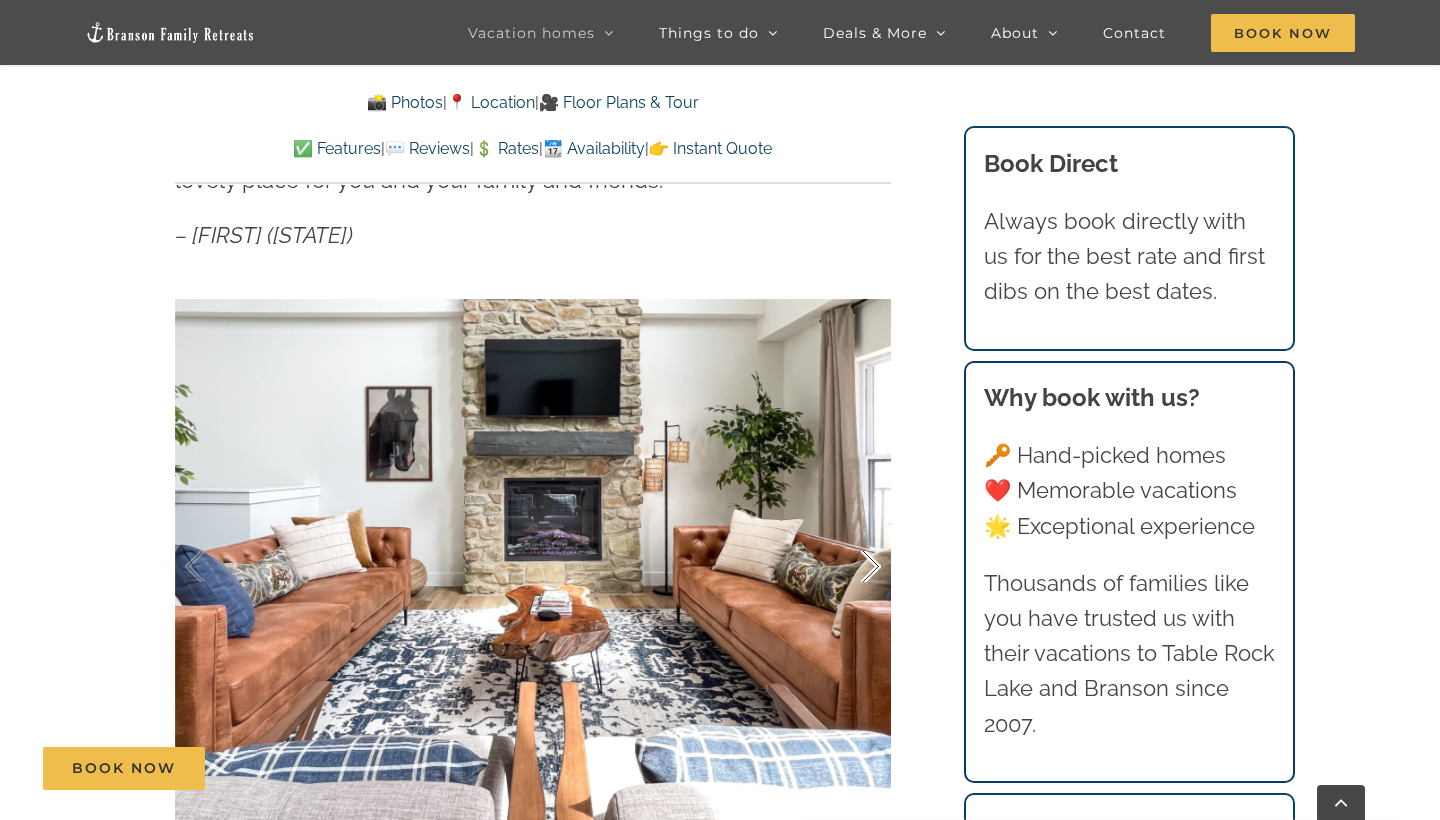 click at bounding box center [850, 567] 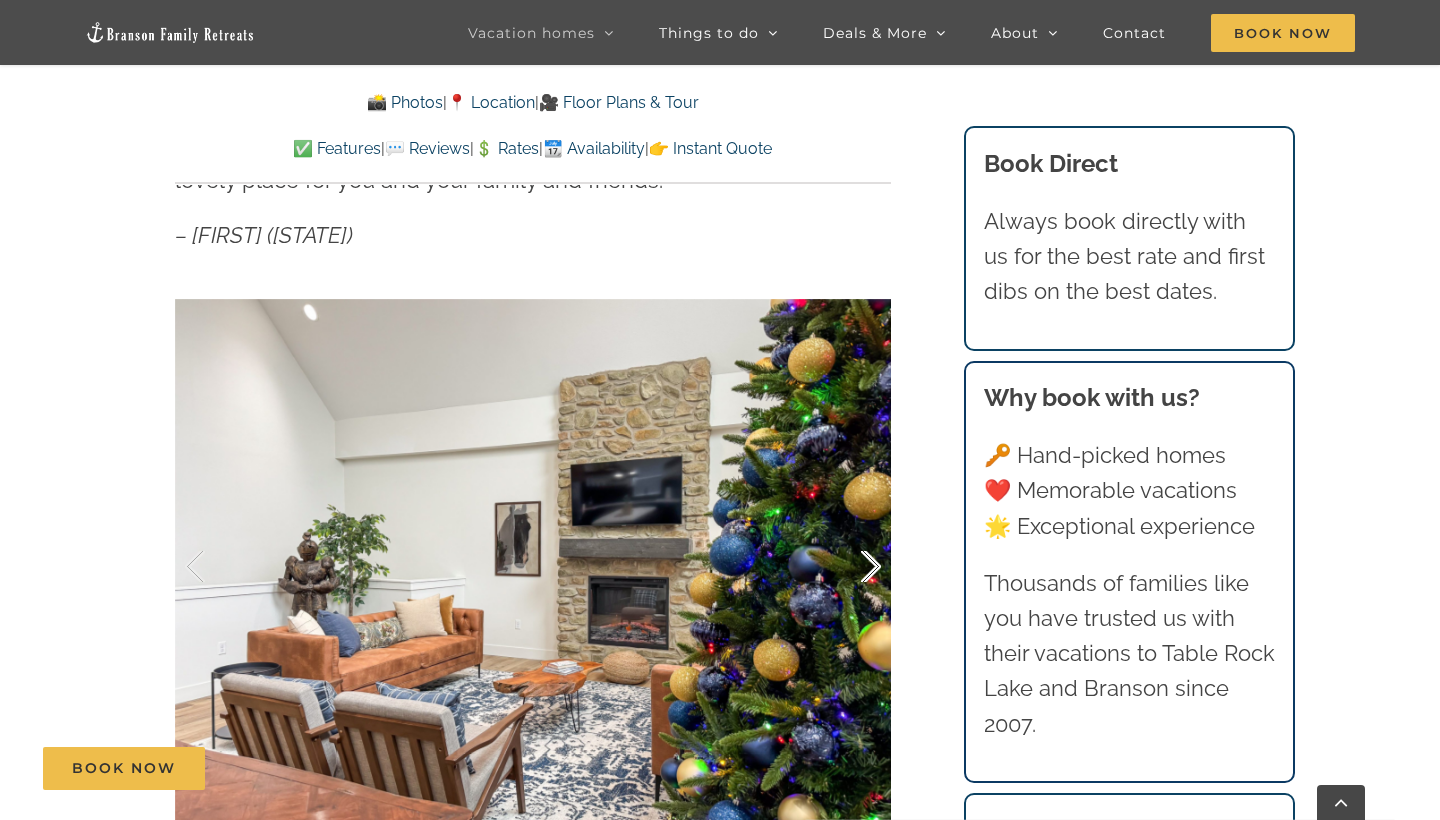 click at bounding box center (850, 567) 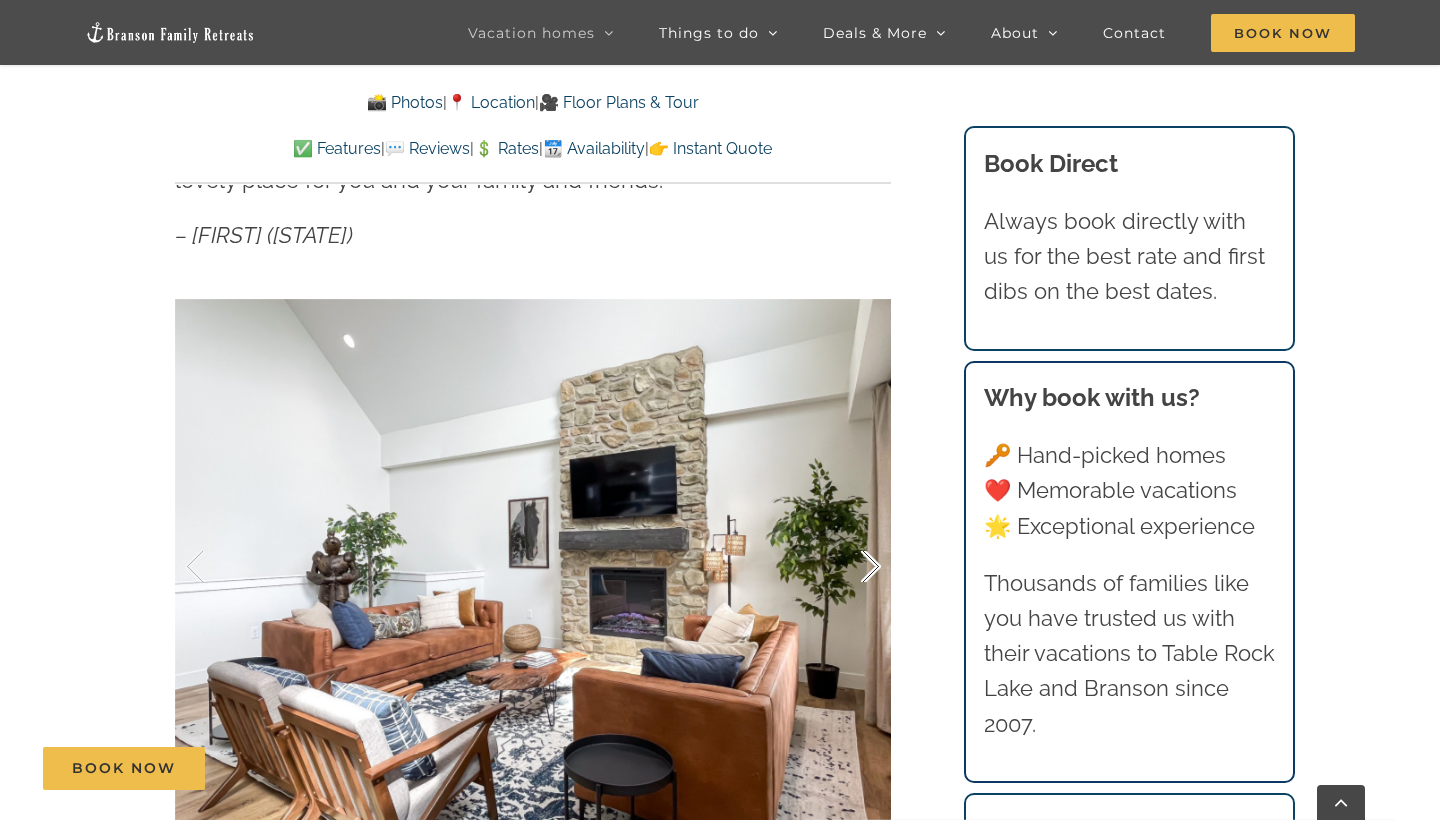 click at bounding box center (850, 567) 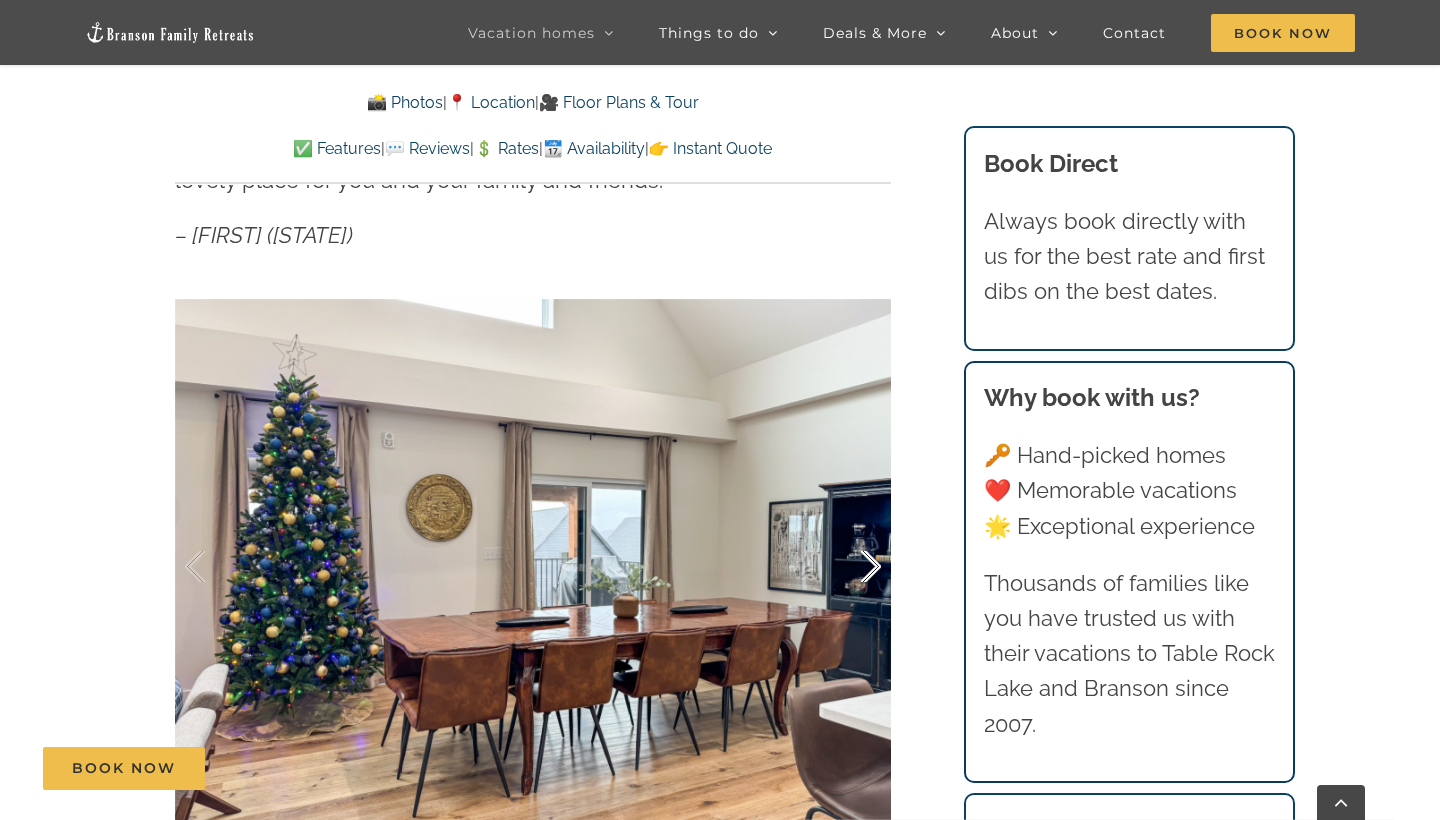 click at bounding box center (850, 567) 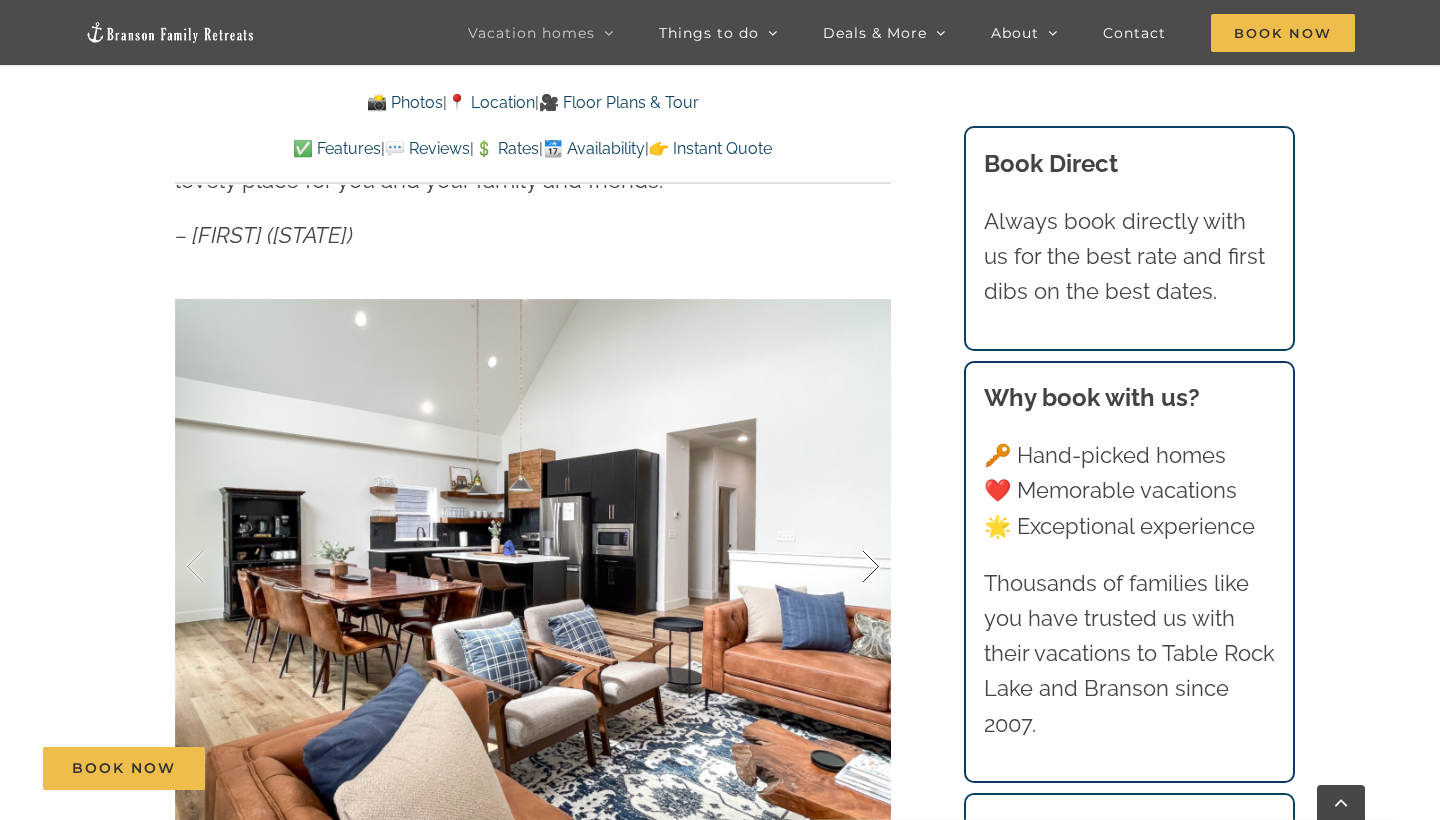 click at bounding box center [850, 567] 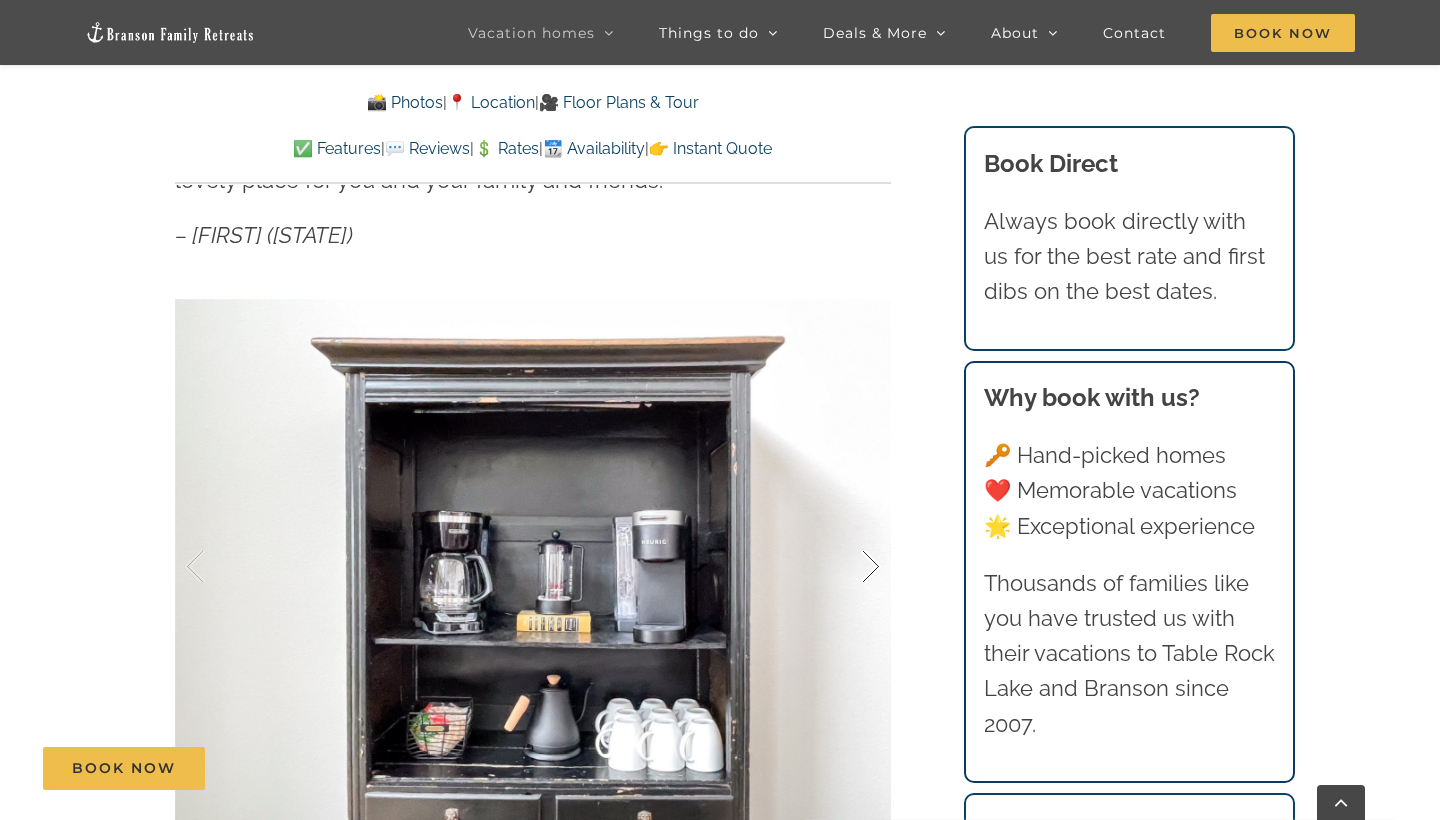 click at bounding box center (850, 567) 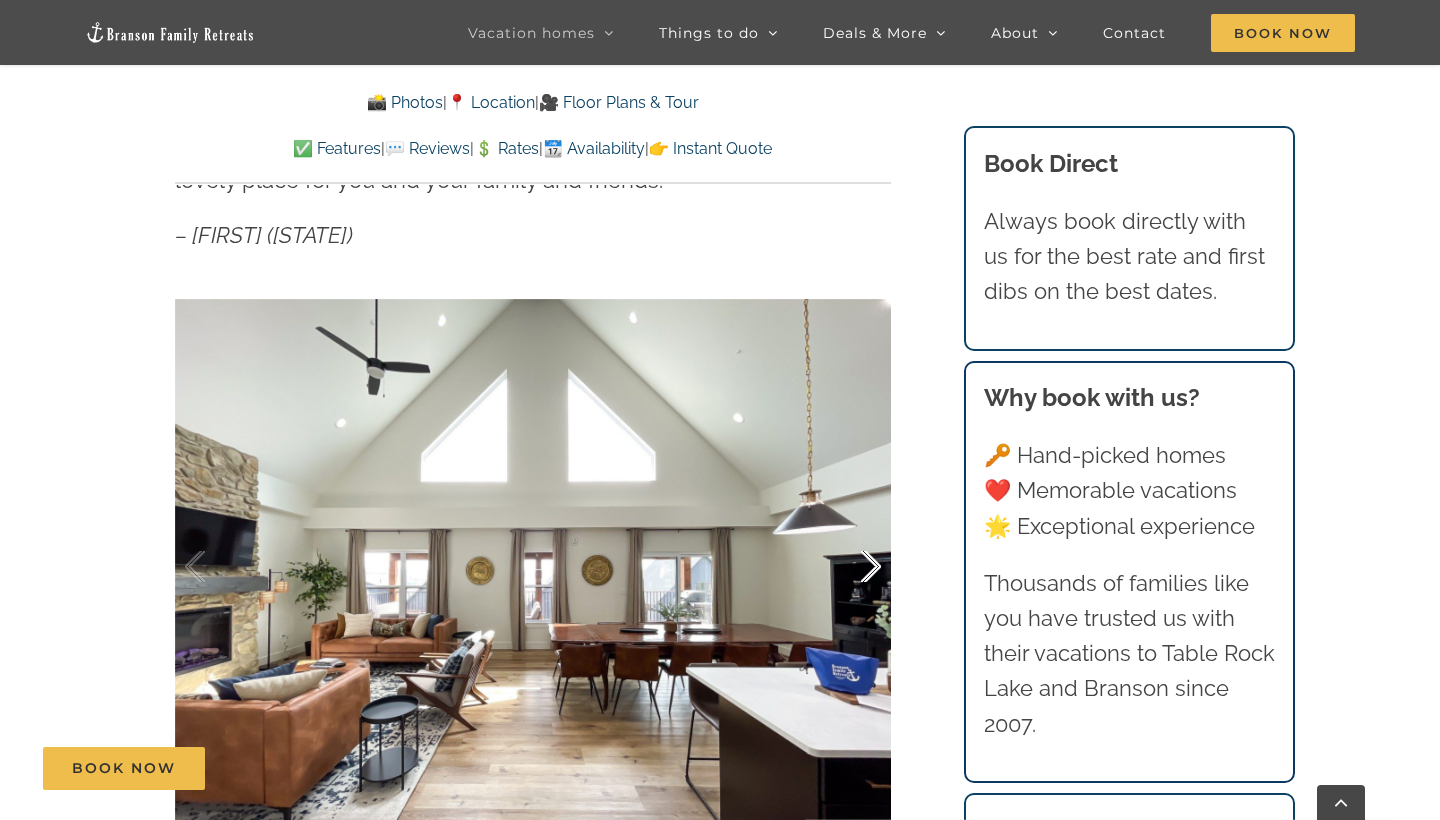 click at bounding box center (850, 567) 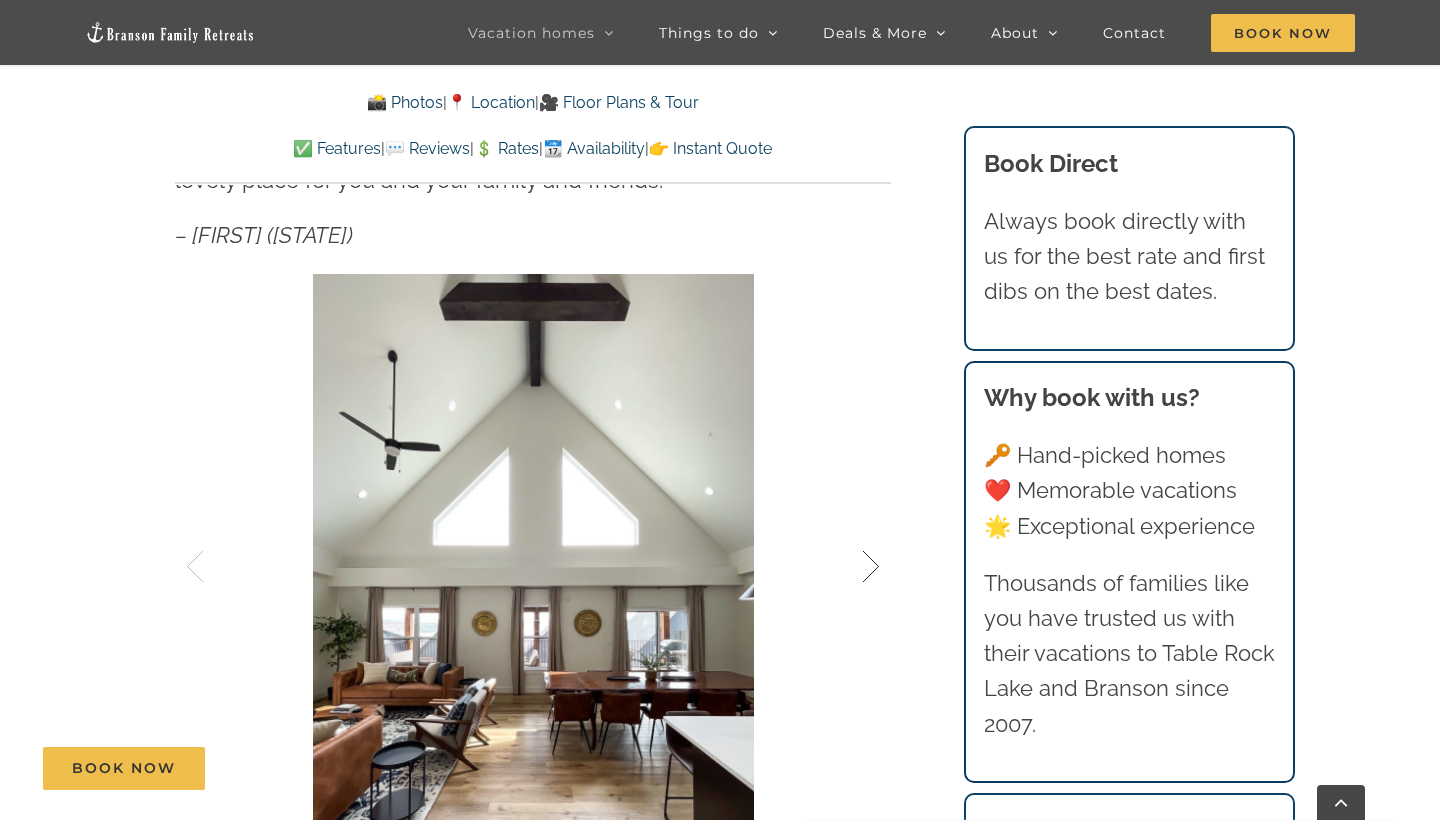 click at bounding box center [850, 567] 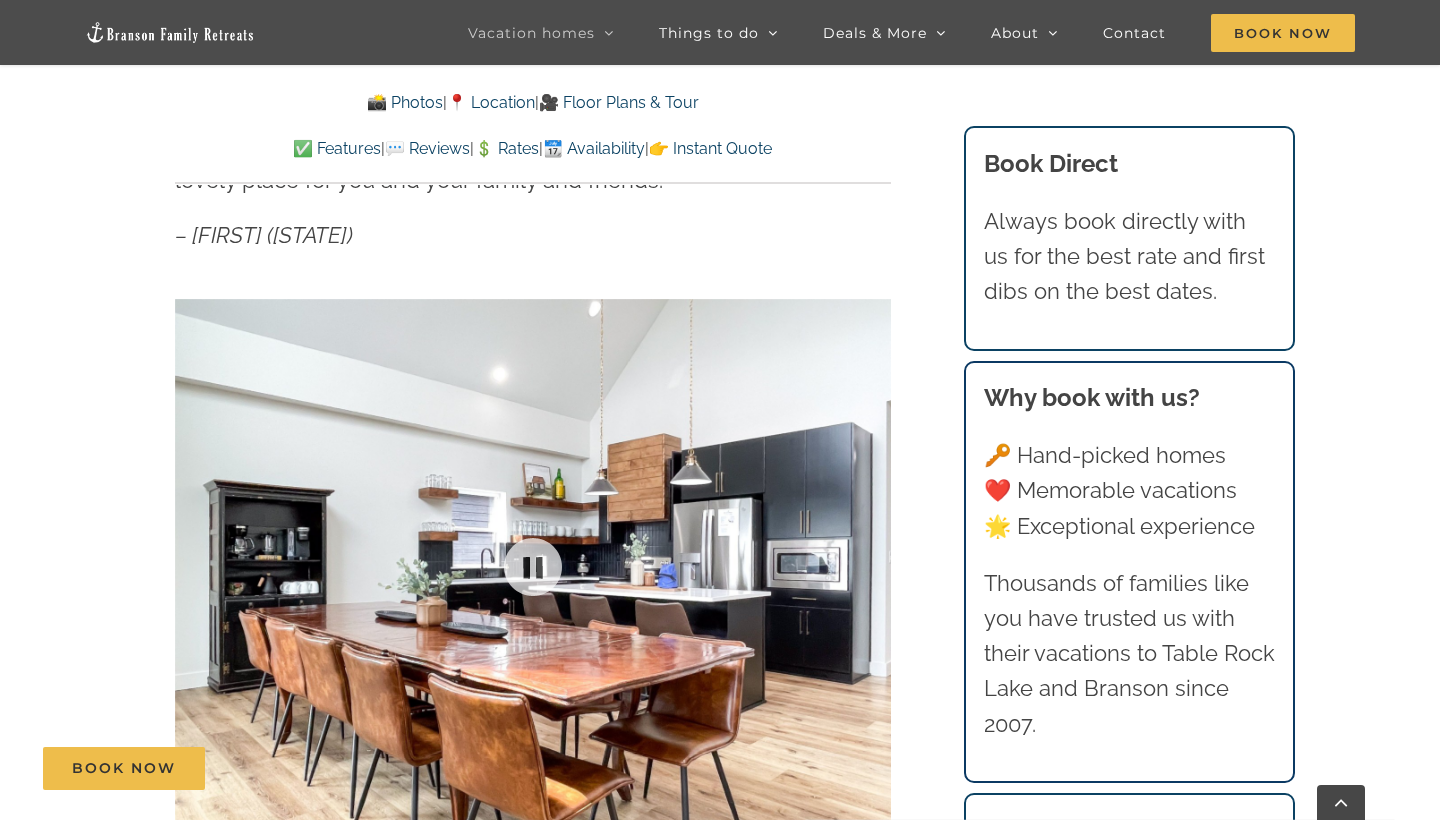 click at bounding box center (533, 567) 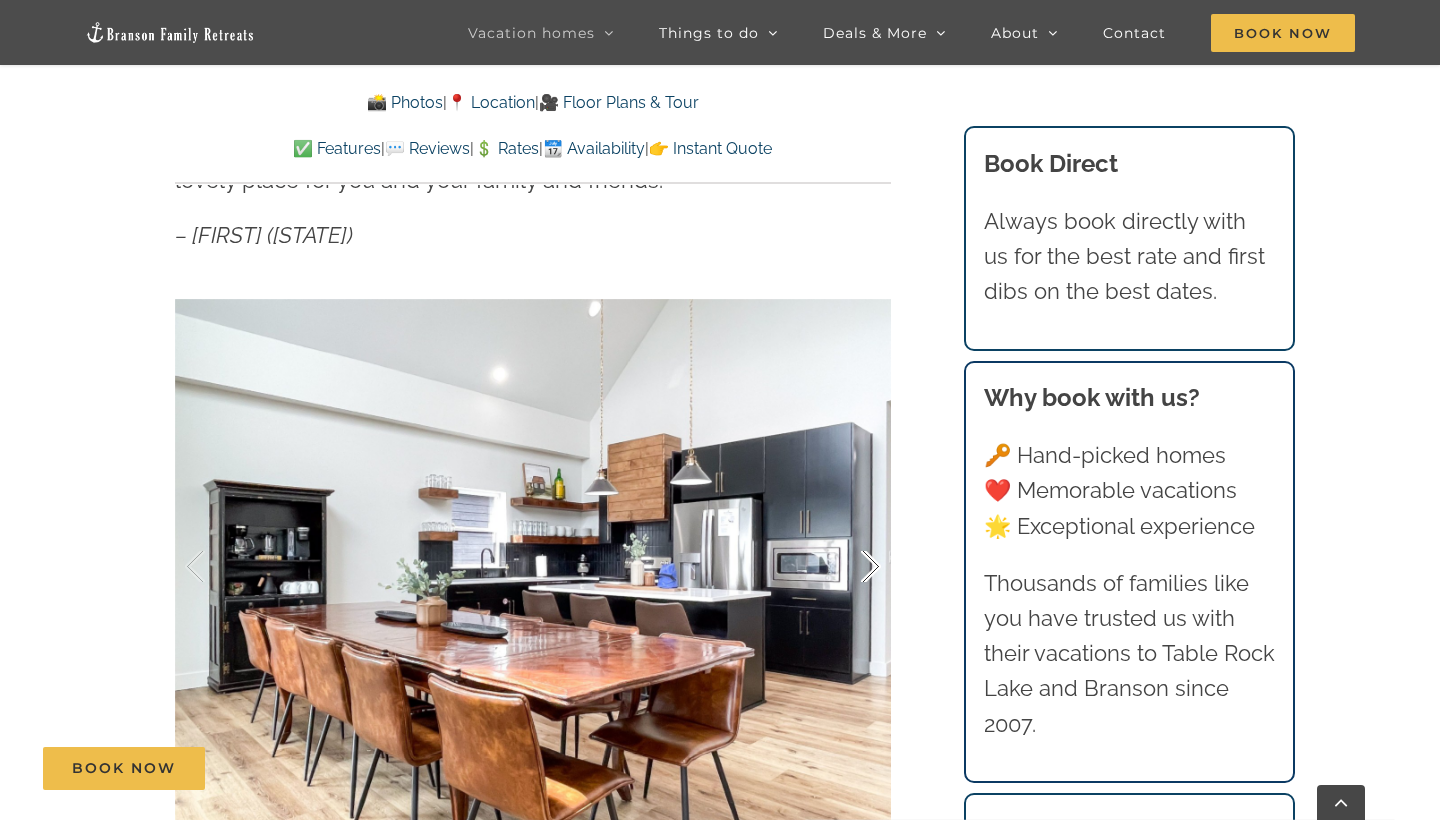 click at bounding box center [850, 567] 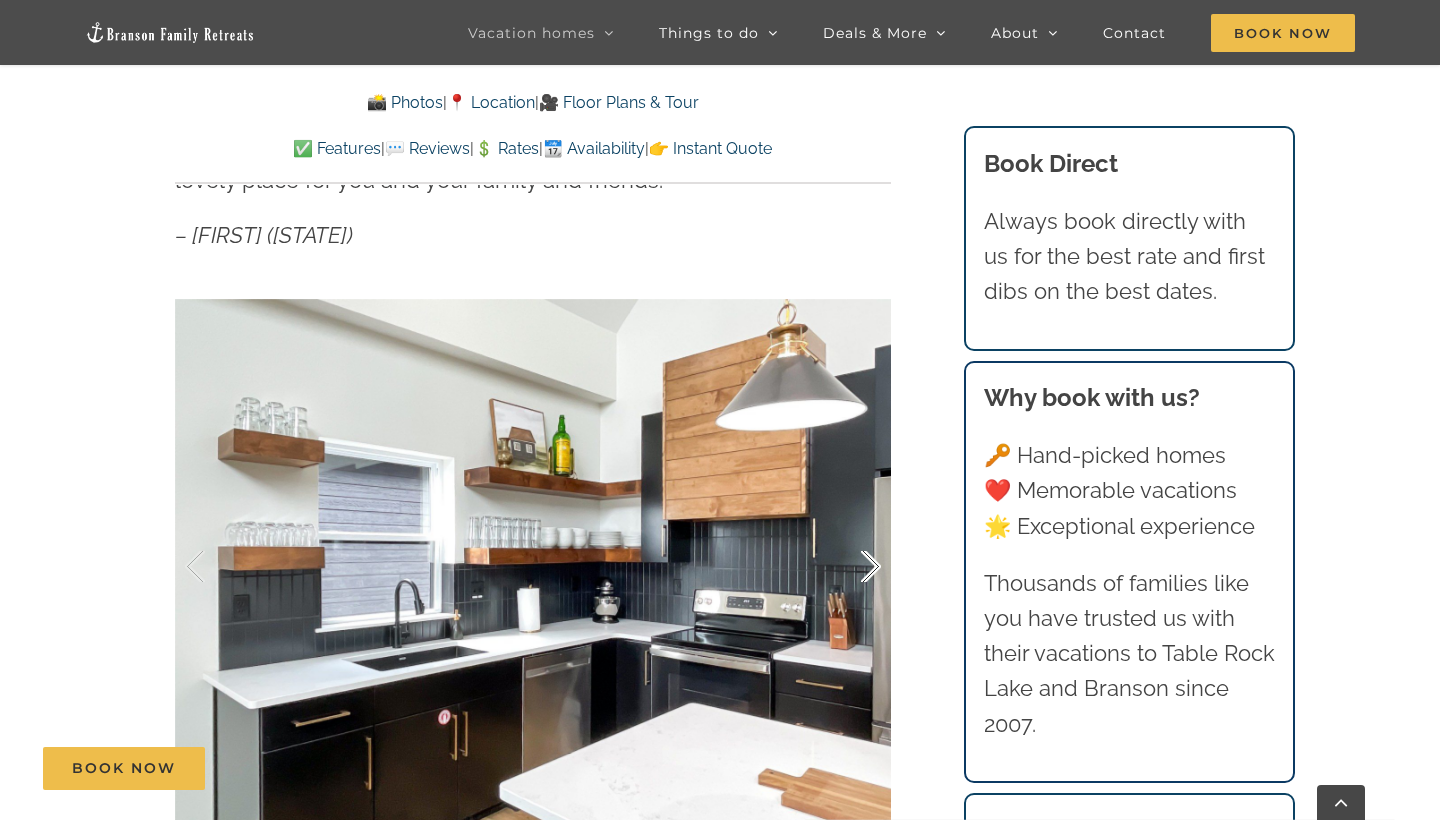 click at bounding box center [850, 567] 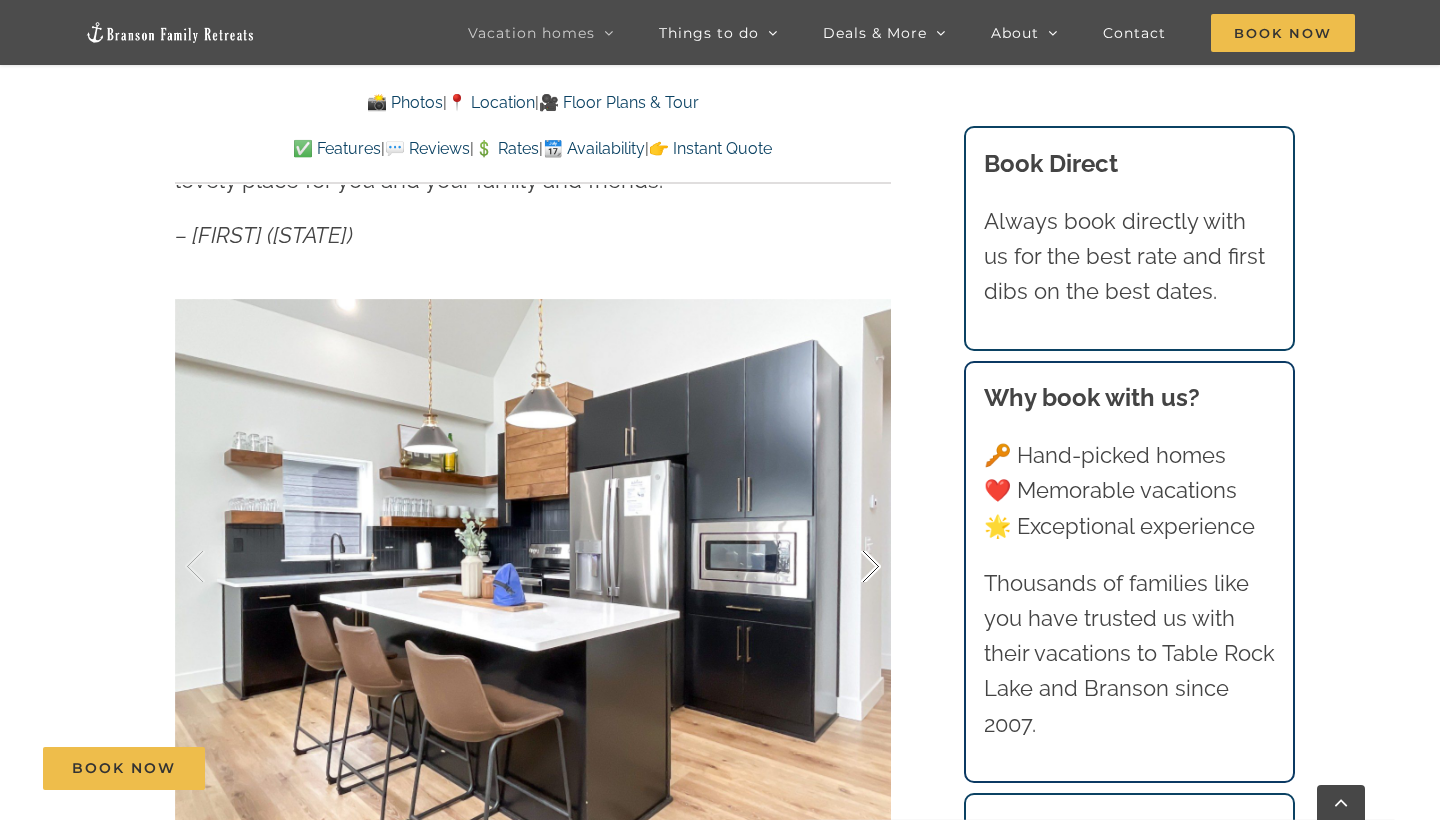 click at bounding box center (850, 567) 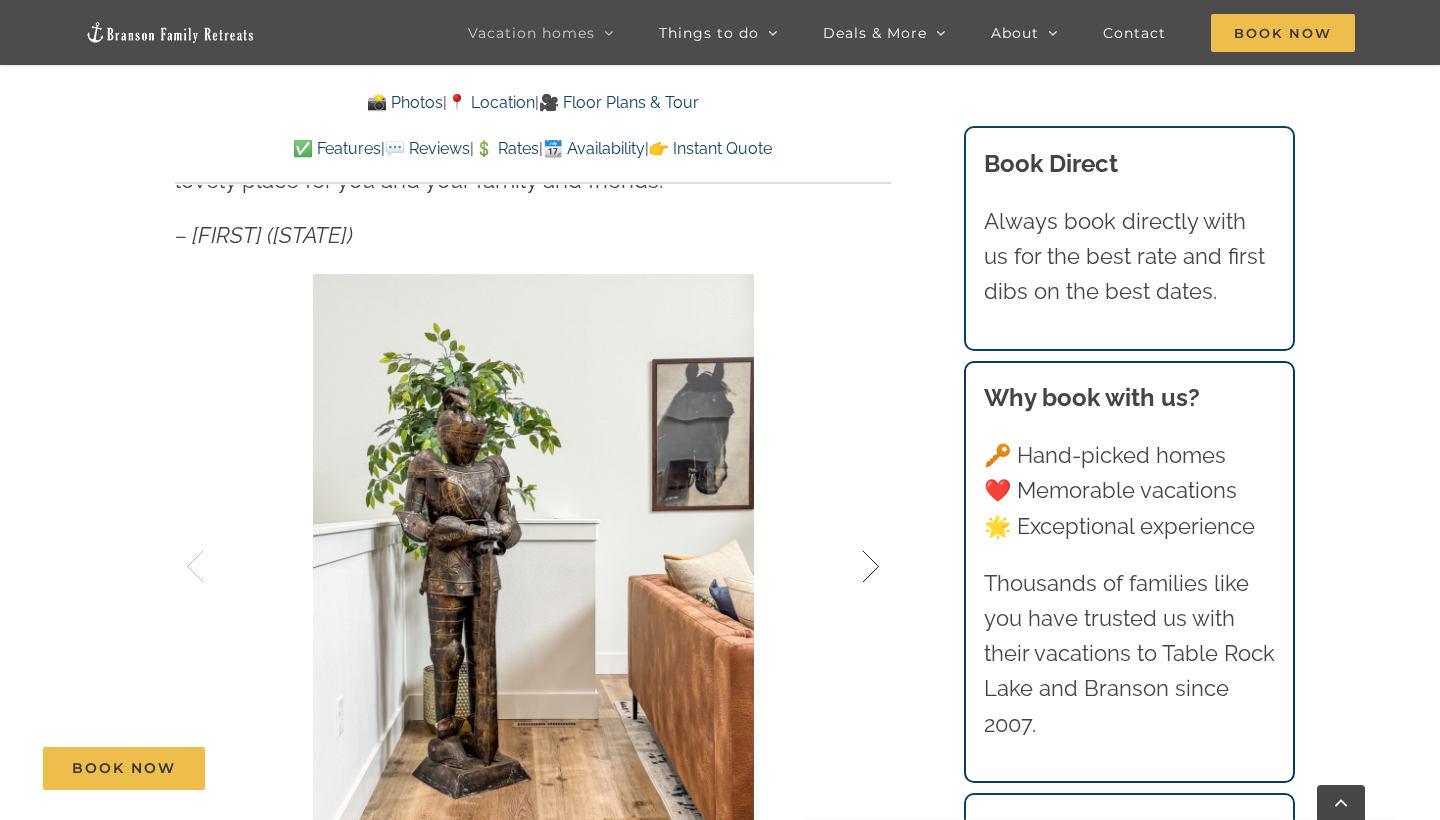 click at bounding box center (850, 567) 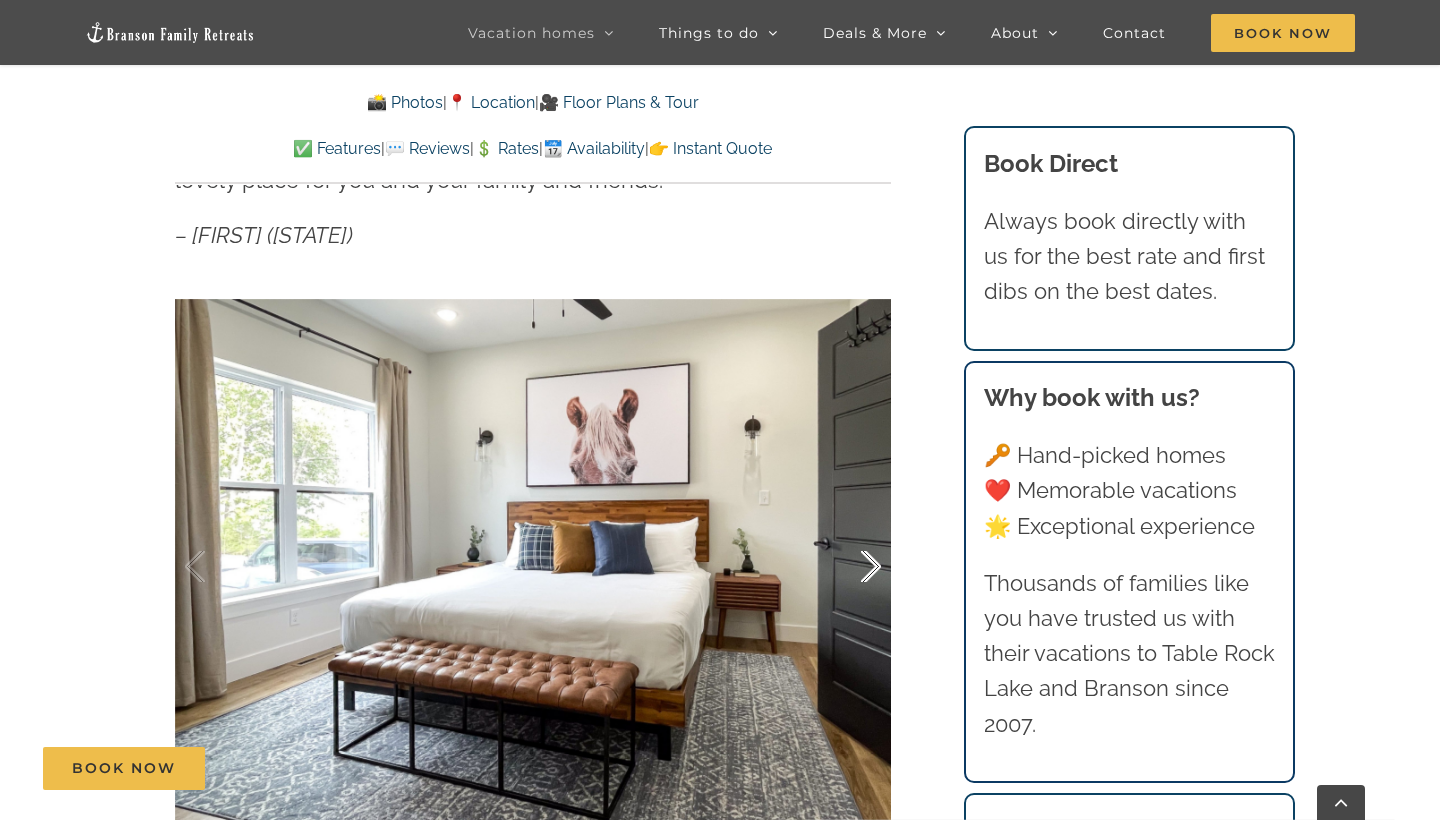 click at bounding box center (850, 567) 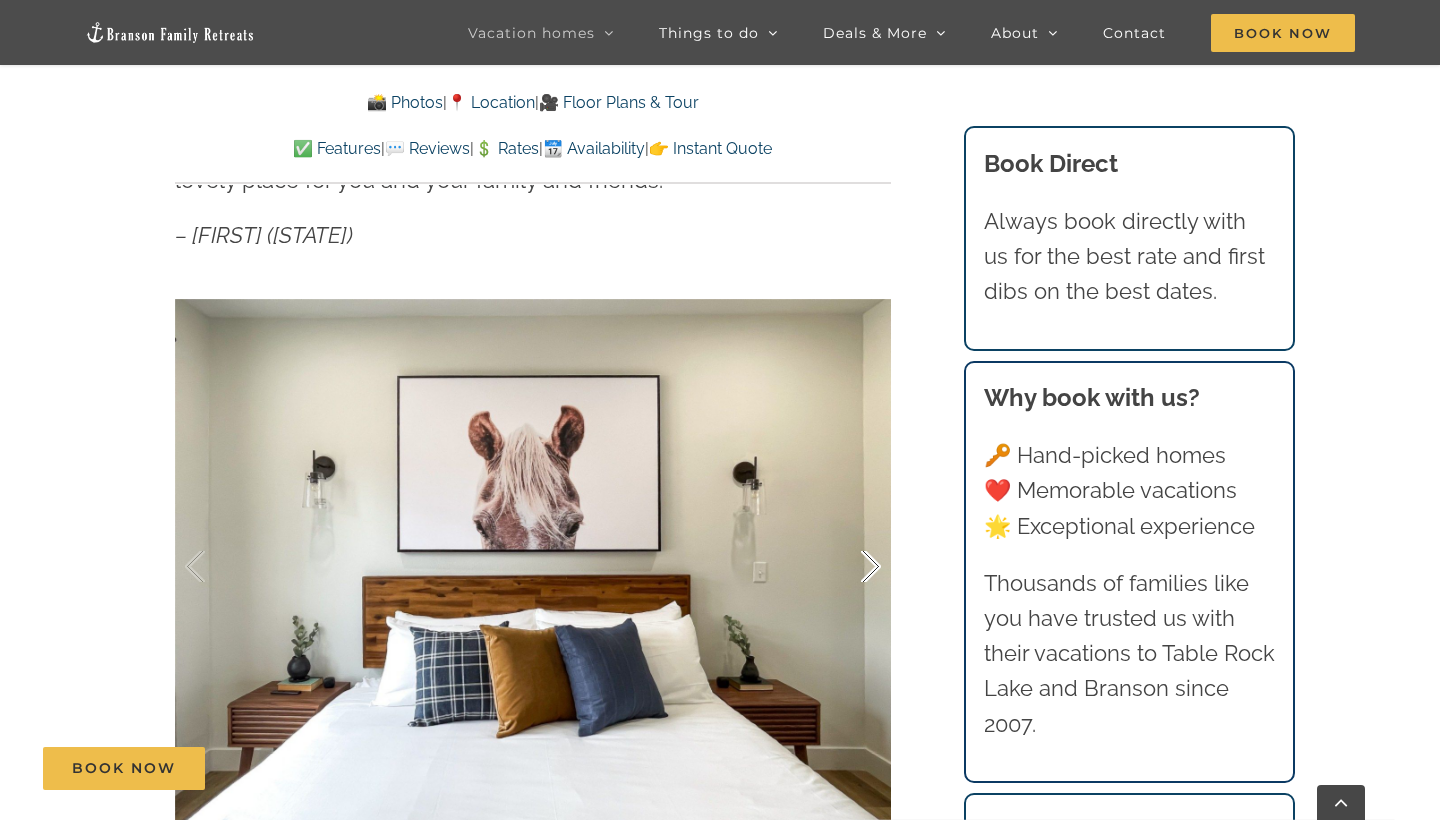 click at bounding box center [850, 567] 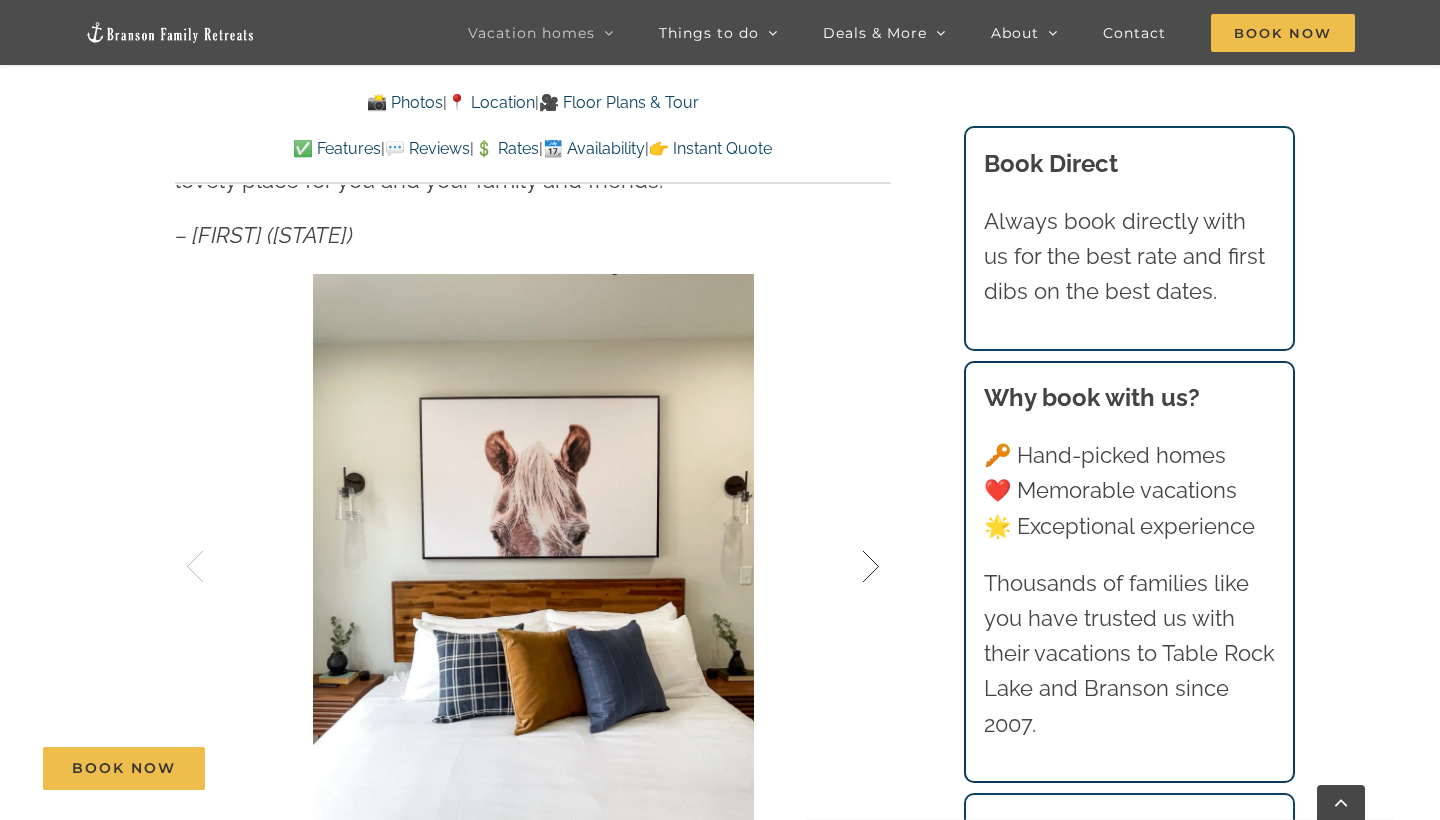 click at bounding box center [850, 567] 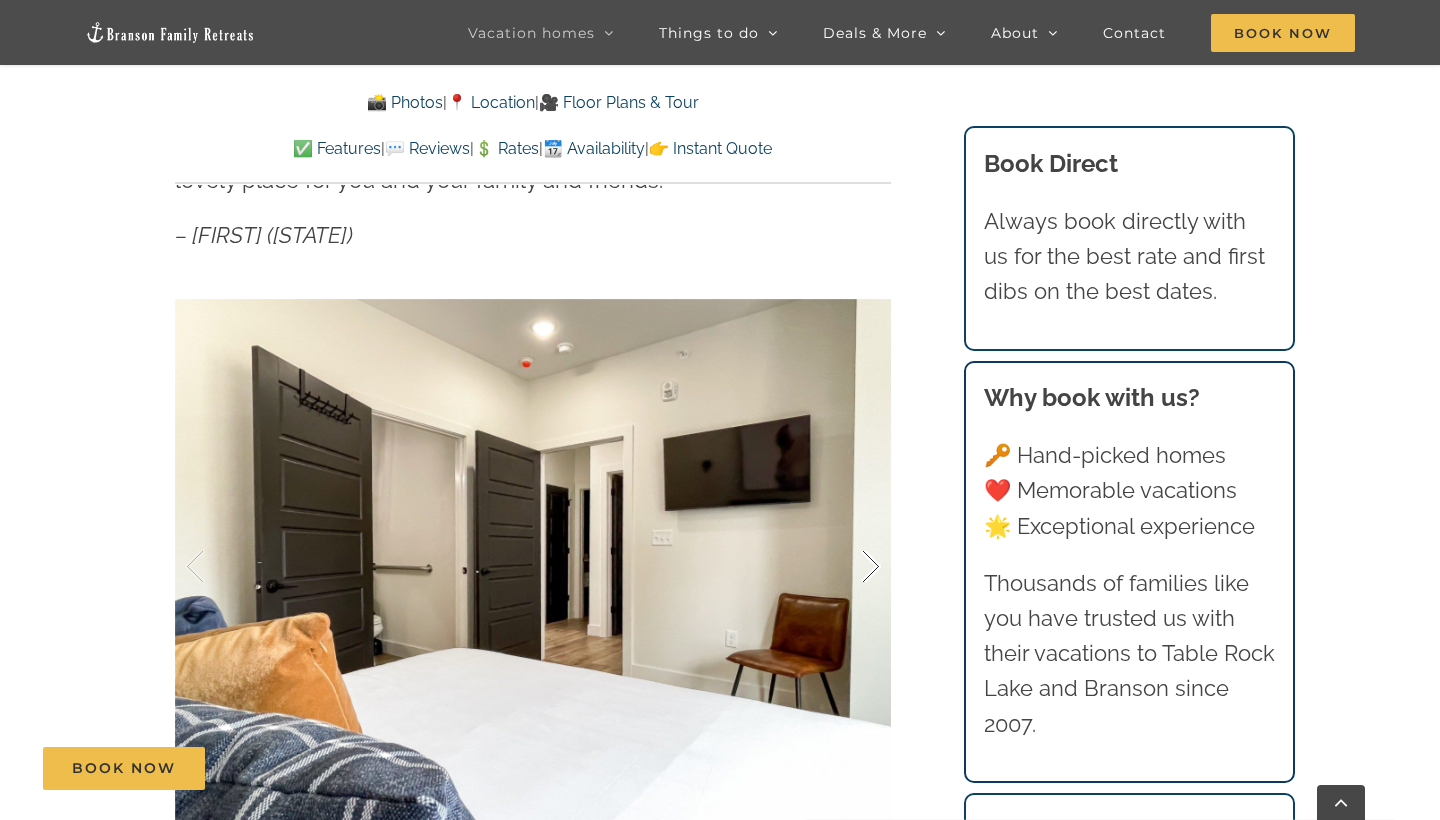 click at bounding box center (850, 567) 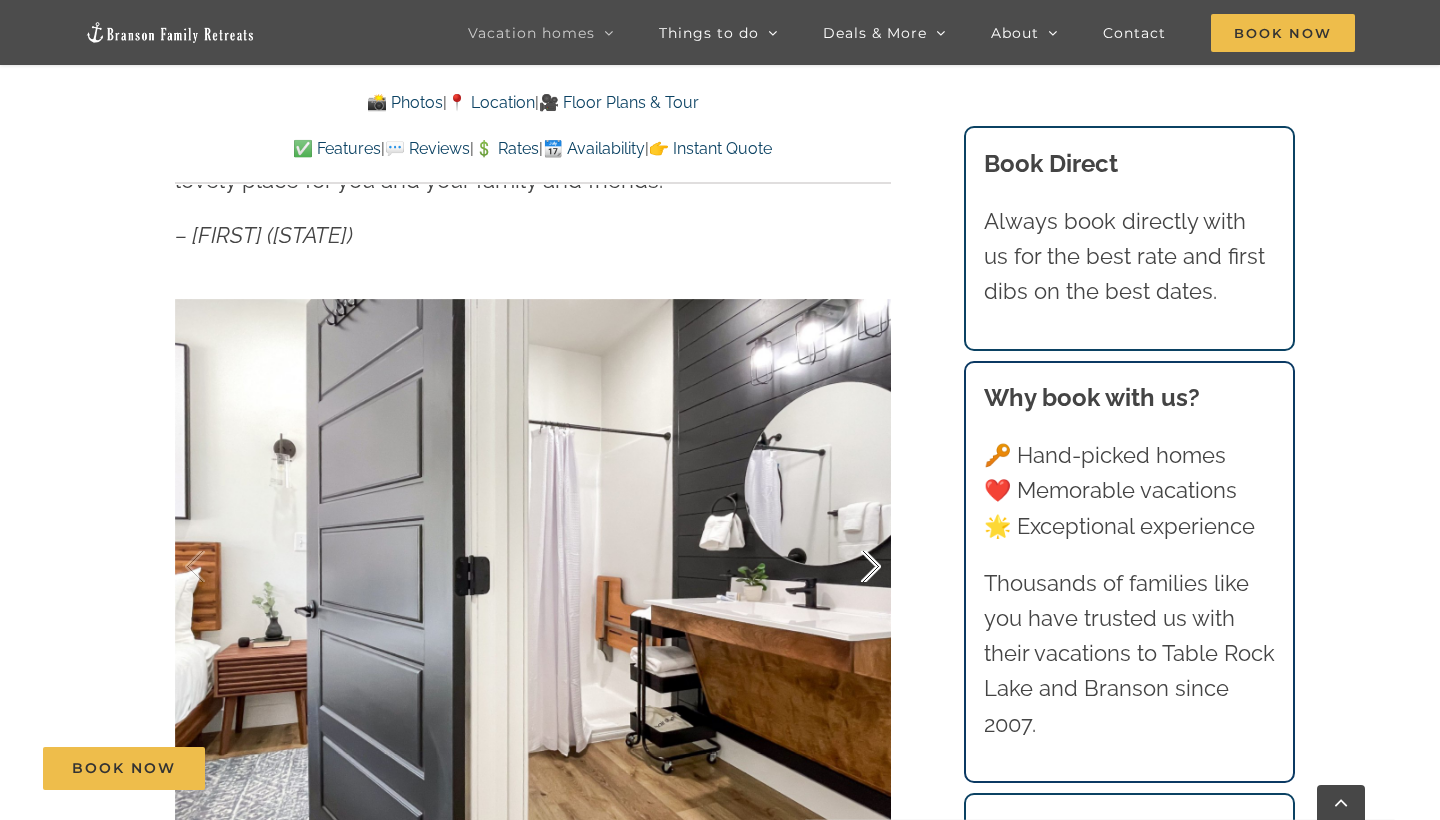 click at bounding box center (850, 567) 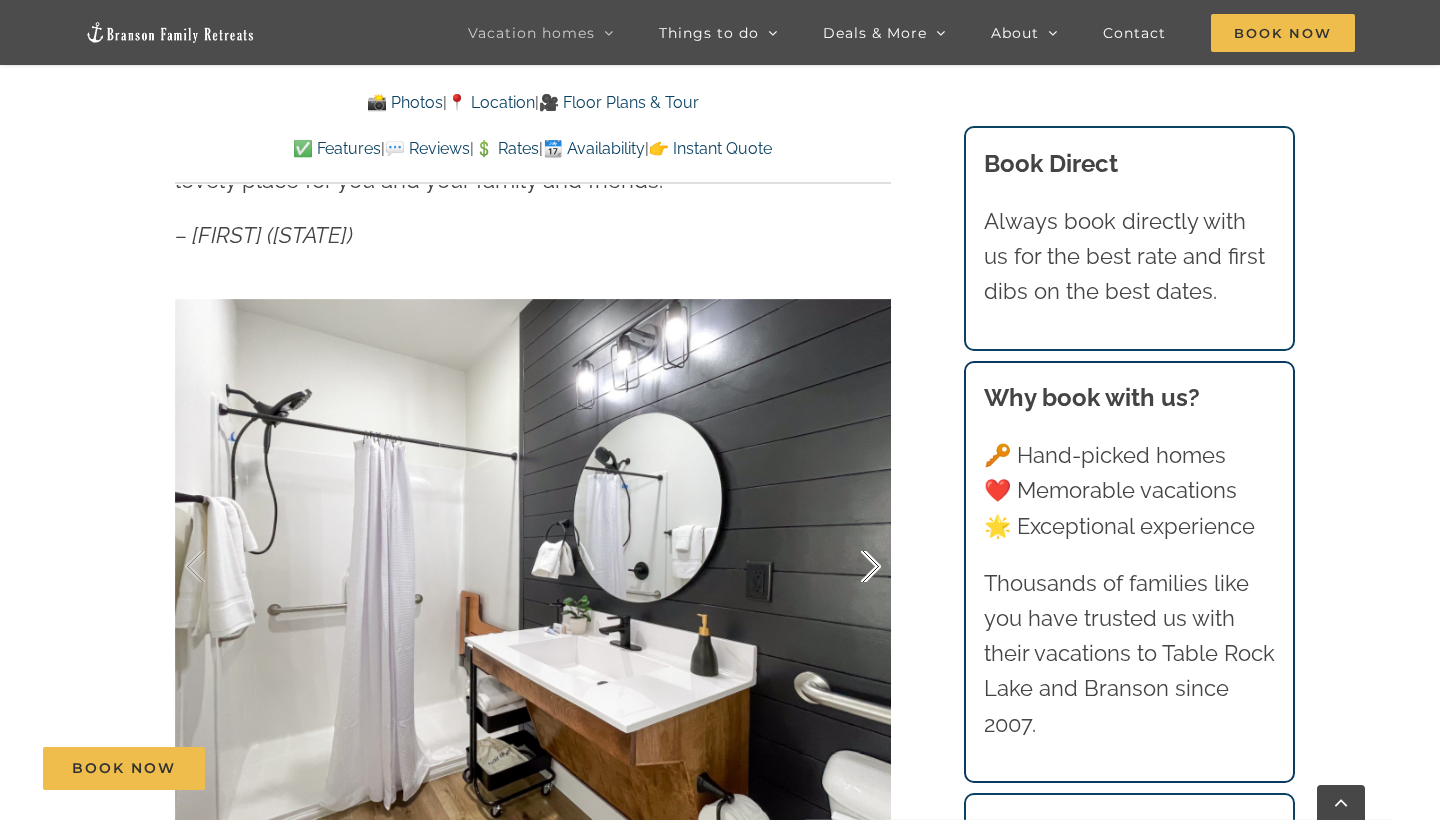 click at bounding box center [850, 567] 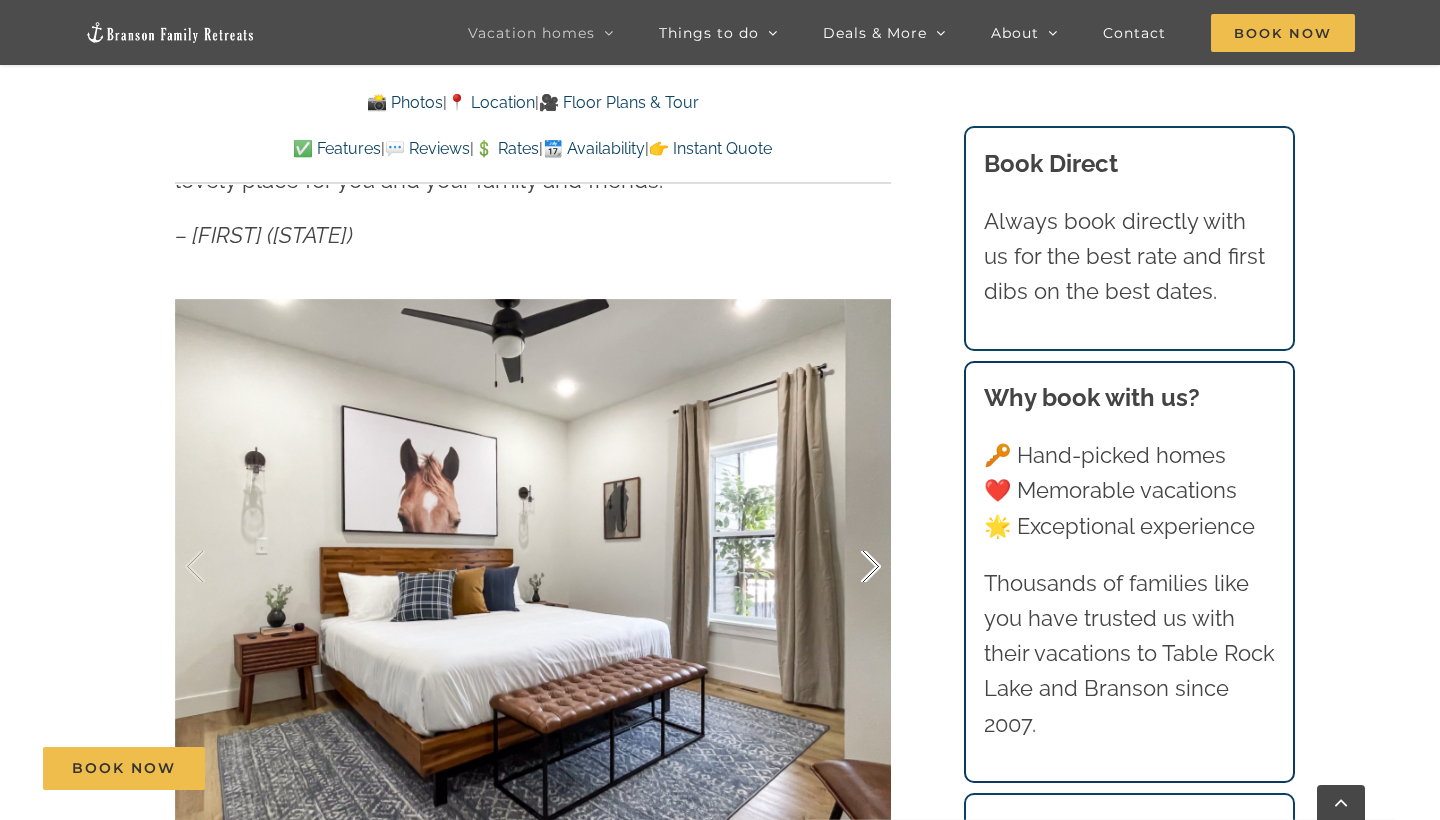 click at bounding box center [850, 567] 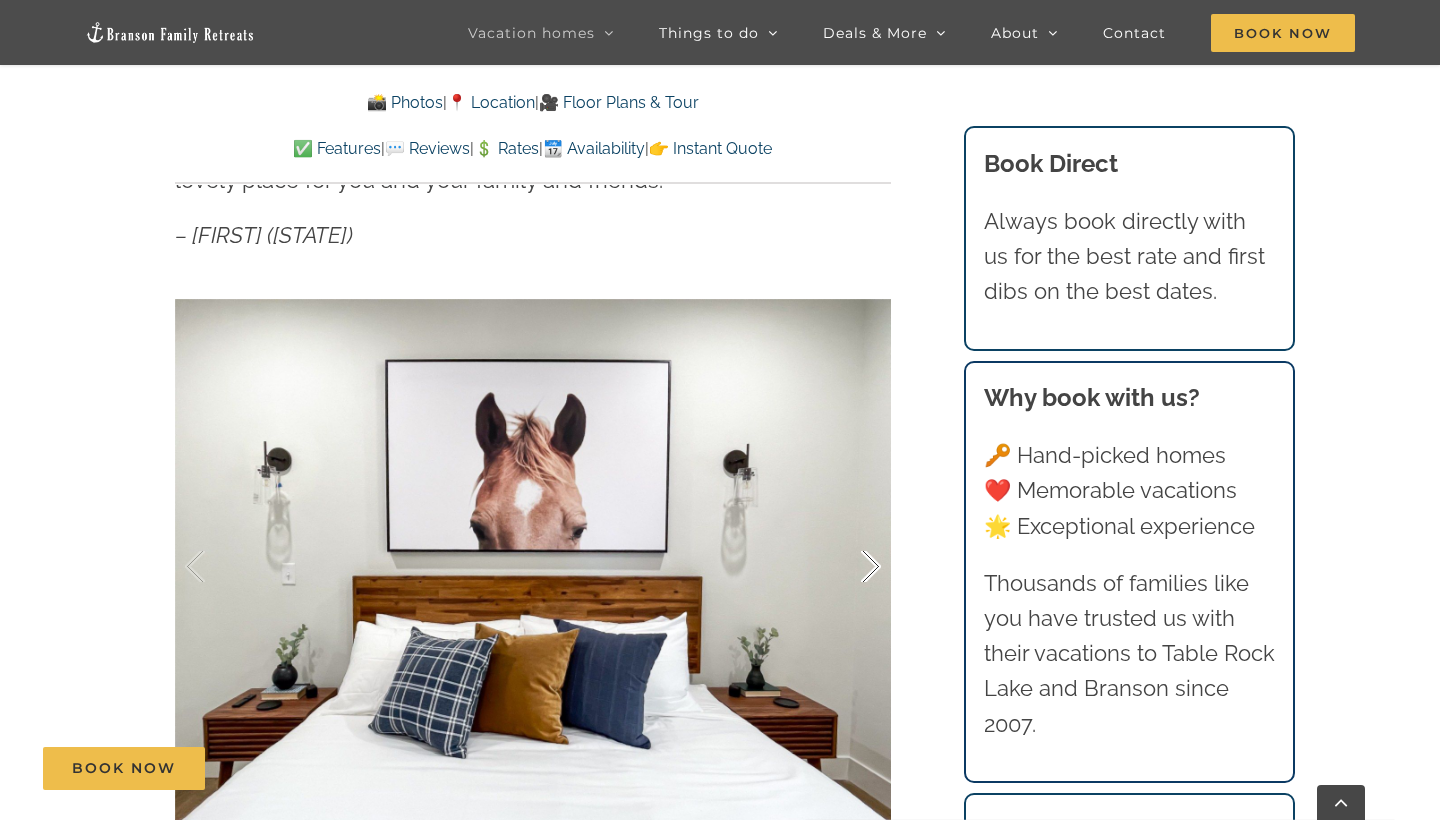click at bounding box center [850, 567] 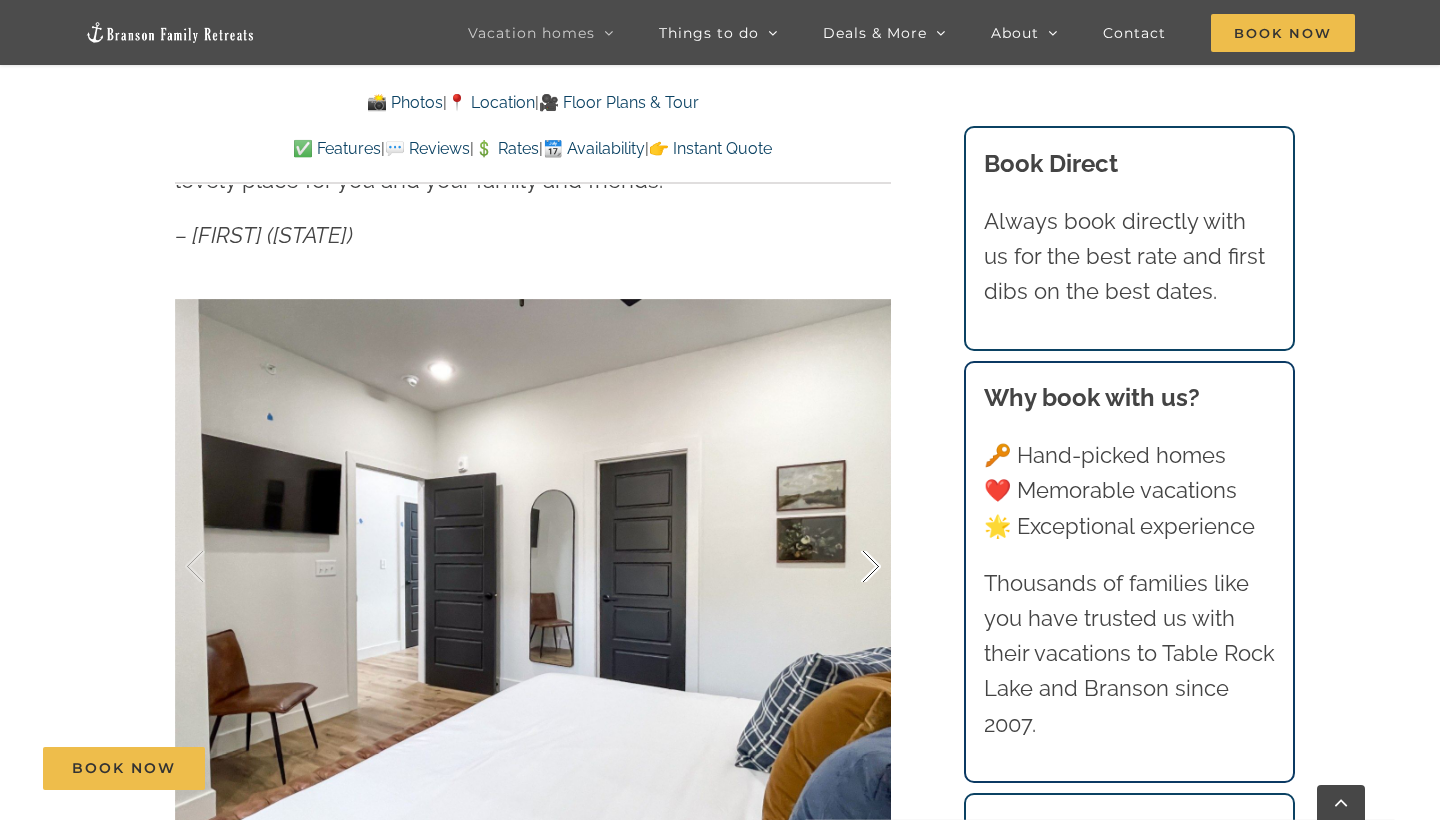 click at bounding box center [850, 567] 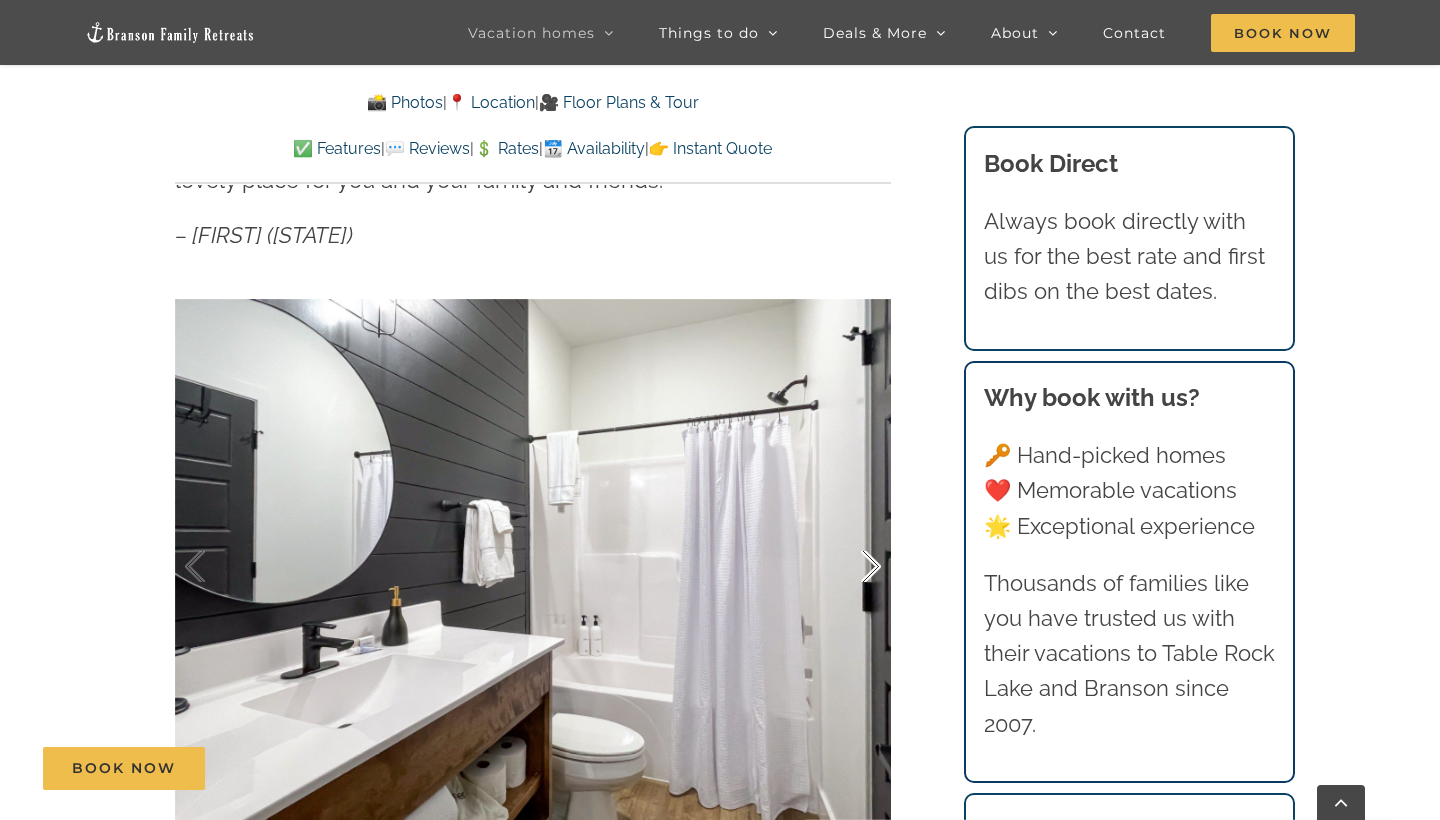 click at bounding box center [850, 567] 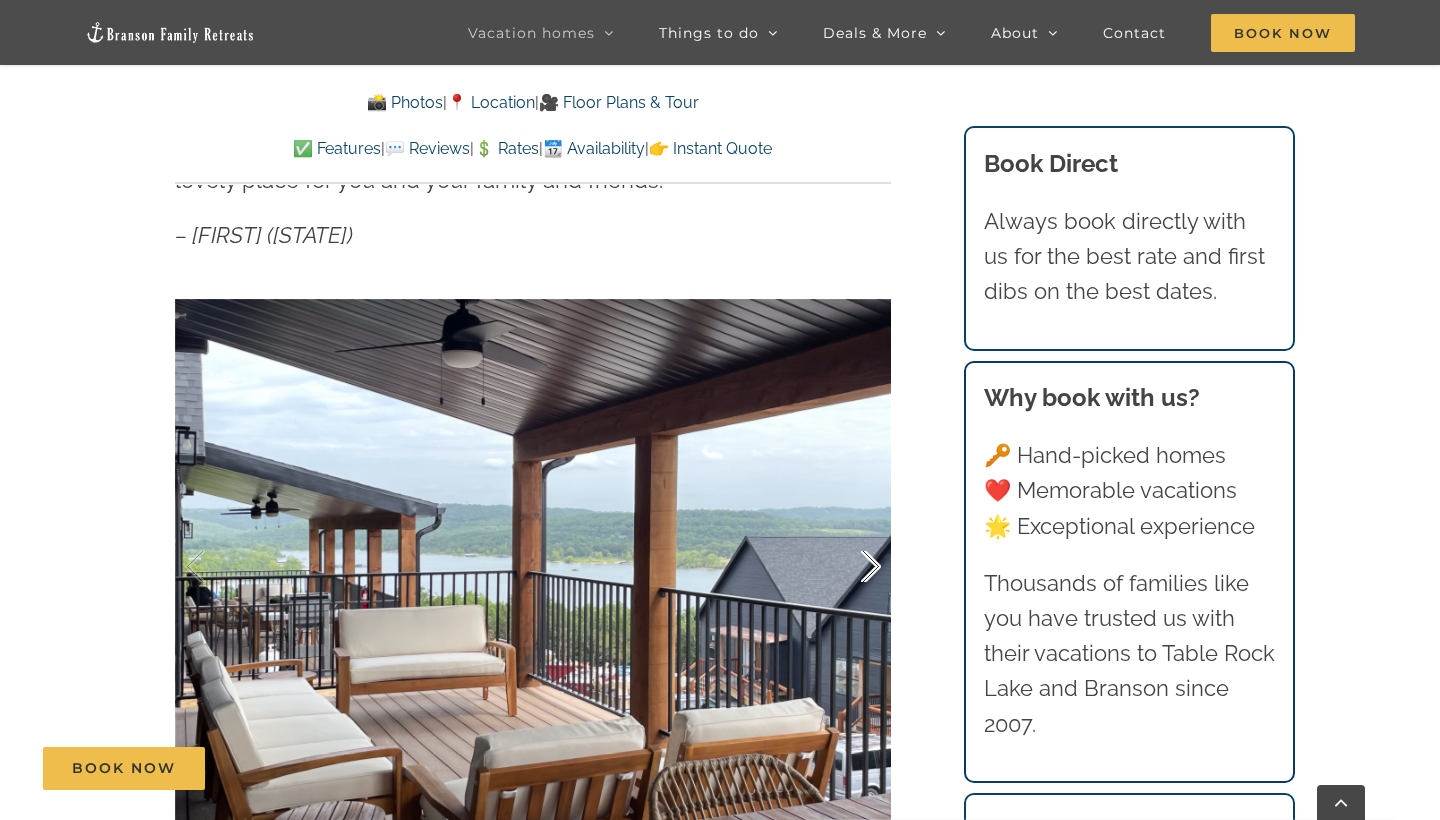 click at bounding box center (850, 567) 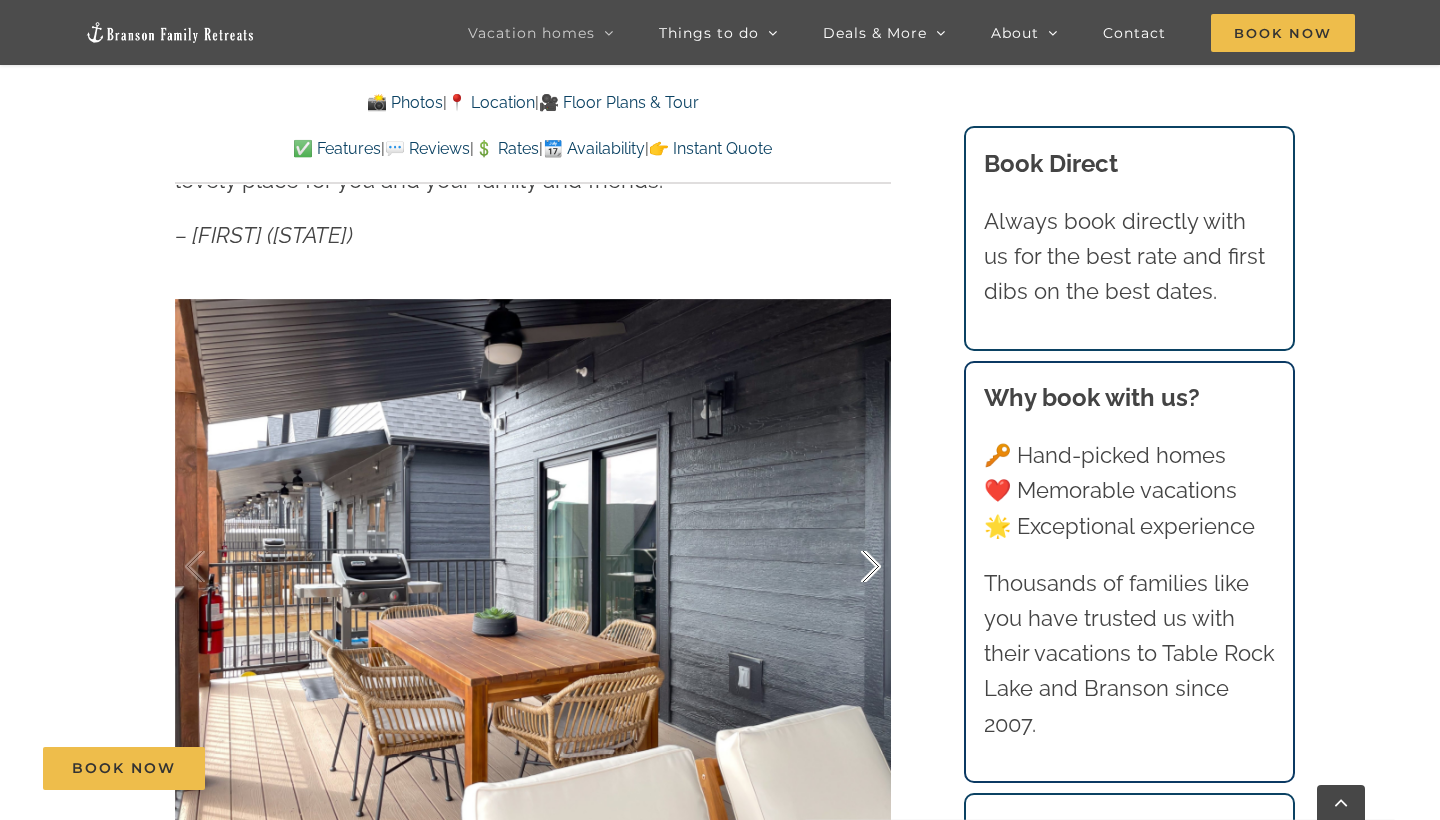 click at bounding box center (850, 567) 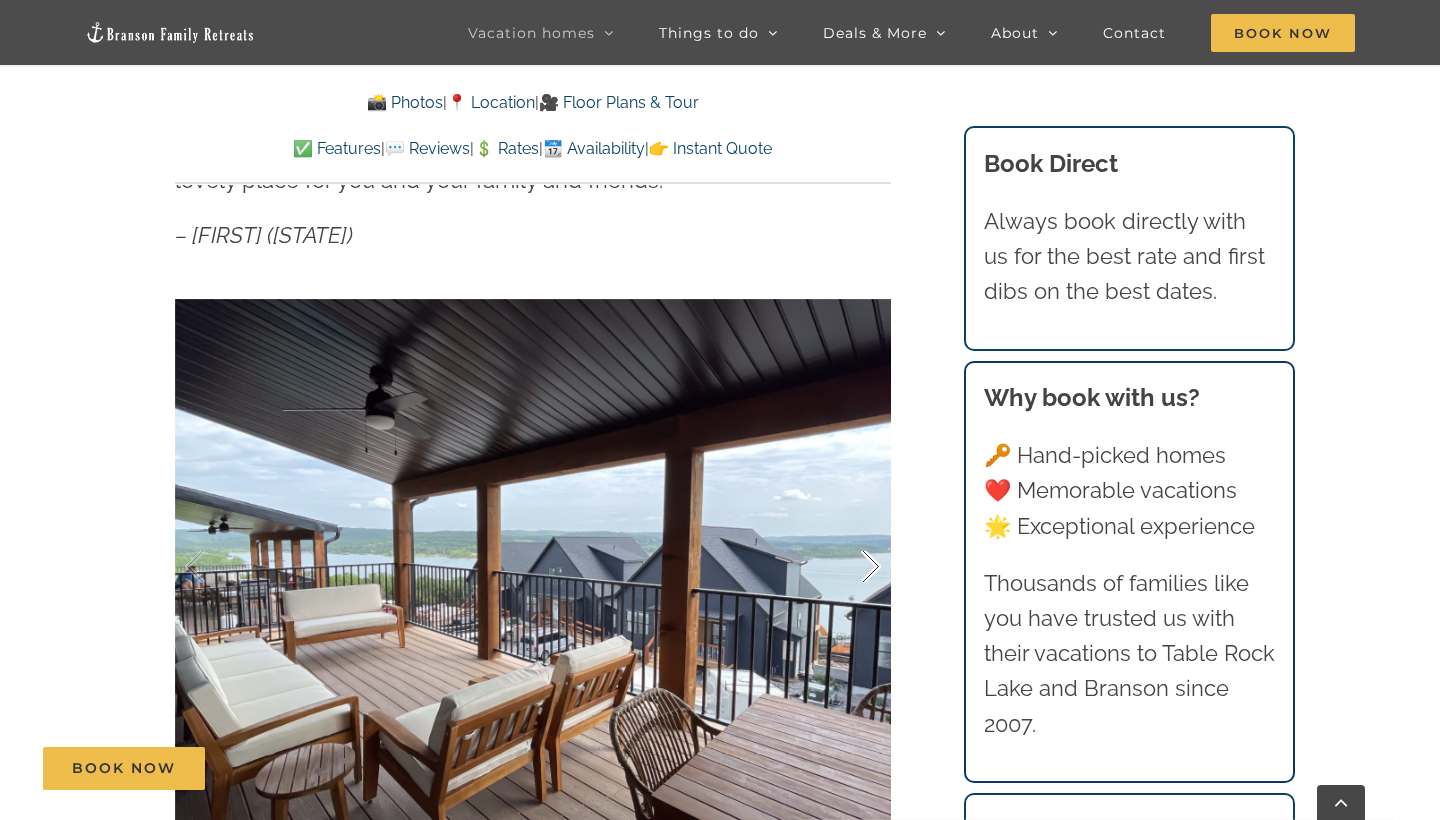 click at bounding box center (850, 567) 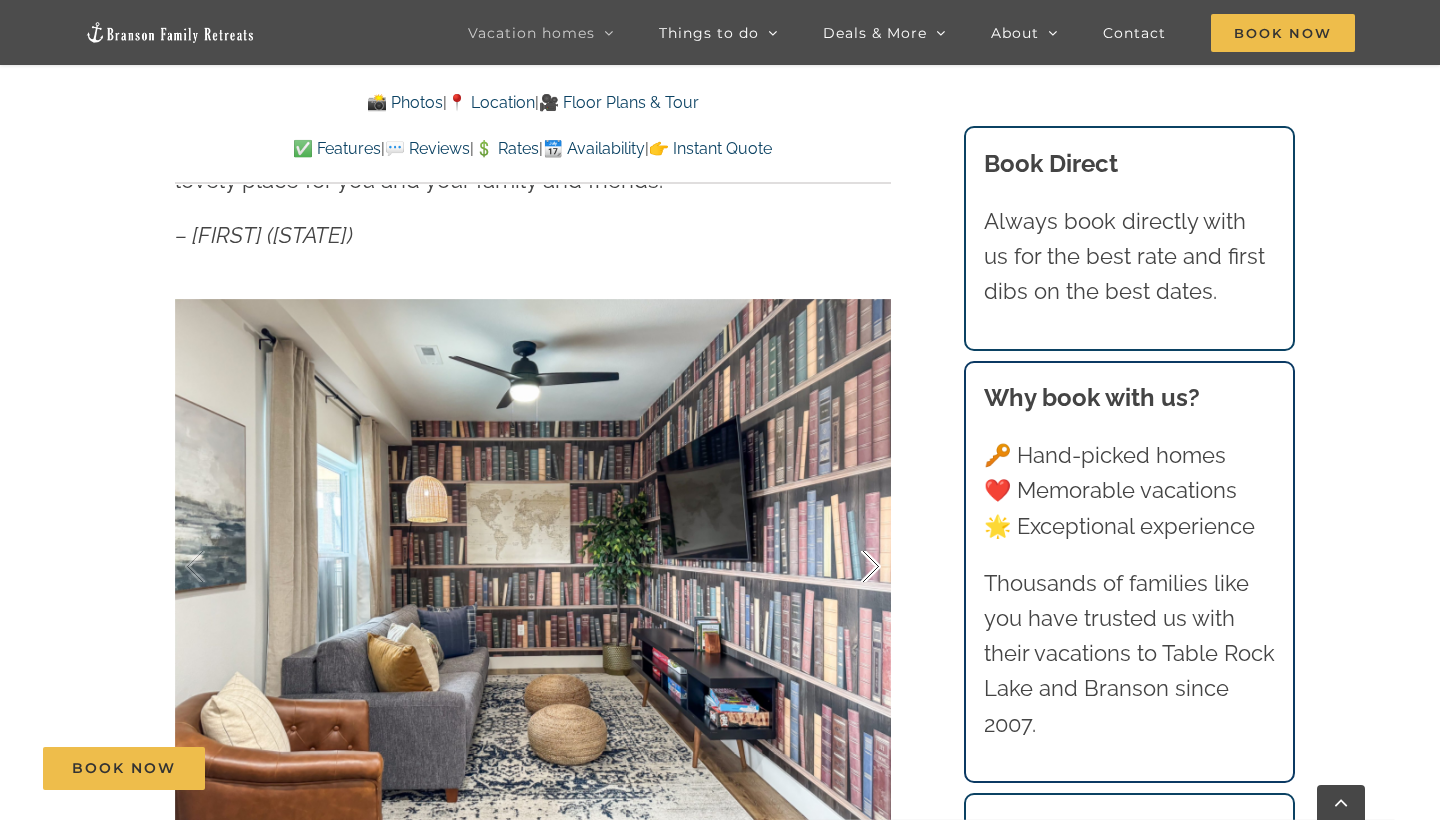 click at bounding box center (850, 567) 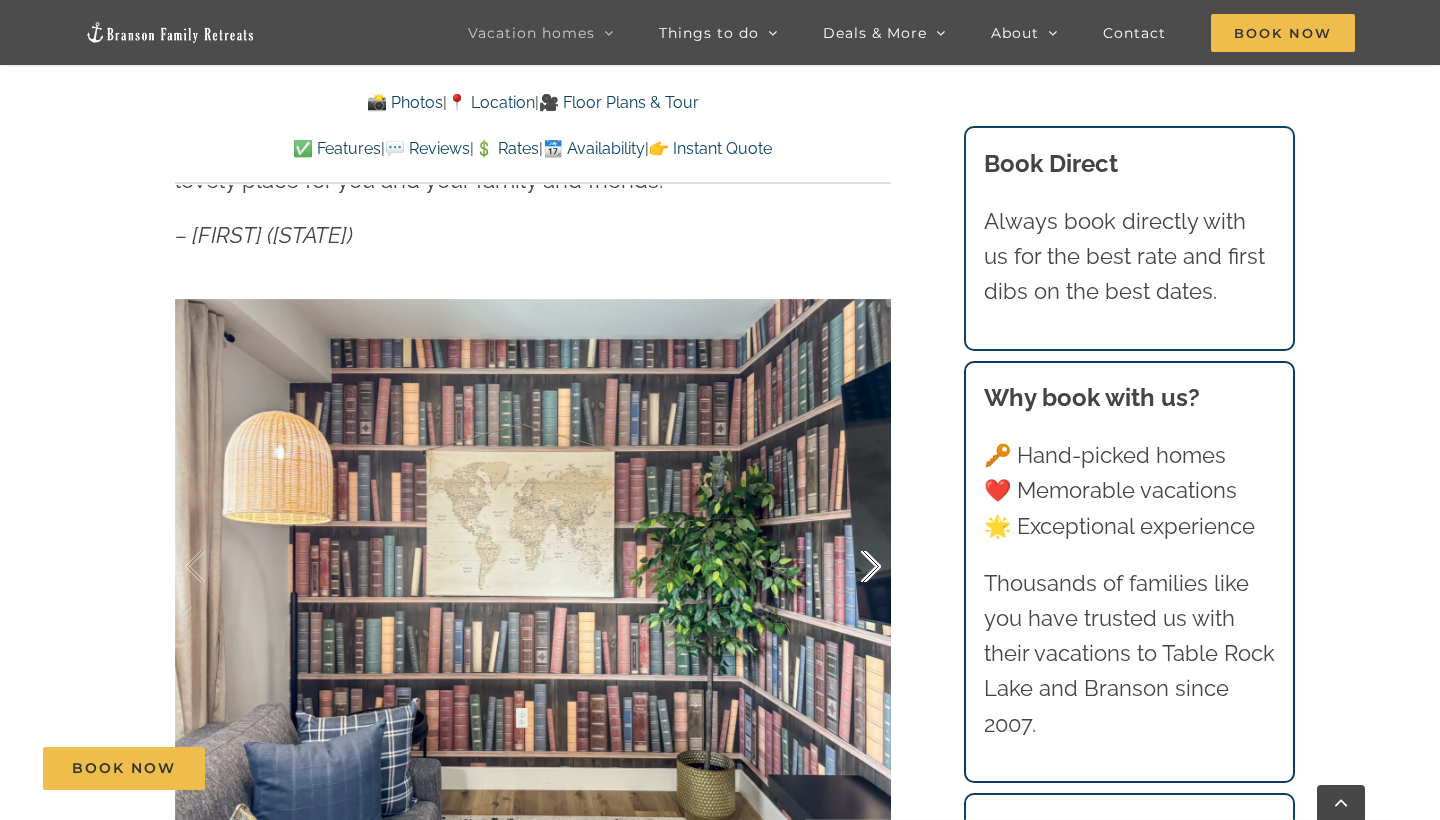 click at bounding box center (850, 567) 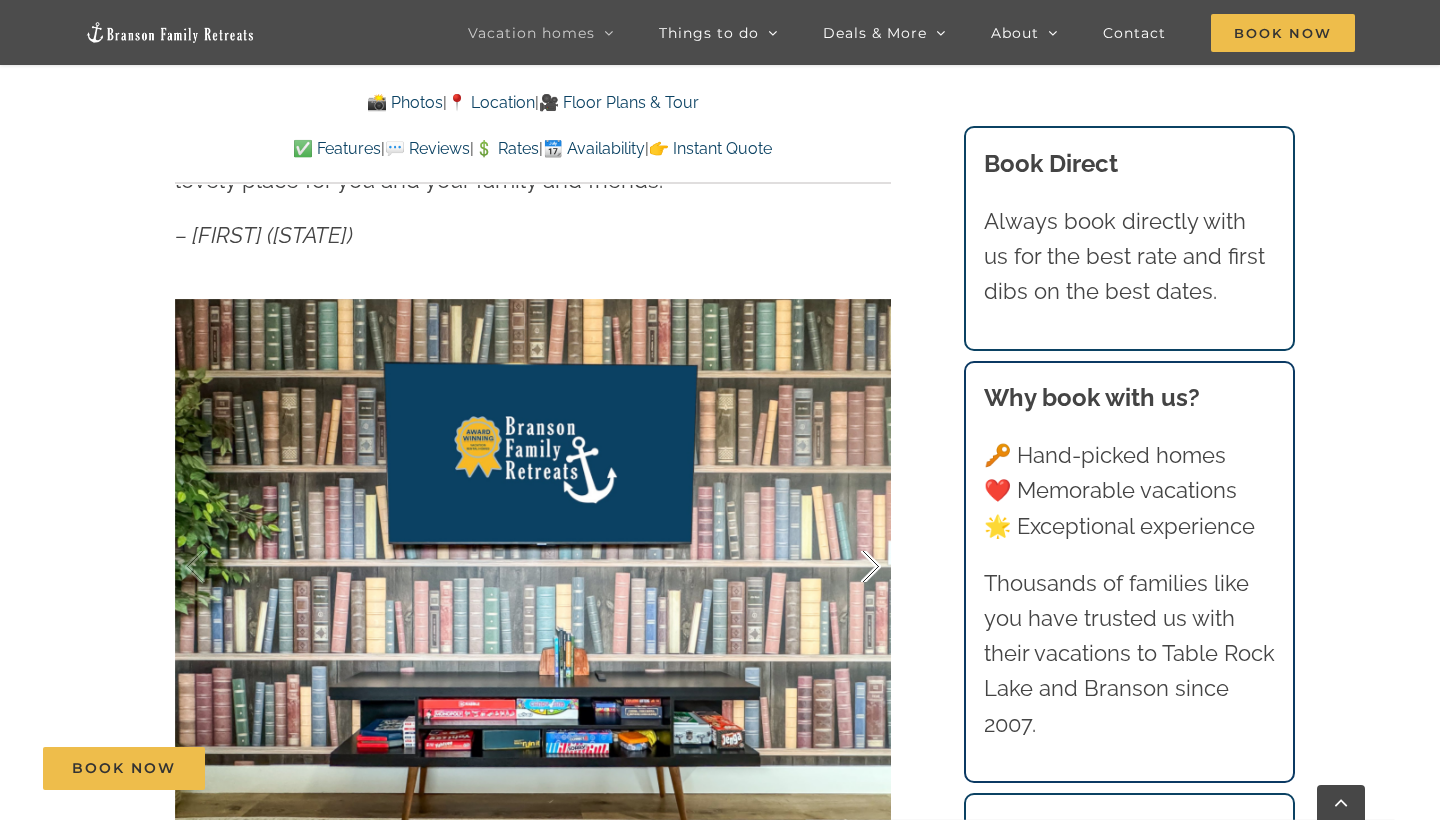 click at bounding box center (850, 567) 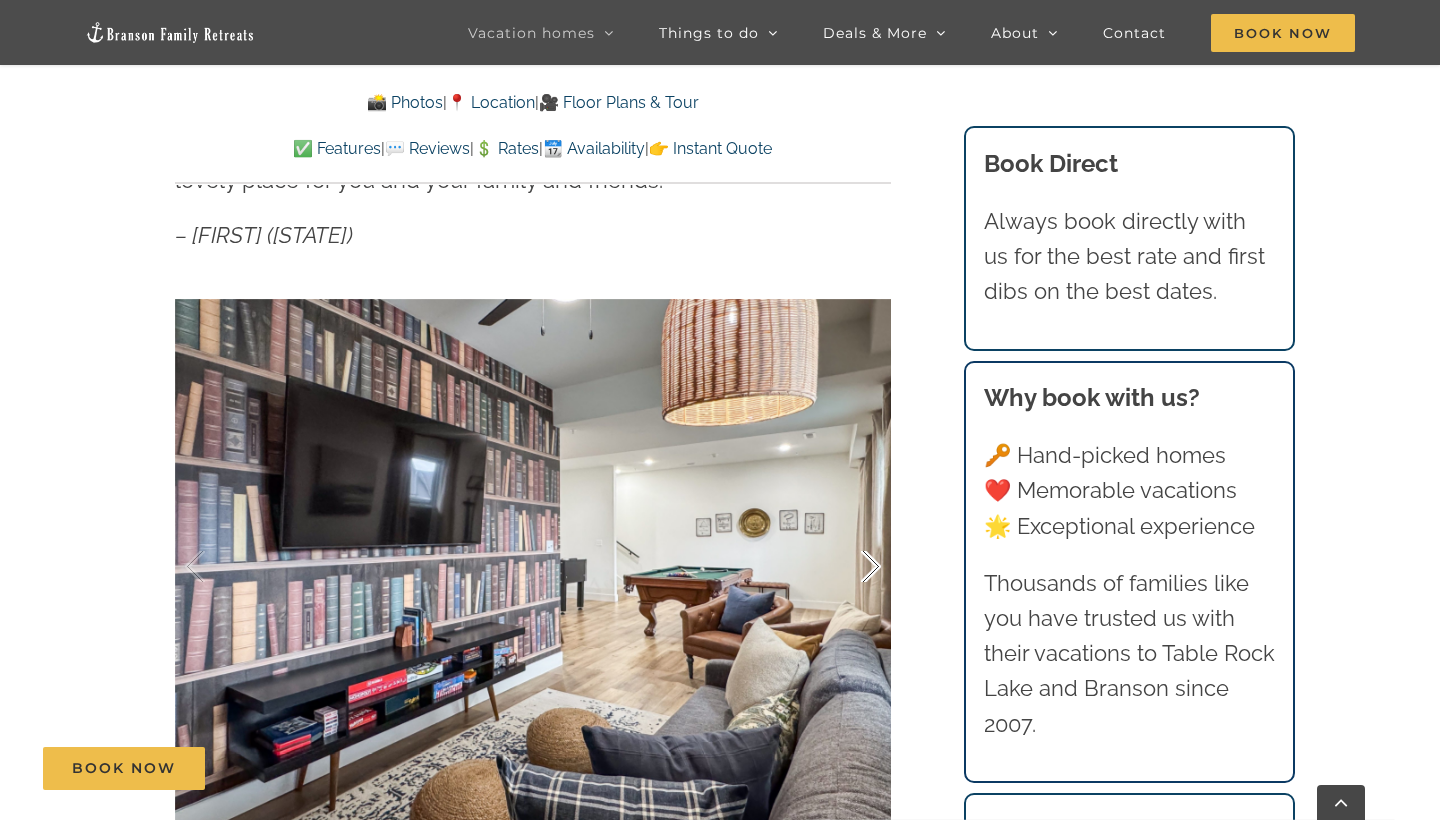 click at bounding box center (850, 567) 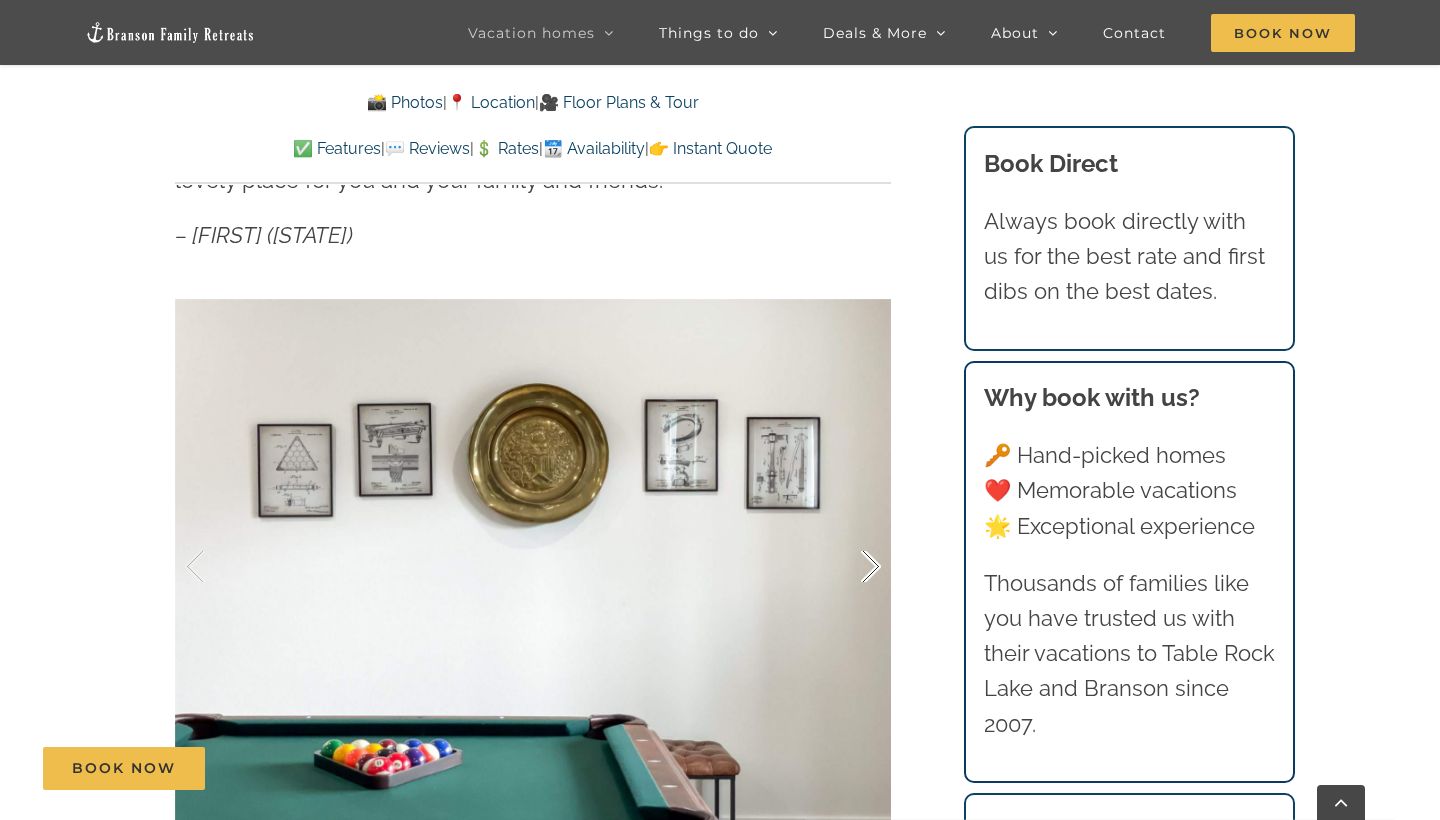 click at bounding box center (850, 567) 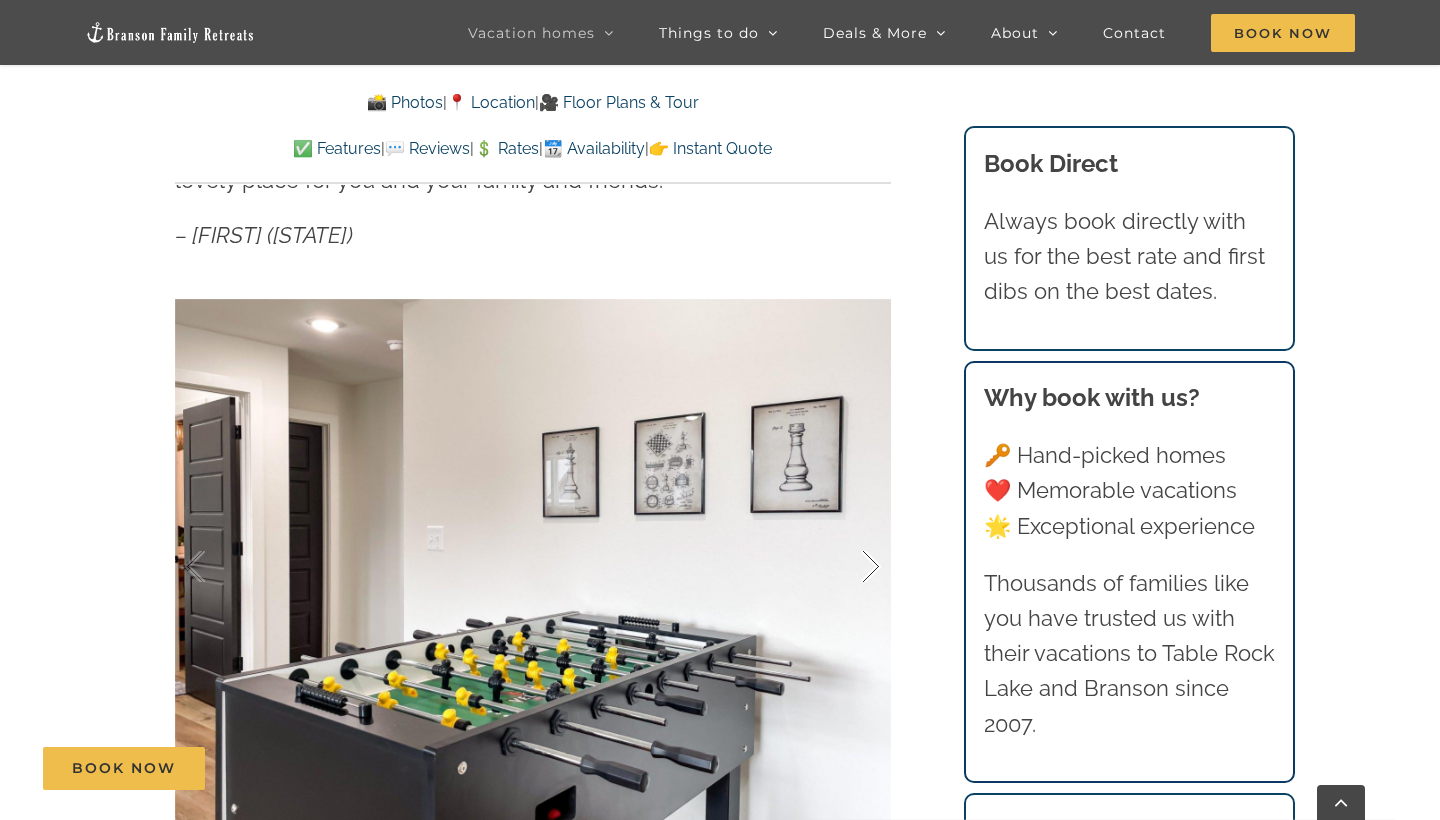 click at bounding box center (850, 567) 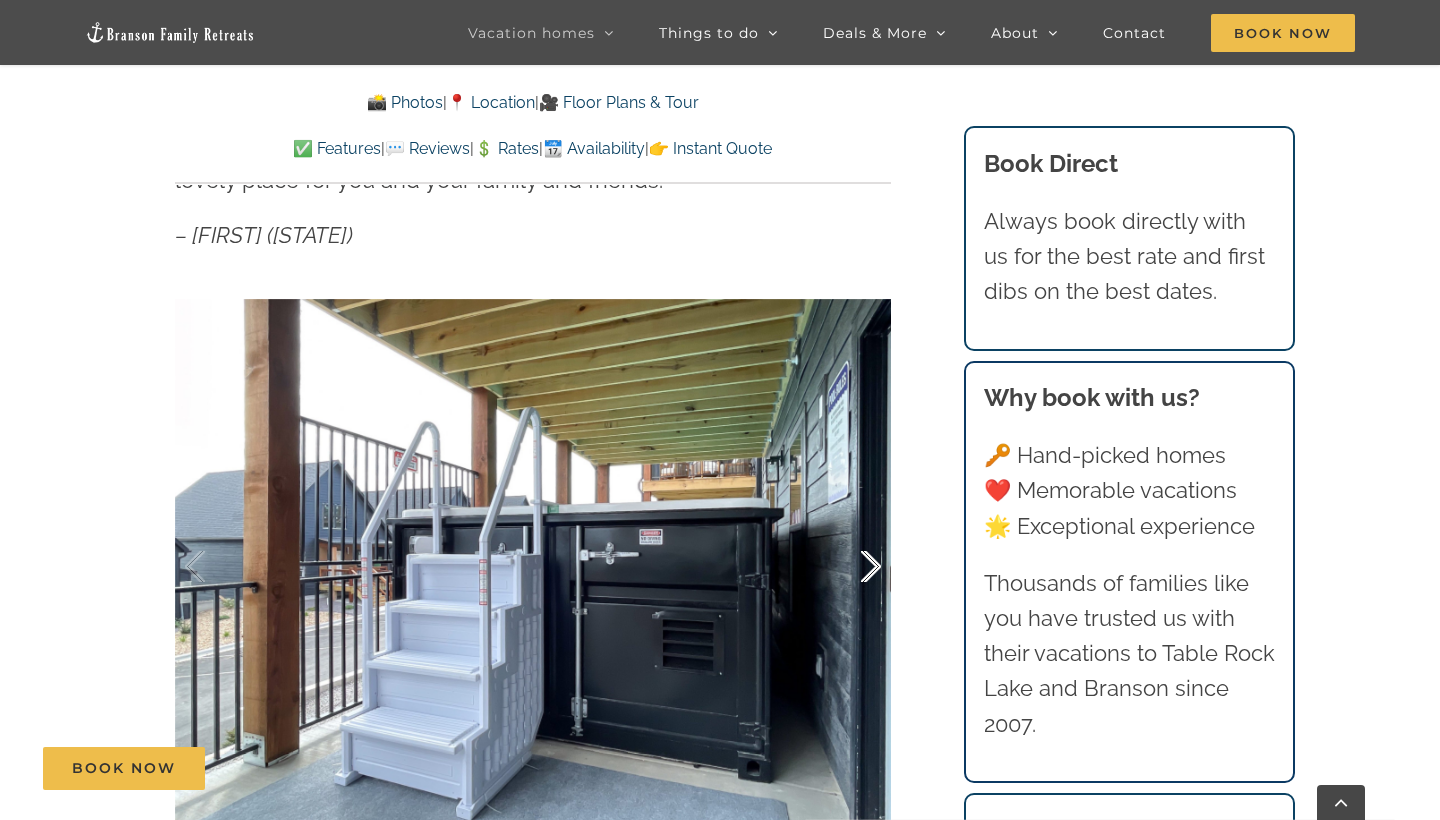 click at bounding box center [850, 567] 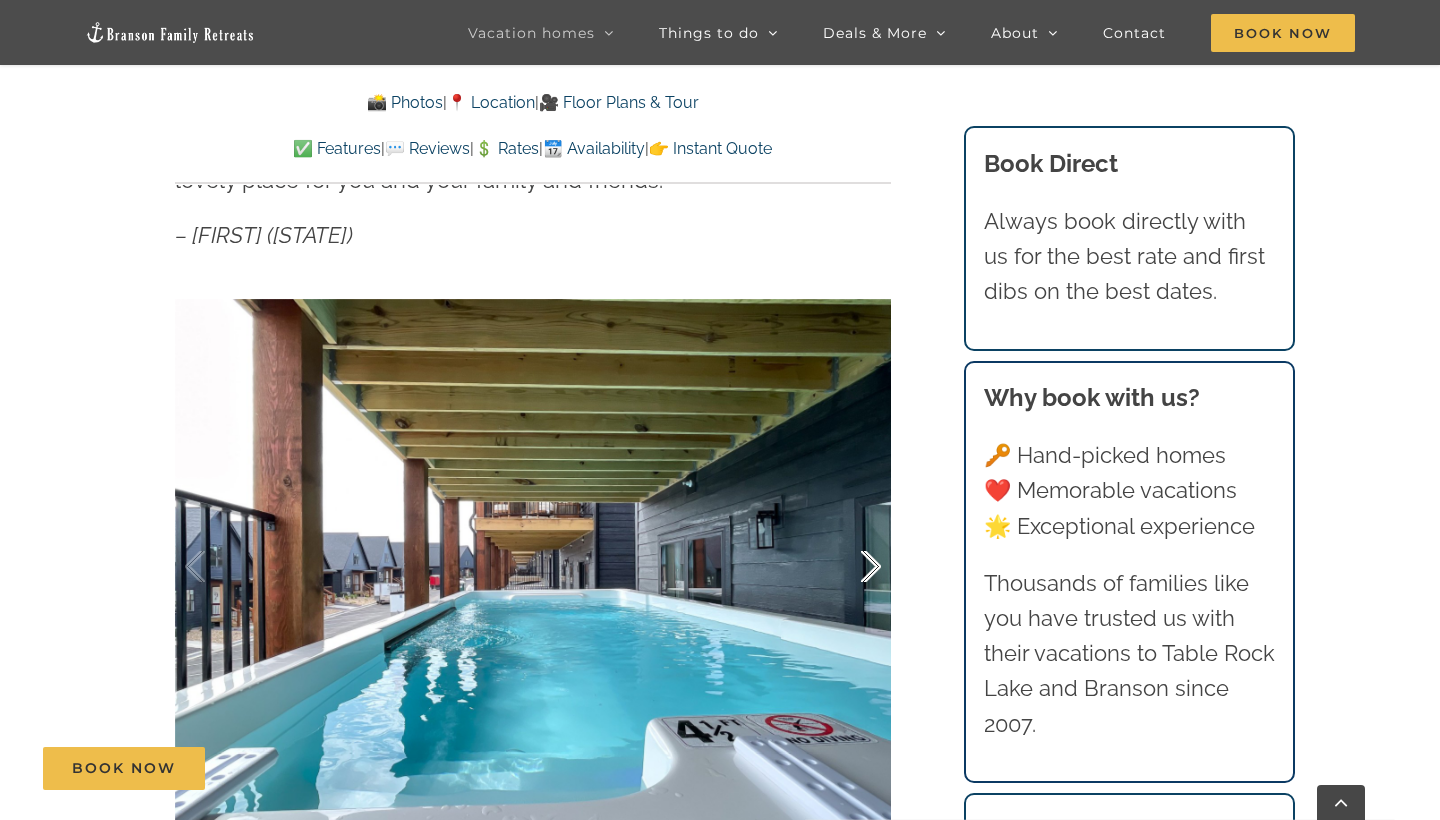 click at bounding box center (850, 567) 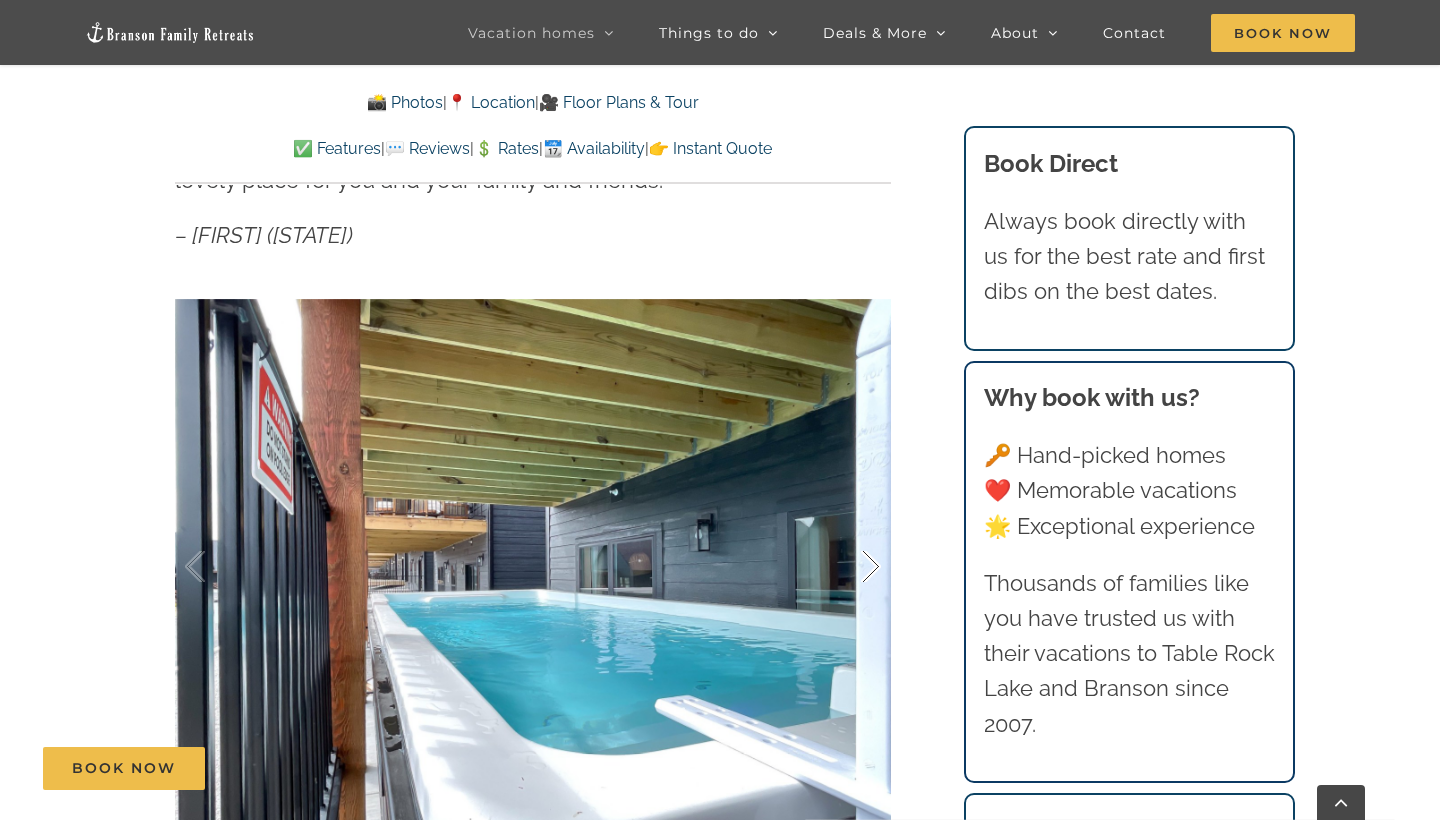 click at bounding box center [850, 567] 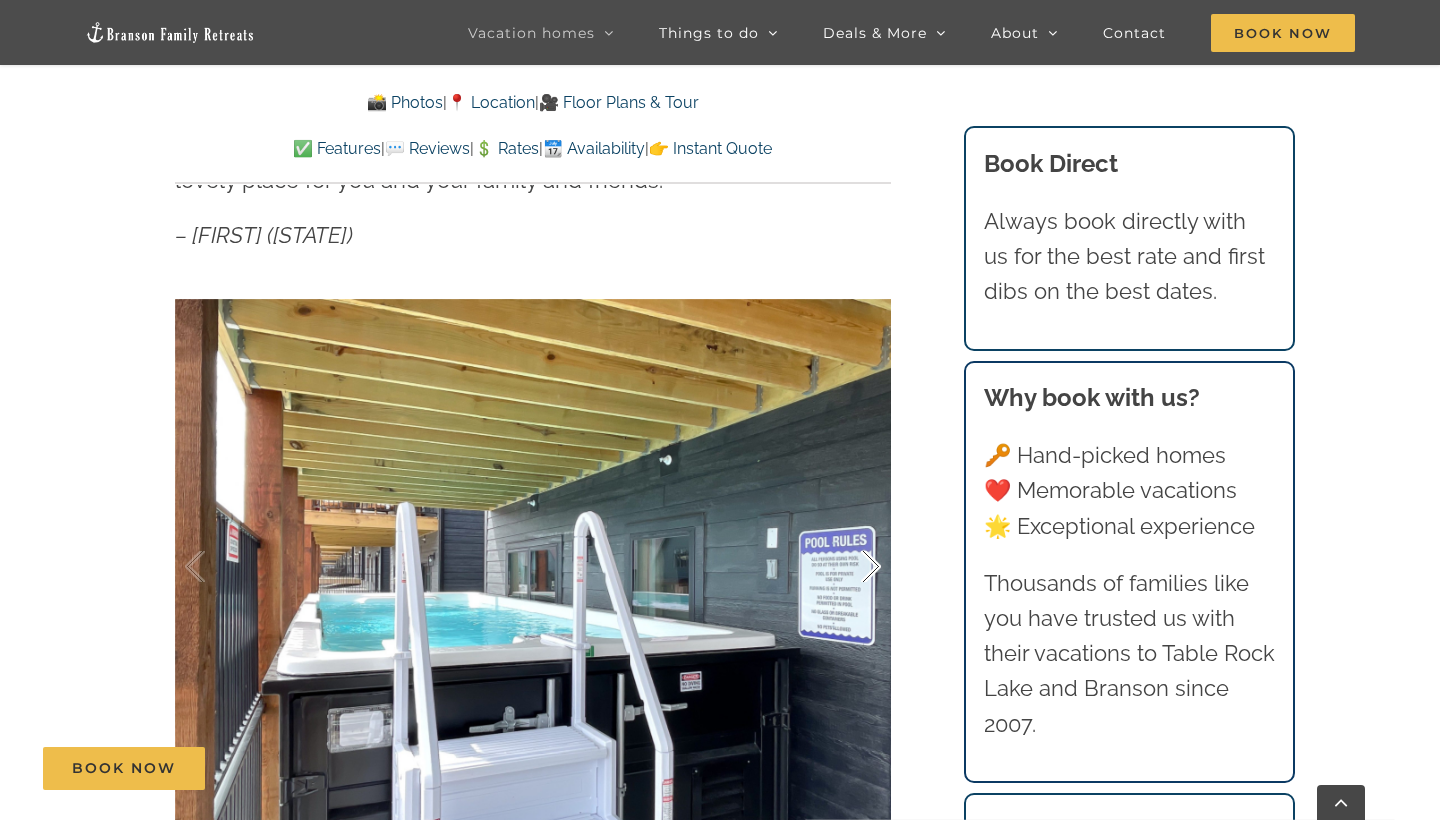 click at bounding box center [850, 567] 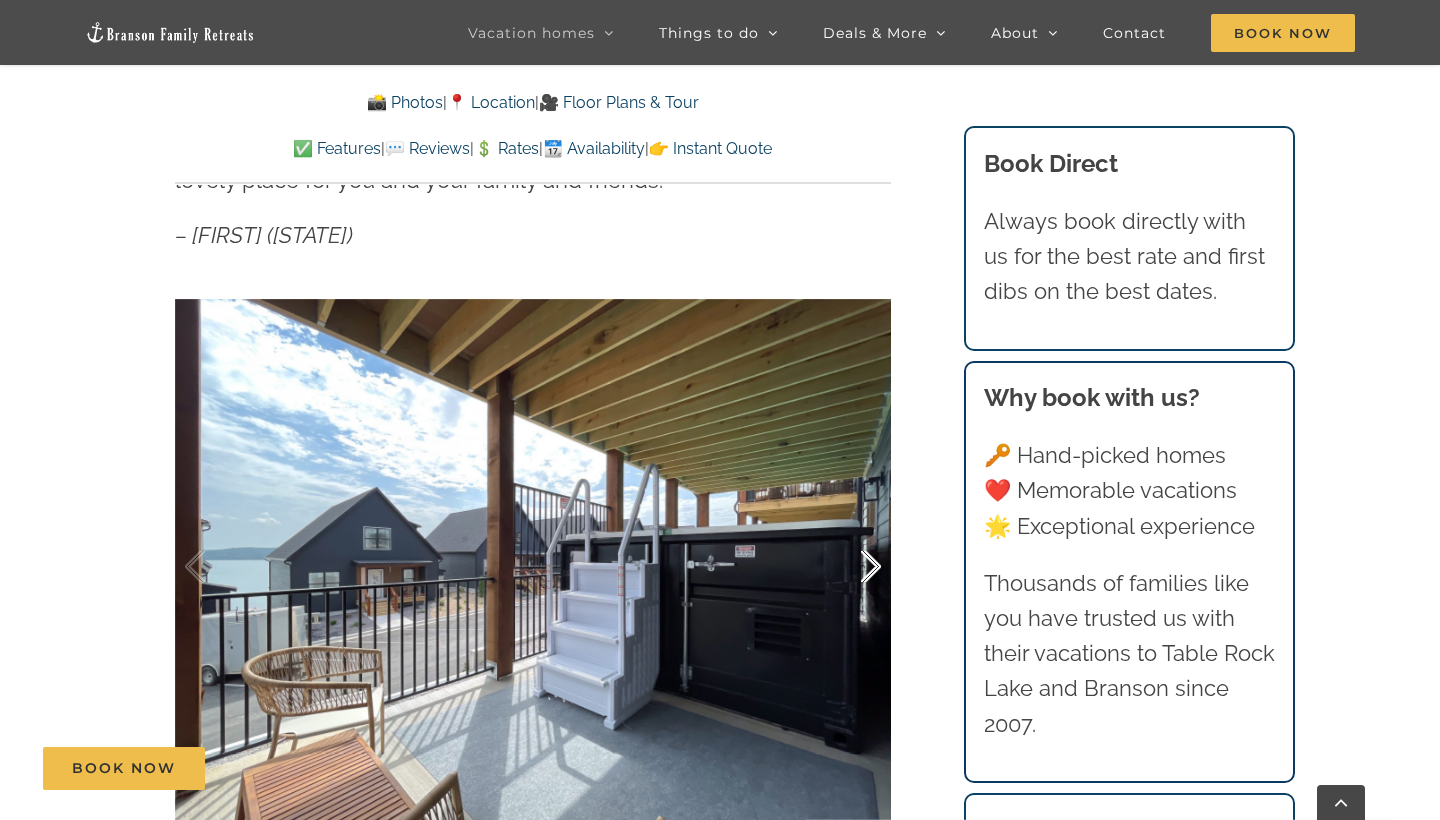click at bounding box center (850, 567) 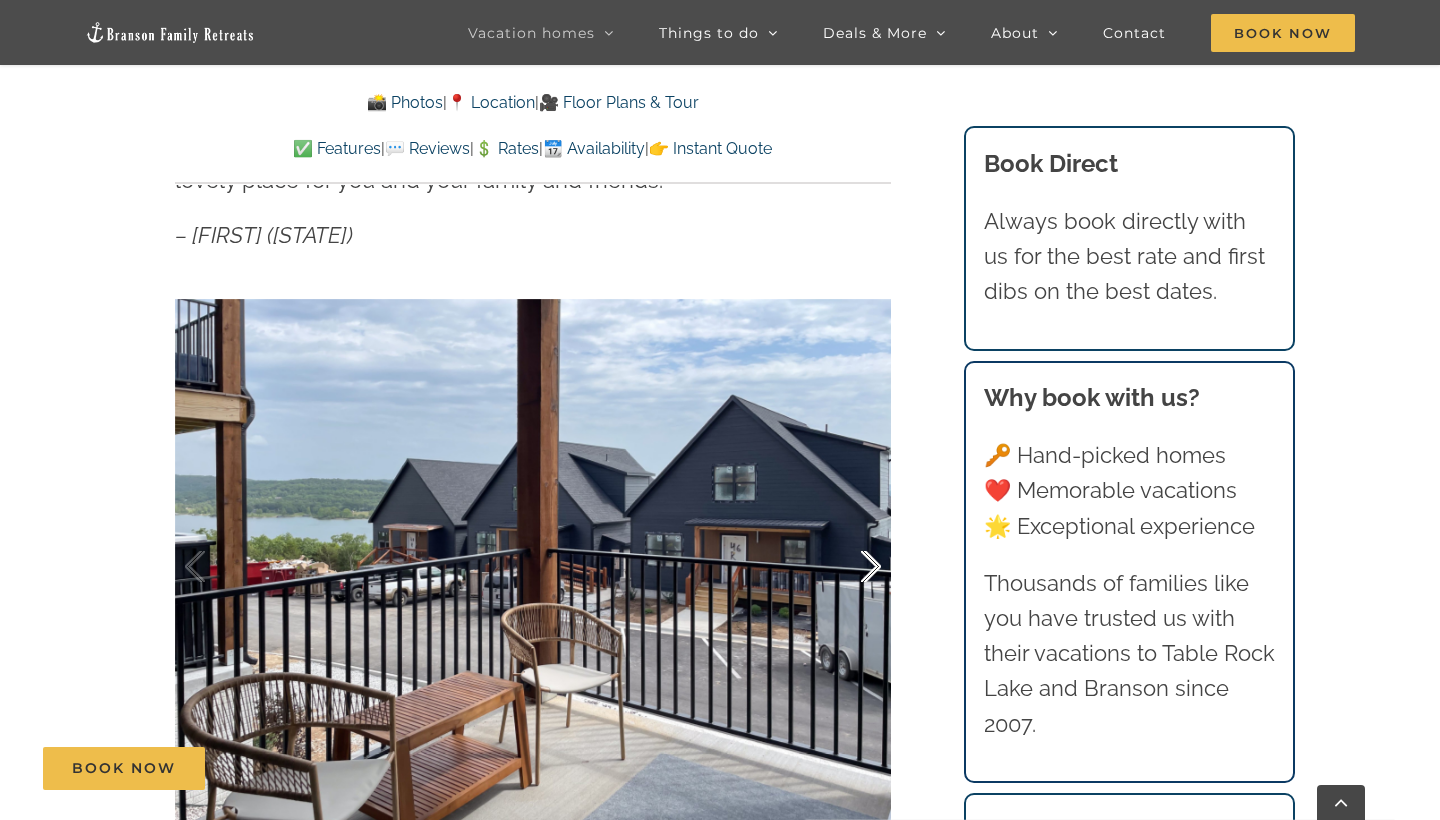 click at bounding box center [850, 567] 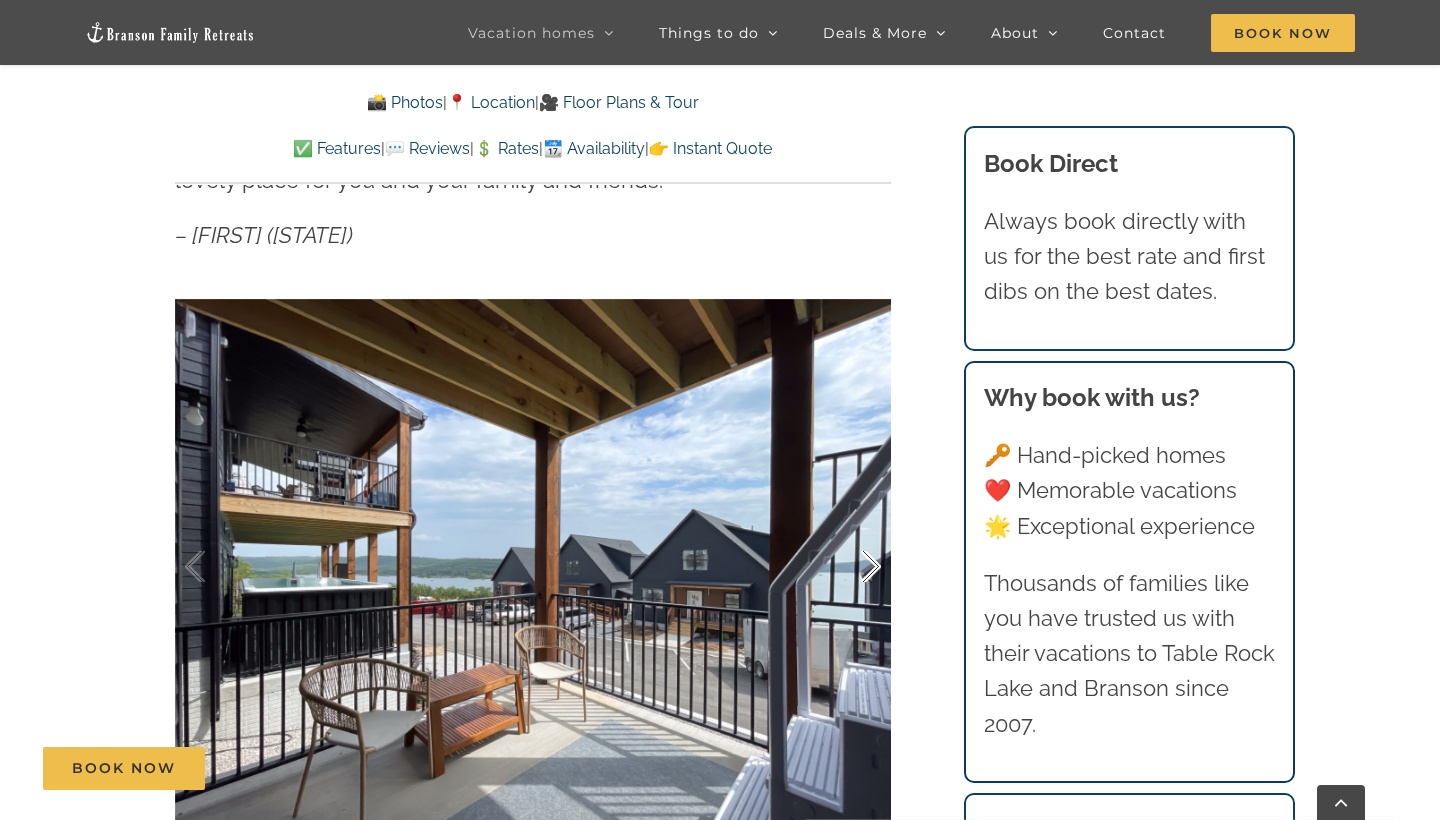 click at bounding box center (850, 567) 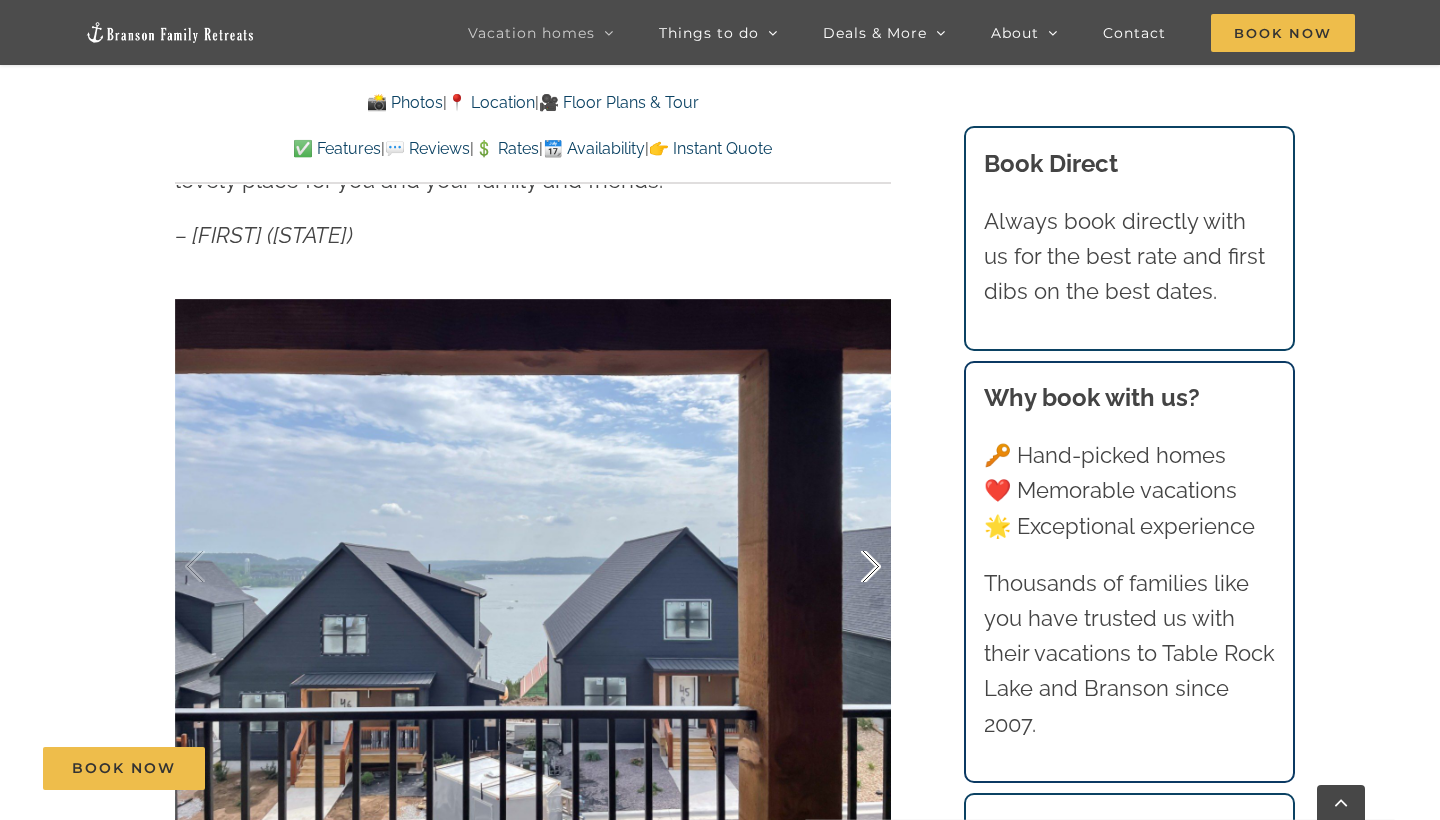 click at bounding box center [850, 567] 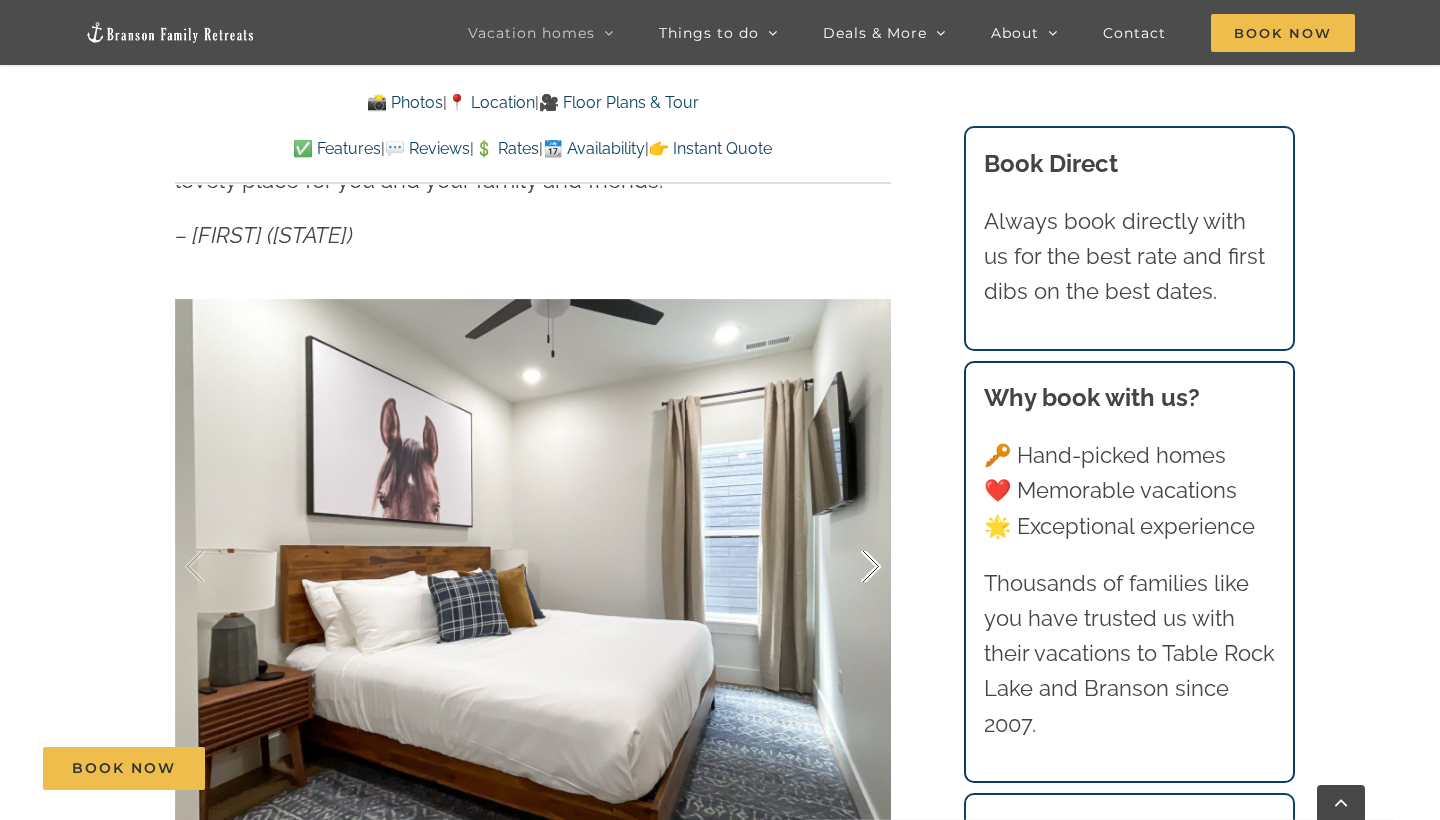 click at bounding box center (850, 567) 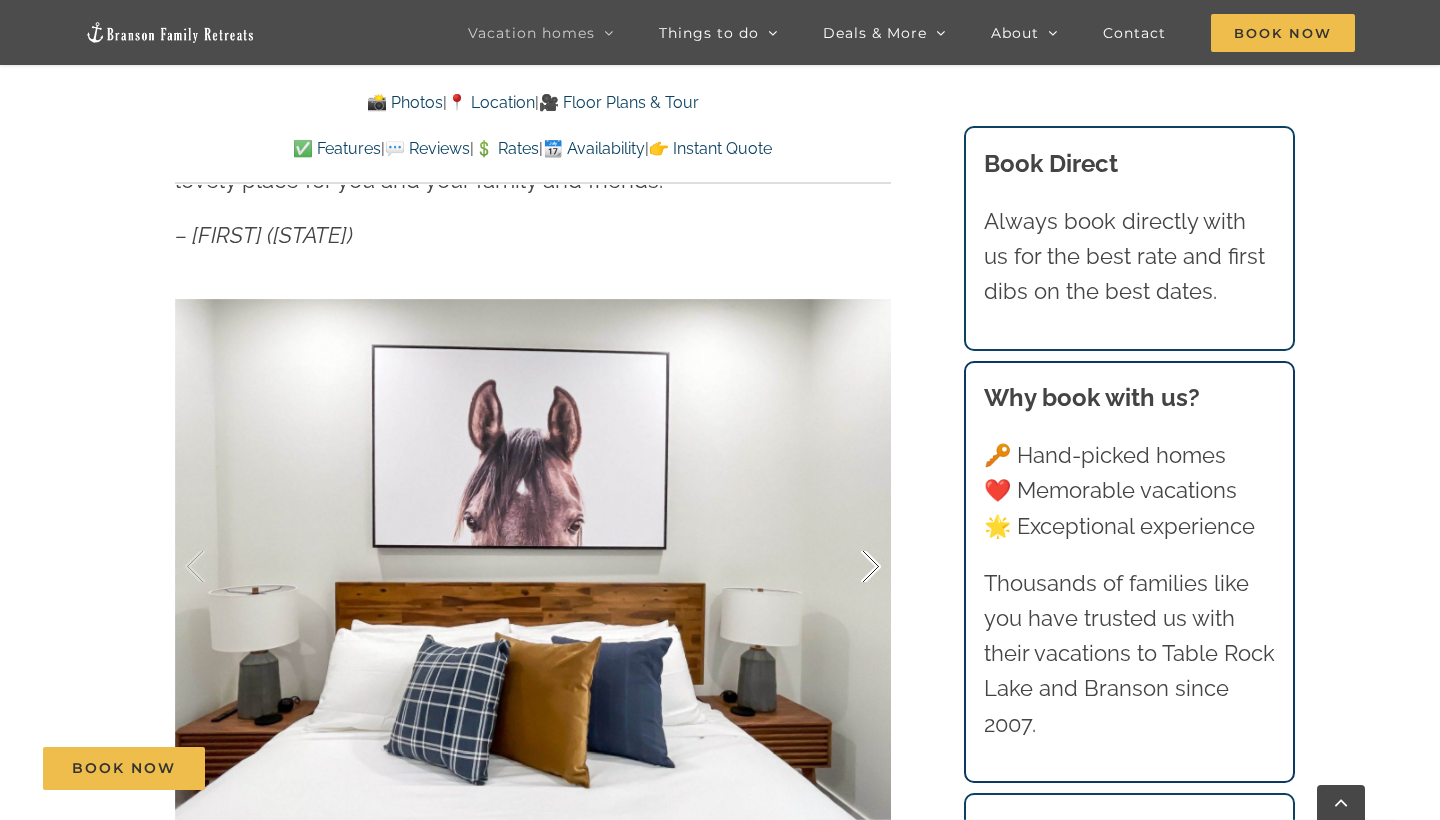 click at bounding box center (850, 567) 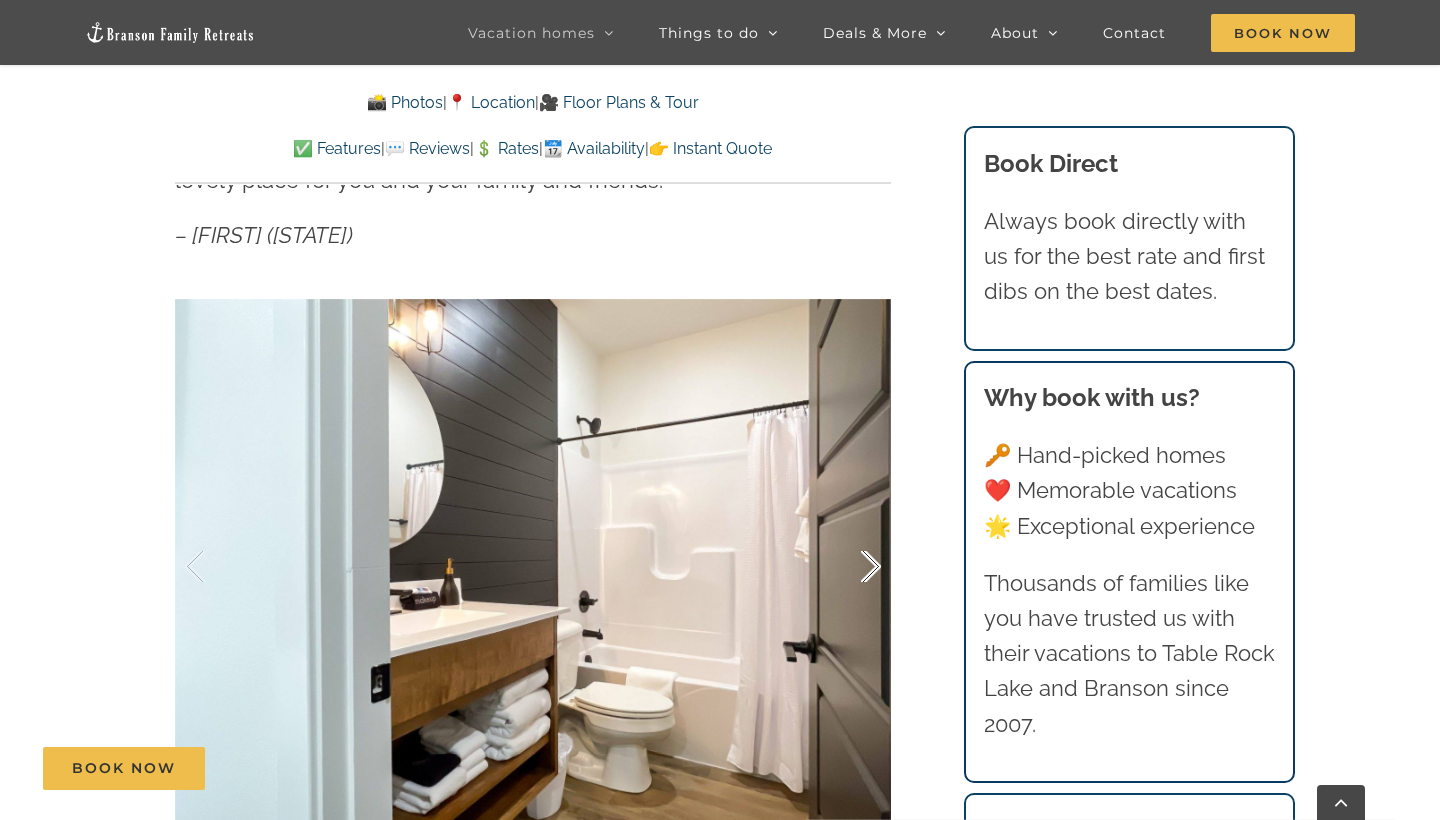 click at bounding box center (850, 567) 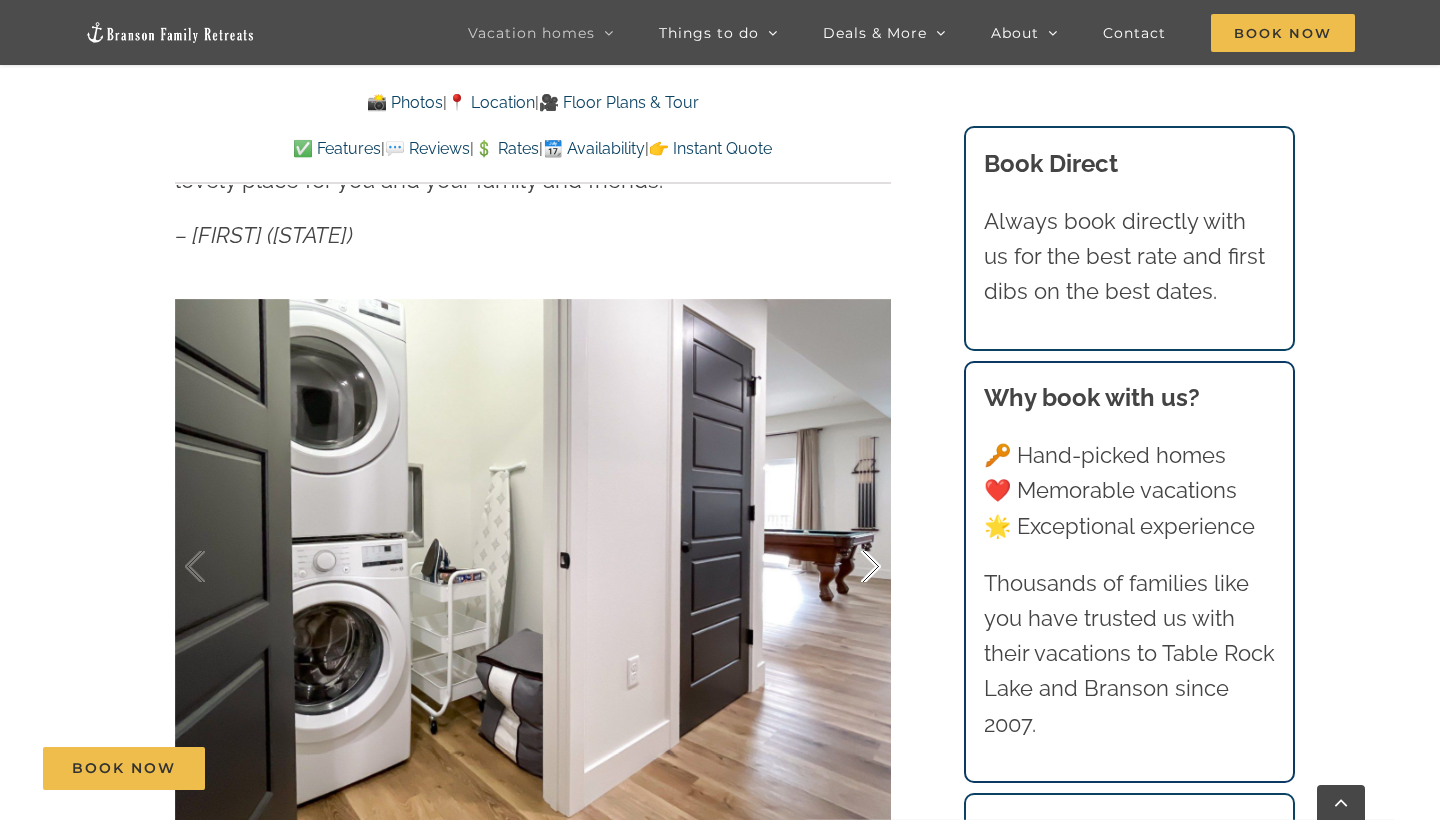 click at bounding box center (850, 567) 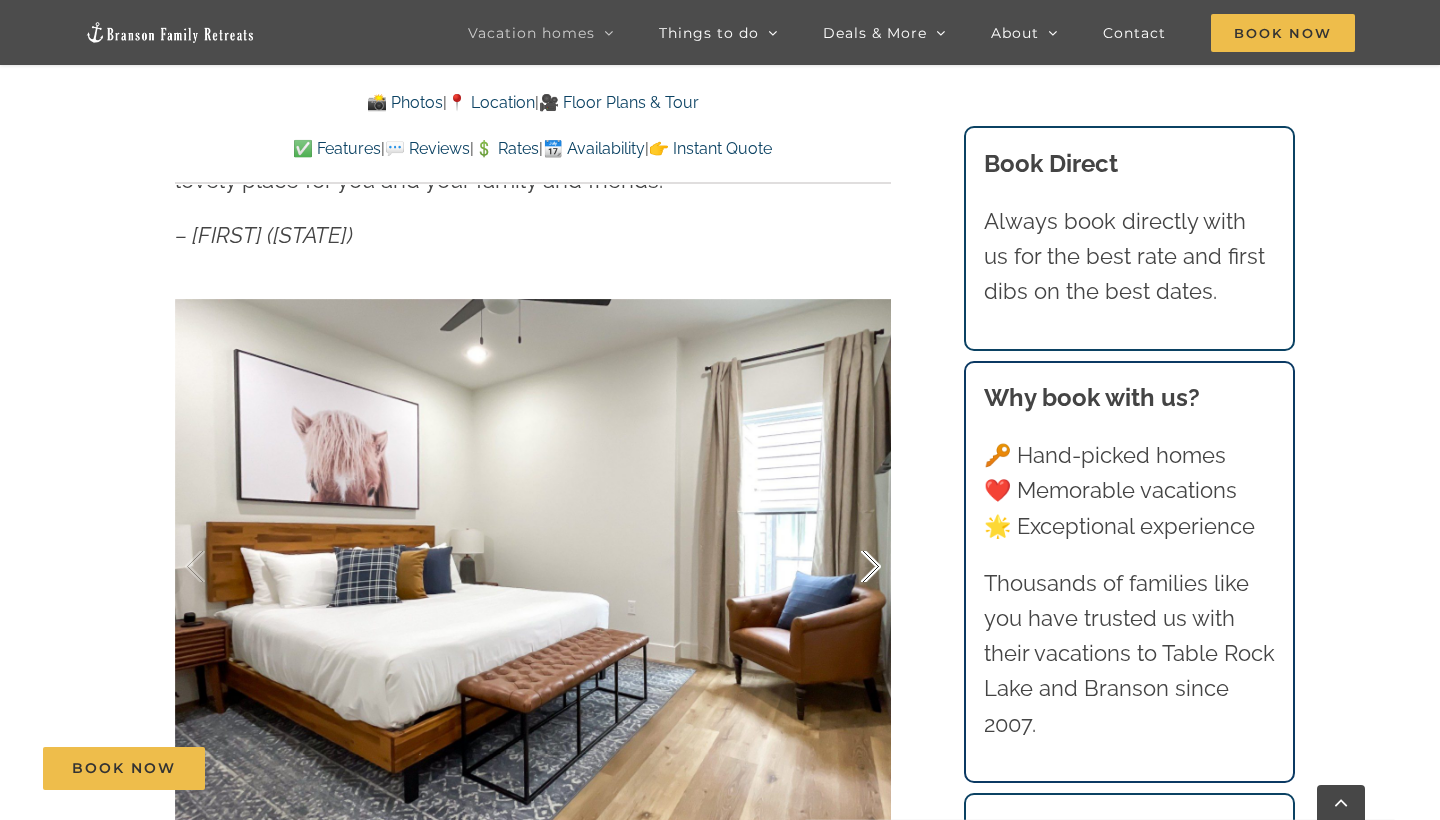 click at bounding box center [850, 567] 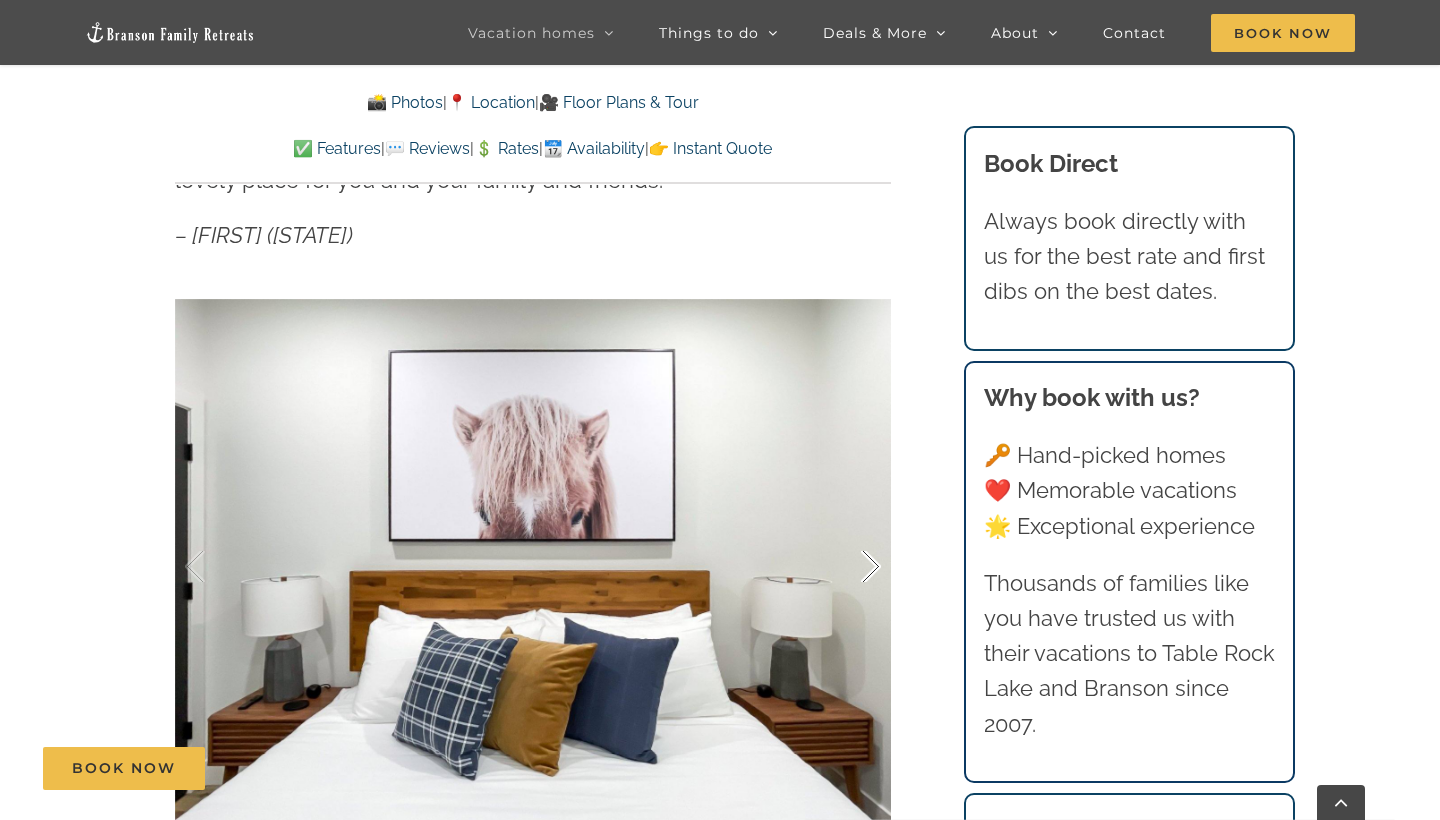 click at bounding box center (850, 567) 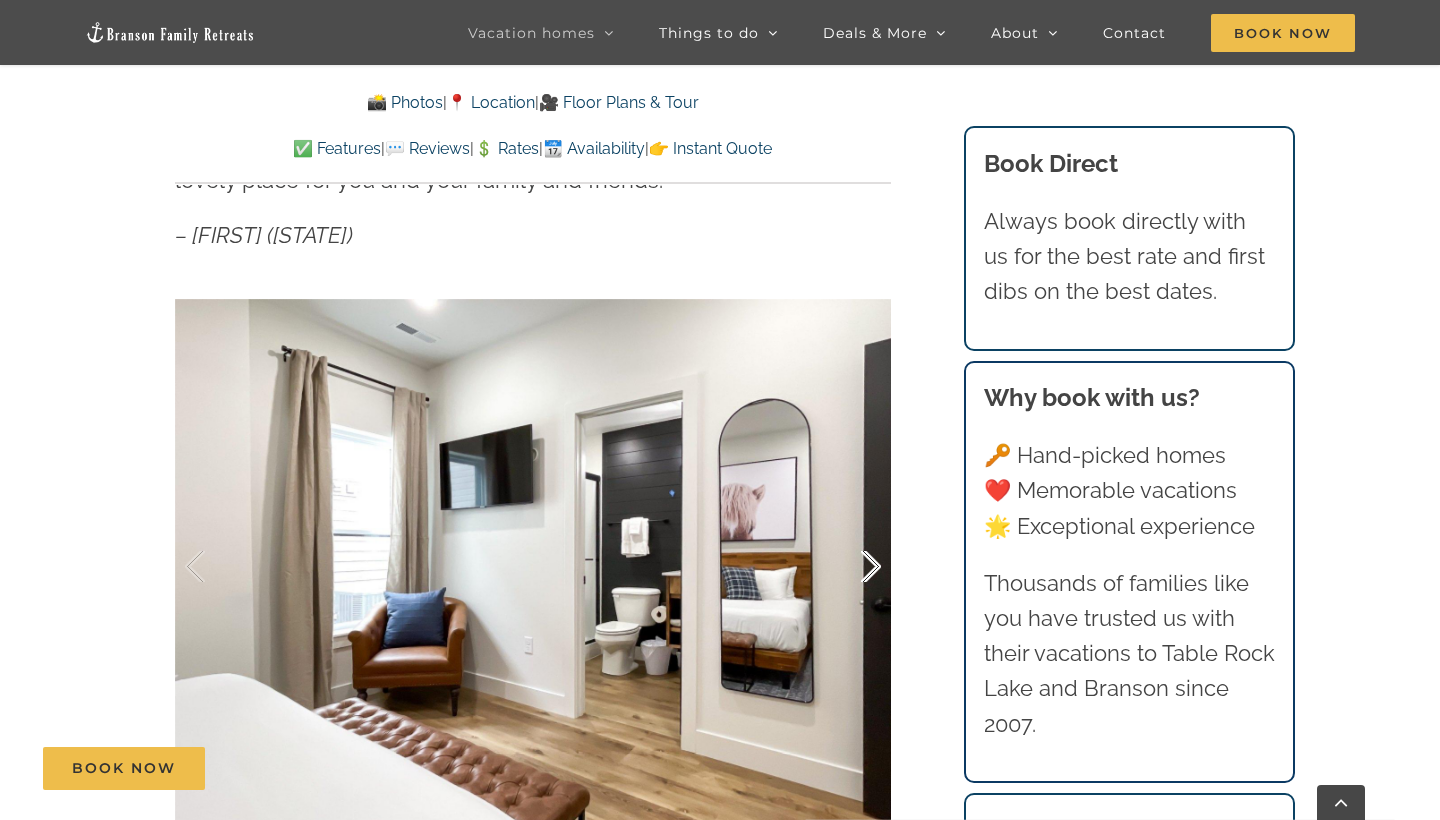 click at bounding box center [850, 567] 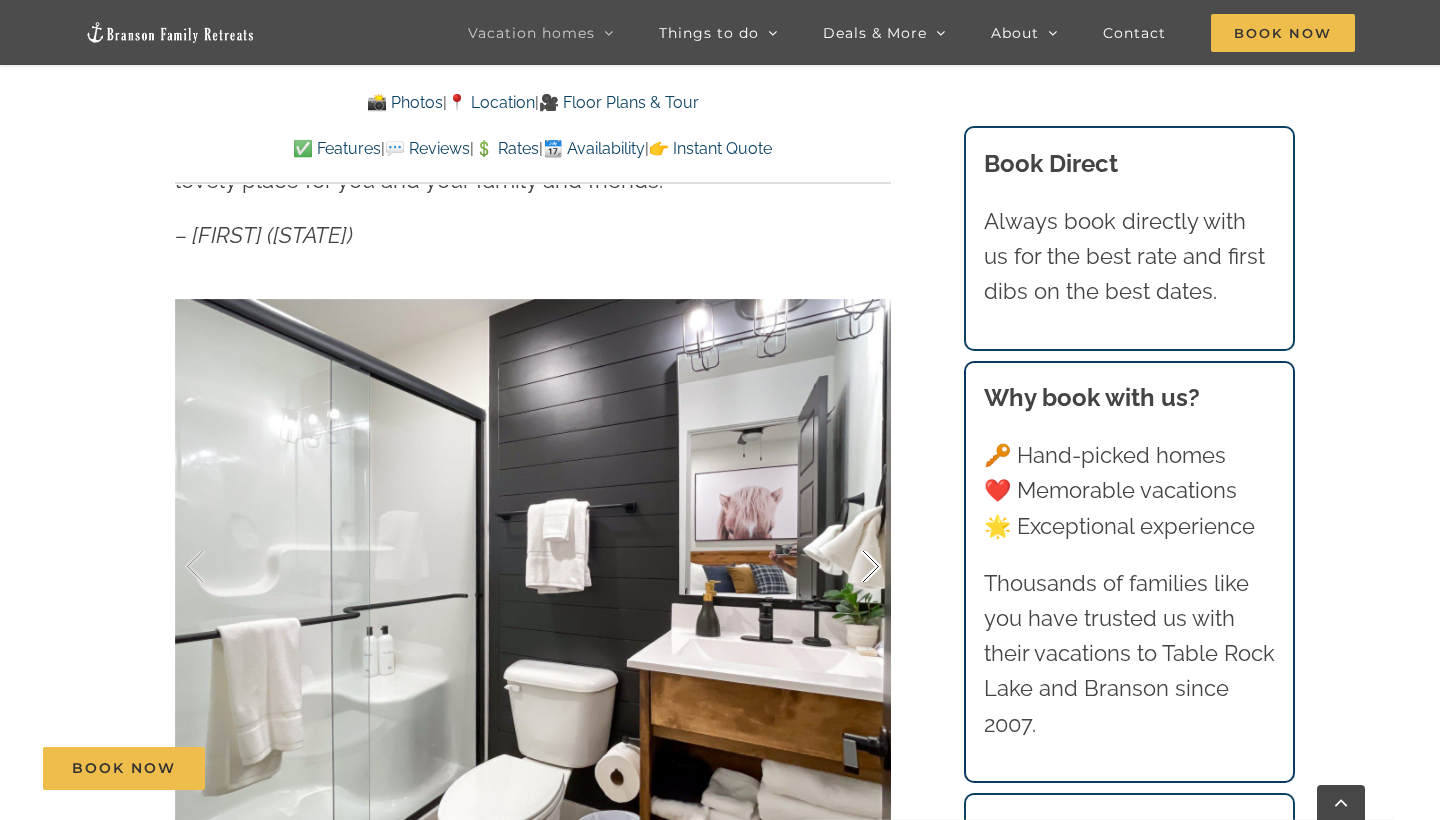click at bounding box center (850, 567) 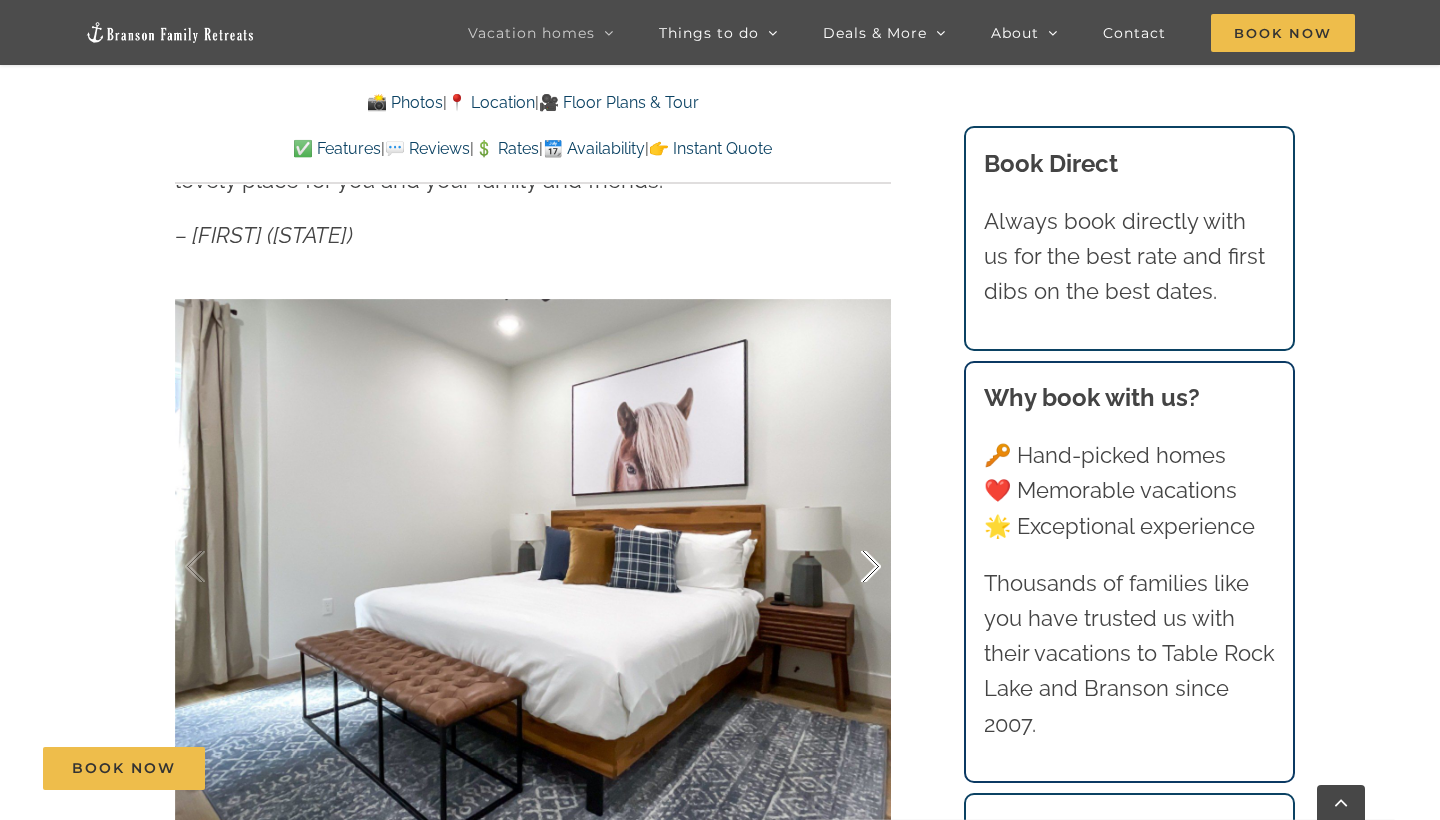 click at bounding box center [850, 567] 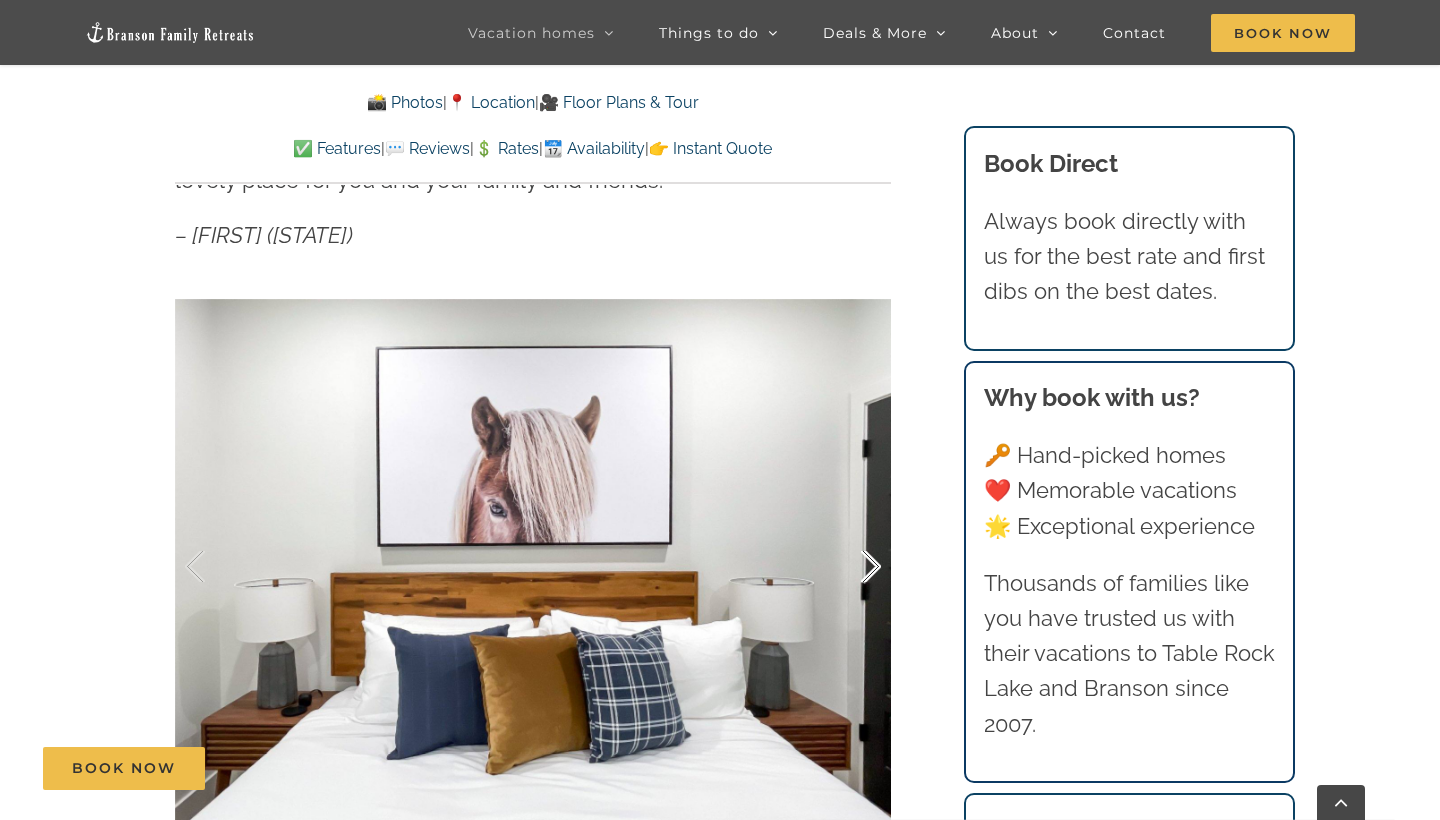 click at bounding box center (850, 567) 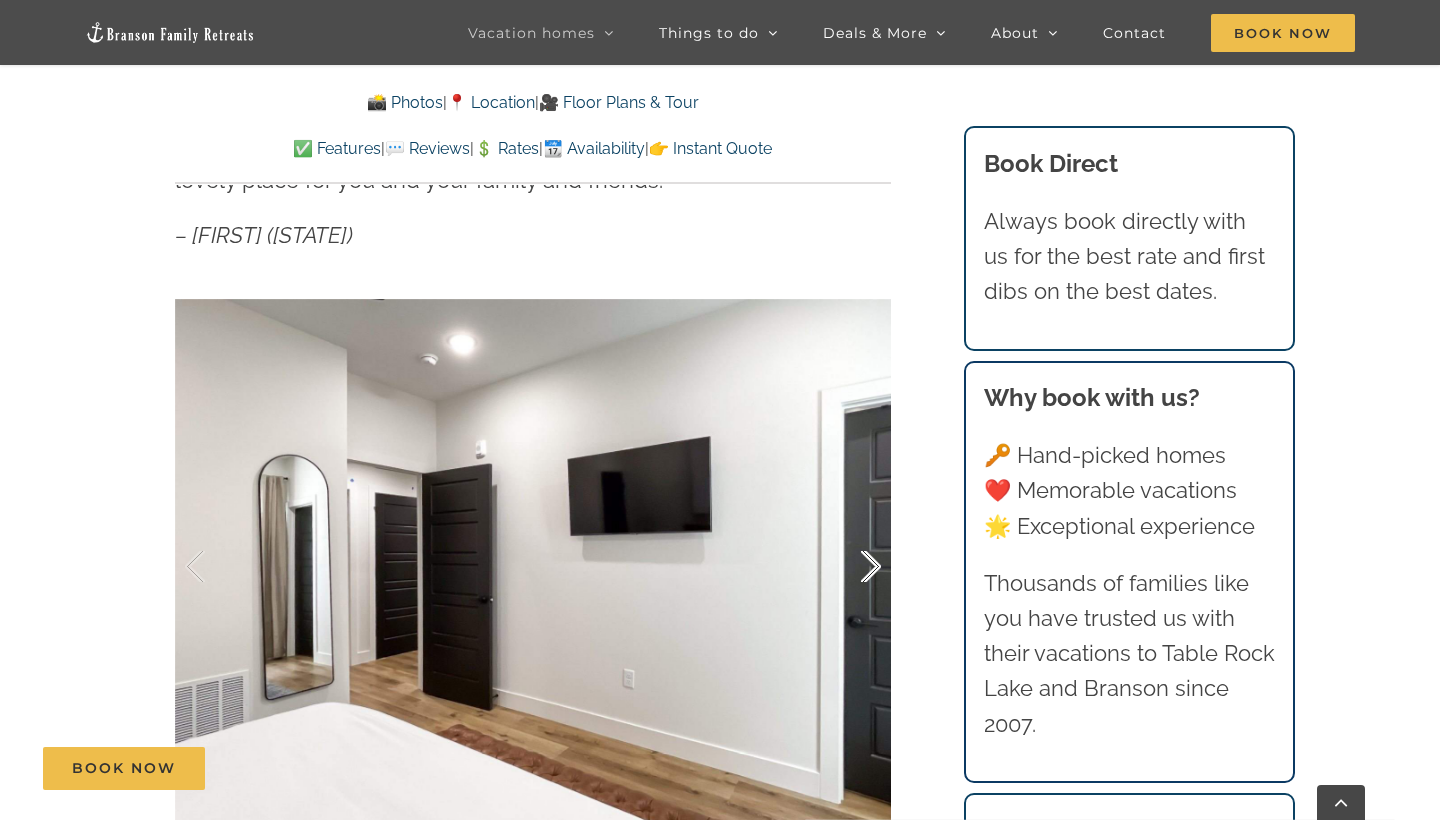click at bounding box center [850, 567] 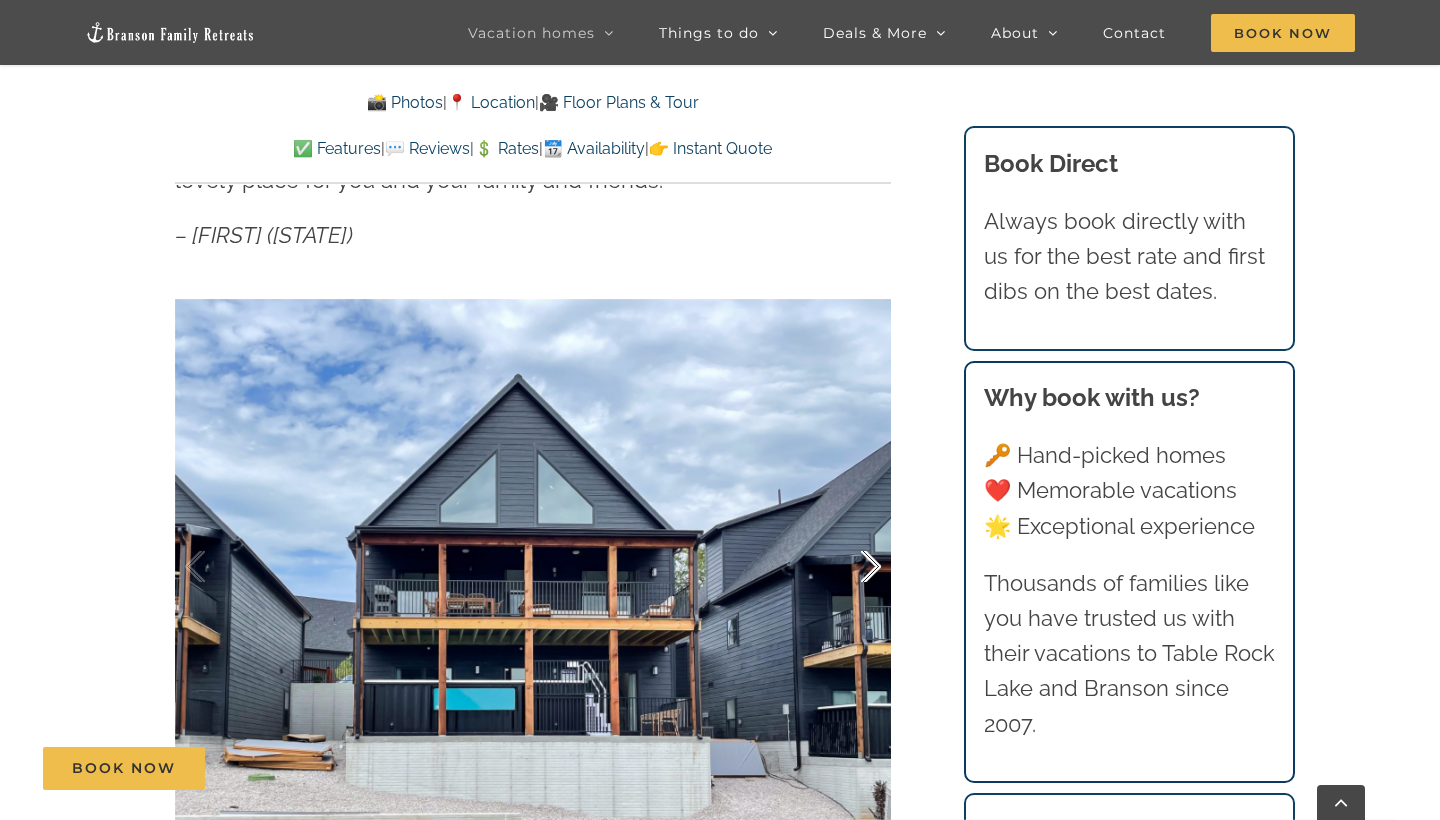 click at bounding box center [850, 567] 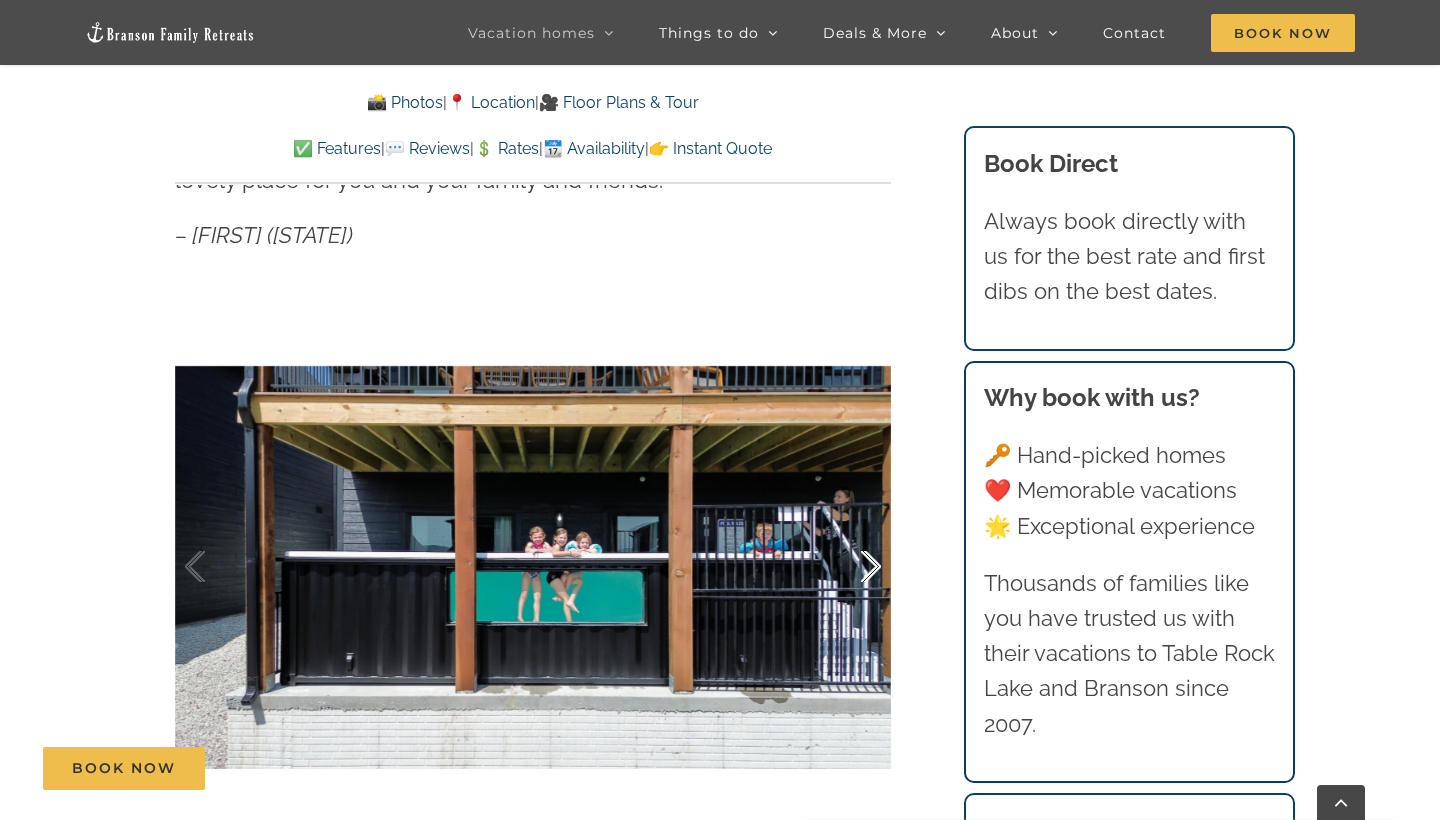click at bounding box center (850, 567) 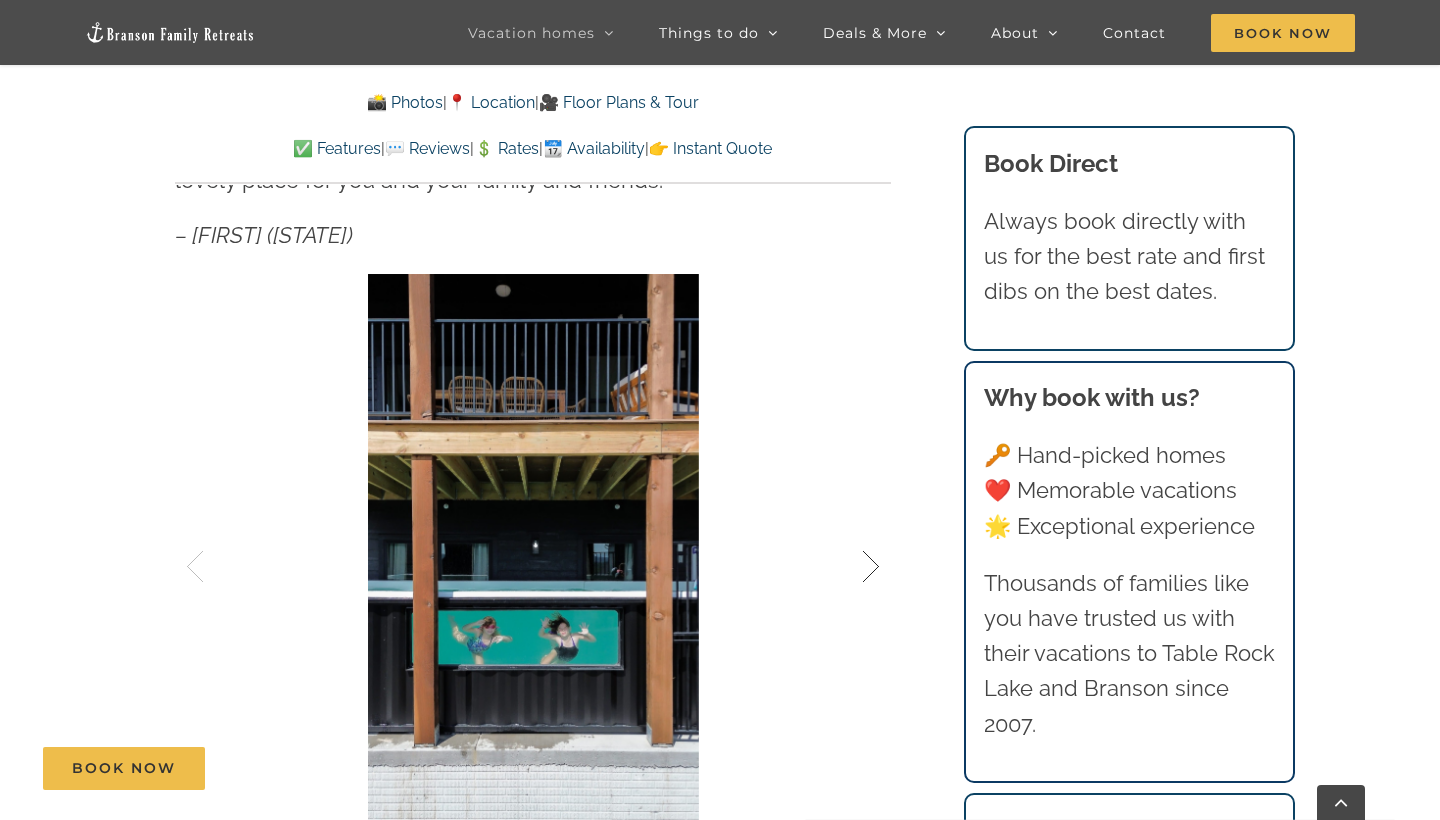 click at bounding box center (850, 567) 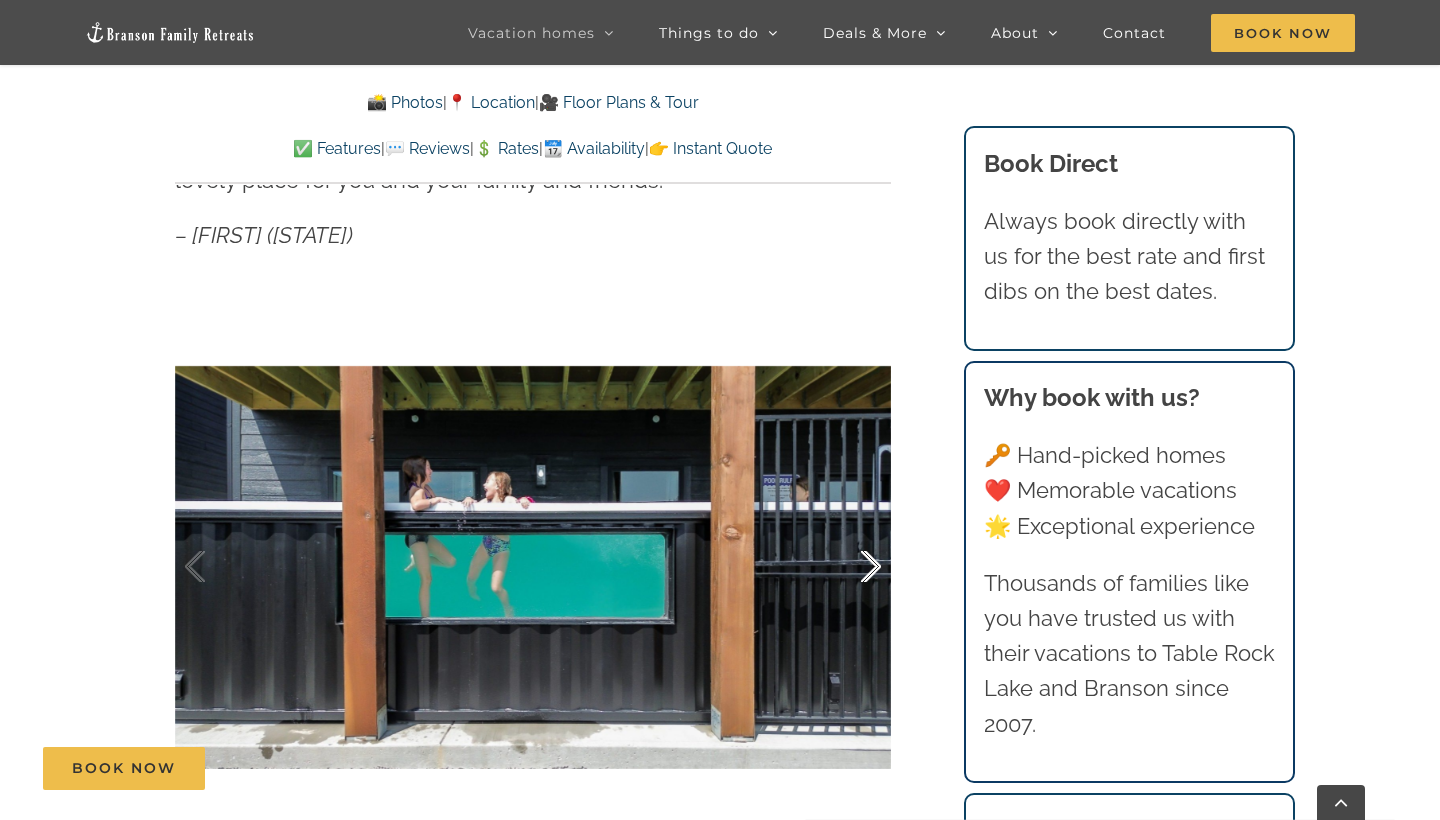 click at bounding box center [850, 567] 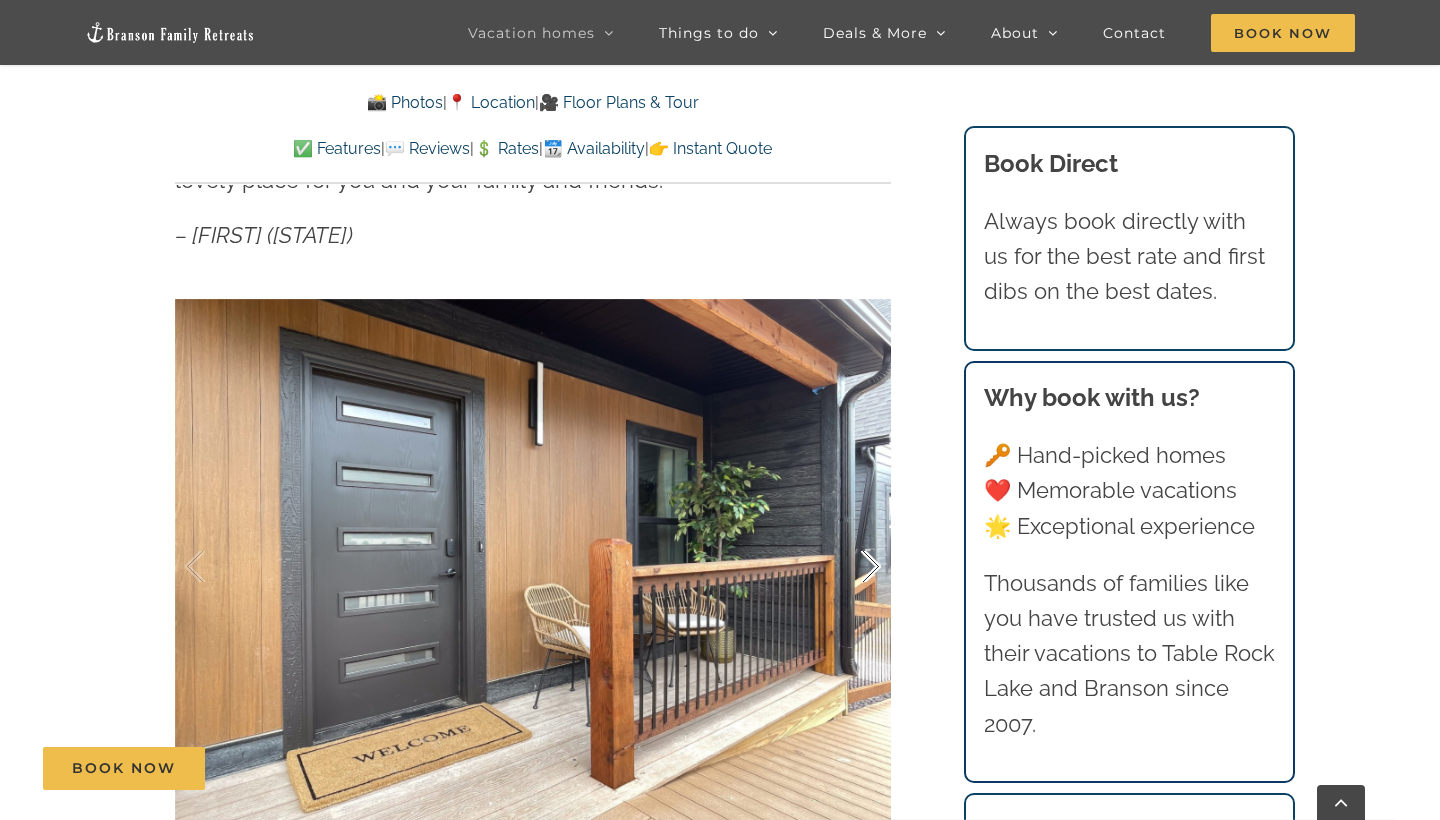click at bounding box center [850, 567] 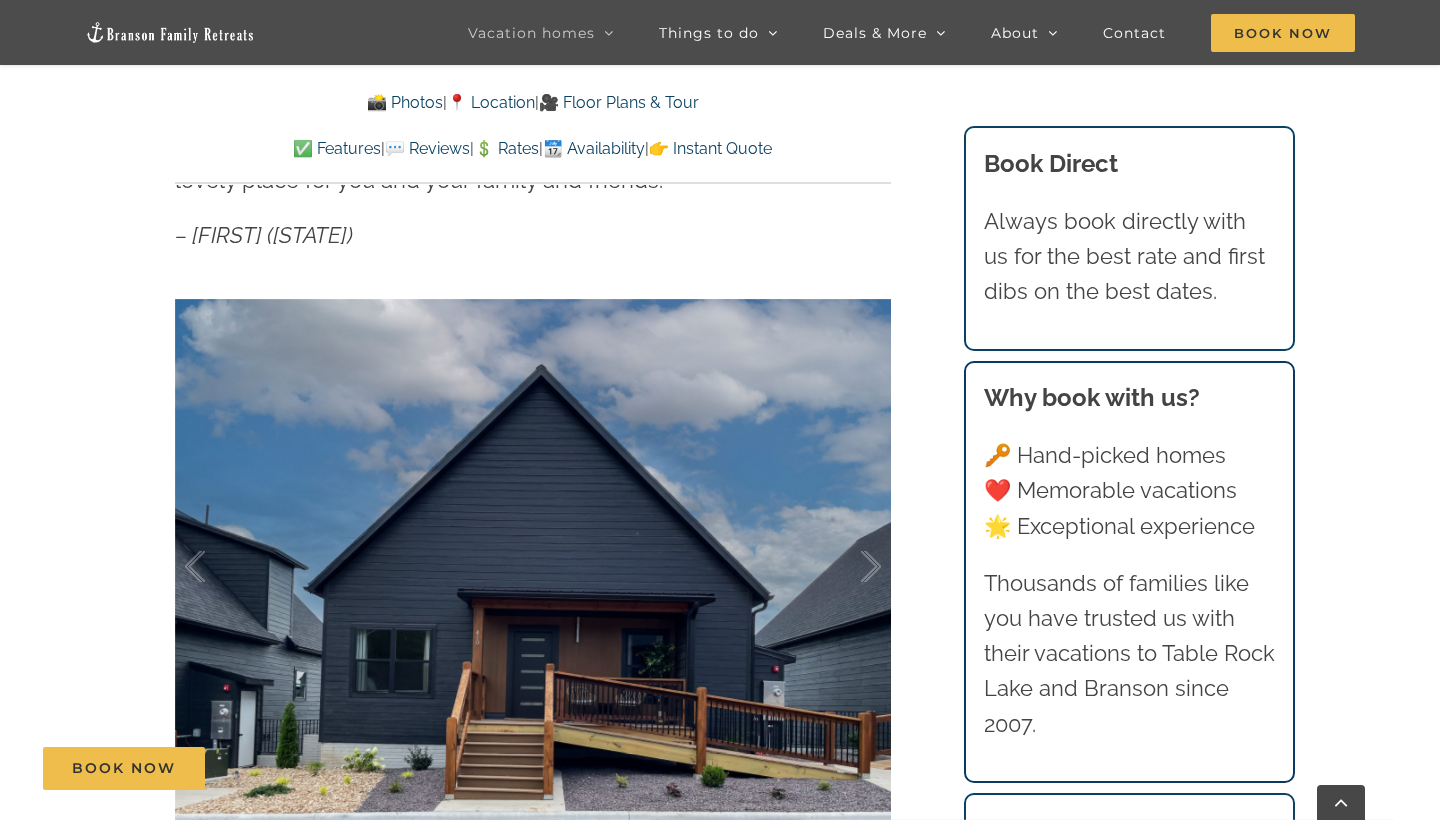 click on "👉 Instant Quote" at bounding box center [710, 148] 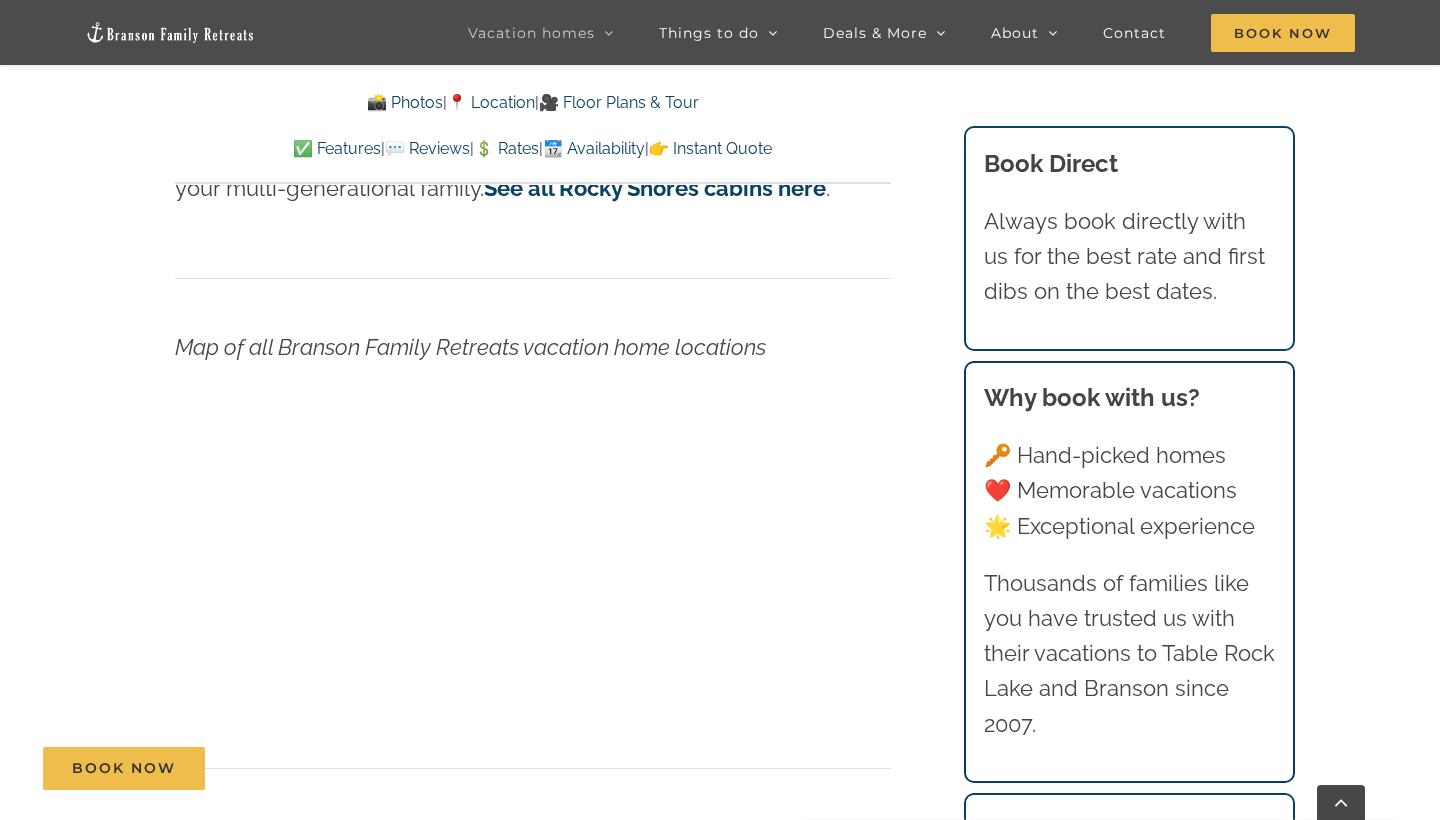 scroll, scrollTop: 6506, scrollLeft: 0, axis: vertical 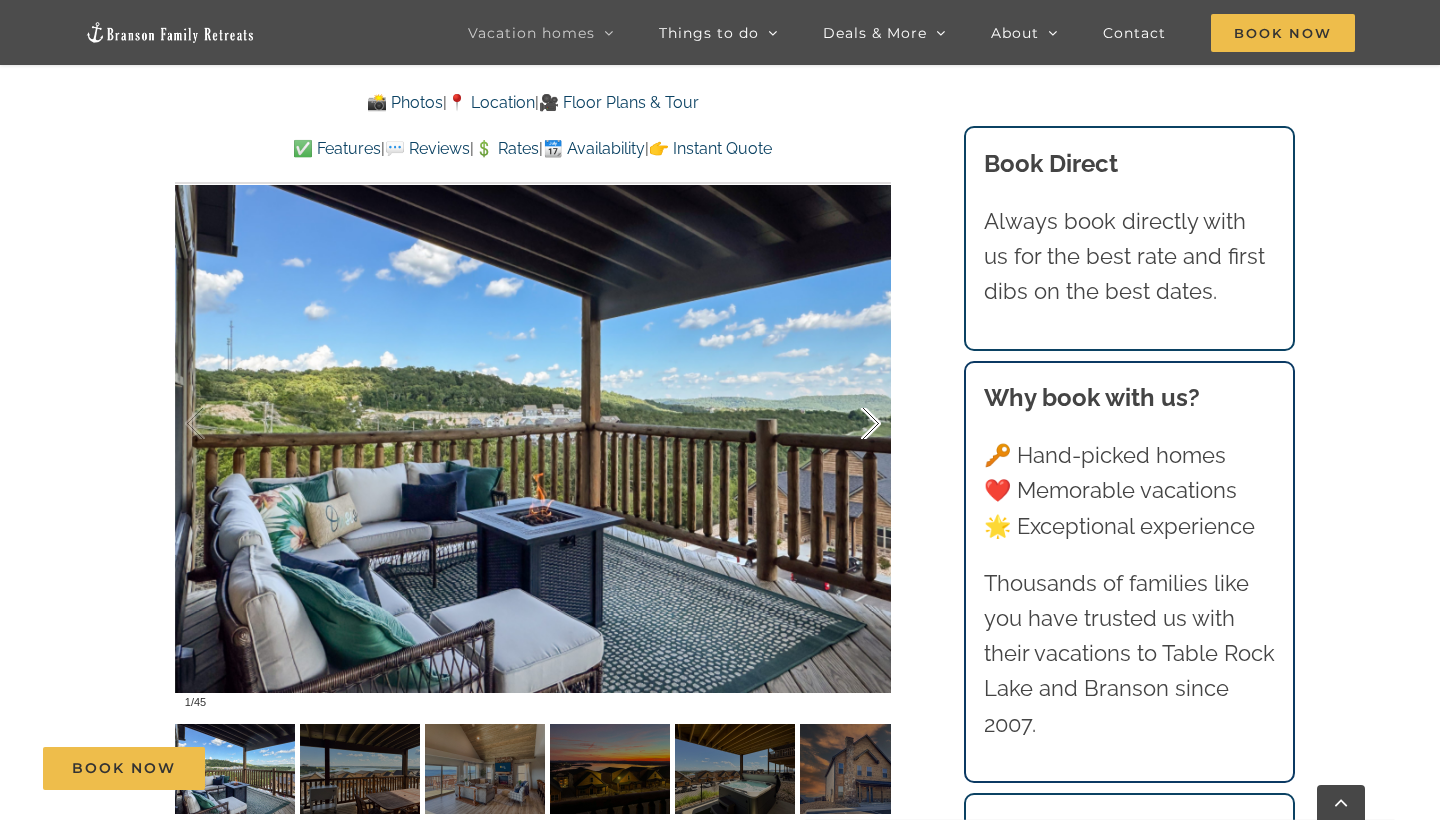 click at bounding box center (850, 424) 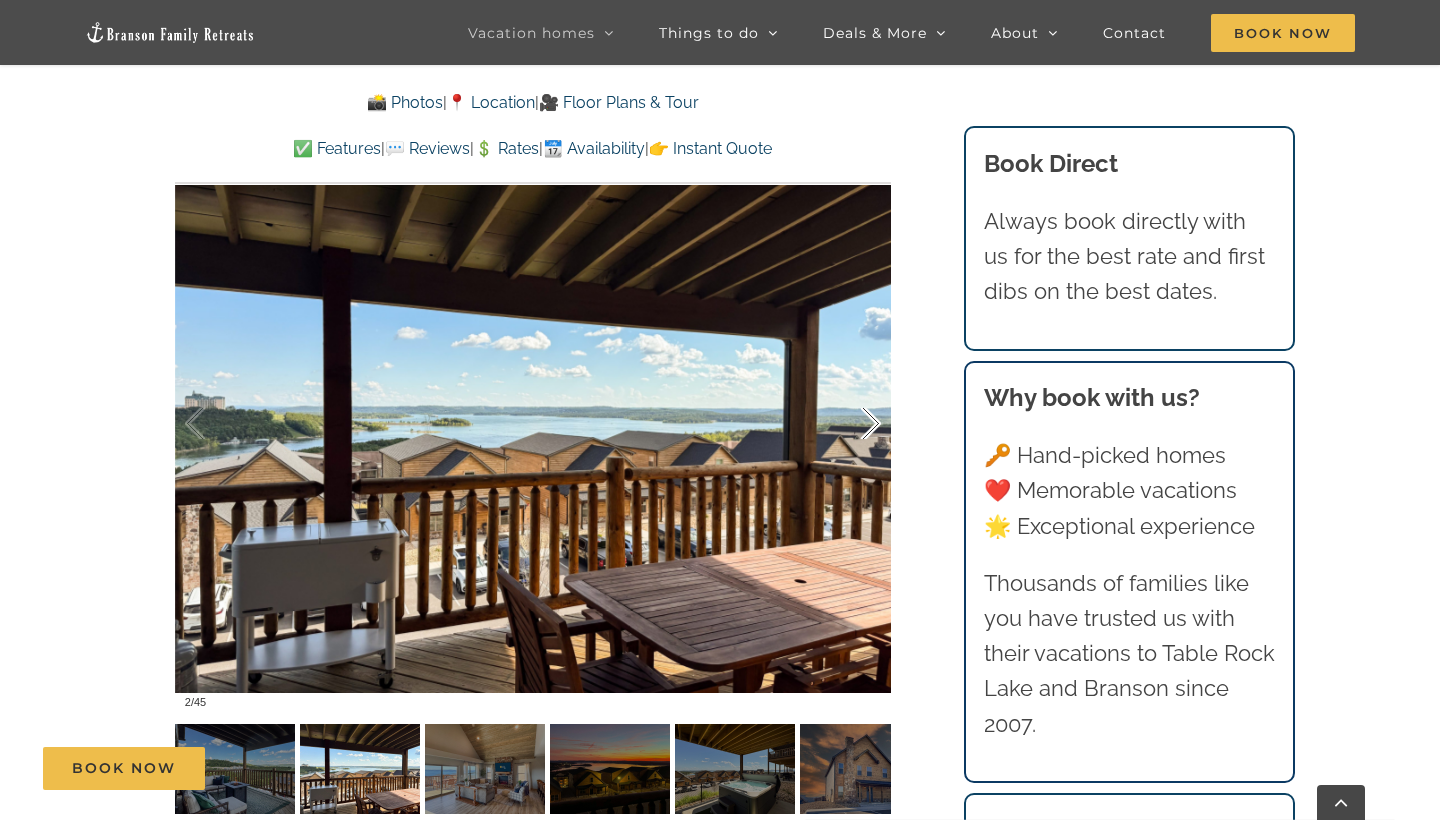 click at bounding box center [850, 424] 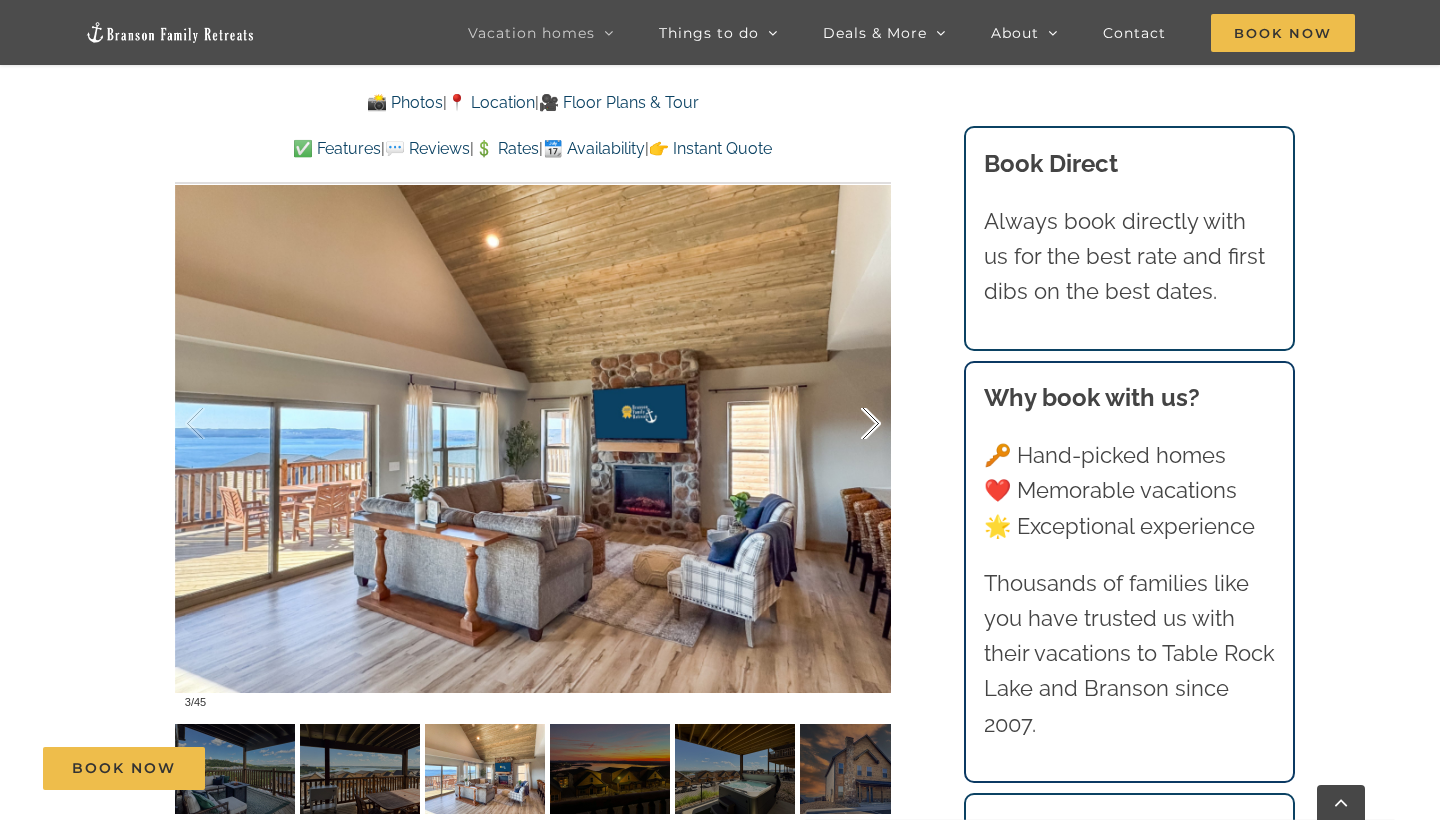 click at bounding box center (850, 424) 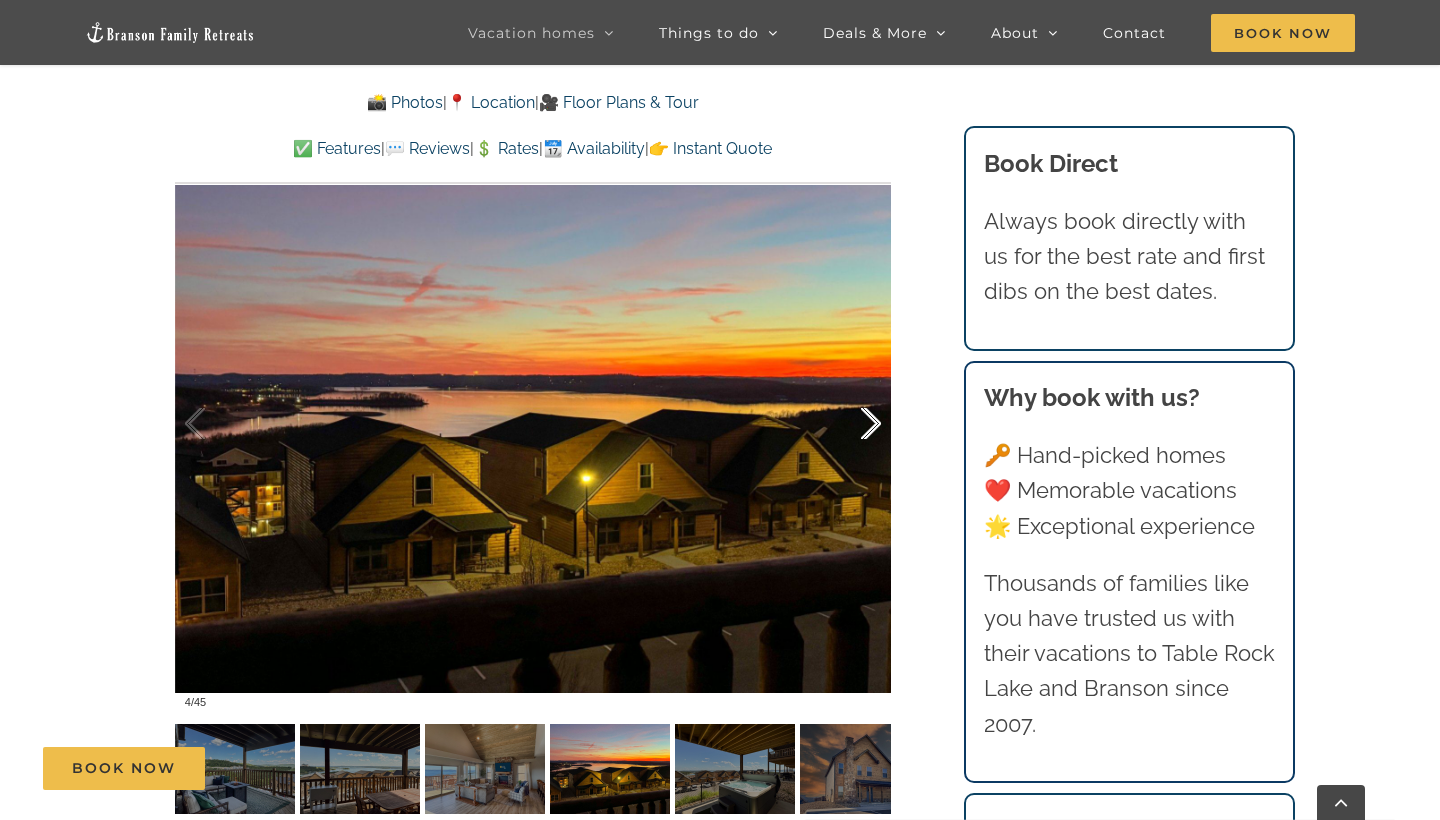 click at bounding box center (850, 424) 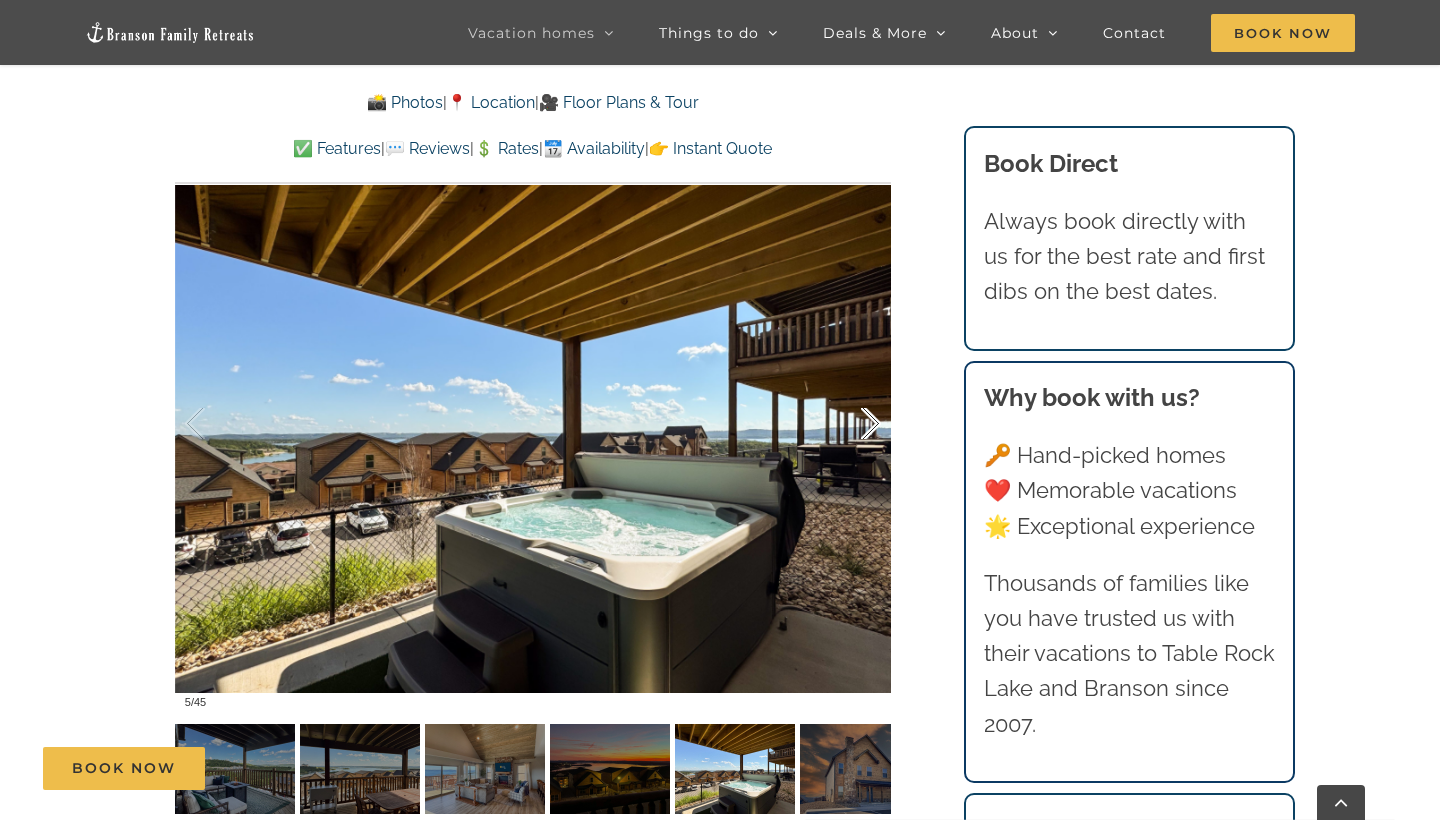 click at bounding box center (850, 424) 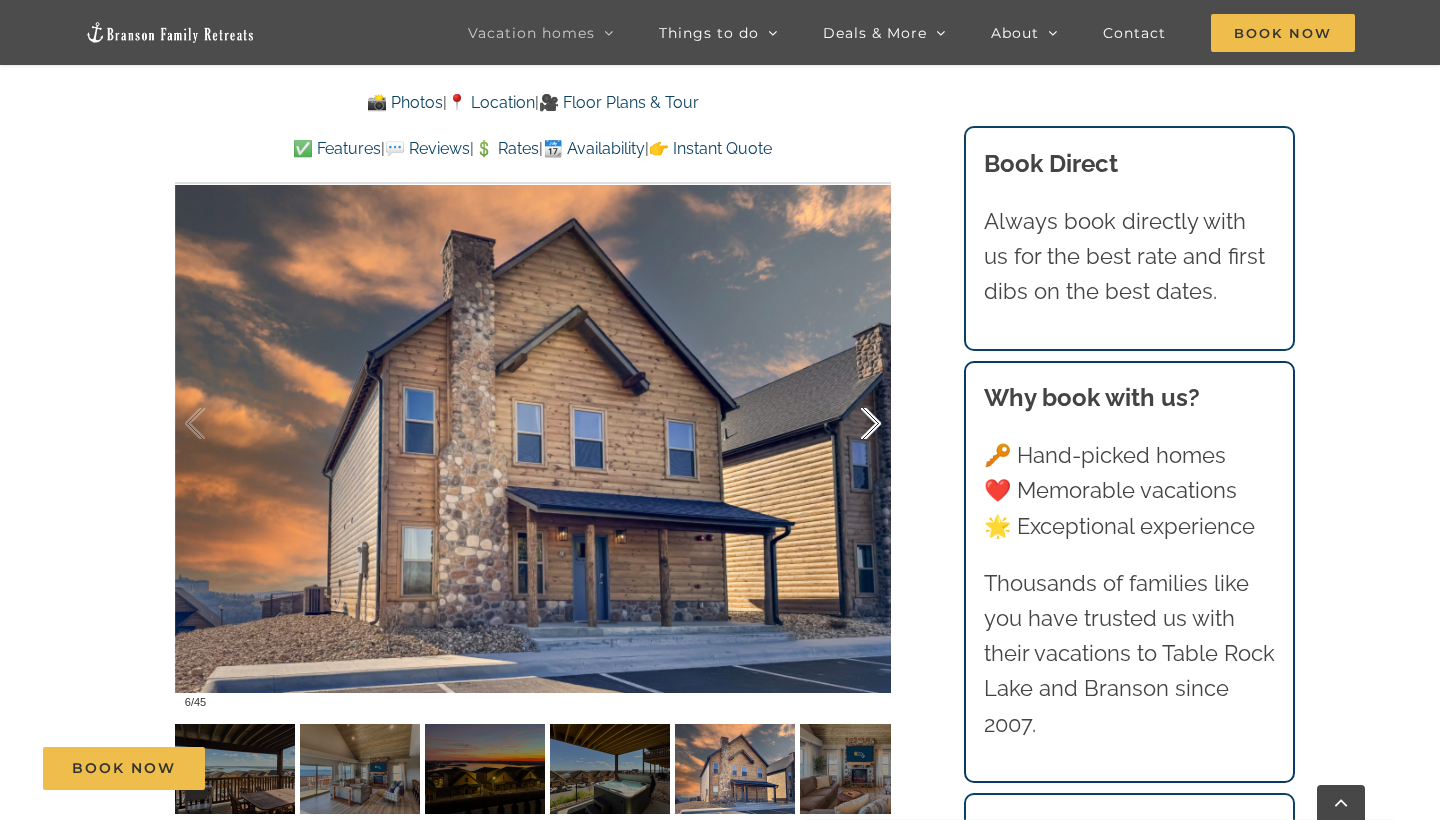 click at bounding box center (850, 424) 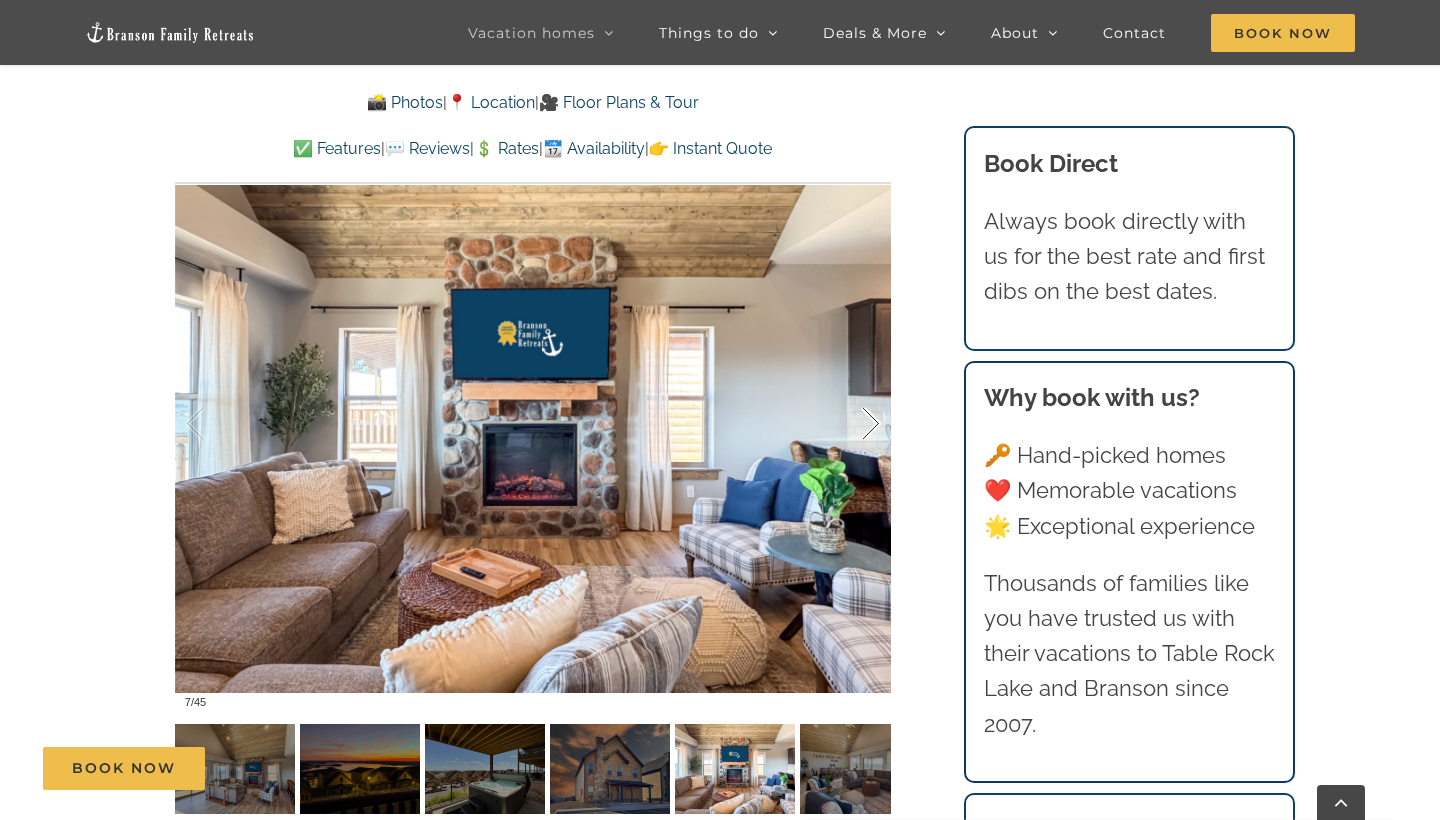 click at bounding box center [850, 424] 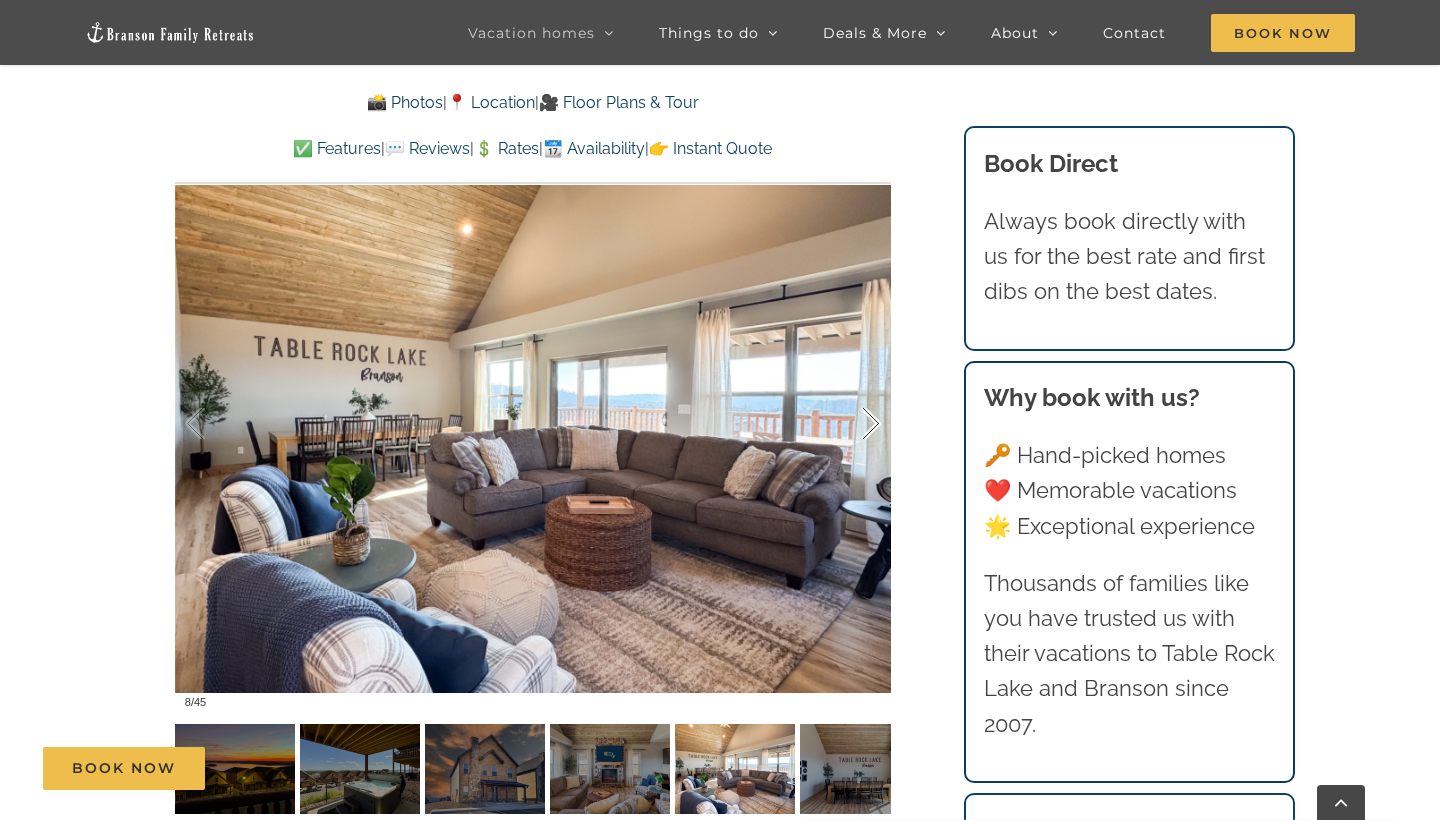 click at bounding box center (850, 424) 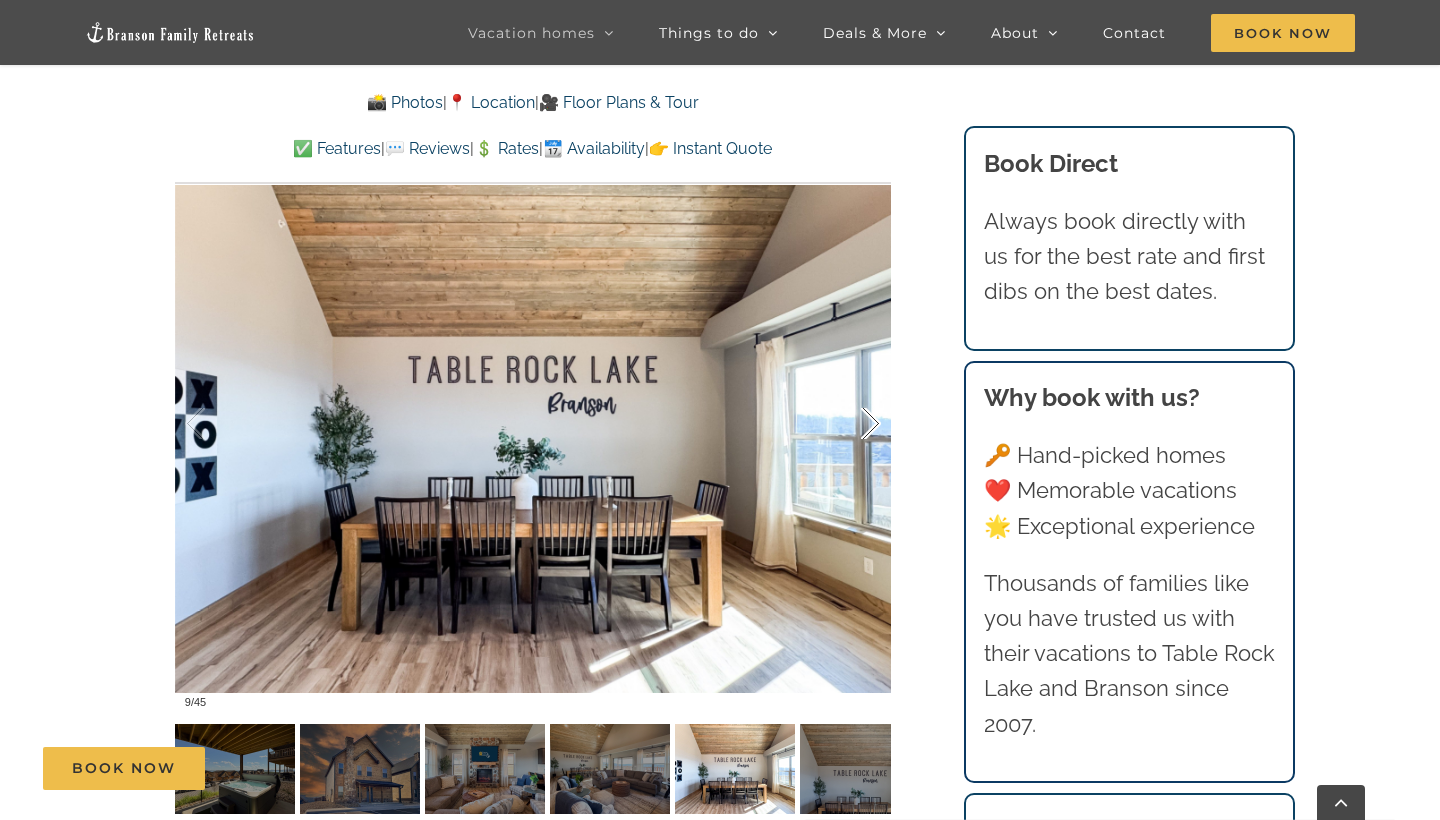click at bounding box center (850, 424) 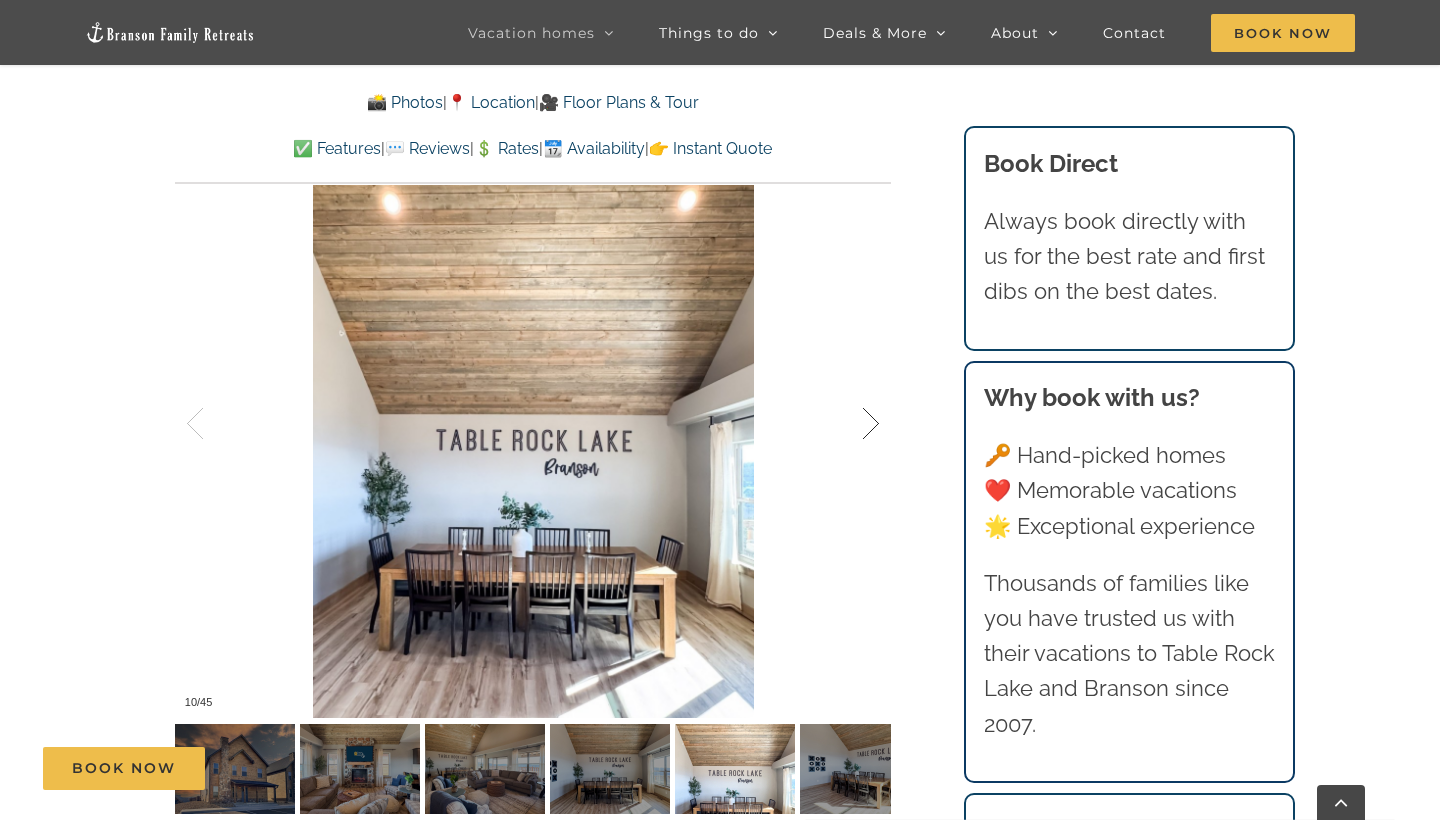 click at bounding box center [850, 424] 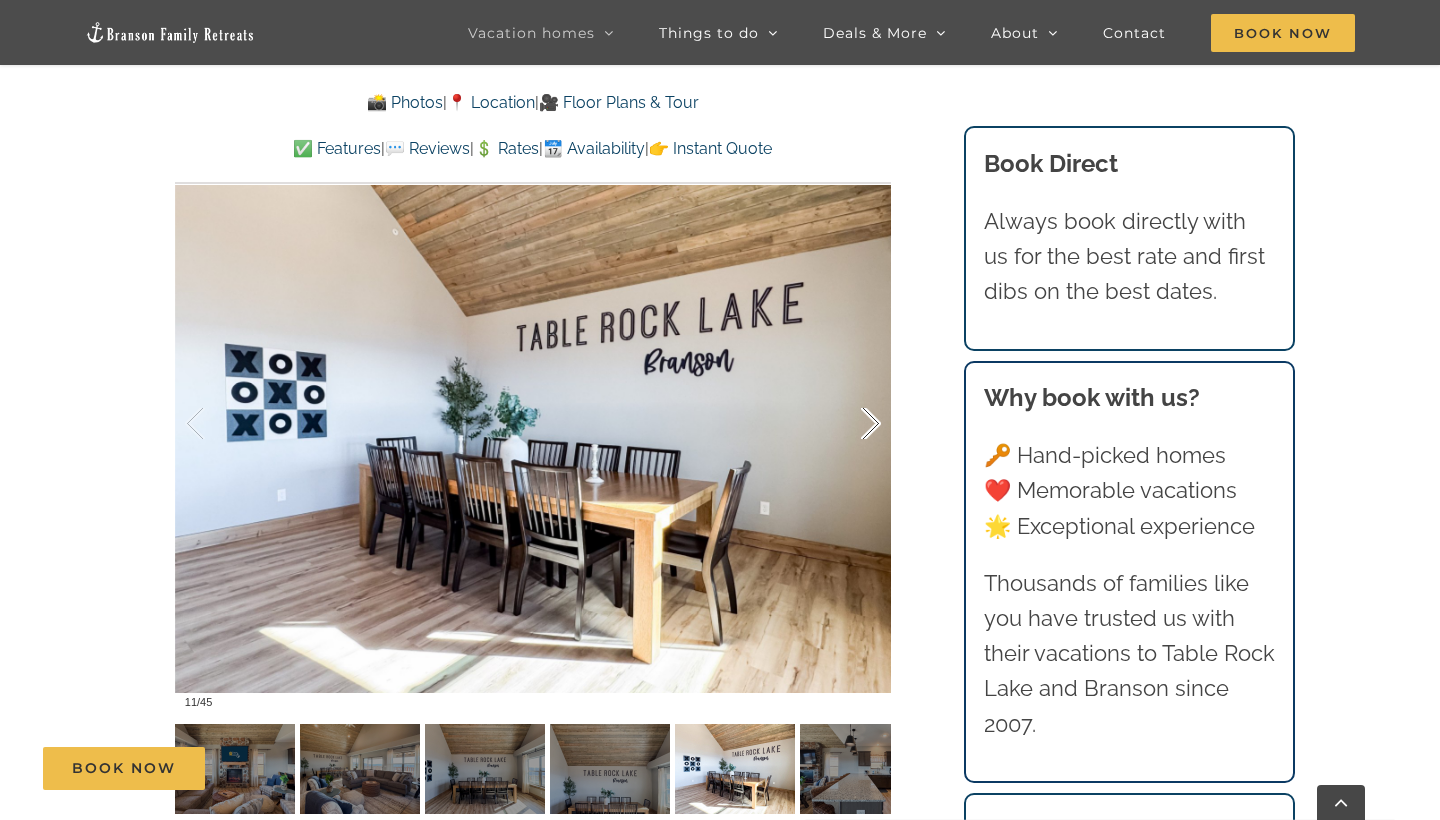 click at bounding box center [850, 424] 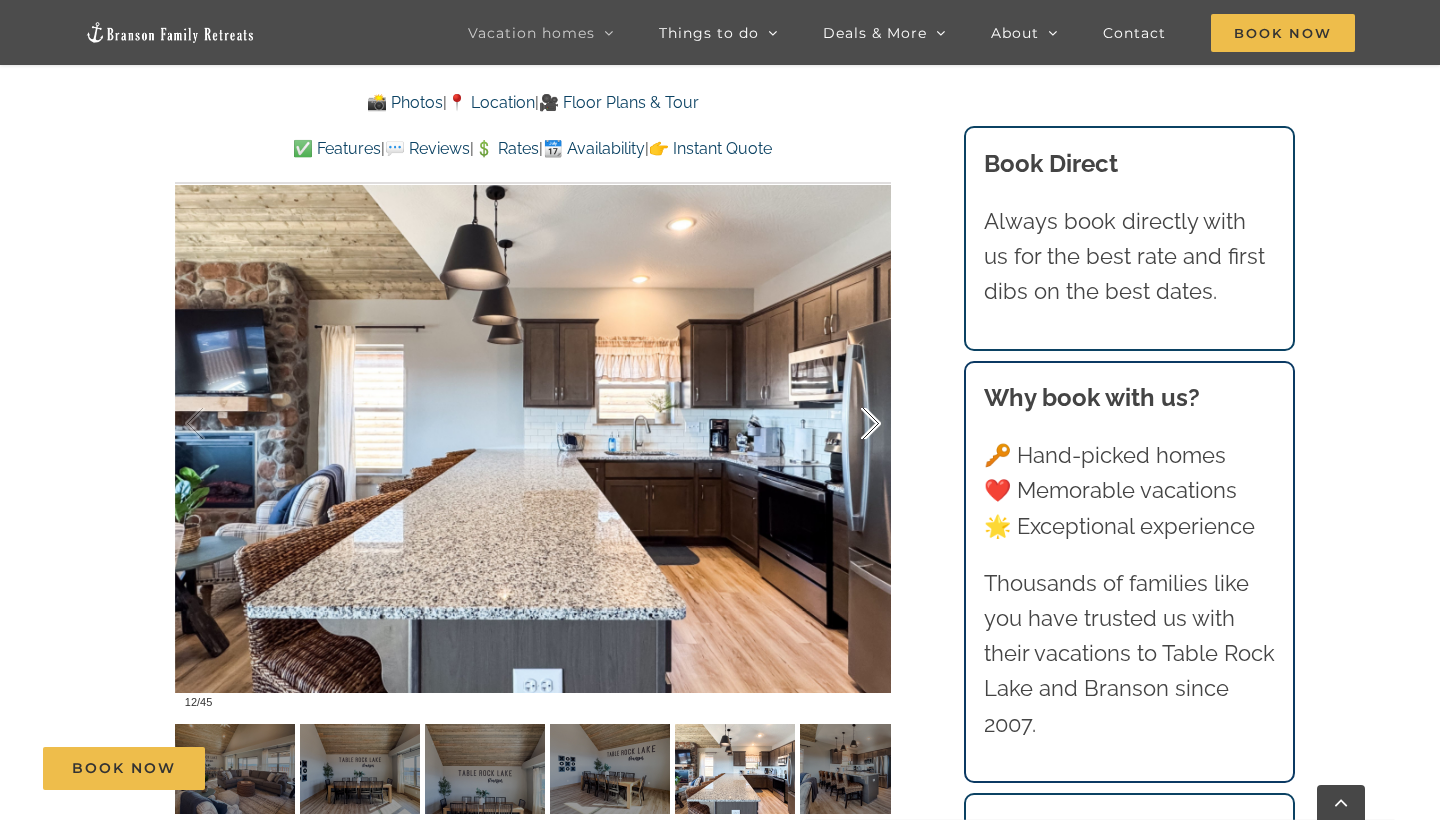 click at bounding box center [850, 424] 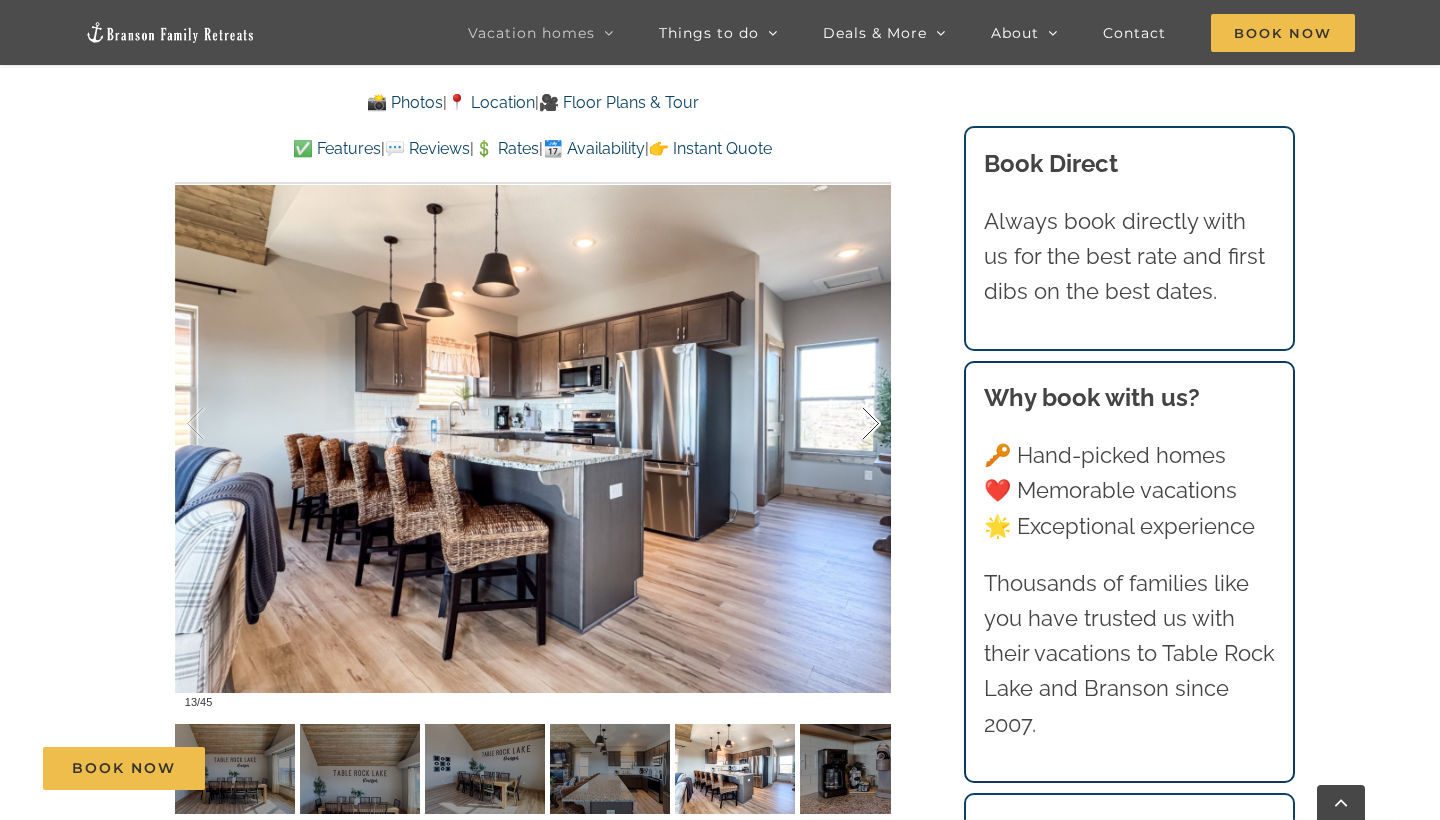 click at bounding box center [850, 424] 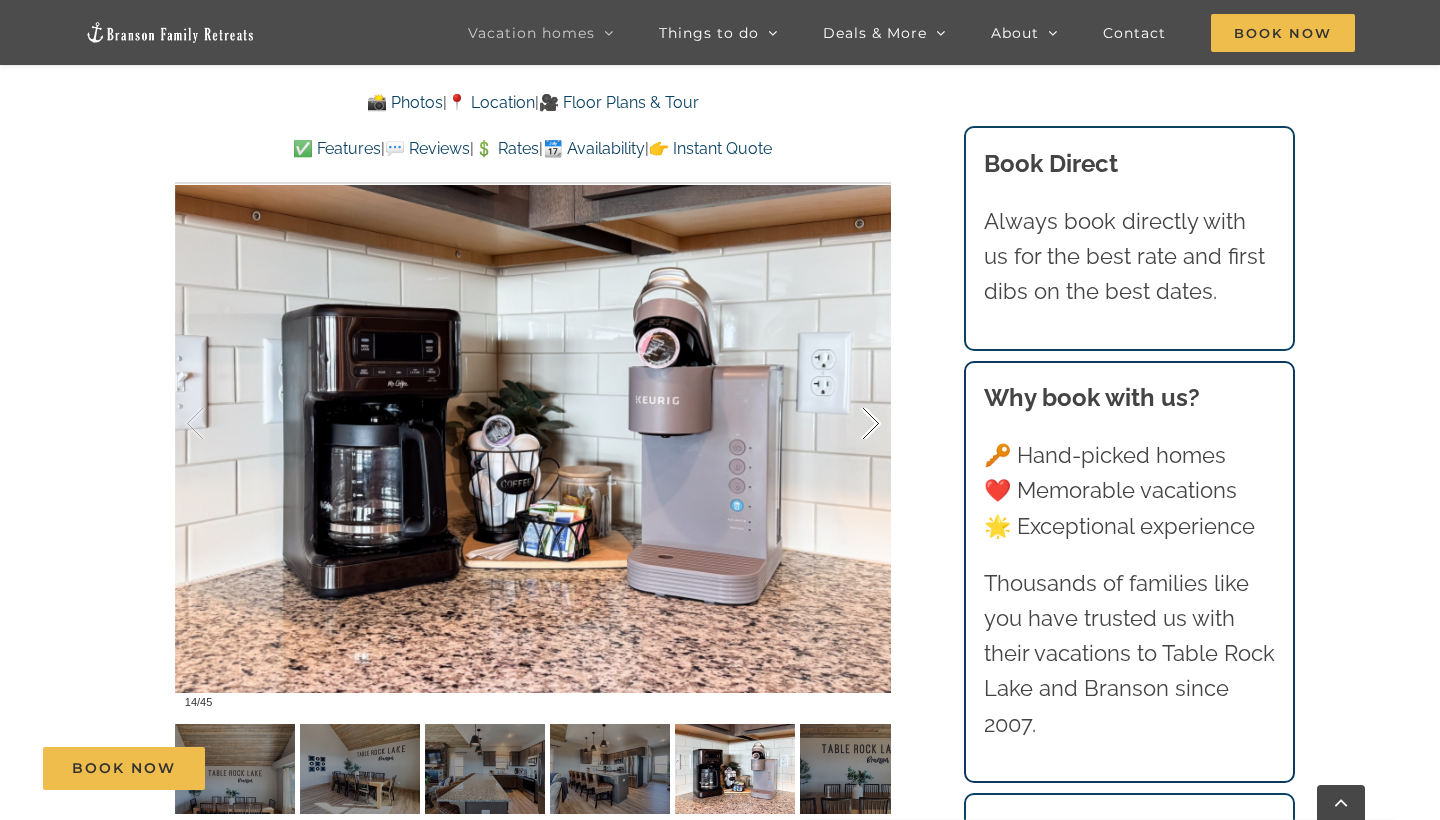 click at bounding box center [850, 424] 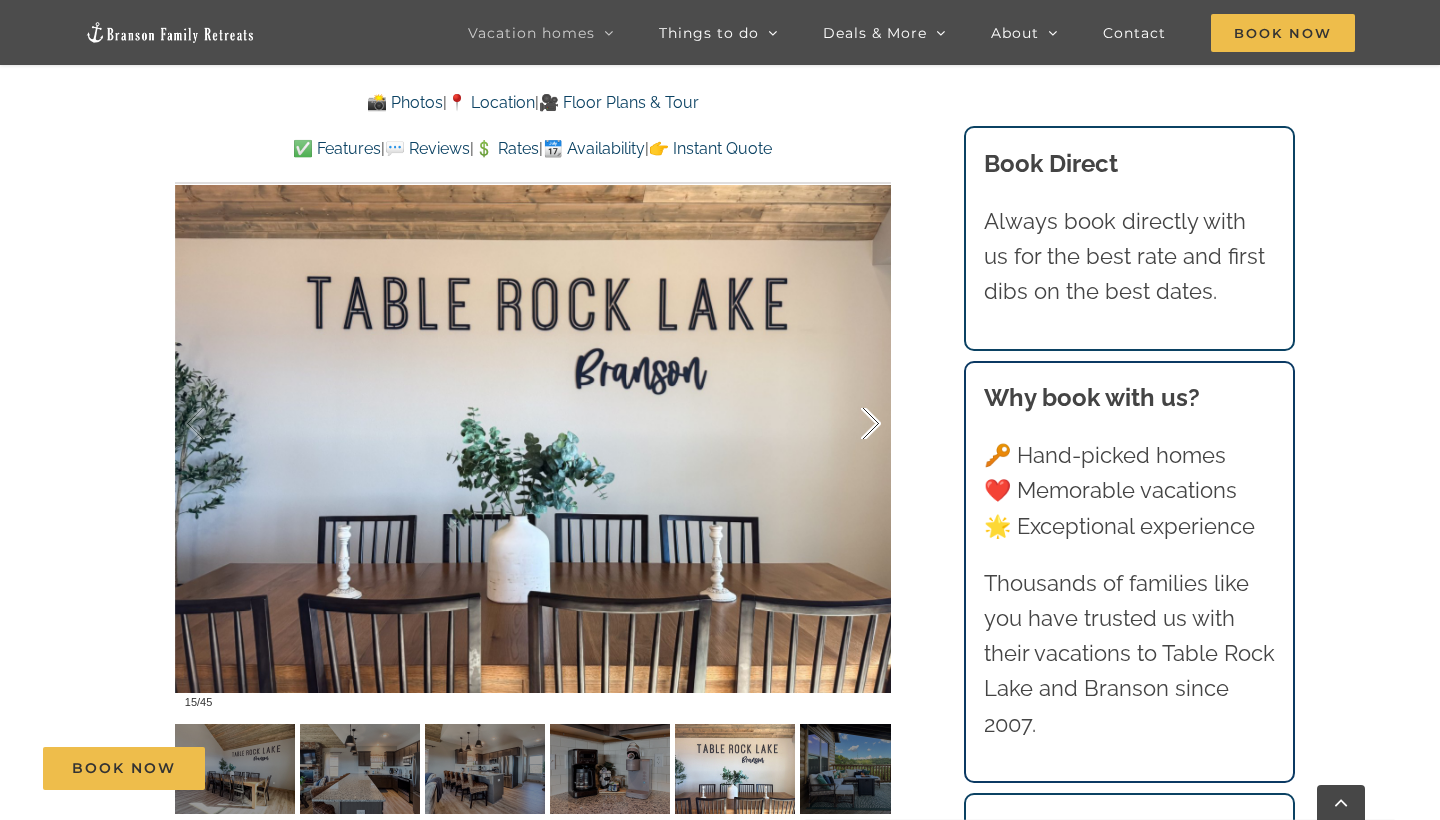click at bounding box center (850, 424) 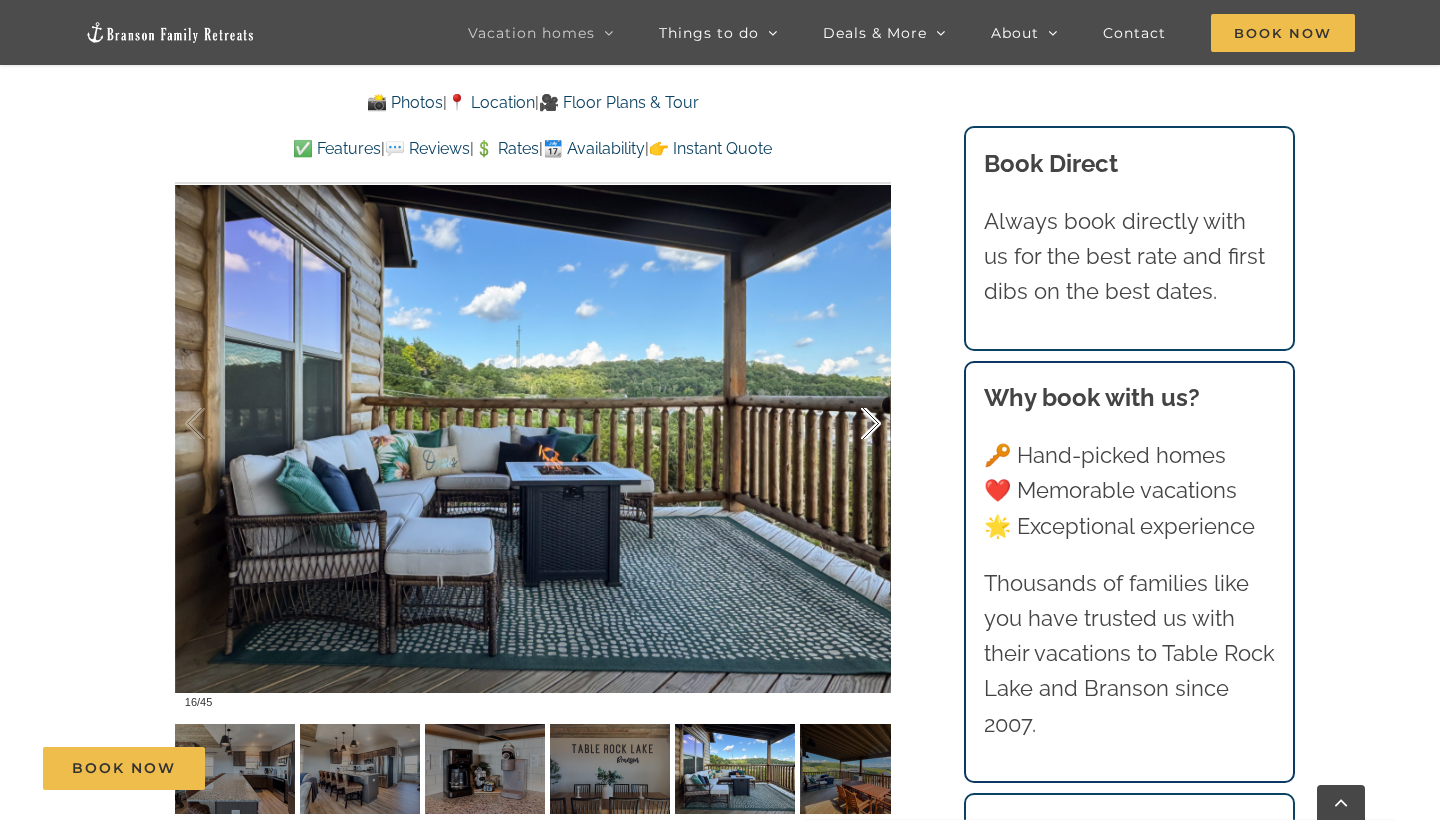 click at bounding box center (850, 424) 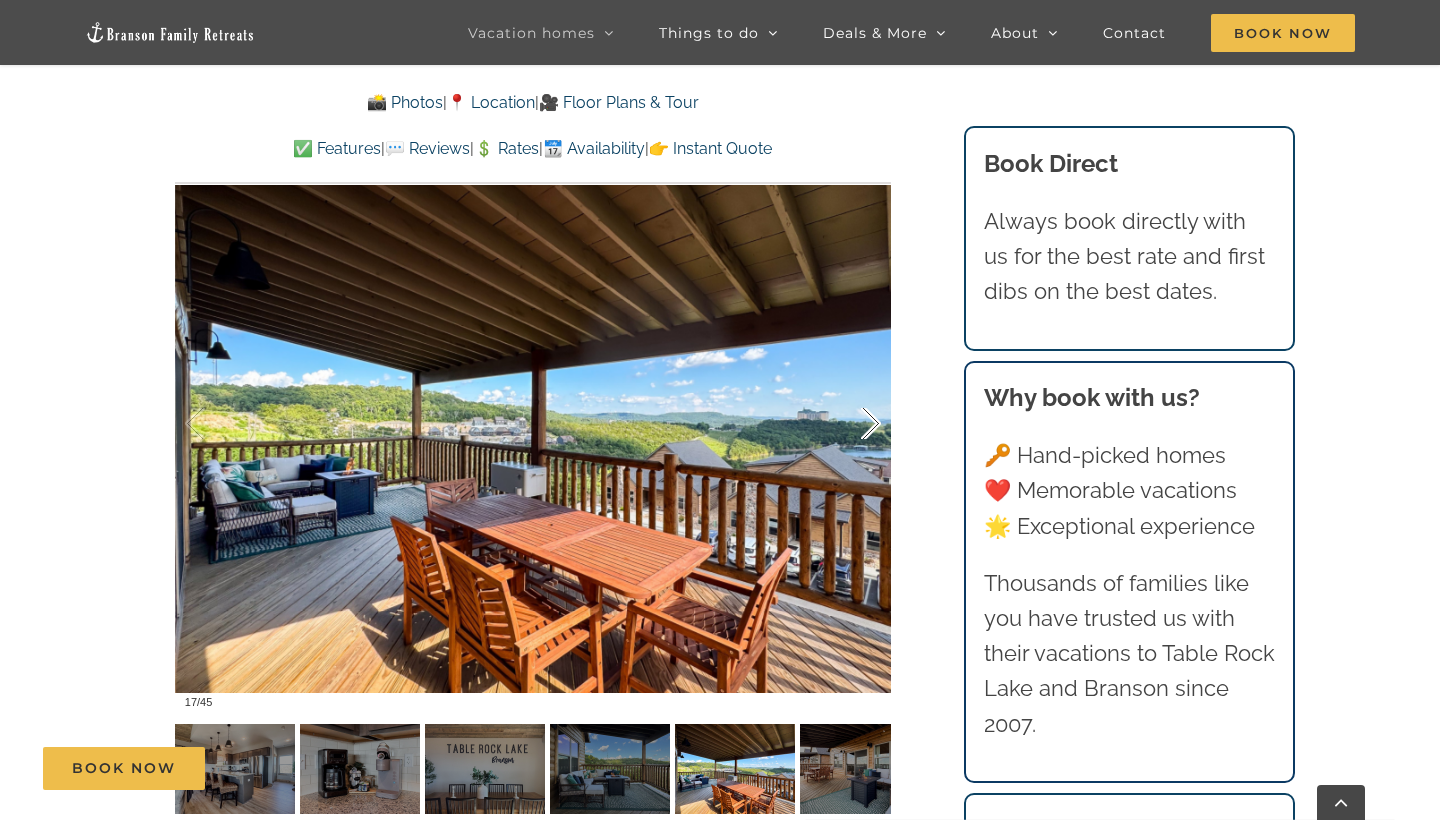 click at bounding box center [850, 424] 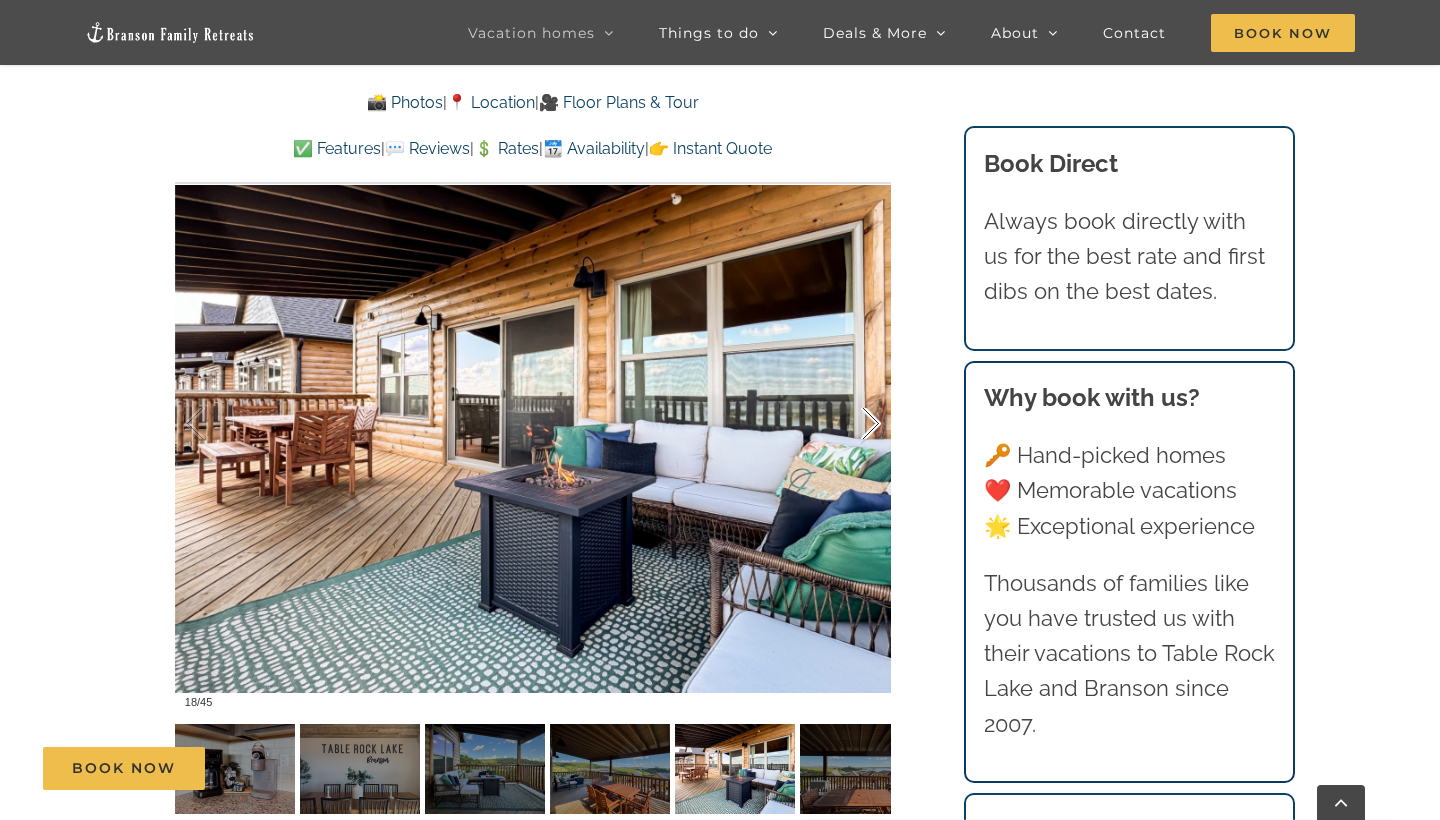 click at bounding box center (850, 424) 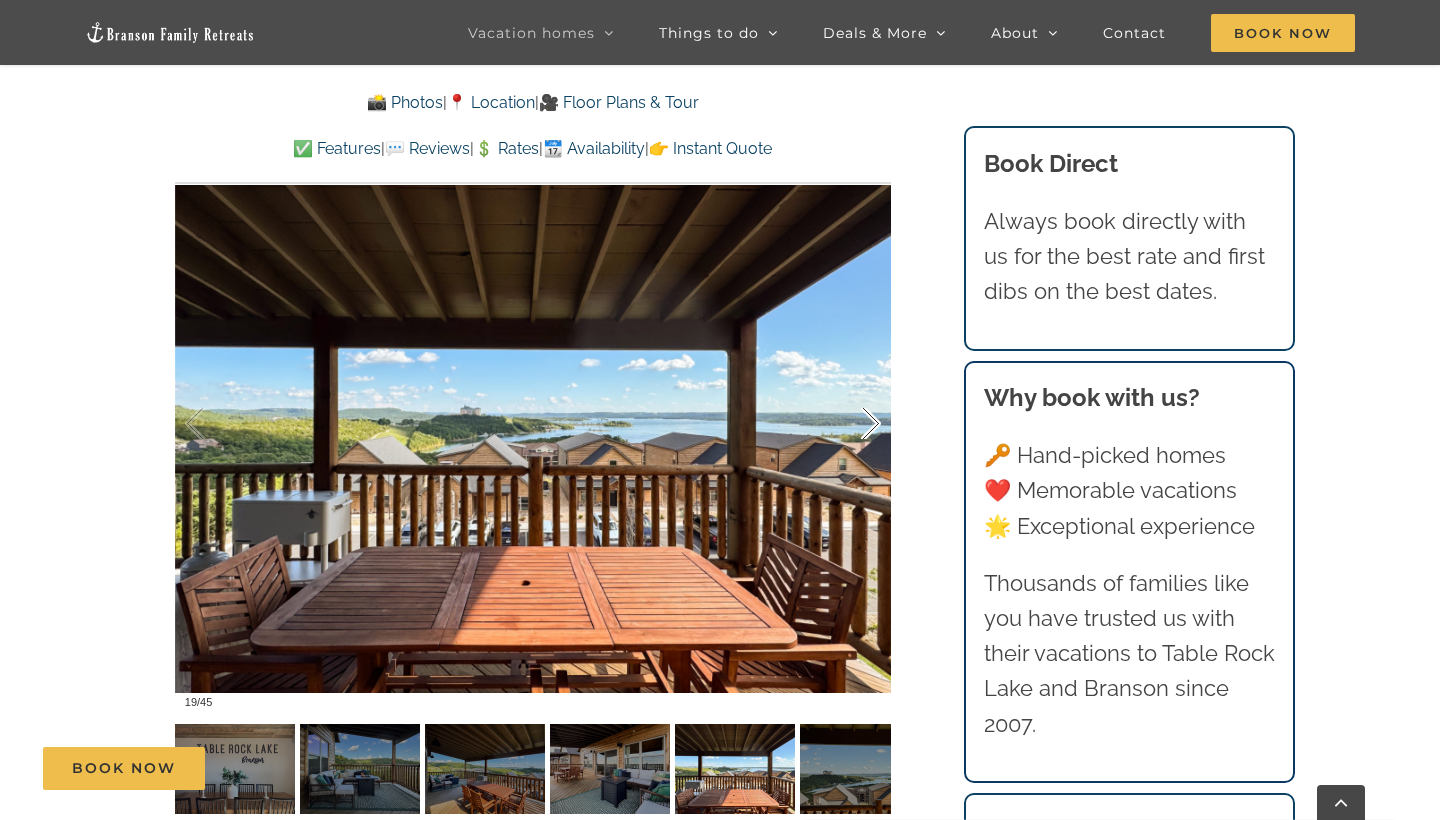 click at bounding box center (850, 424) 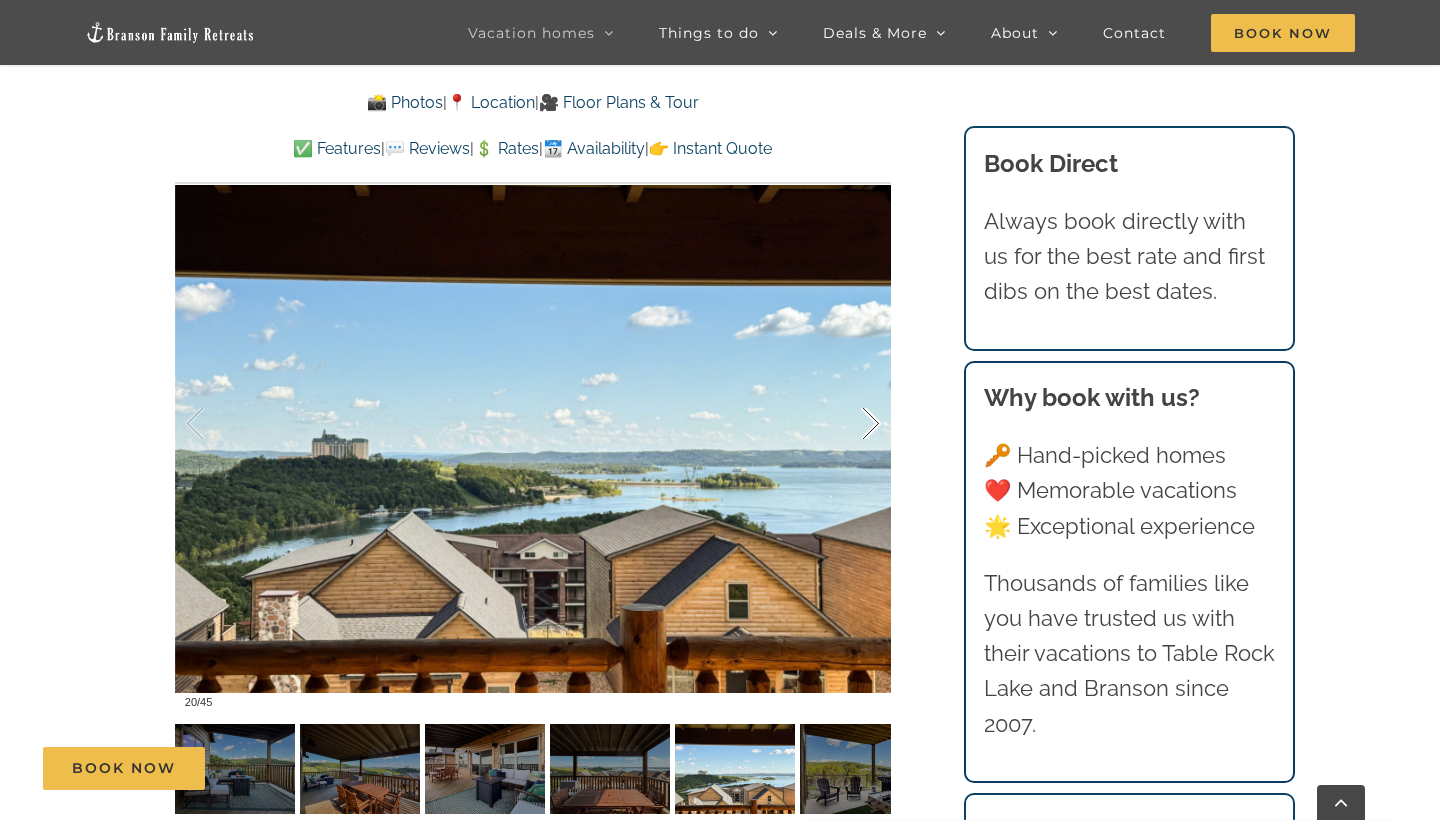 click at bounding box center (850, 424) 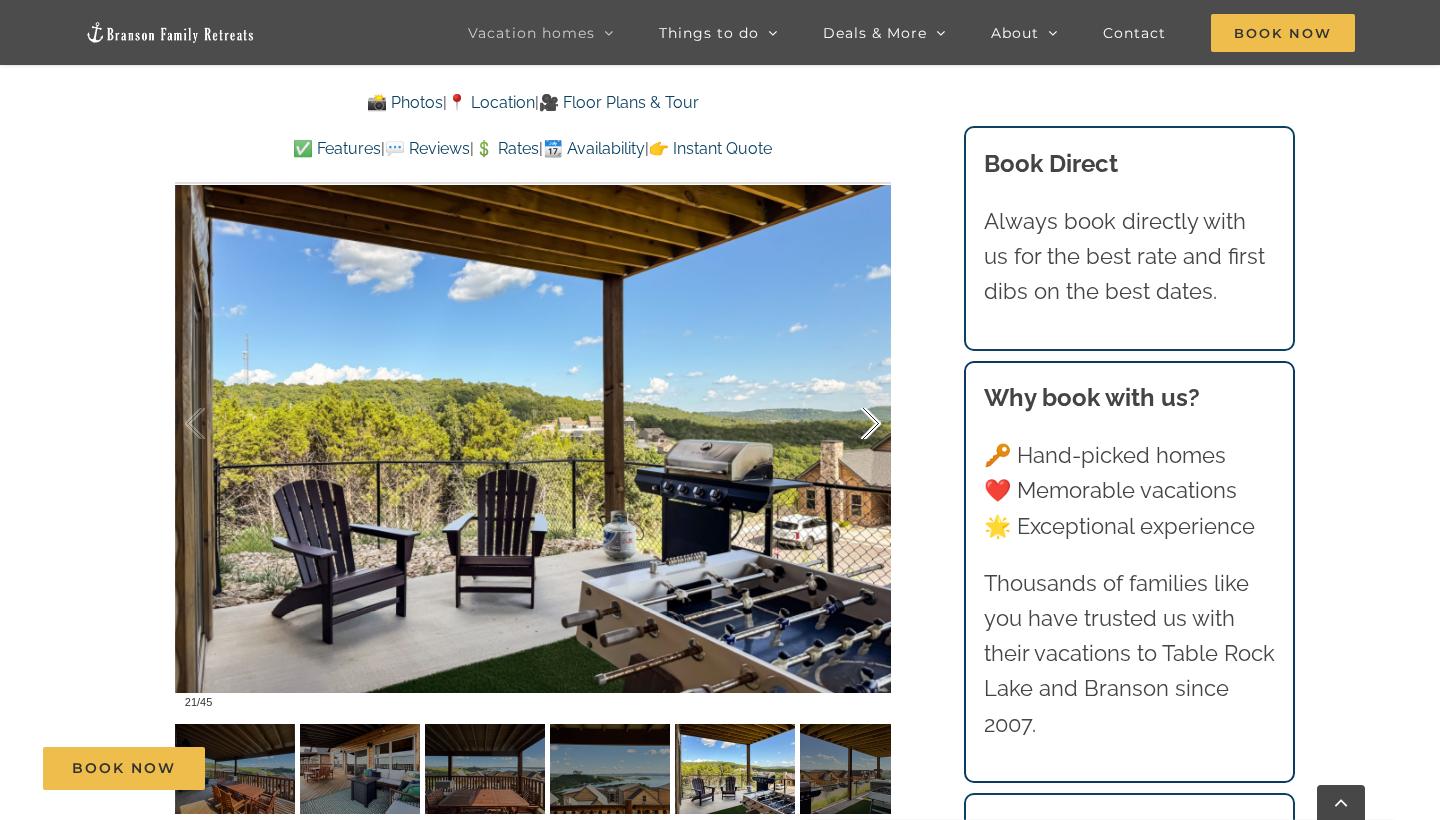 click at bounding box center (850, 424) 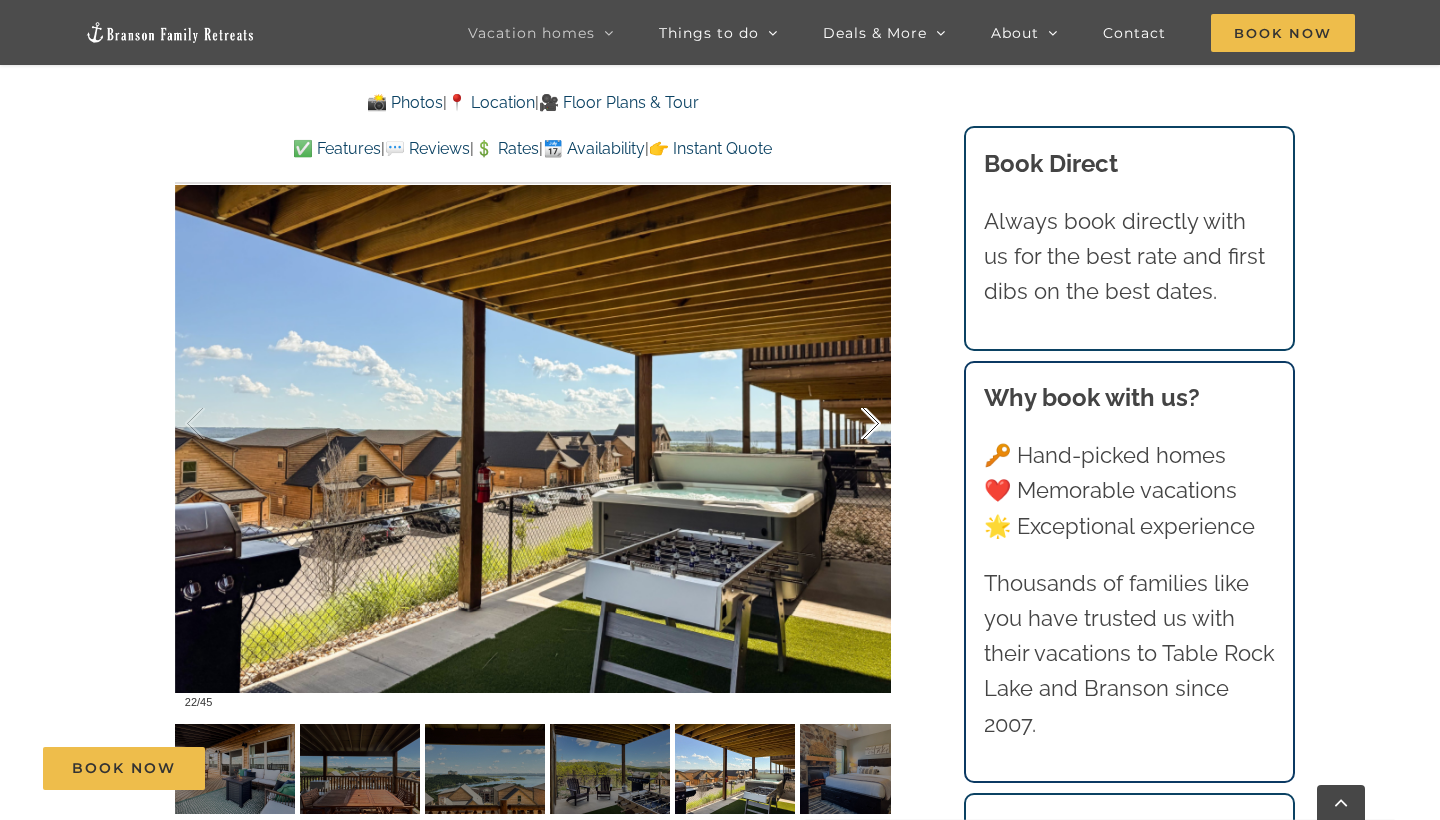 click at bounding box center (850, 424) 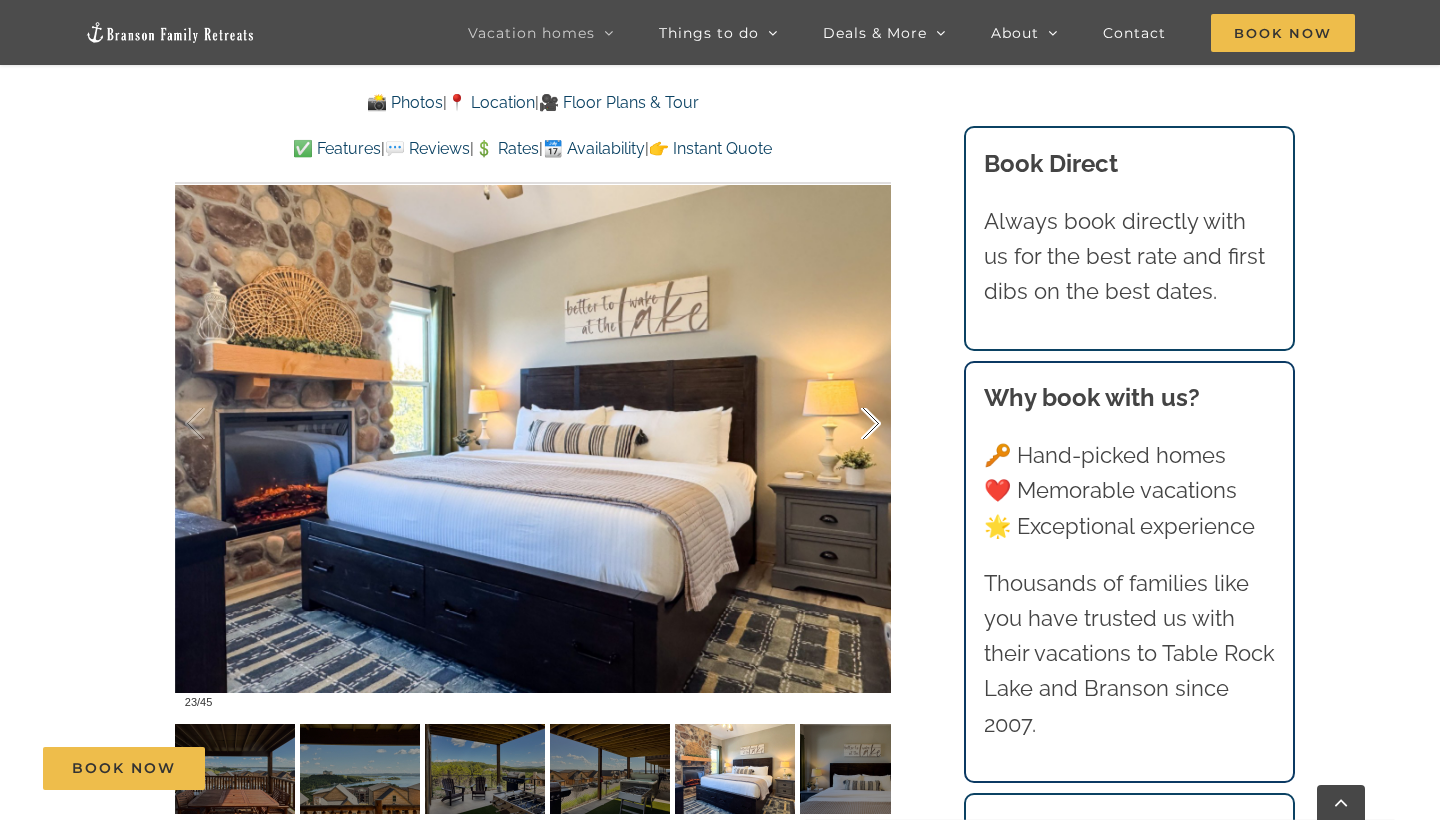 click at bounding box center (850, 424) 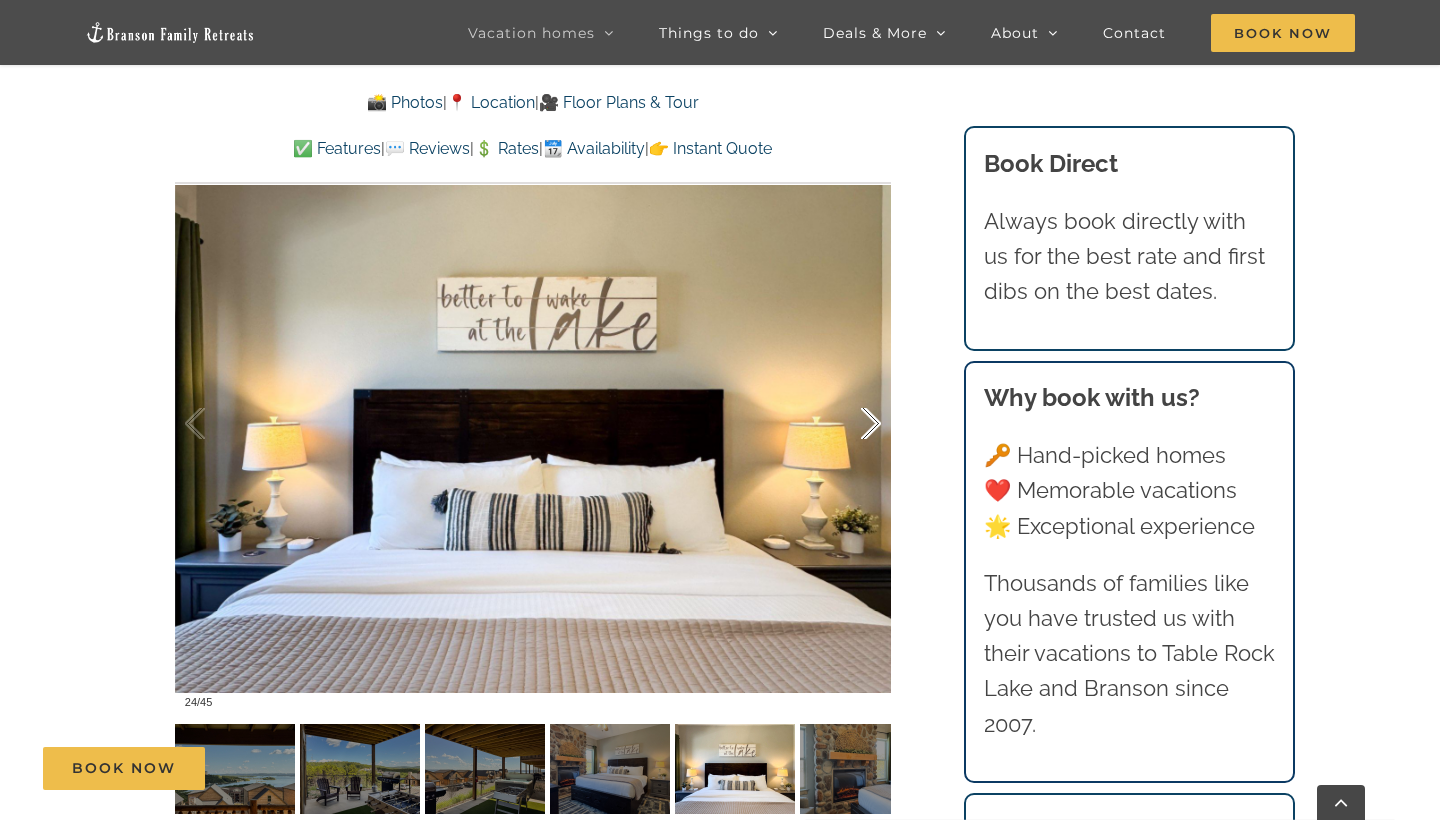 click at bounding box center (850, 424) 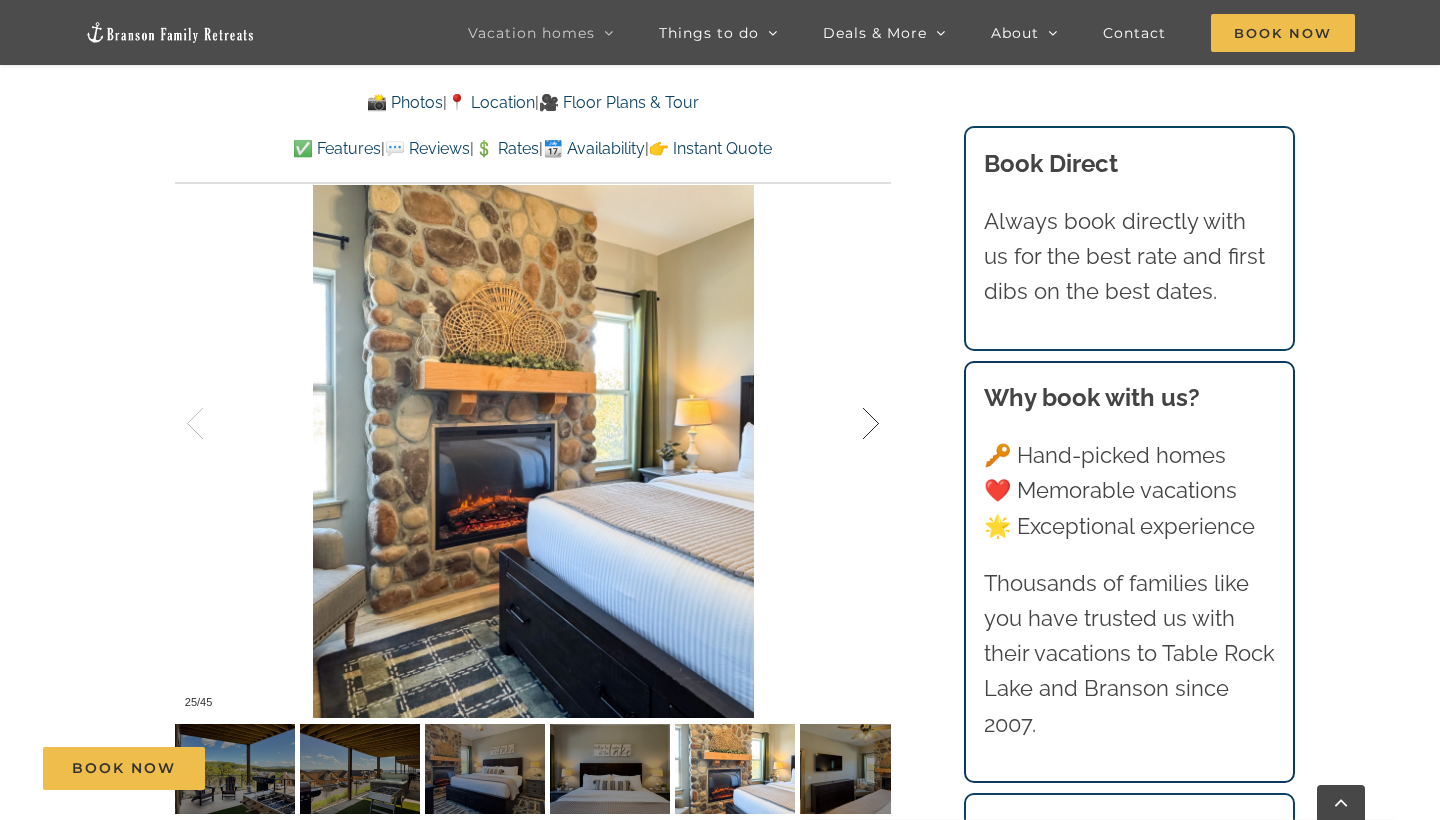 click at bounding box center (850, 424) 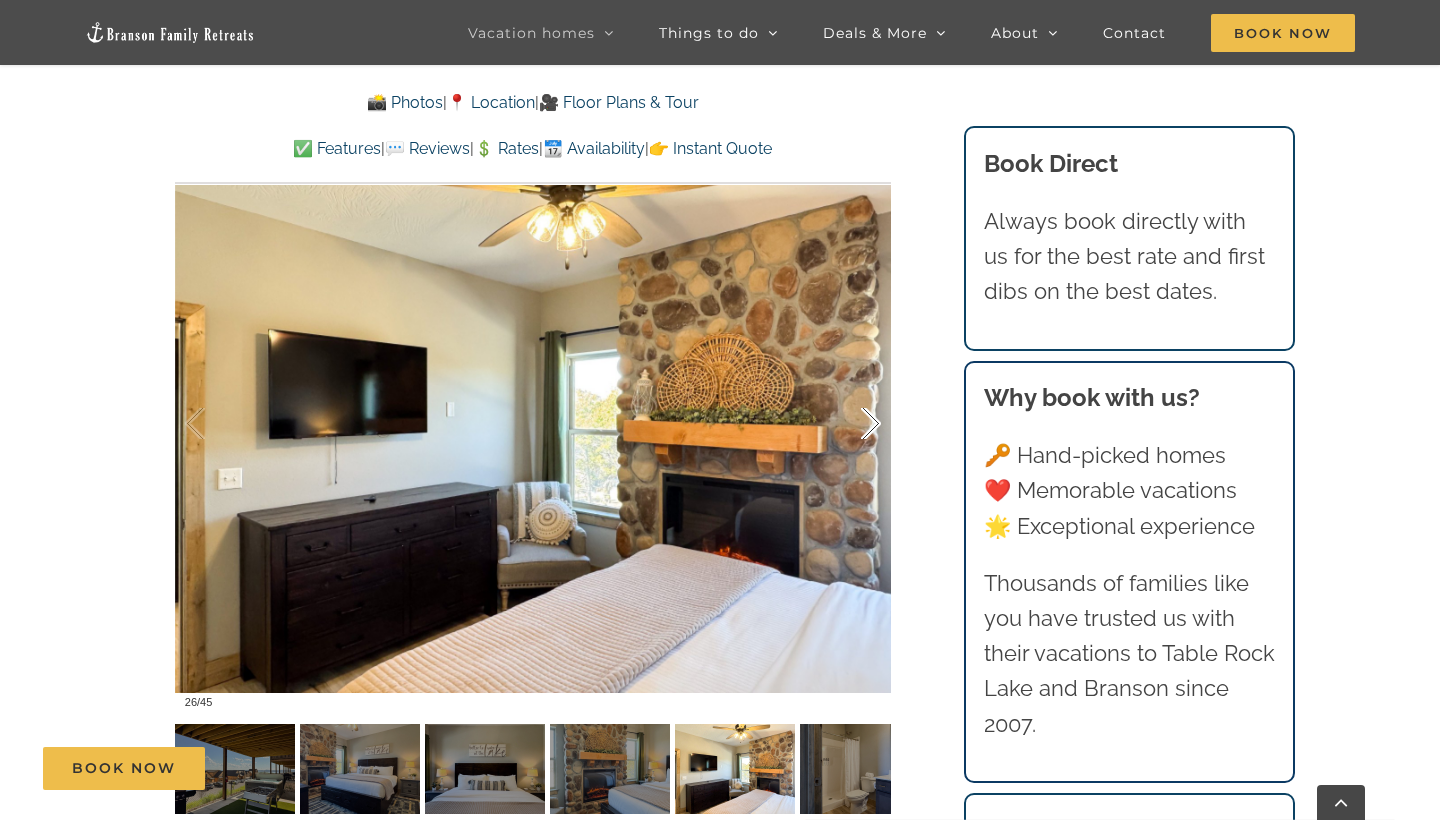 click at bounding box center (850, 424) 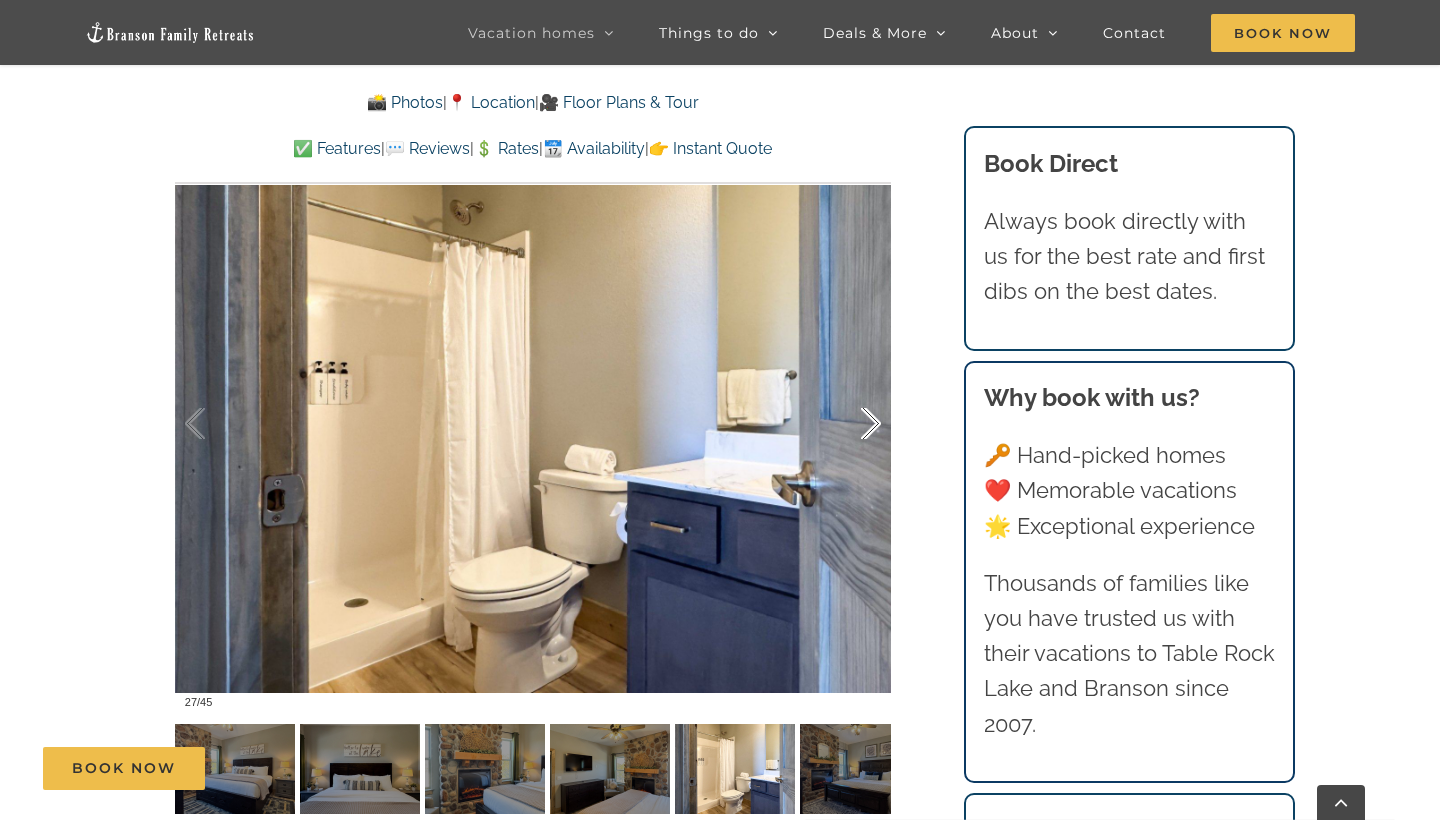 click at bounding box center [850, 424] 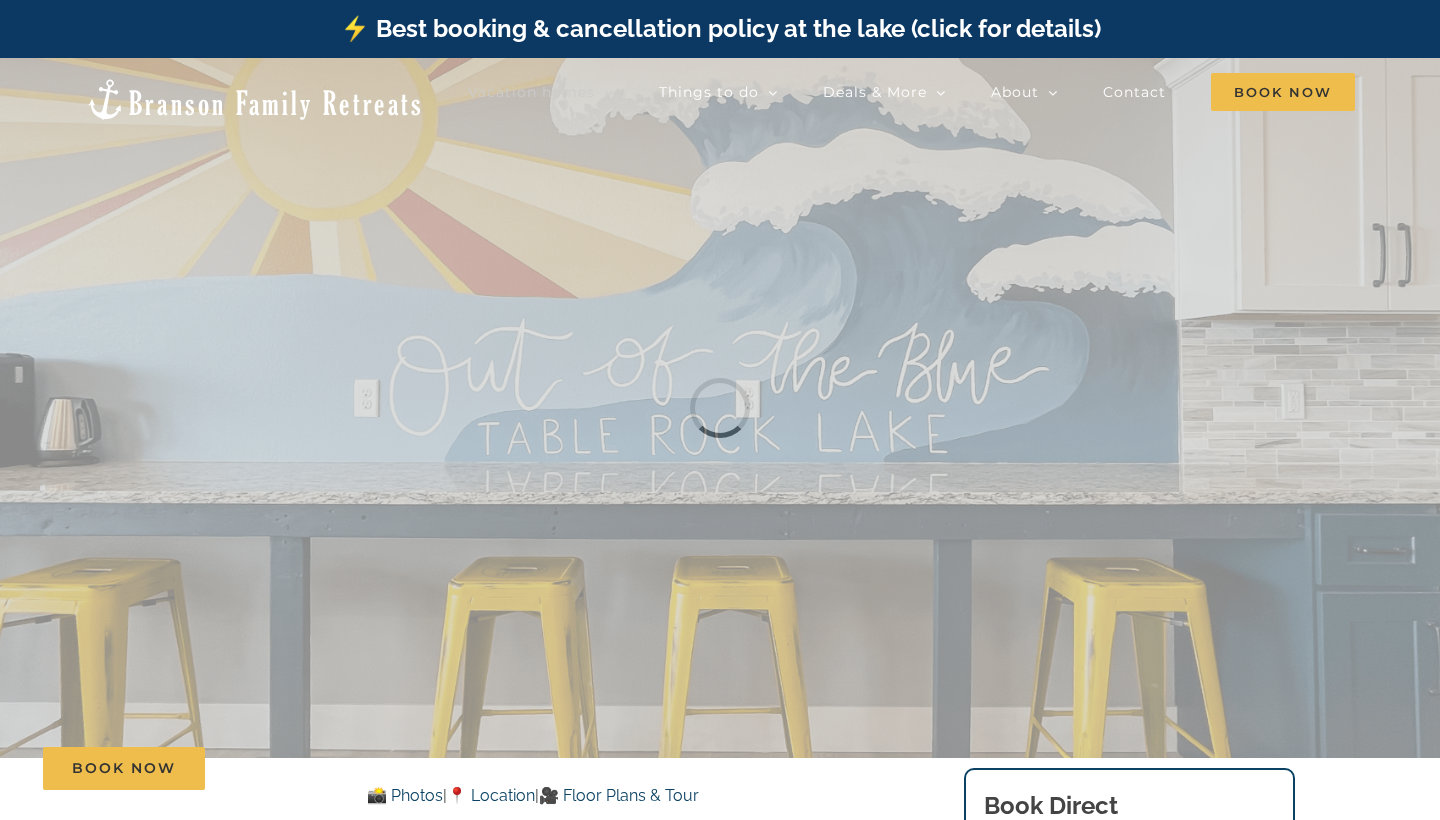 scroll, scrollTop: 0, scrollLeft: 0, axis: both 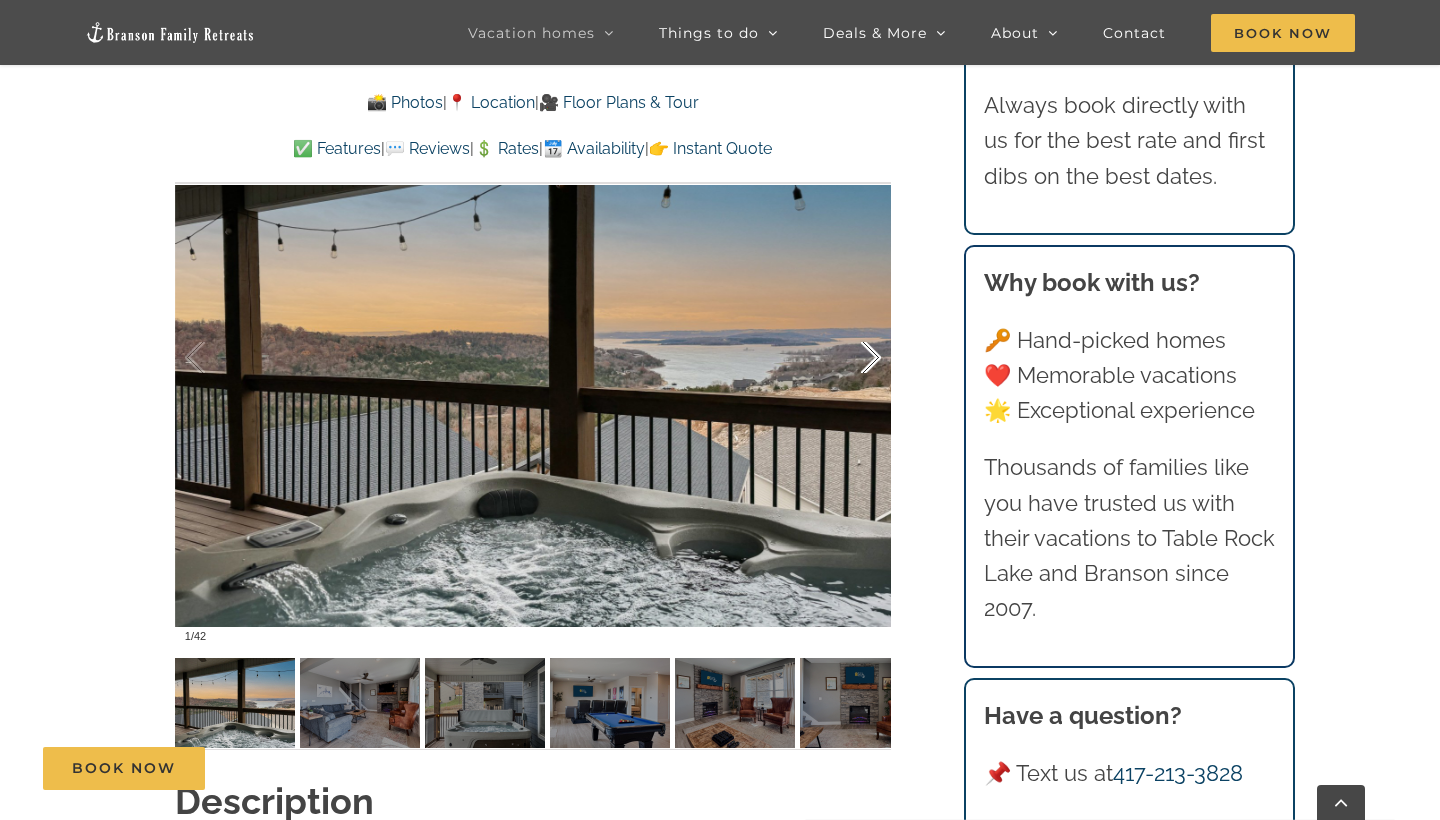 click at bounding box center (850, 358) 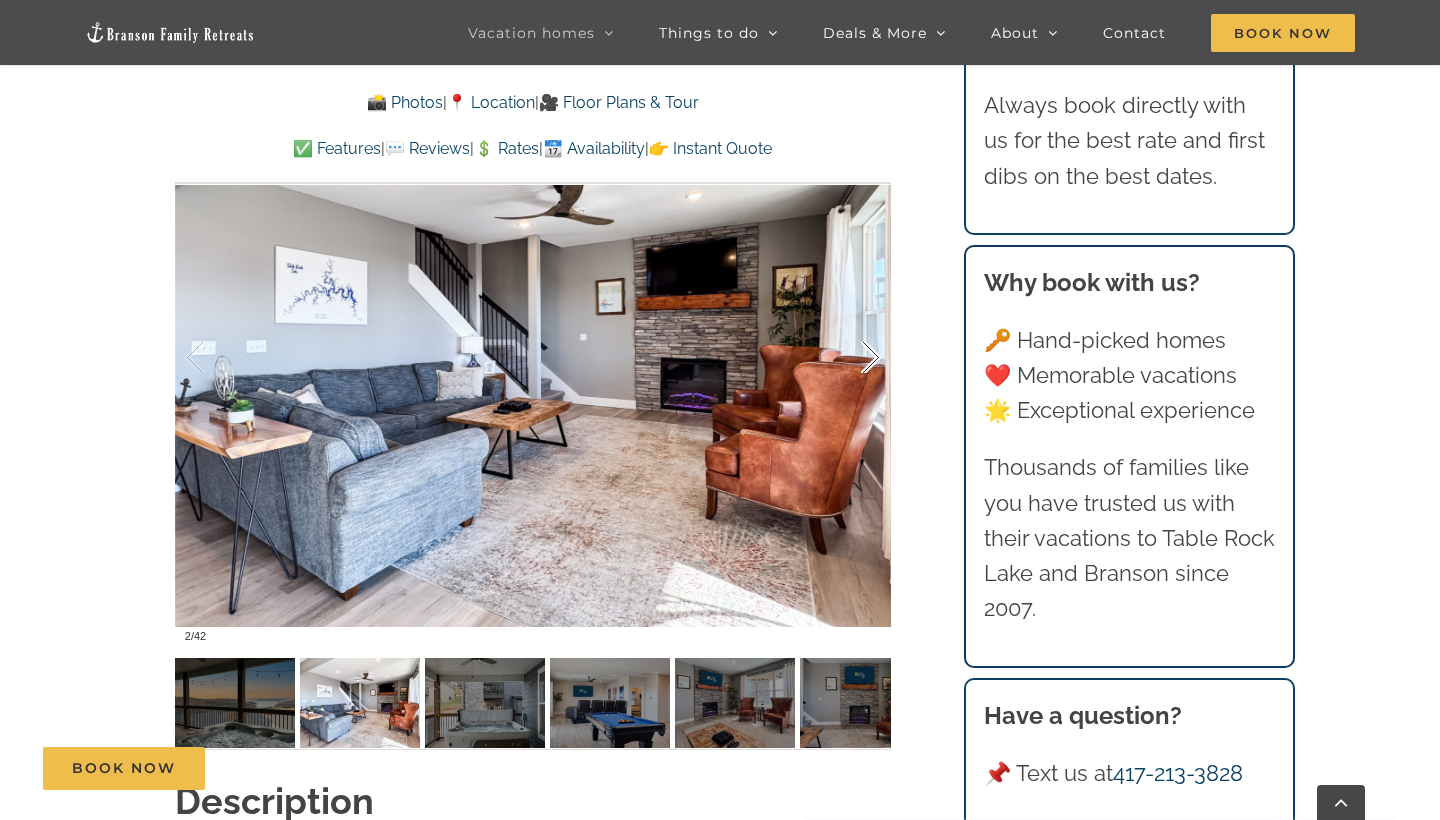 click at bounding box center (850, 358) 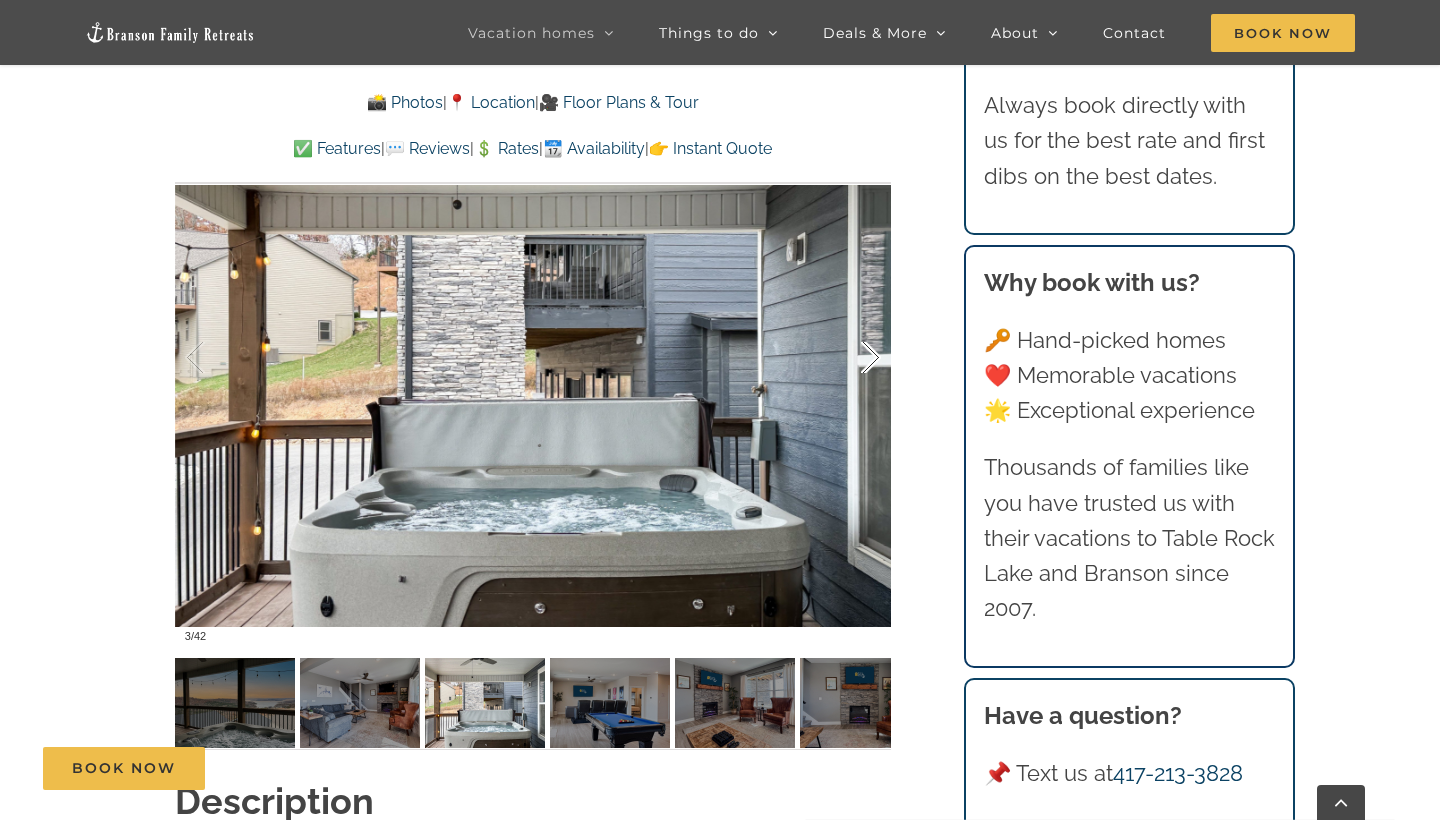 click at bounding box center [850, 358] 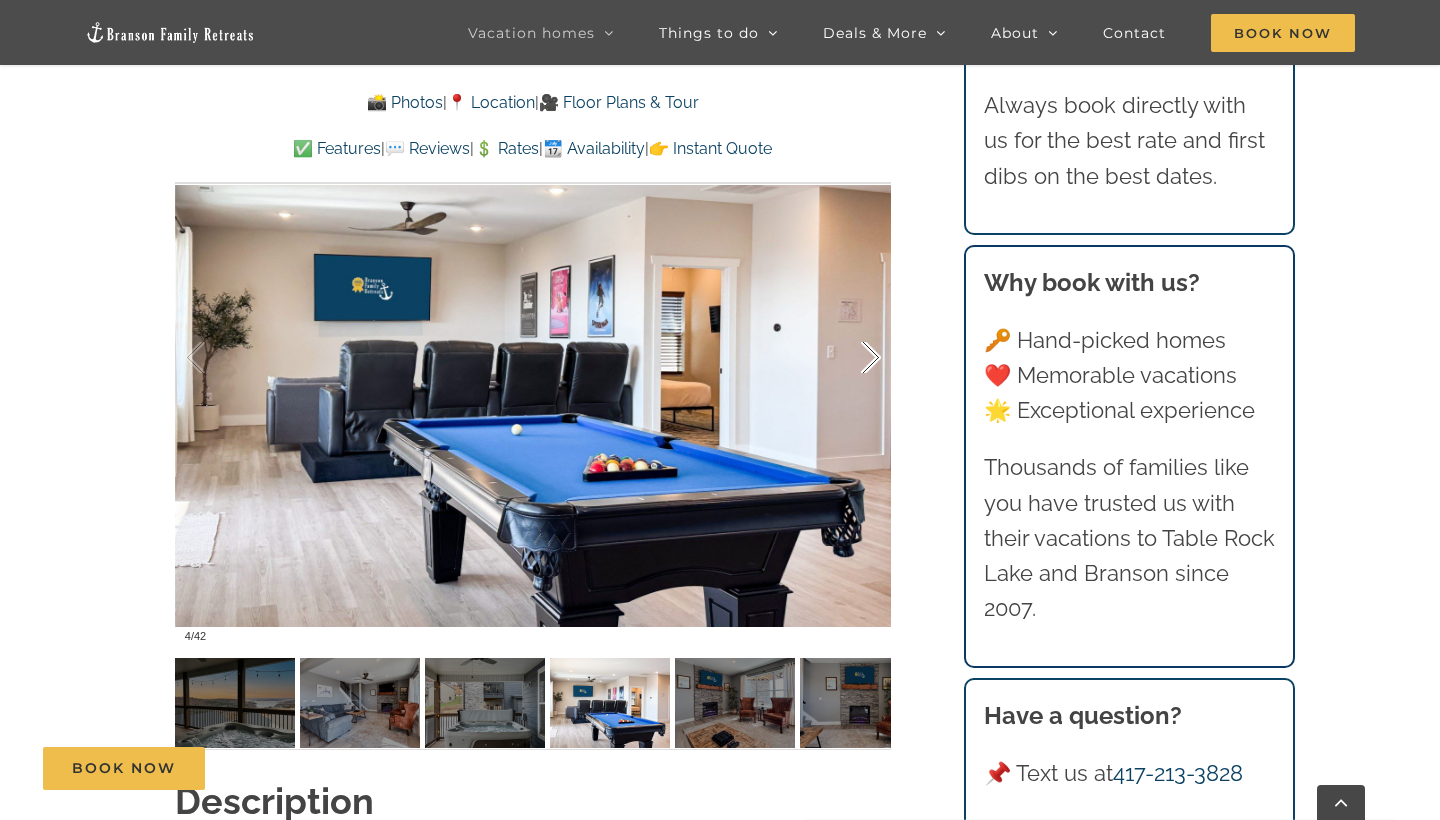 click at bounding box center [850, 358] 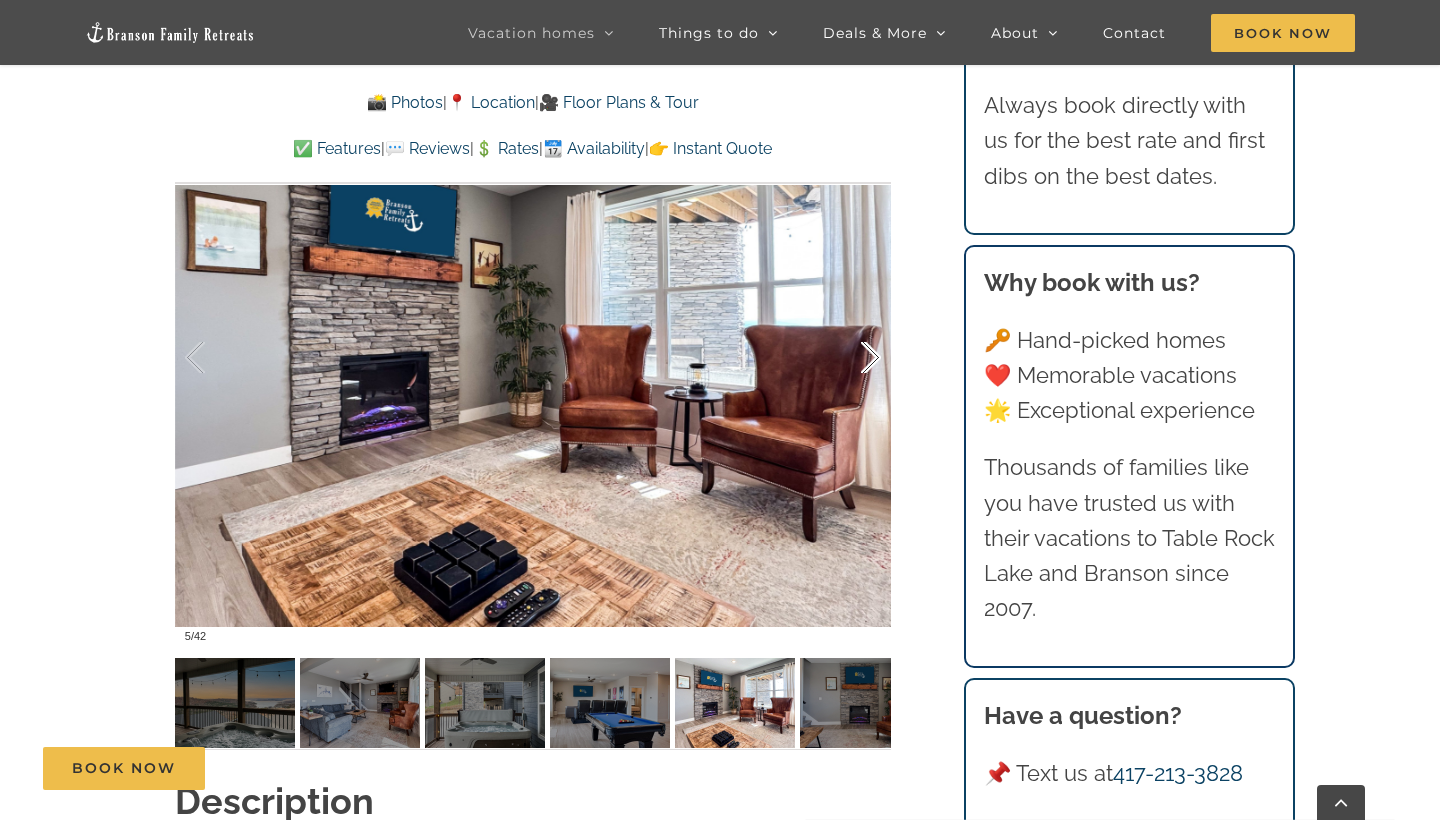 click at bounding box center [850, 358] 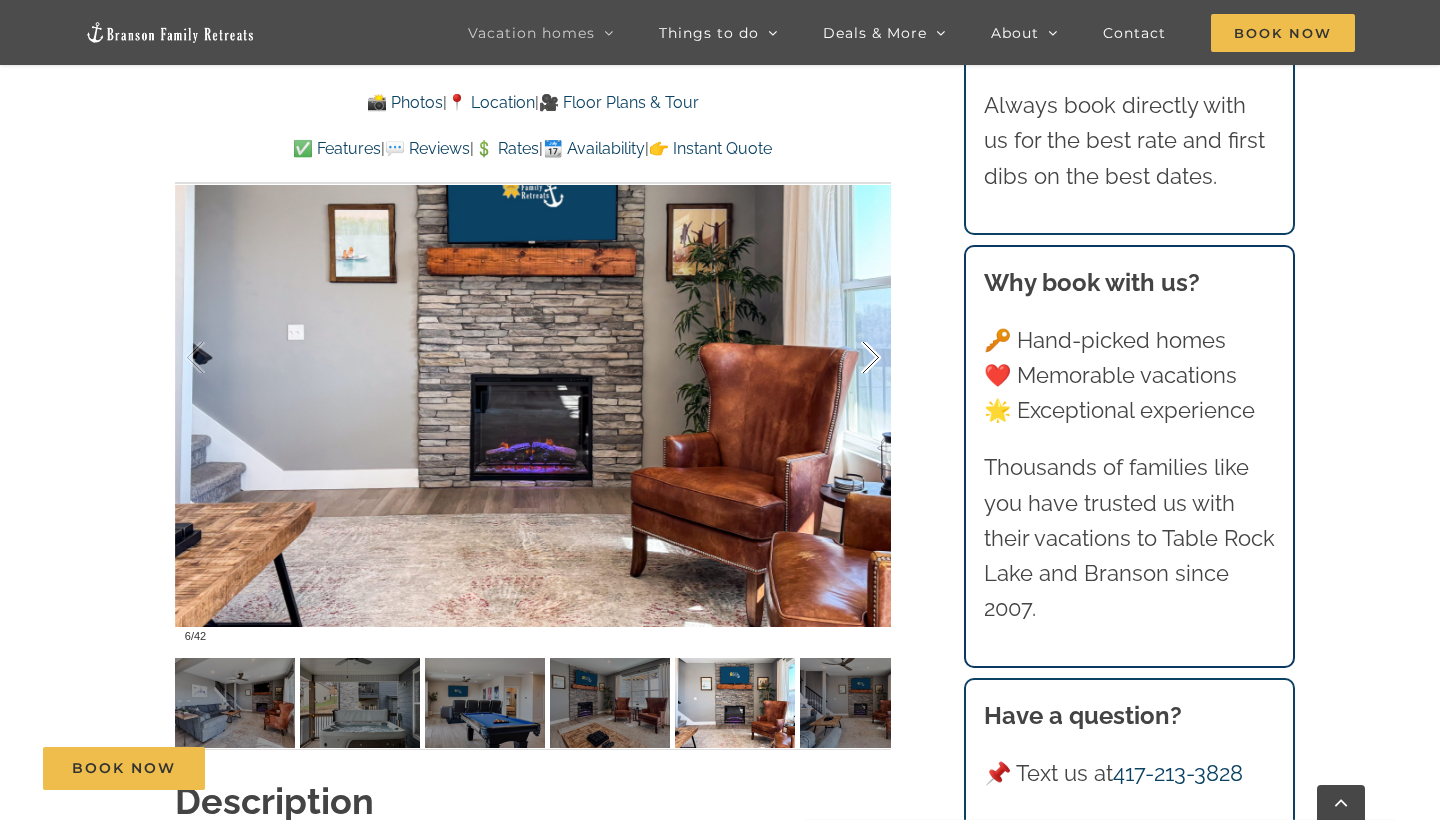 click at bounding box center [850, 358] 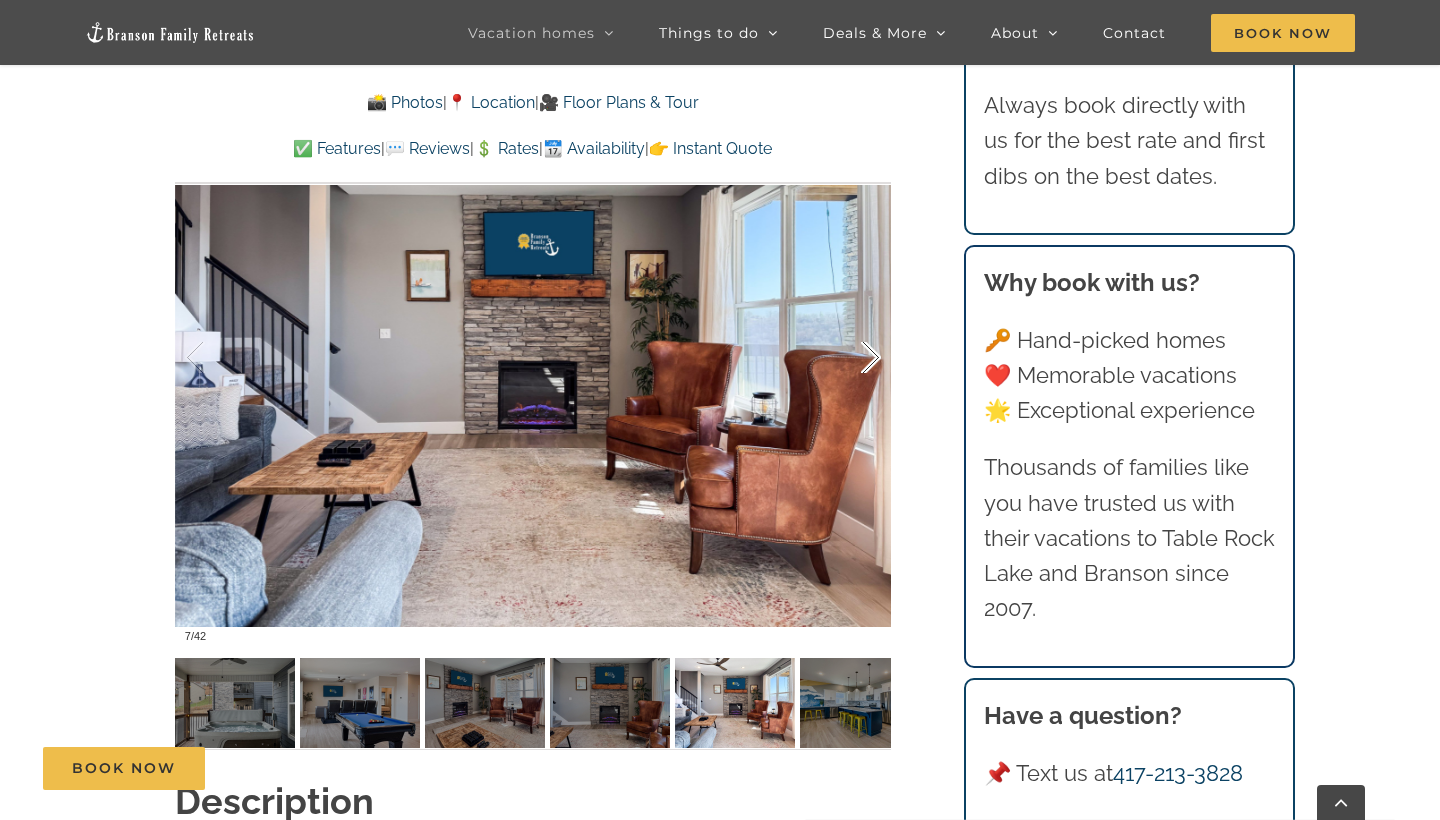 click at bounding box center (850, 358) 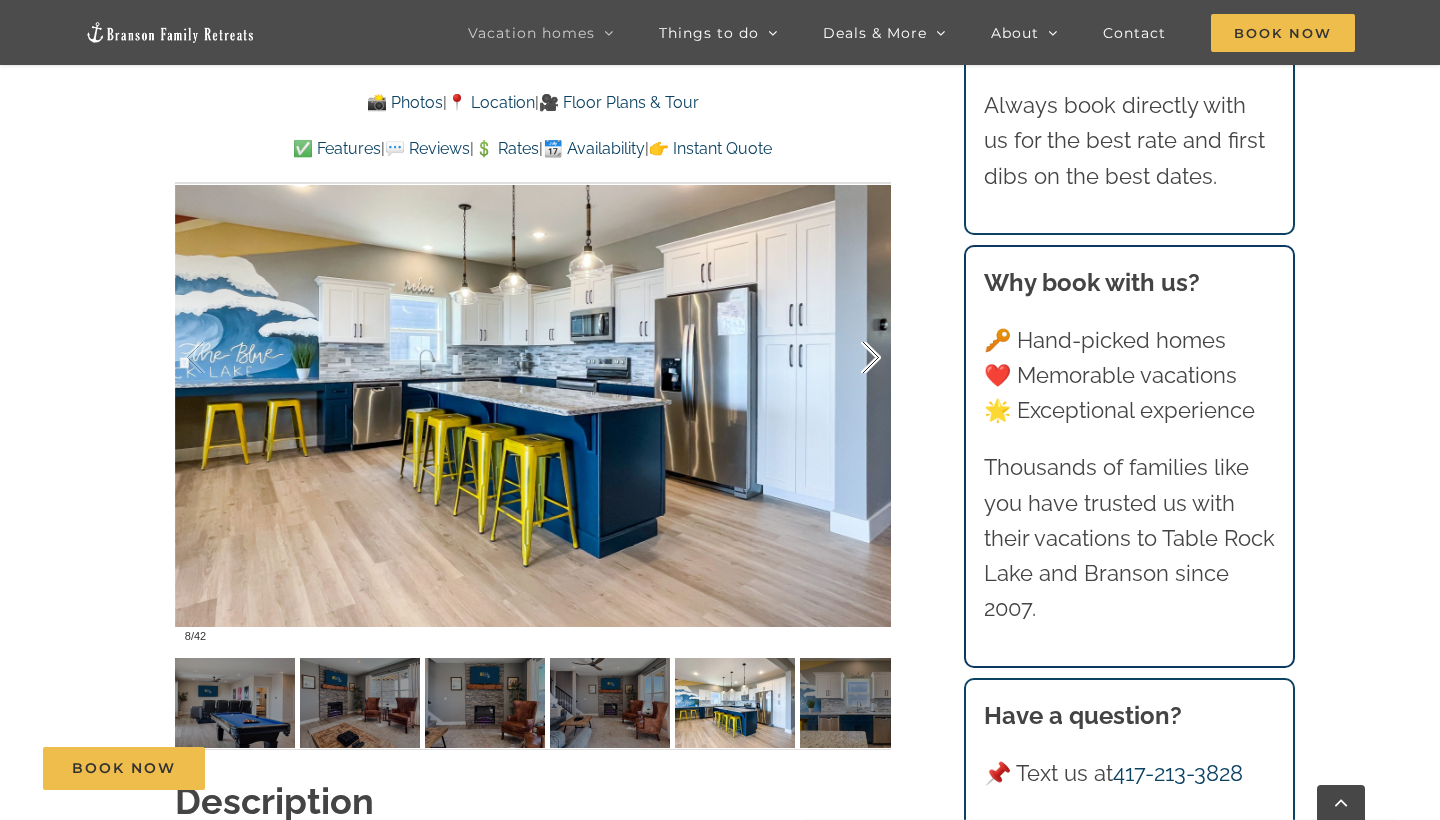 click at bounding box center (850, 358) 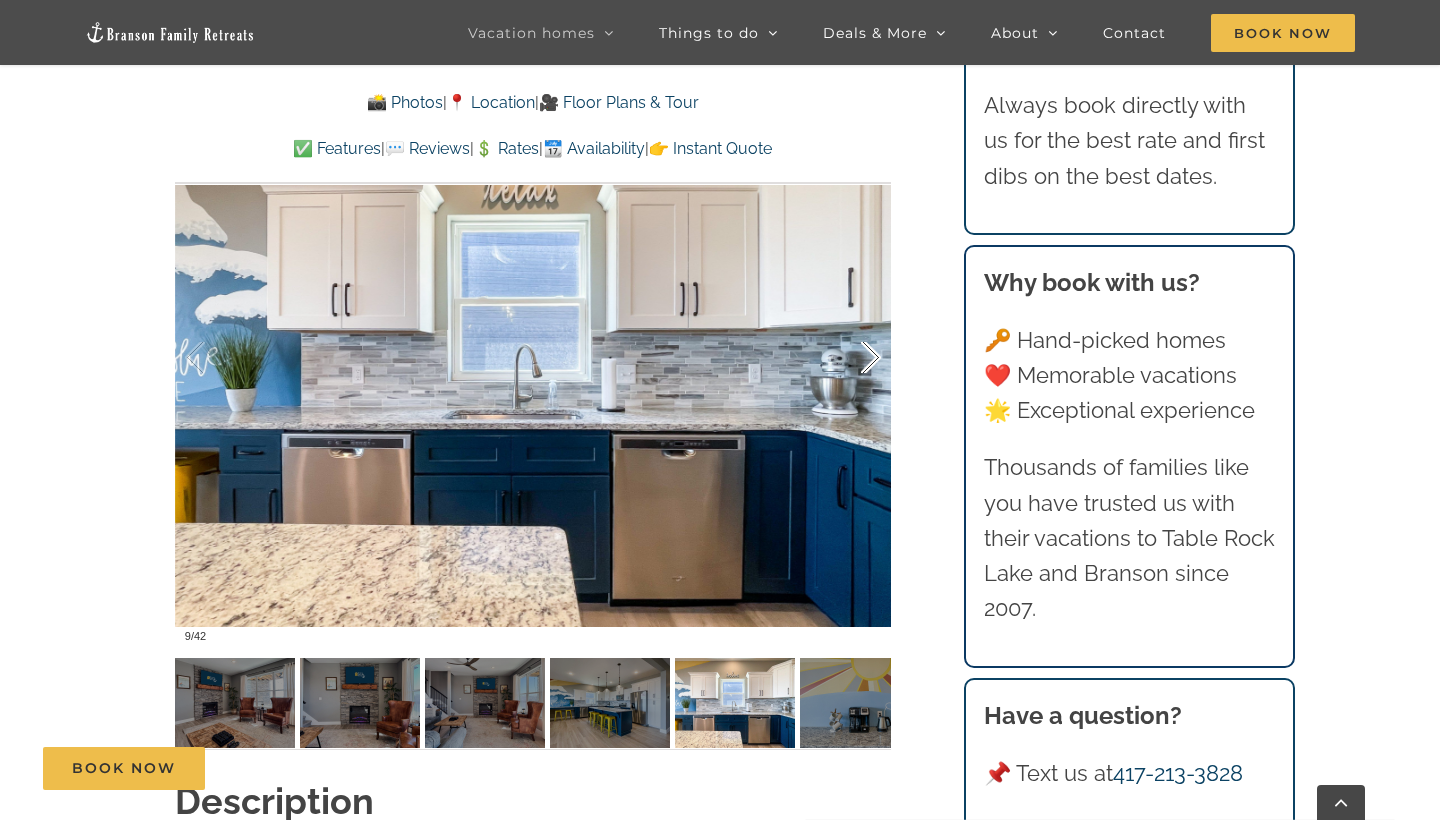 click at bounding box center [850, 358] 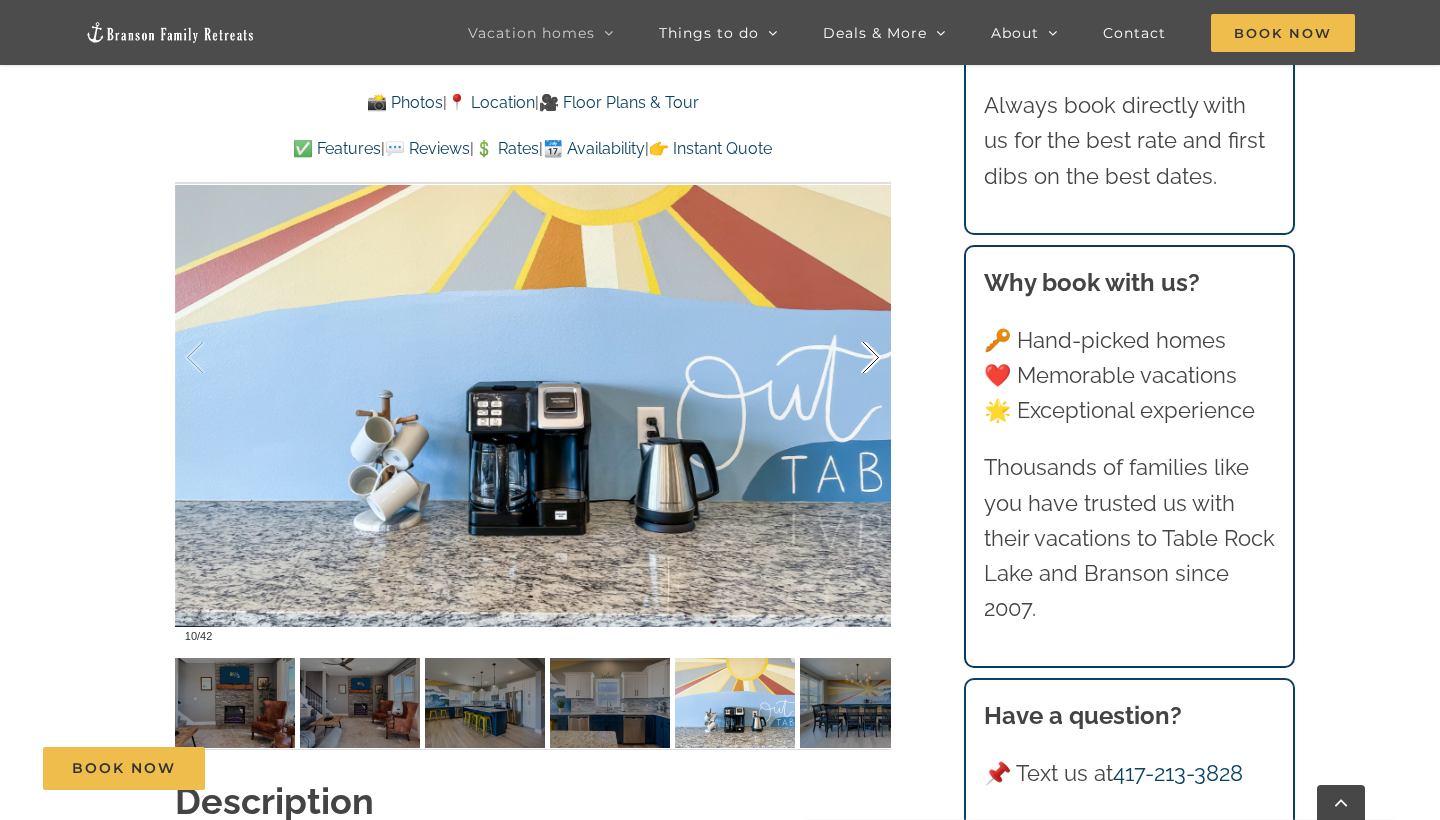 click at bounding box center [850, 358] 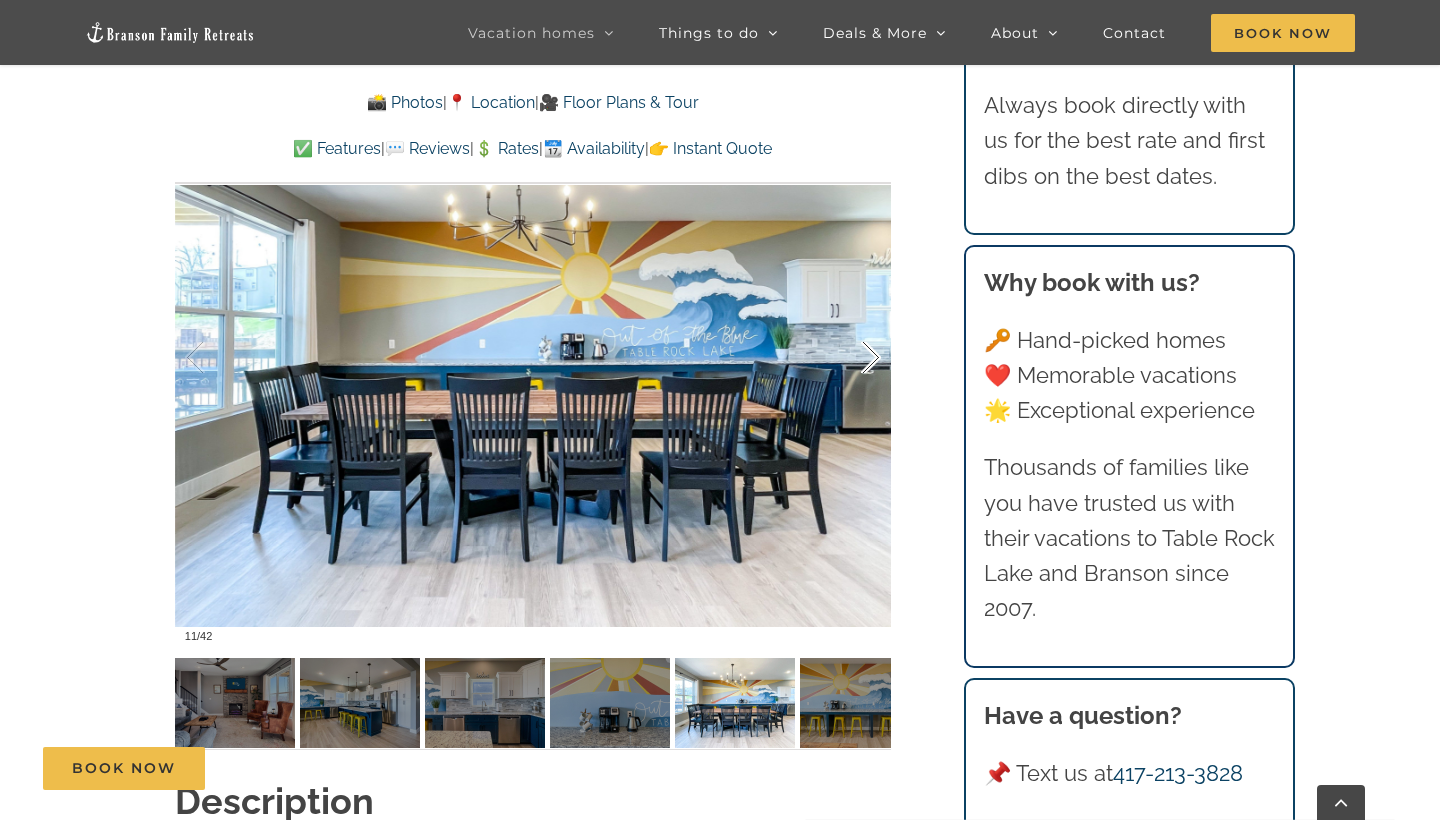 click at bounding box center [850, 358] 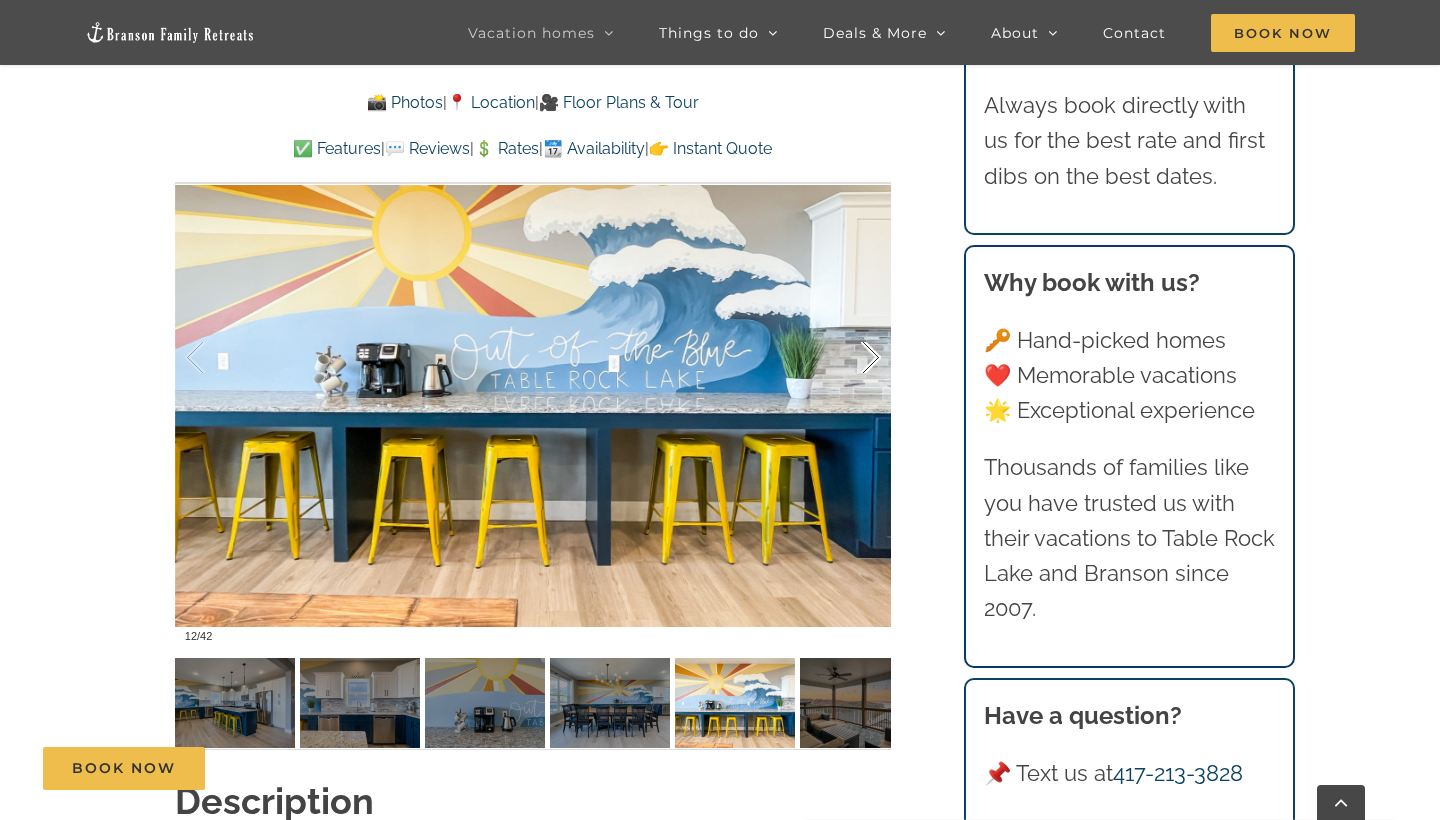 click at bounding box center (850, 358) 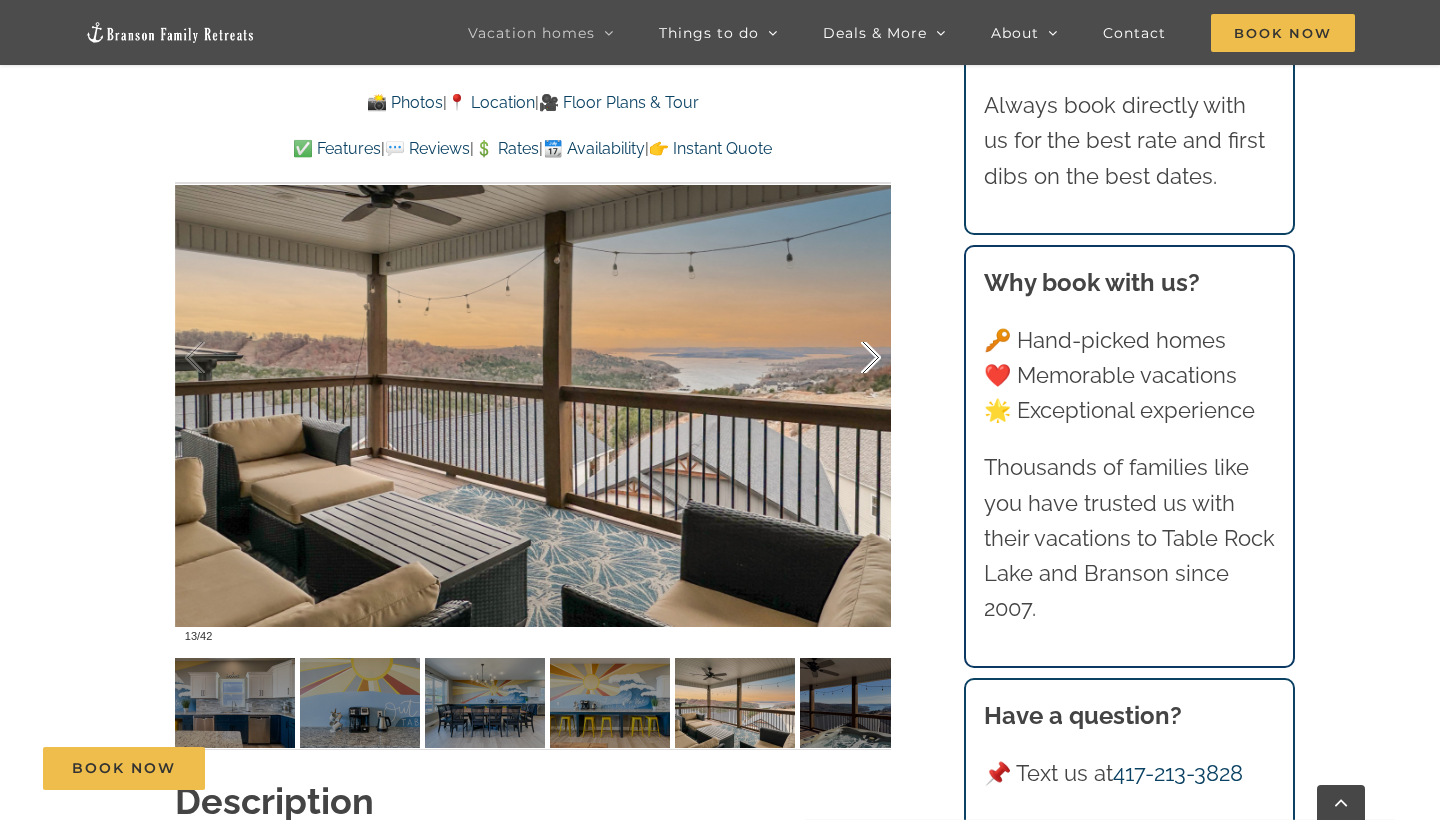 click at bounding box center [850, 358] 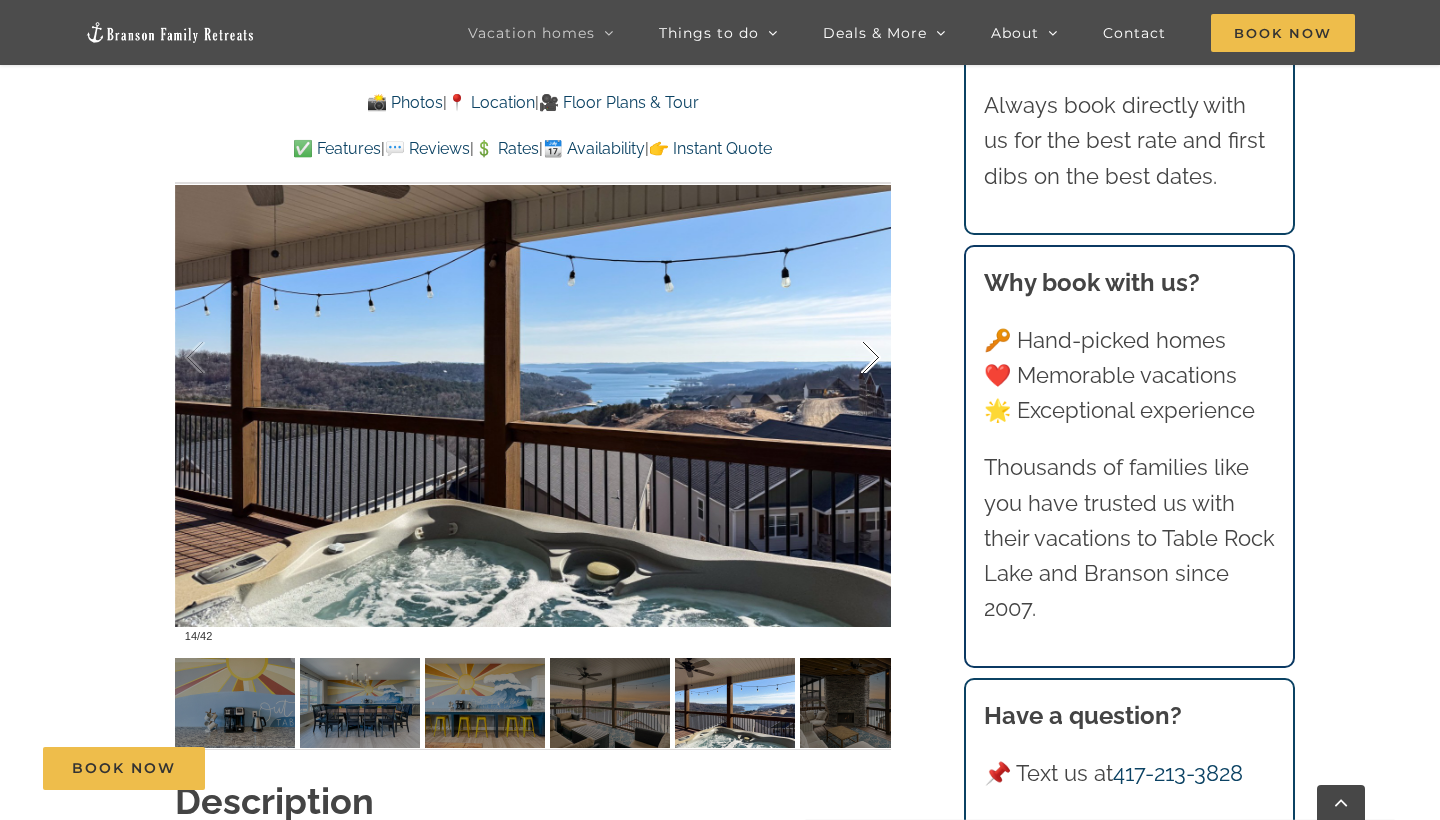 click at bounding box center [850, 358] 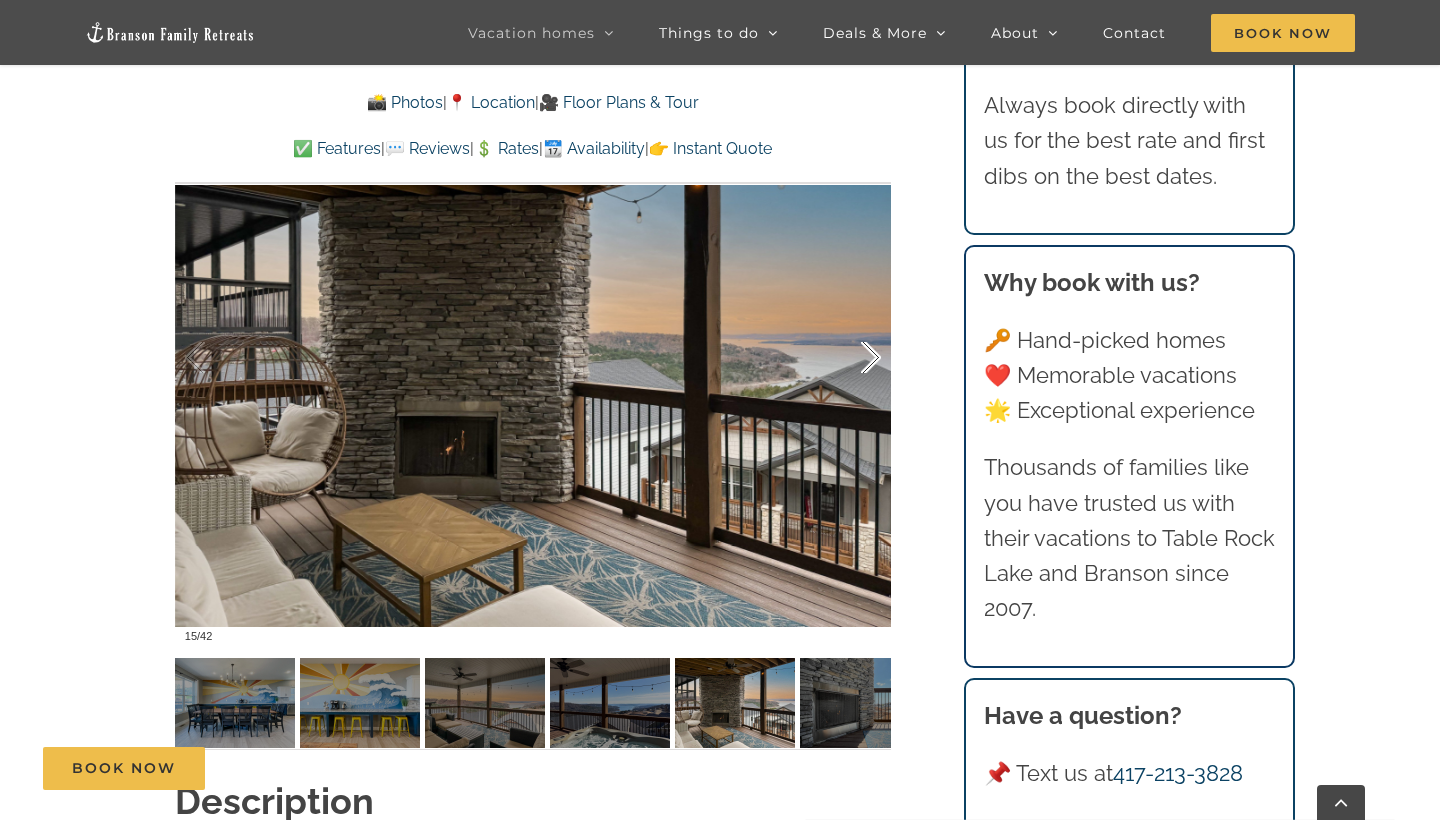 click at bounding box center (850, 358) 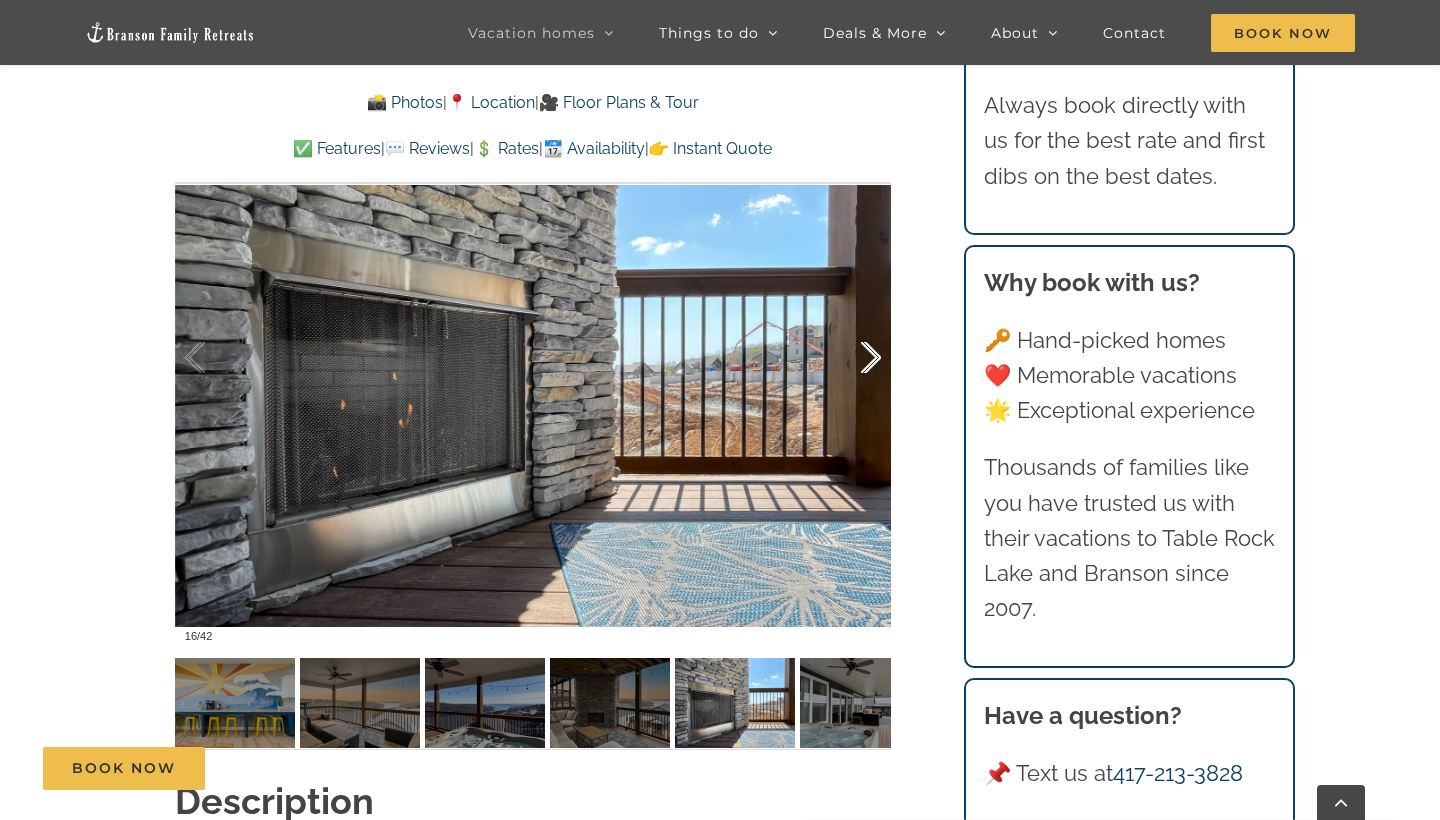 click at bounding box center [850, 358] 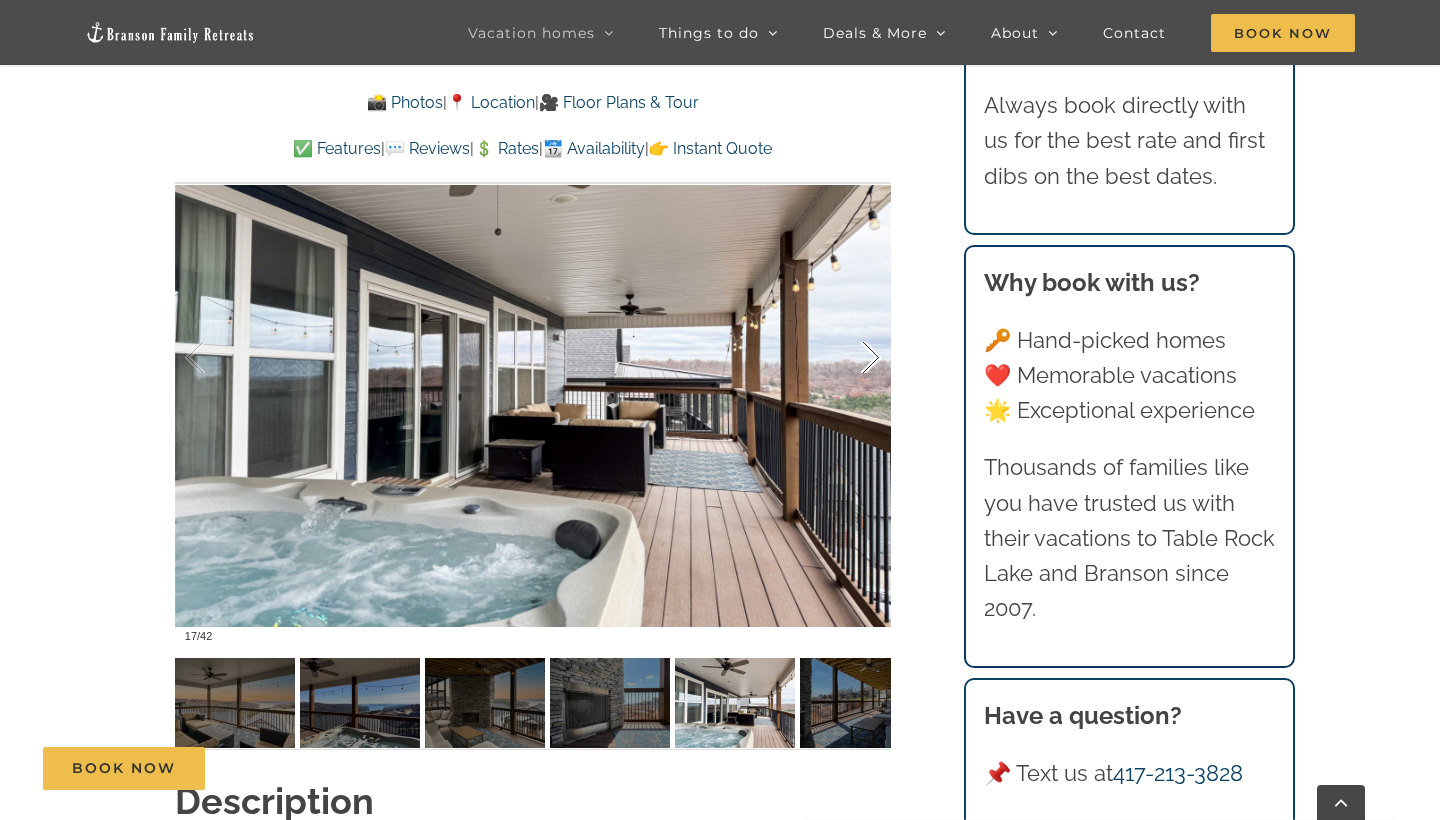 click at bounding box center [850, 358] 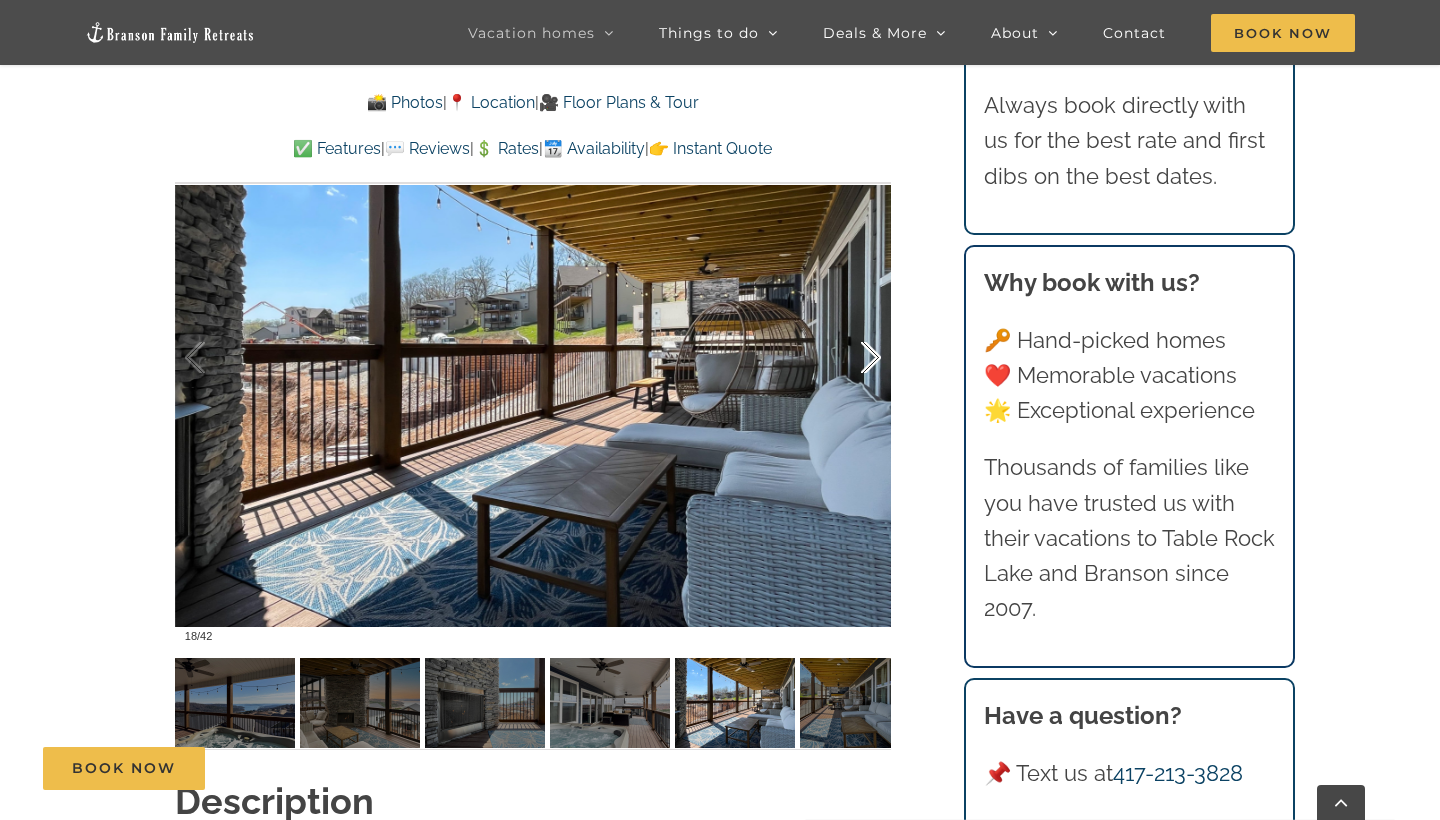 click at bounding box center (850, 358) 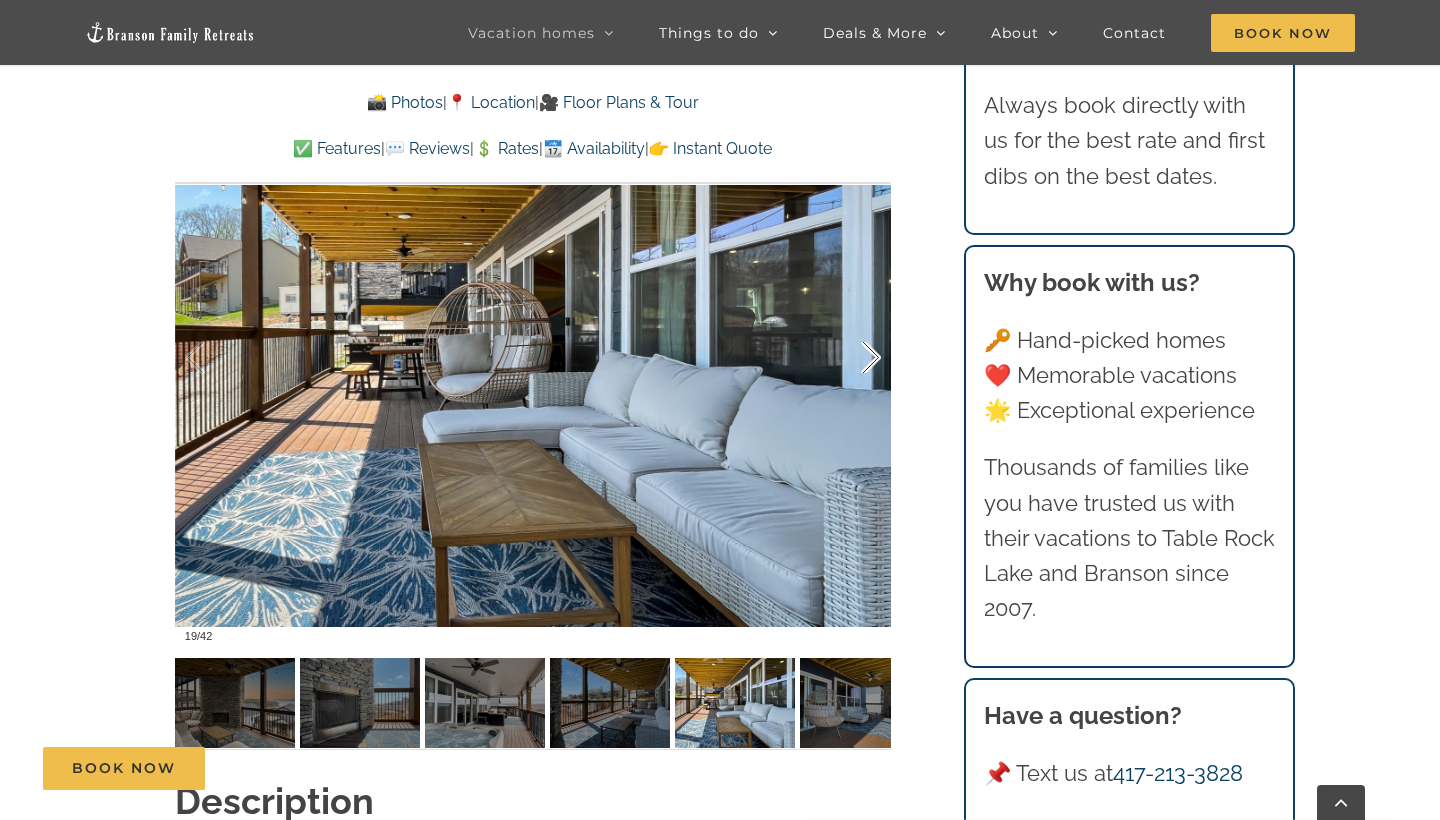 click at bounding box center (850, 358) 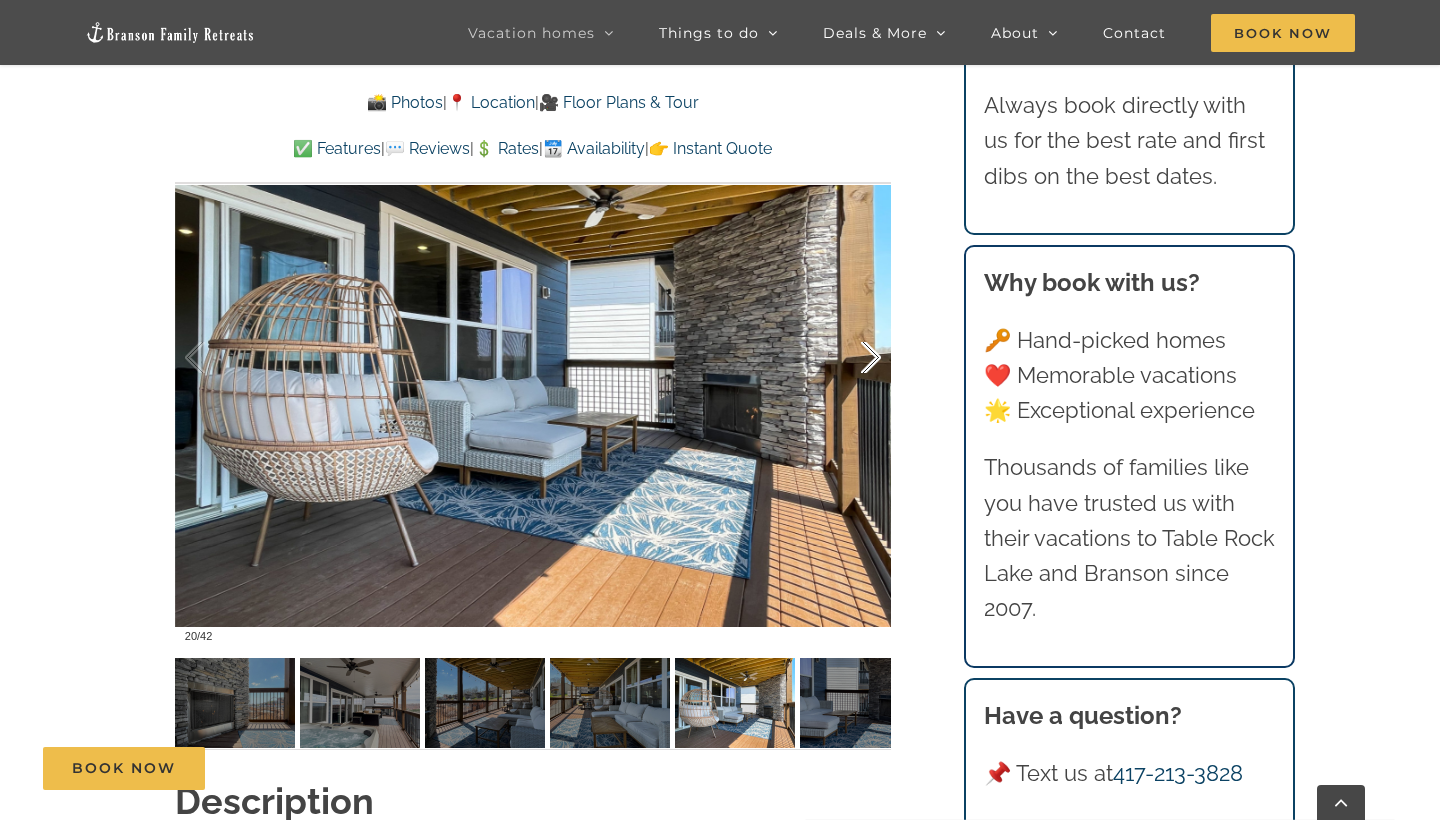 click at bounding box center [850, 358] 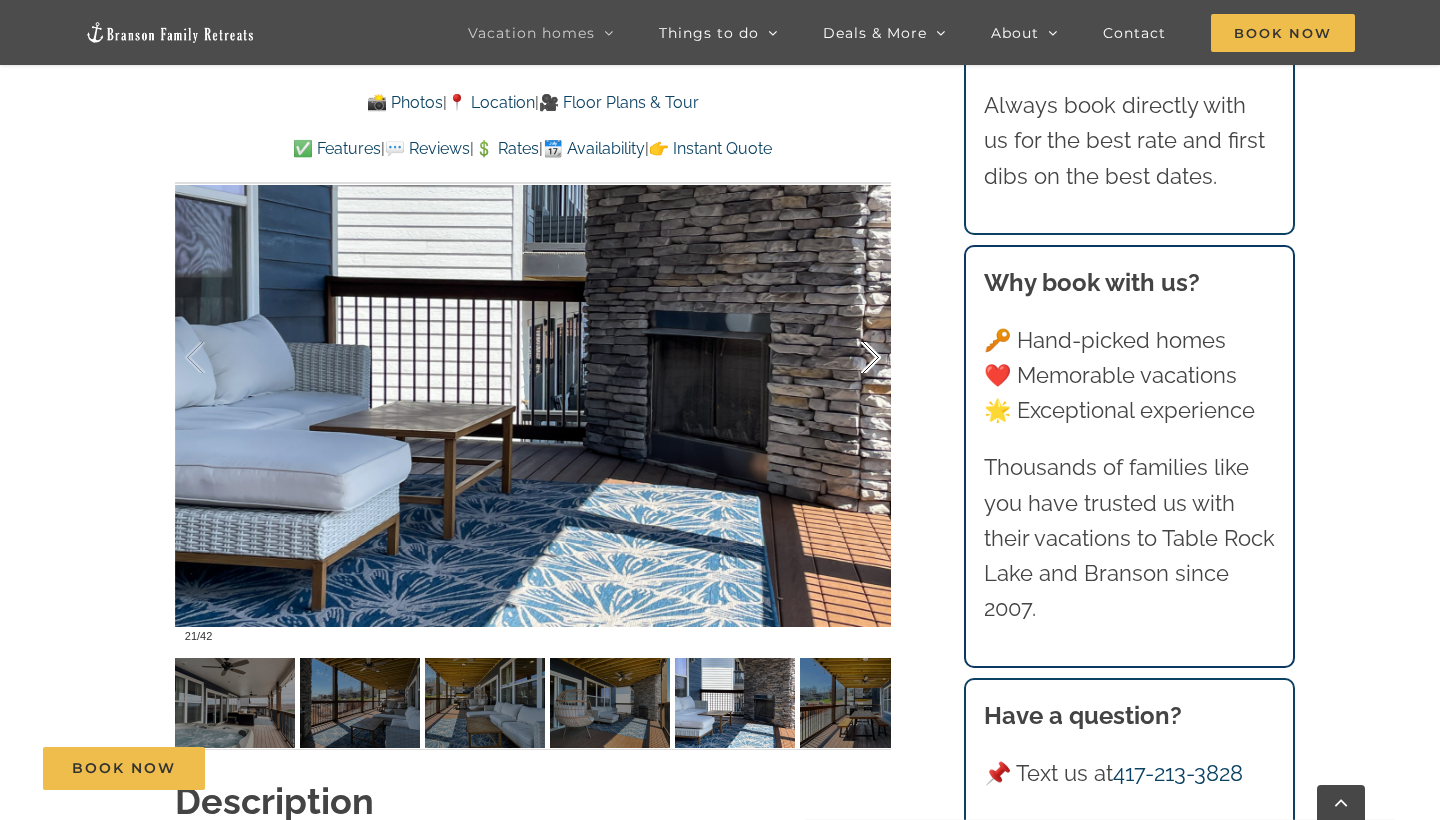 click at bounding box center [850, 358] 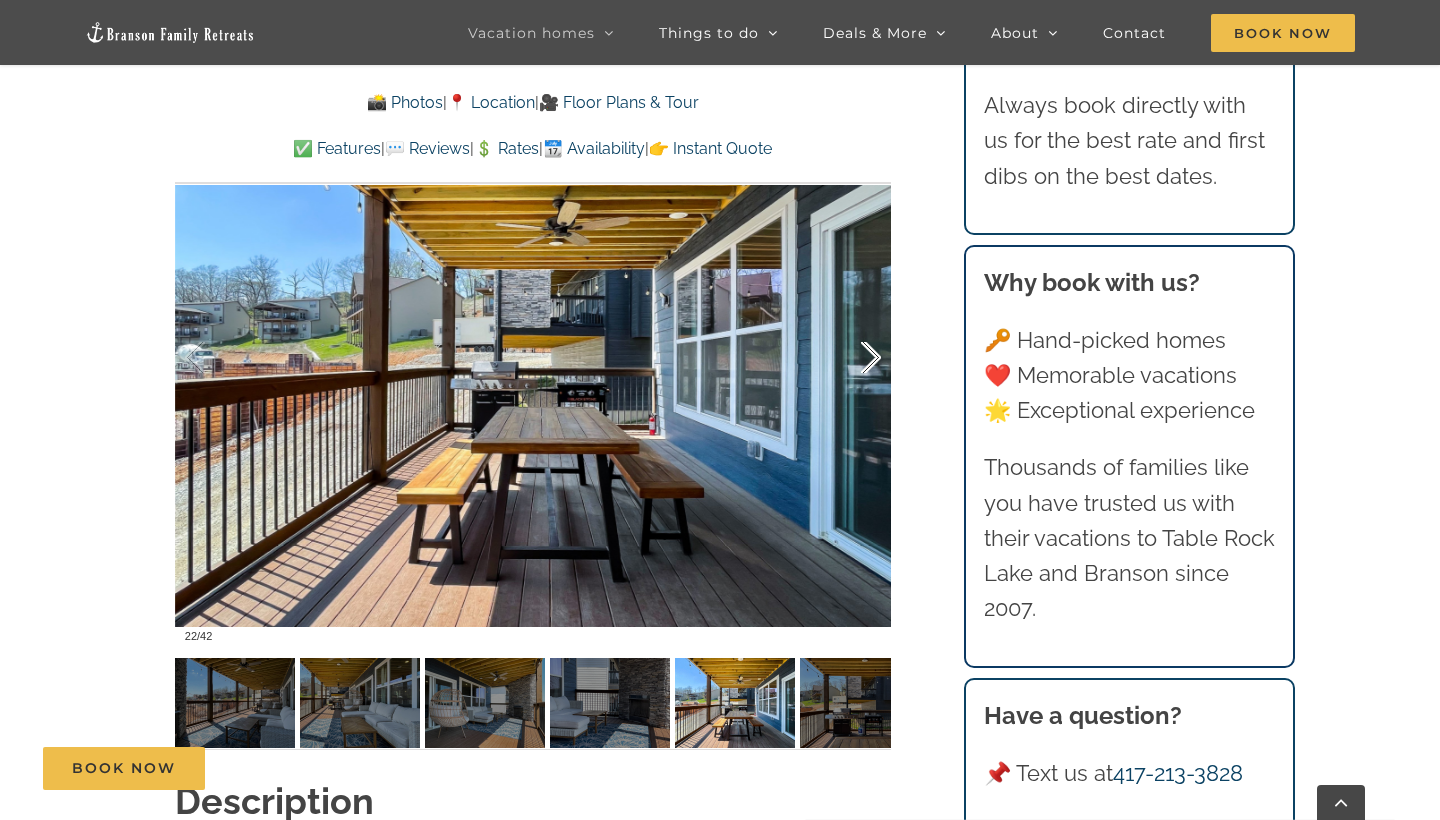 click at bounding box center (850, 358) 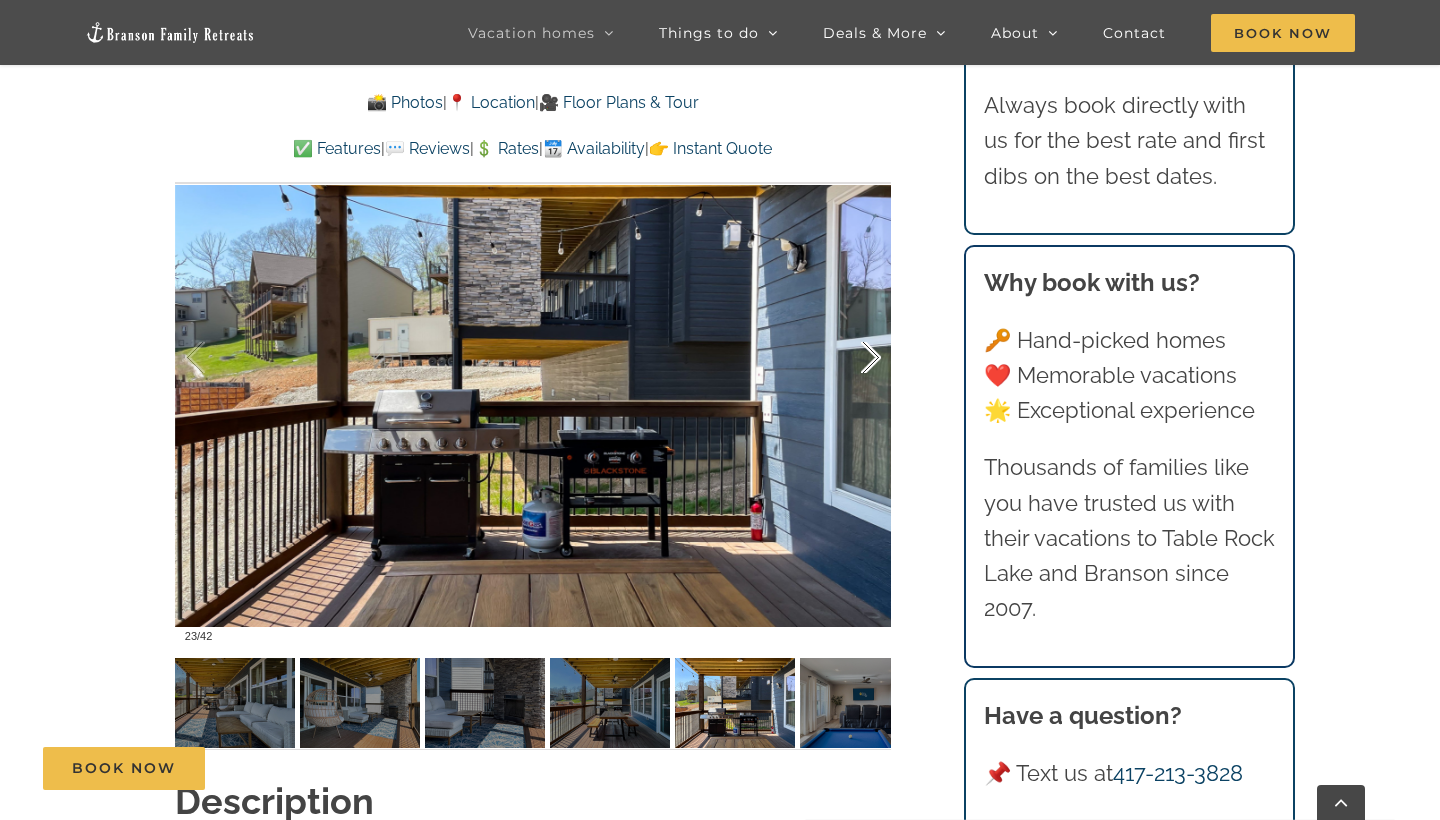 click at bounding box center (850, 358) 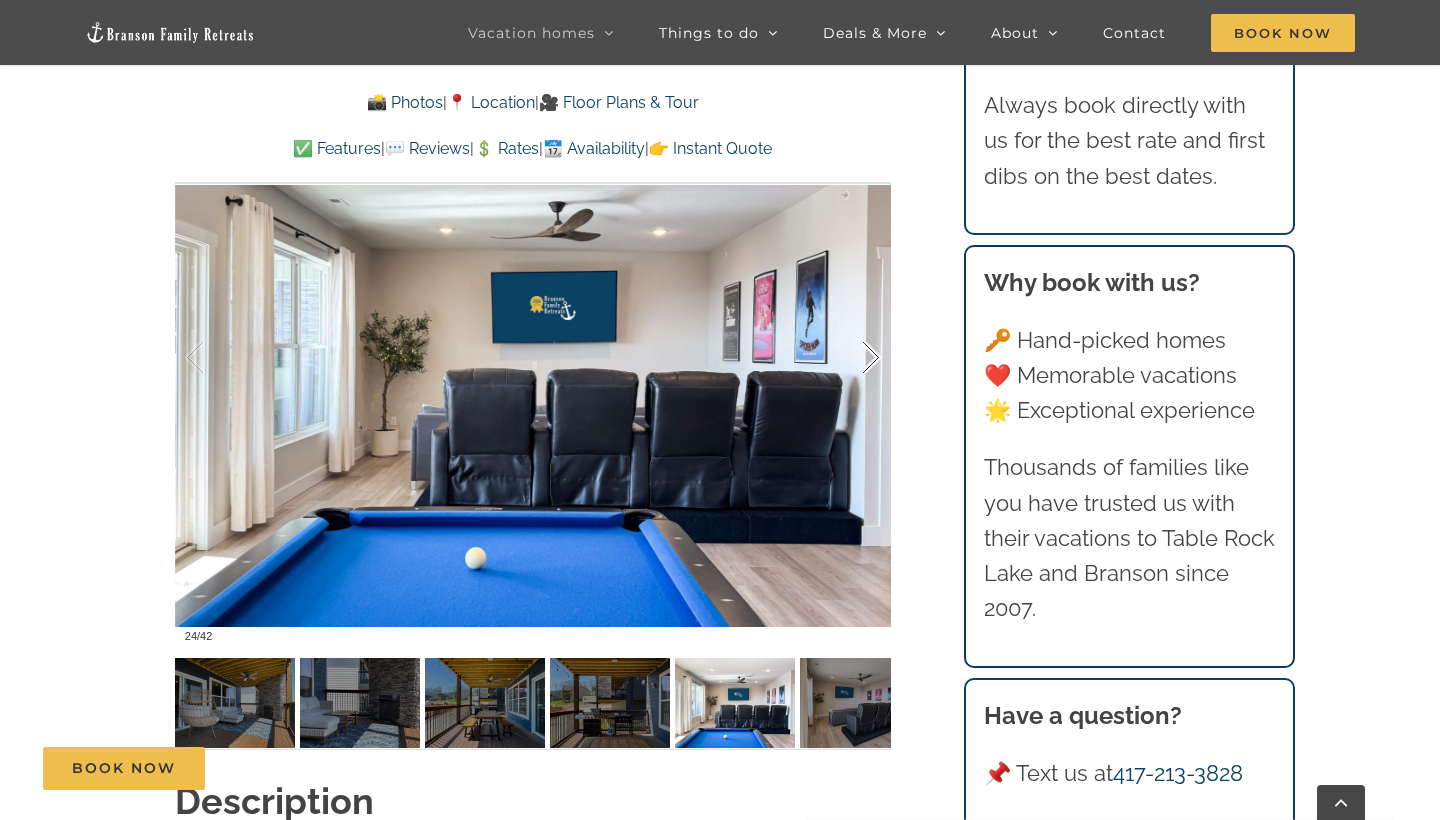 click at bounding box center [850, 358] 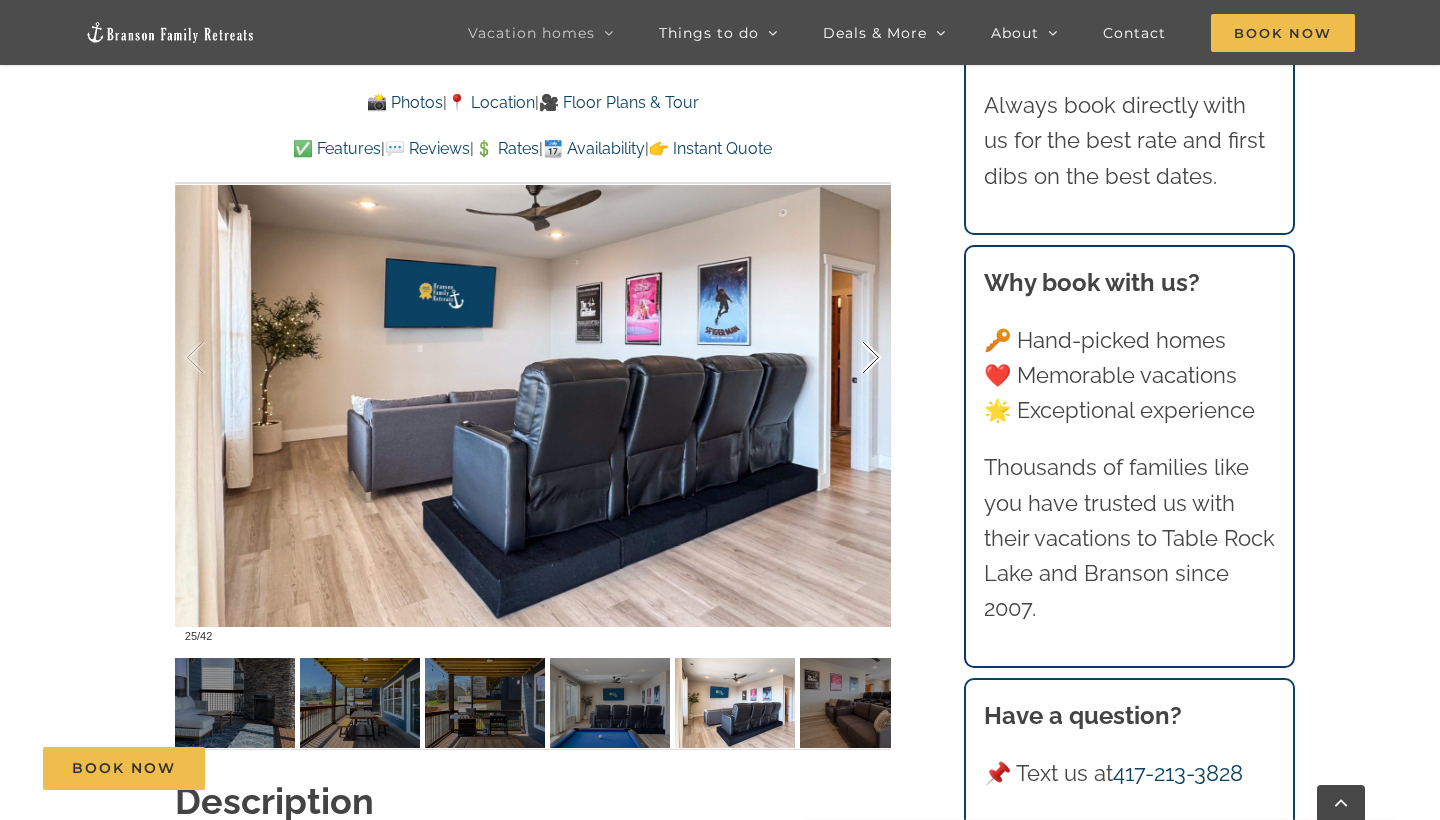 click at bounding box center (850, 358) 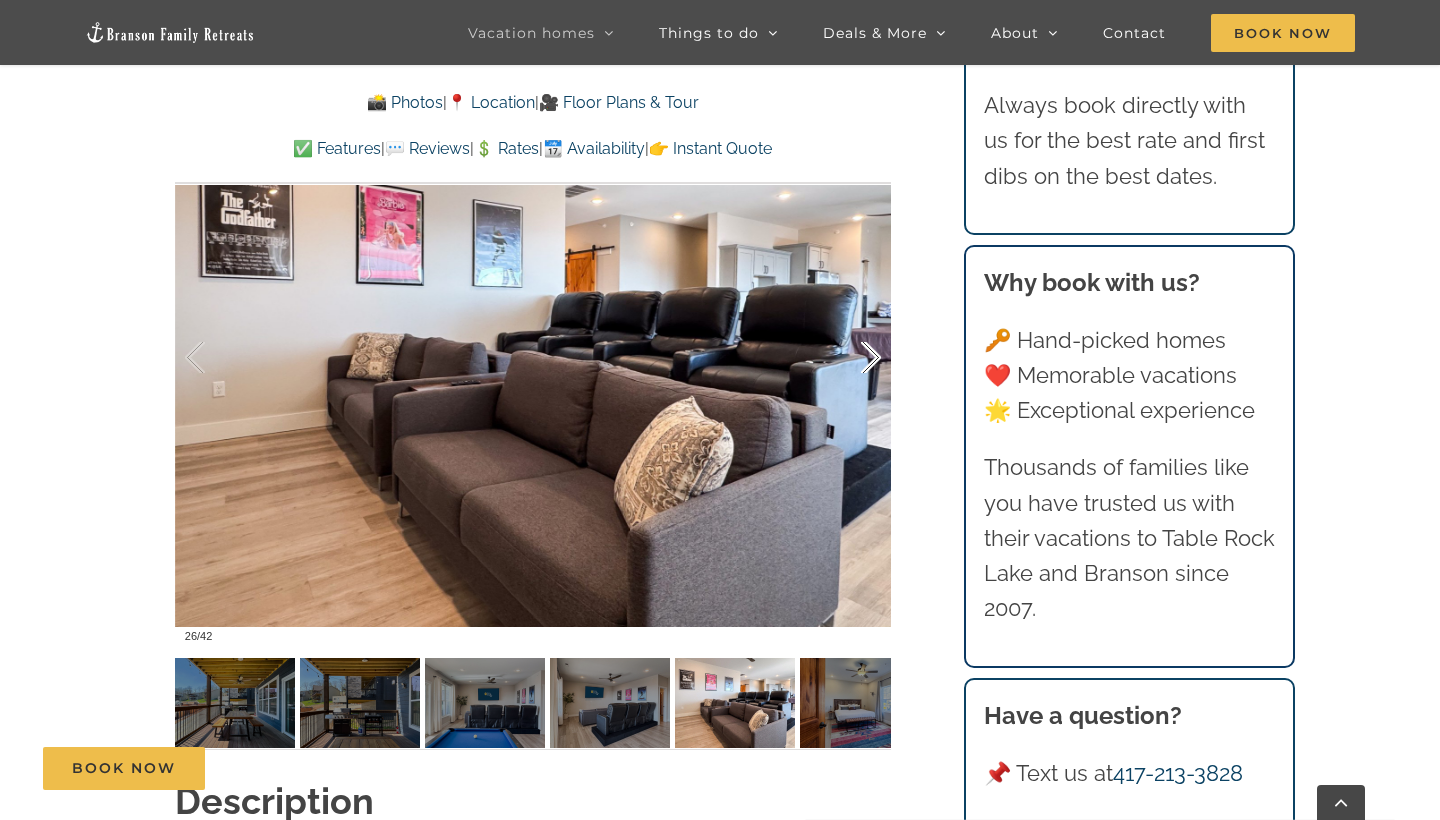click at bounding box center [850, 358] 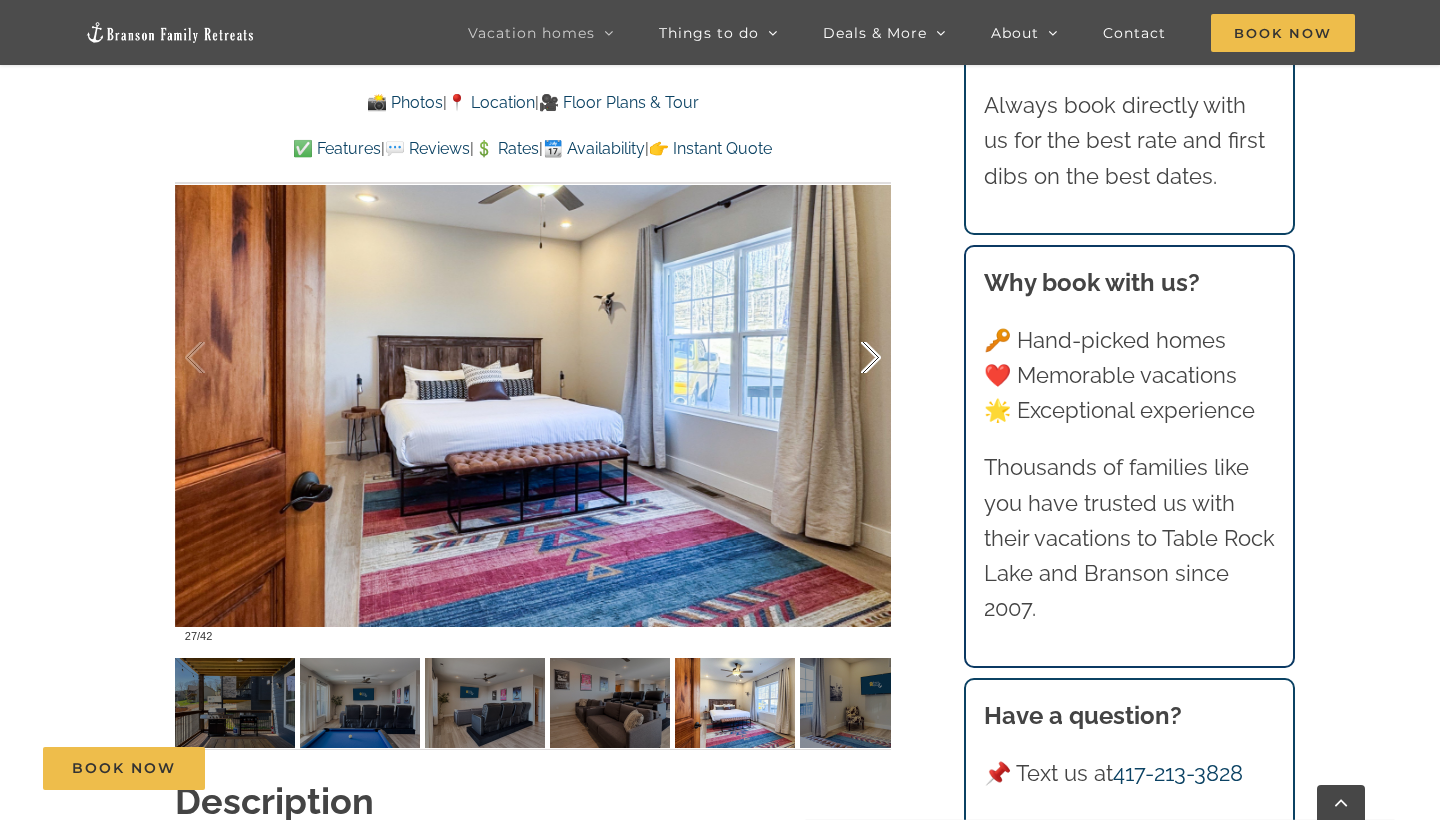 click at bounding box center (850, 358) 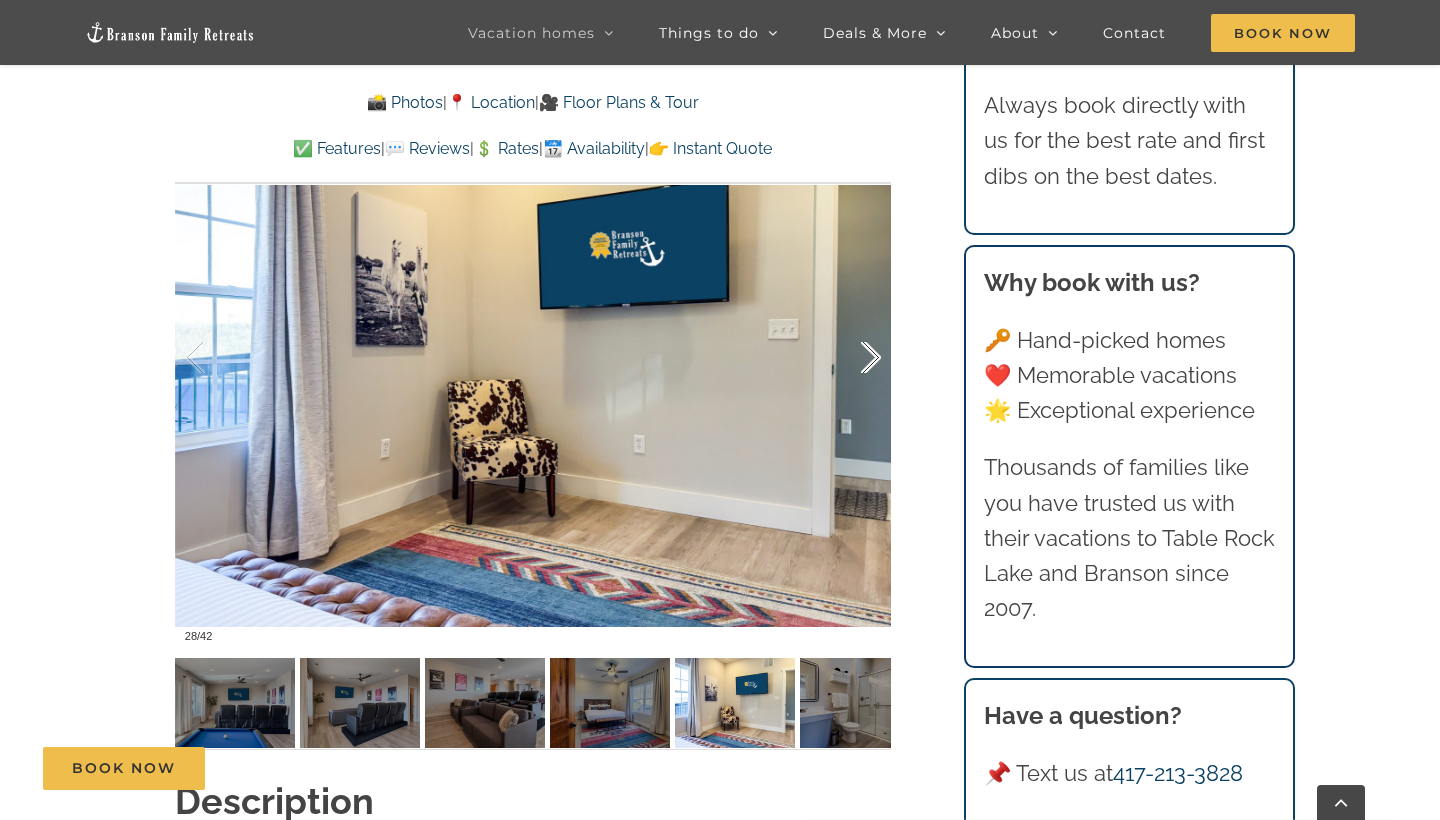 click at bounding box center (850, 358) 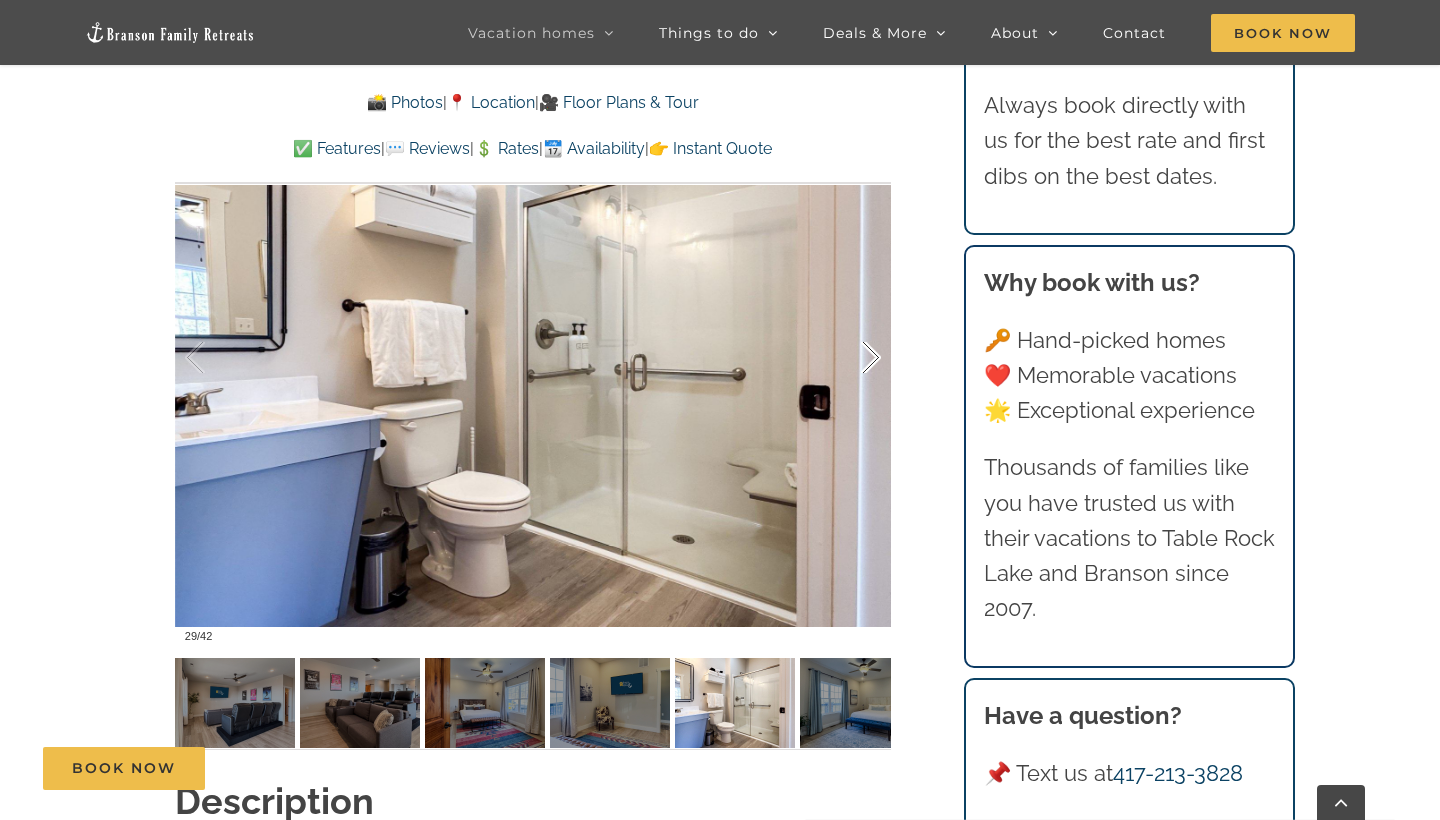 click at bounding box center [850, 358] 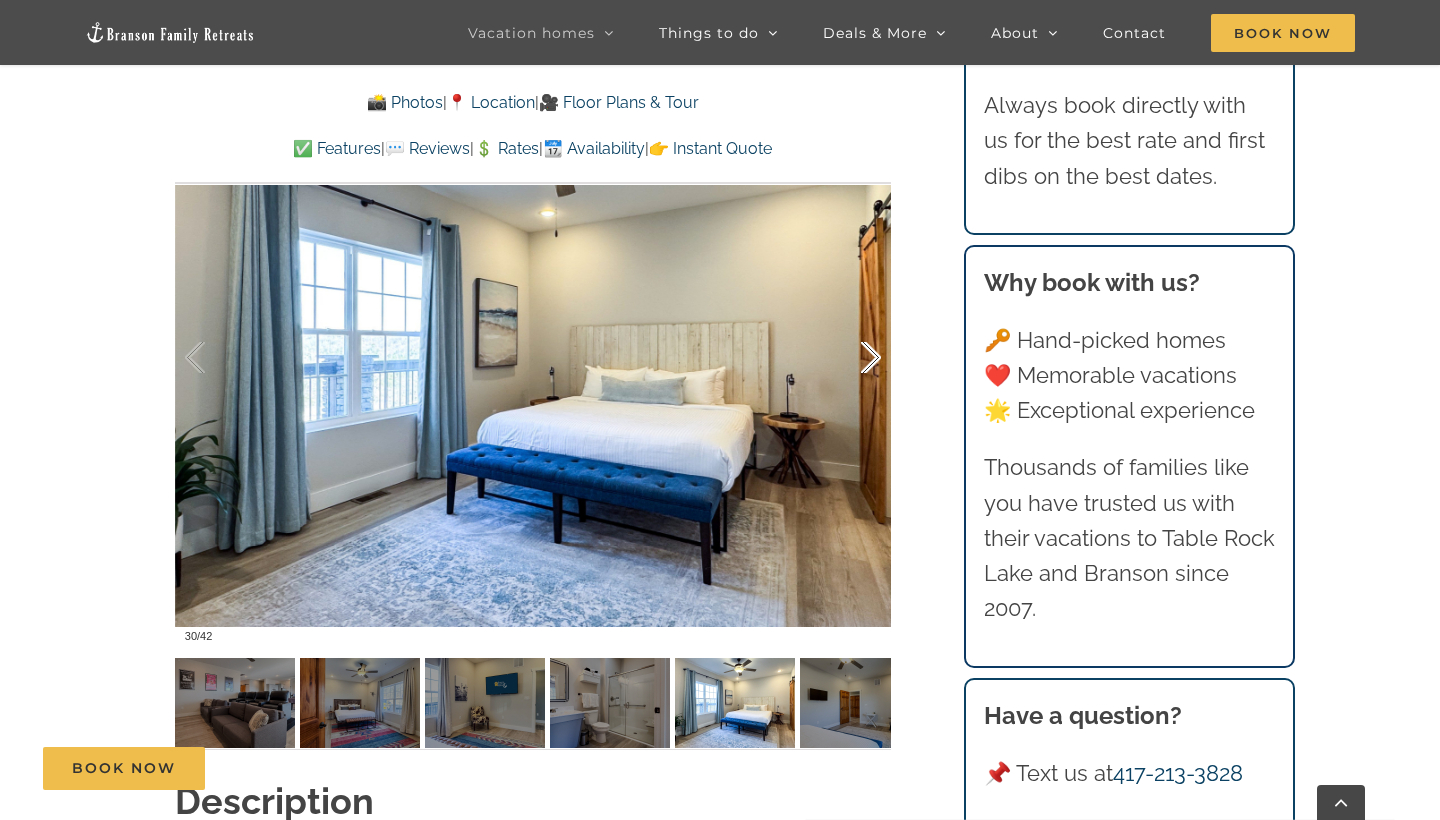 click at bounding box center (850, 358) 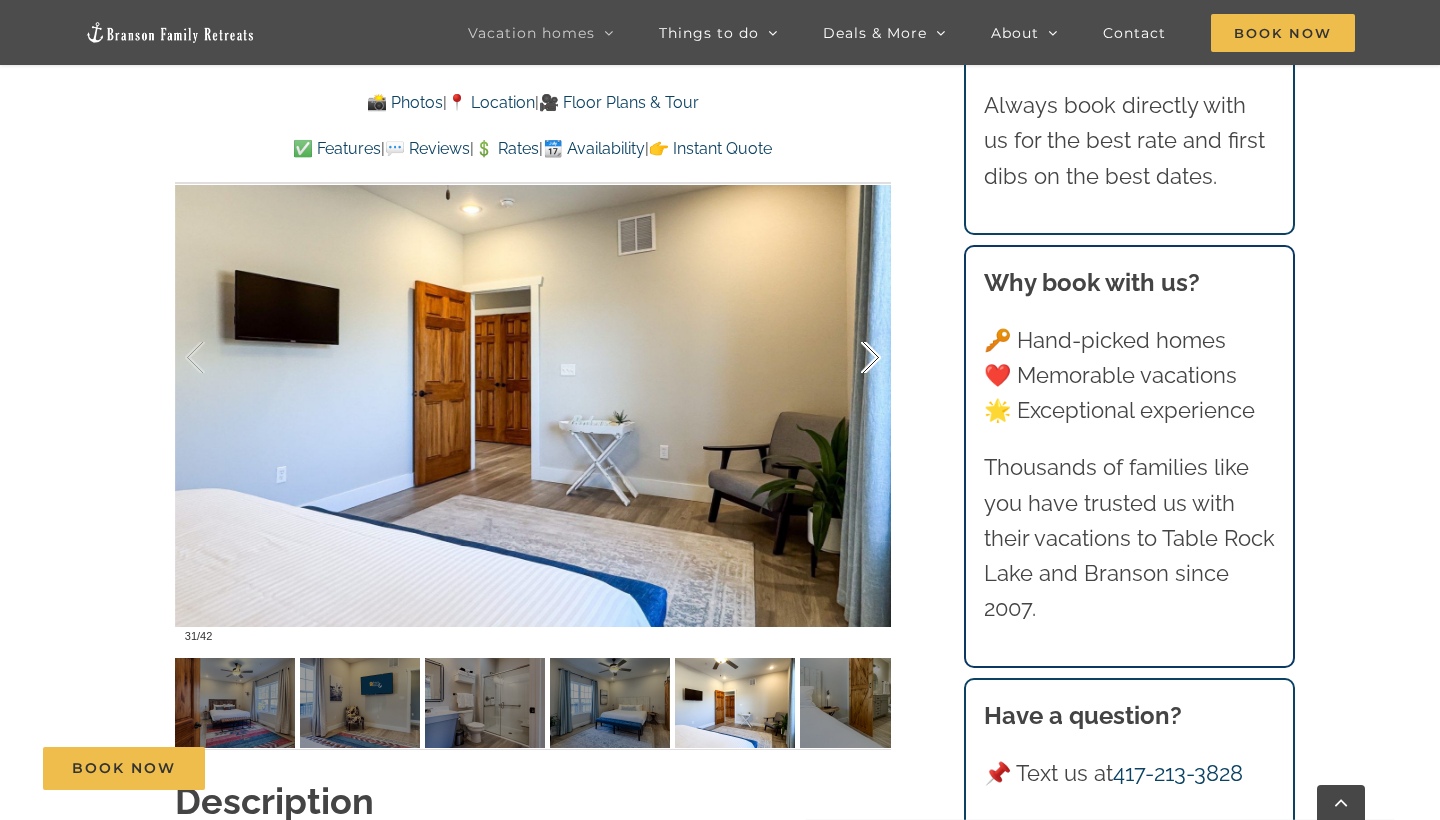 click at bounding box center [850, 358] 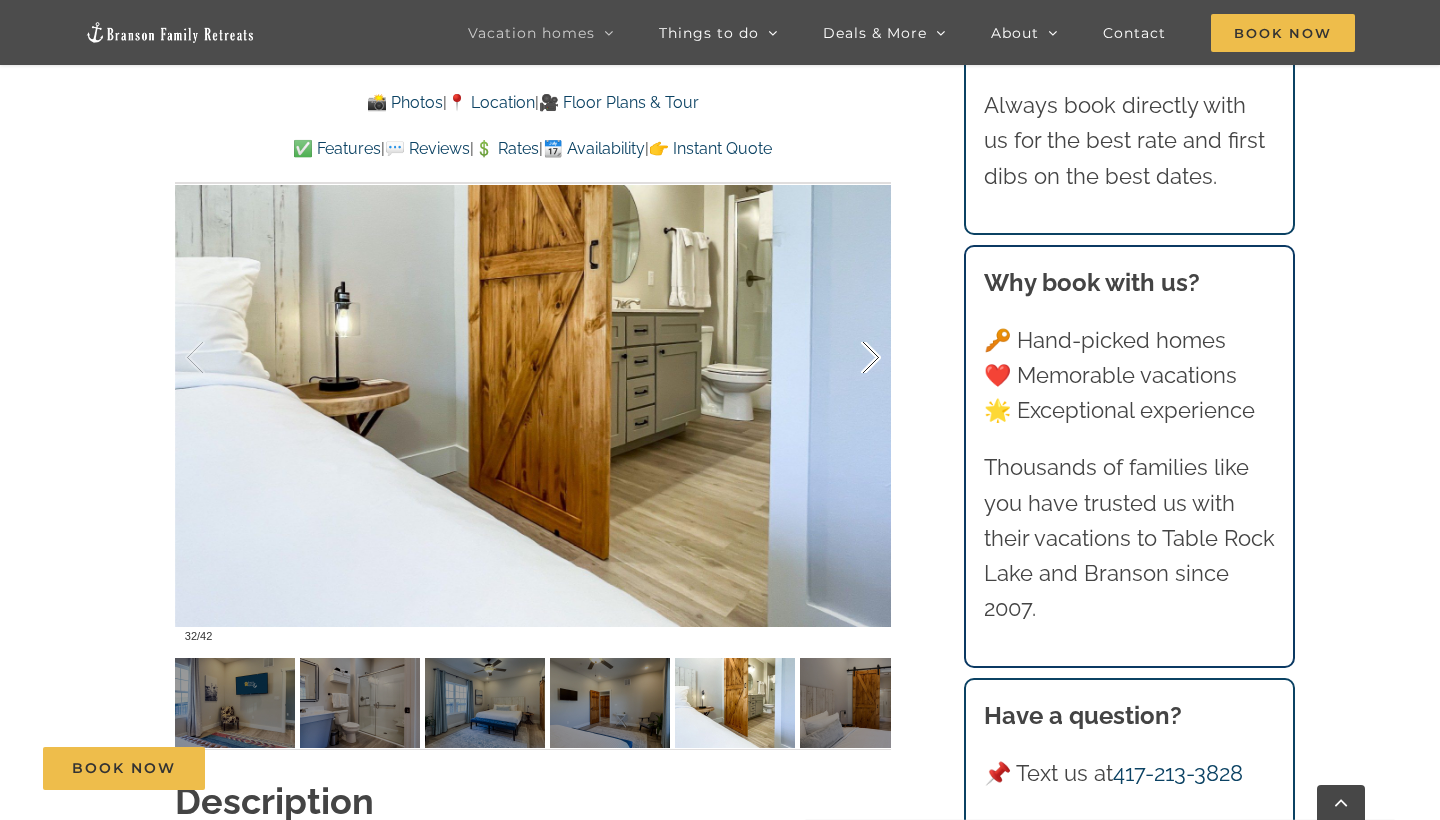 click at bounding box center [850, 358] 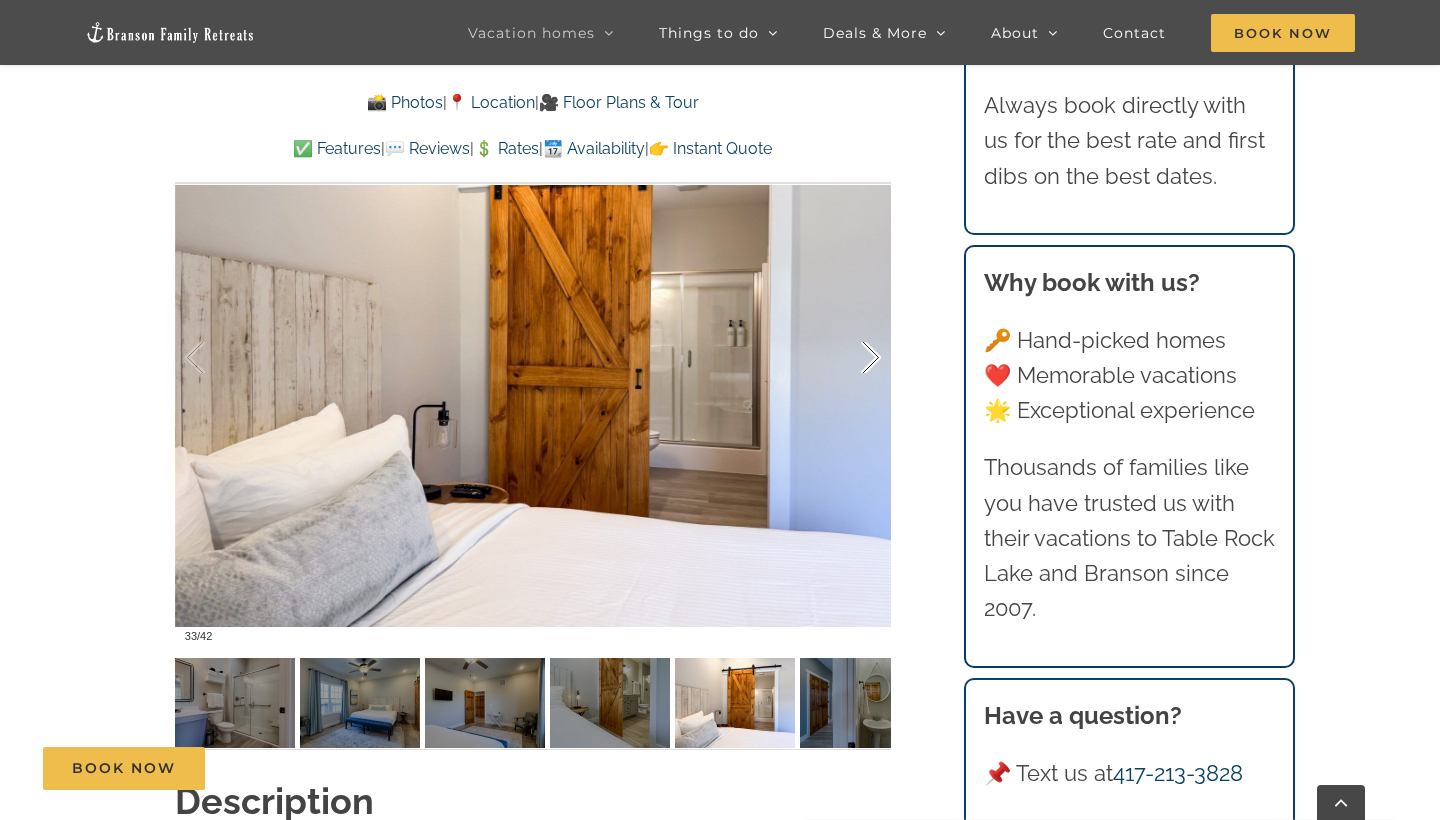 click at bounding box center (850, 358) 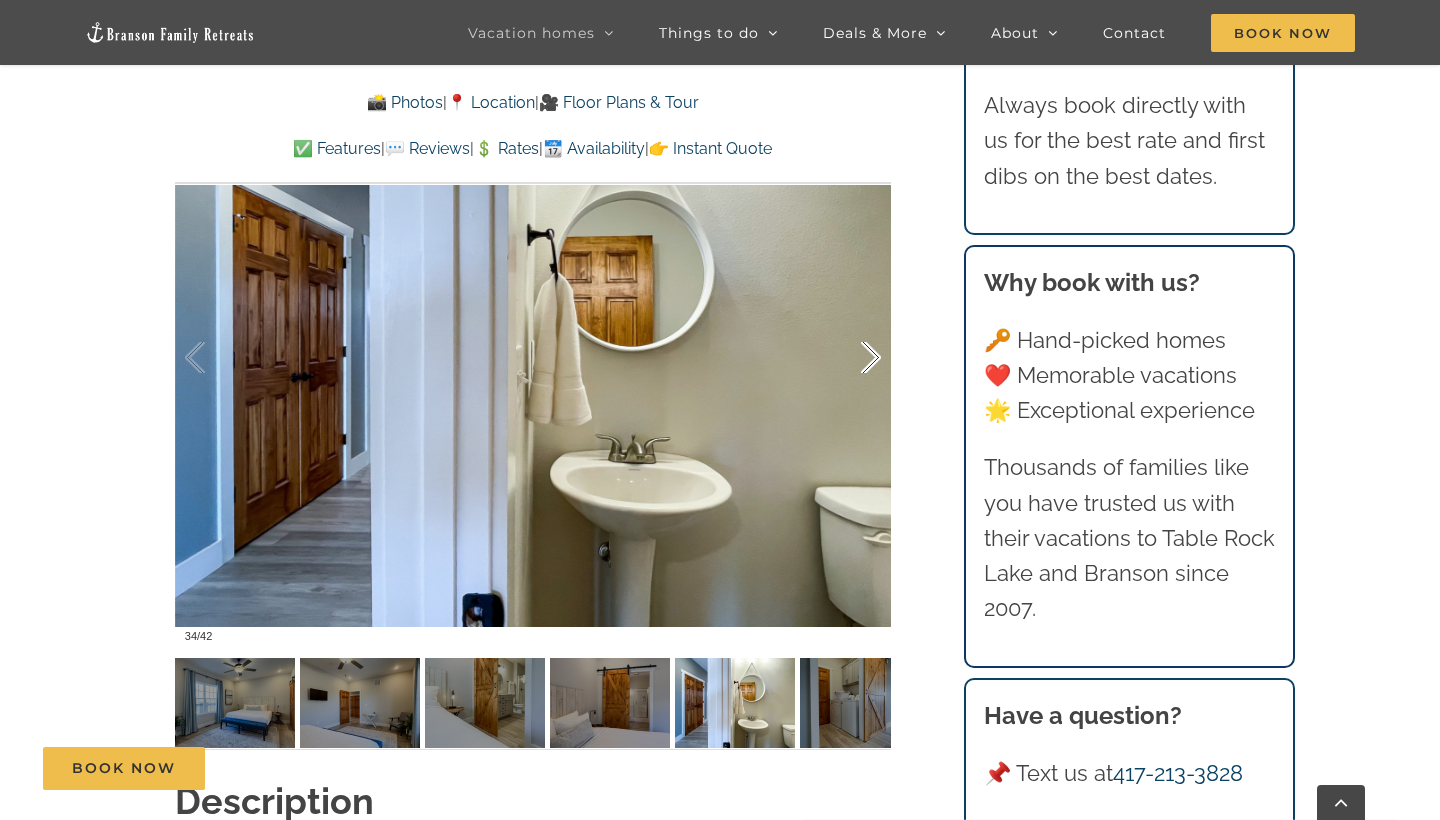 click at bounding box center [850, 358] 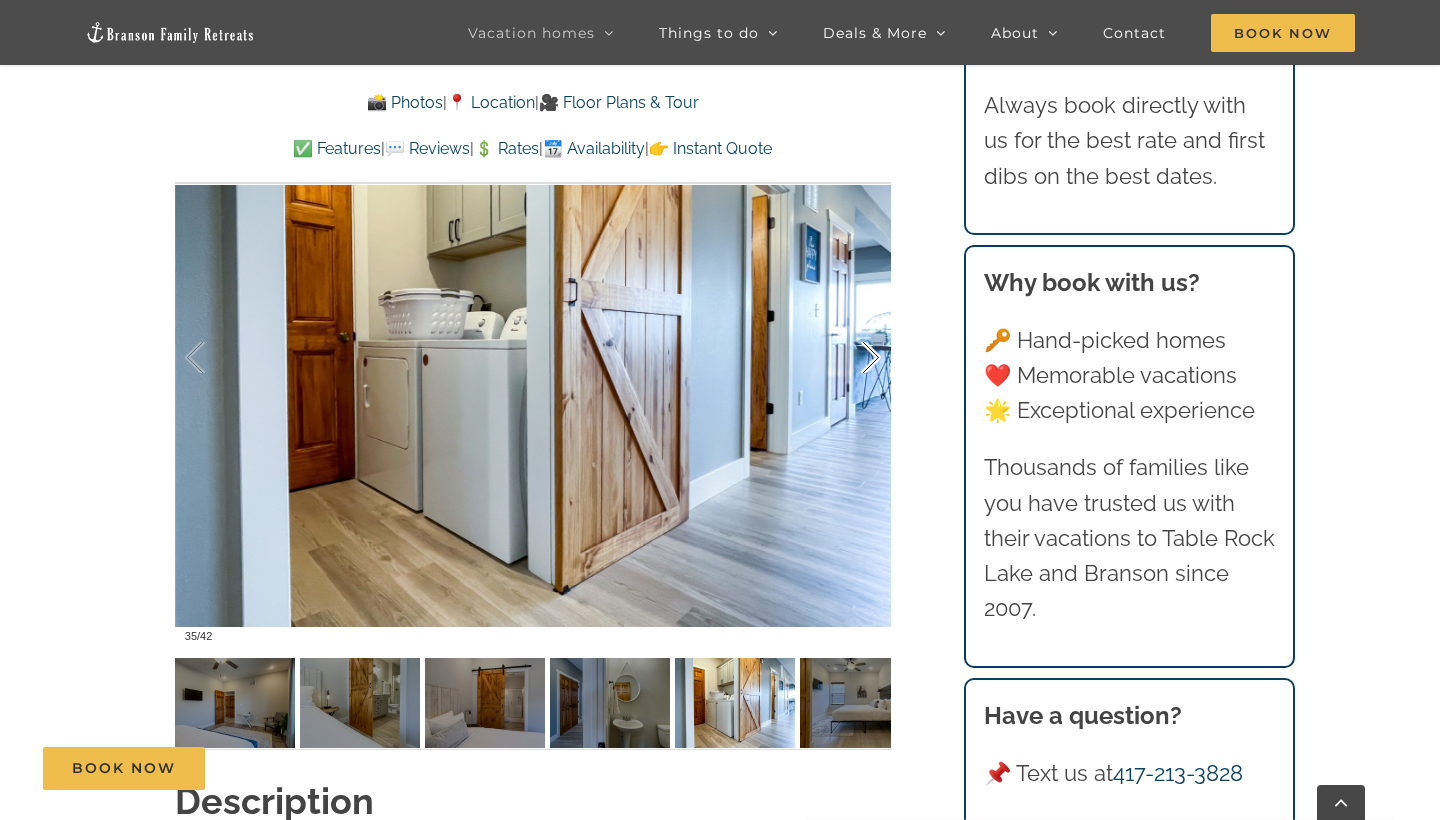 click at bounding box center (850, 358) 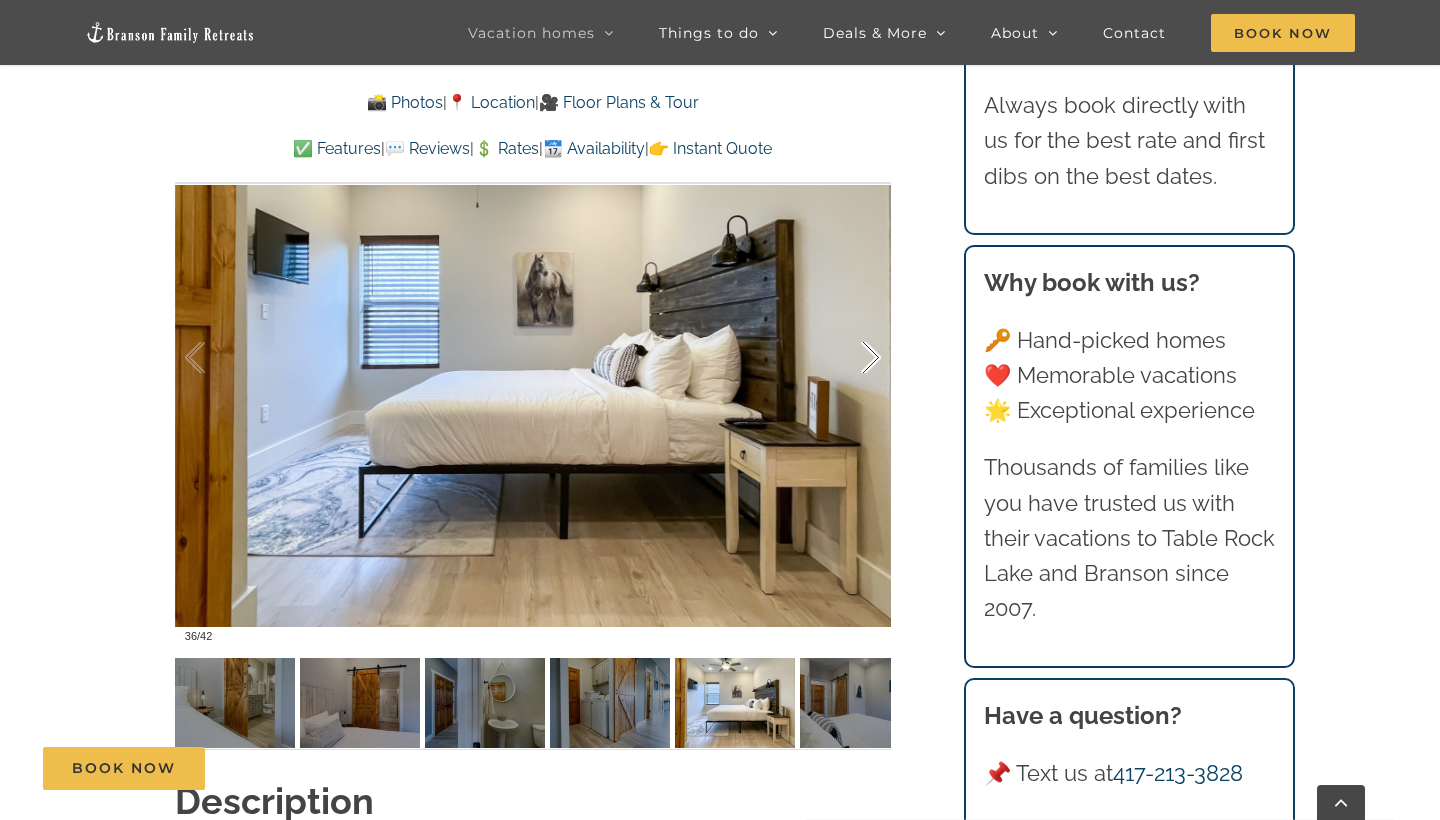 click at bounding box center (850, 358) 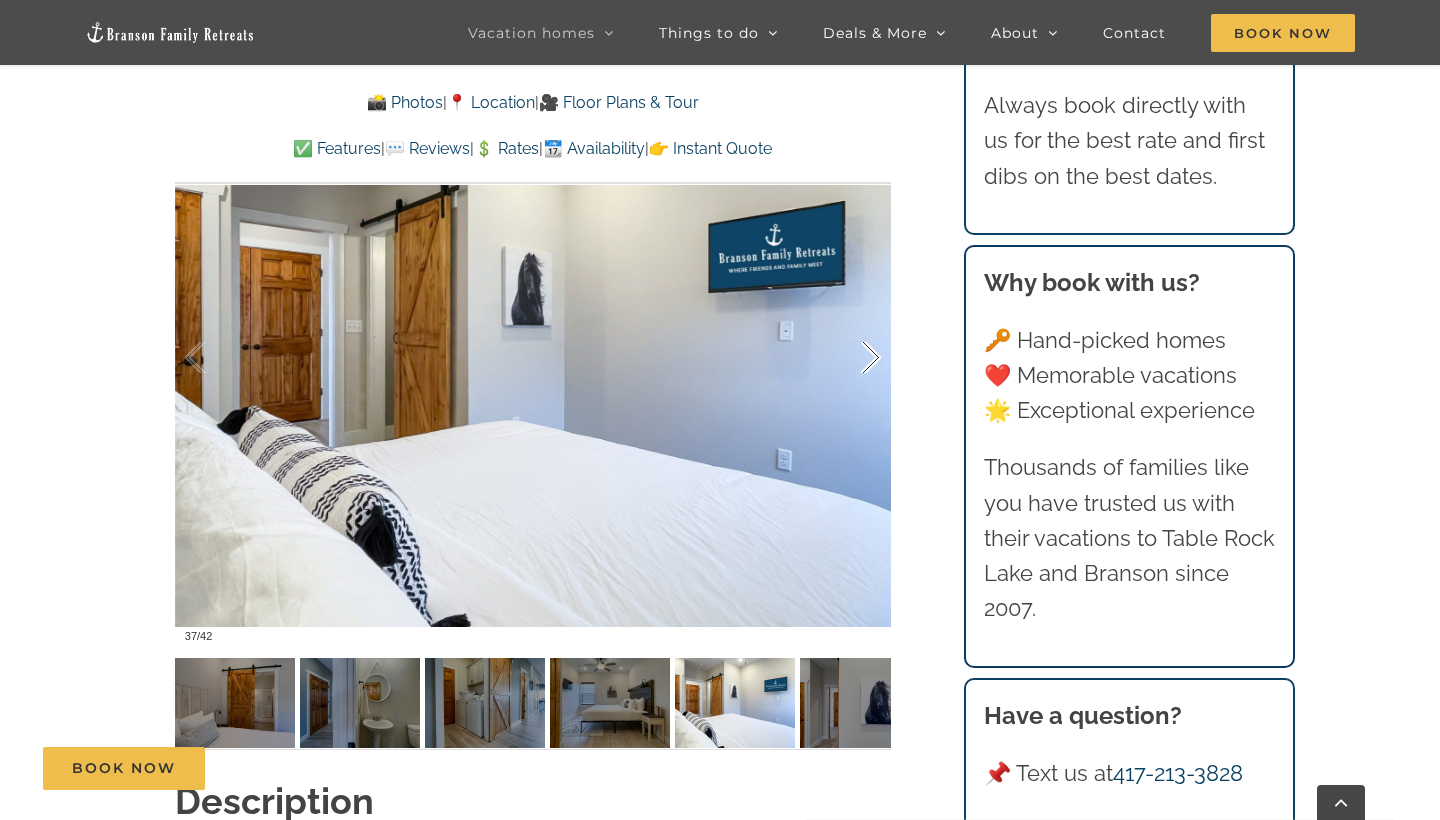 click at bounding box center (850, 358) 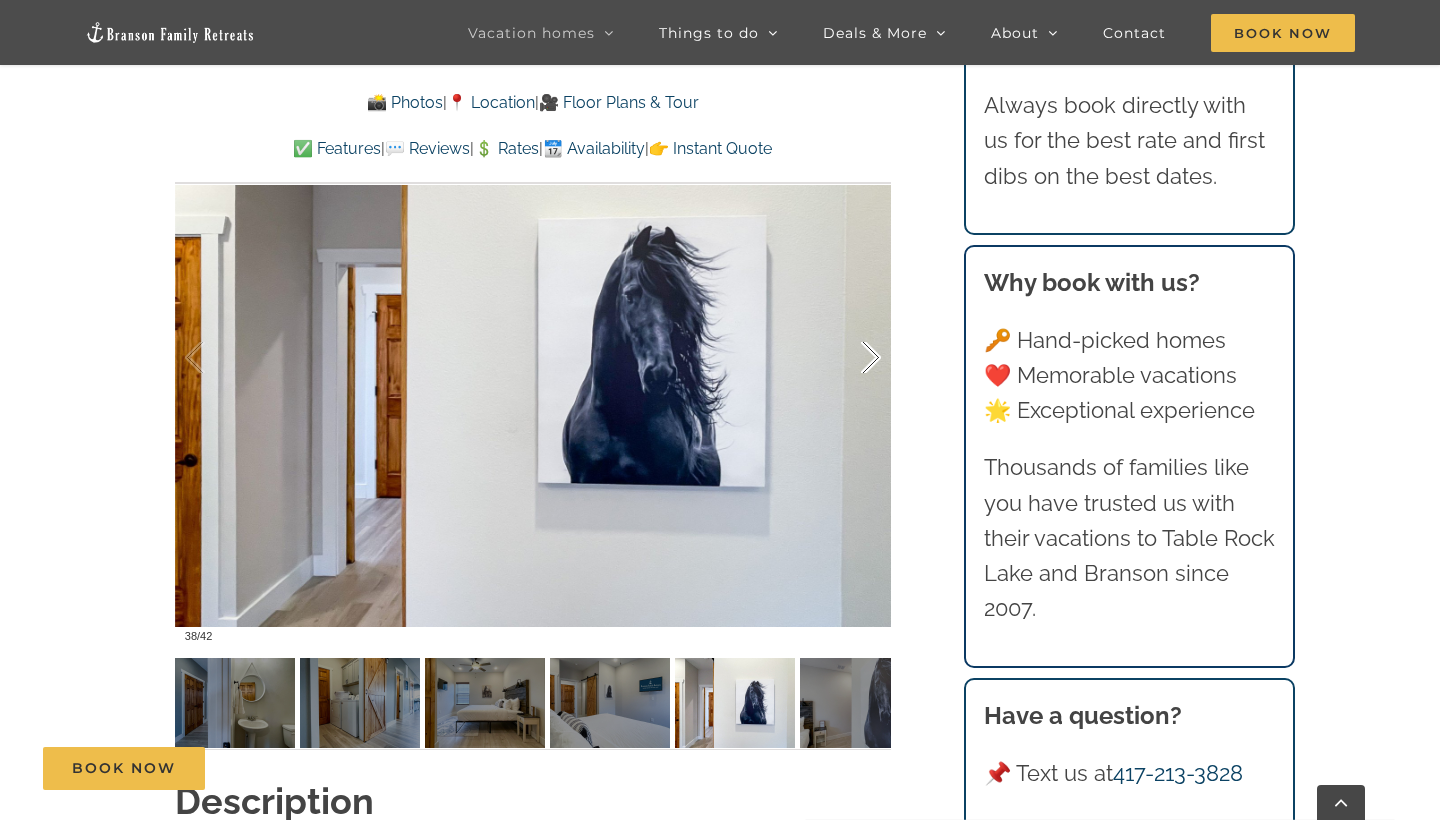 click at bounding box center [850, 358] 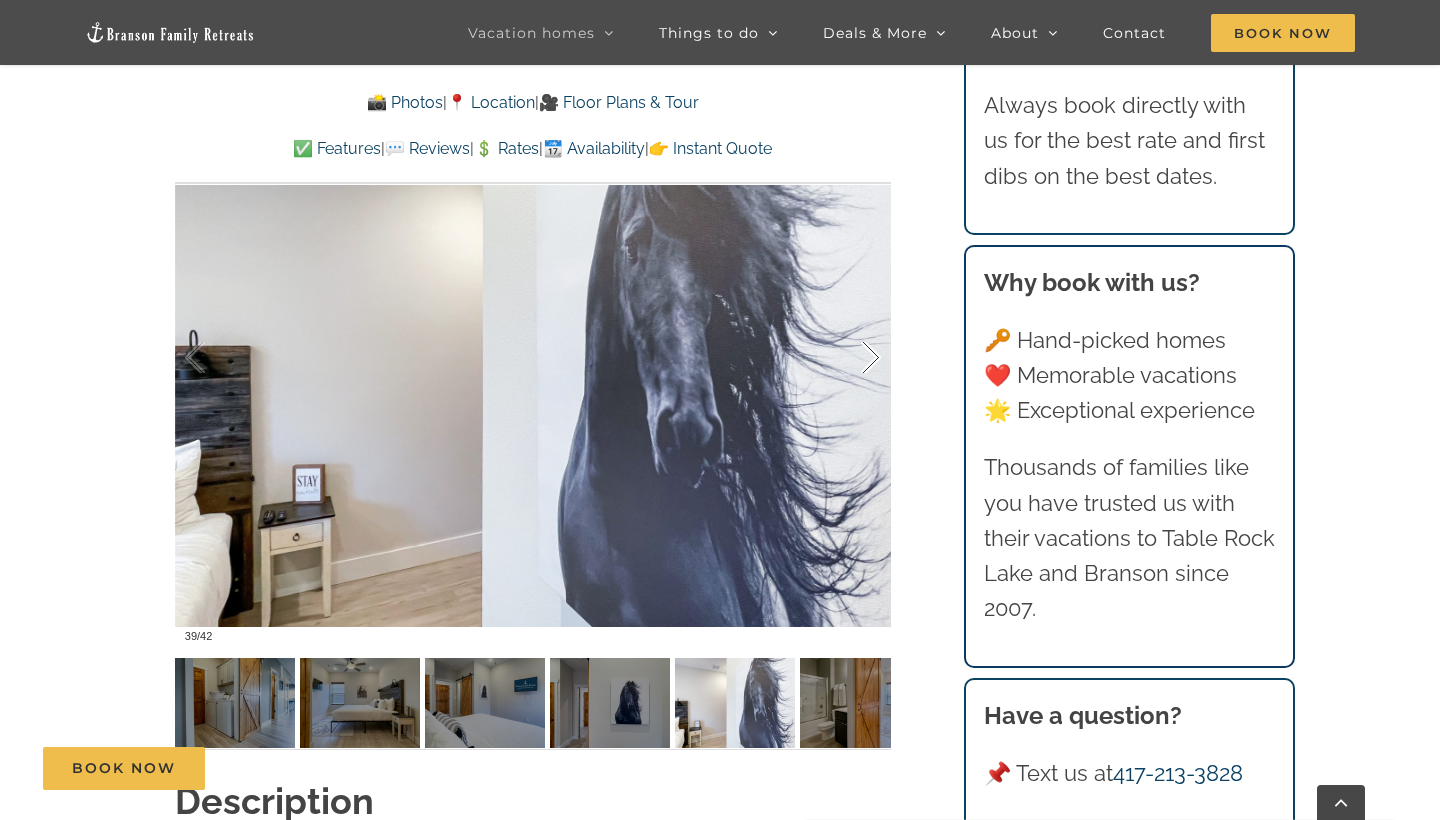 click at bounding box center (850, 358) 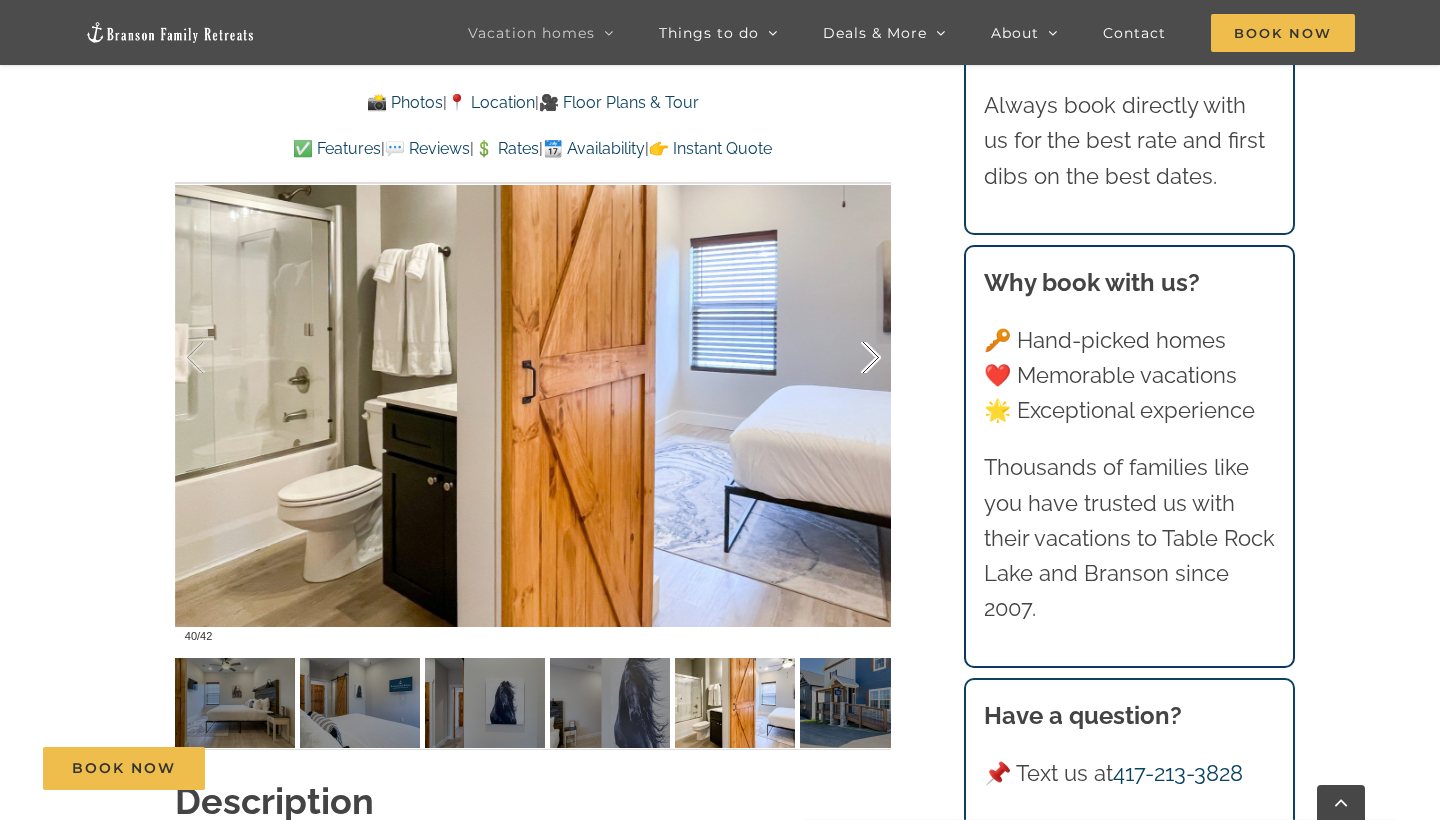 click at bounding box center [850, 358] 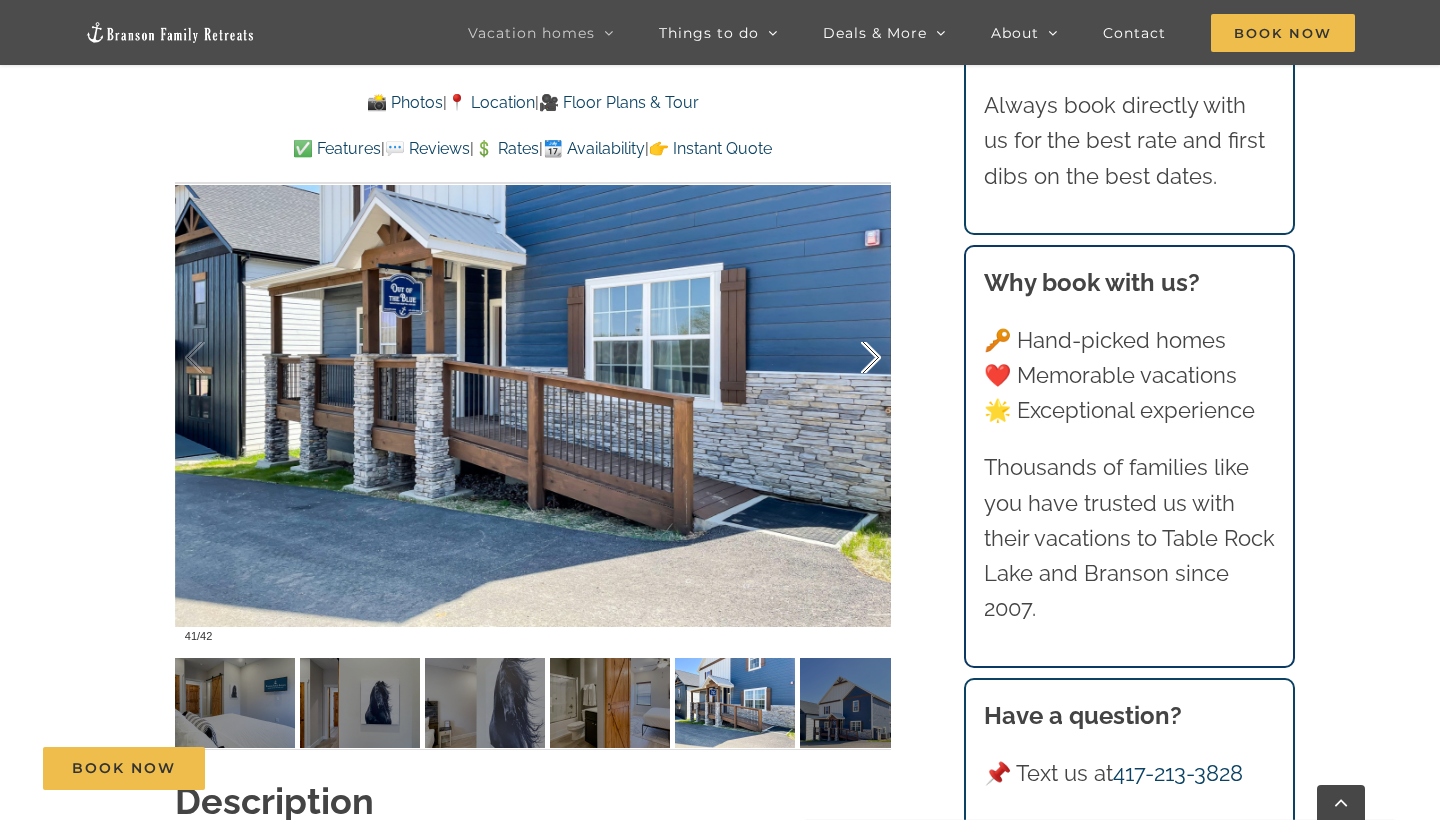 click at bounding box center (850, 358) 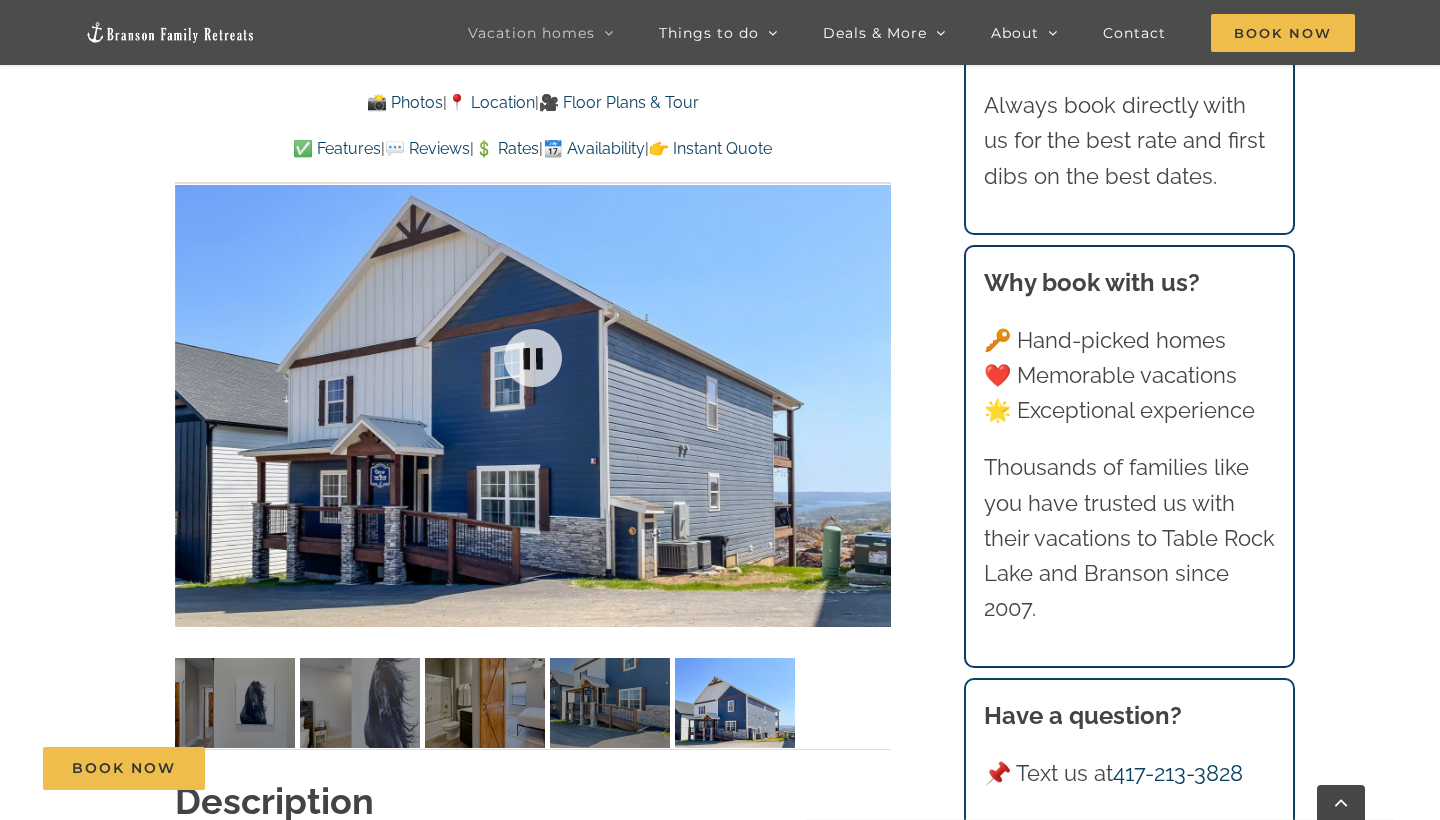 click at bounding box center (533, 358) 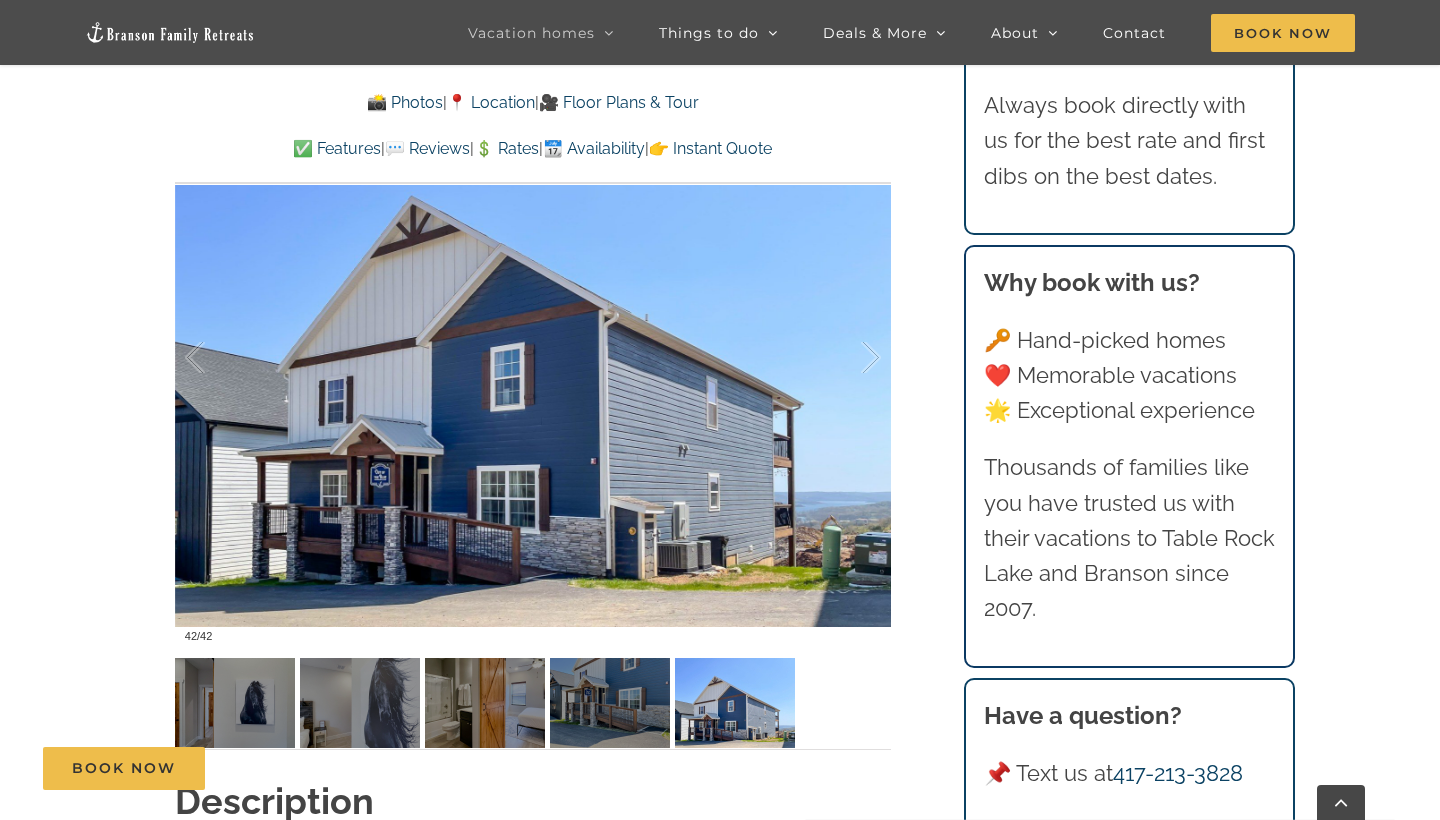 click on "📍 Location" at bounding box center (491, 102) 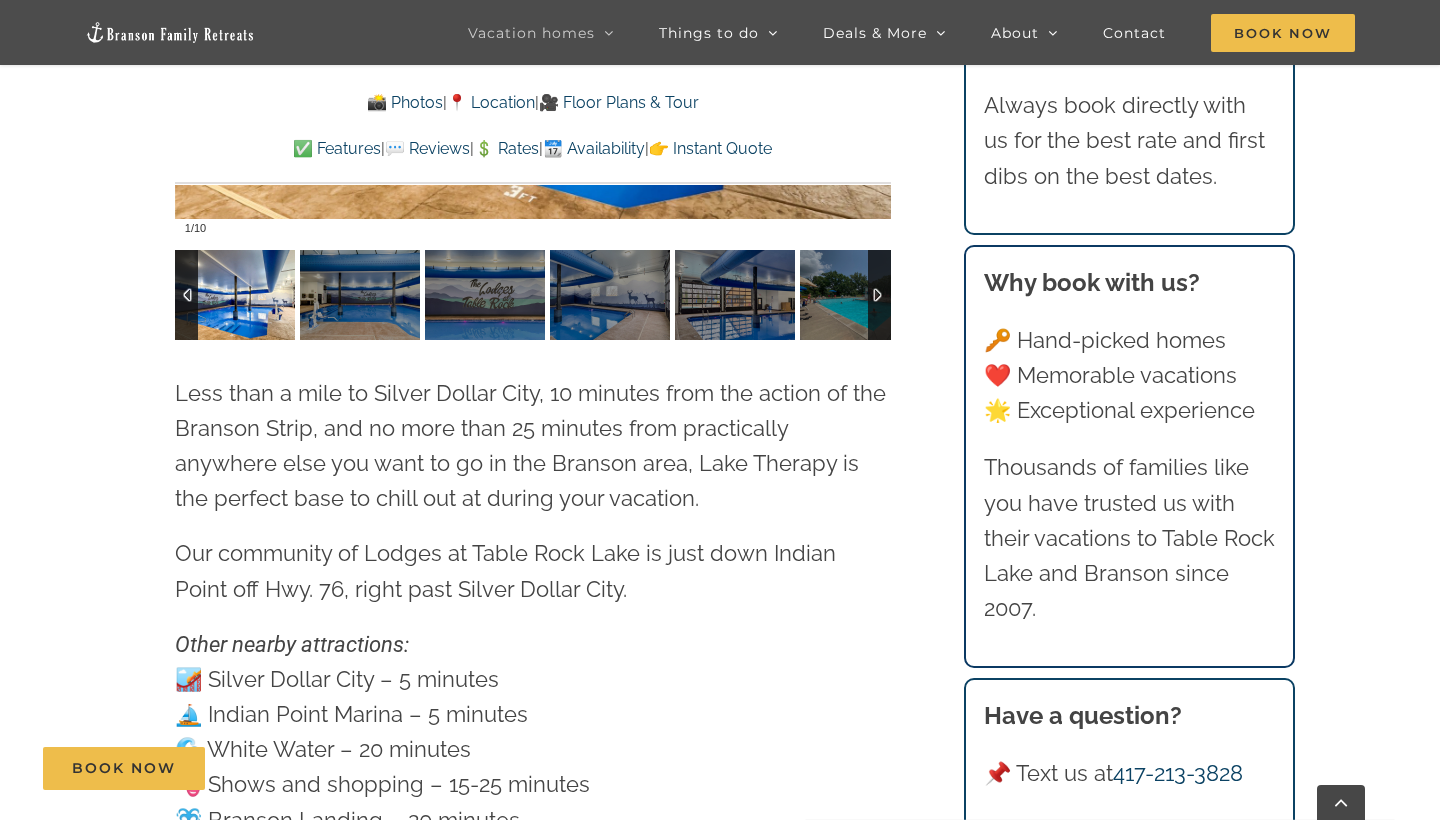 scroll, scrollTop: 5592, scrollLeft: 0, axis: vertical 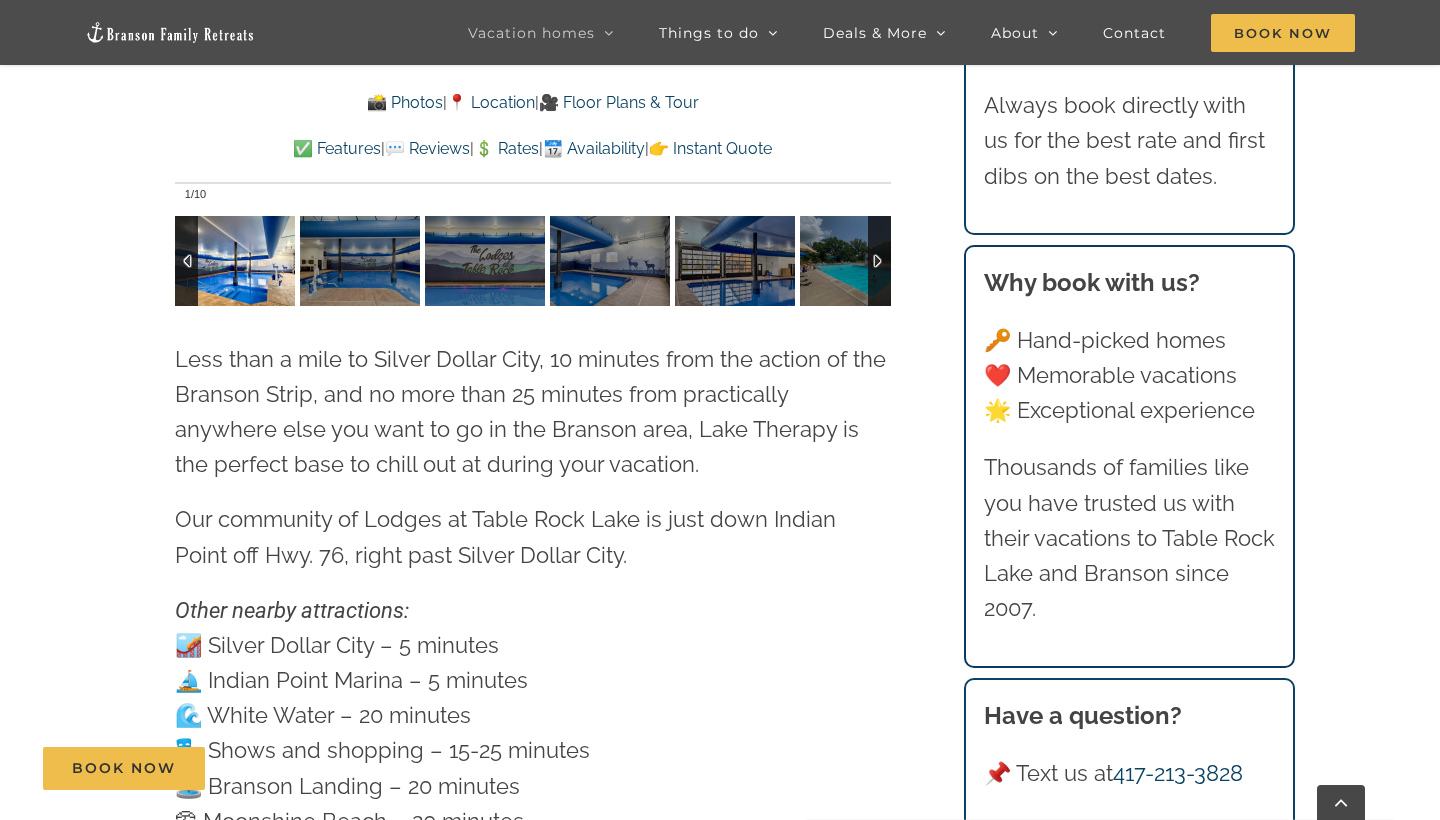 click at bounding box center [879, 261] 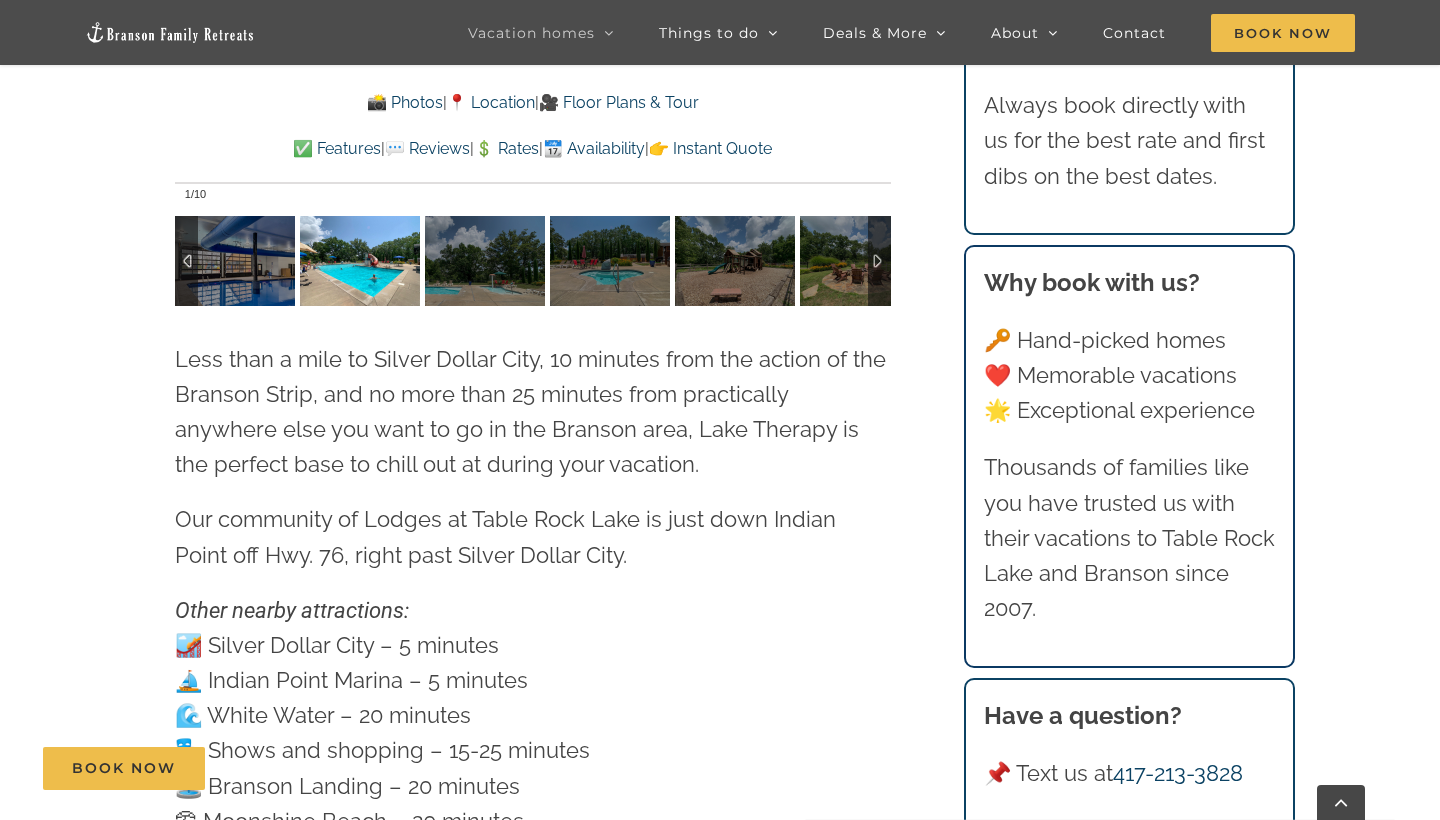 click at bounding box center [360, 261] 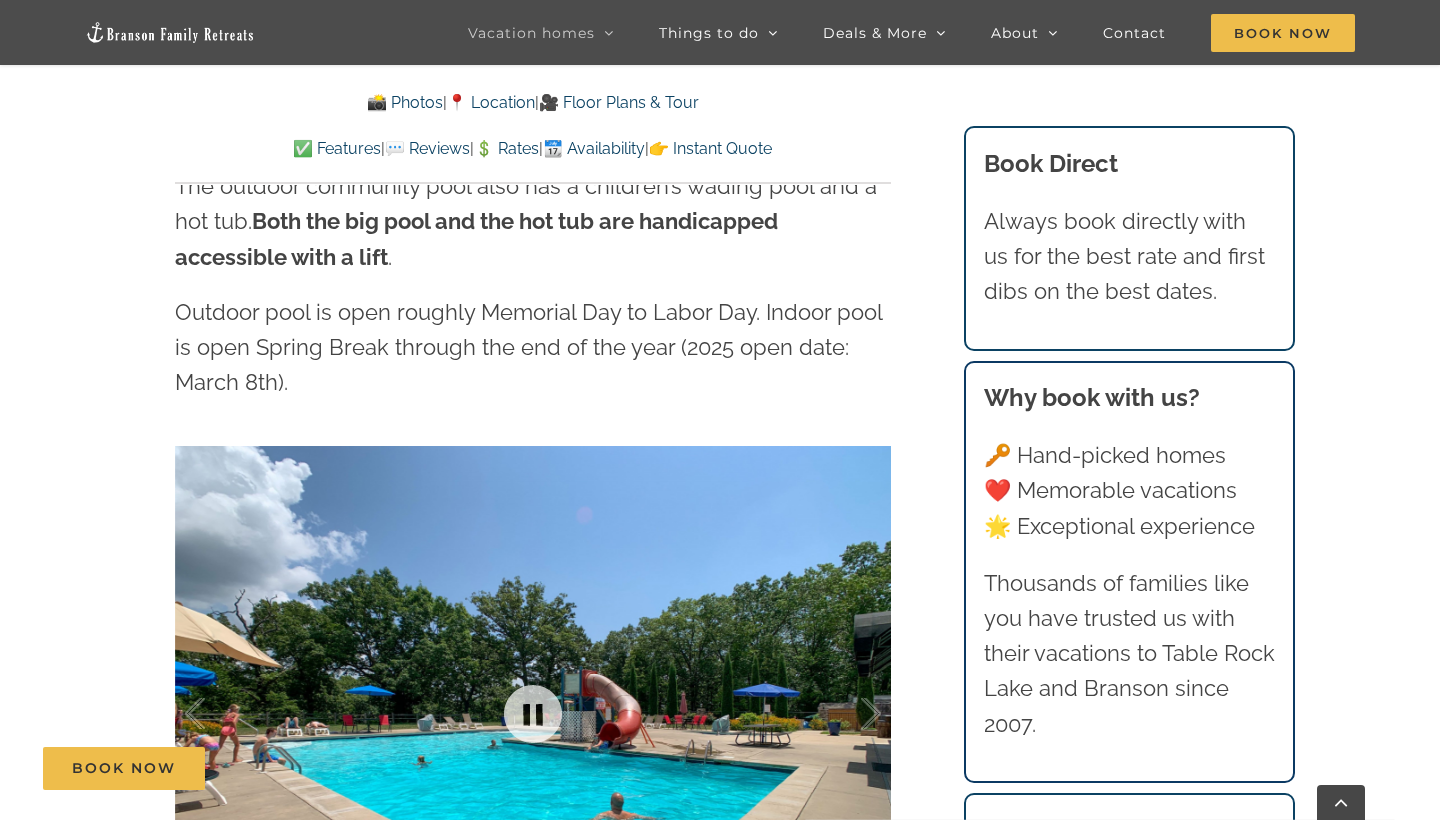 scroll, scrollTop: 4792, scrollLeft: 0, axis: vertical 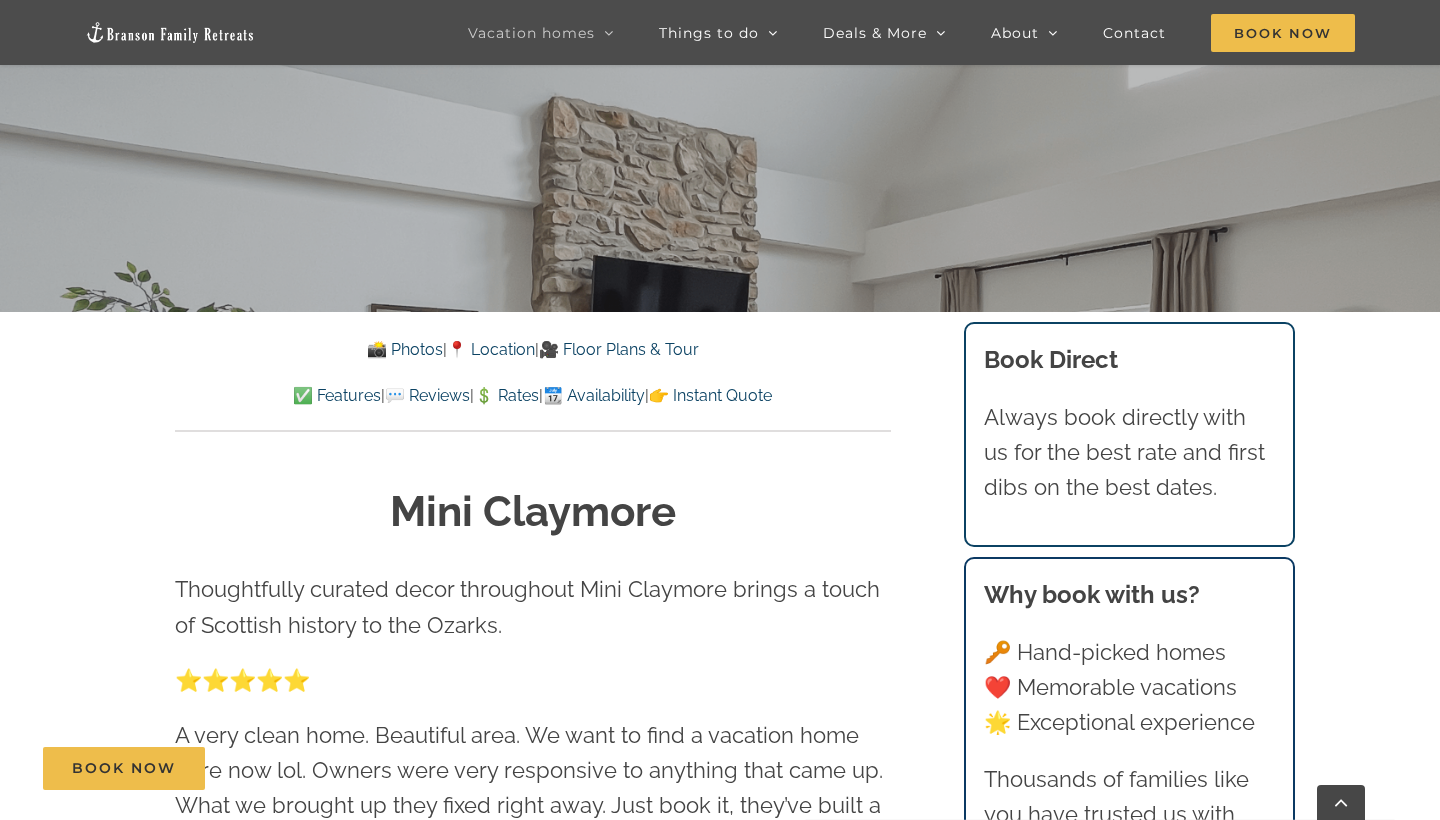 click on "📸 Photos" at bounding box center [405, 349] 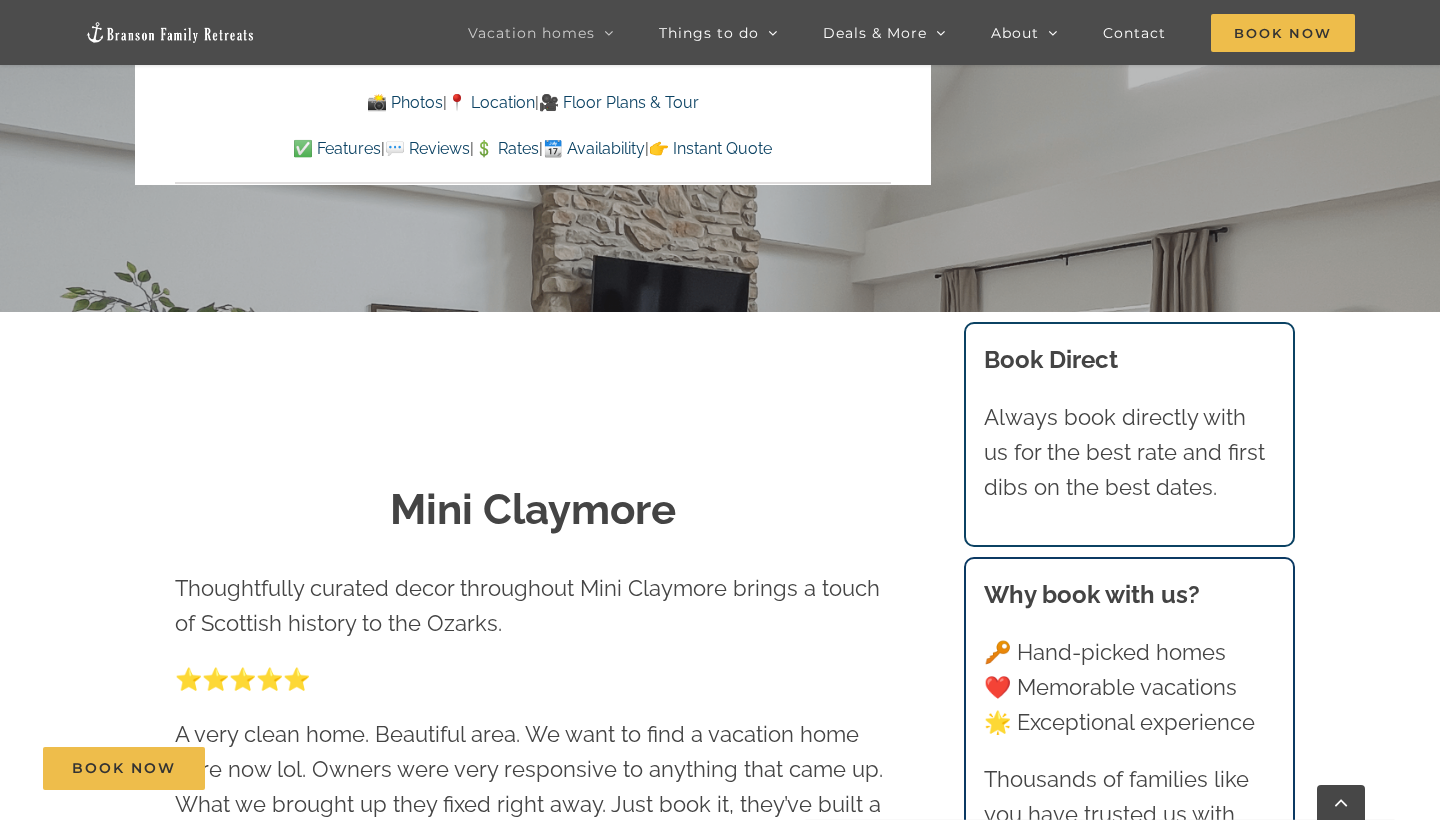 scroll, scrollTop: 1226, scrollLeft: 0, axis: vertical 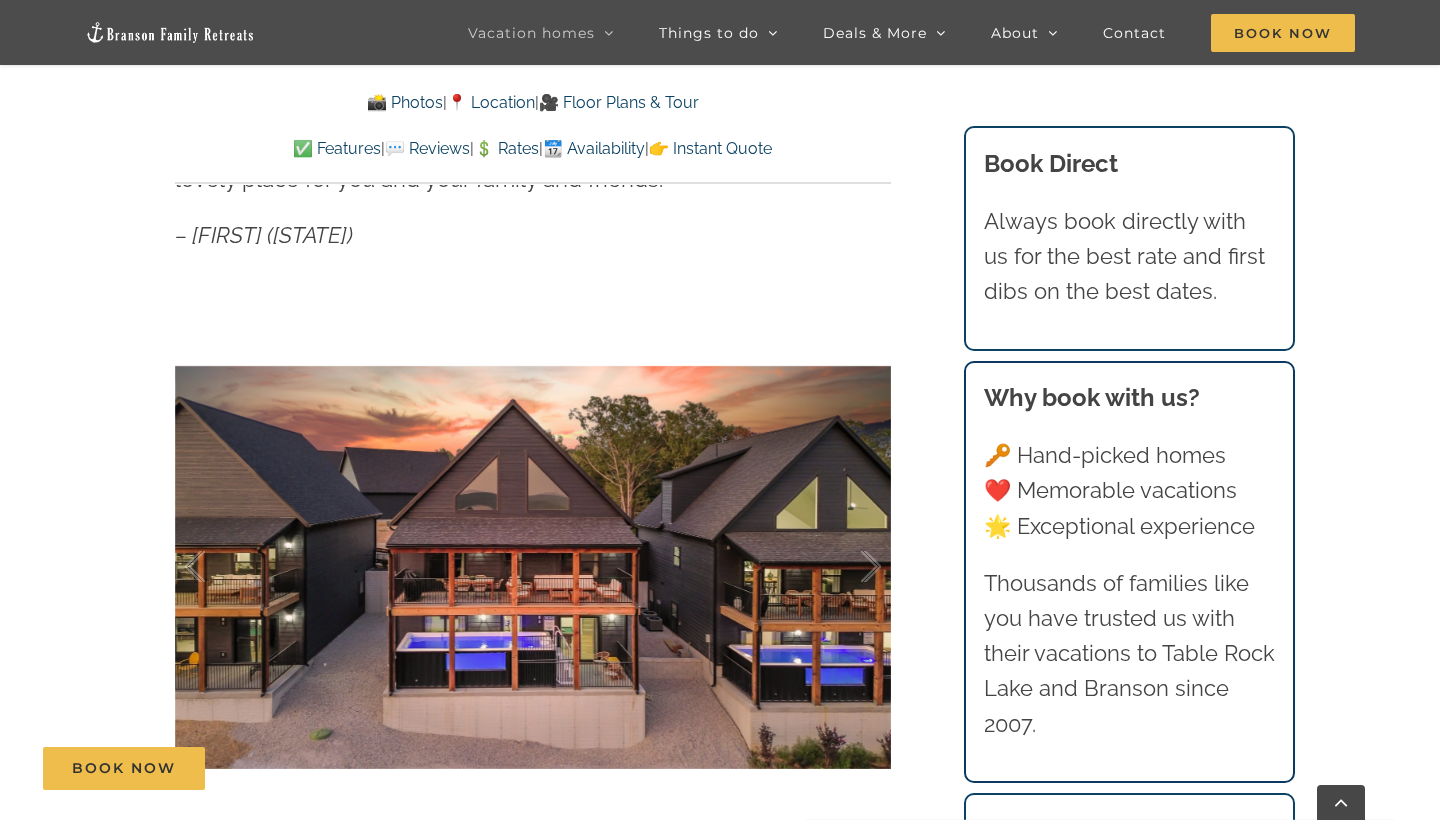 click at bounding box center [533, 567] 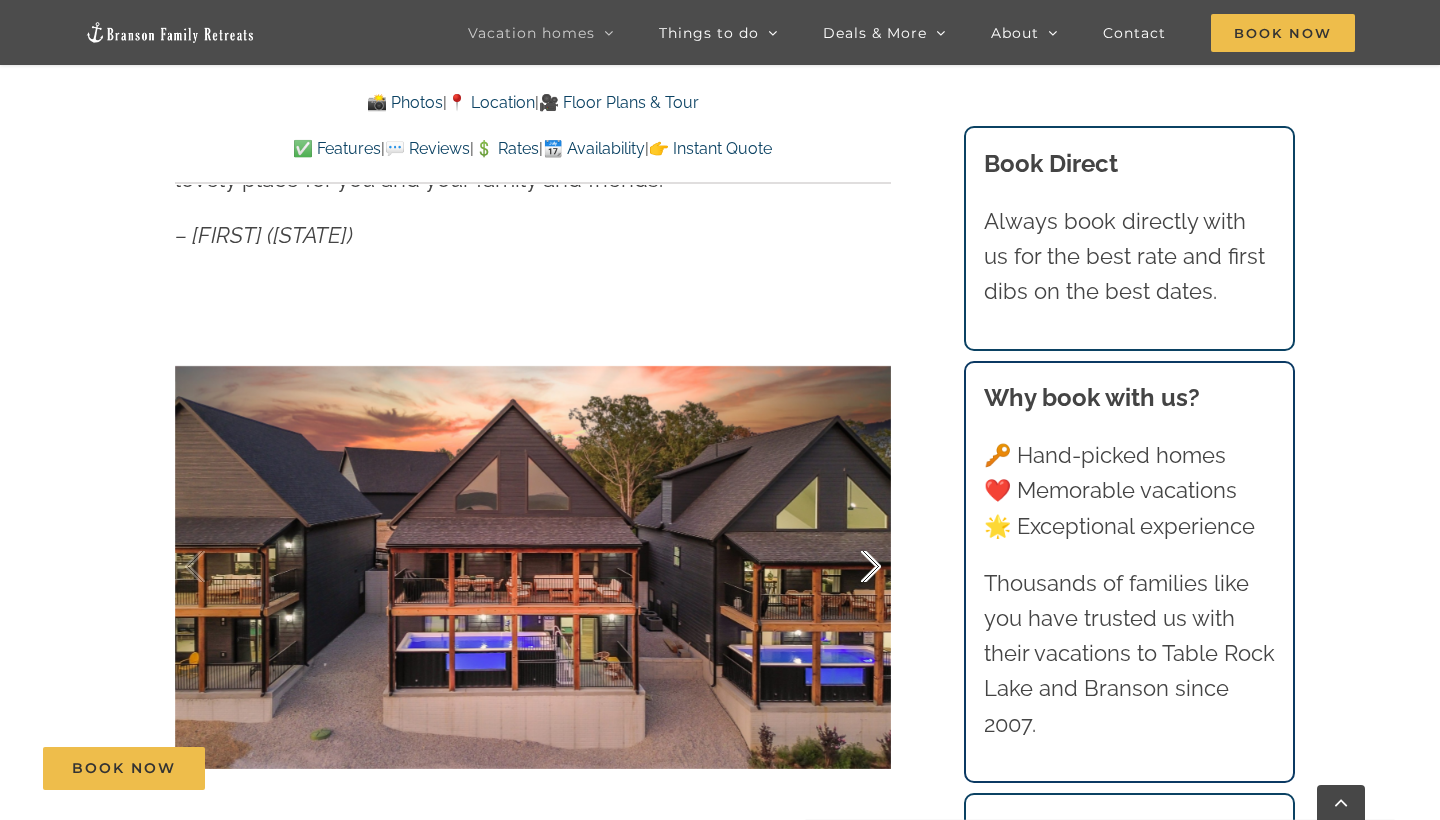 click at bounding box center [850, 567] 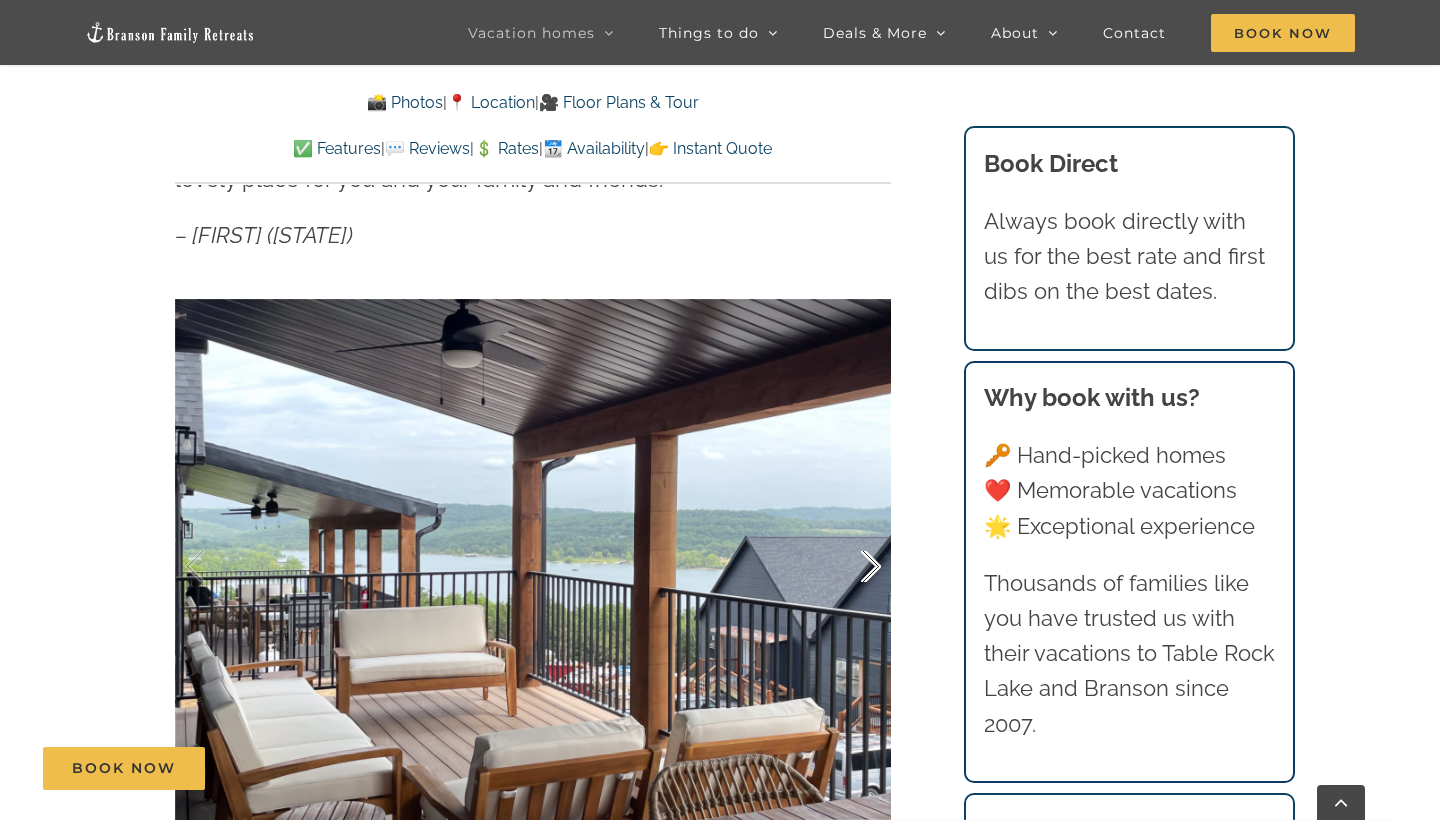 click at bounding box center (850, 567) 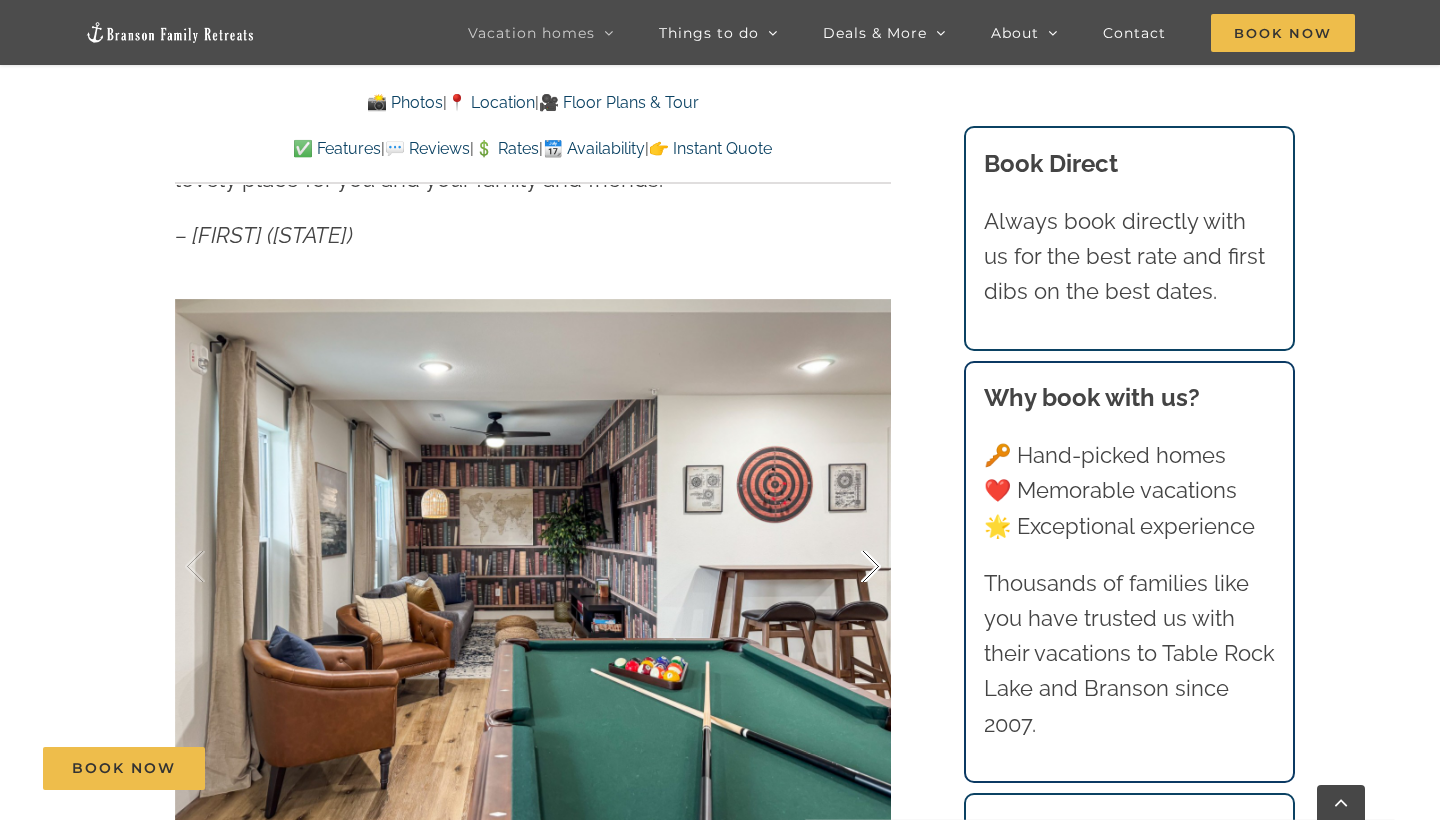 click at bounding box center [850, 567] 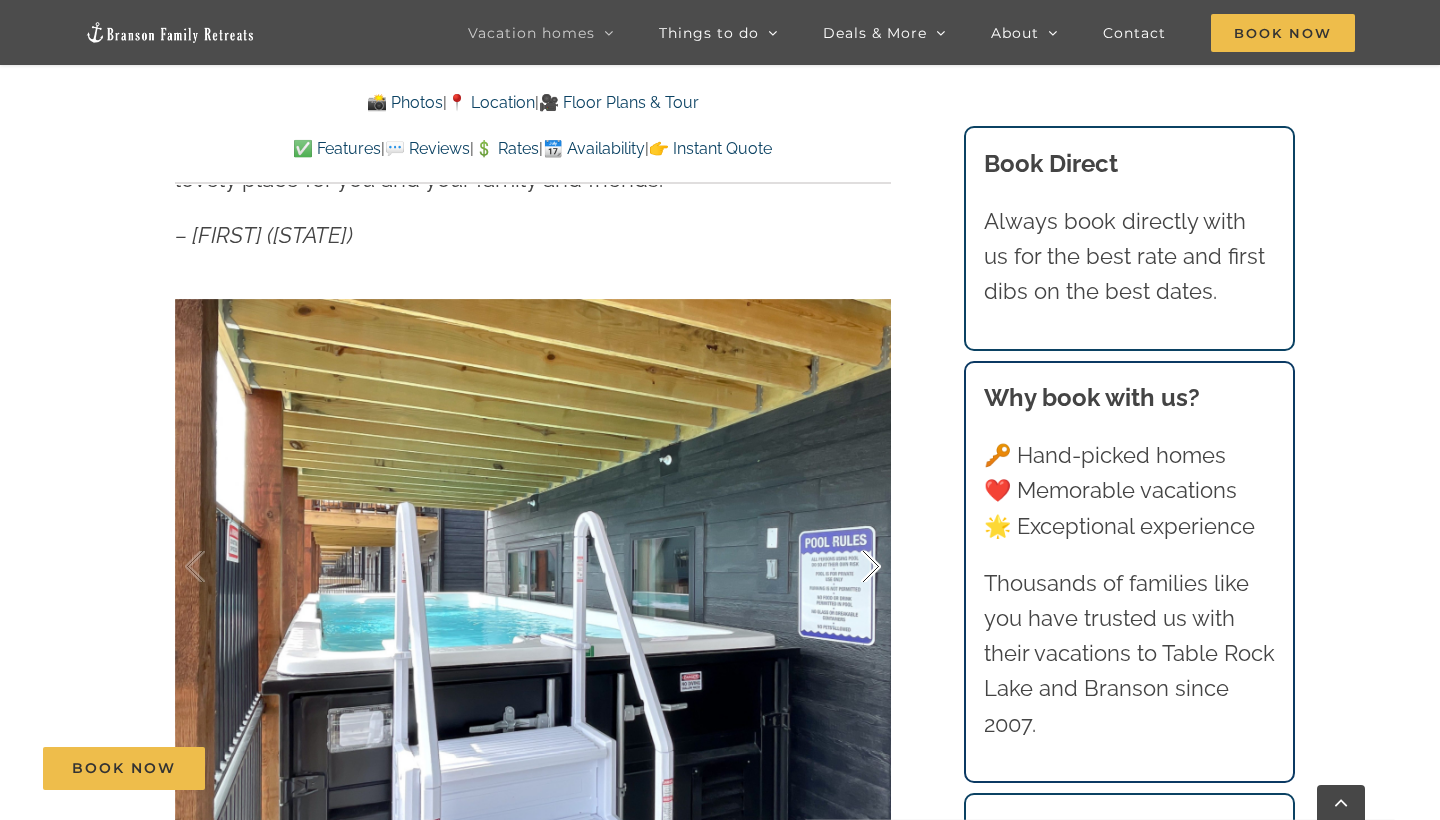 click at bounding box center [850, 567] 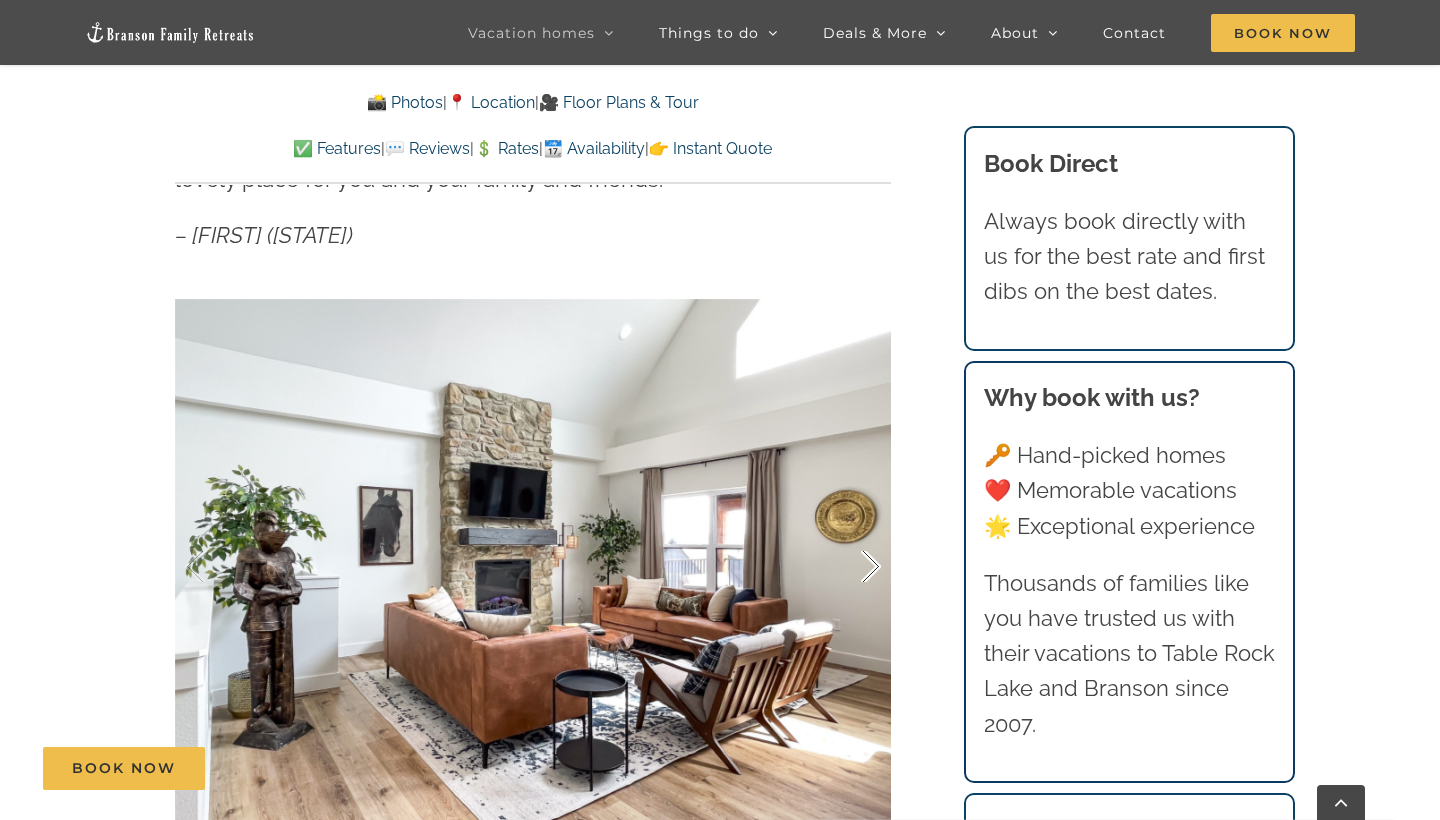 click at bounding box center [850, 567] 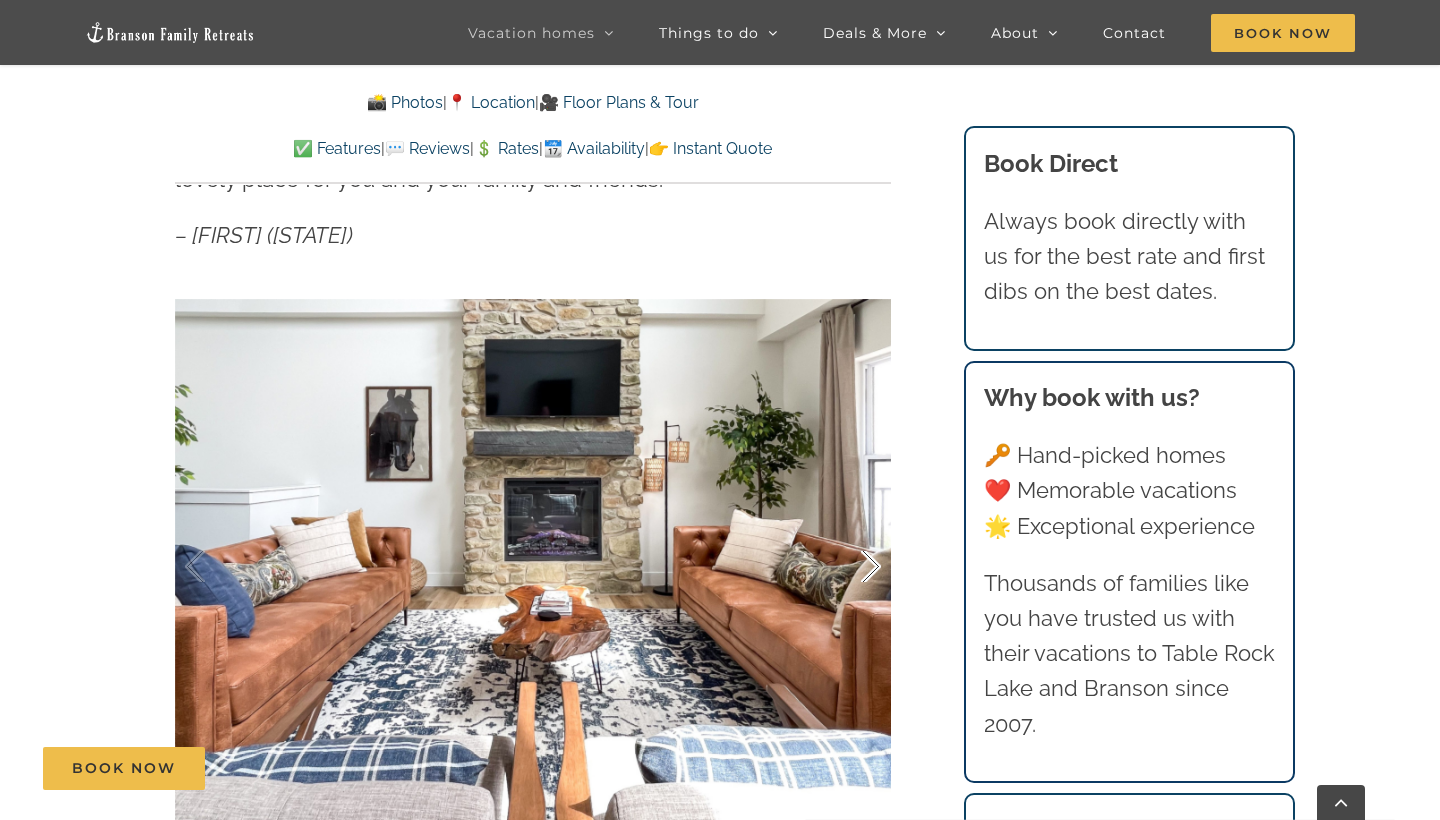 click at bounding box center [850, 567] 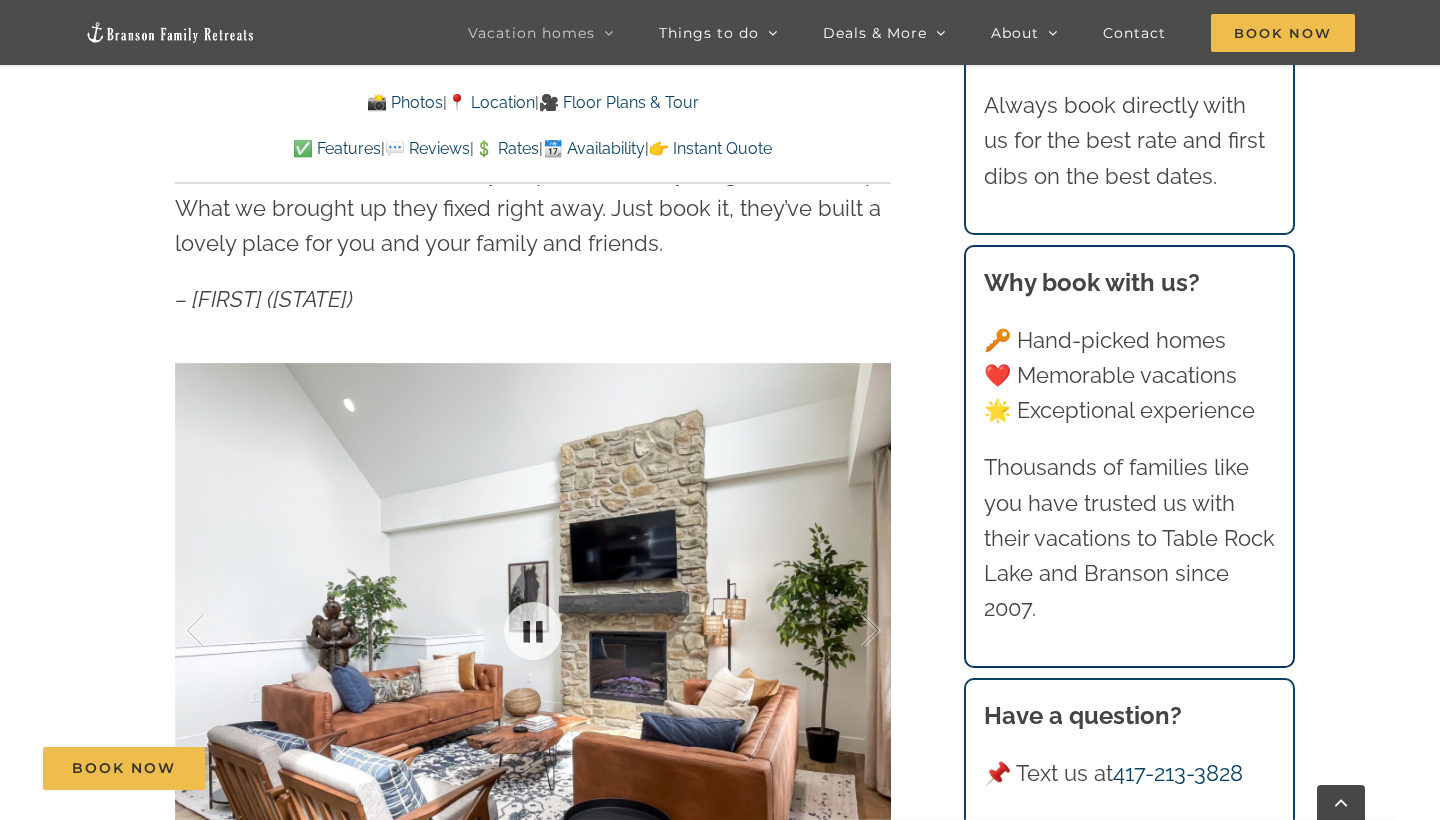 scroll, scrollTop: 1248, scrollLeft: 0, axis: vertical 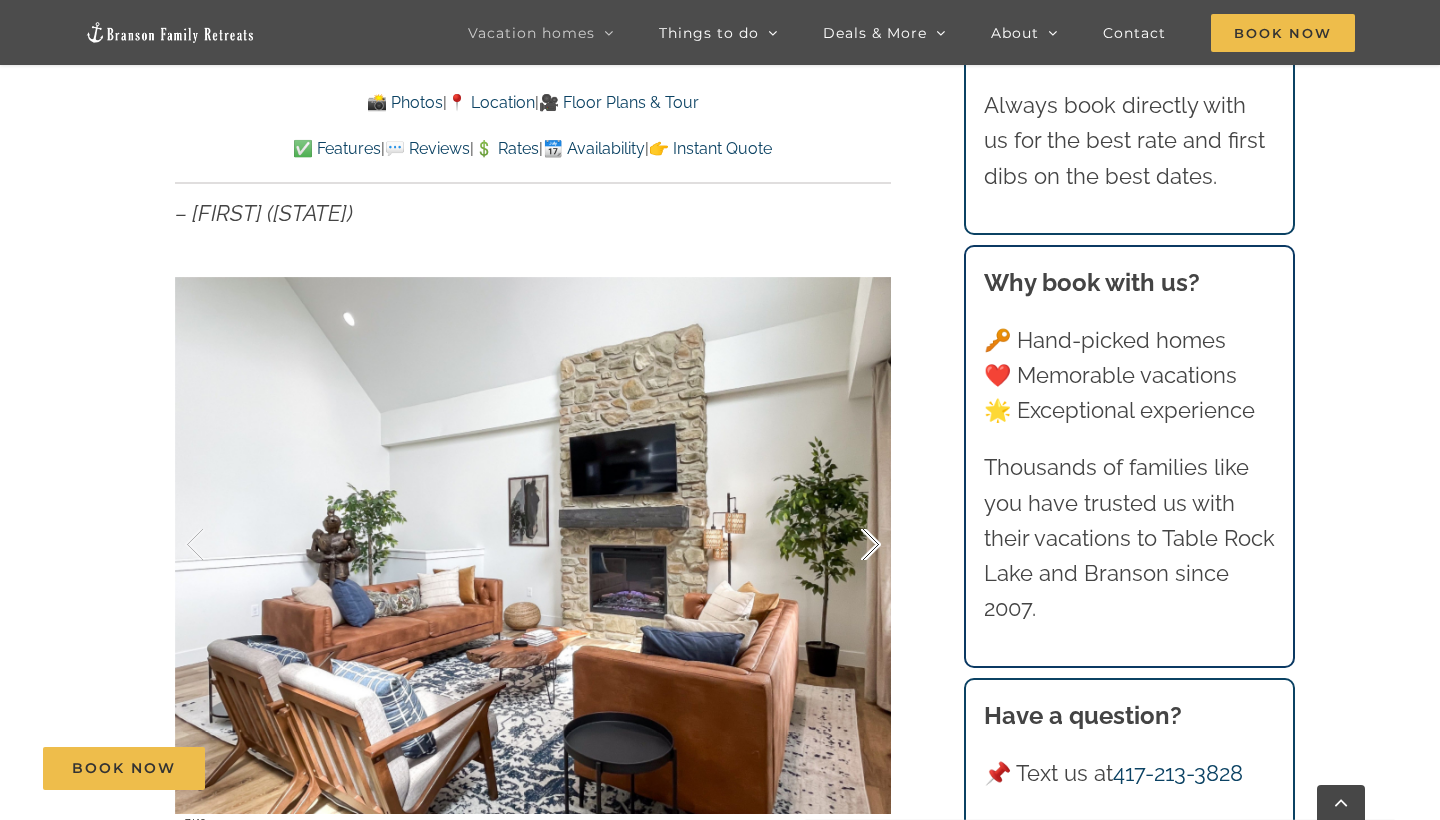click at bounding box center [850, 545] 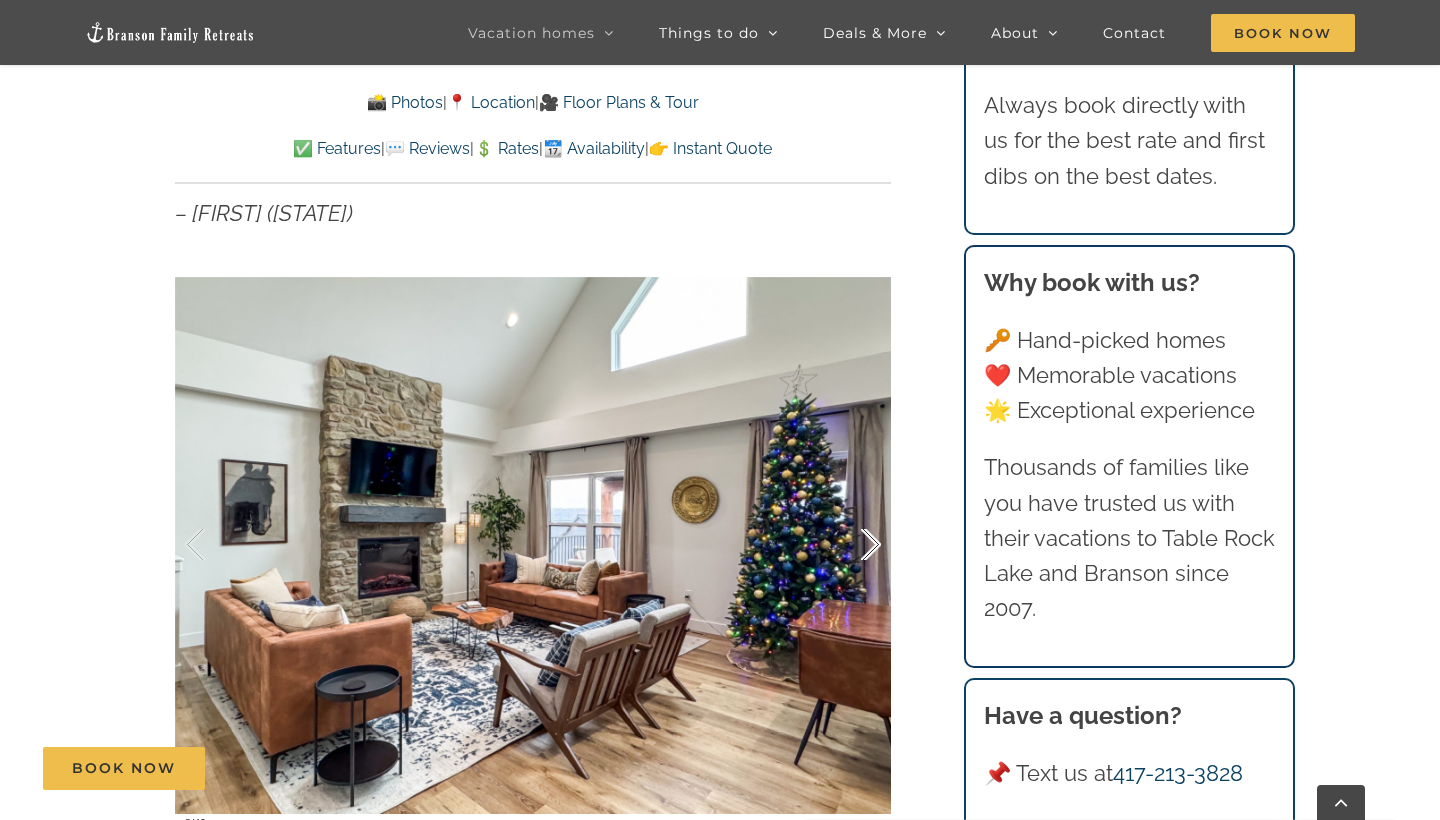click at bounding box center (850, 545) 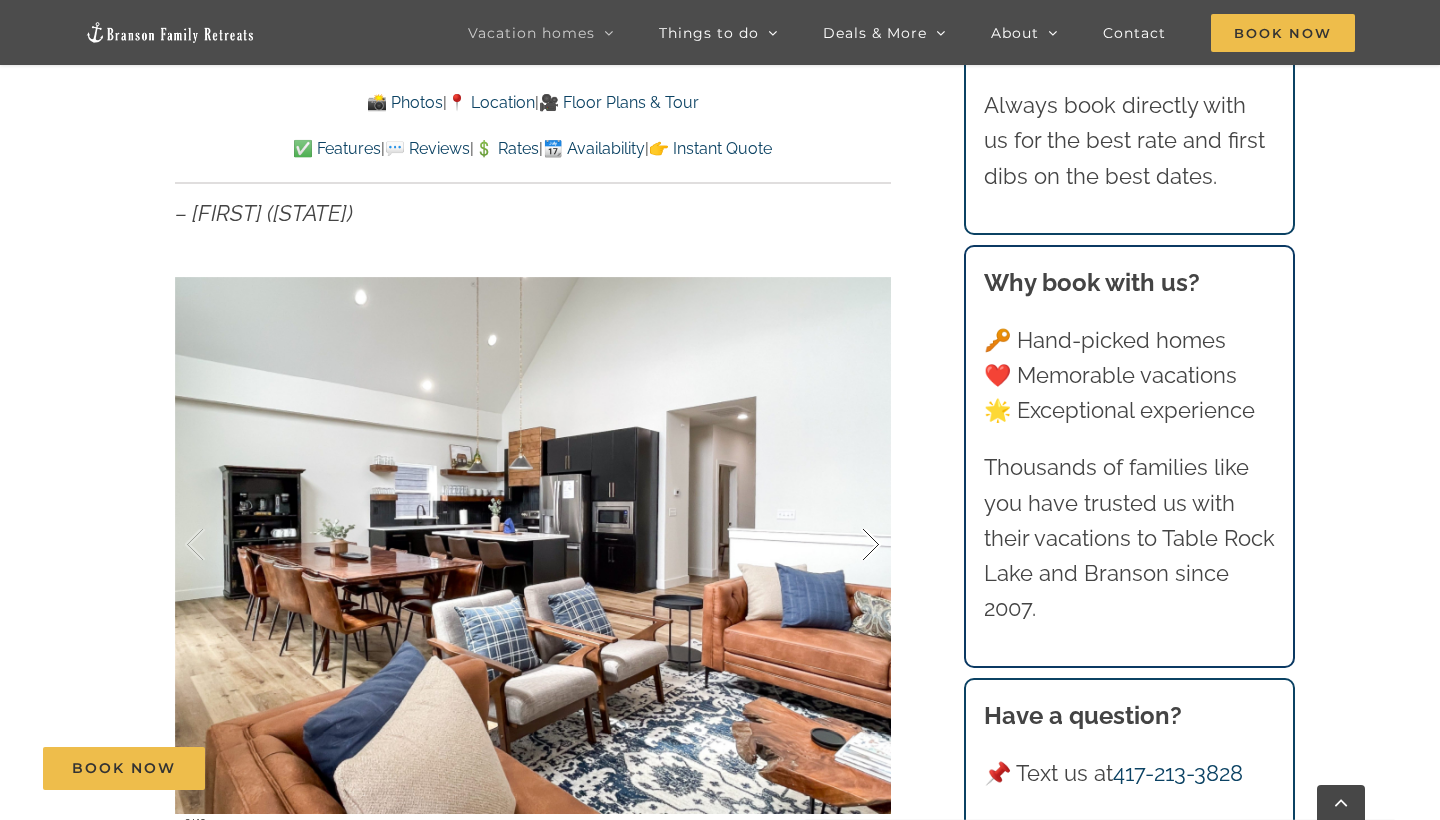 click at bounding box center [850, 545] 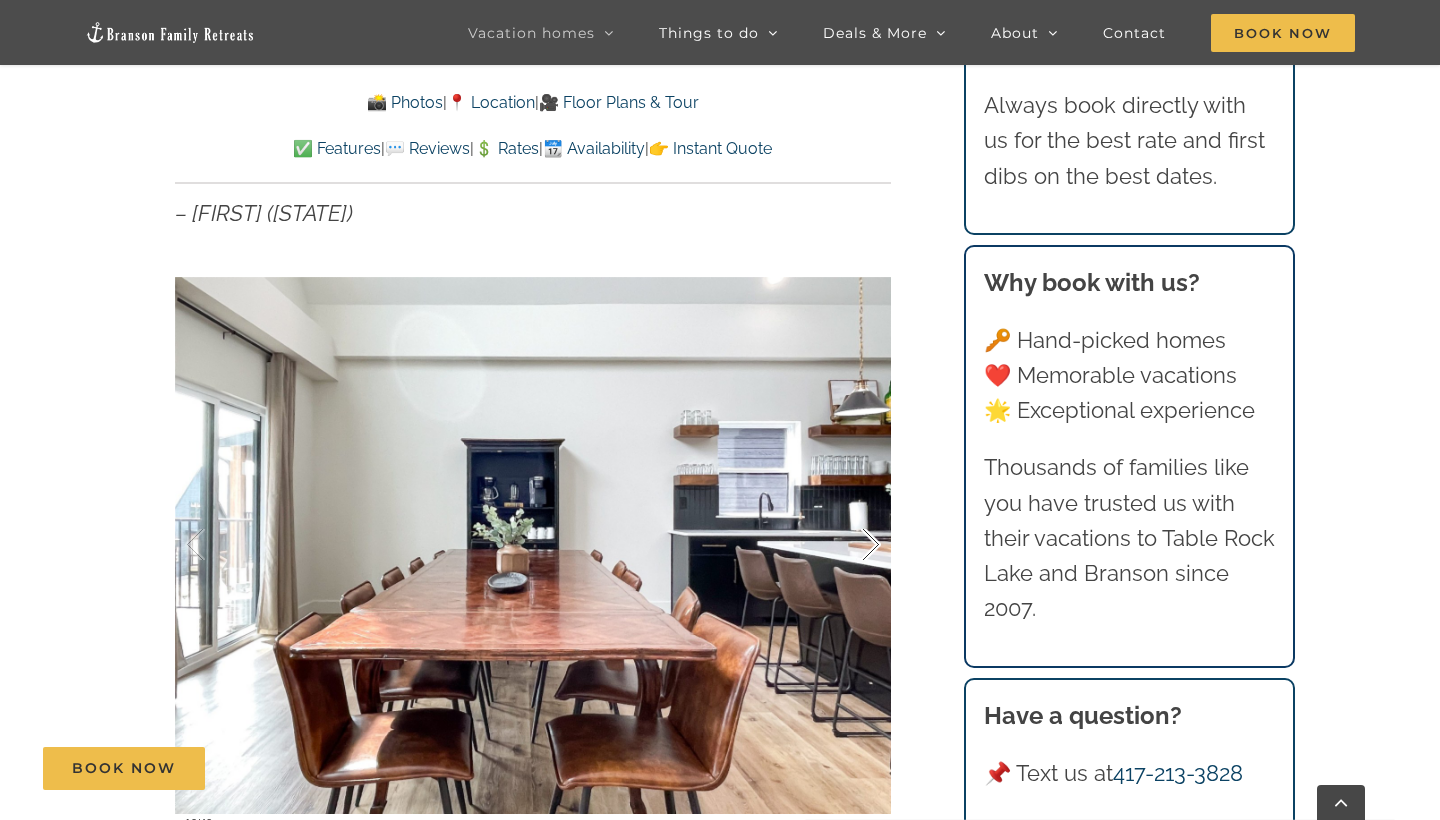 click at bounding box center (850, 545) 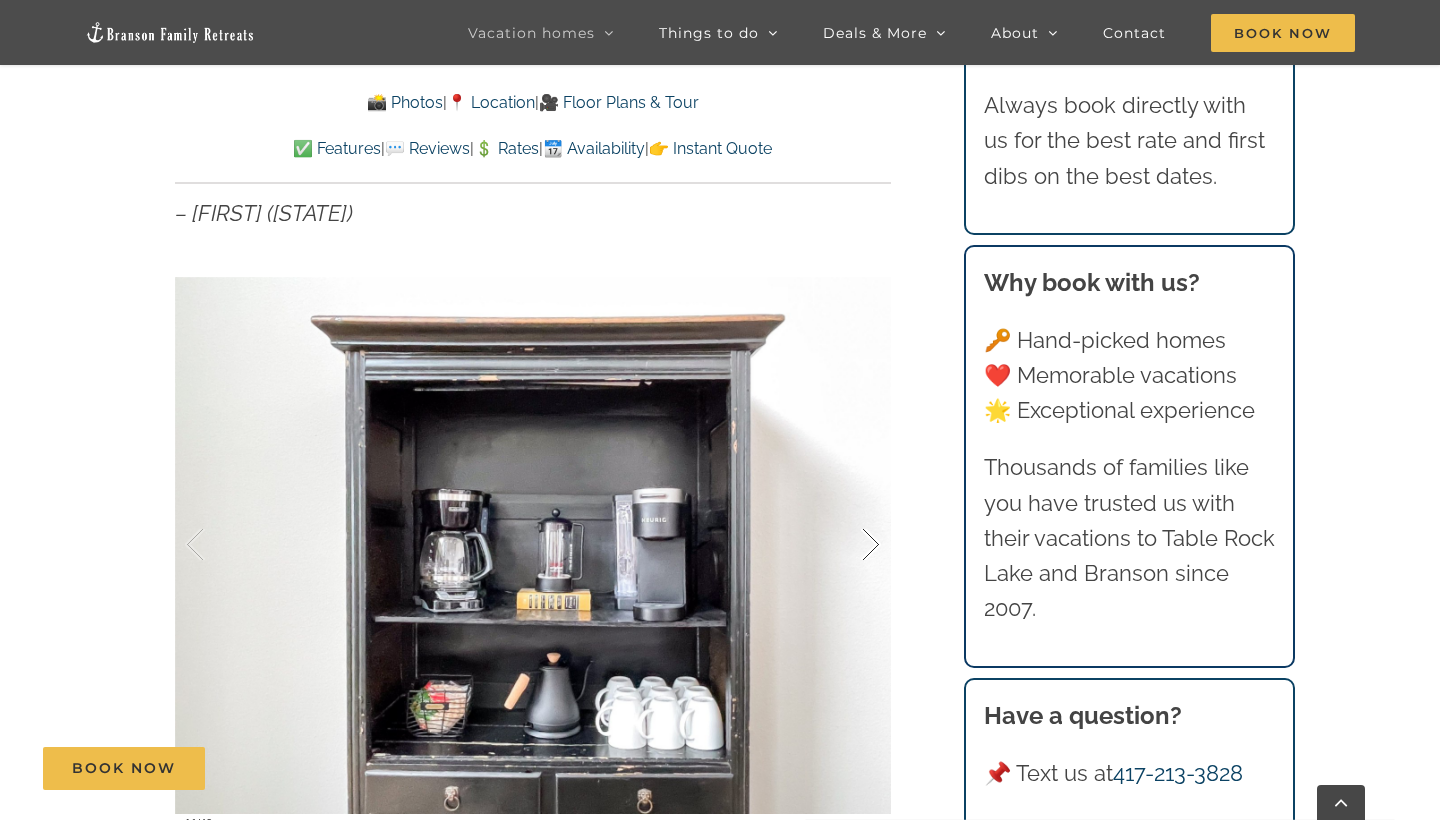 click at bounding box center [850, 545] 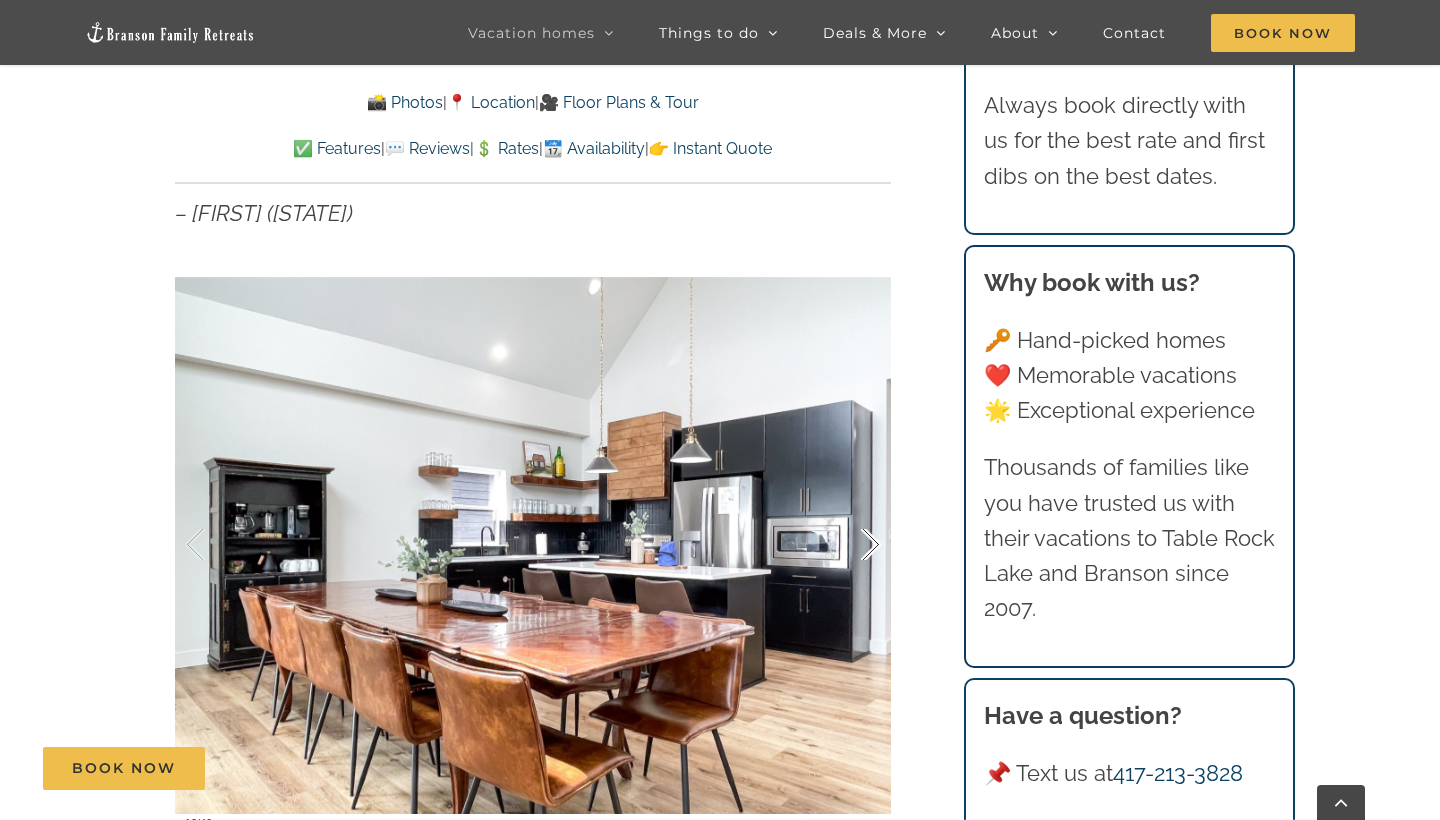 click at bounding box center (850, 545) 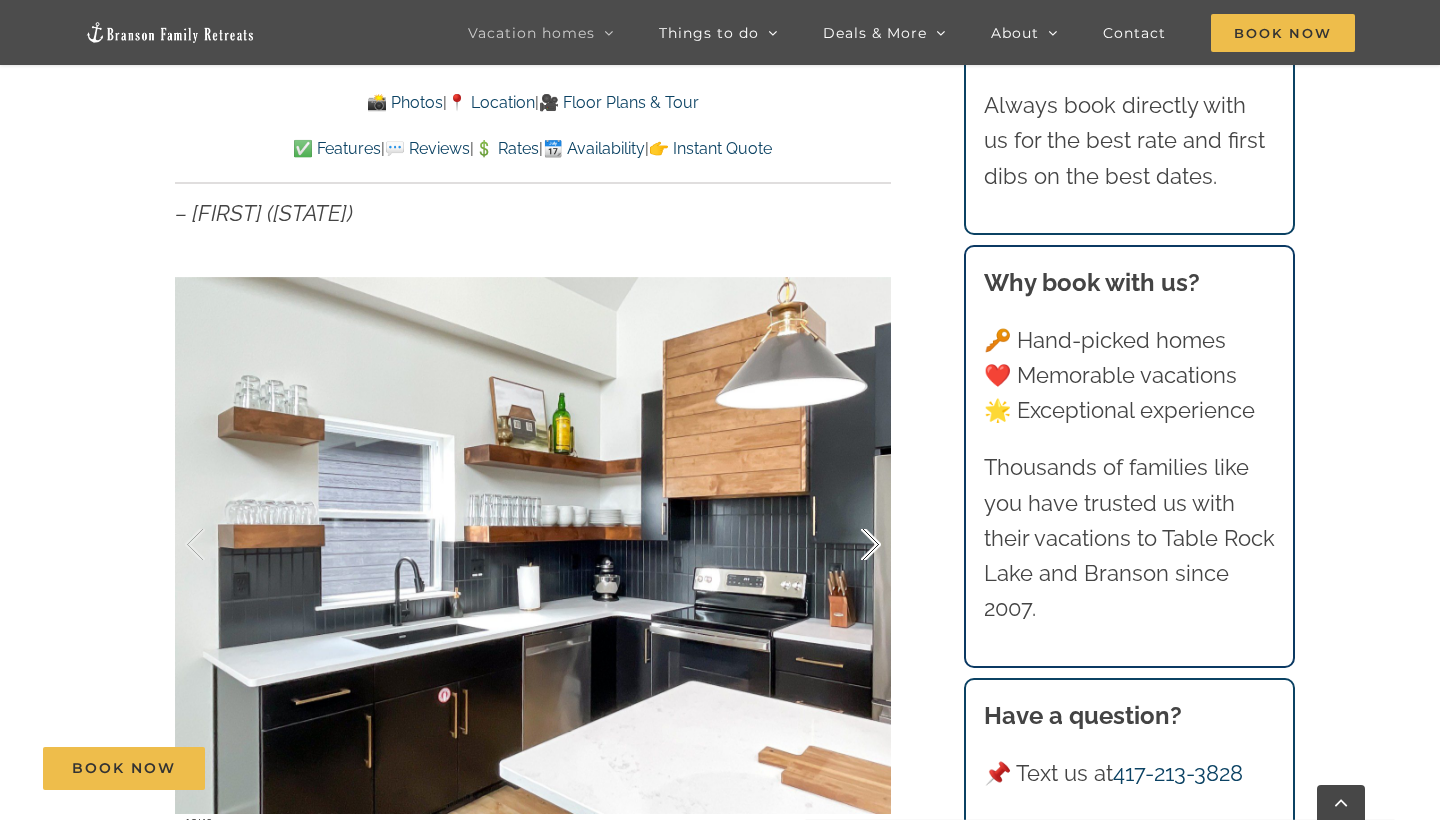 click at bounding box center [850, 545] 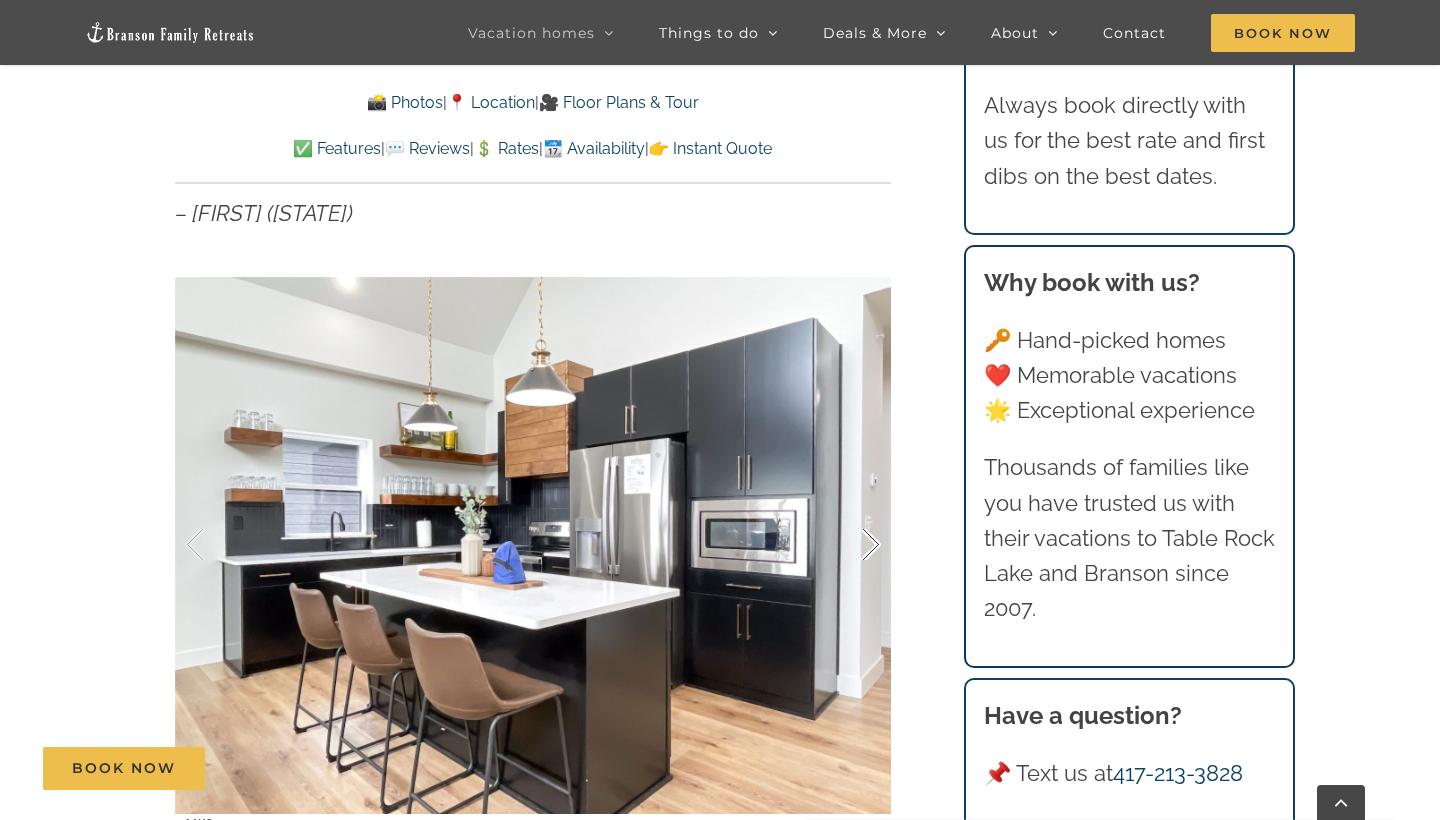 click at bounding box center (850, 545) 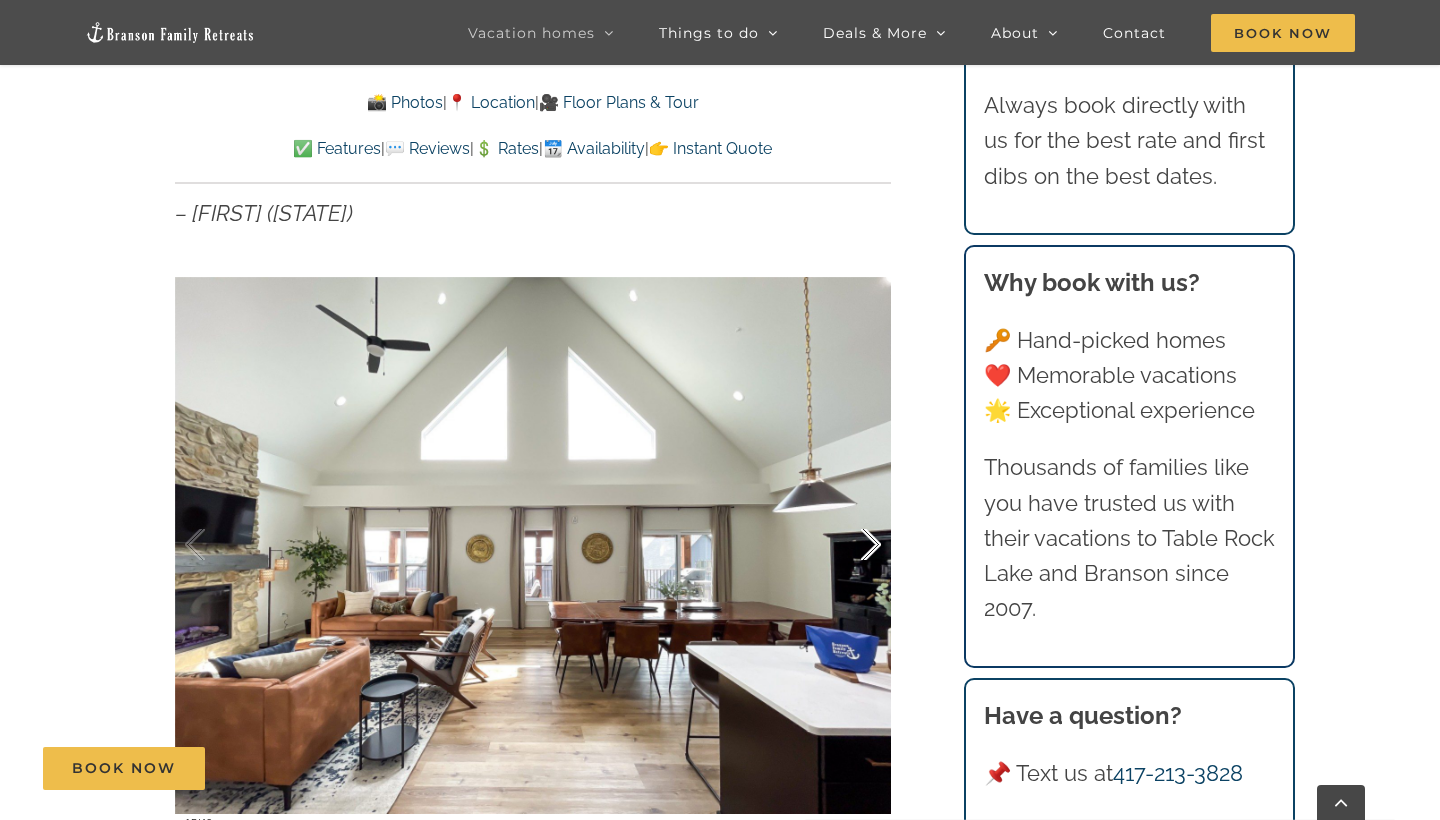 click at bounding box center [850, 545] 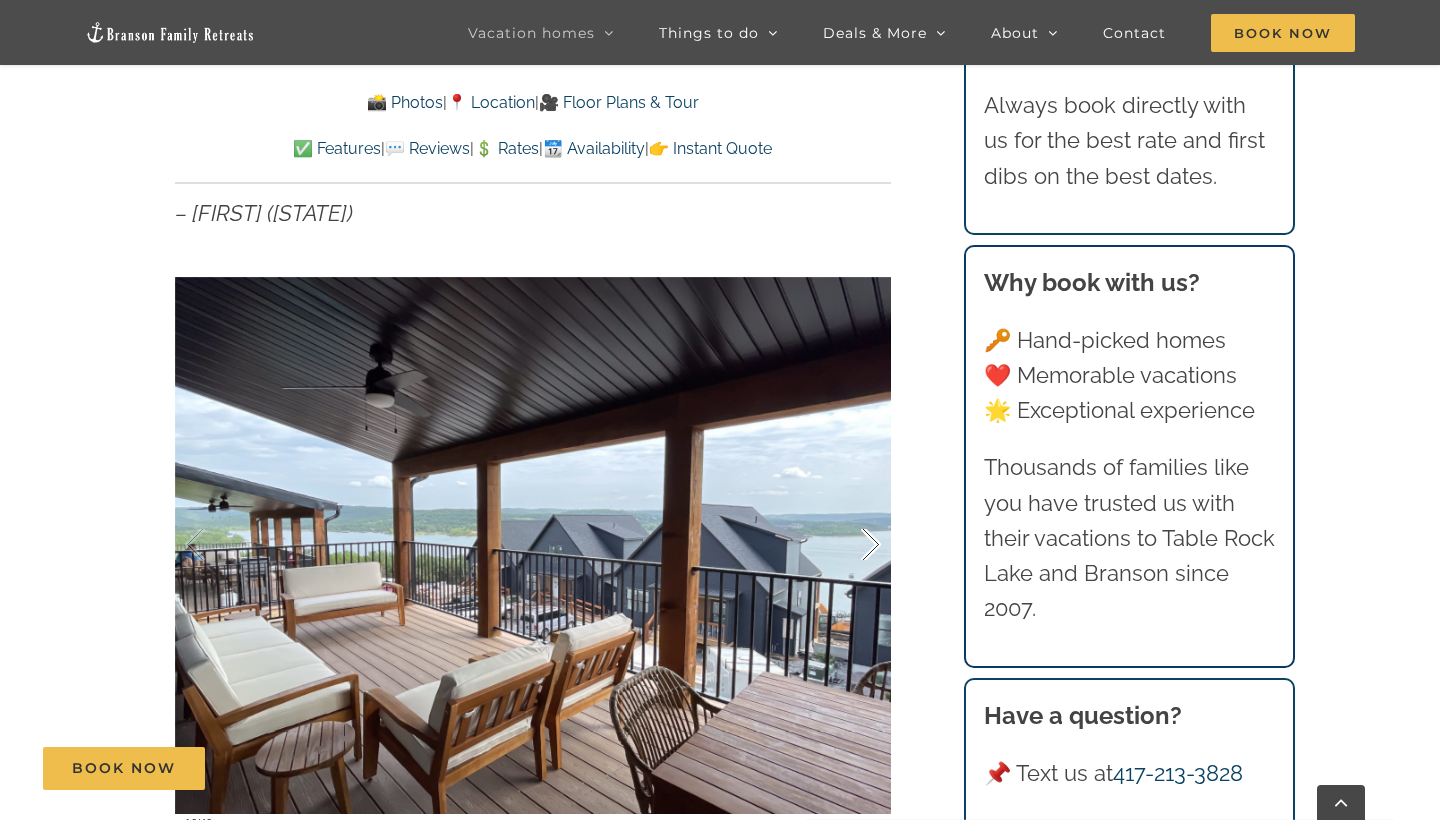 click at bounding box center (850, 545) 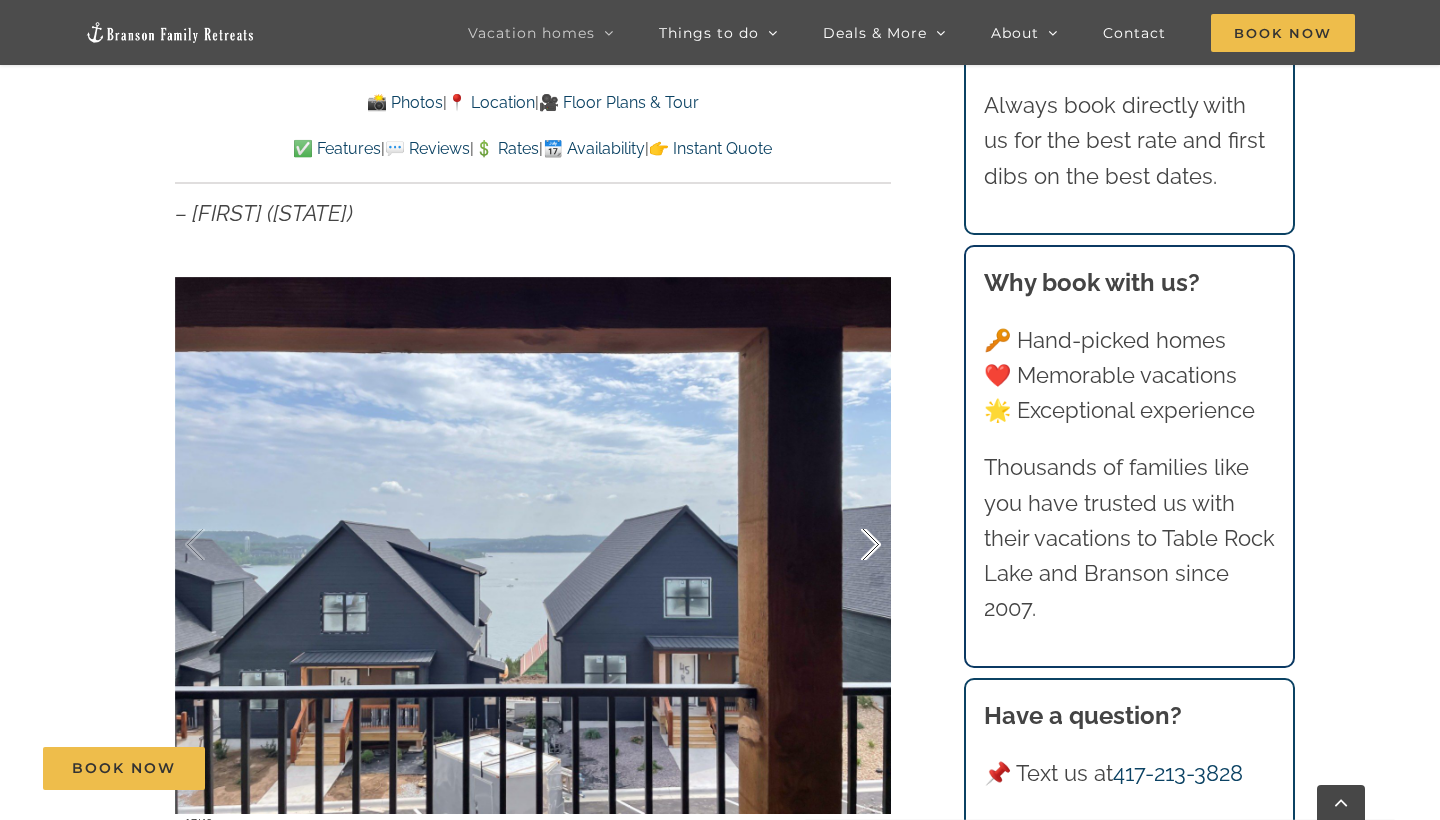 click at bounding box center (850, 545) 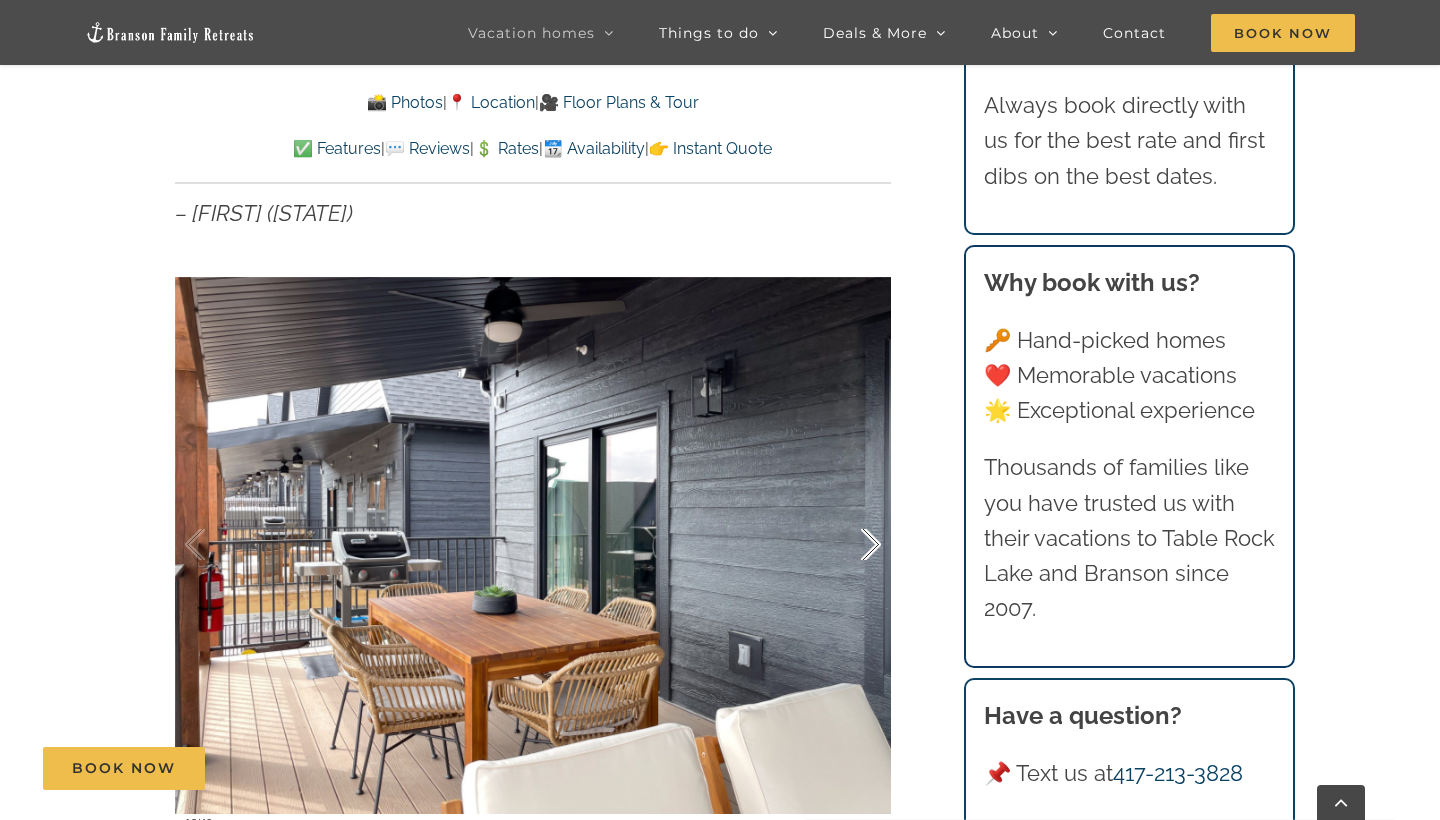 click at bounding box center [850, 545] 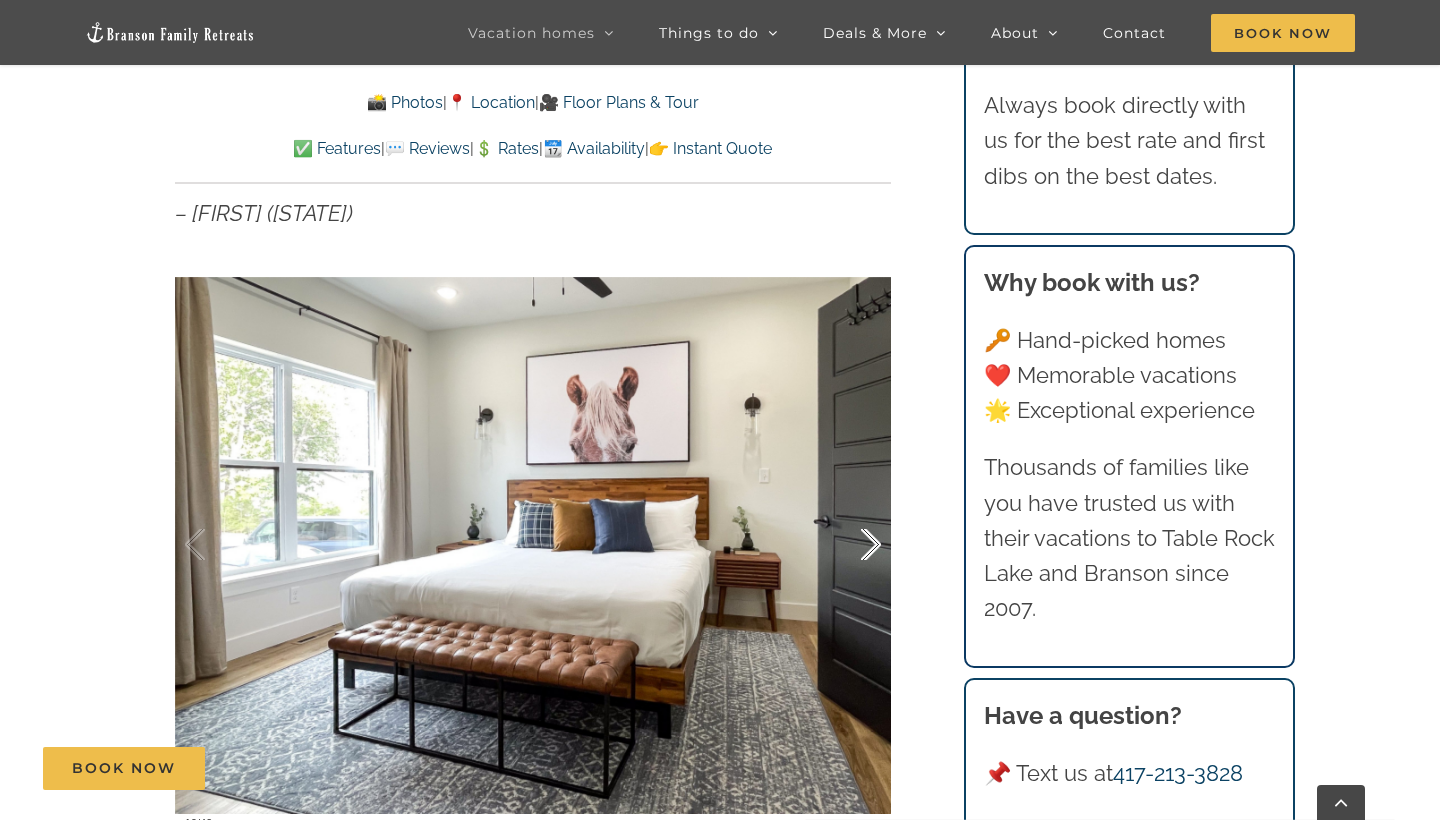 click at bounding box center [850, 545] 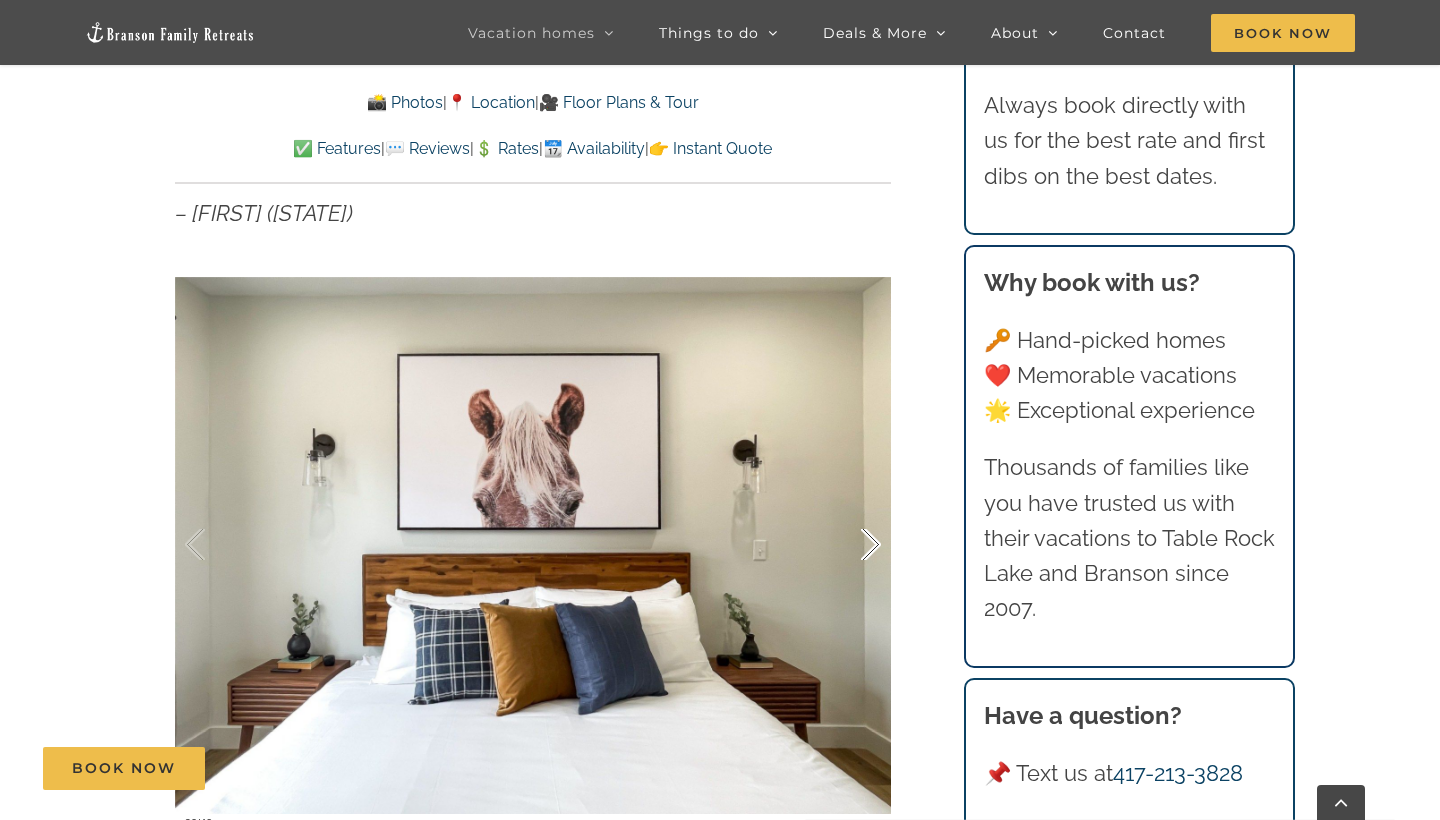 click at bounding box center [850, 545] 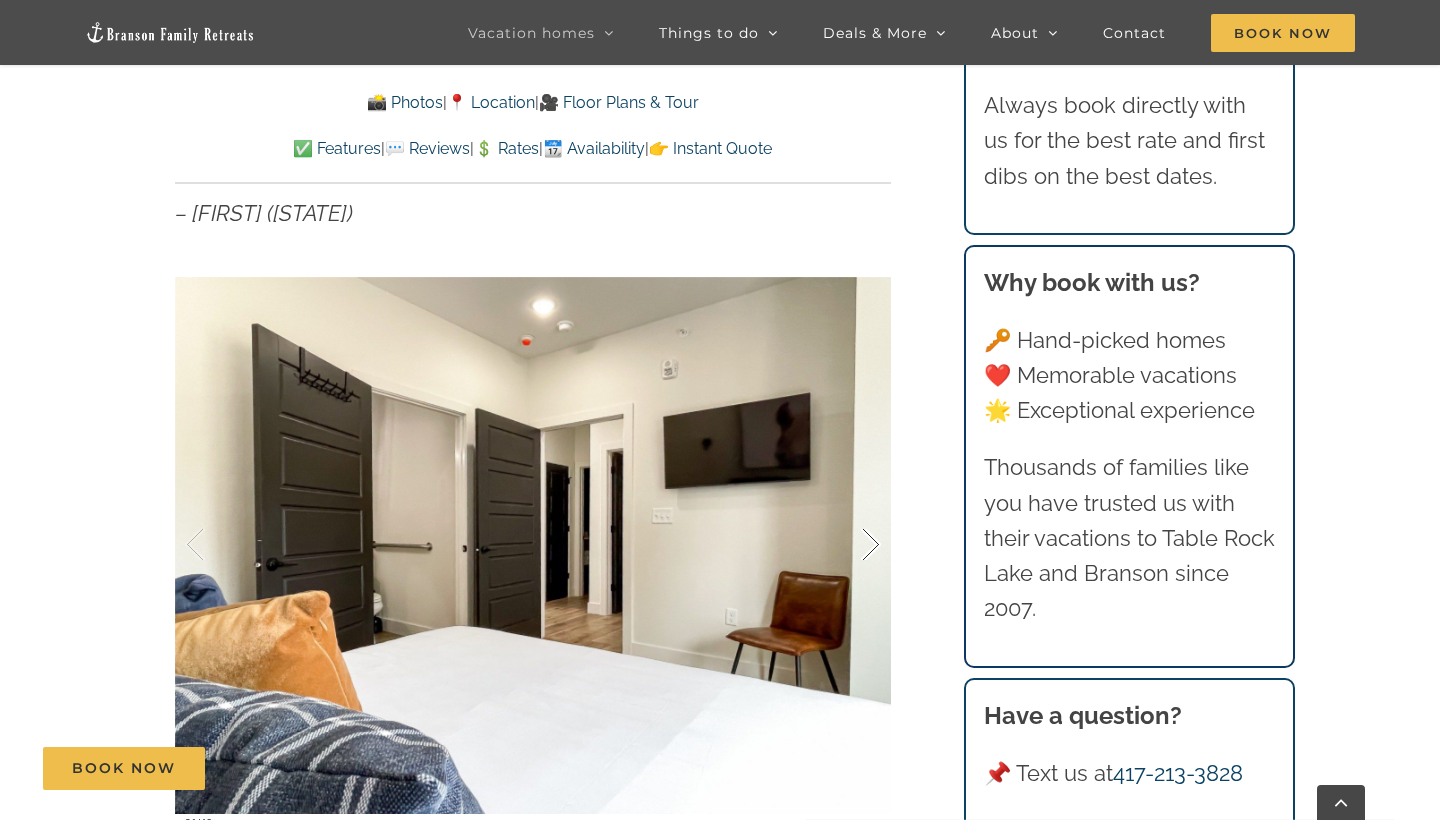 click at bounding box center [850, 545] 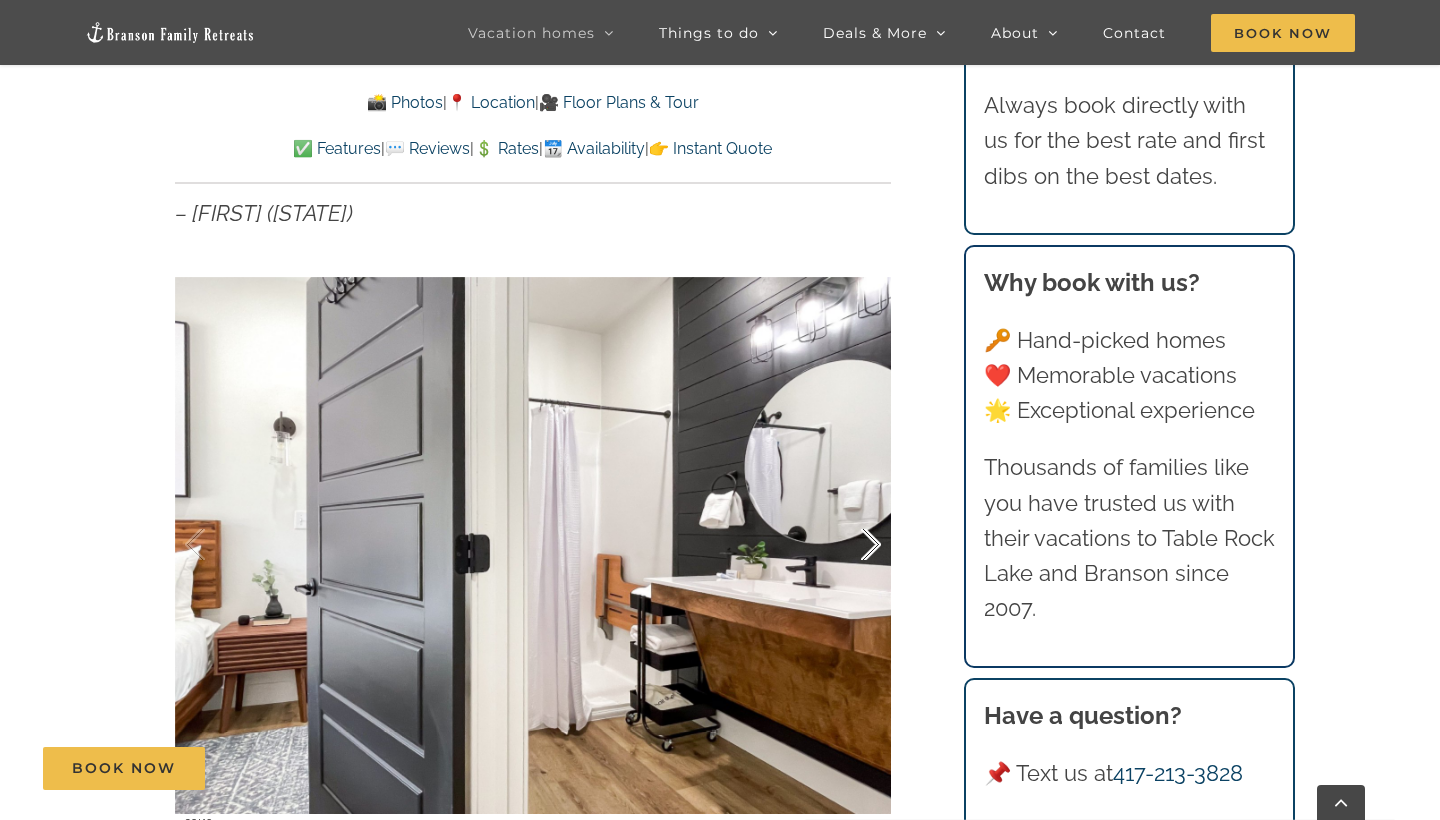 click at bounding box center [850, 545] 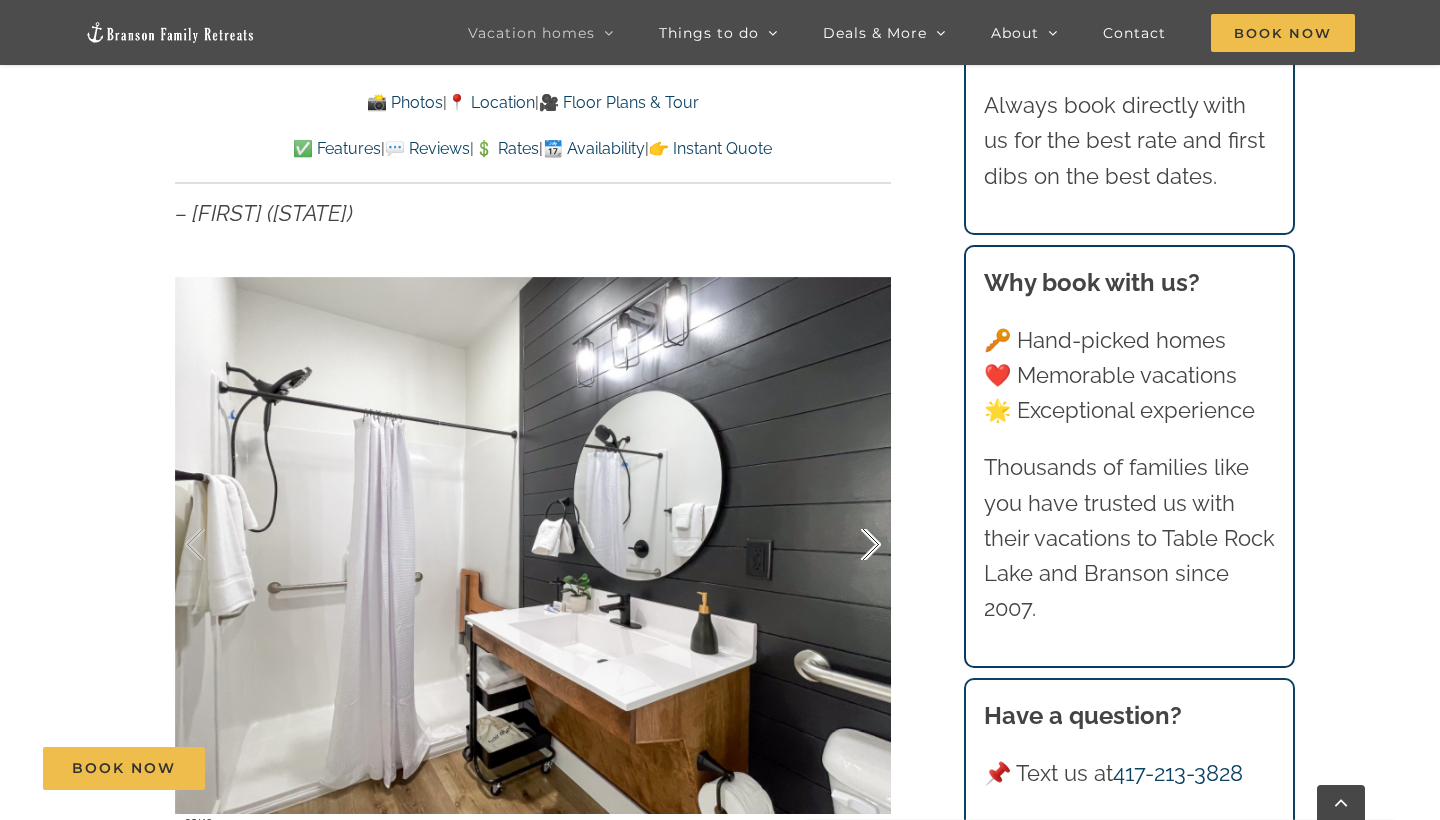 click at bounding box center [850, 545] 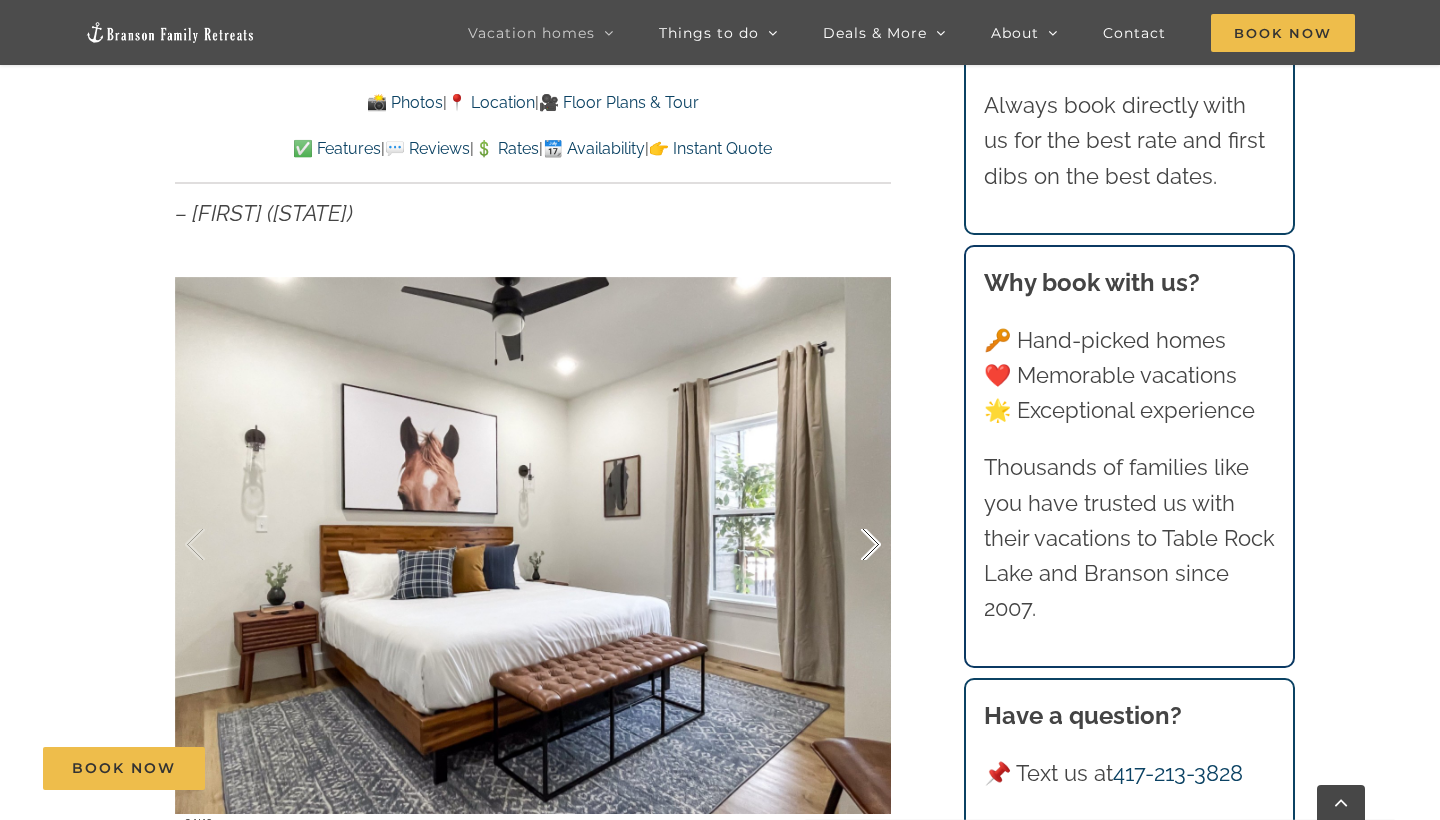 click at bounding box center (850, 545) 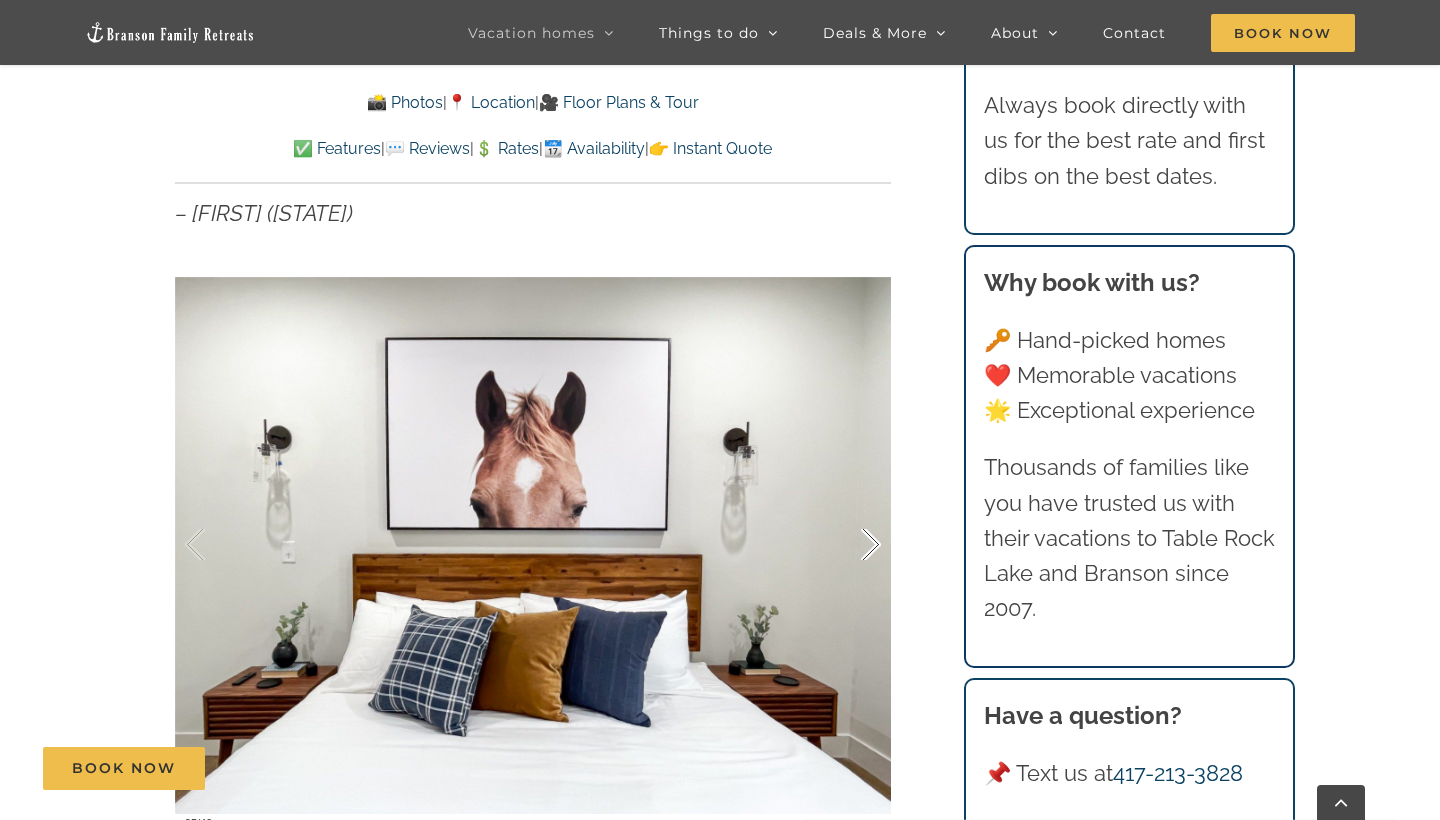 click at bounding box center [850, 545] 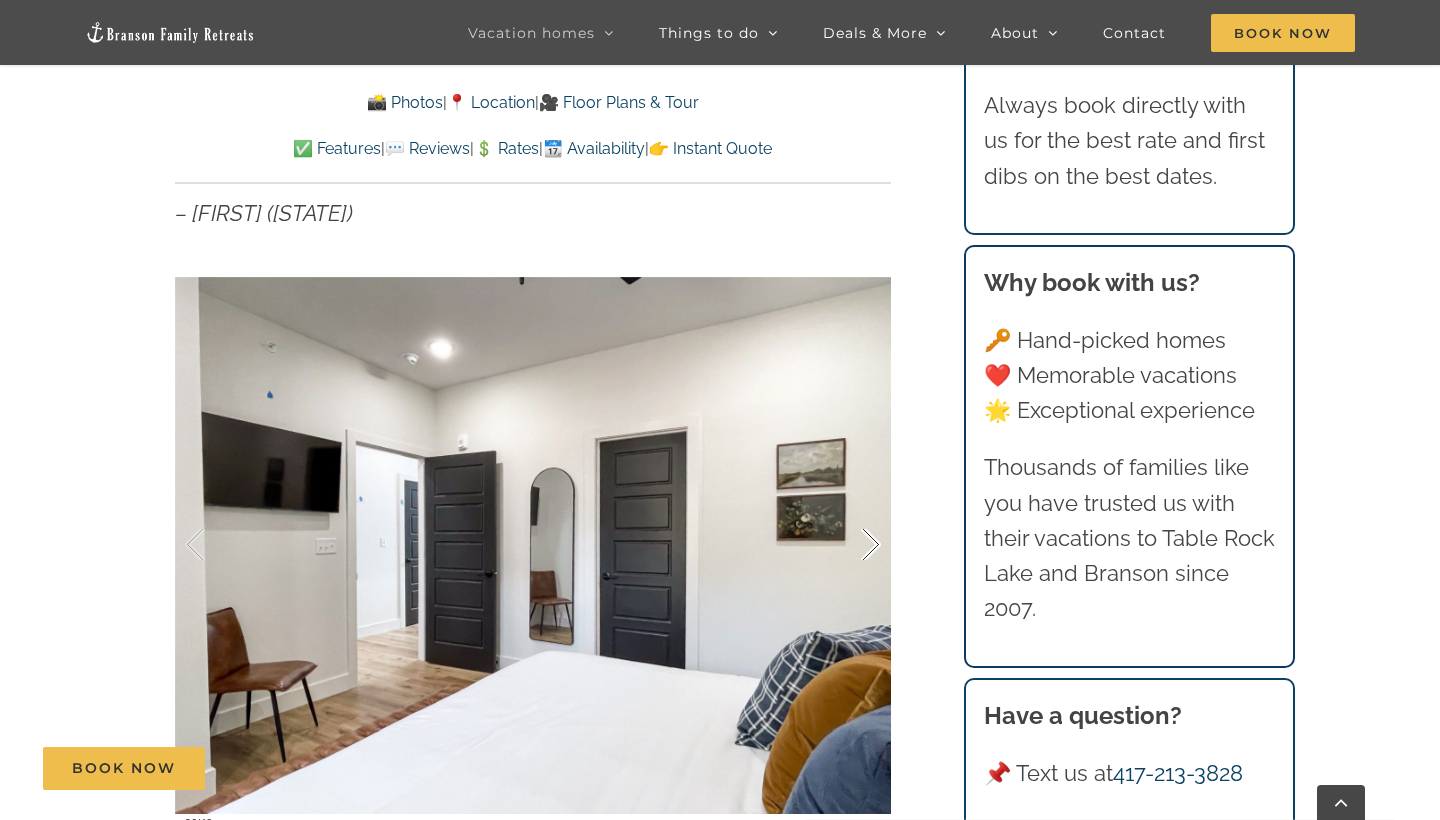 click at bounding box center (850, 545) 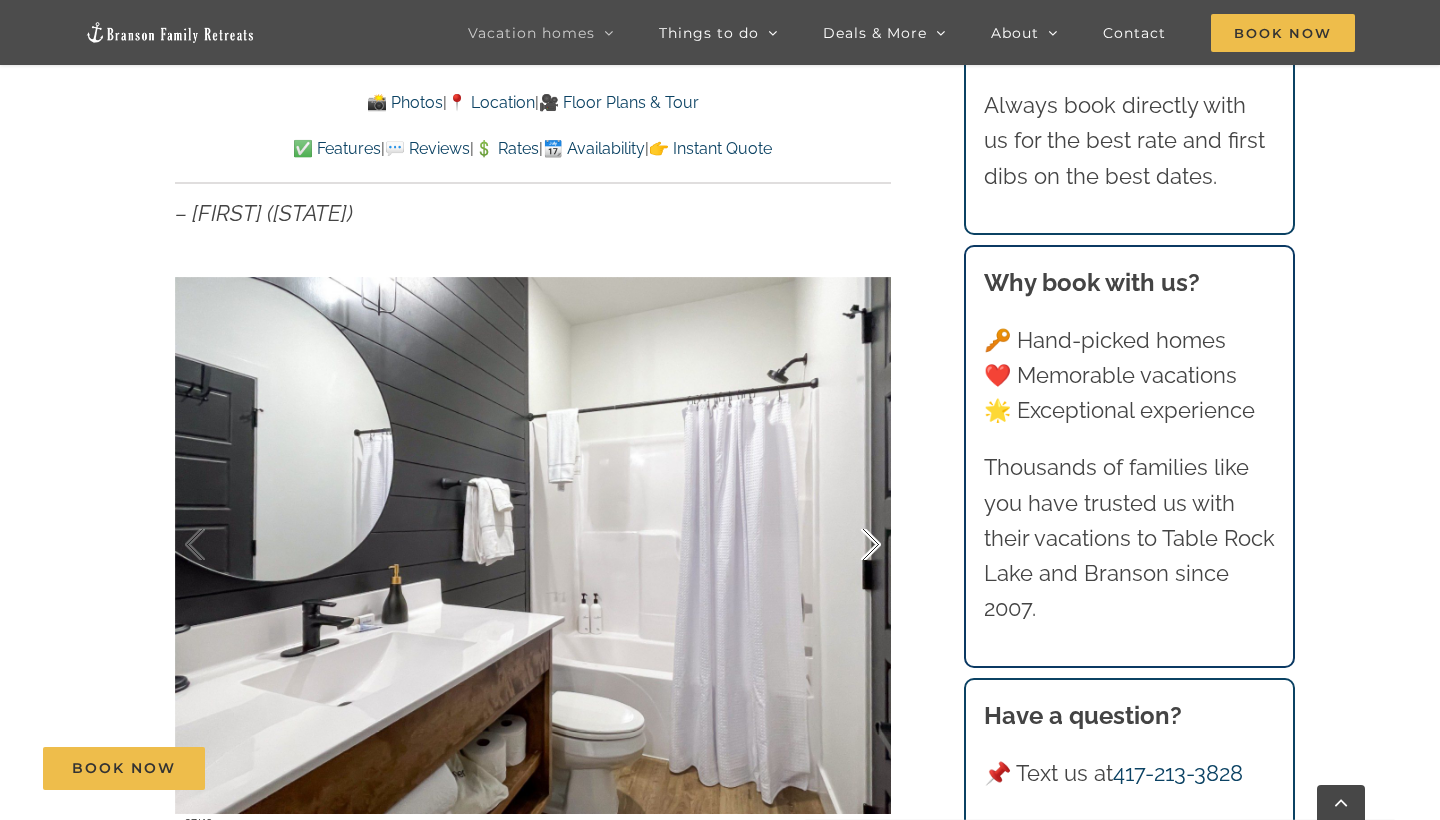 click at bounding box center [850, 545] 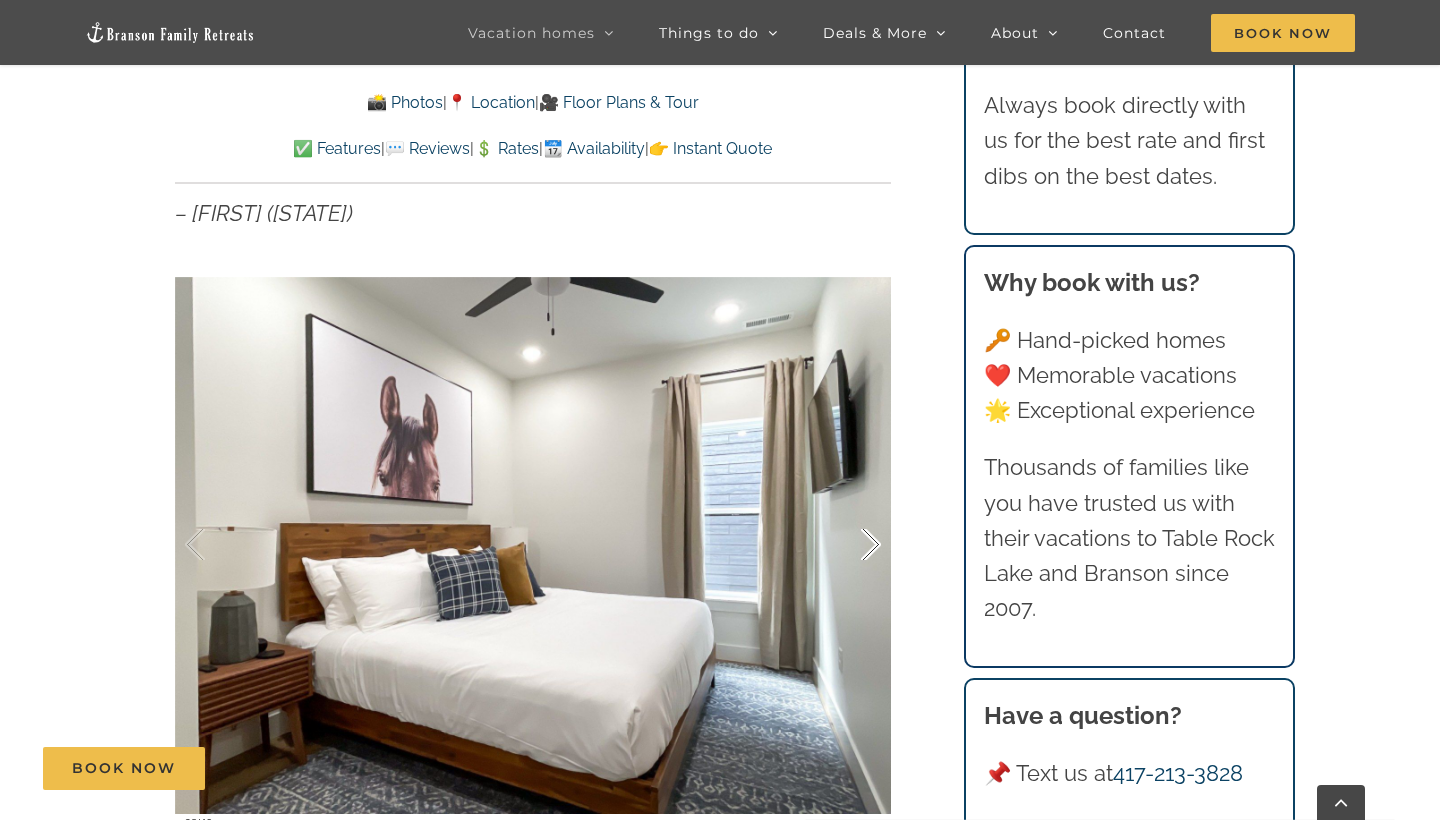 click at bounding box center (850, 545) 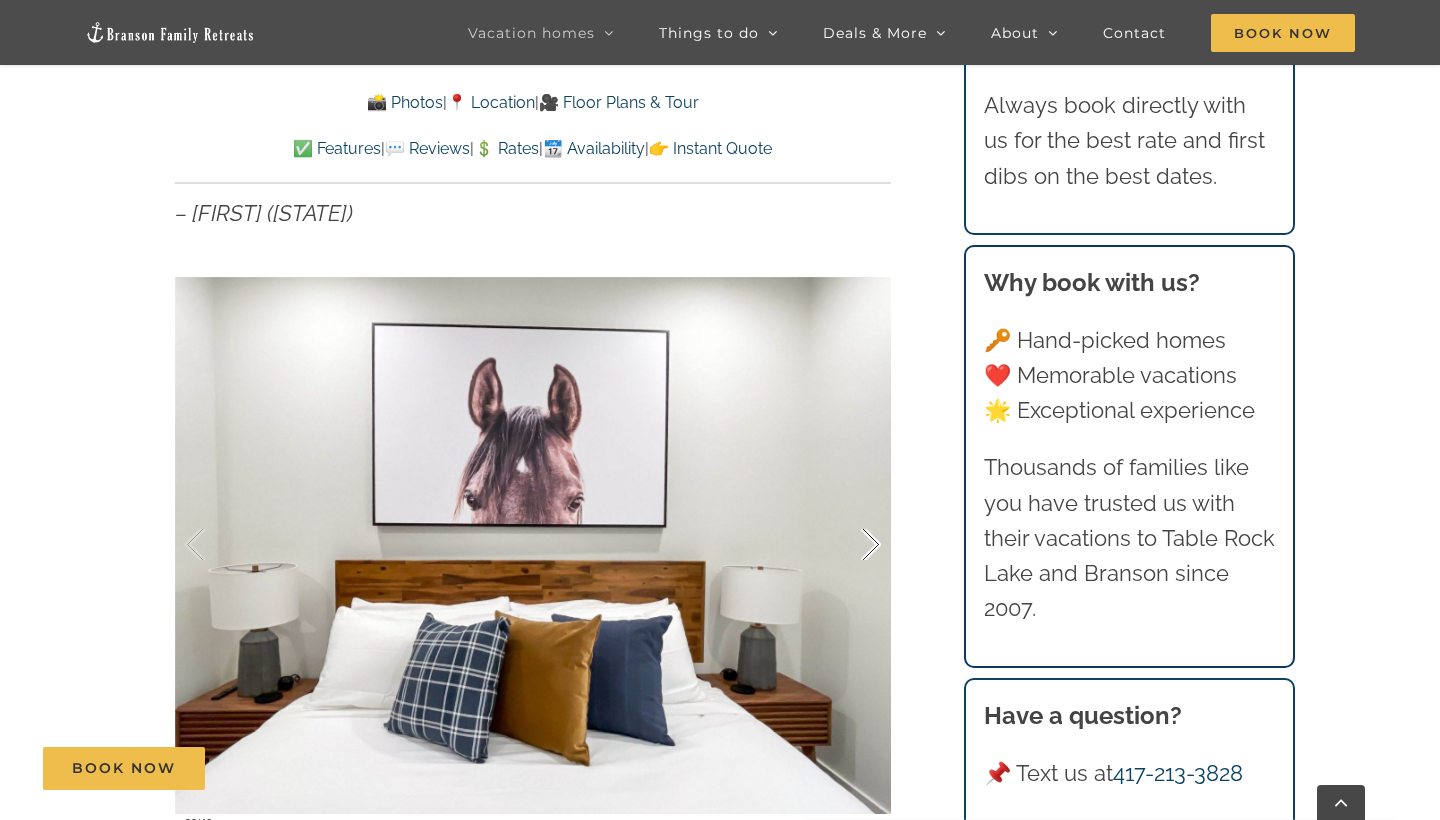 click at bounding box center (850, 545) 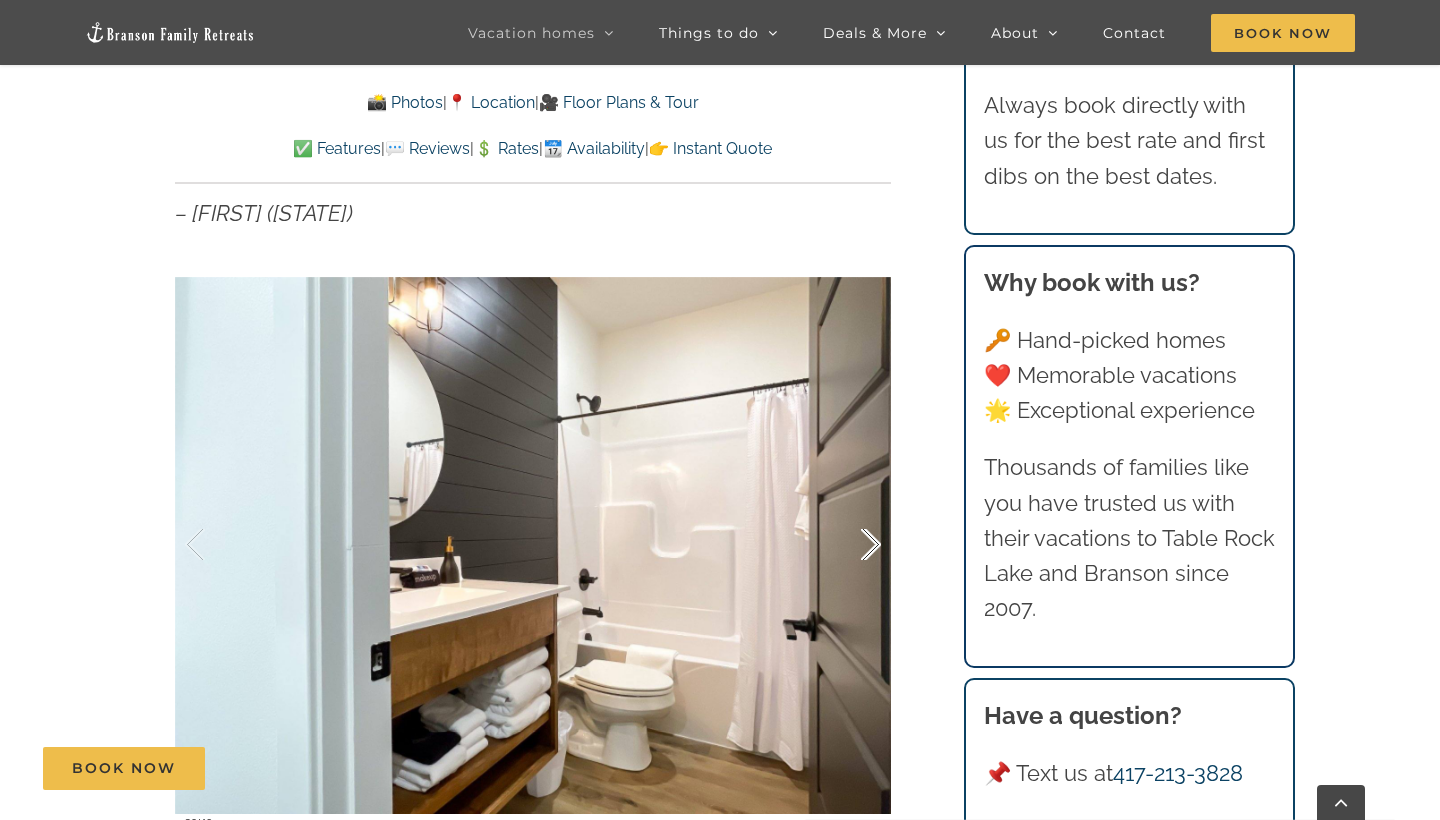 click at bounding box center (850, 545) 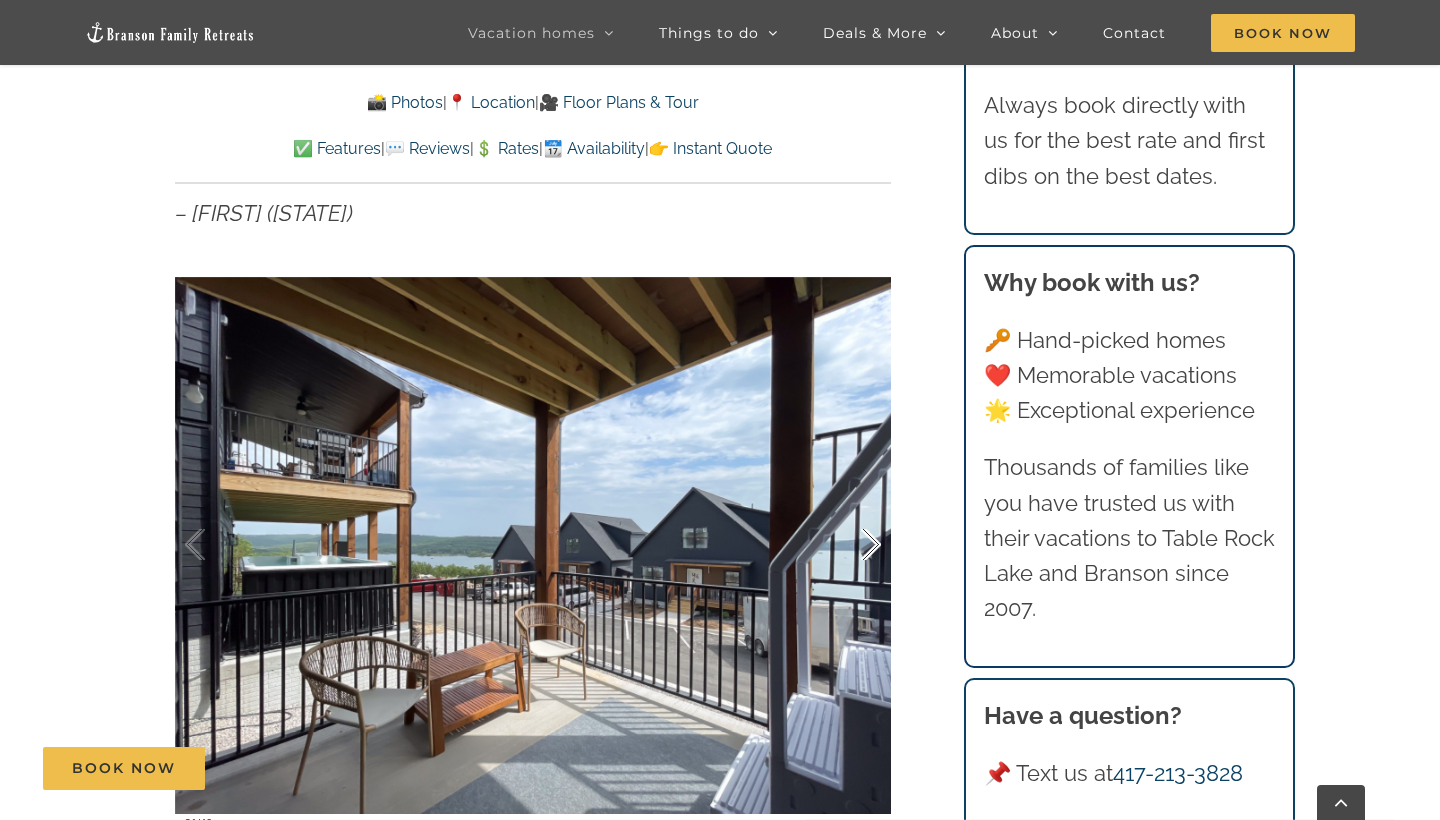 click at bounding box center (850, 545) 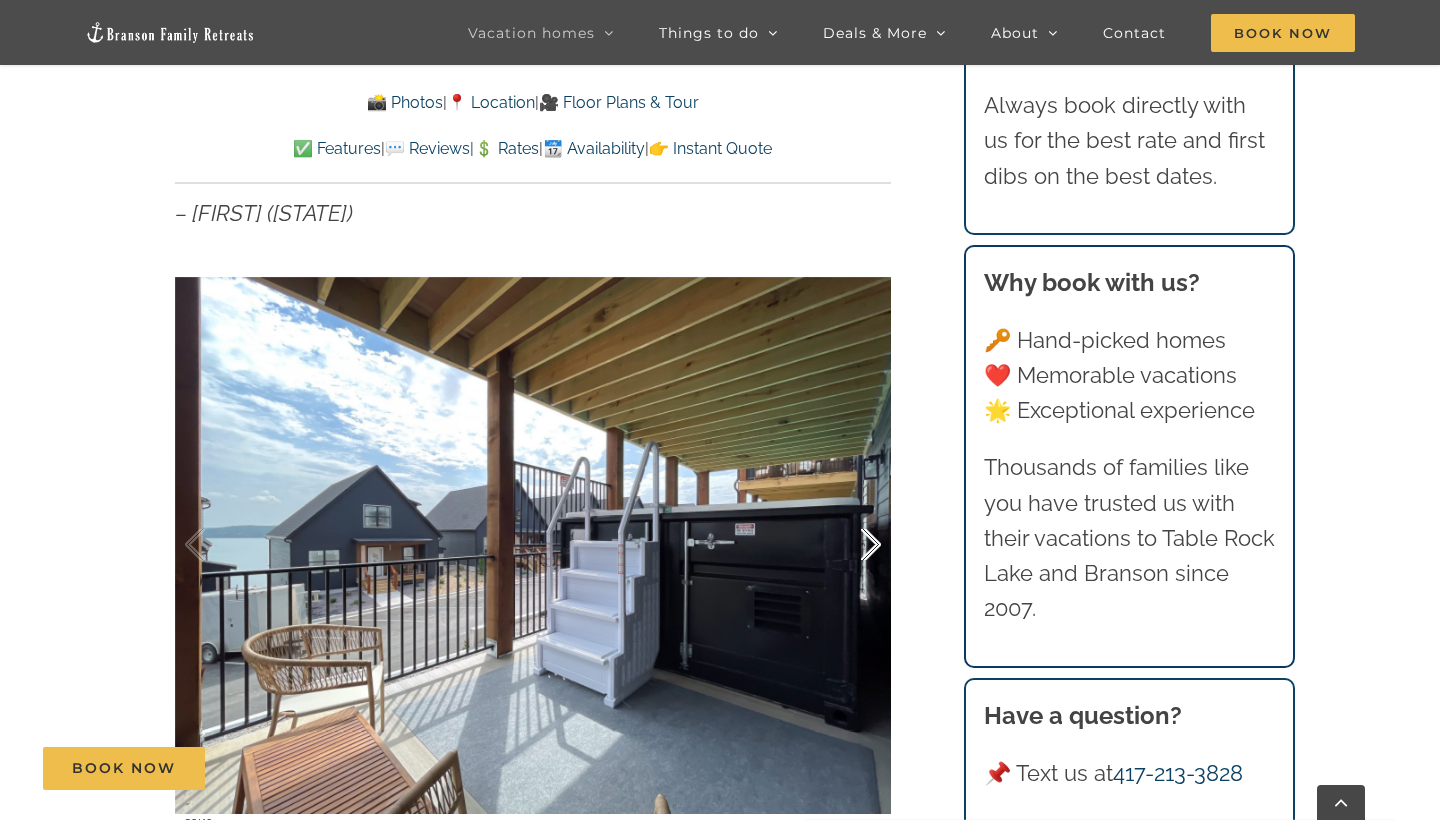 click at bounding box center [850, 545] 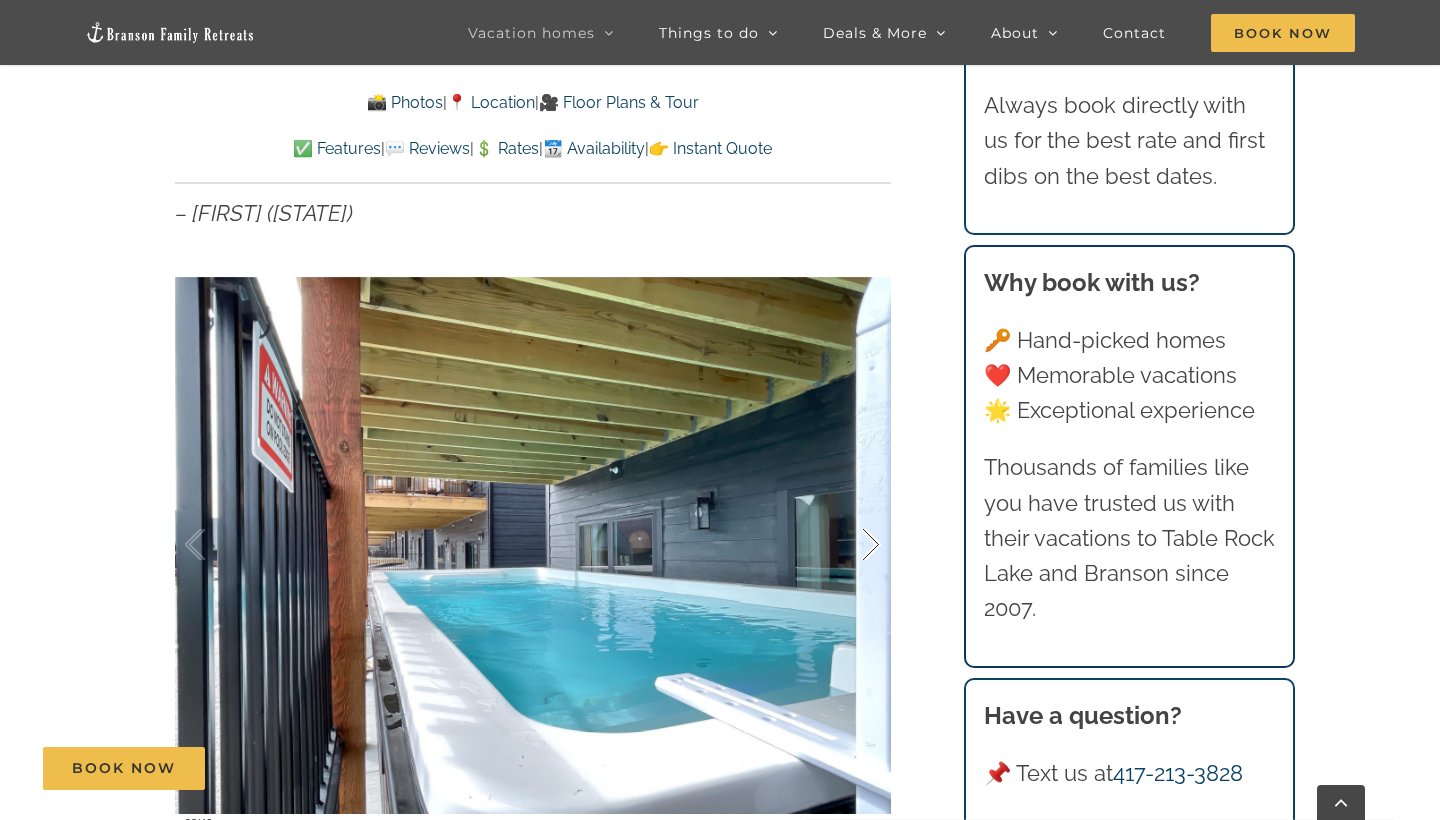 click at bounding box center [850, 545] 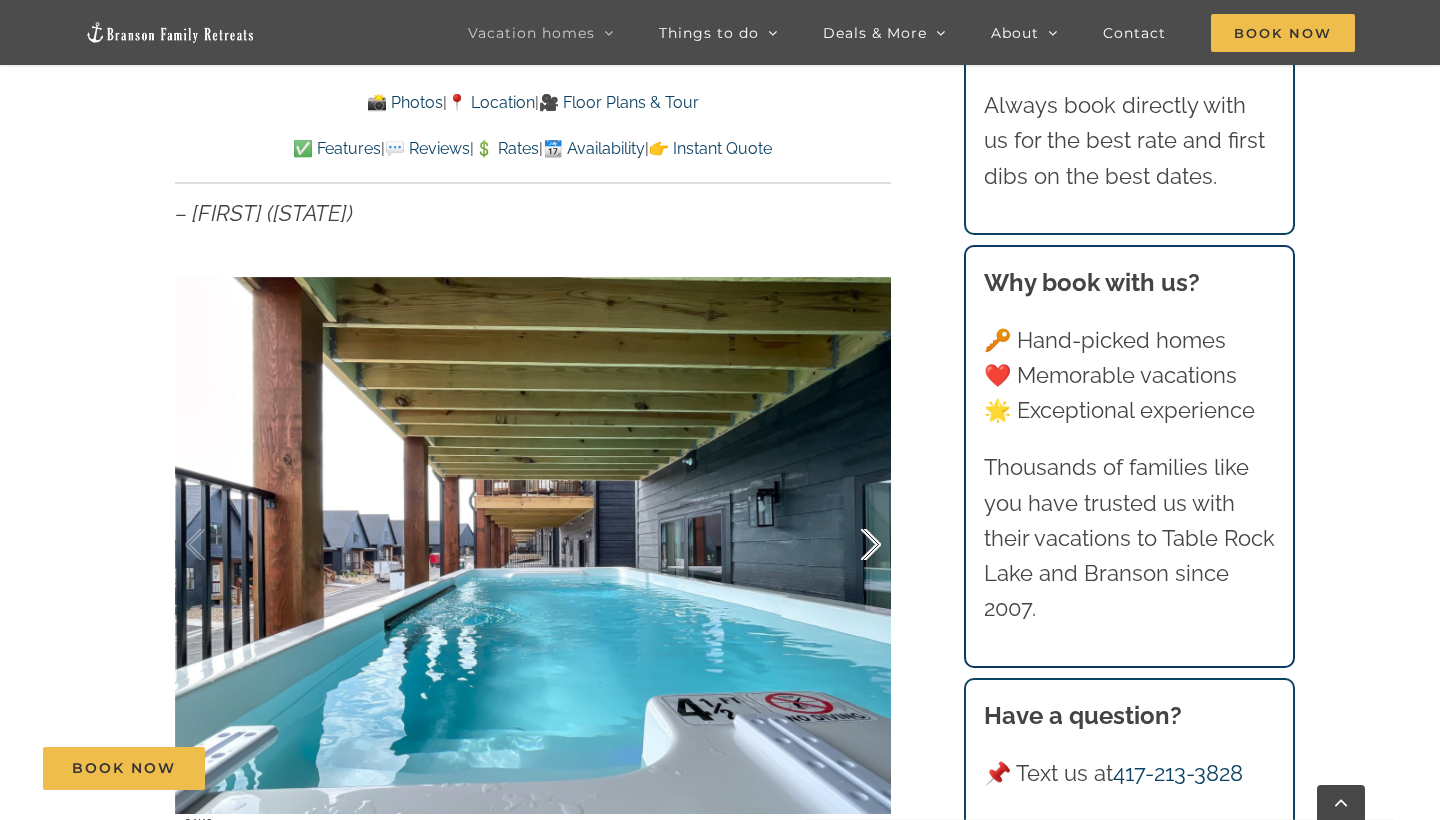 click at bounding box center [850, 545] 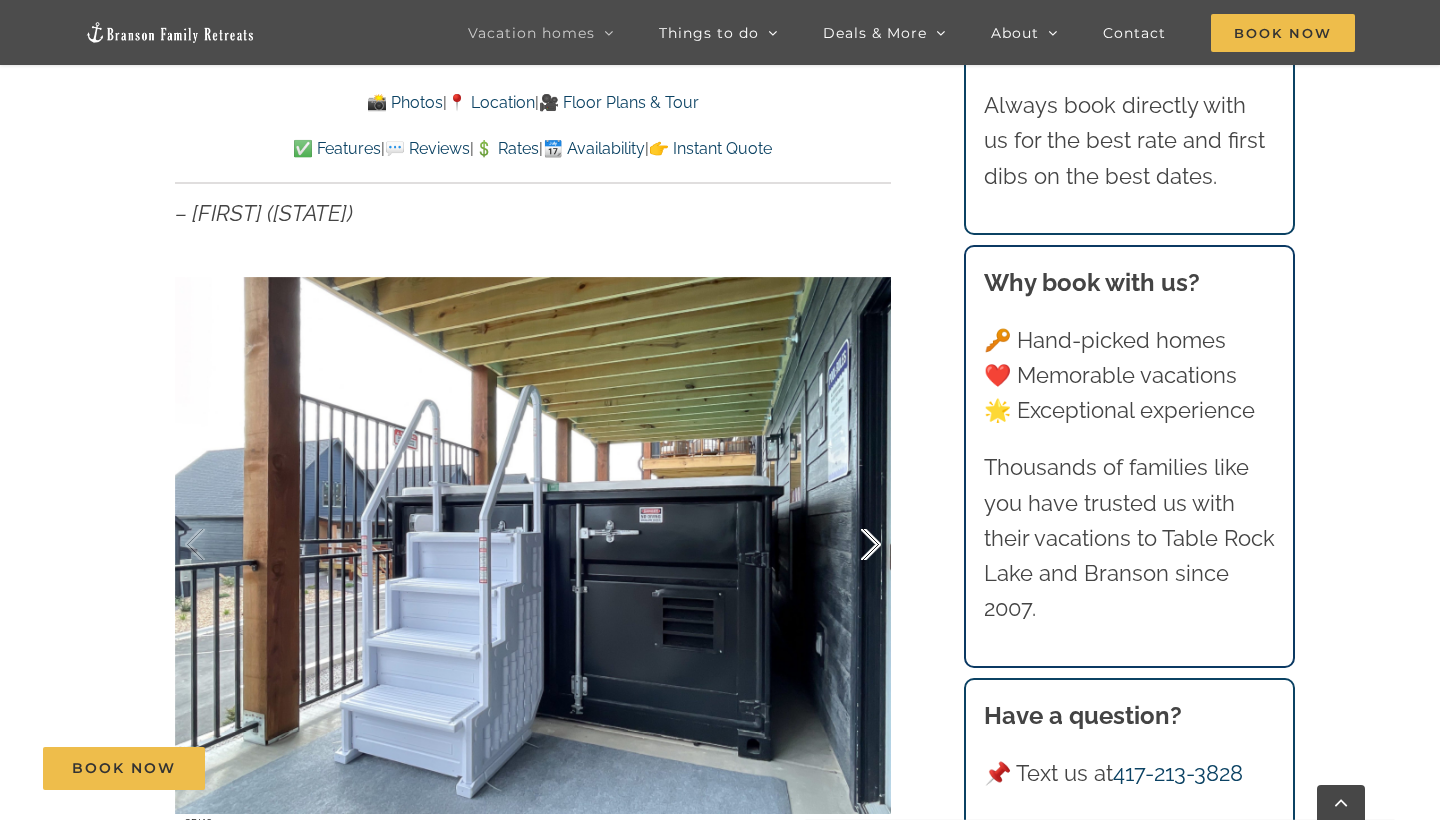 click at bounding box center [850, 545] 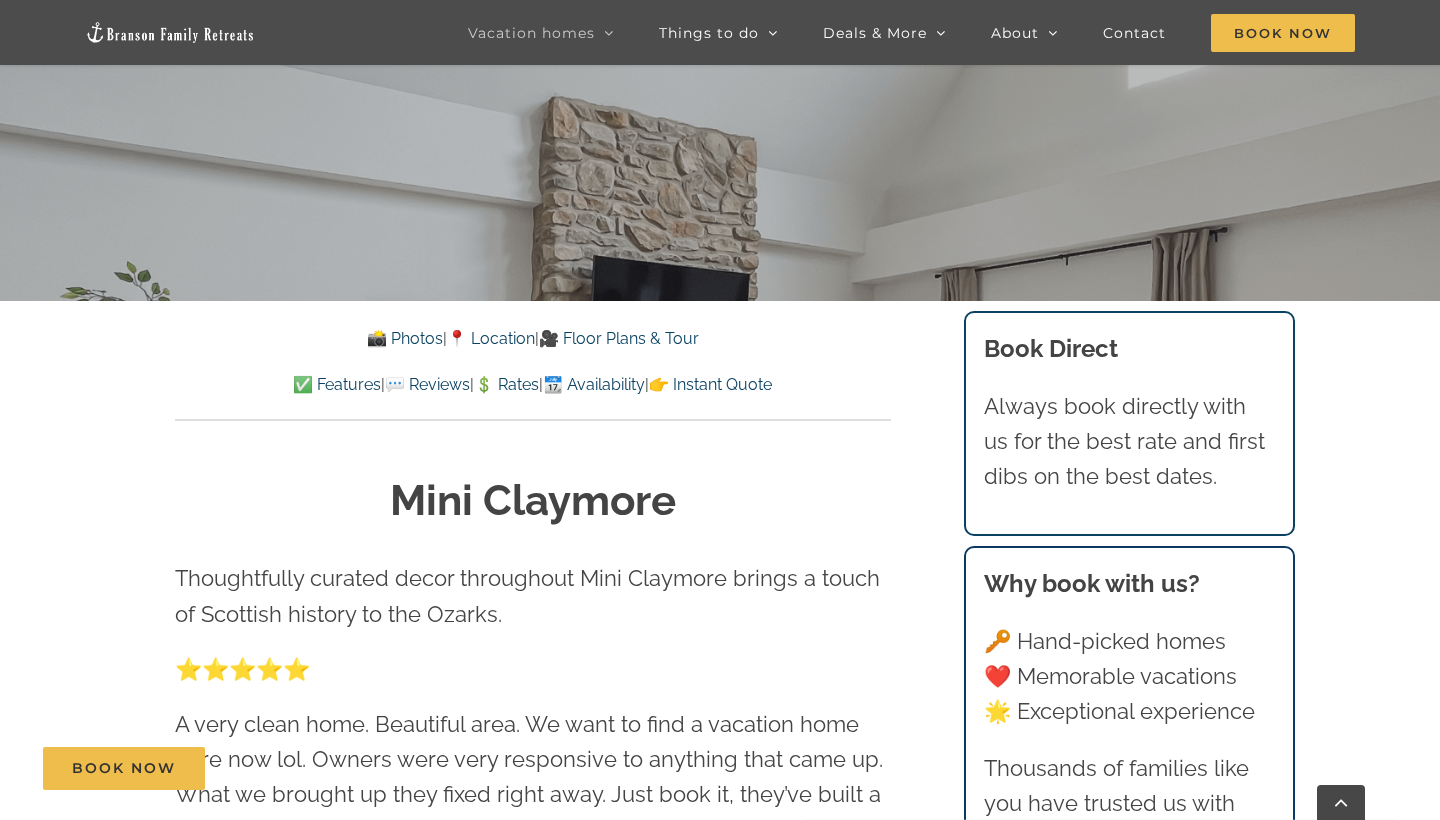 scroll, scrollTop: 818, scrollLeft: 0, axis: vertical 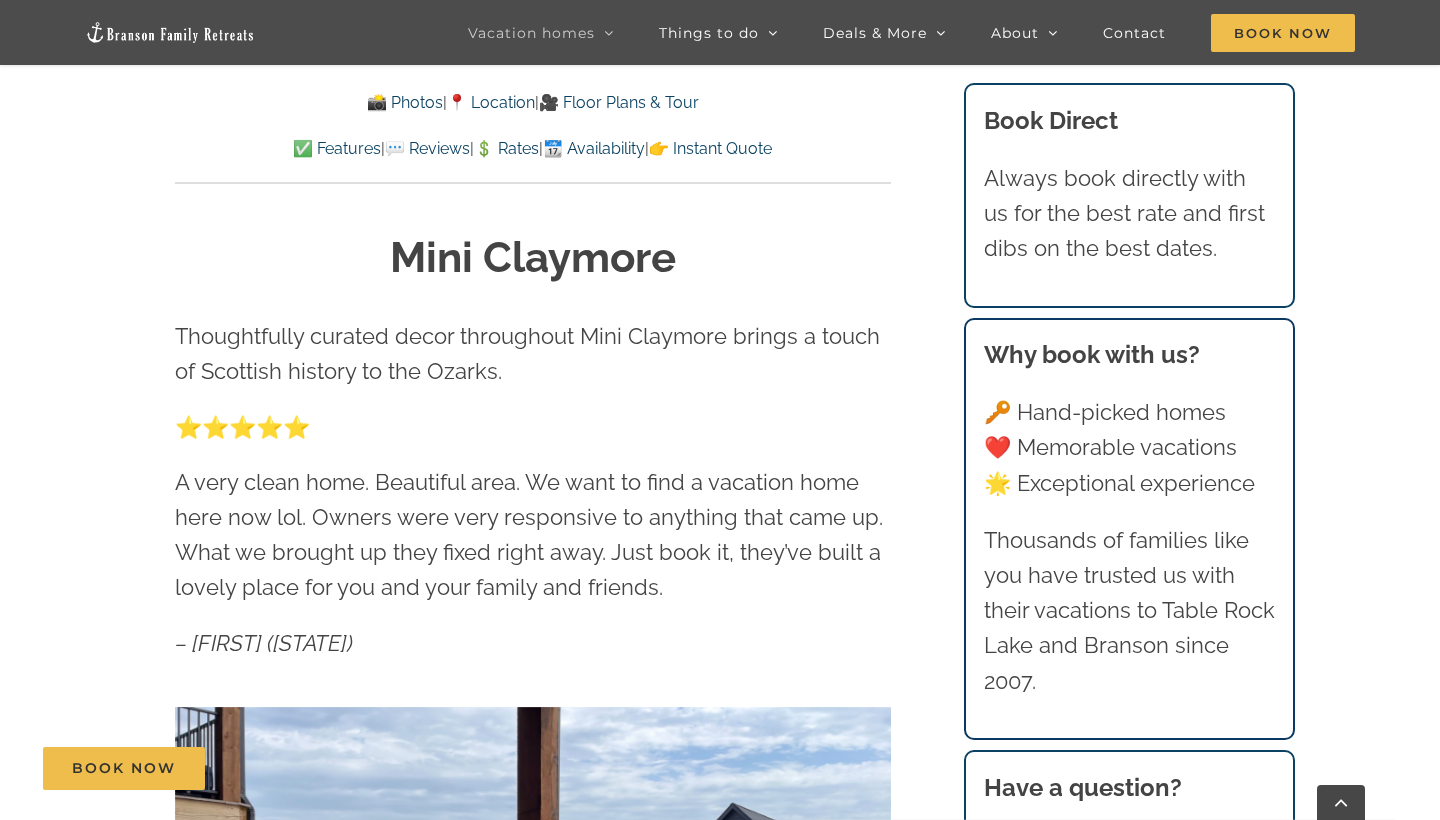 click on "🎥 Floor Plans & Tour" at bounding box center (619, 102) 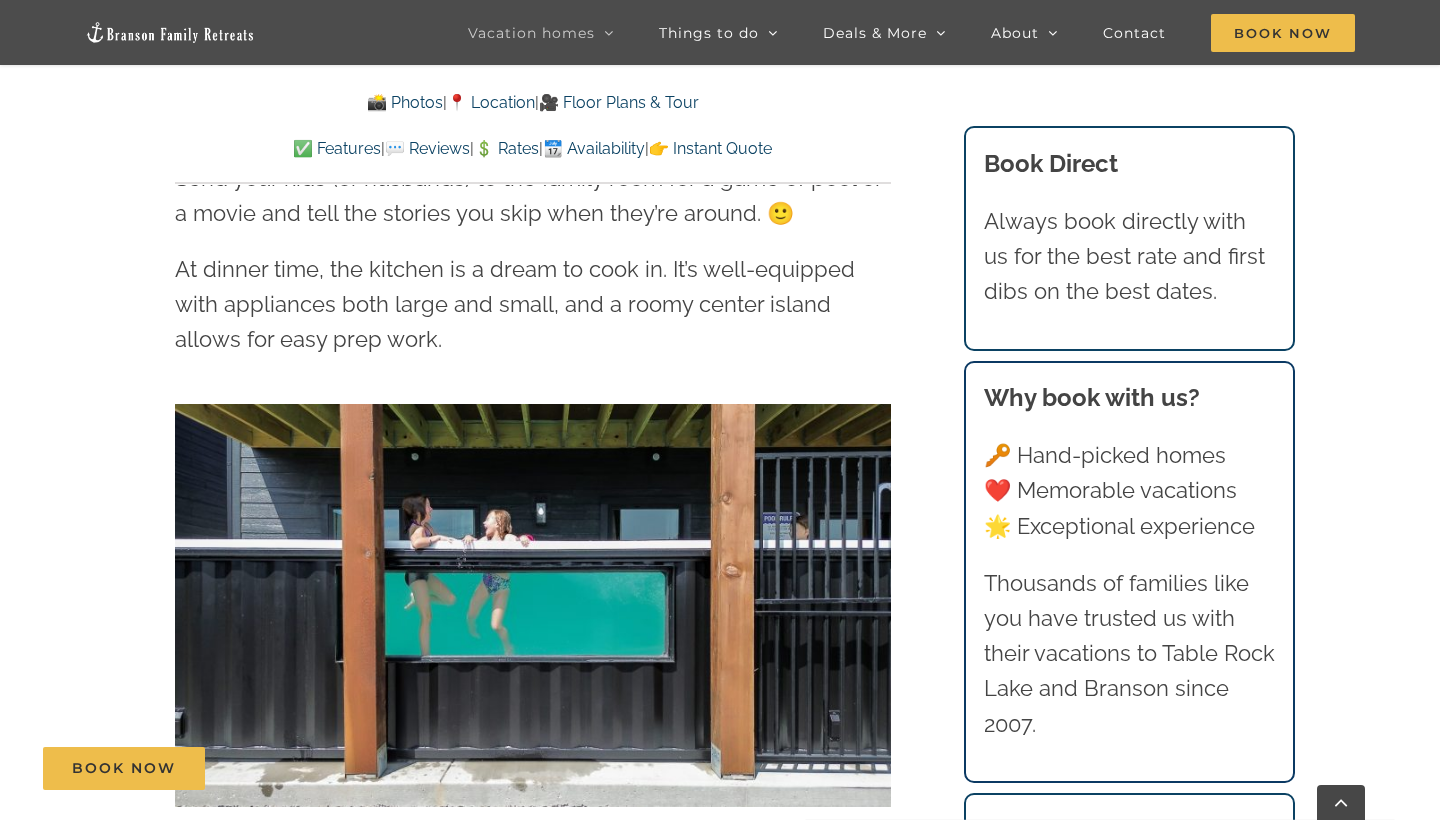 scroll, scrollTop: 3204, scrollLeft: 0, axis: vertical 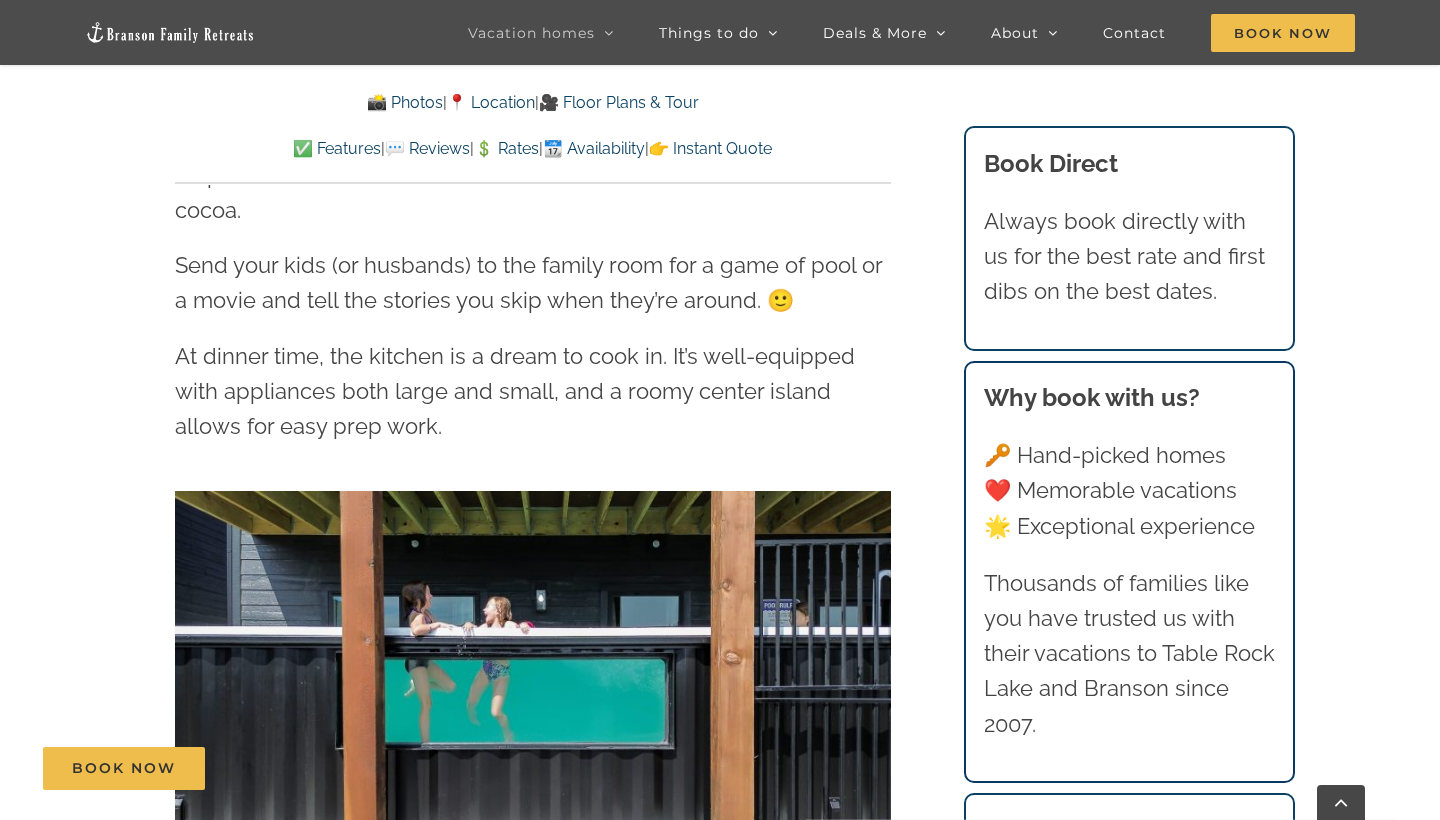 click on "👉 Instant Quote" at bounding box center [710, 148] 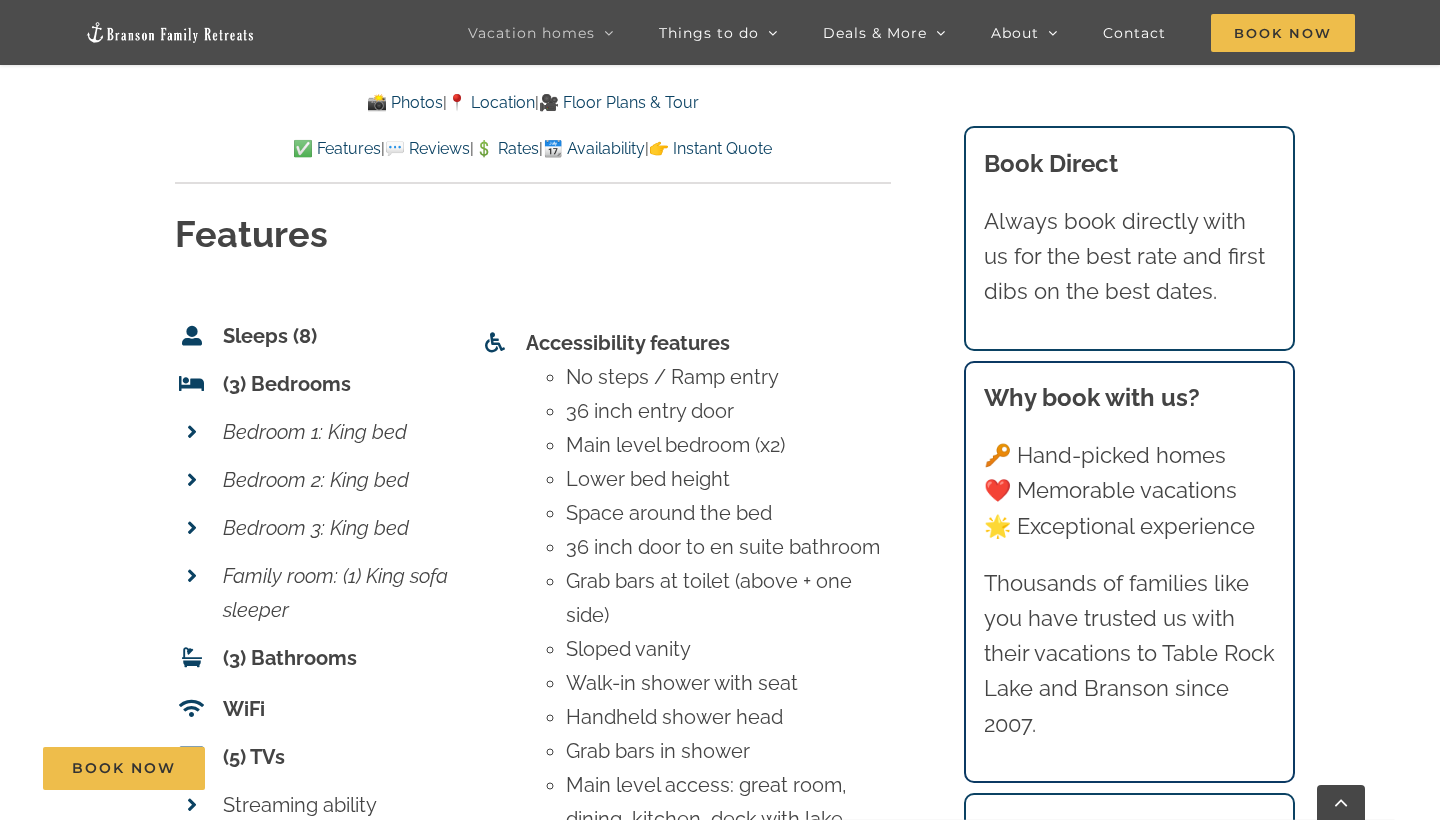 scroll, scrollTop: 7928, scrollLeft: 0, axis: vertical 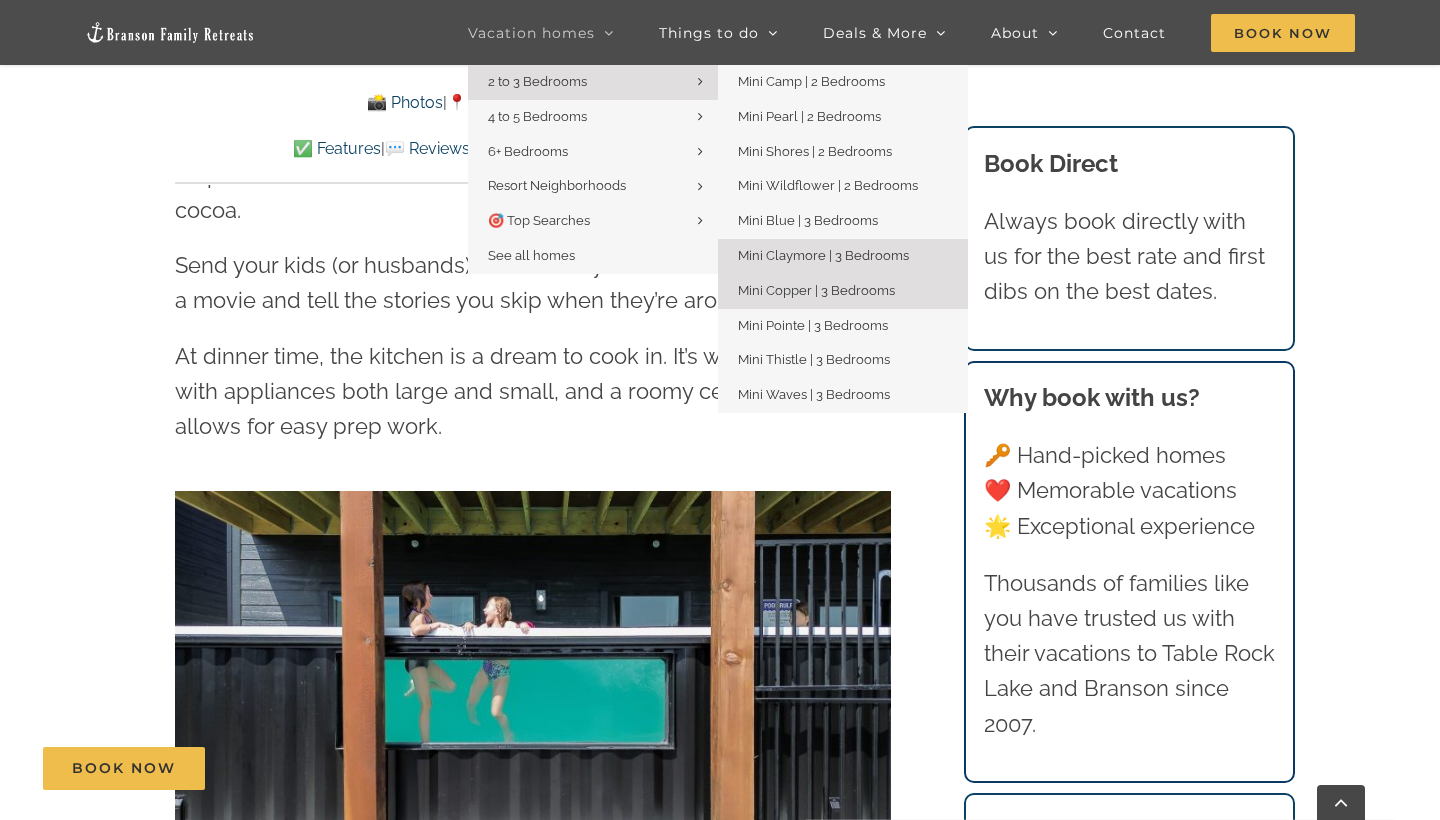 click on "Mini Copper | 3 Bedrooms" at bounding box center [843, 291] 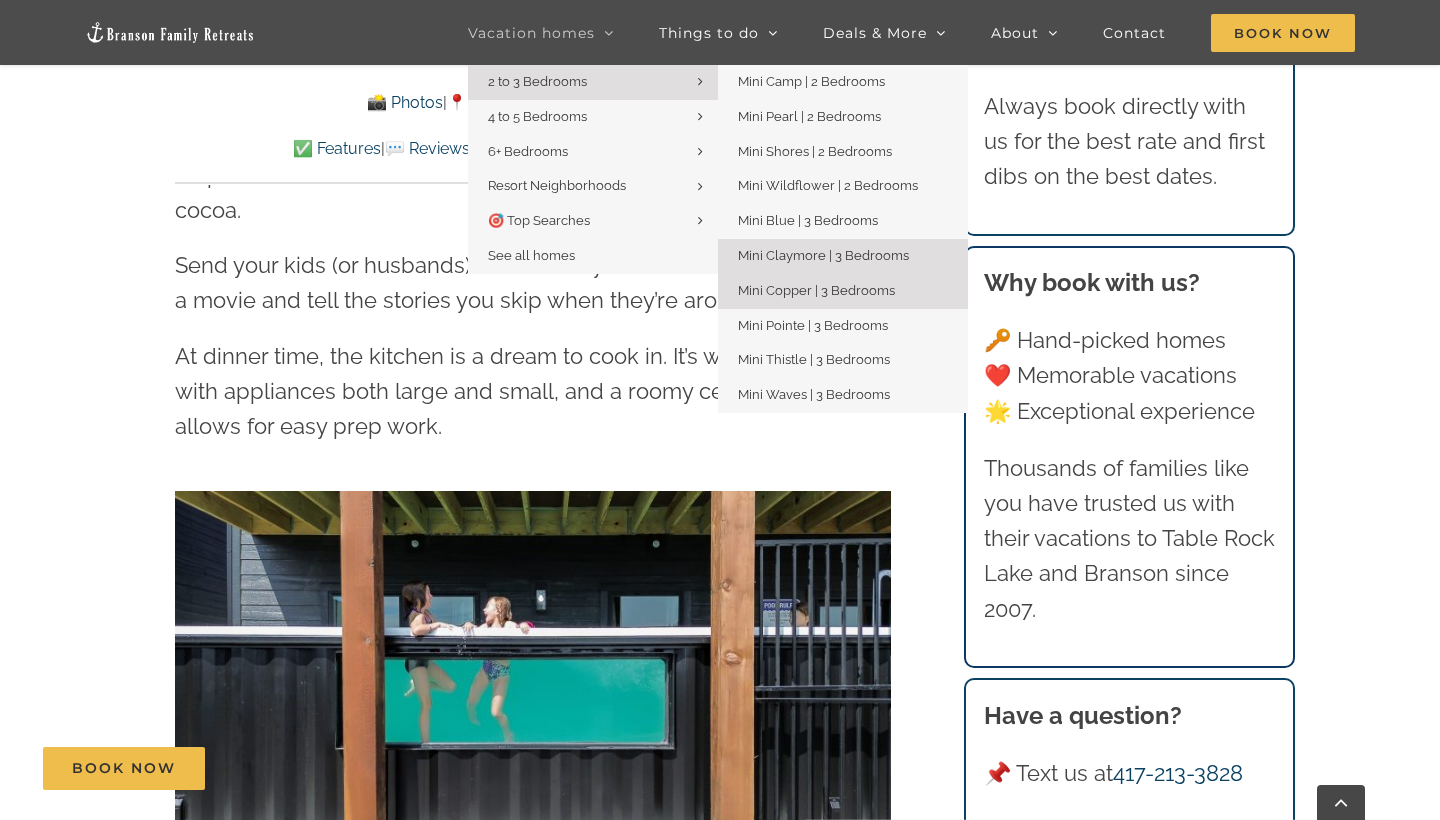 scroll, scrollTop: 13673, scrollLeft: 0, axis: vertical 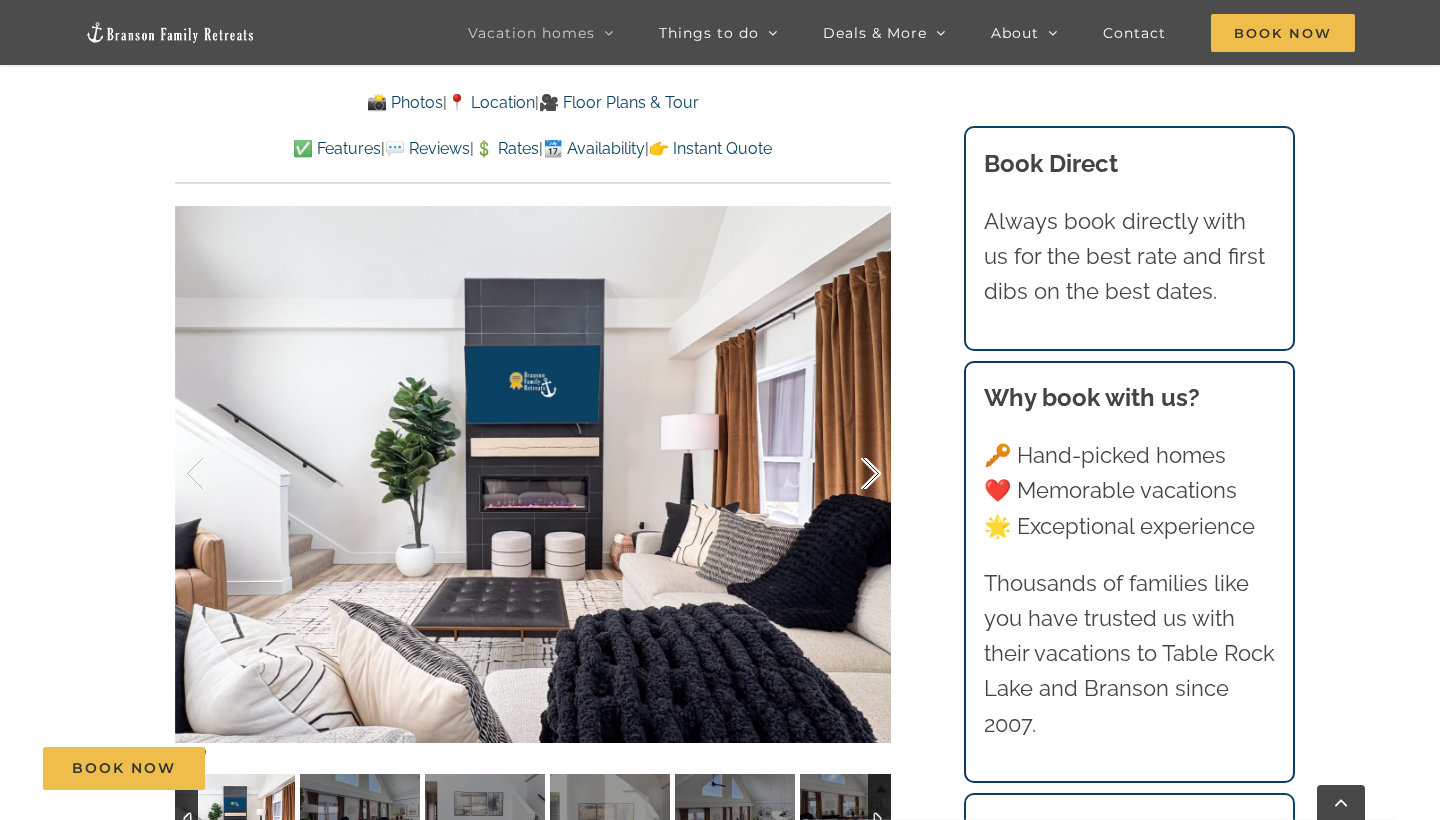 click at bounding box center [850, 474] 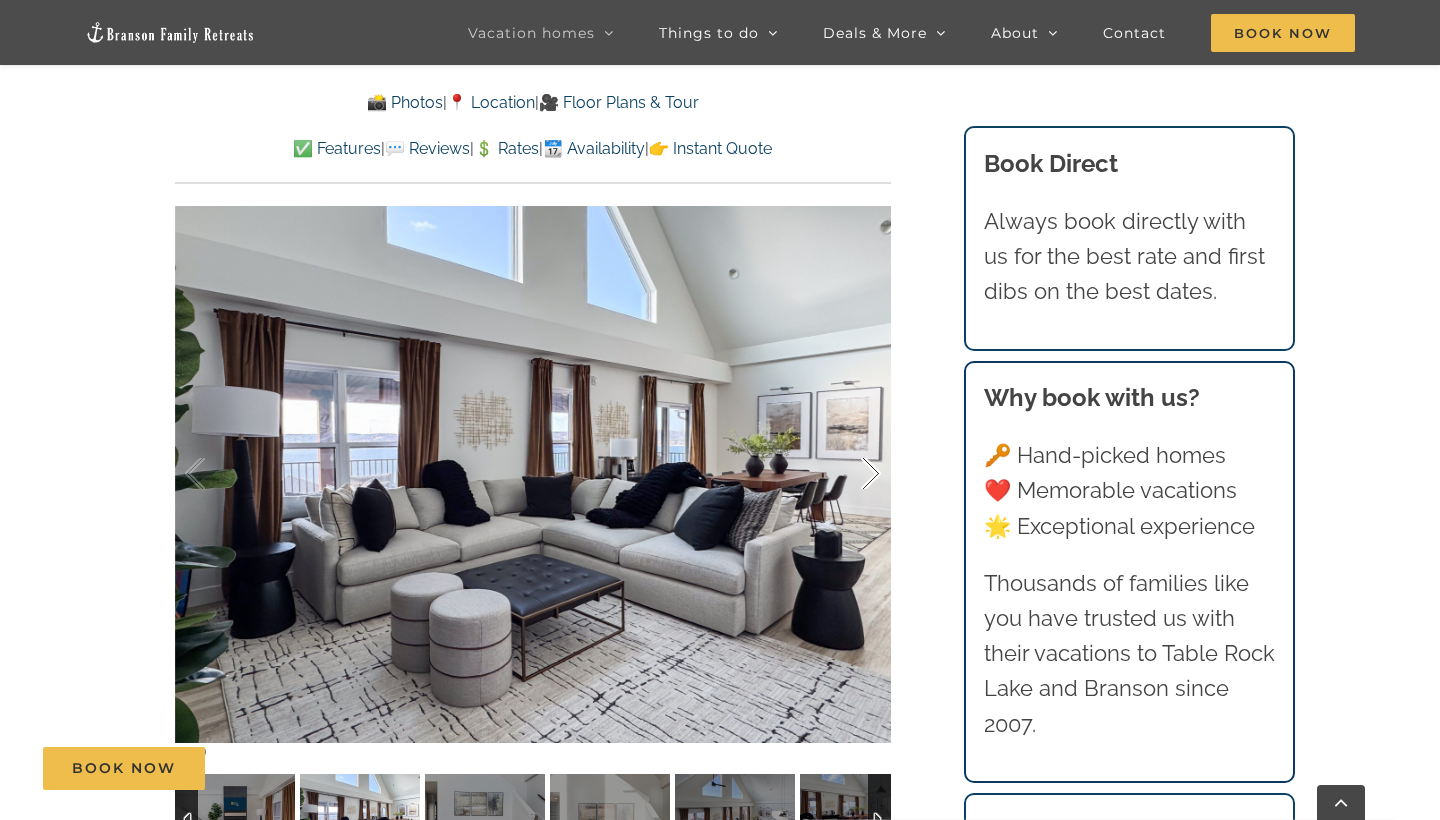 click at bounding box center [850, 474] 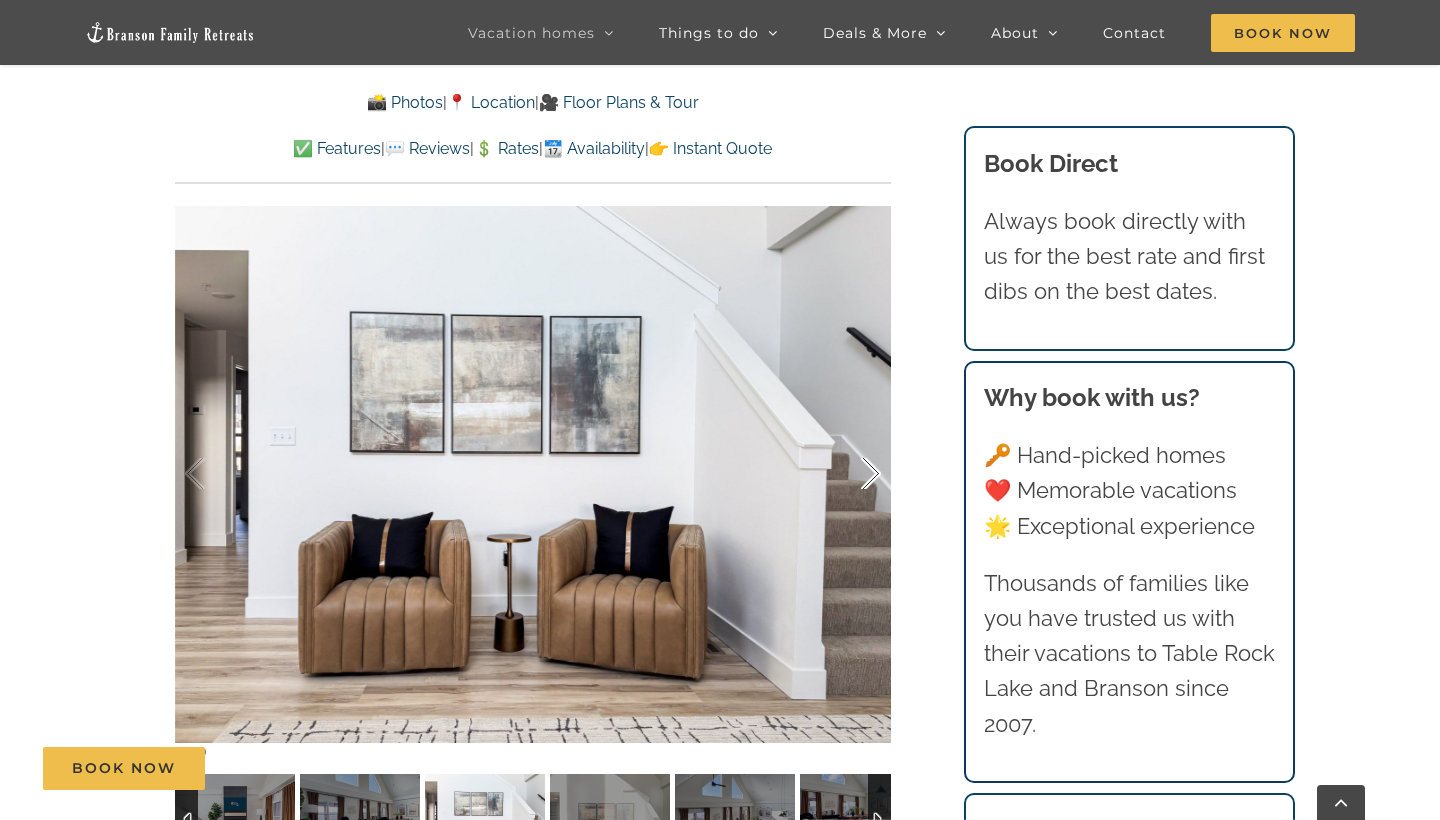 click at bounding box center [850, 474] 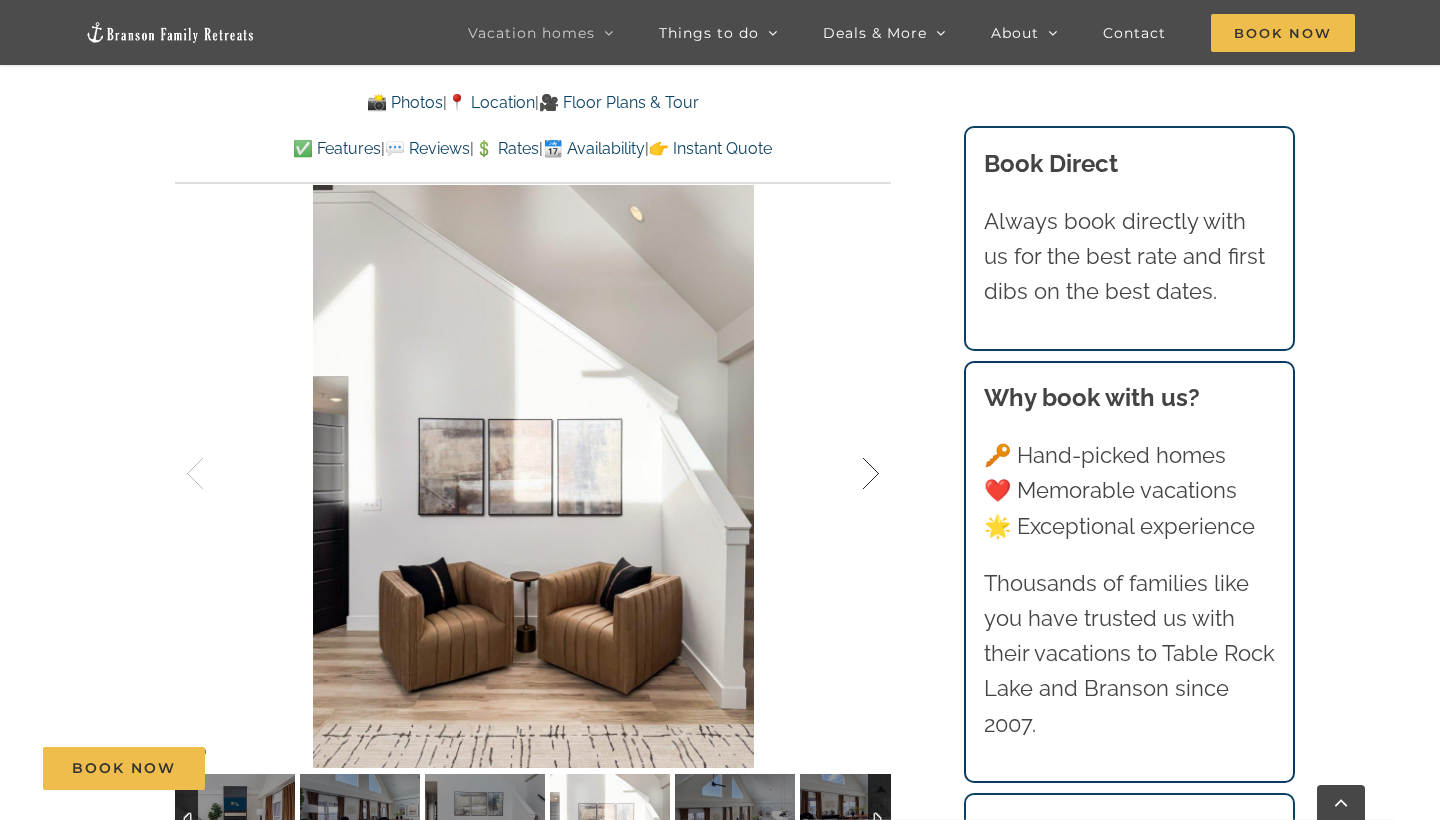 click at bounding box center [850, 474] 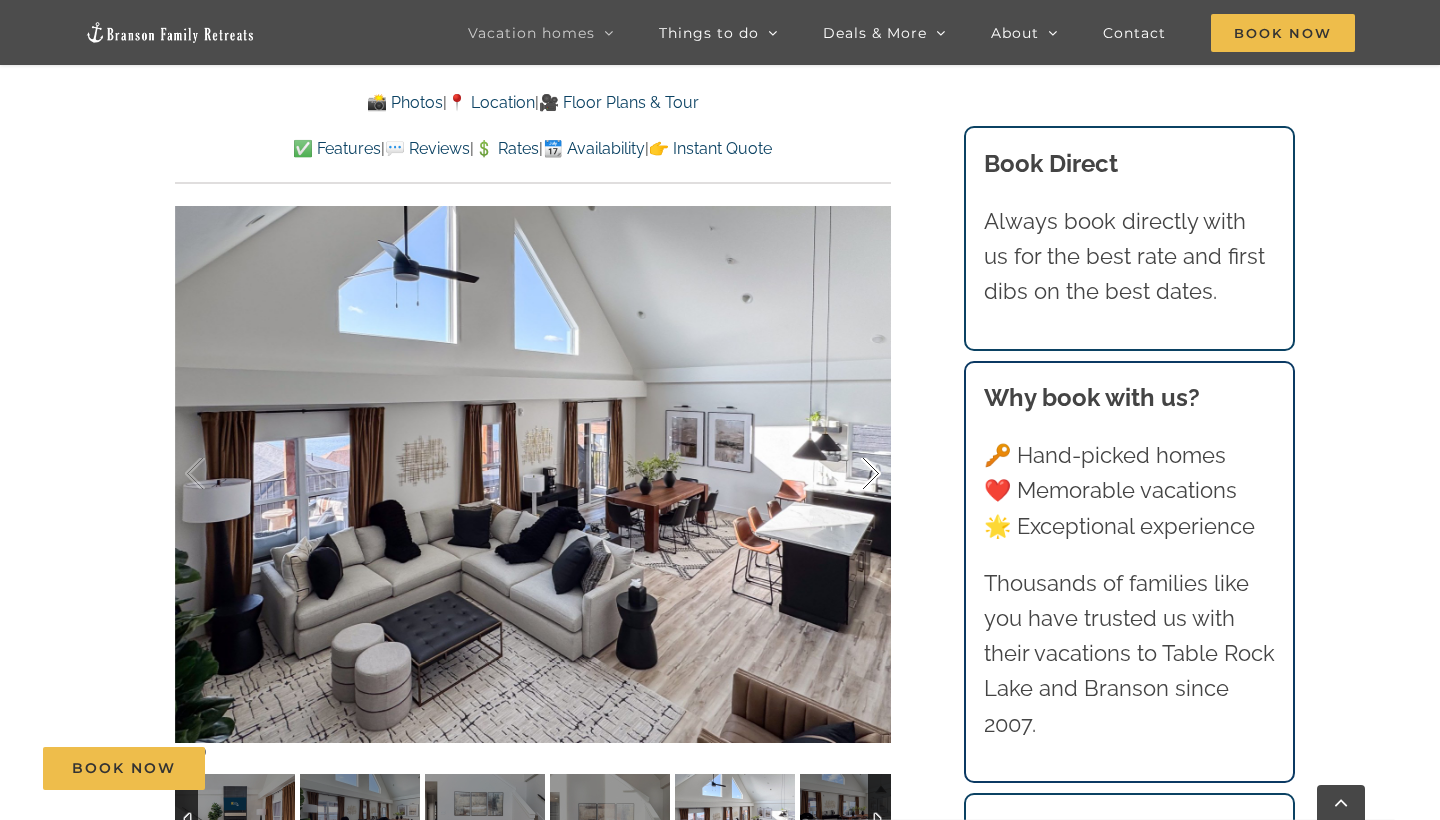click at bounding box center (850, 474) 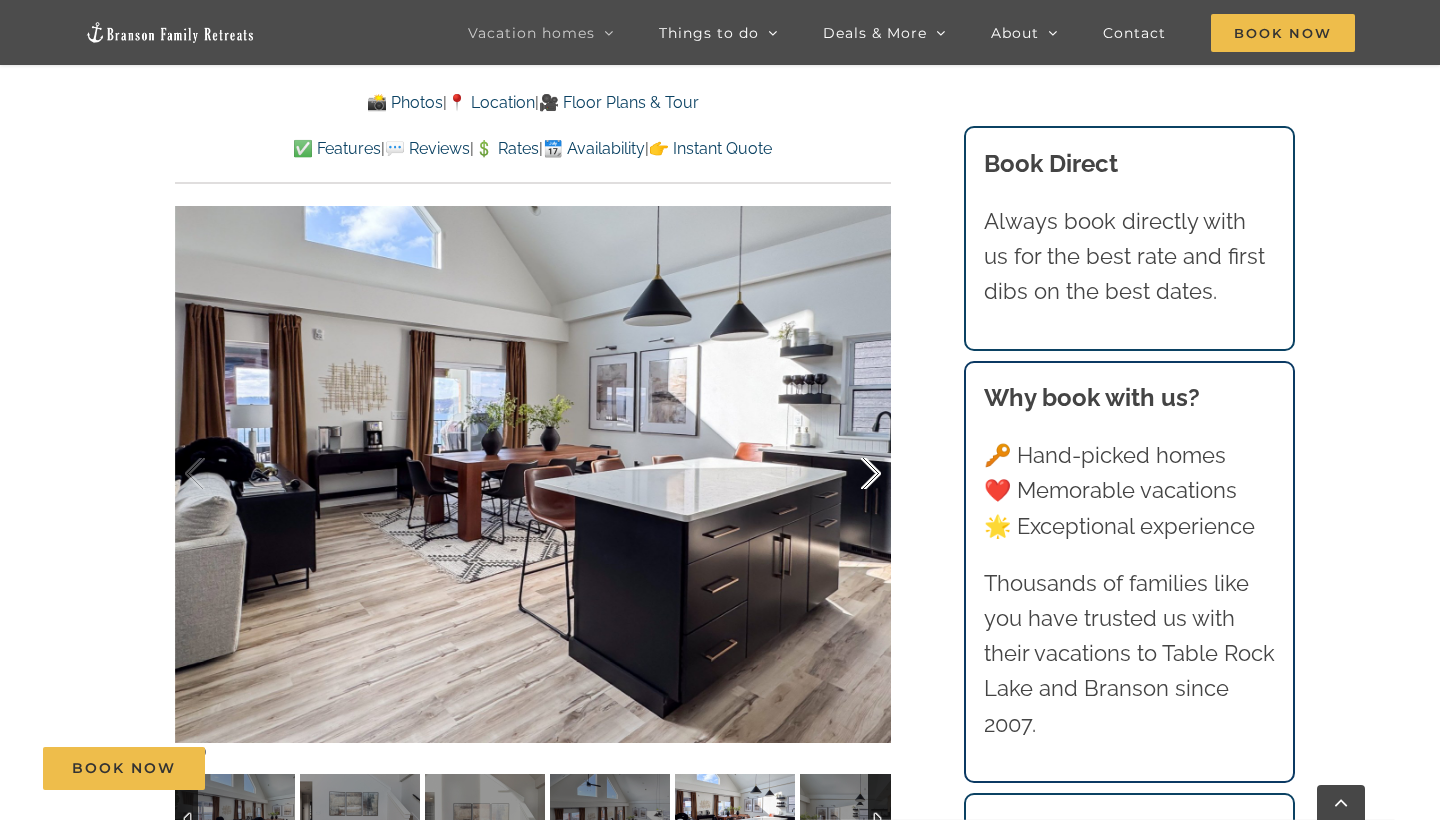 click at bounding box center (850, 474) 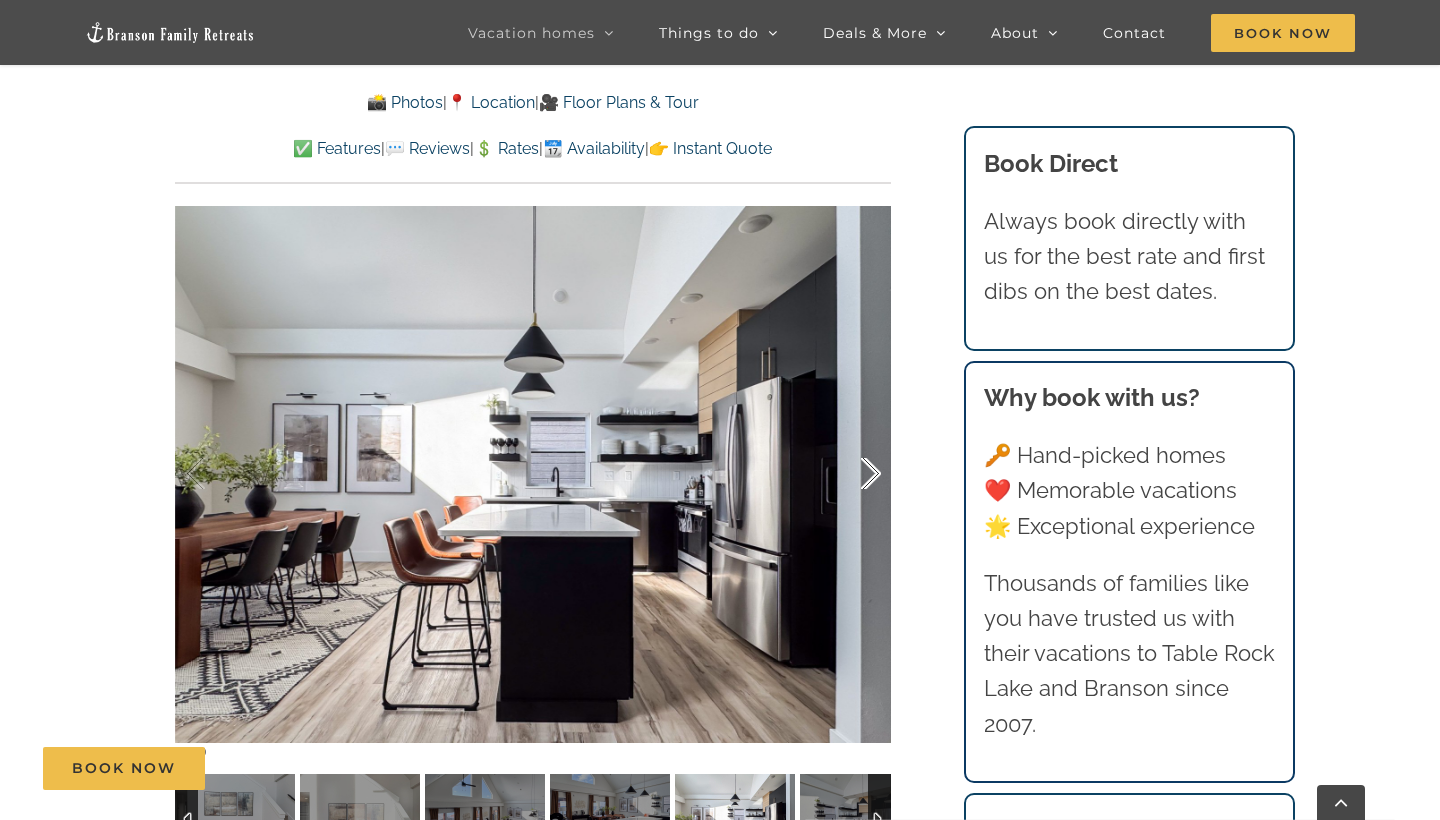 click at bounding box center (850, 474) 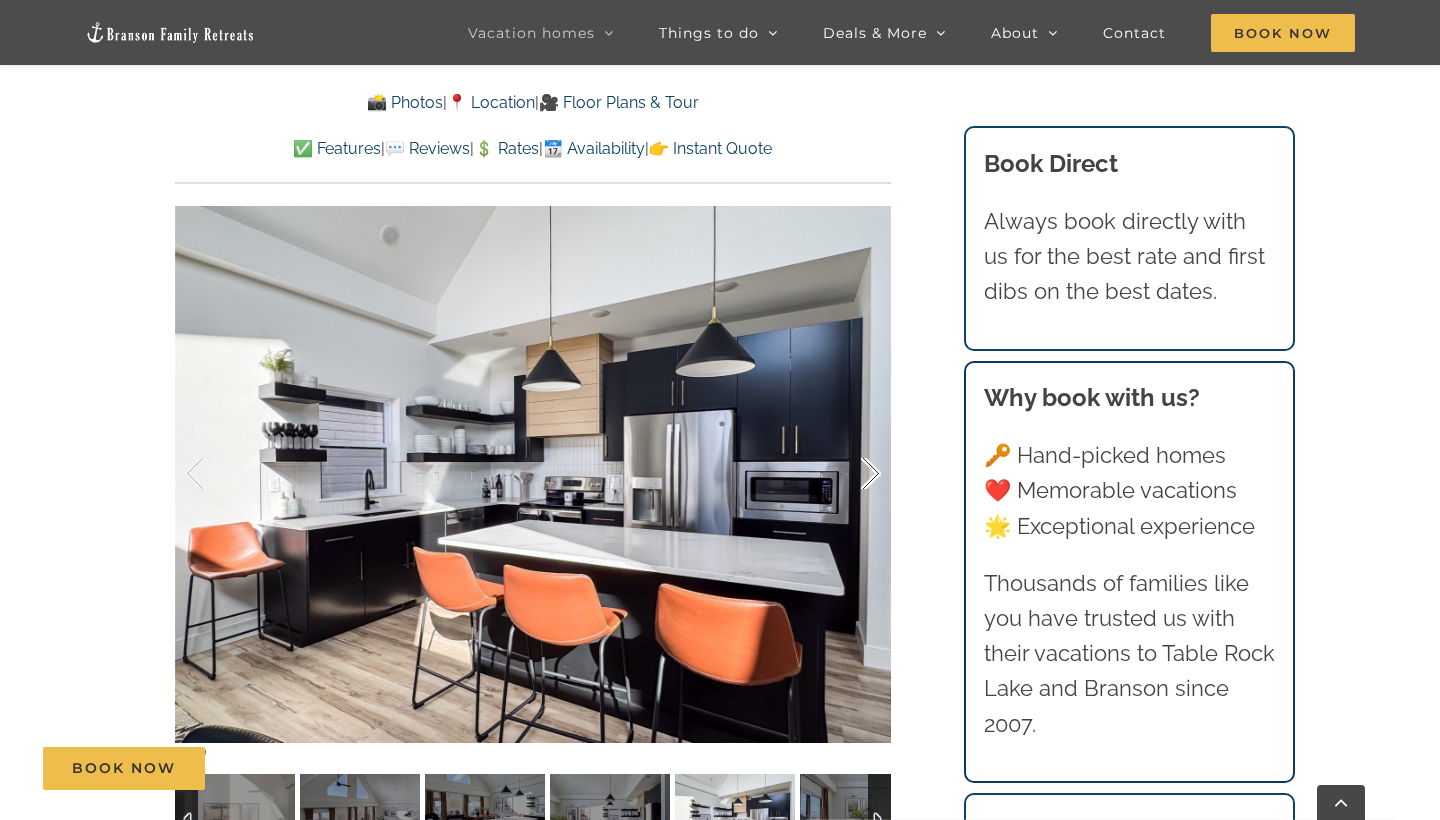 click at bounding box center [850, 474] 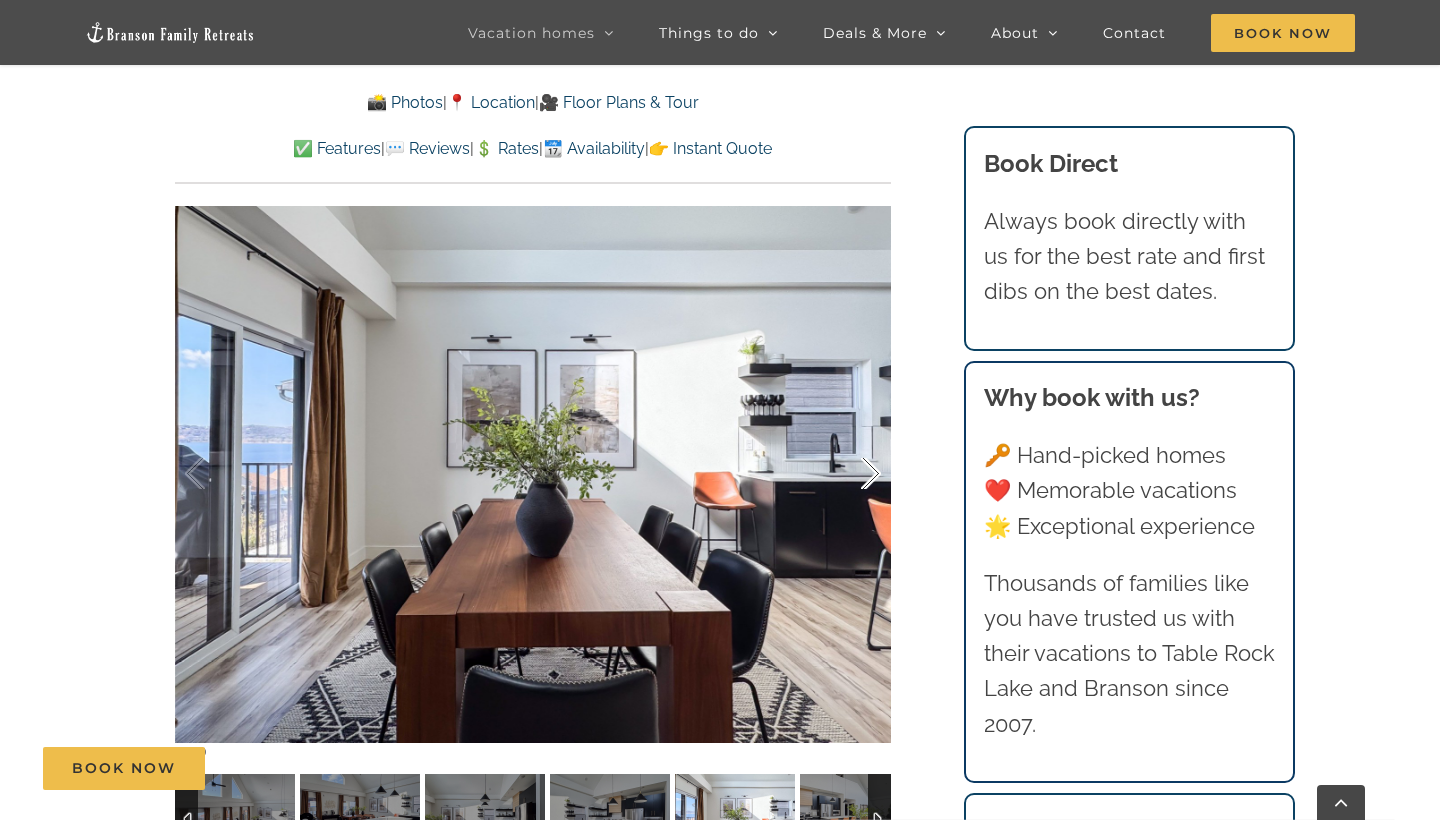 click at bounding box center (850, 474) 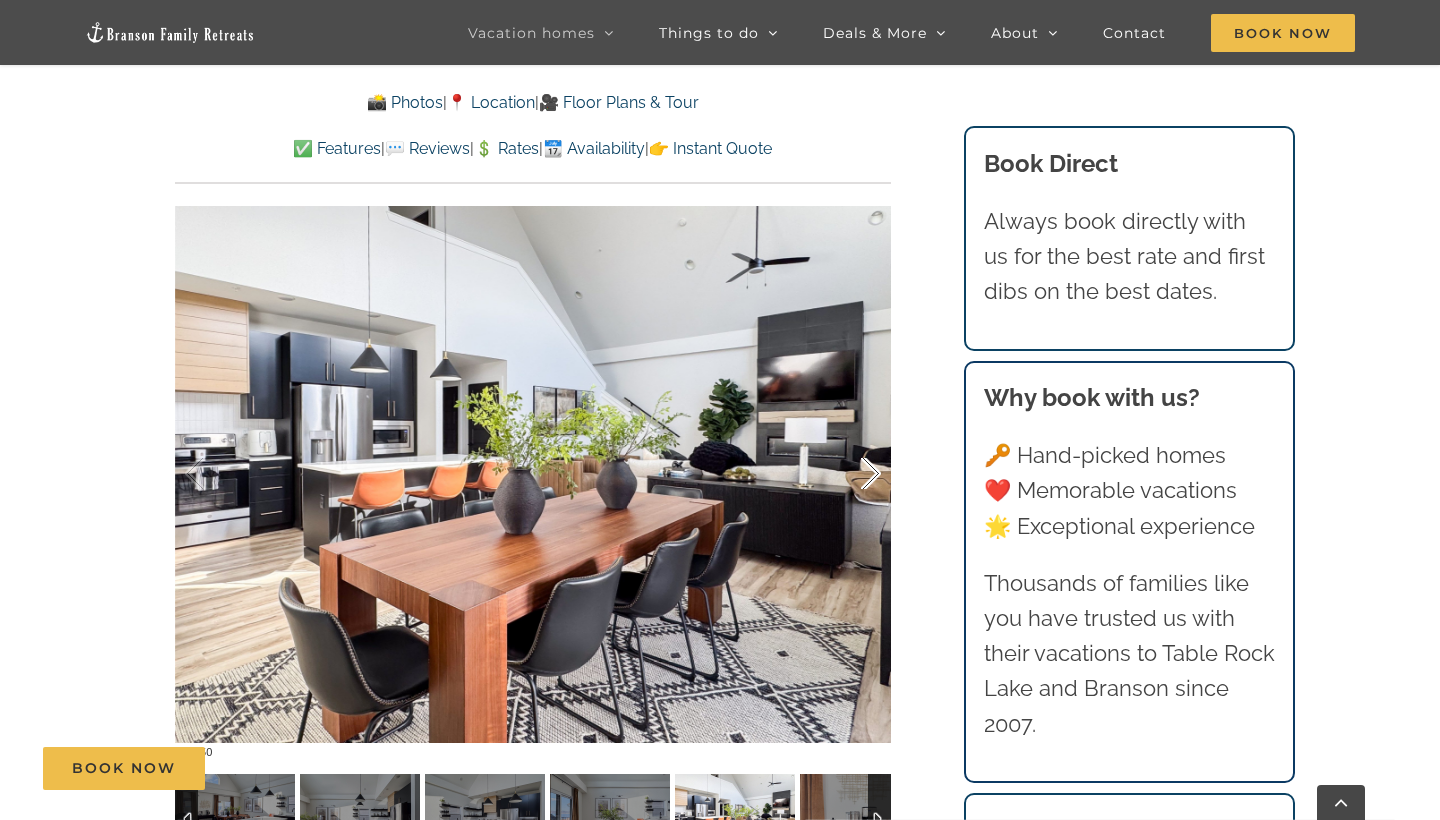click at bounding box center [850, 474] 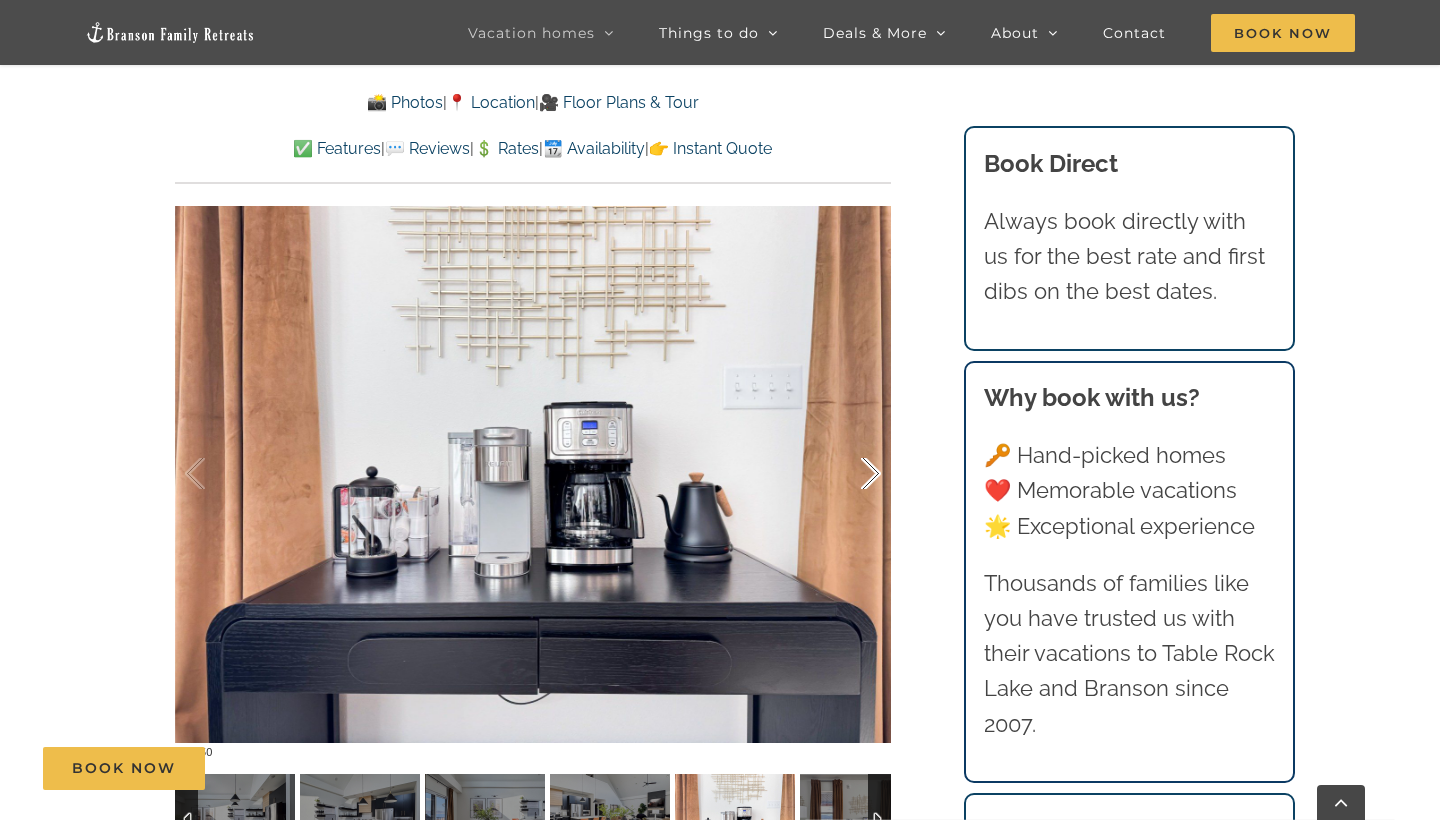 click at bounding box center (850, 474) 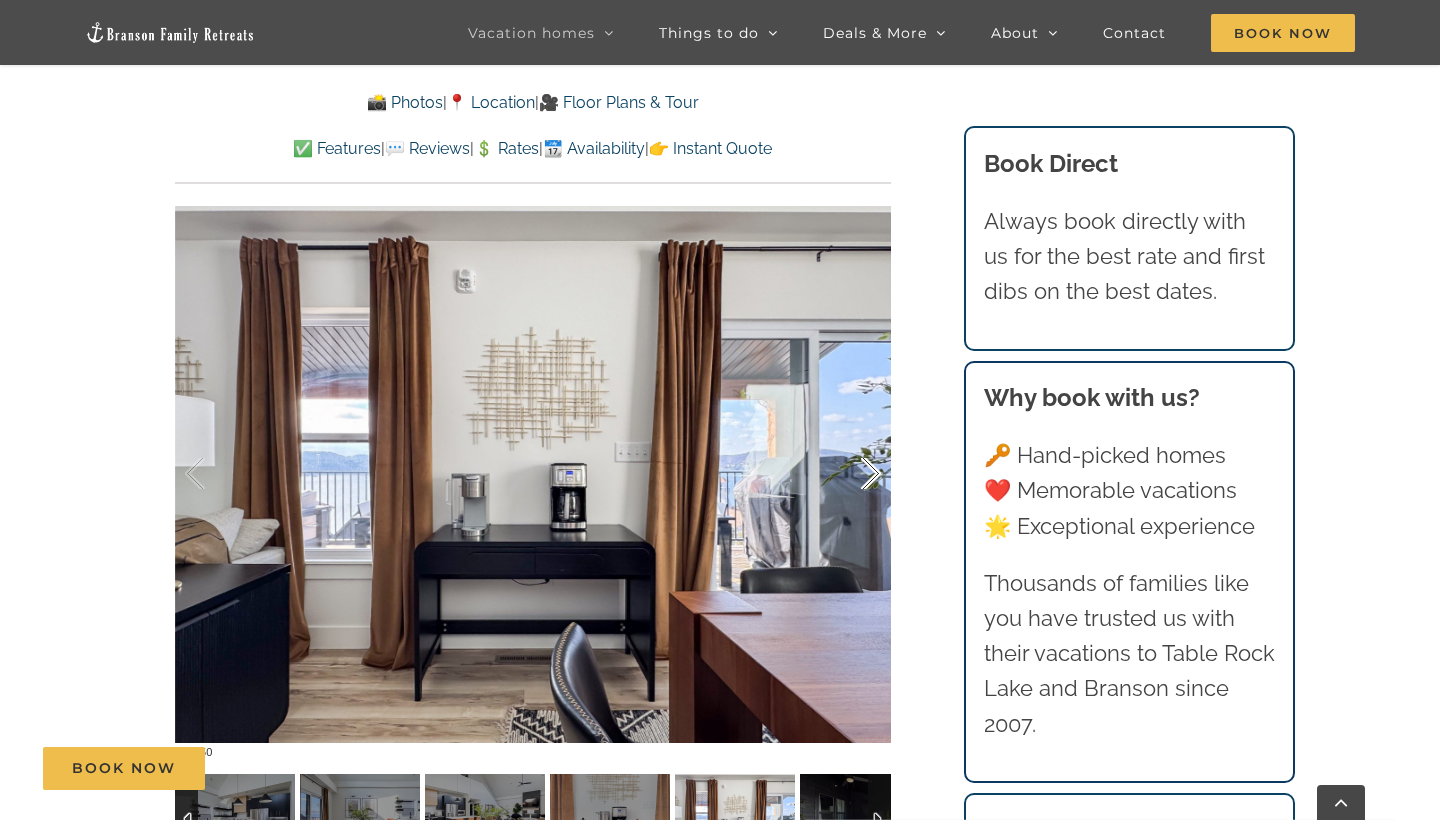 click at bounding box center [850, 474] 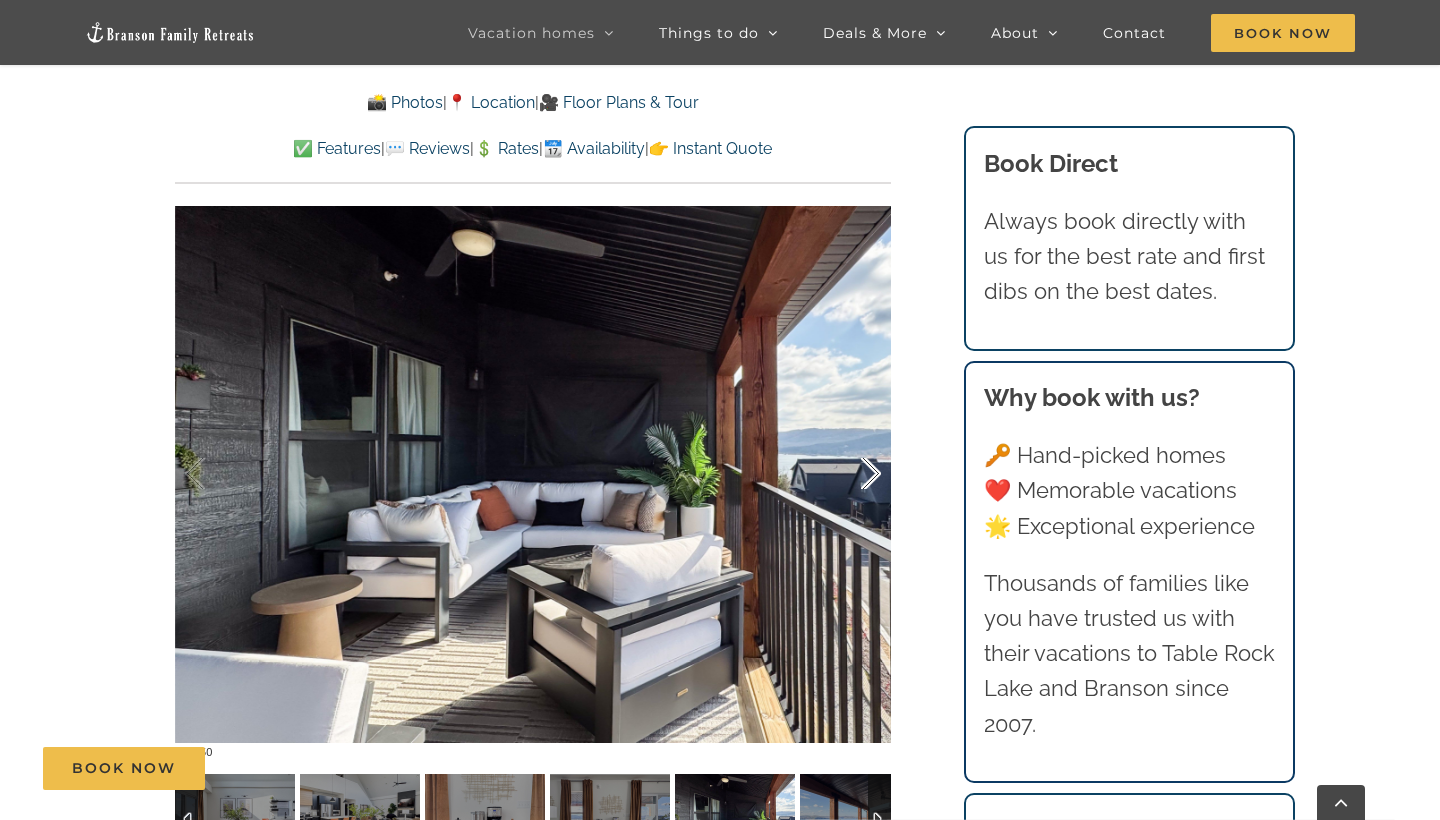 click at bounding box center [850, 474] 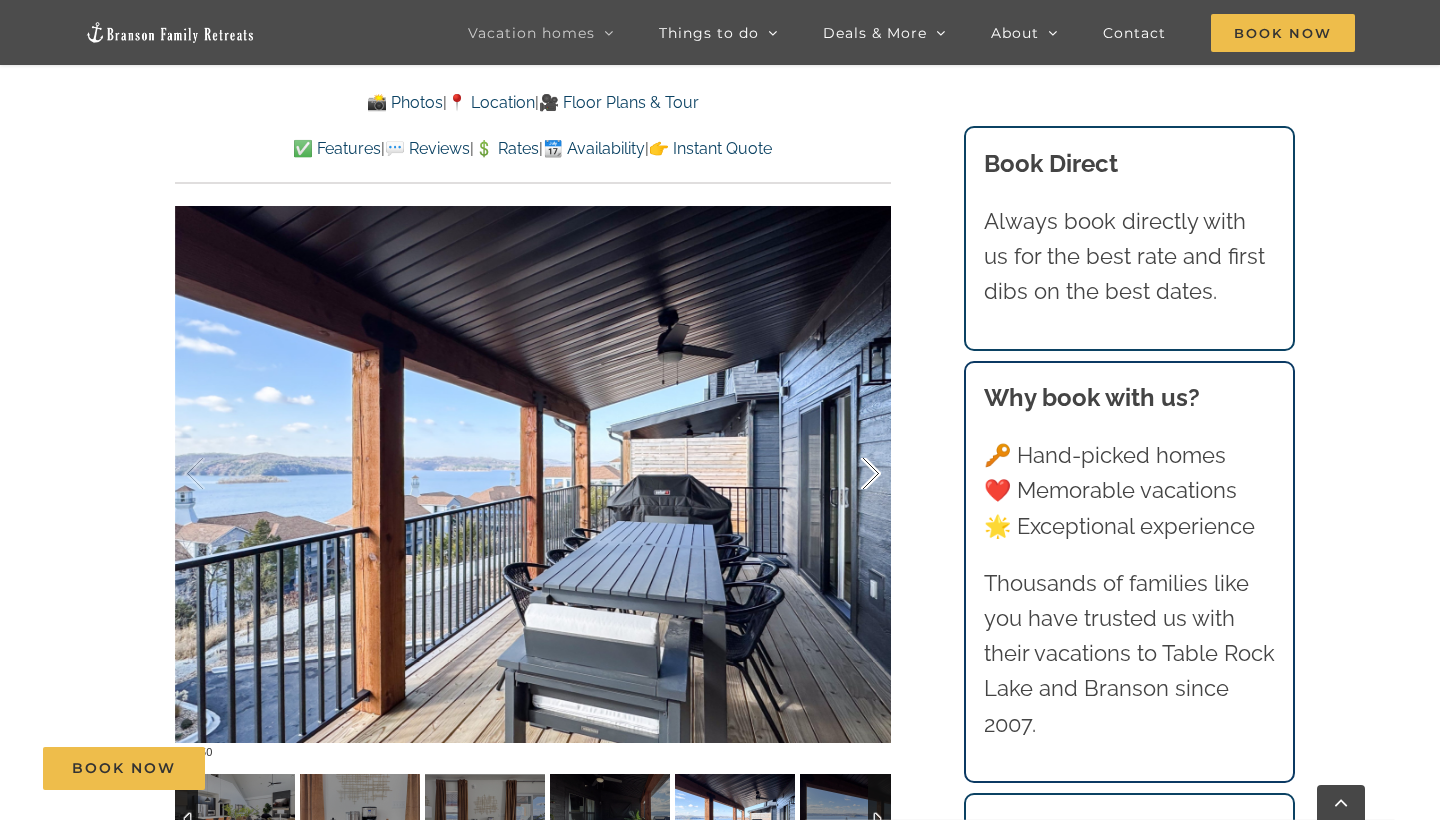 click at bounding box center (850, 474) 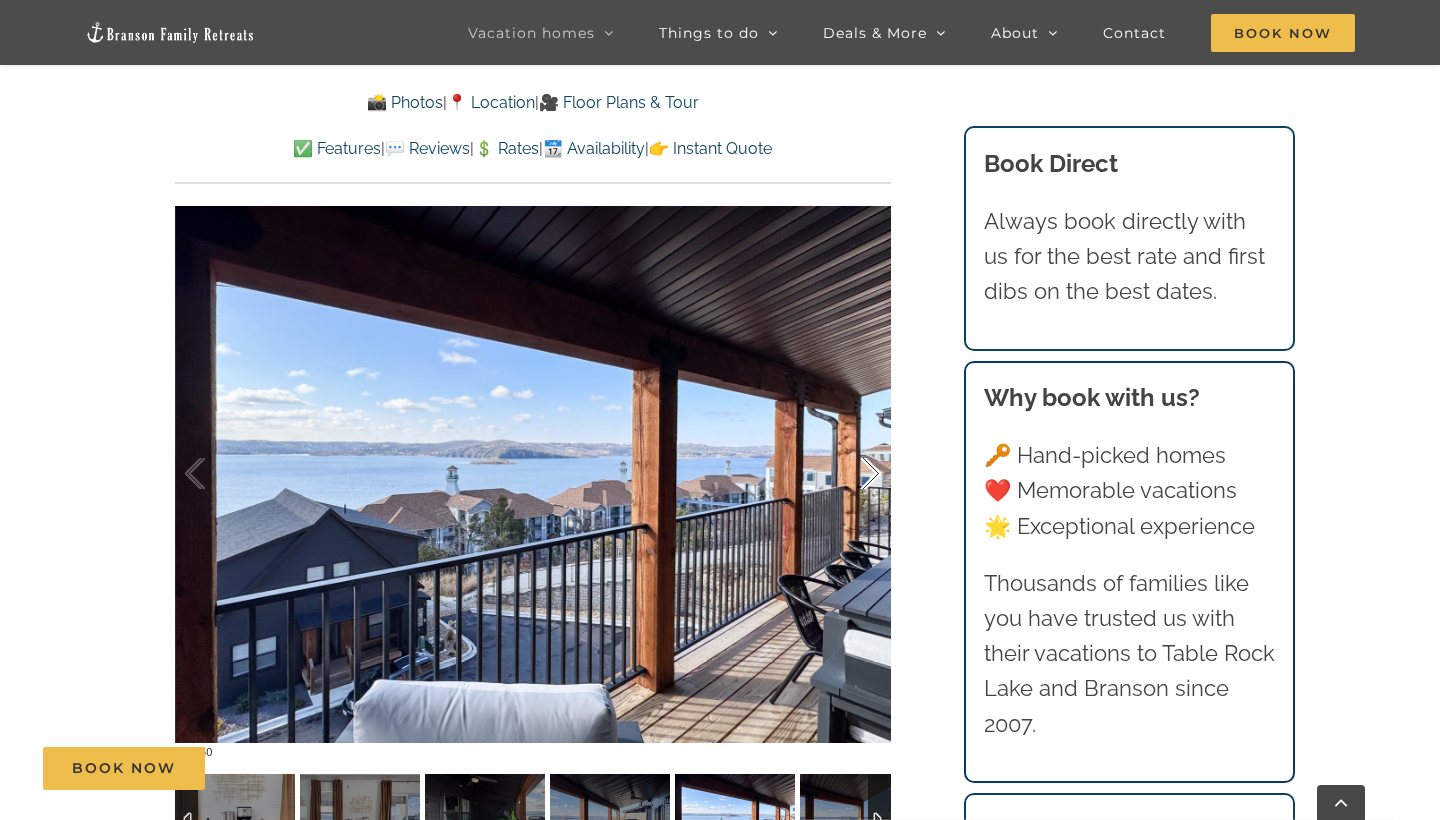 click at bounding box center (850, 474) 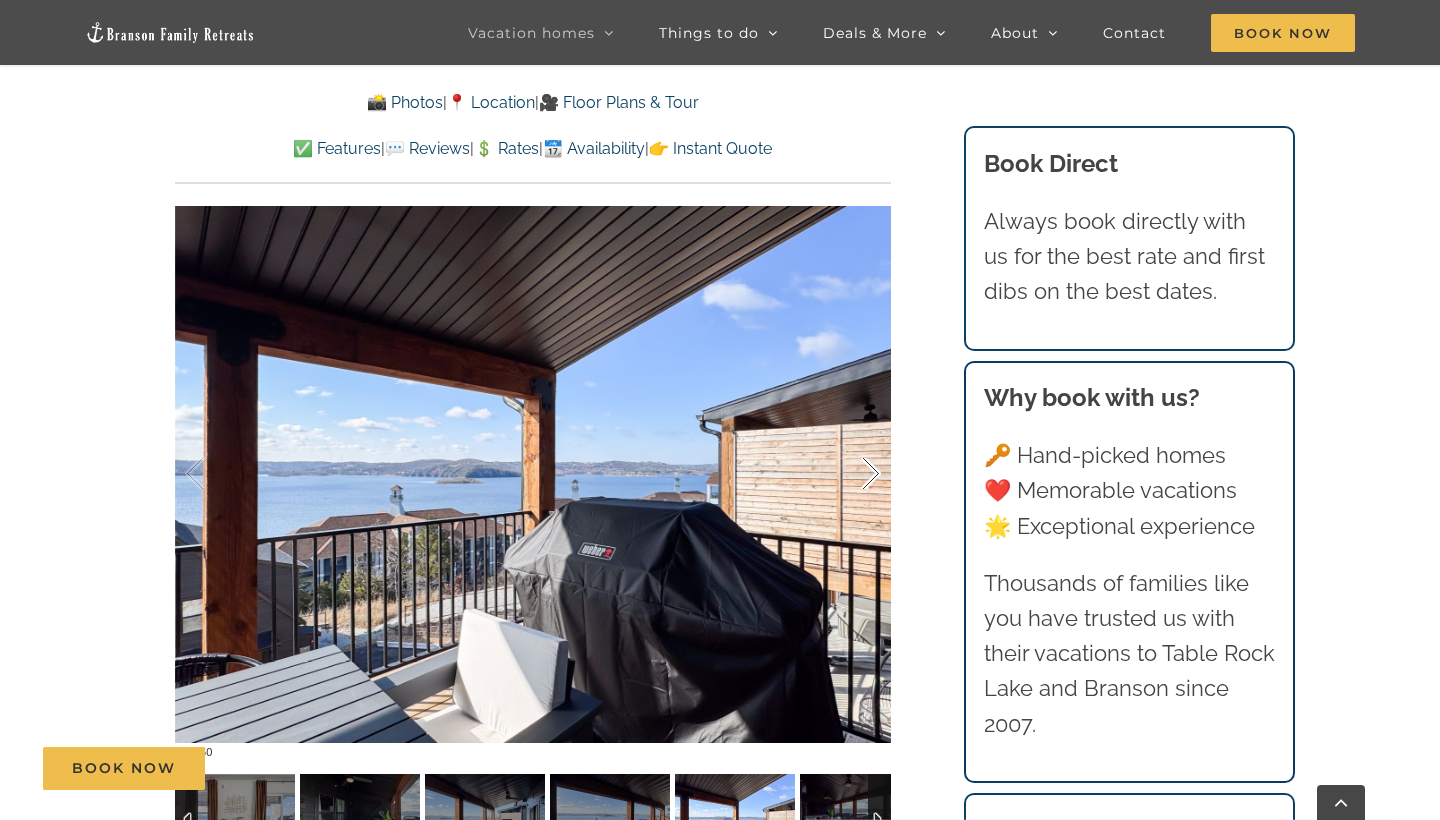 click at bounding box center (850, 474) 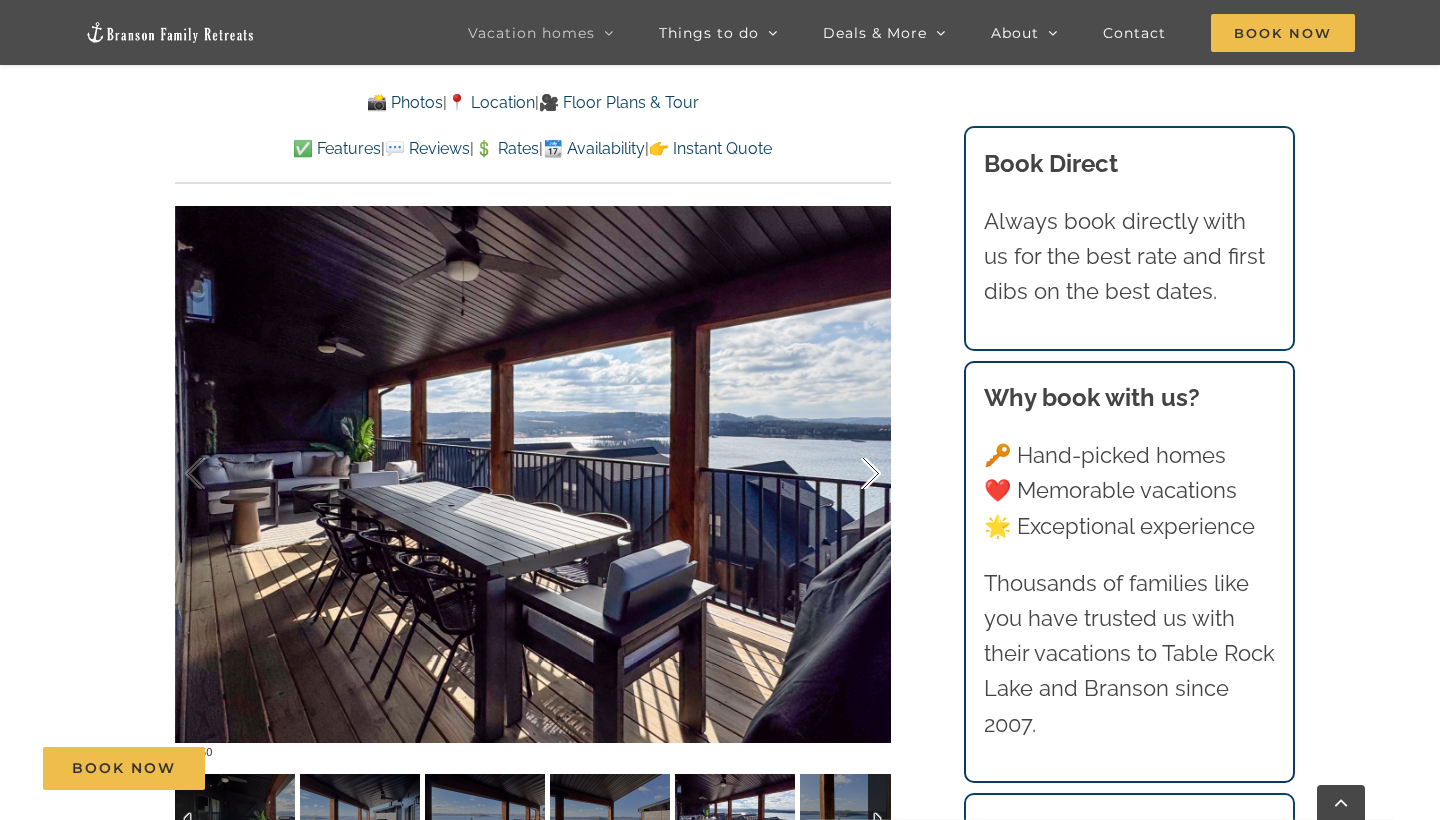 click at bounding box center [850, 474] 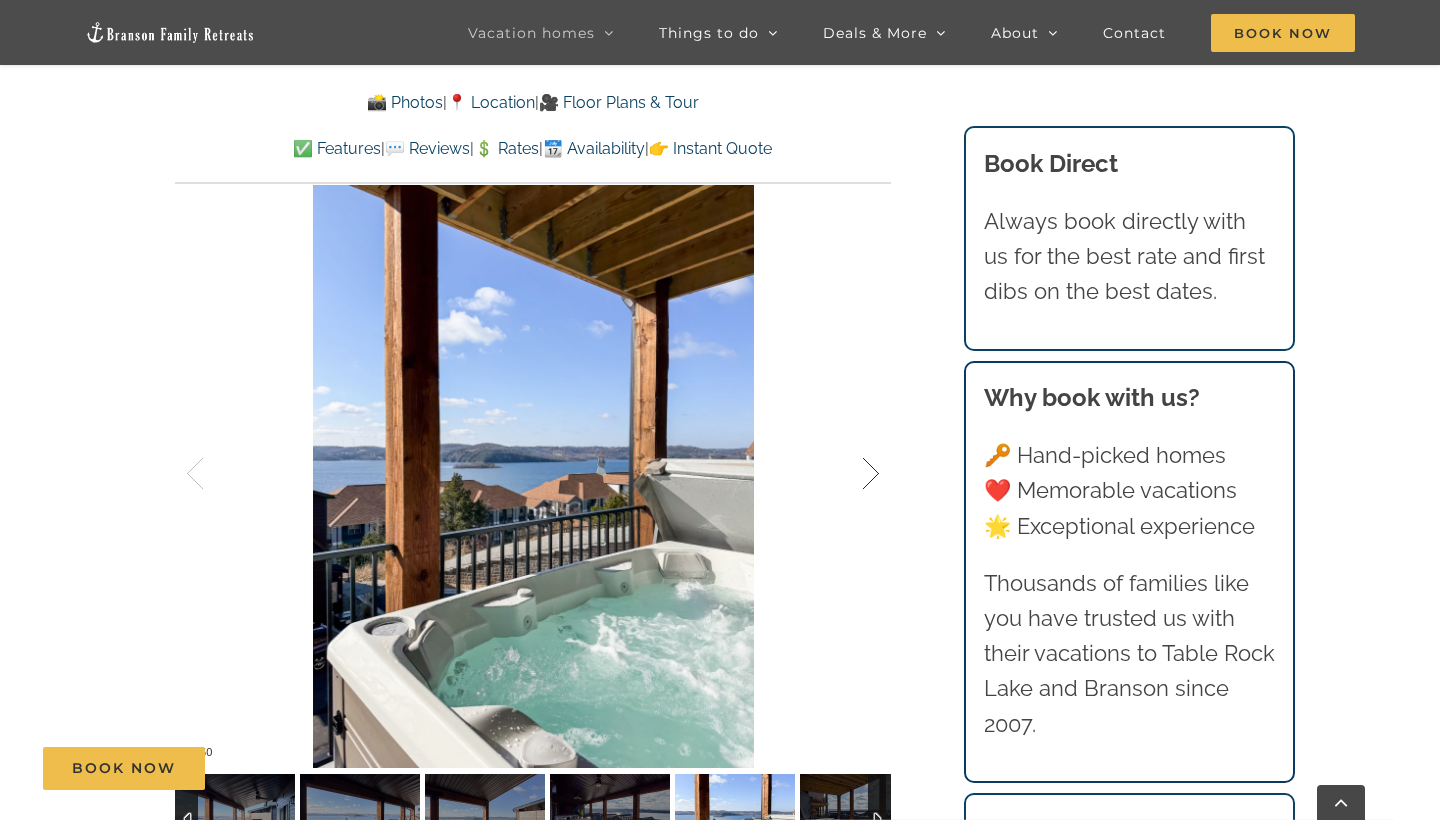 click at bounding box center [850, 474] 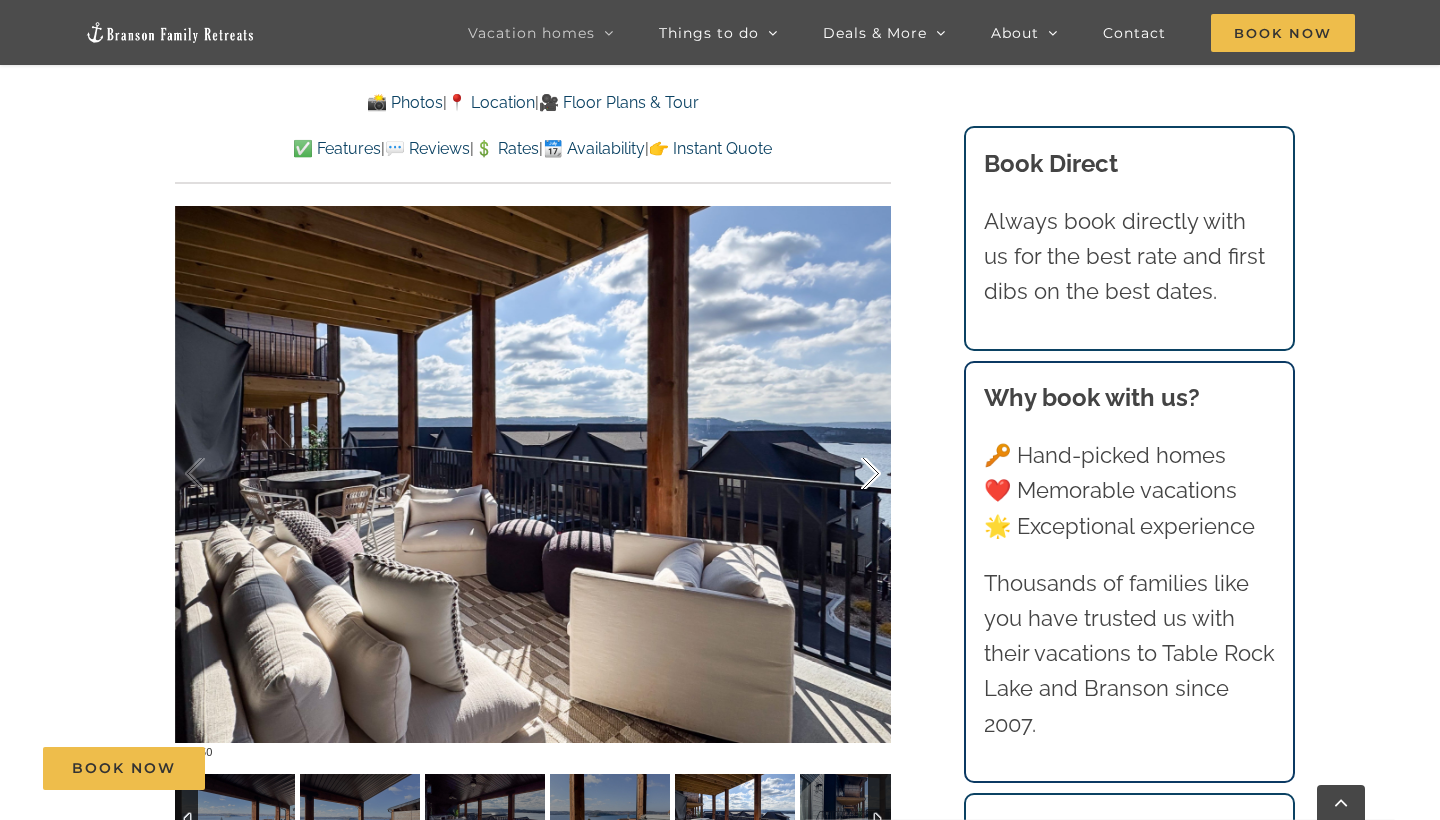 click at bounding box center (850, 474) 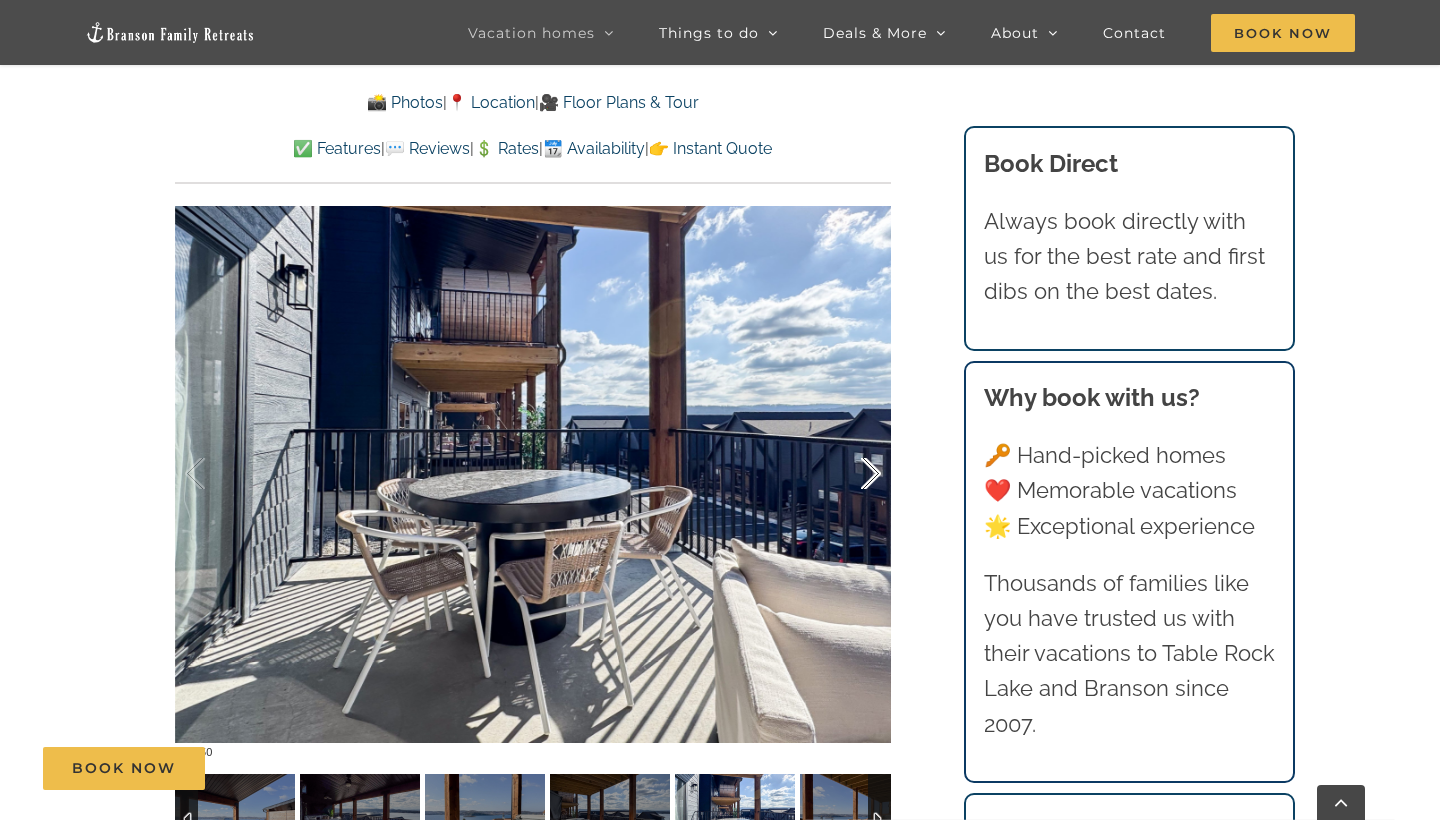 click at bounding box center (850, 474) 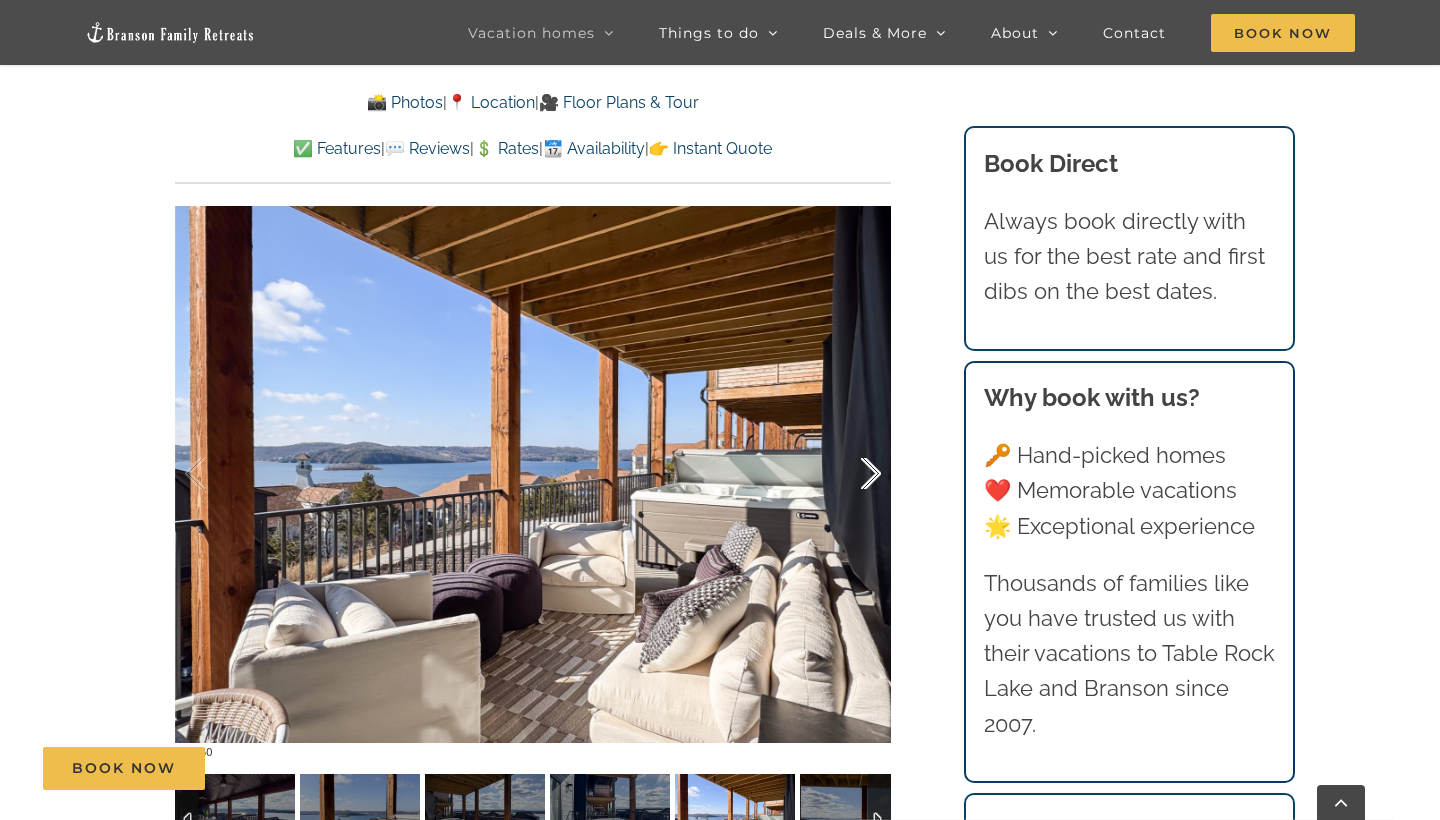 click at bounding box center [850, 474] 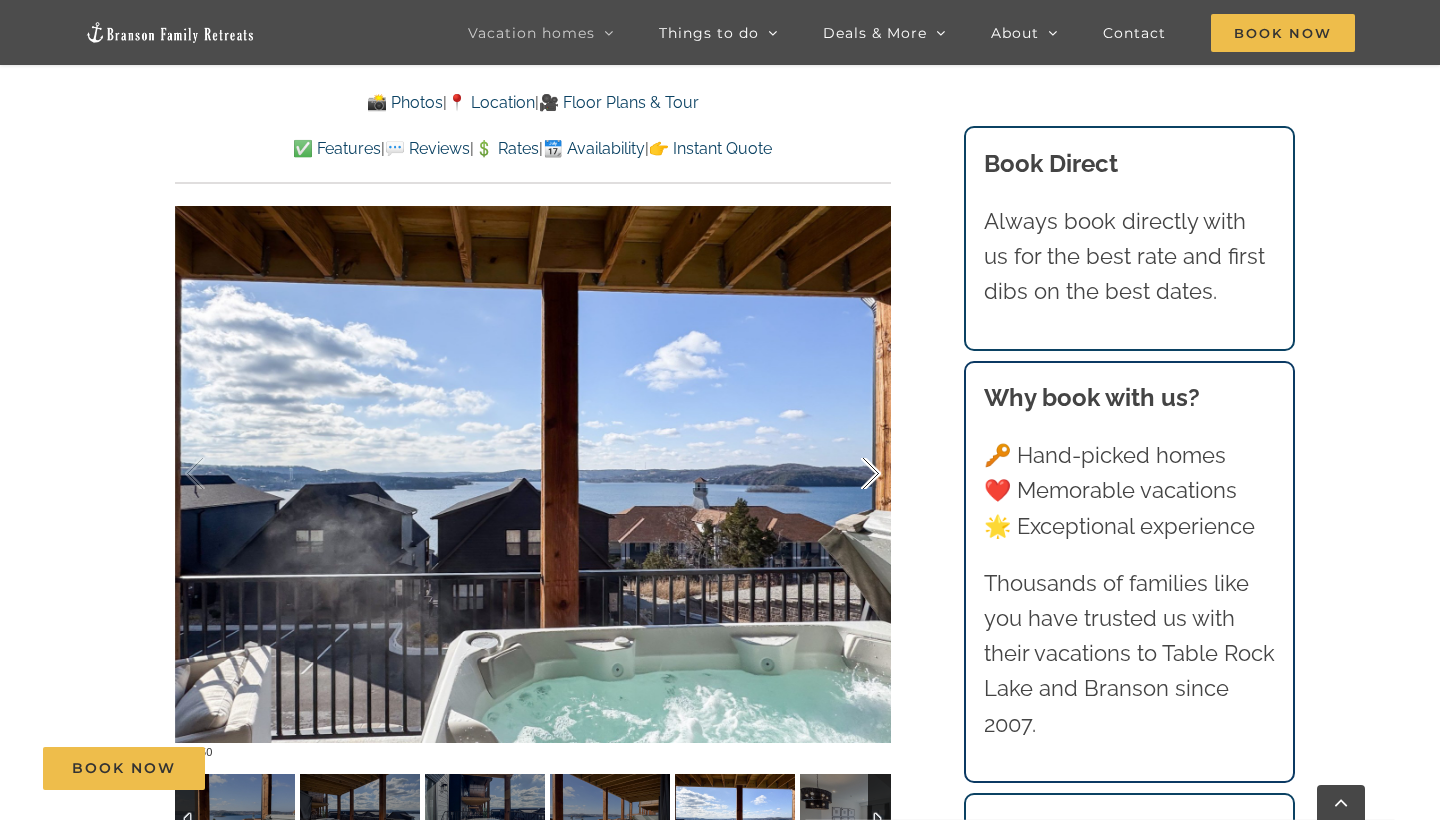 click at bounding box center (850, 474) 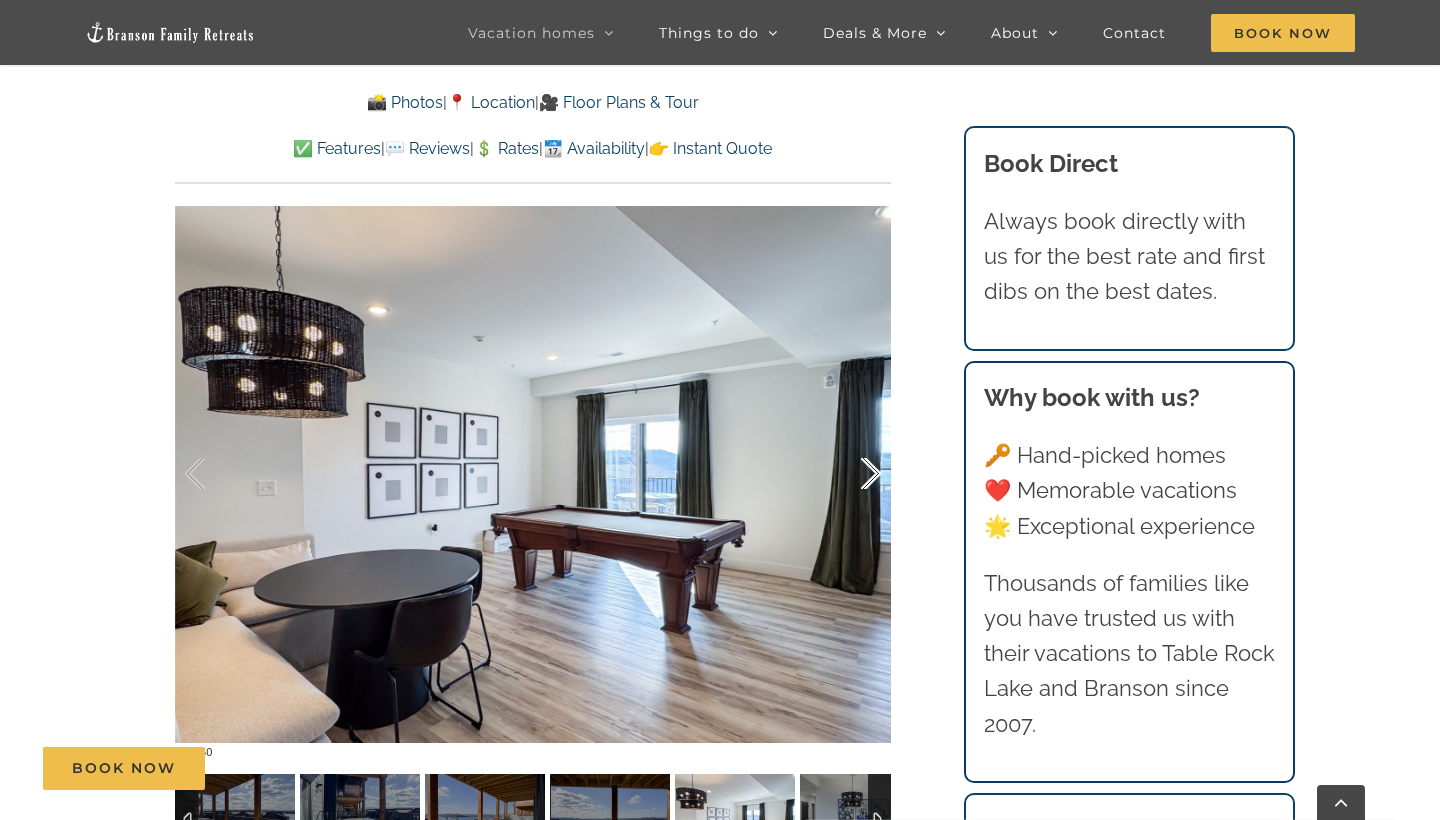 click at bounding box center (850, 474) 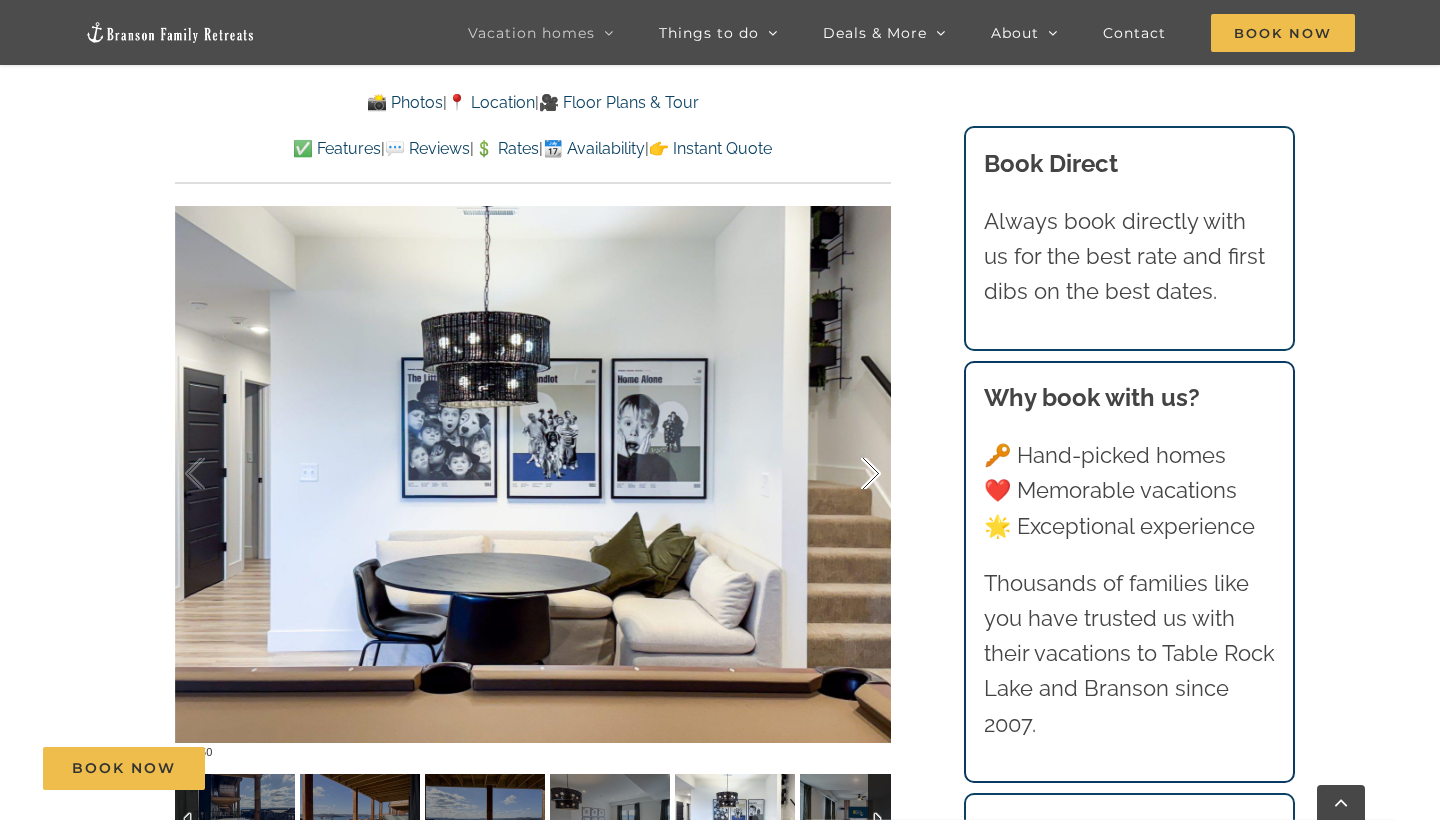 click at bounding box center (850, 474) 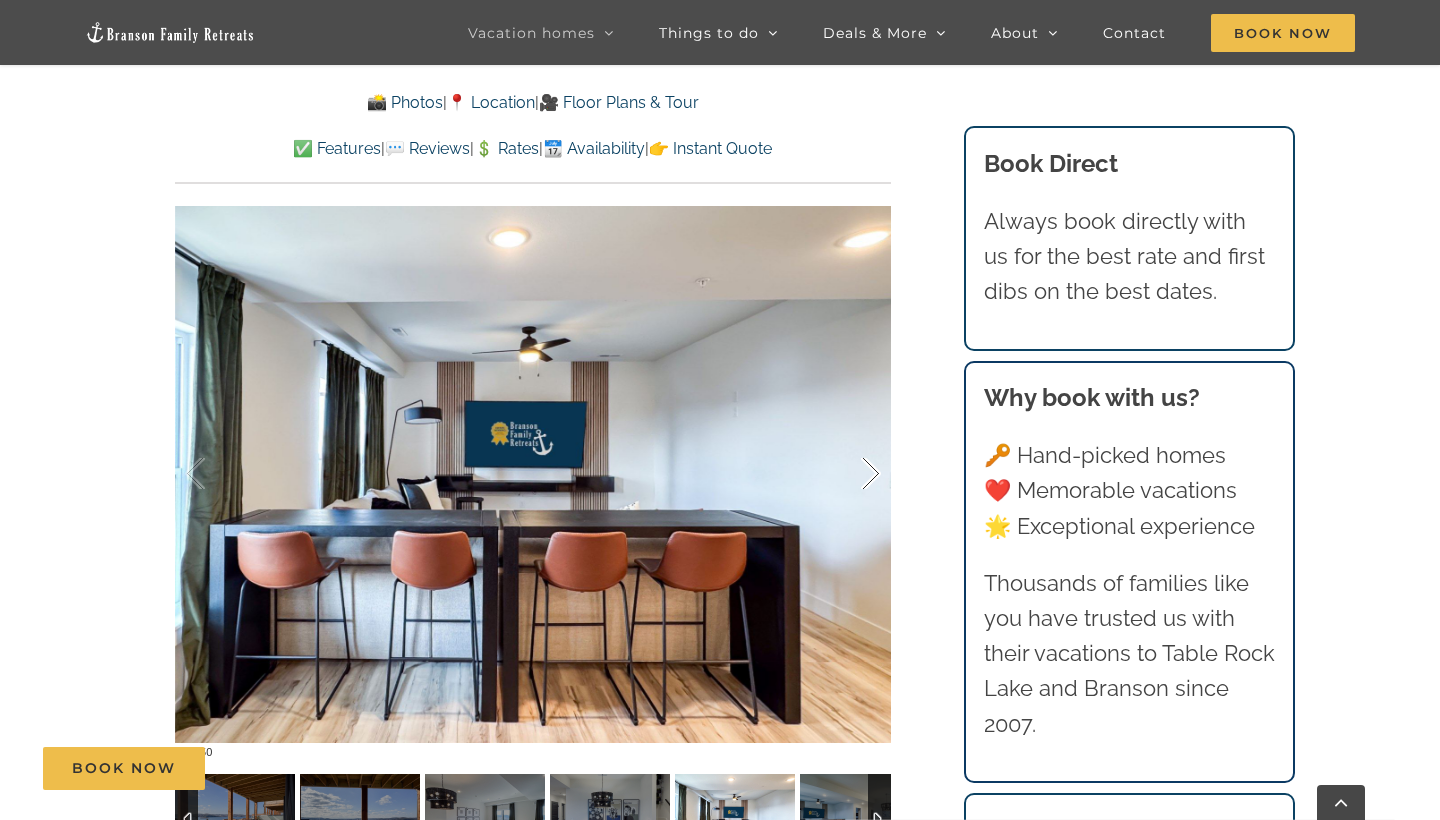 click at bounding box center [850, 474] 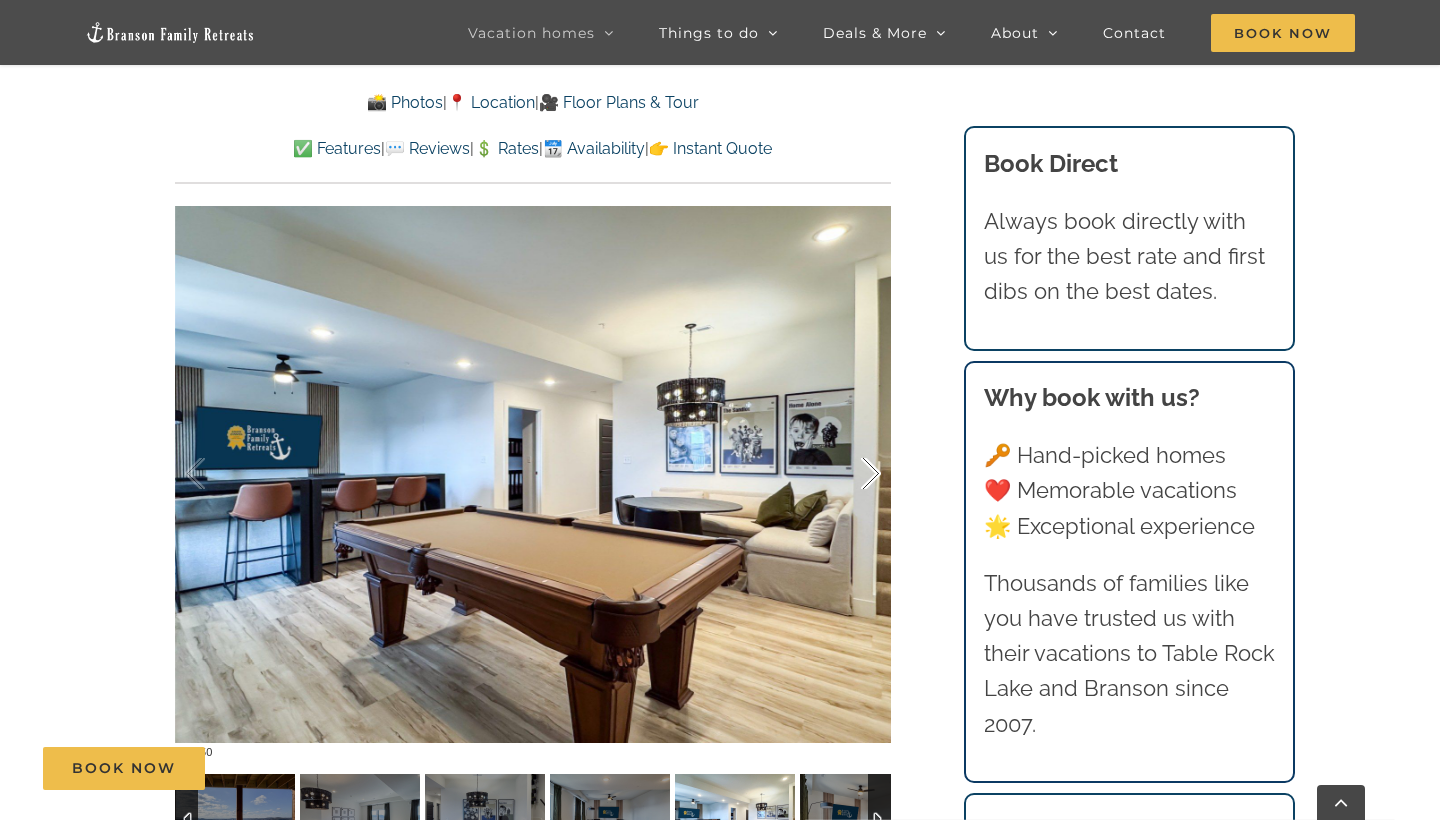 click at bounding box center [850, 474] 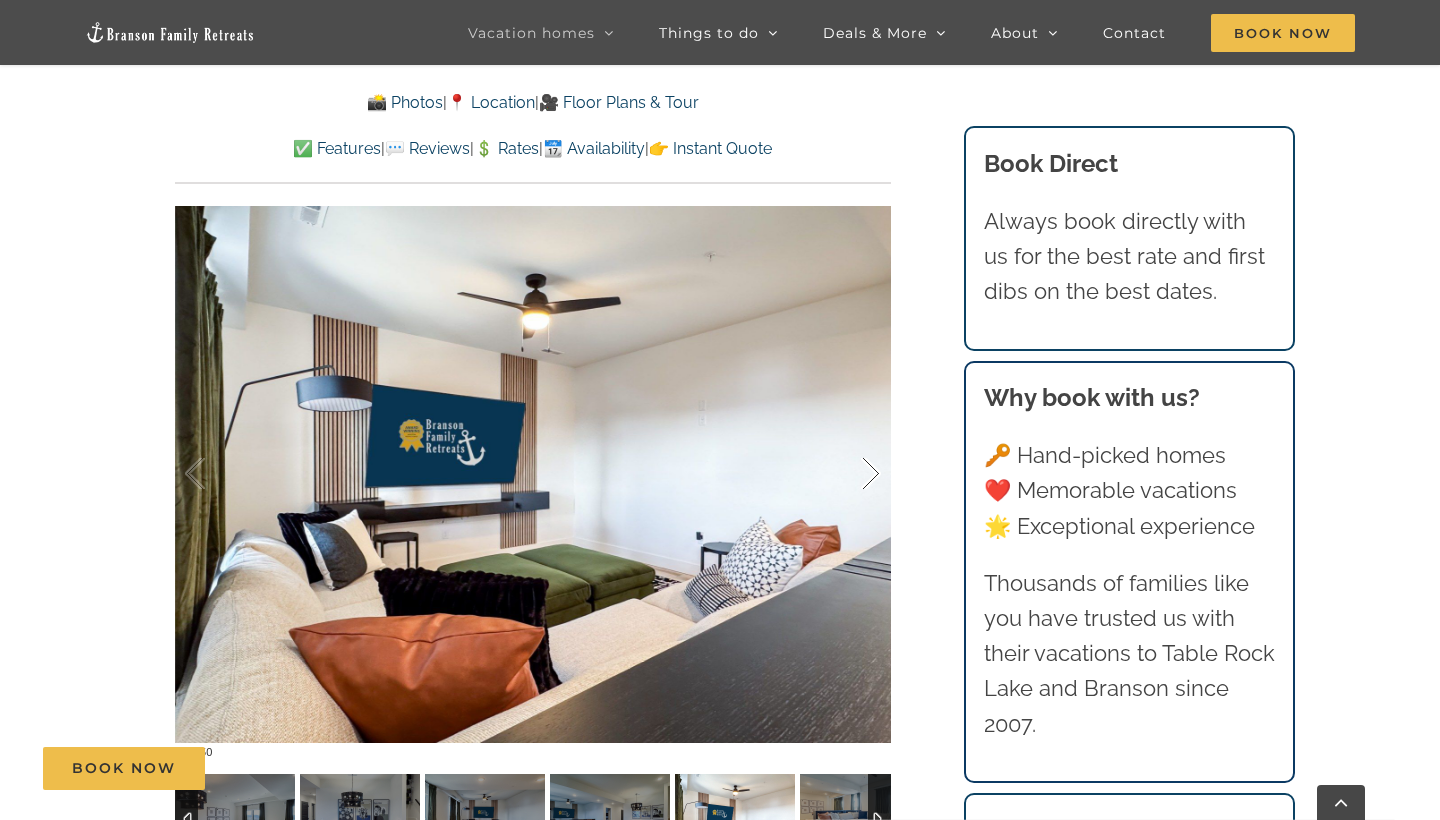click at bounding box center [850, 474] 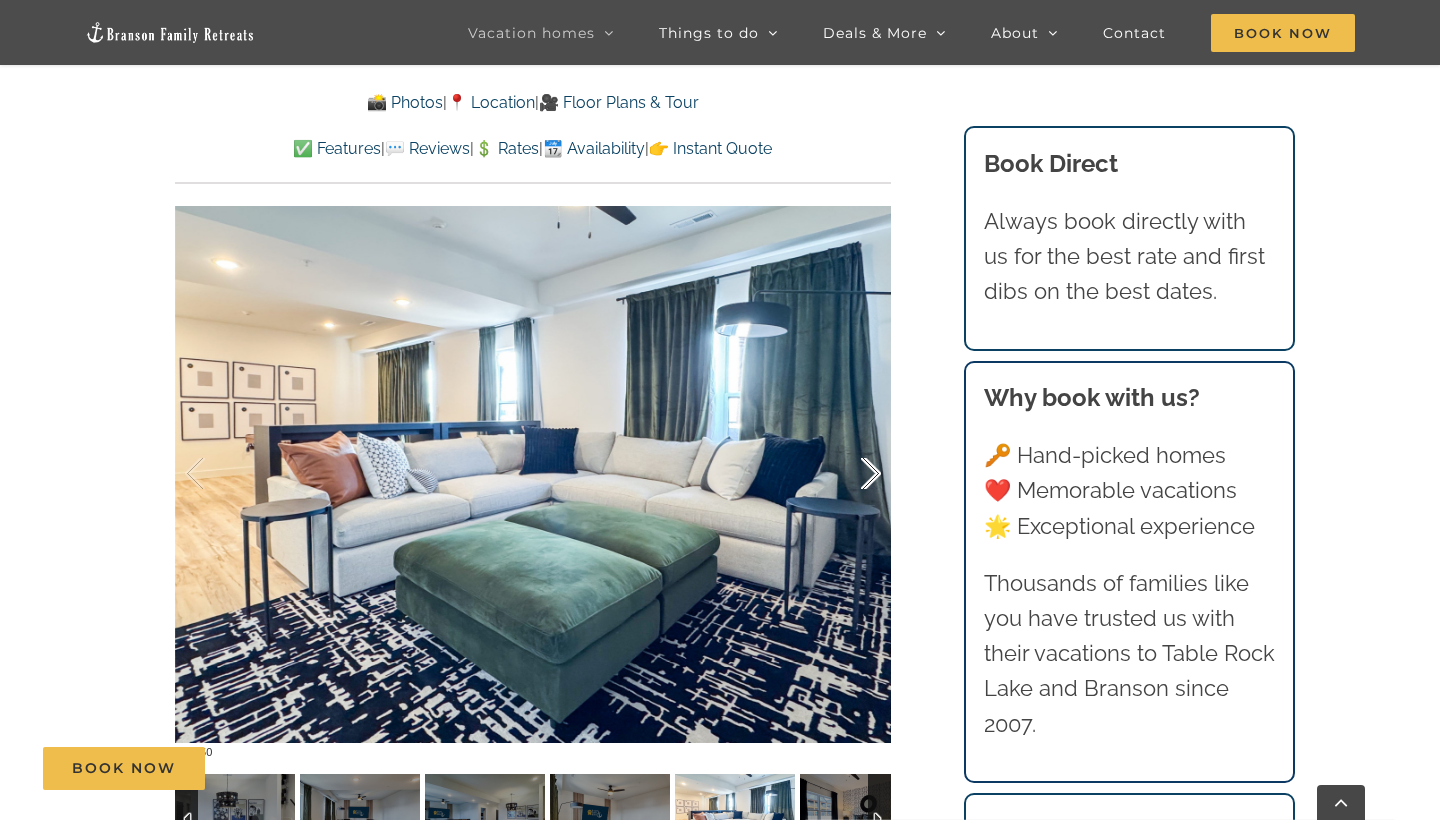 click at bounding box center [850, 474] 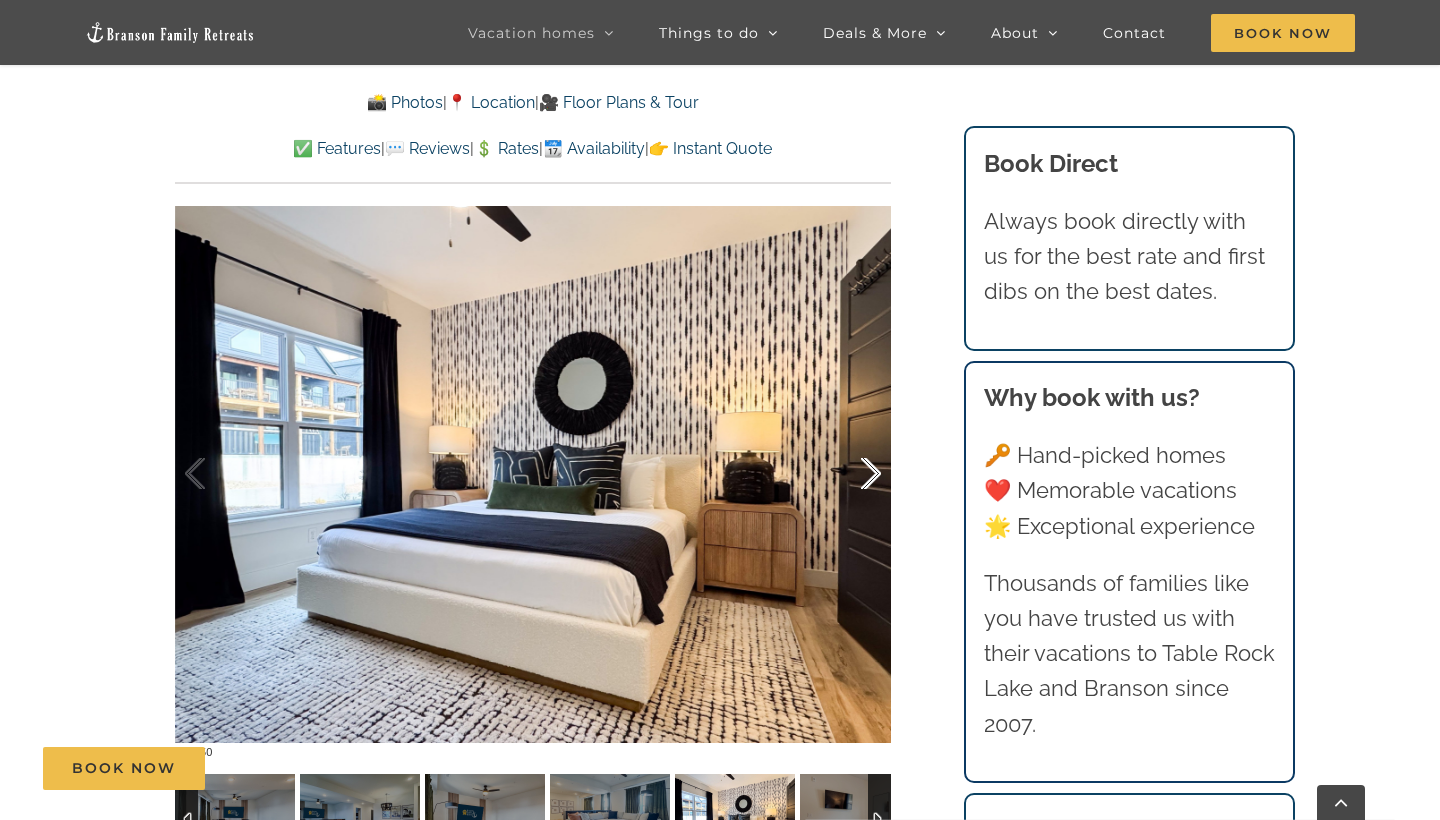click at bounding box center (850, 474) 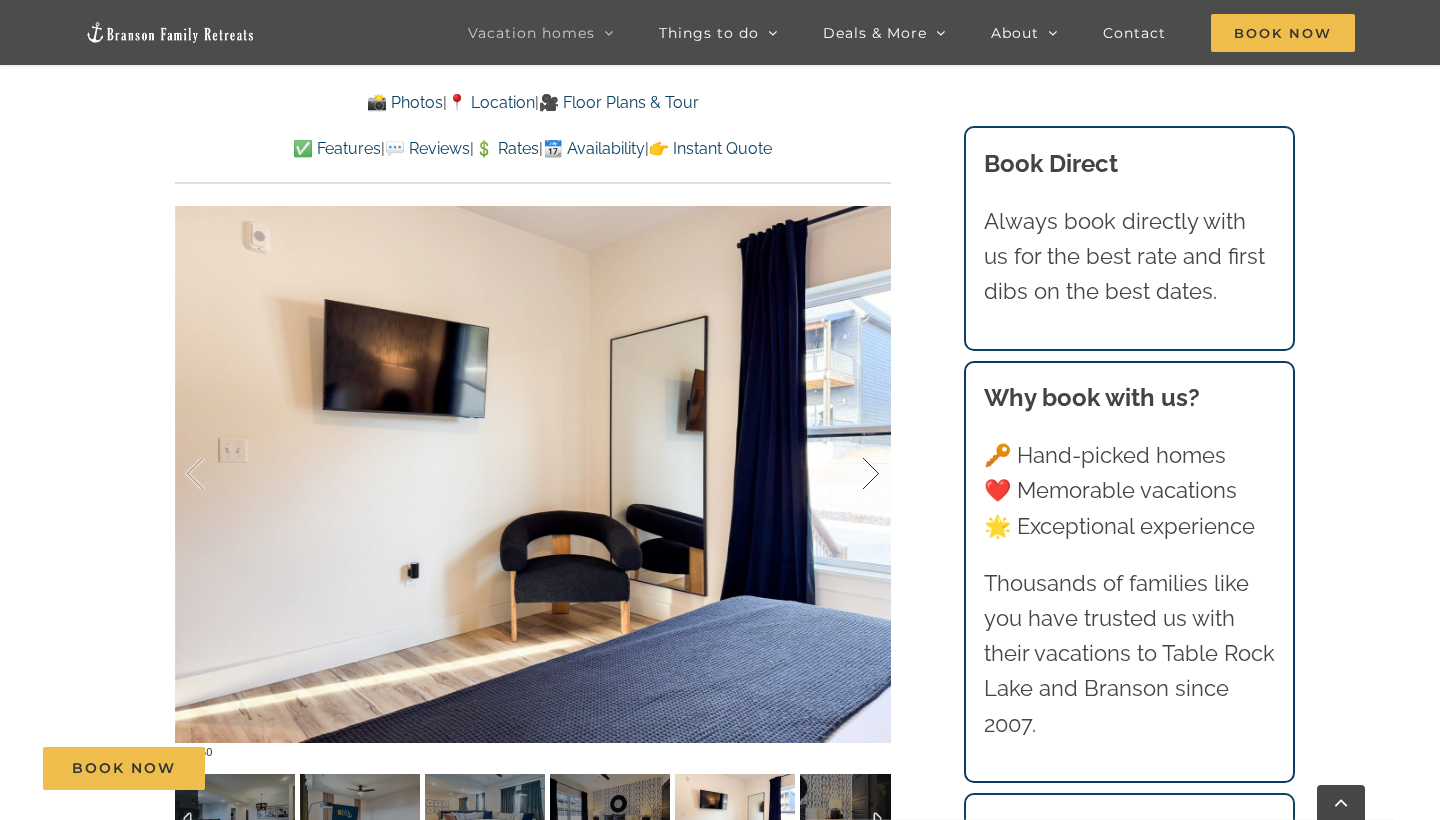 click at bounding box center (850, 474) 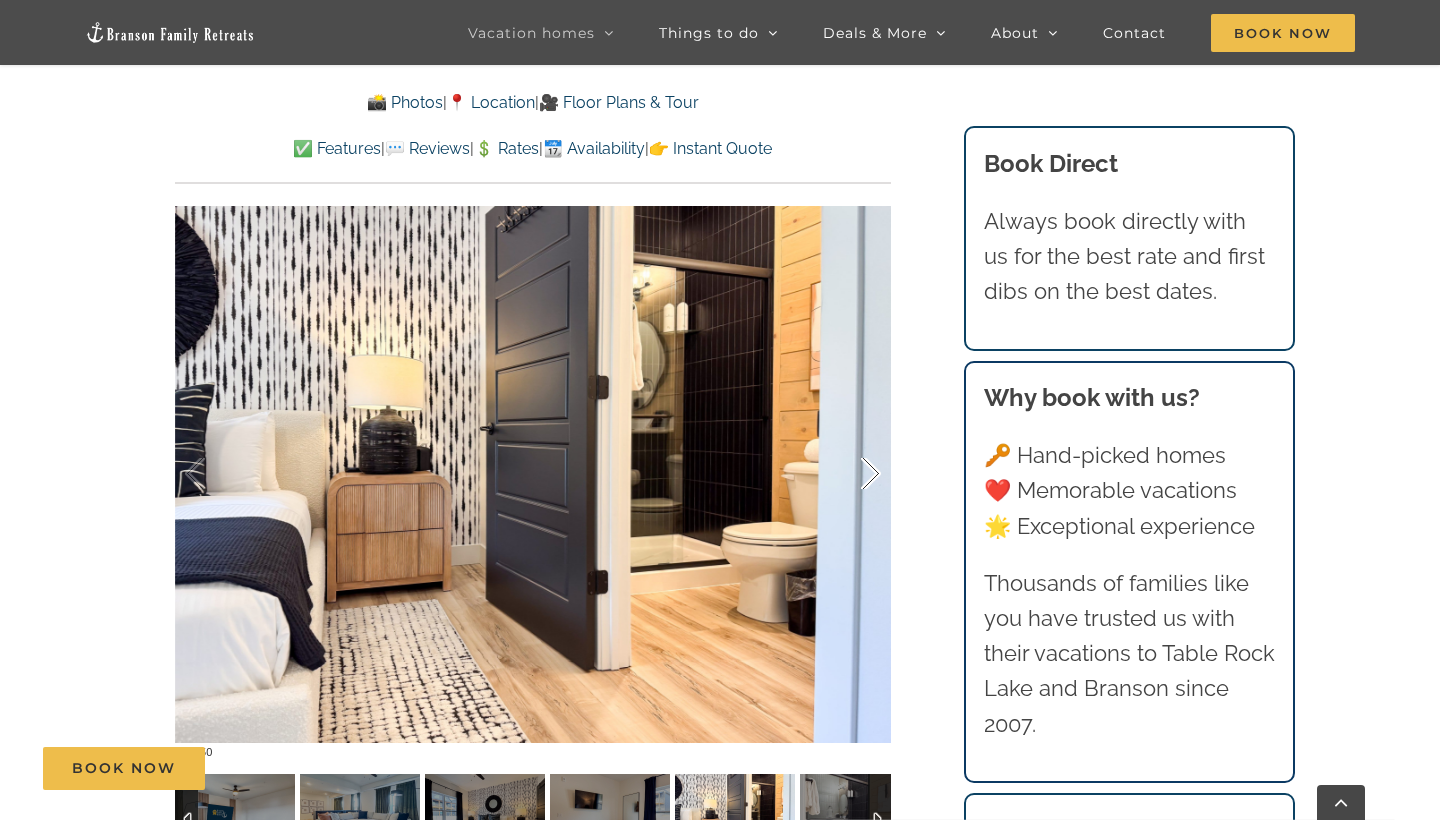 click at bounding box center (850, 474) 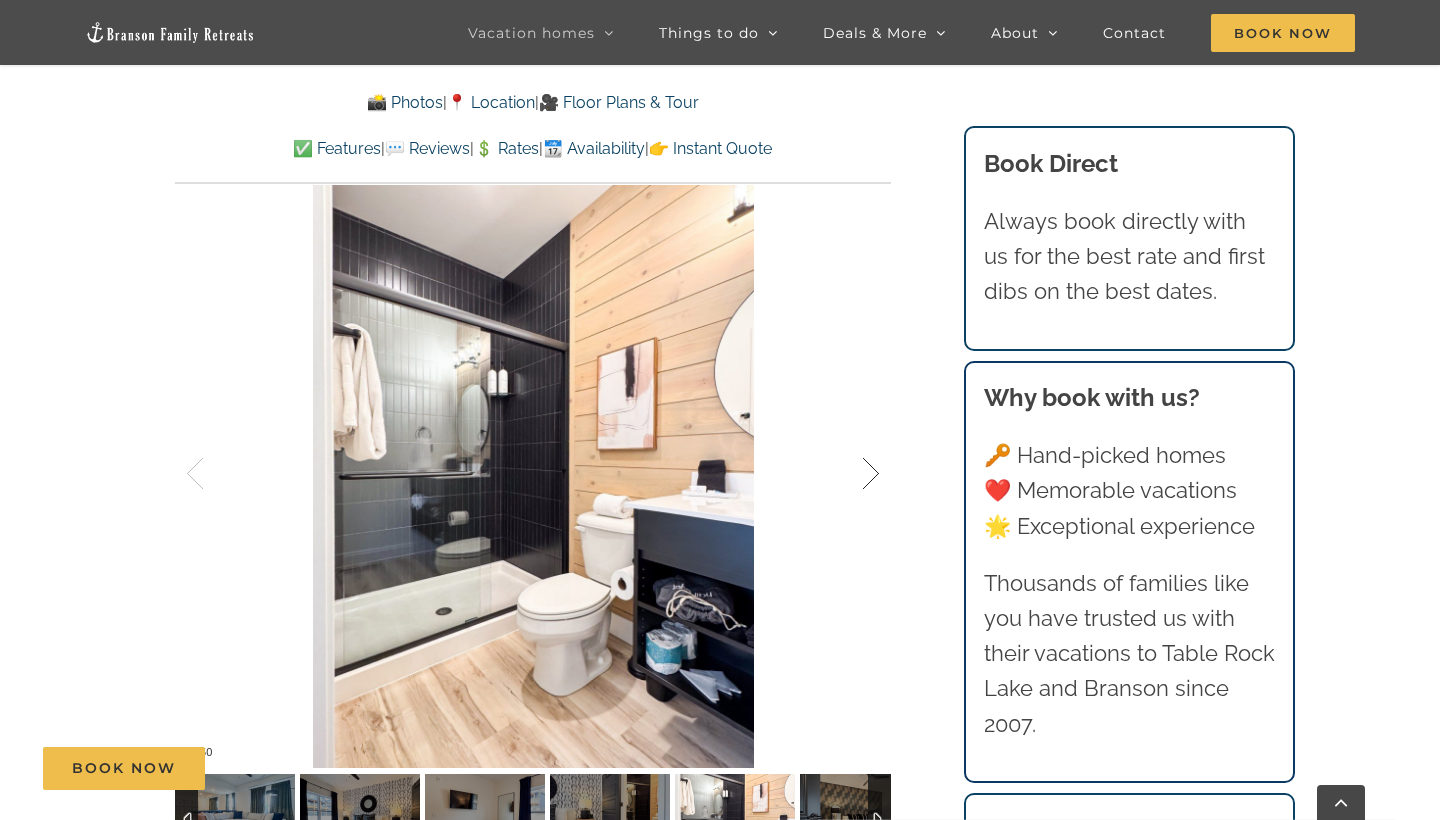 click at bounding box center [850, 474] 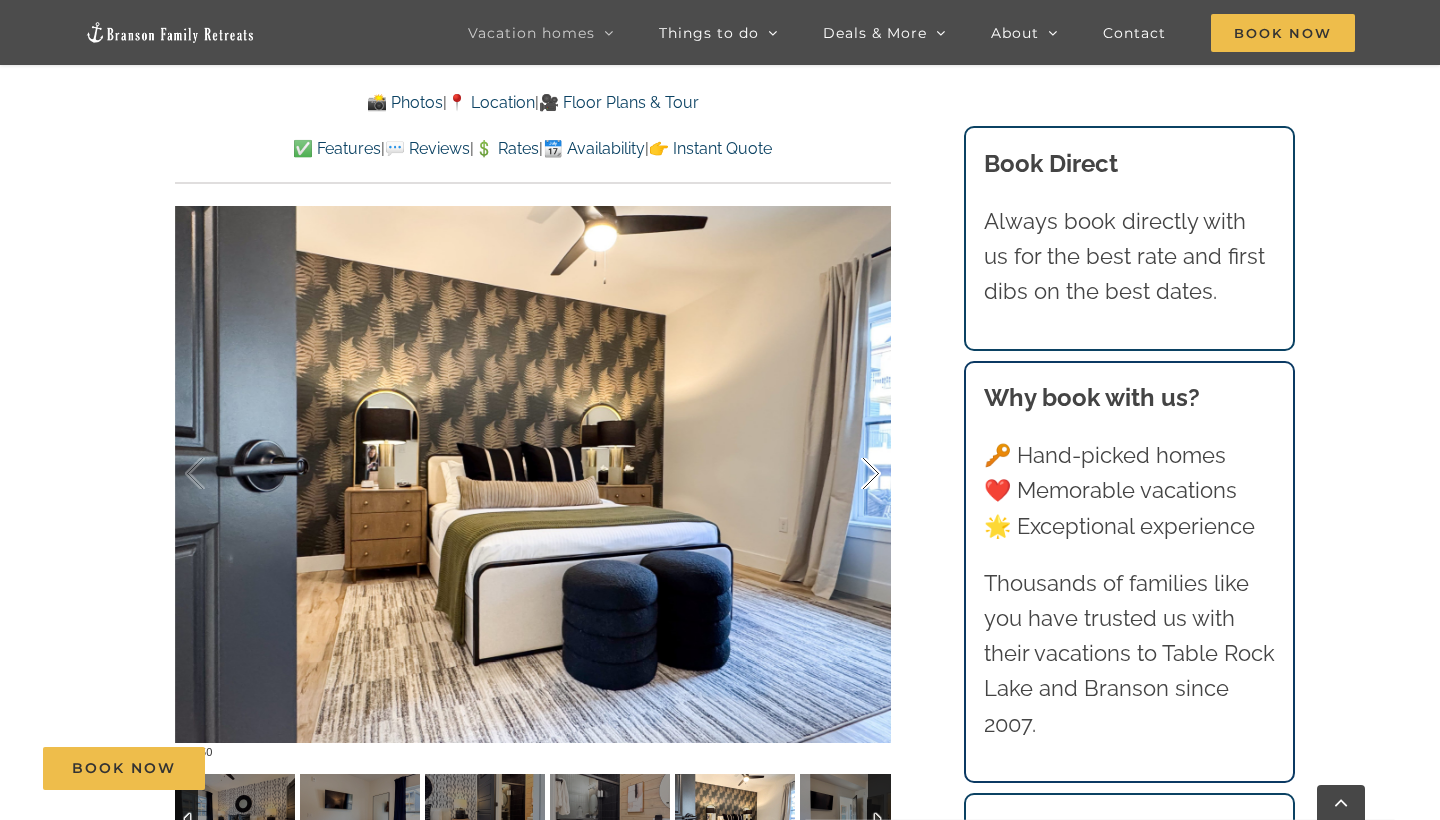 click at bounding box center [850, 474] 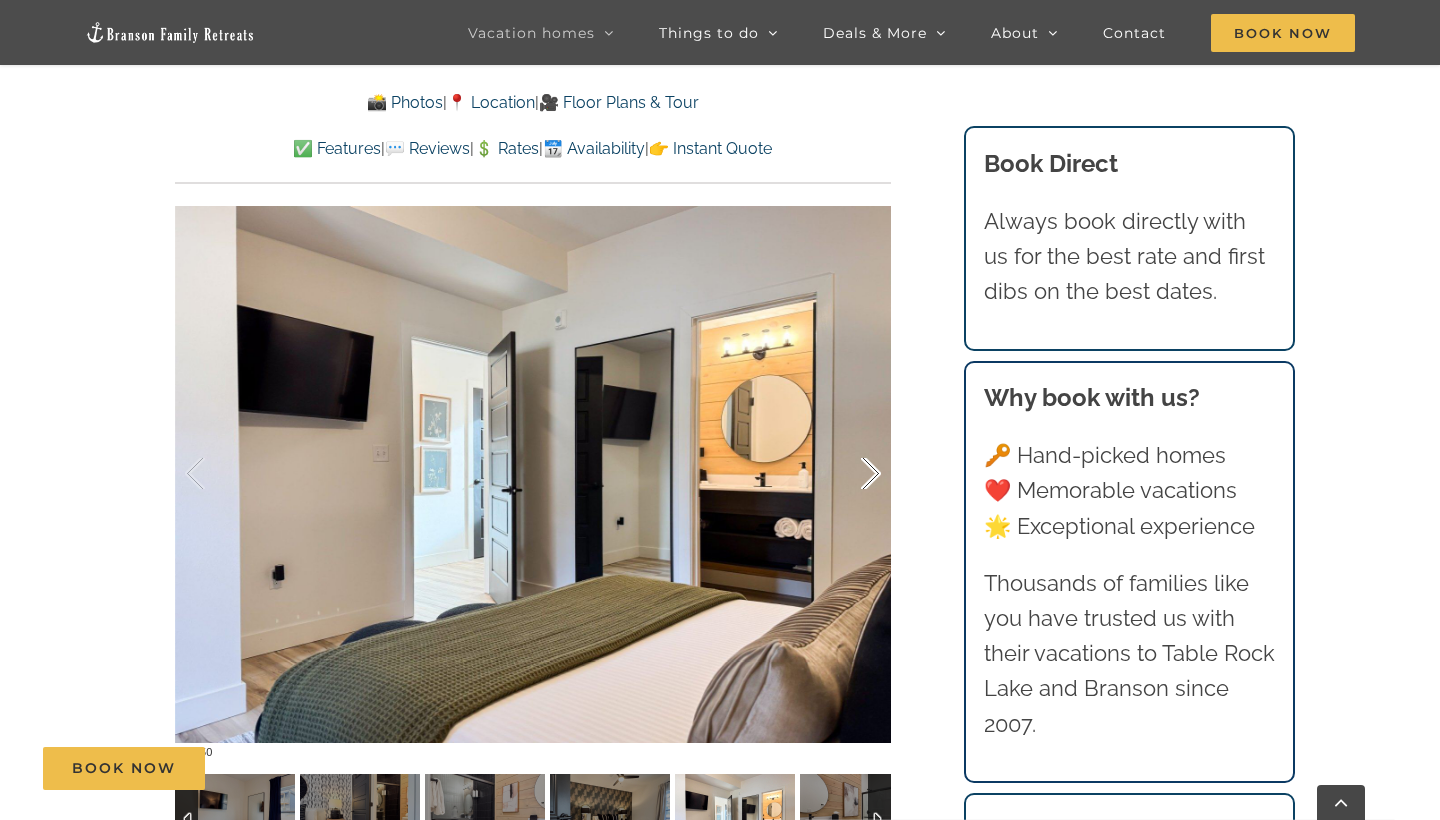 click at bounding box center (850, 474) 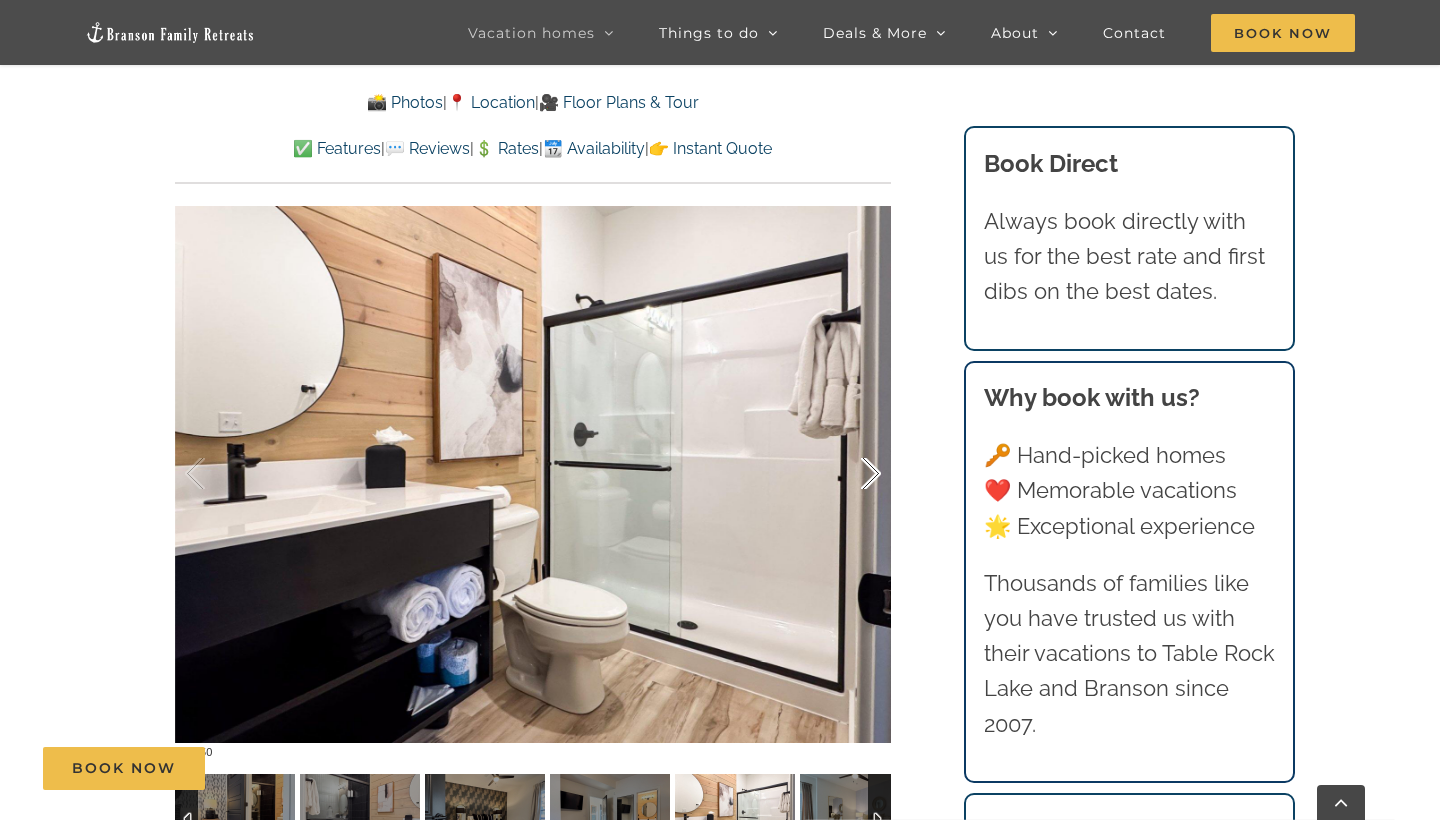 click at bounding box center (850, 474) 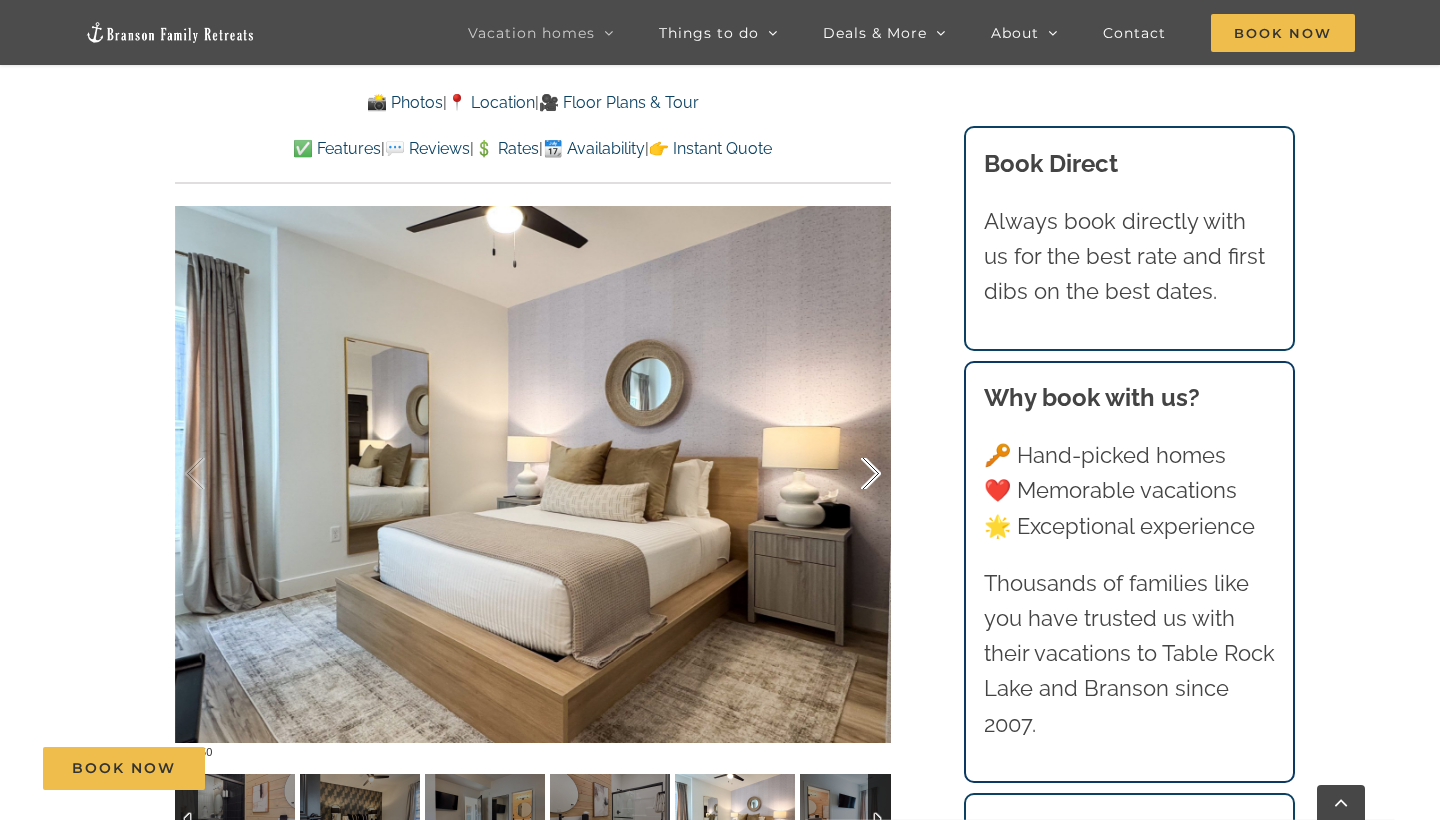 click at bounding box center (850, 474) 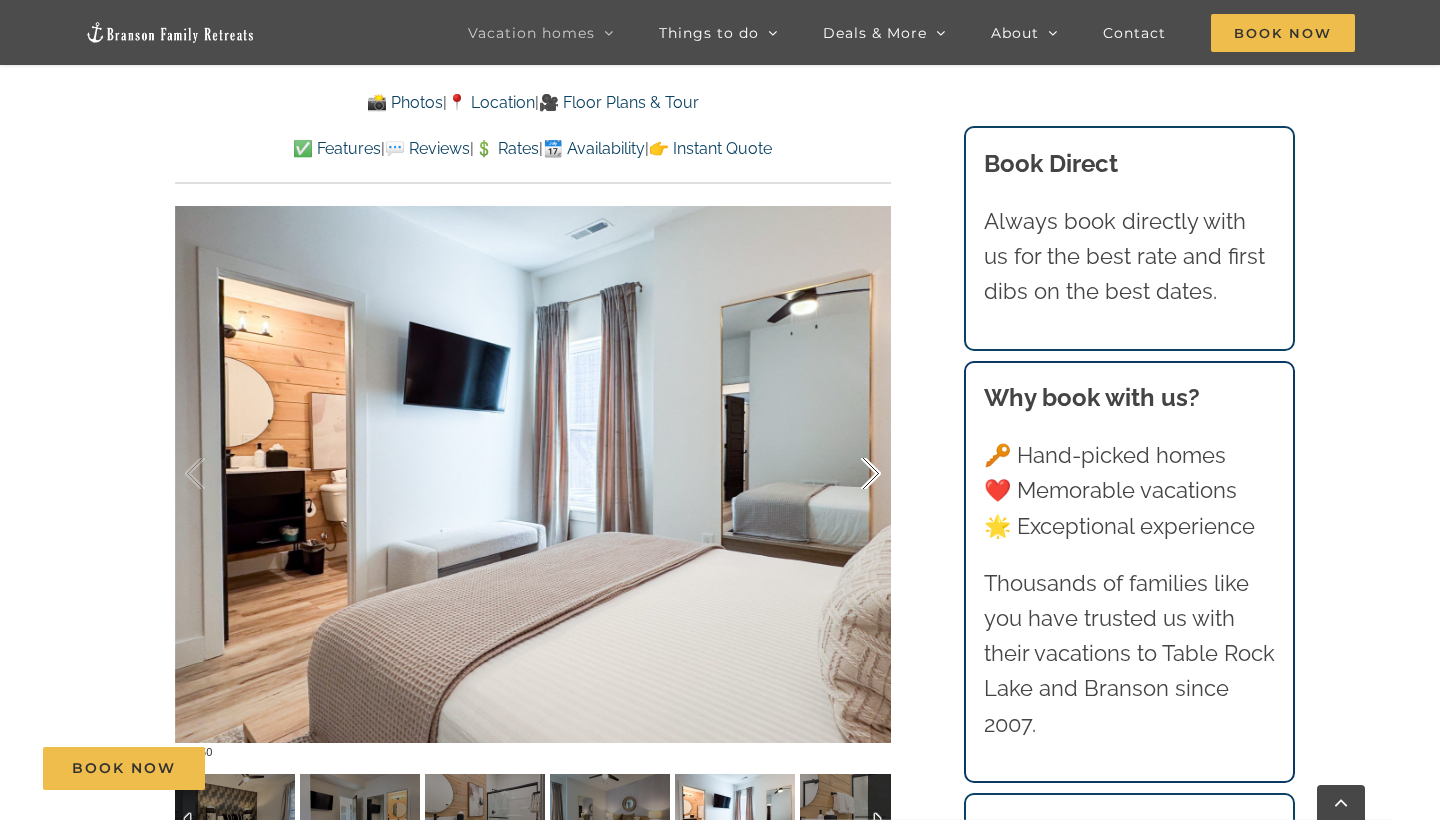 click at bounding box center [850, 474] 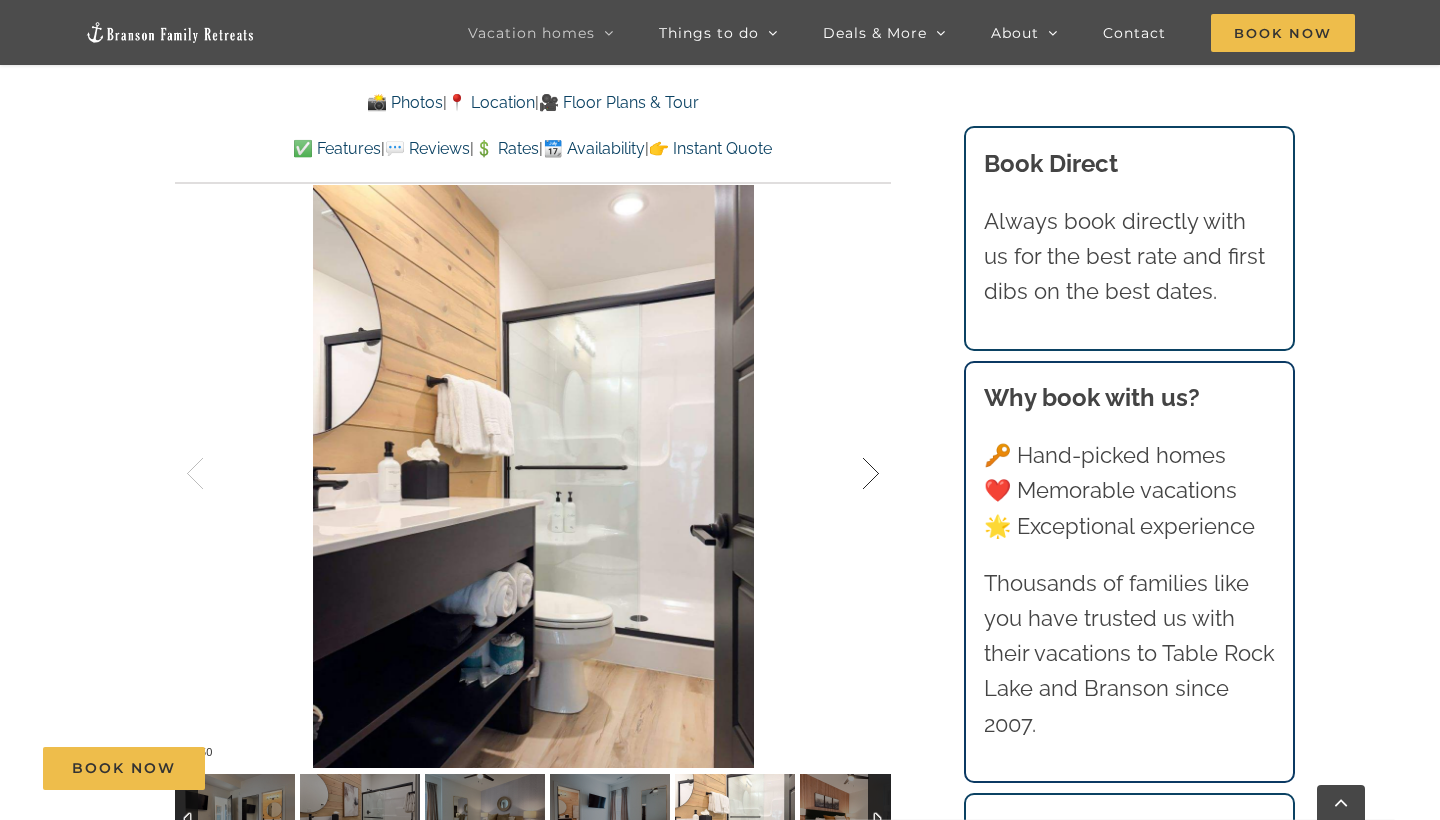 click at bounding box center (850, 474) 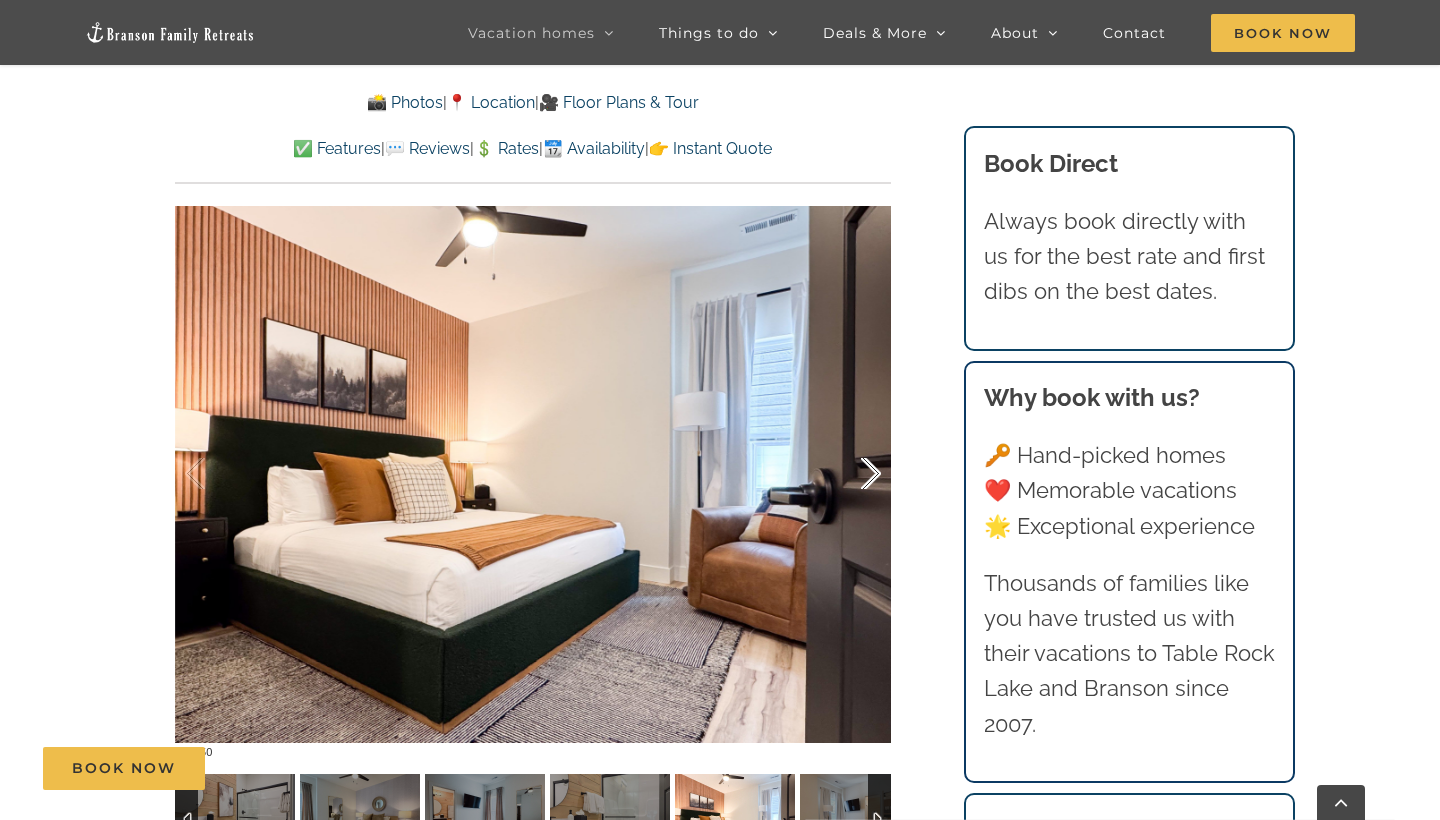 click at bounding box center (850, 474) 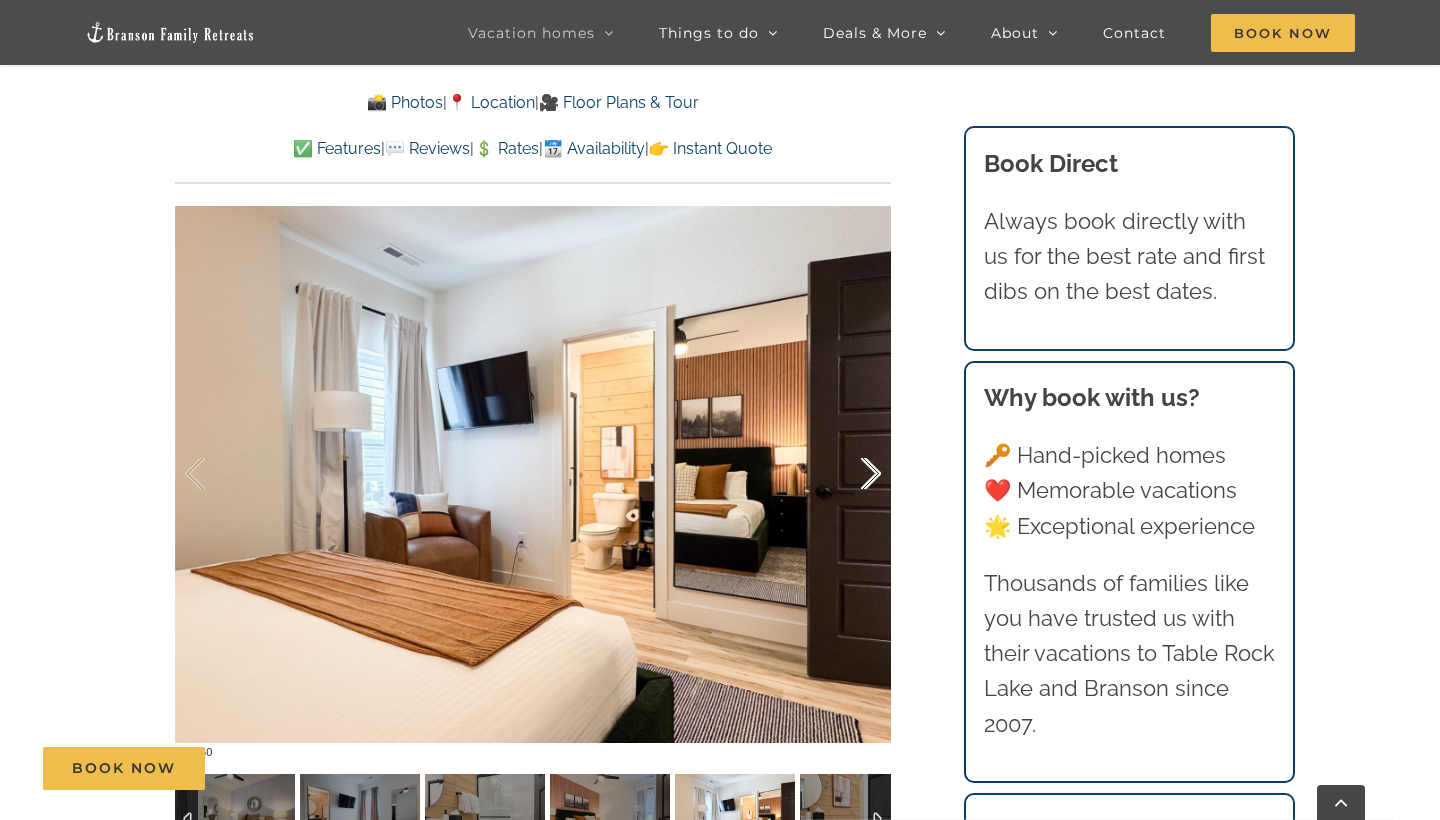 click at bounding box center (850, 474) 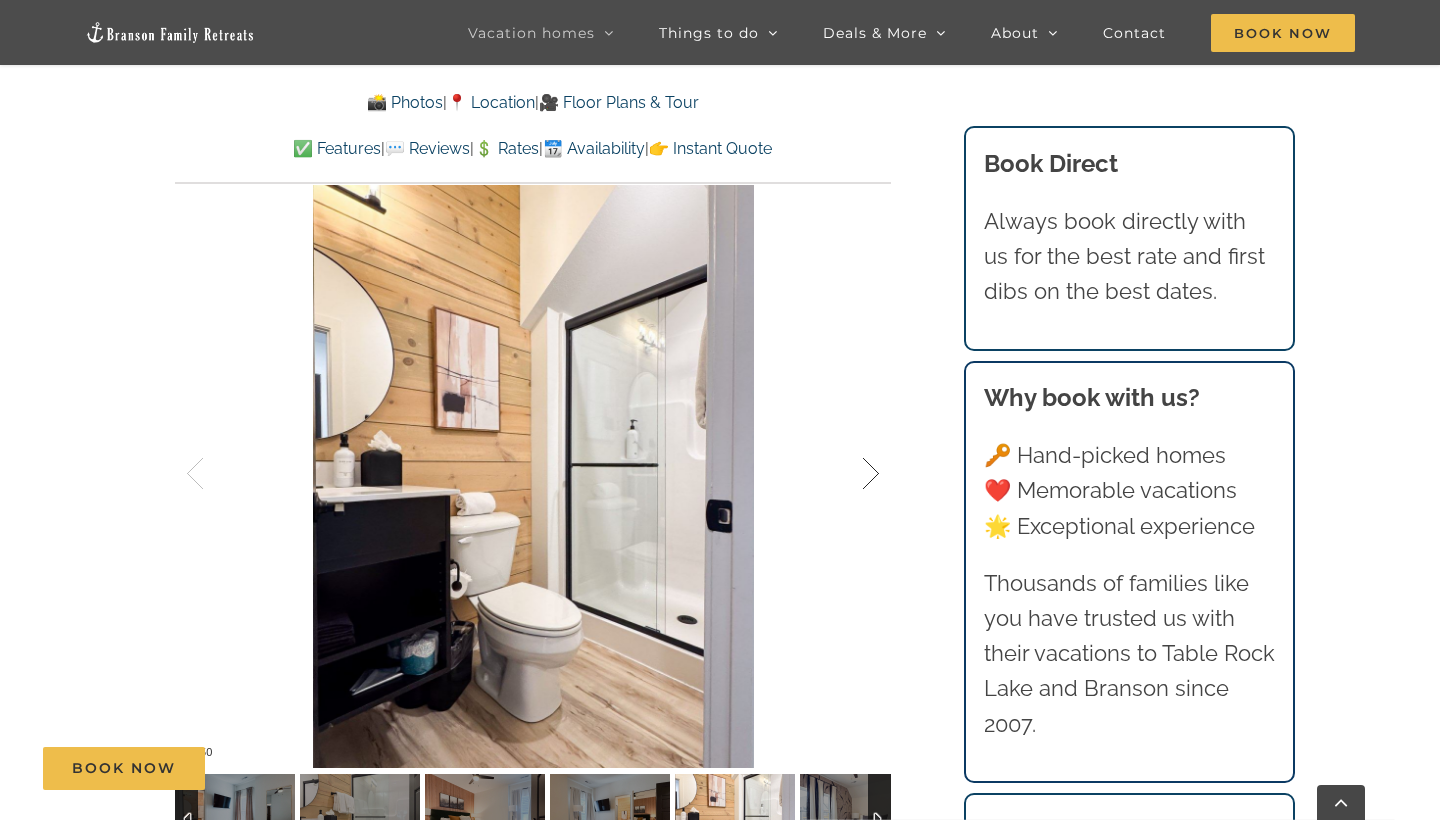 click at bounding box center [850, 474] 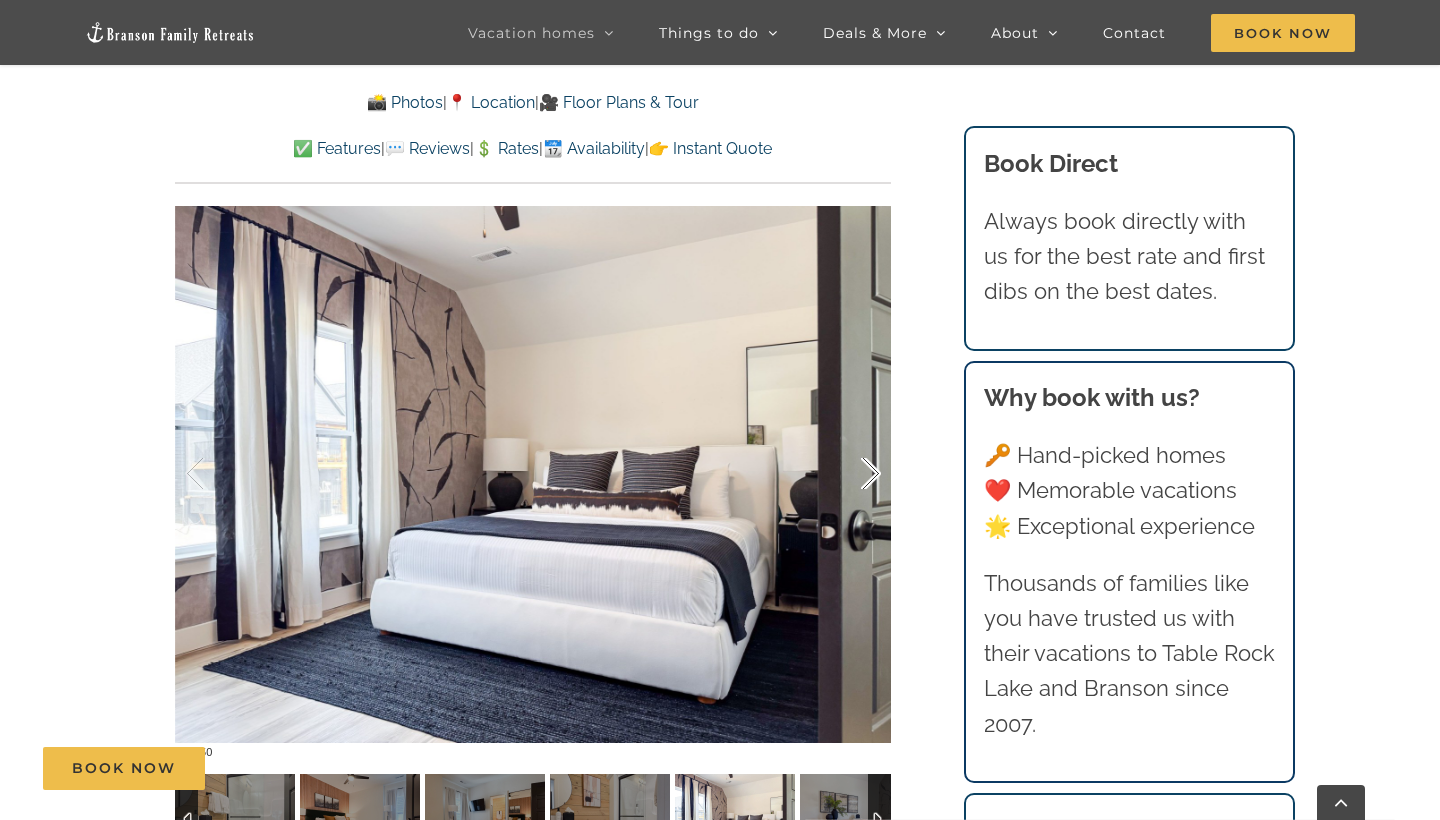click at bounding box center (850, 474) 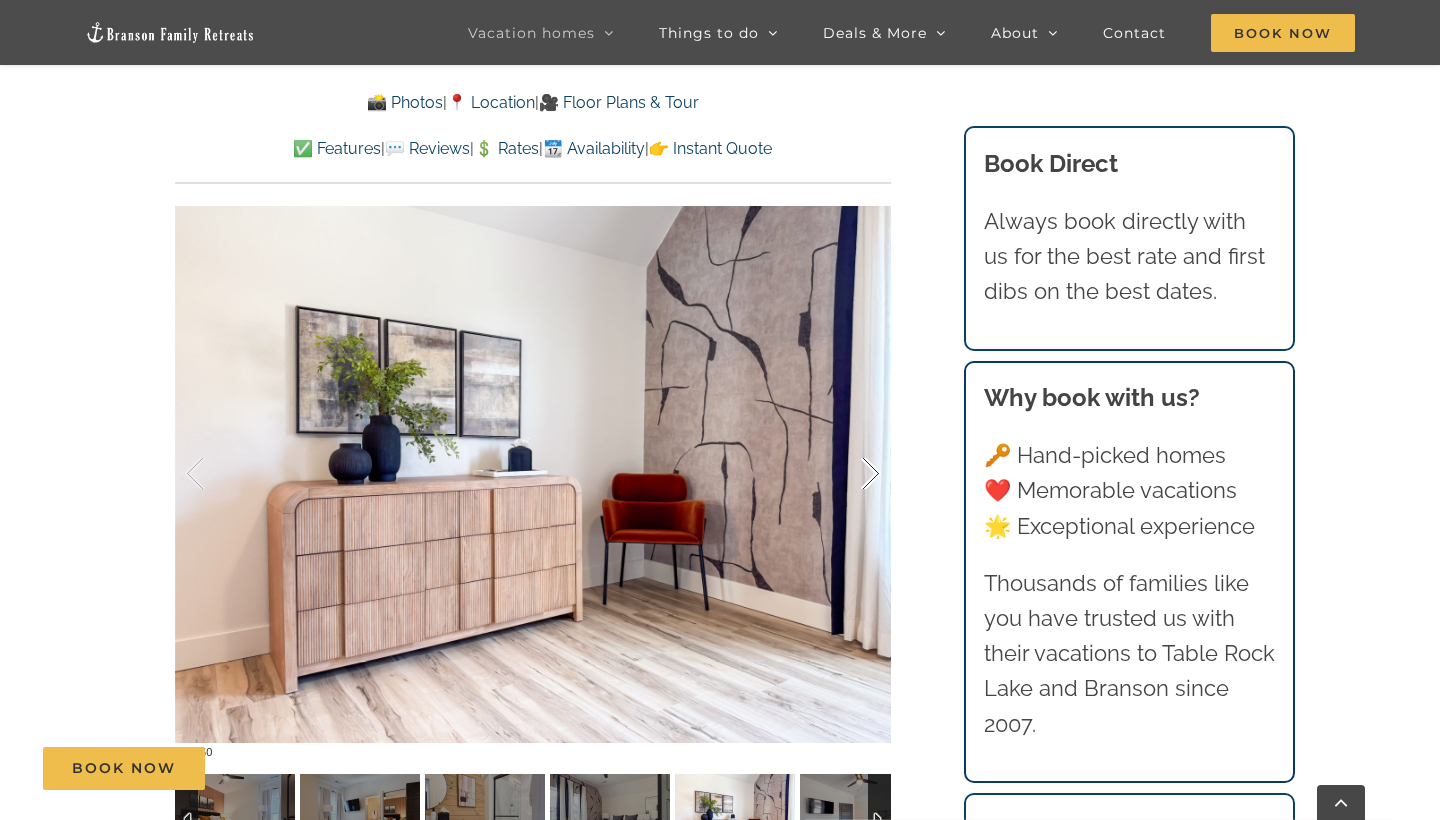 click at bounding box center [850, 474] 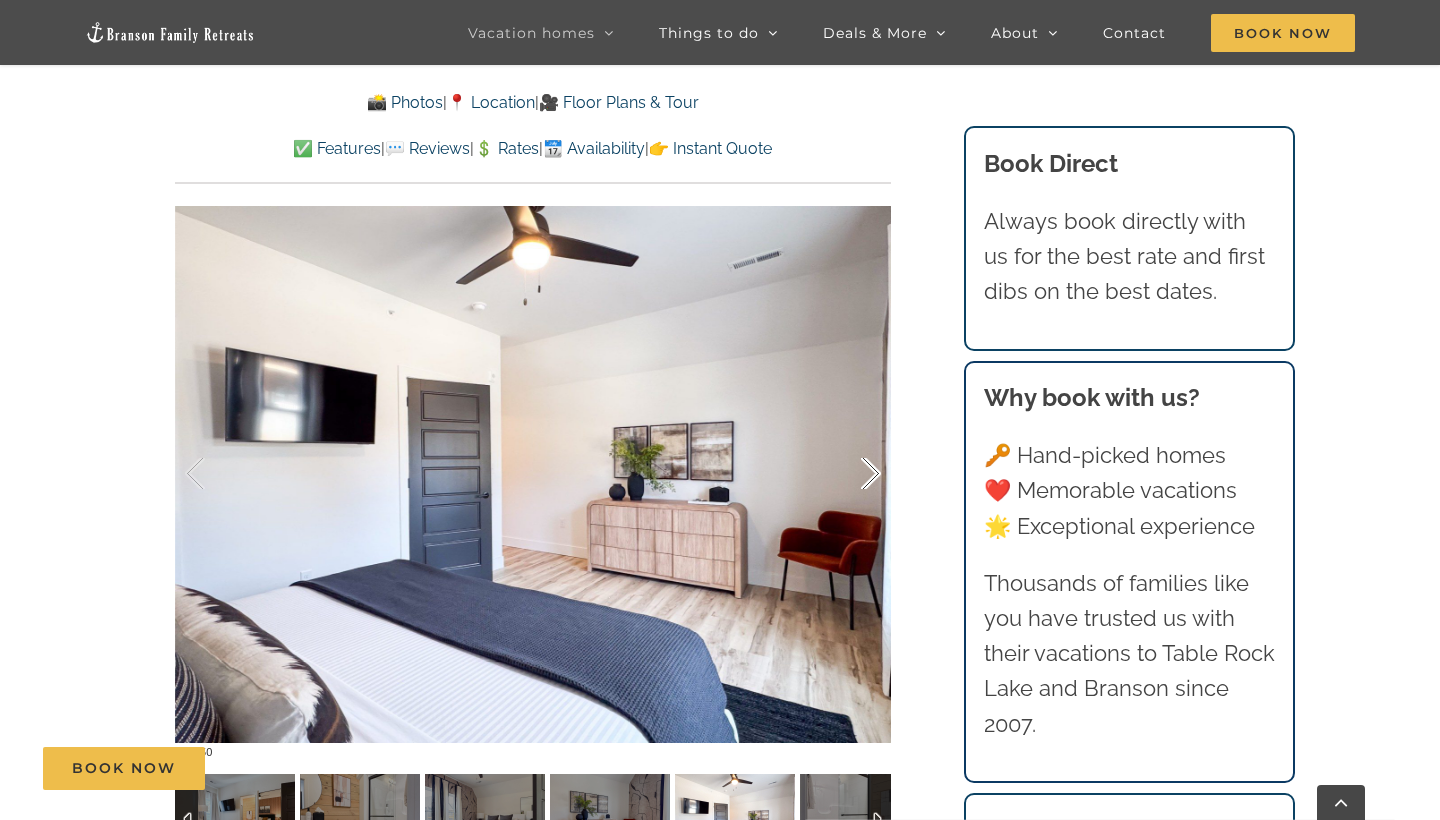 click at bounding box center (850, 474) 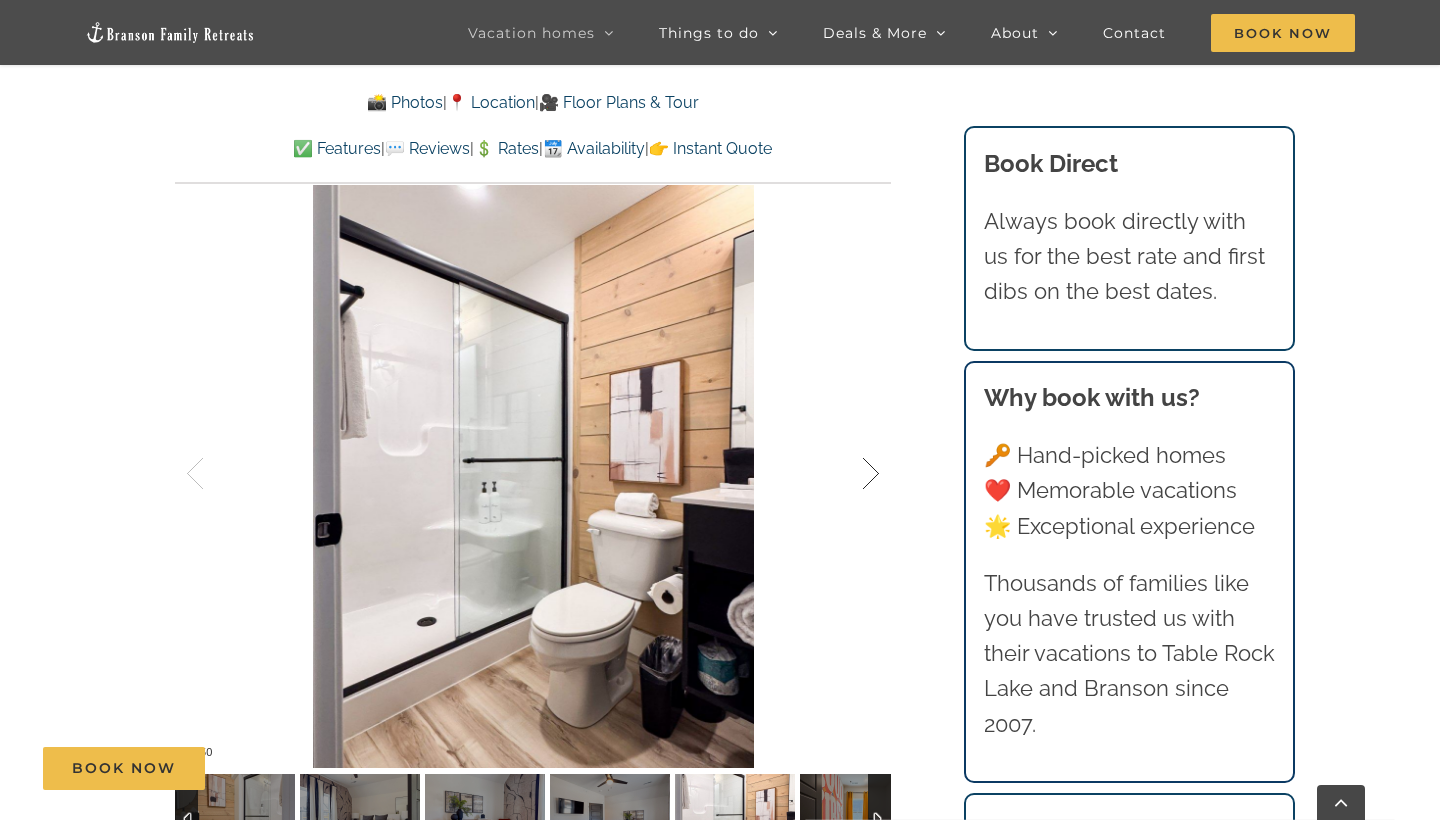 click at bounding box center (850, 474) 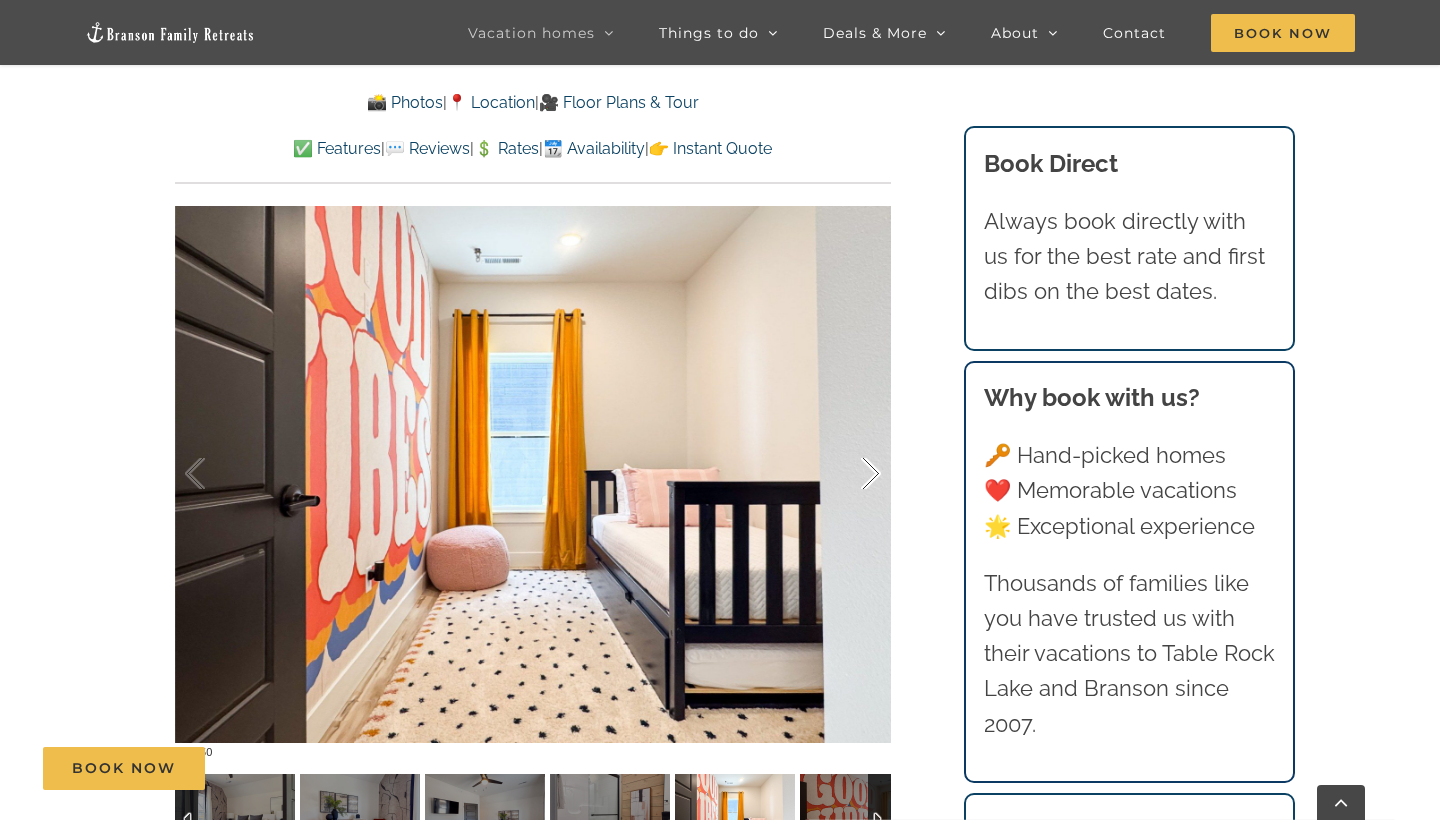 click at bounding box center (850, 474) 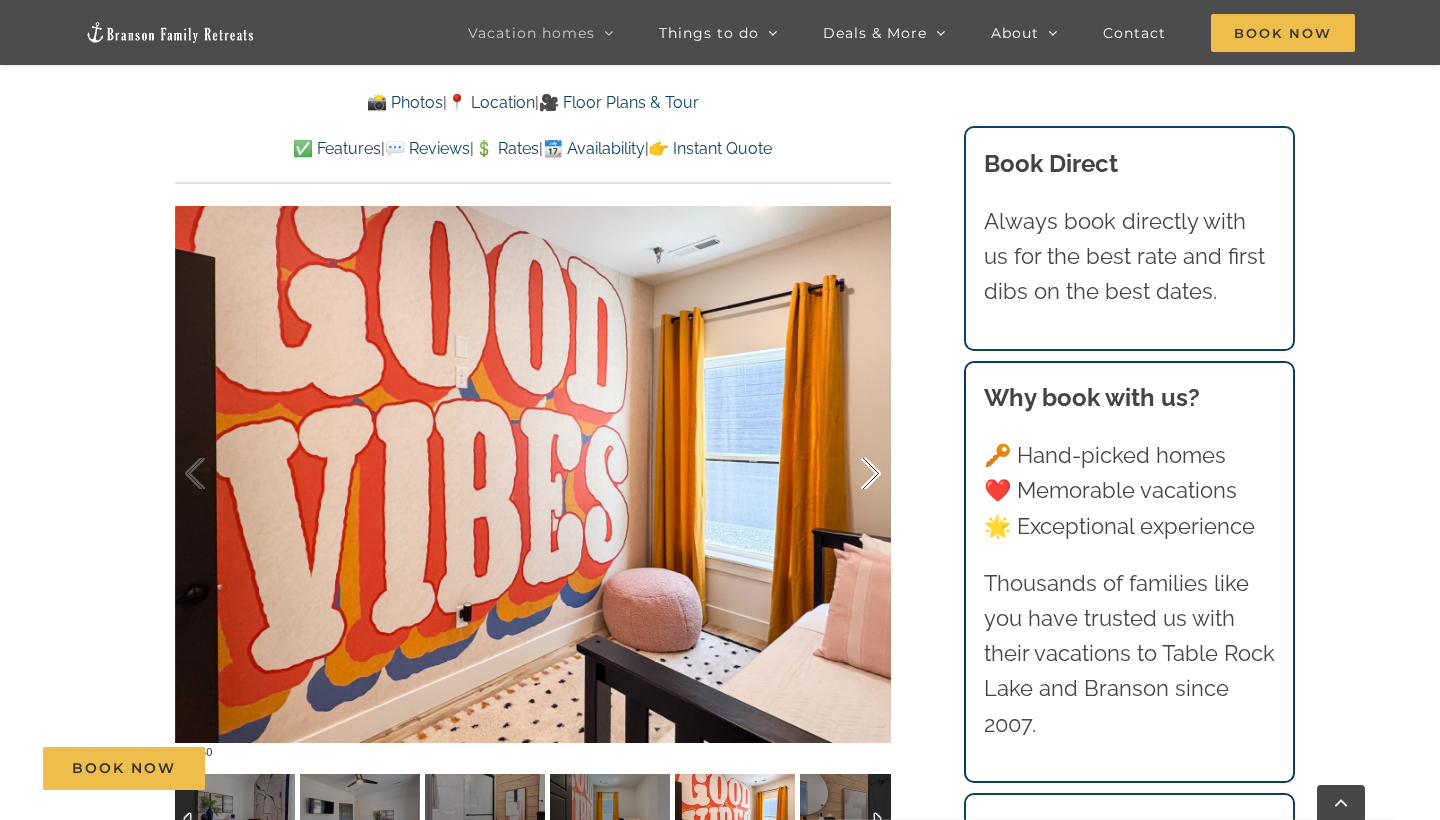 click at bounding box center [850, 474] 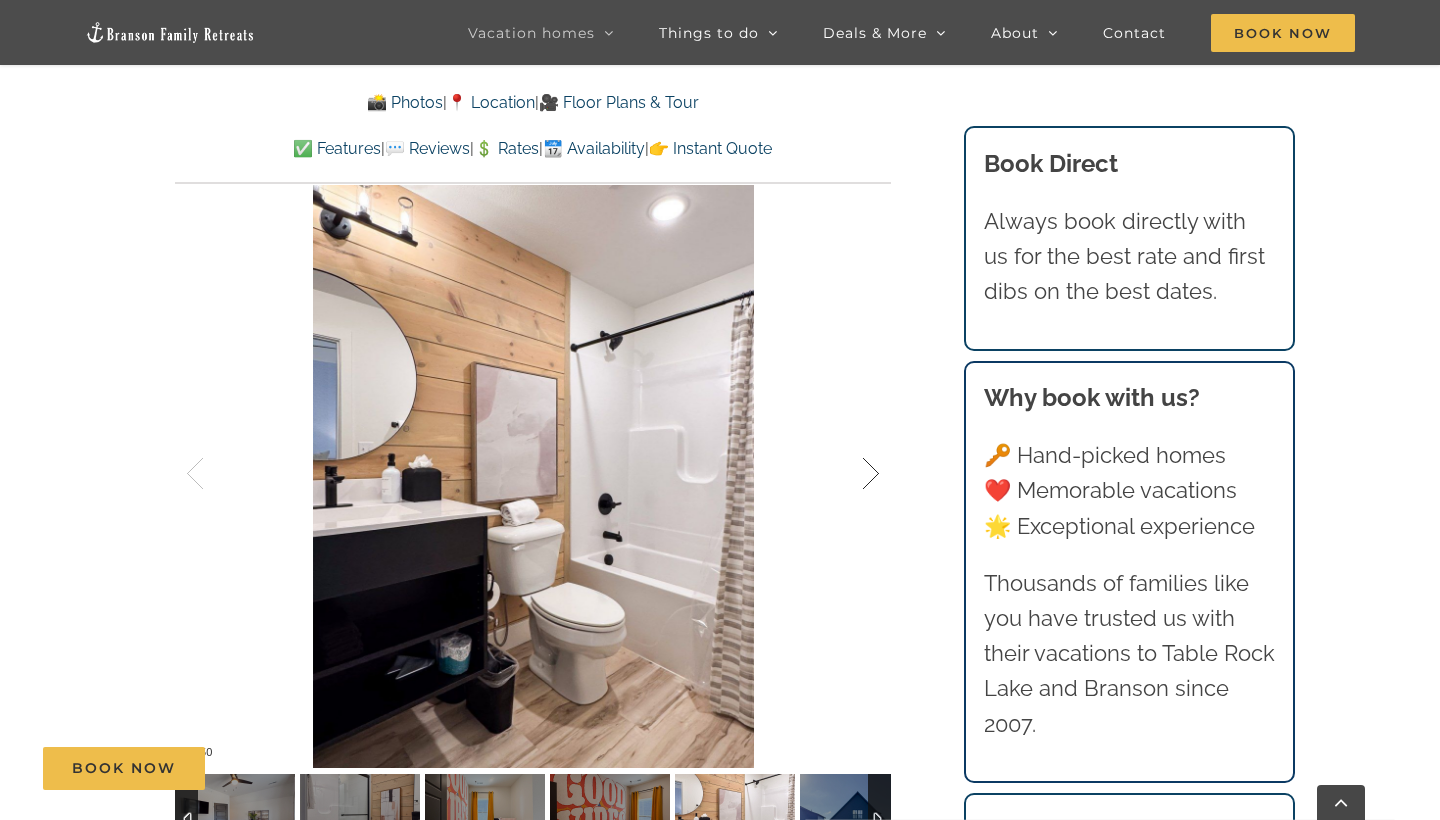 click at bounding box center [850, 474] 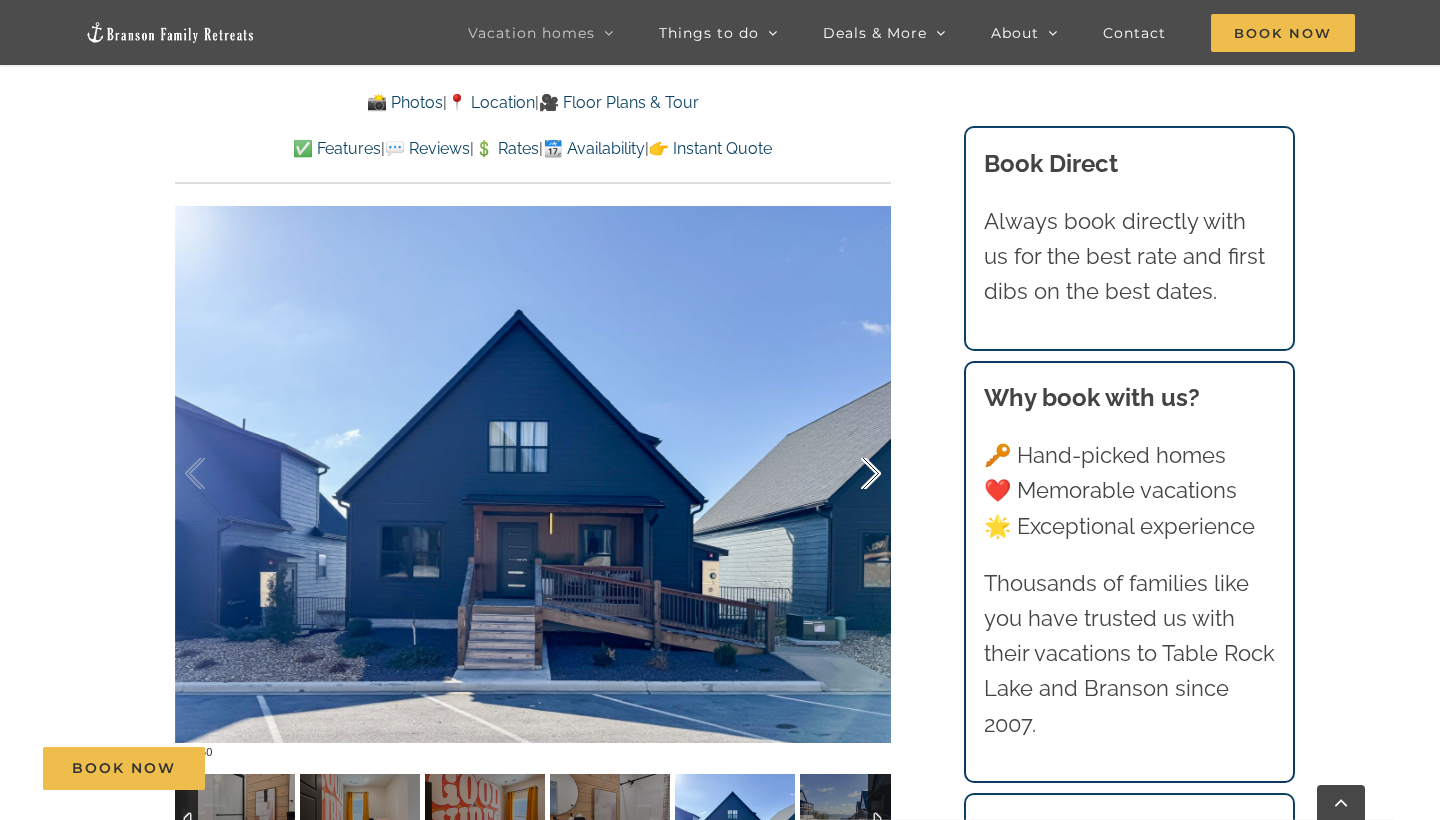 click at bounding box center [850, 474] 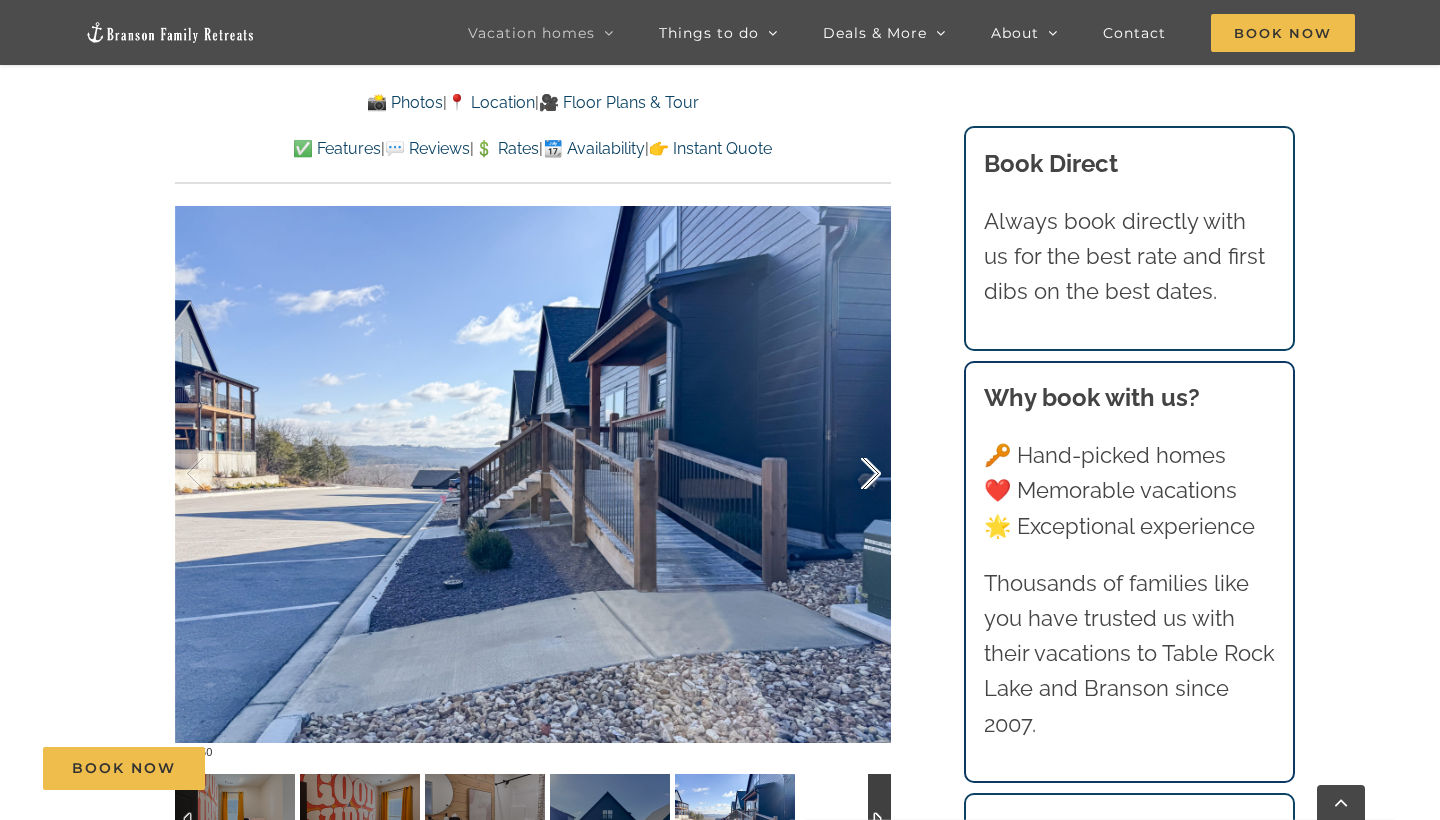 click at bounding box center (850, 474) 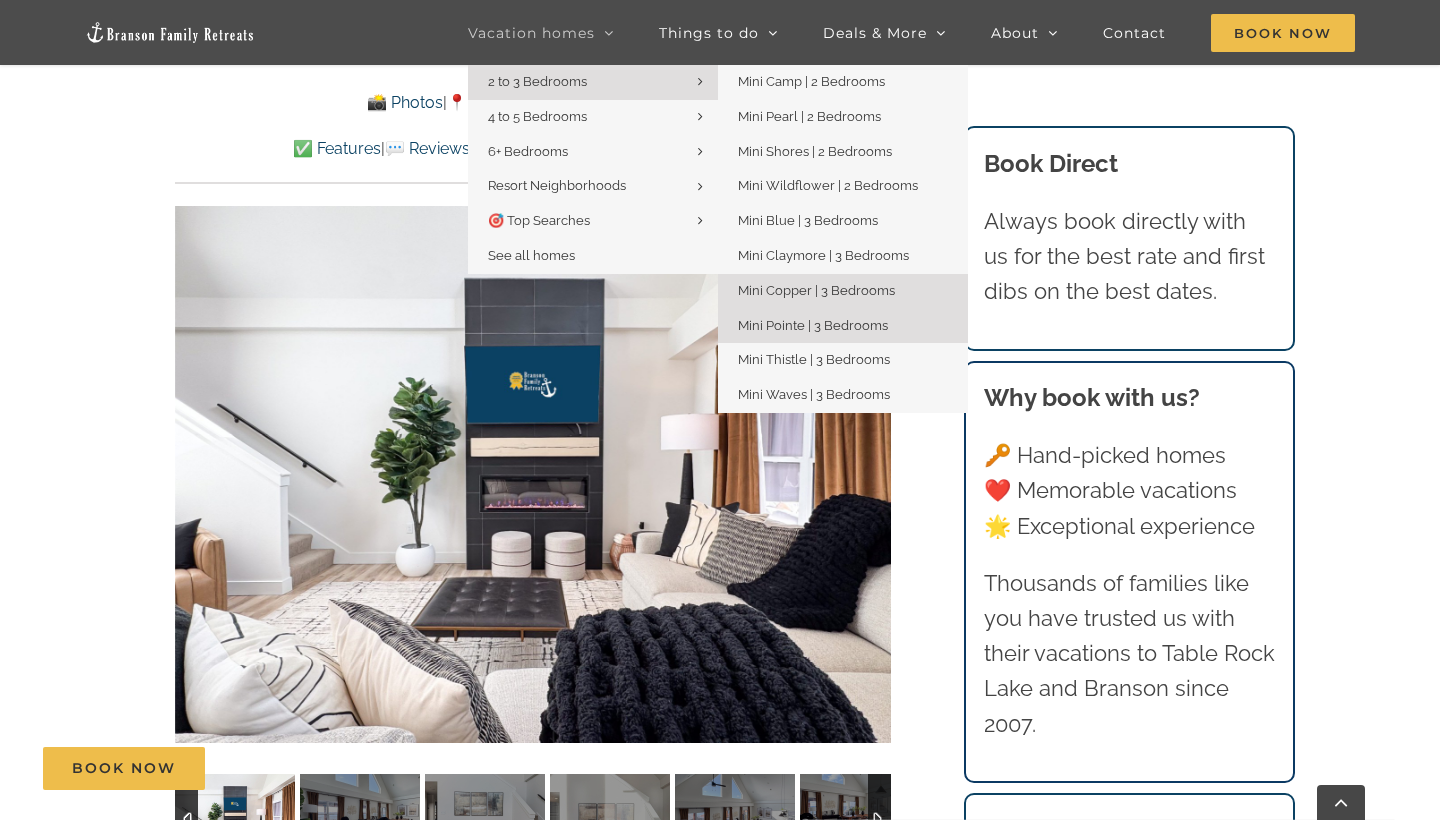 click on "Mini Pointe | 3 Bedrooms" at bounding box center [813, 325] 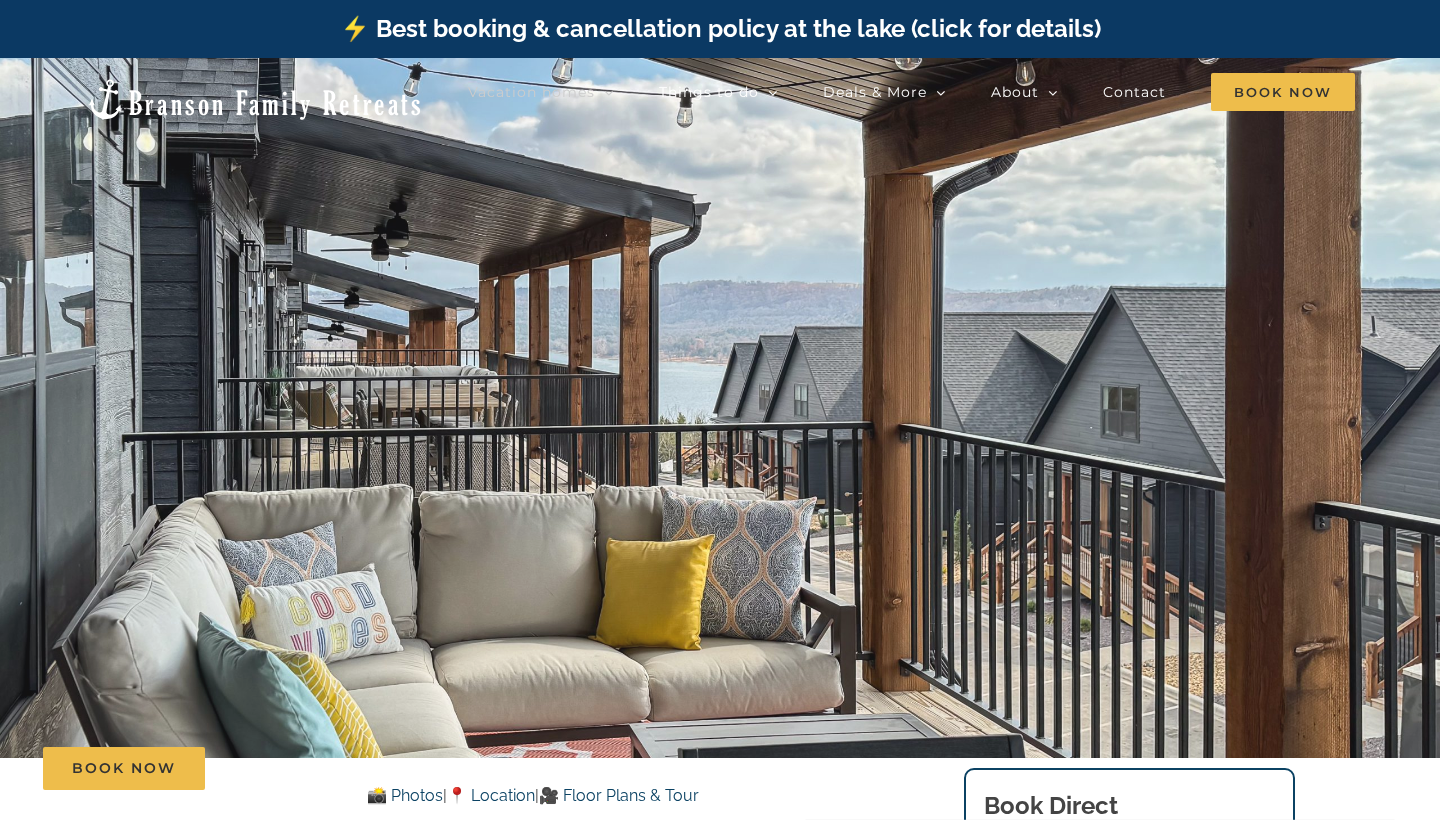 scroll, scrollTop: 0, scrollLeft: 0, axis: both 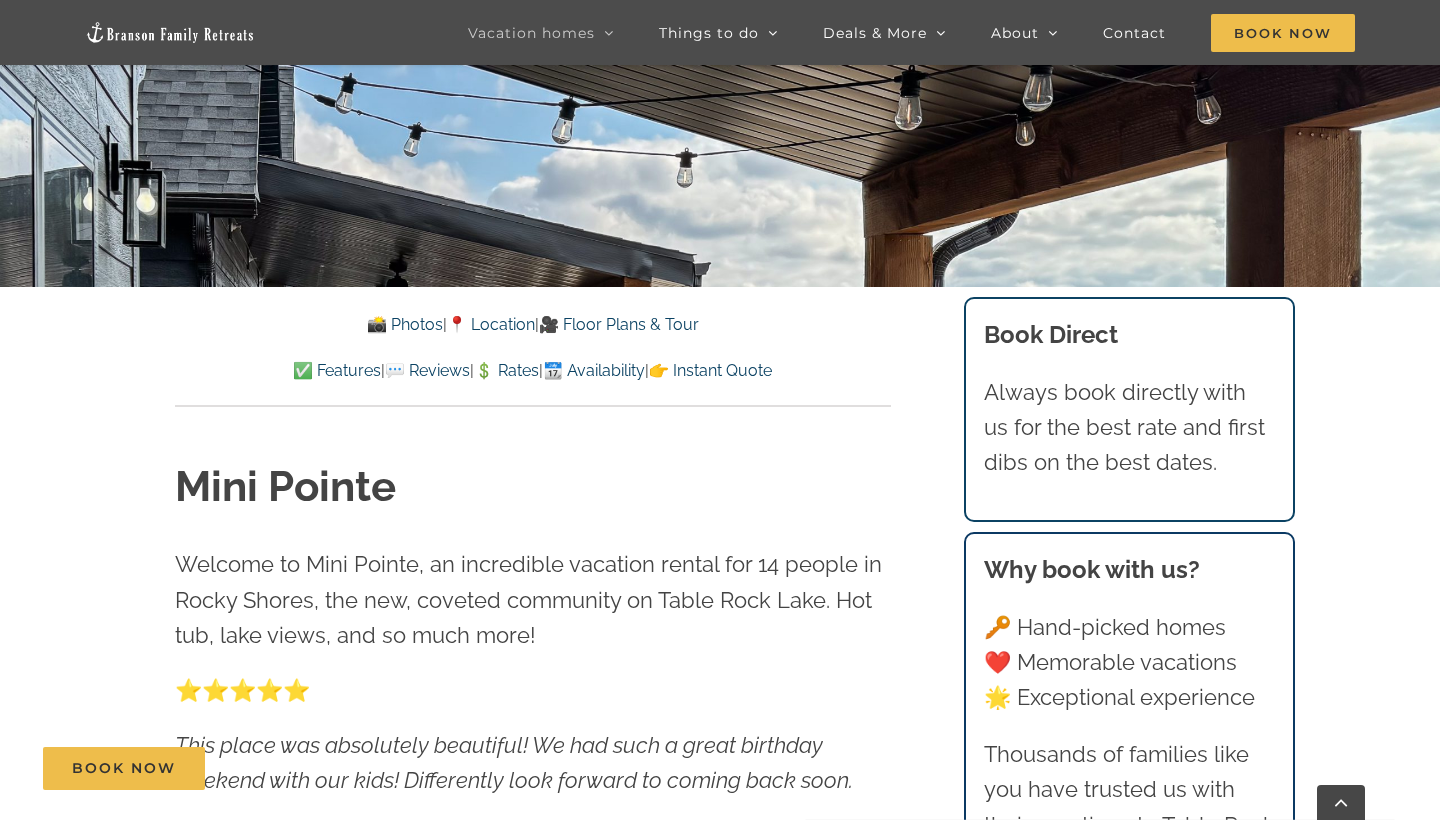 click on "📸 Photos" at bounding box center (405, 324) 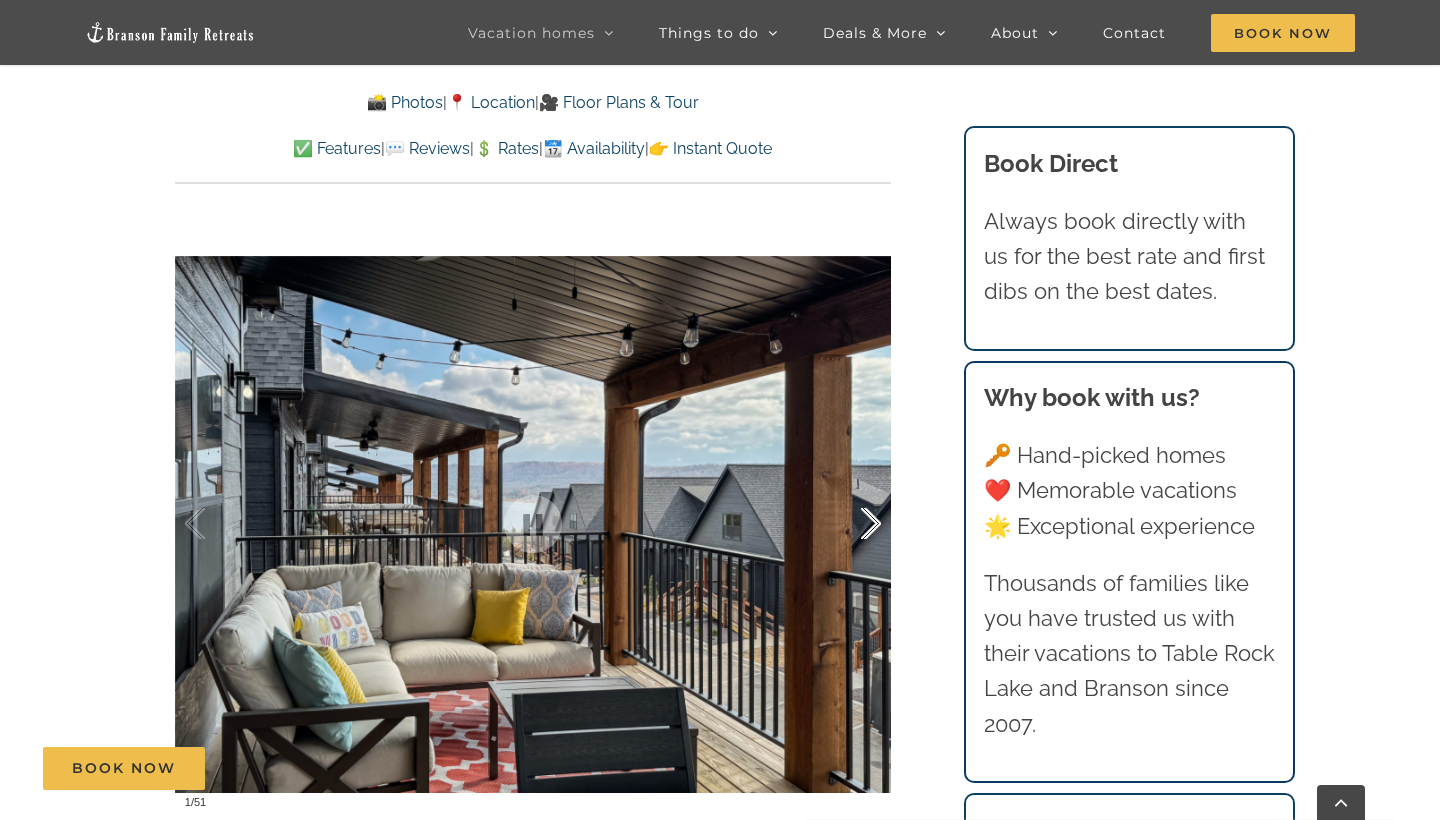 click at bounding box center (850, 524) 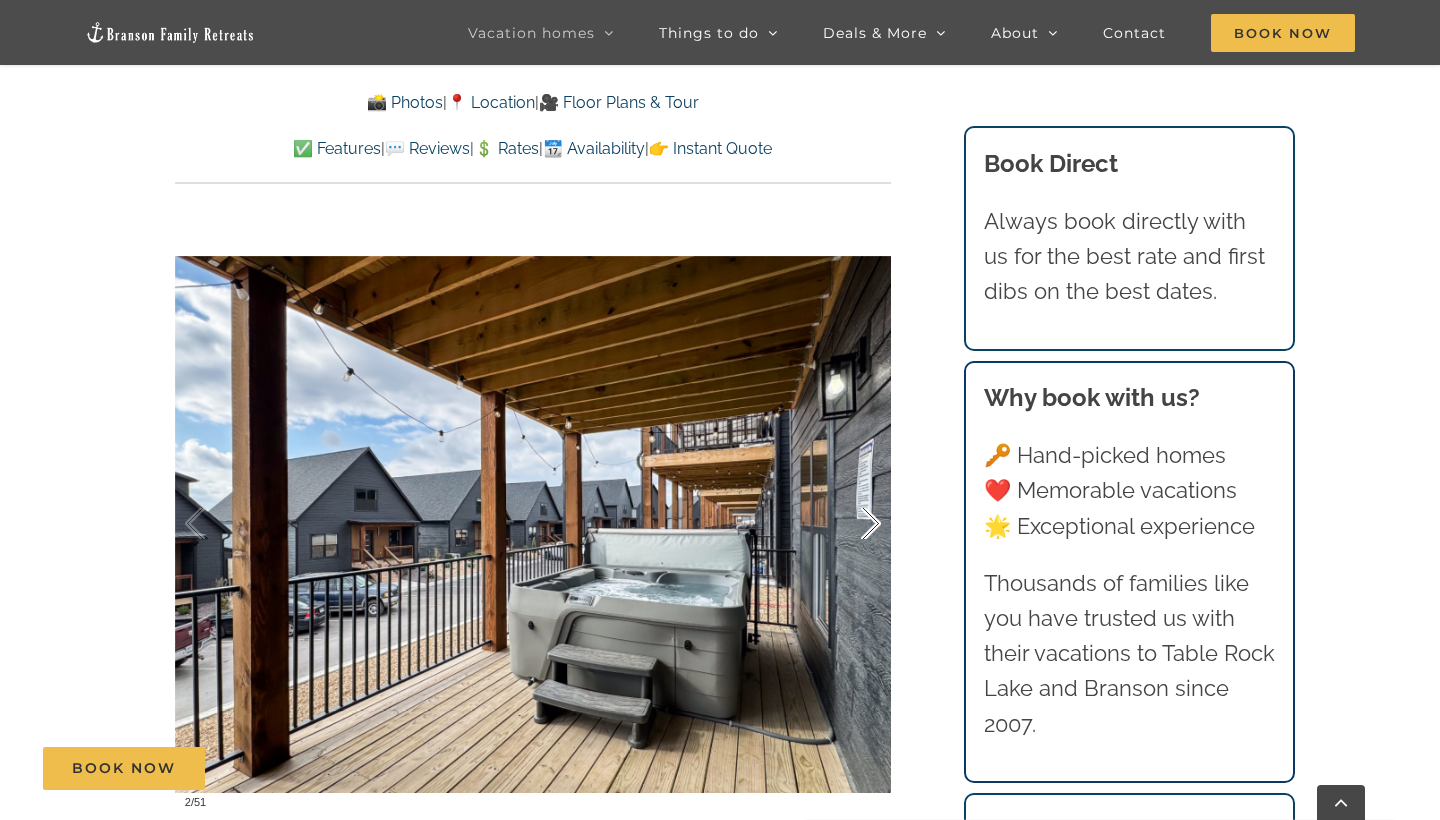 click at bounding box center (850, 524) 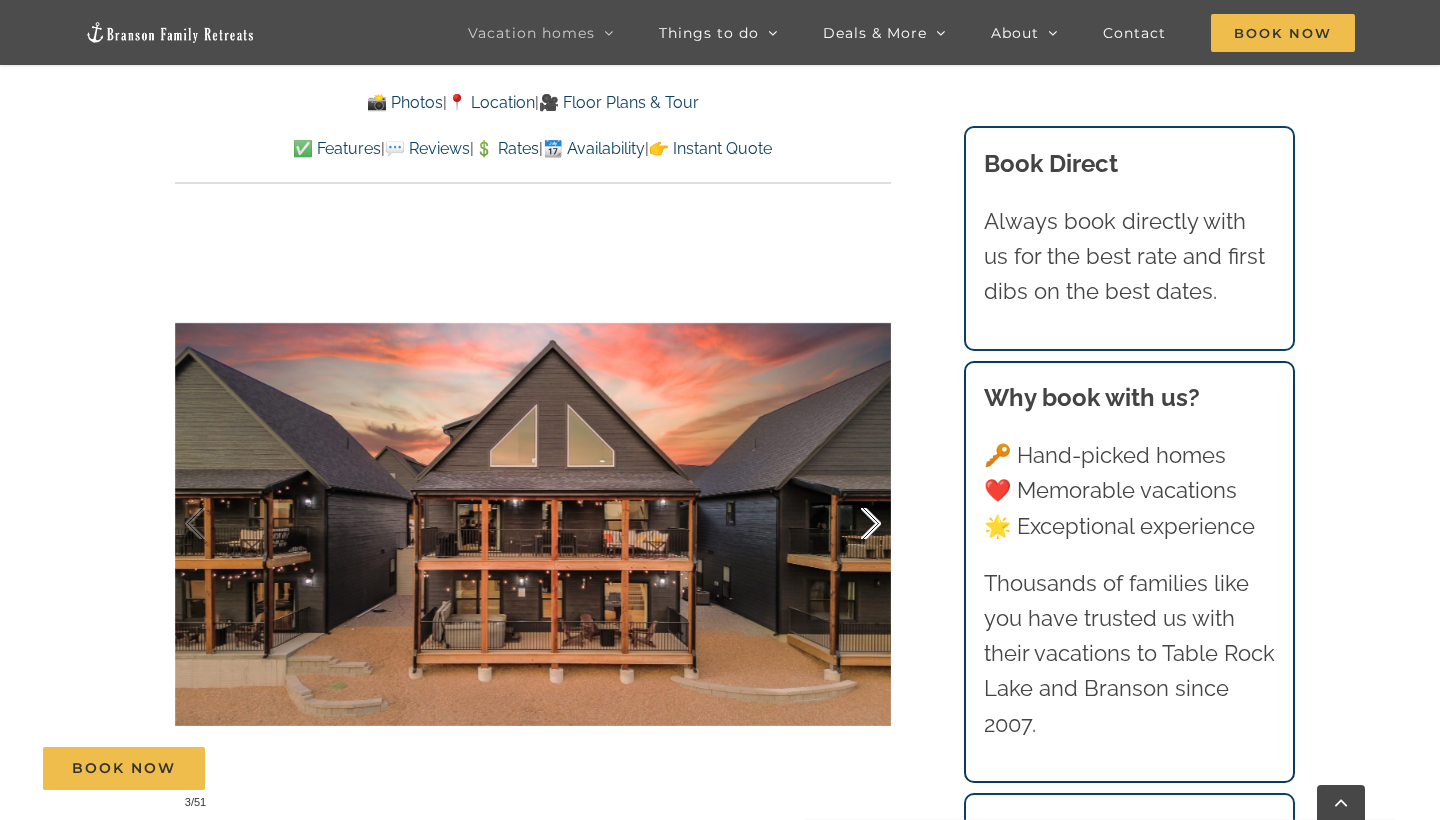 click at bounding box center (850, 524) 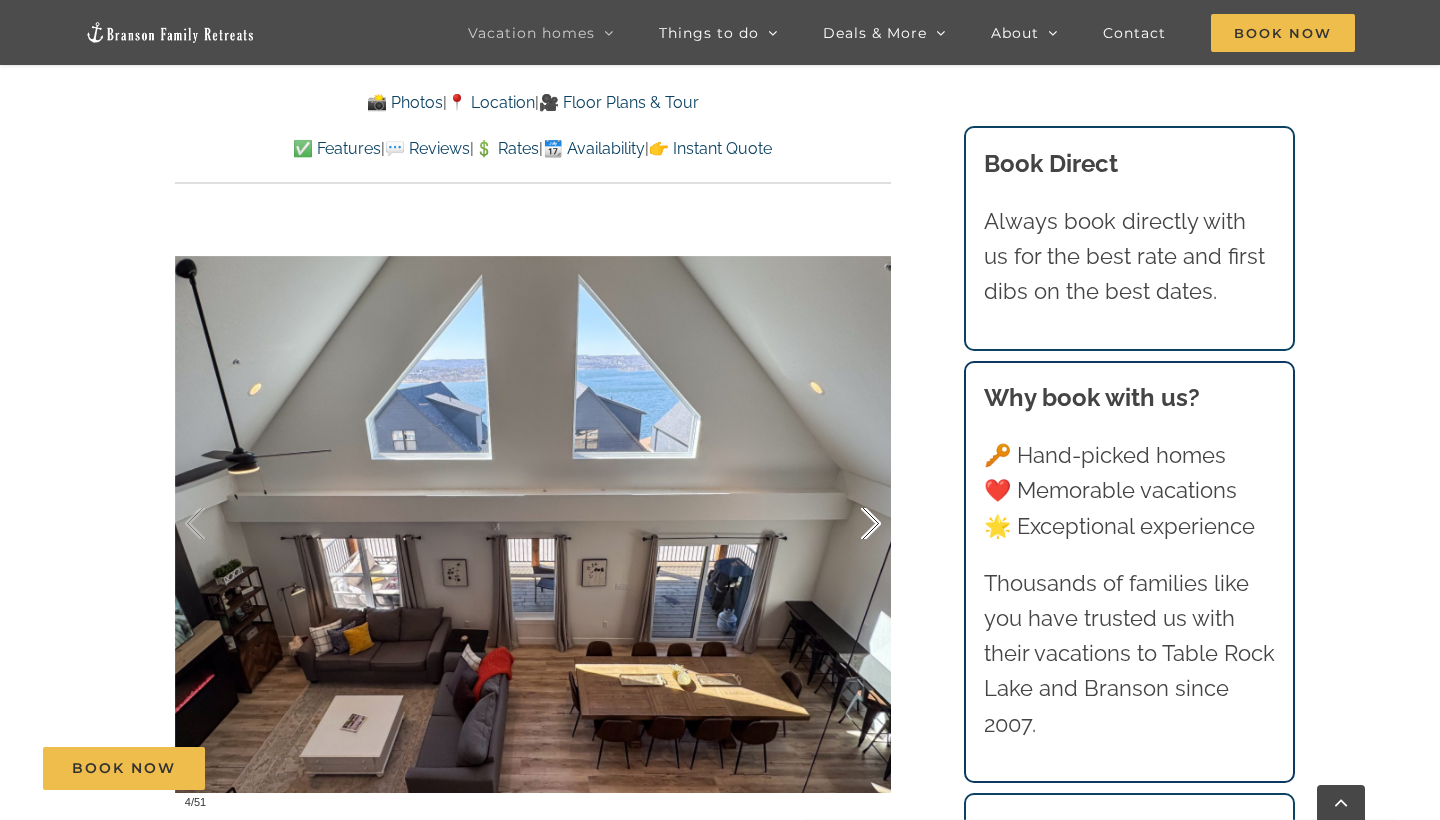 click at bounding box center (850, 524) 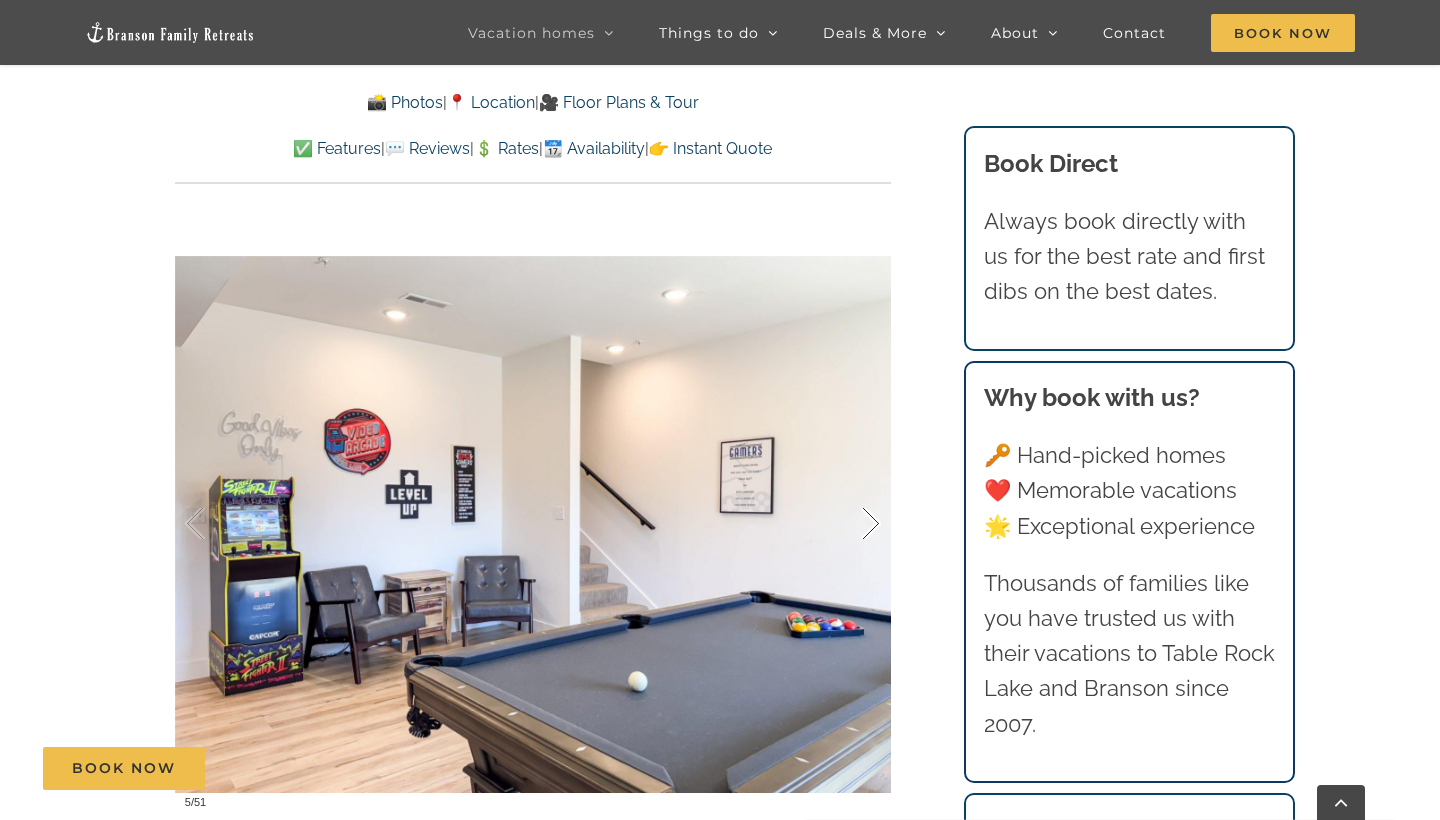 click at bounding box center [850, 524] 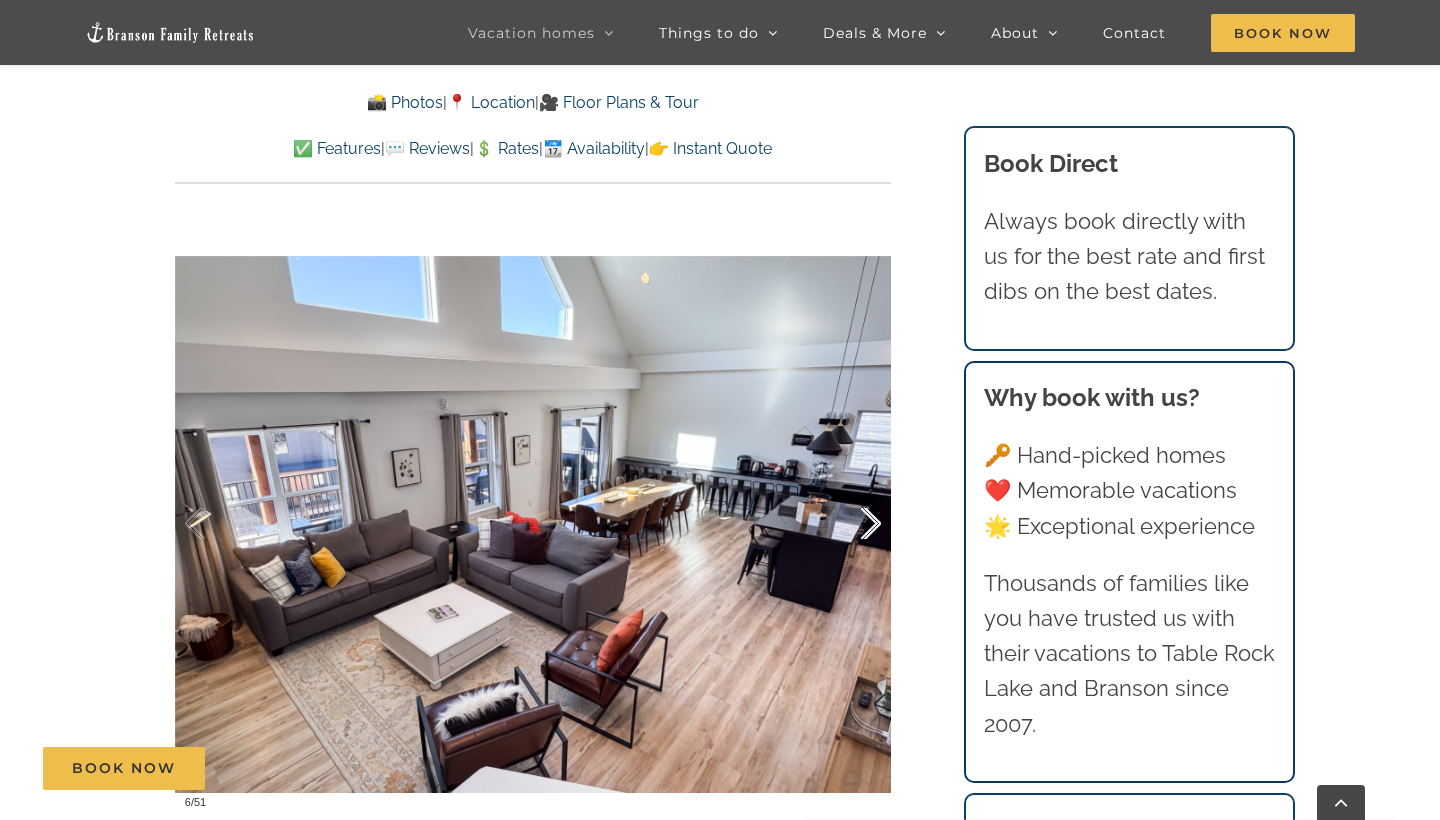 click at bounding box center [850, 524] 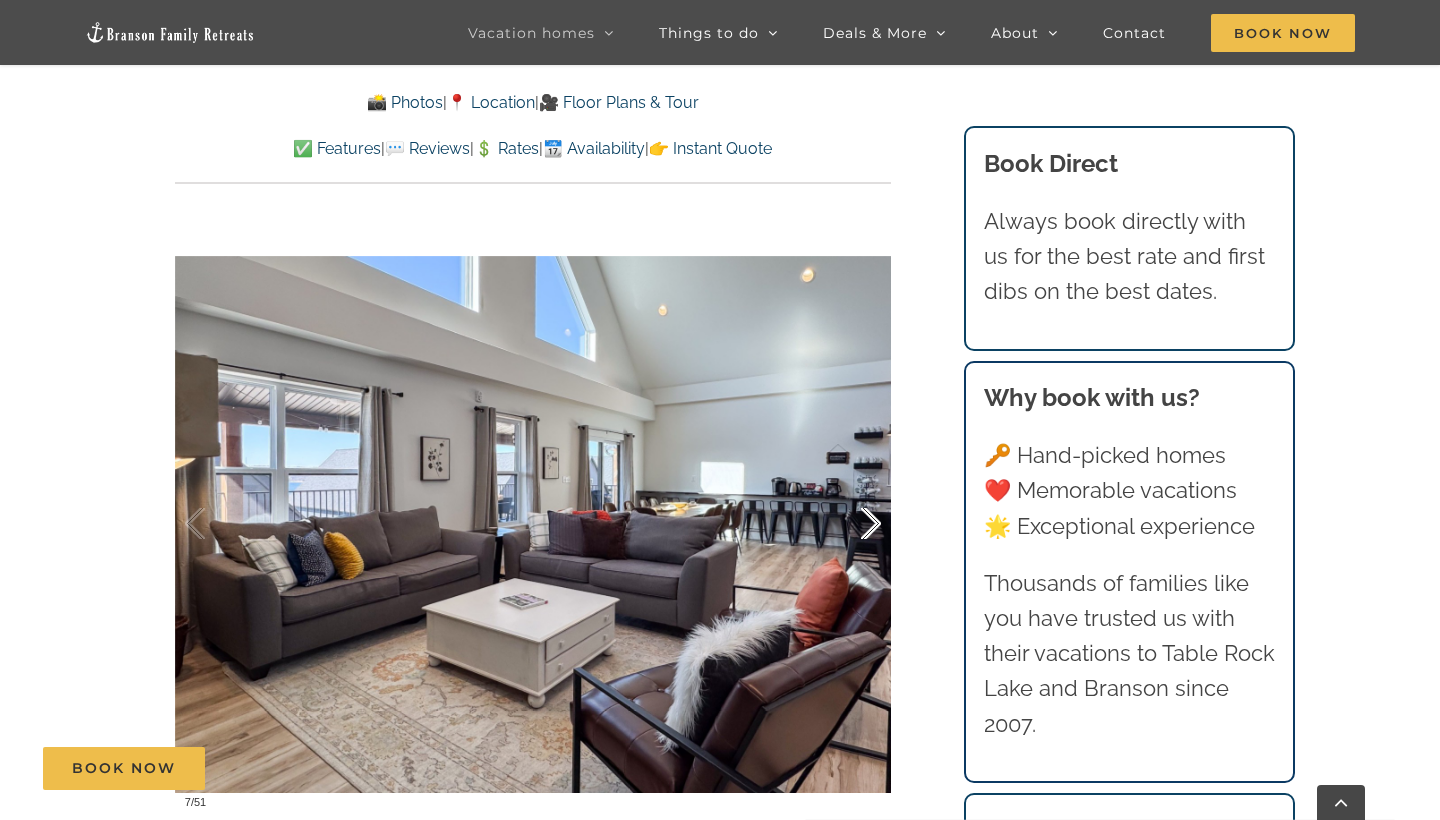 click at bounding box center [850, 524] 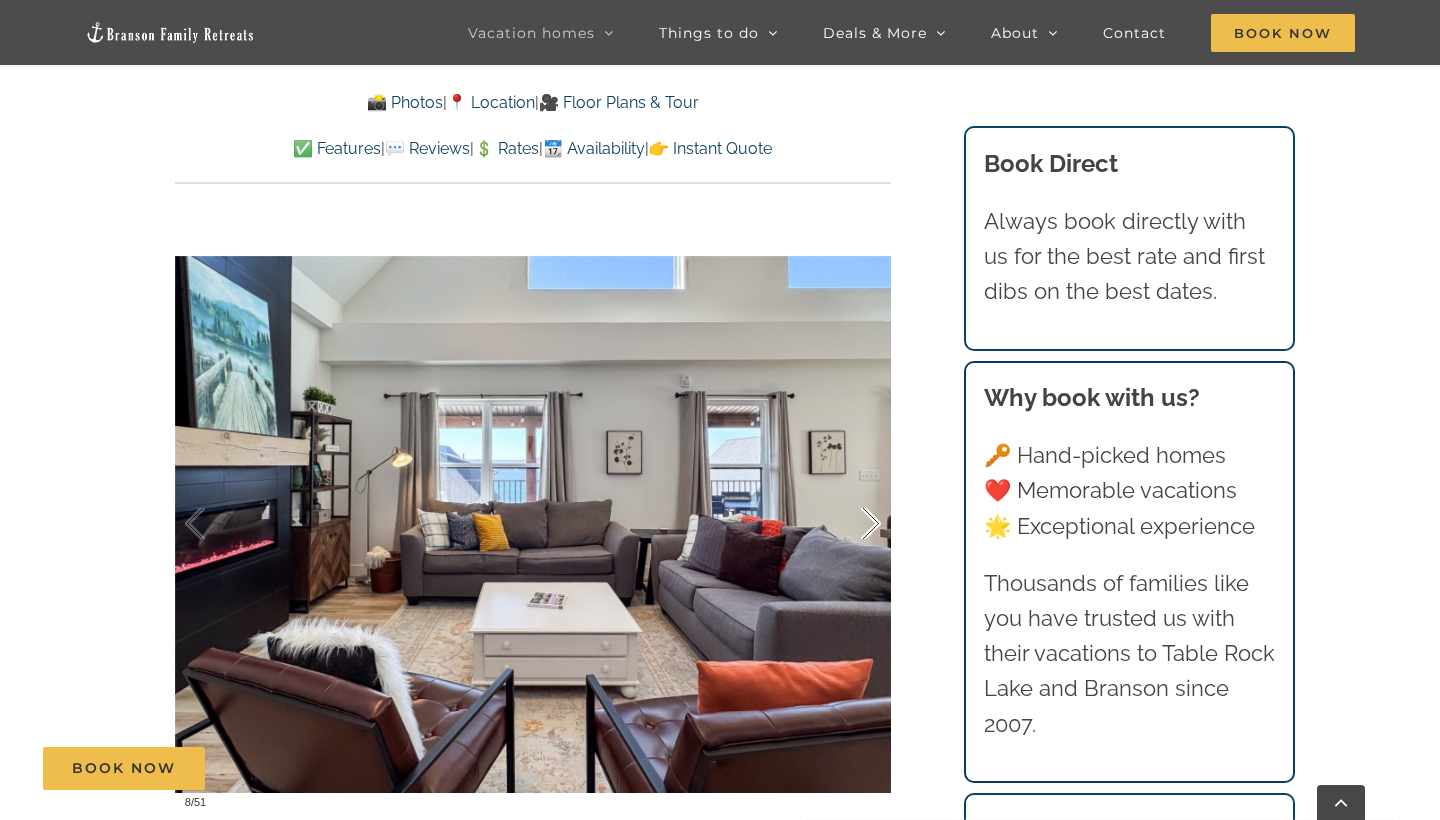 click at bounding box center (850, 524) 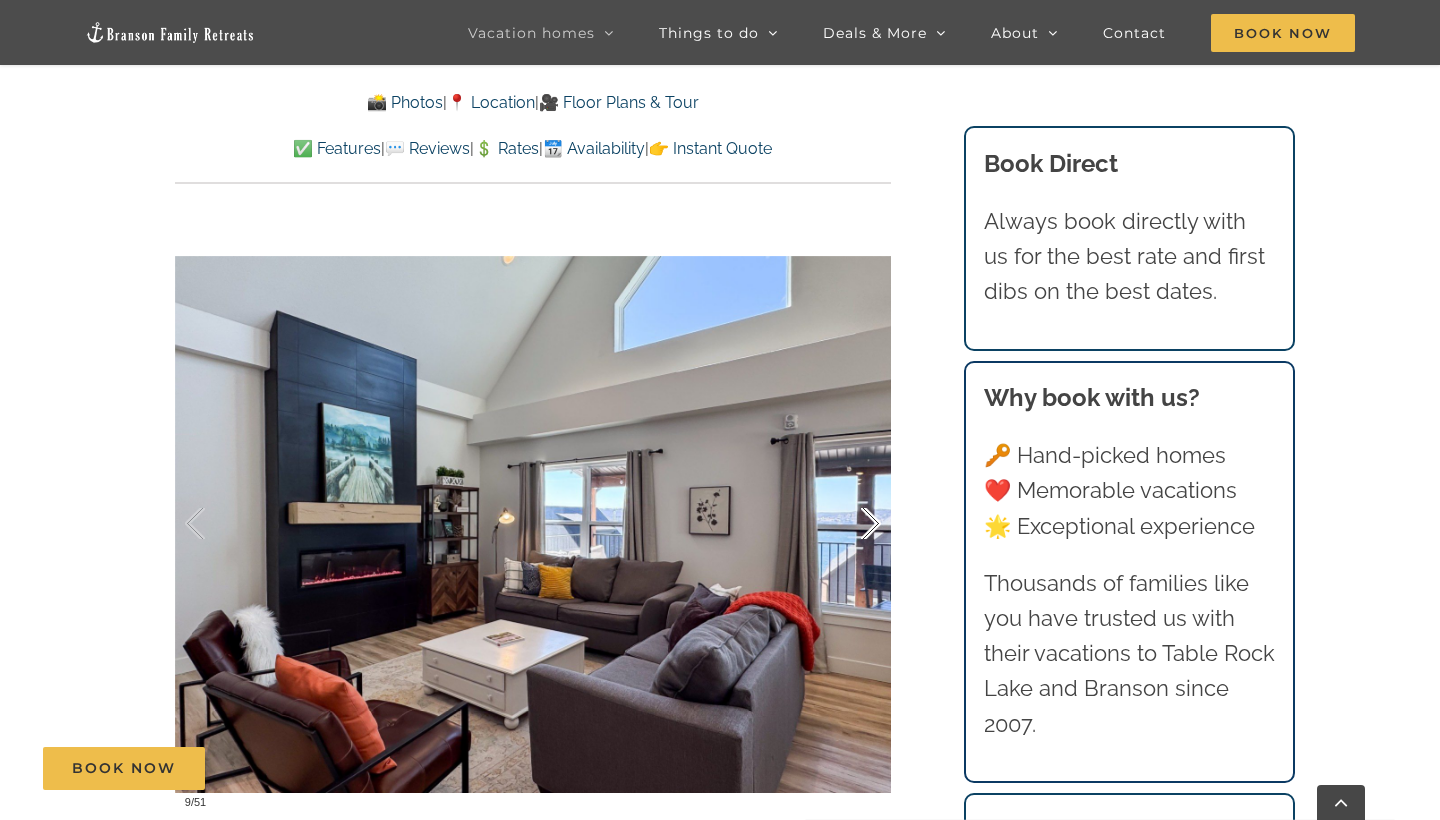 click at bounding box center [850, 524] 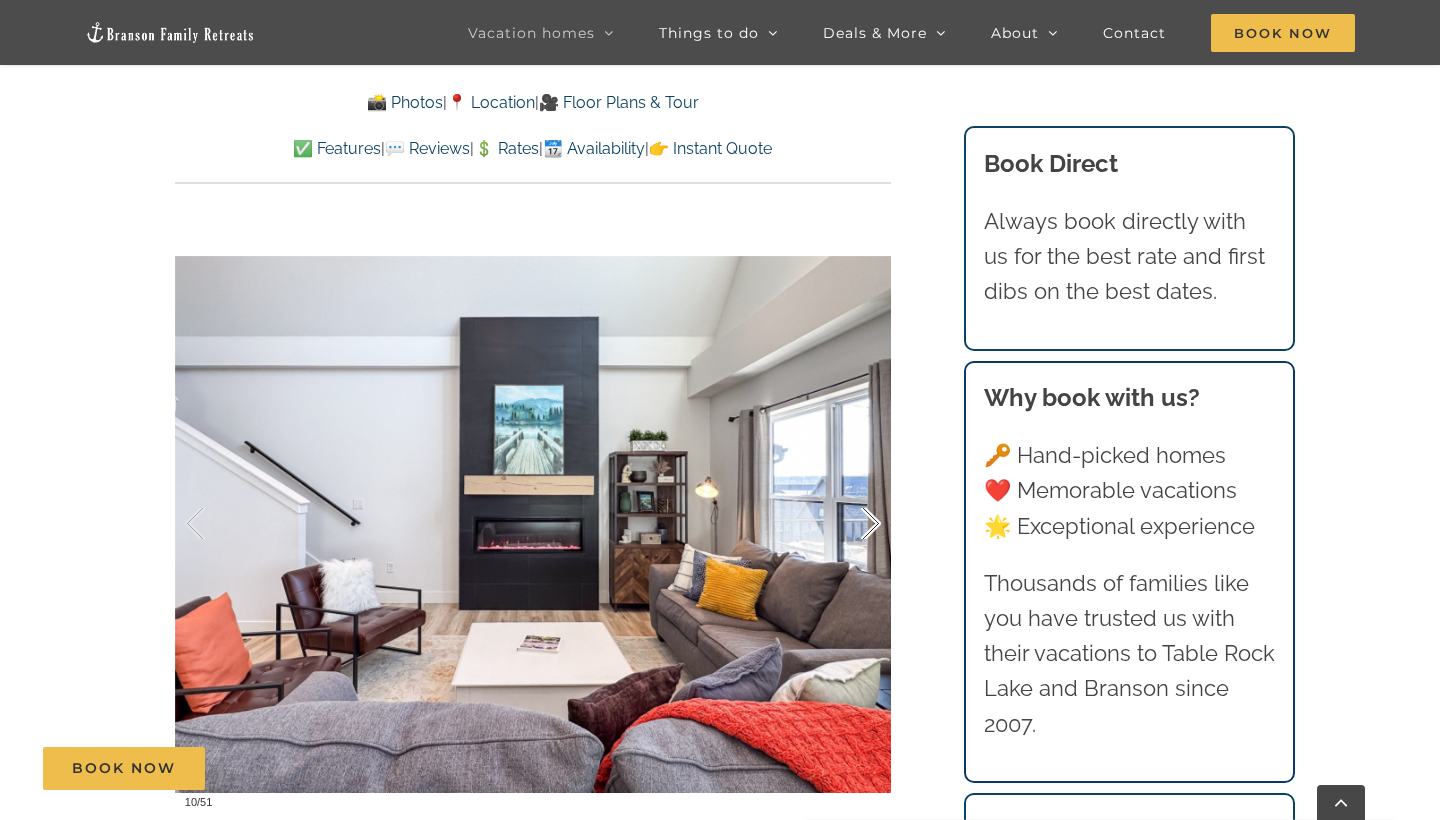 click at bounding box center [850, 524] 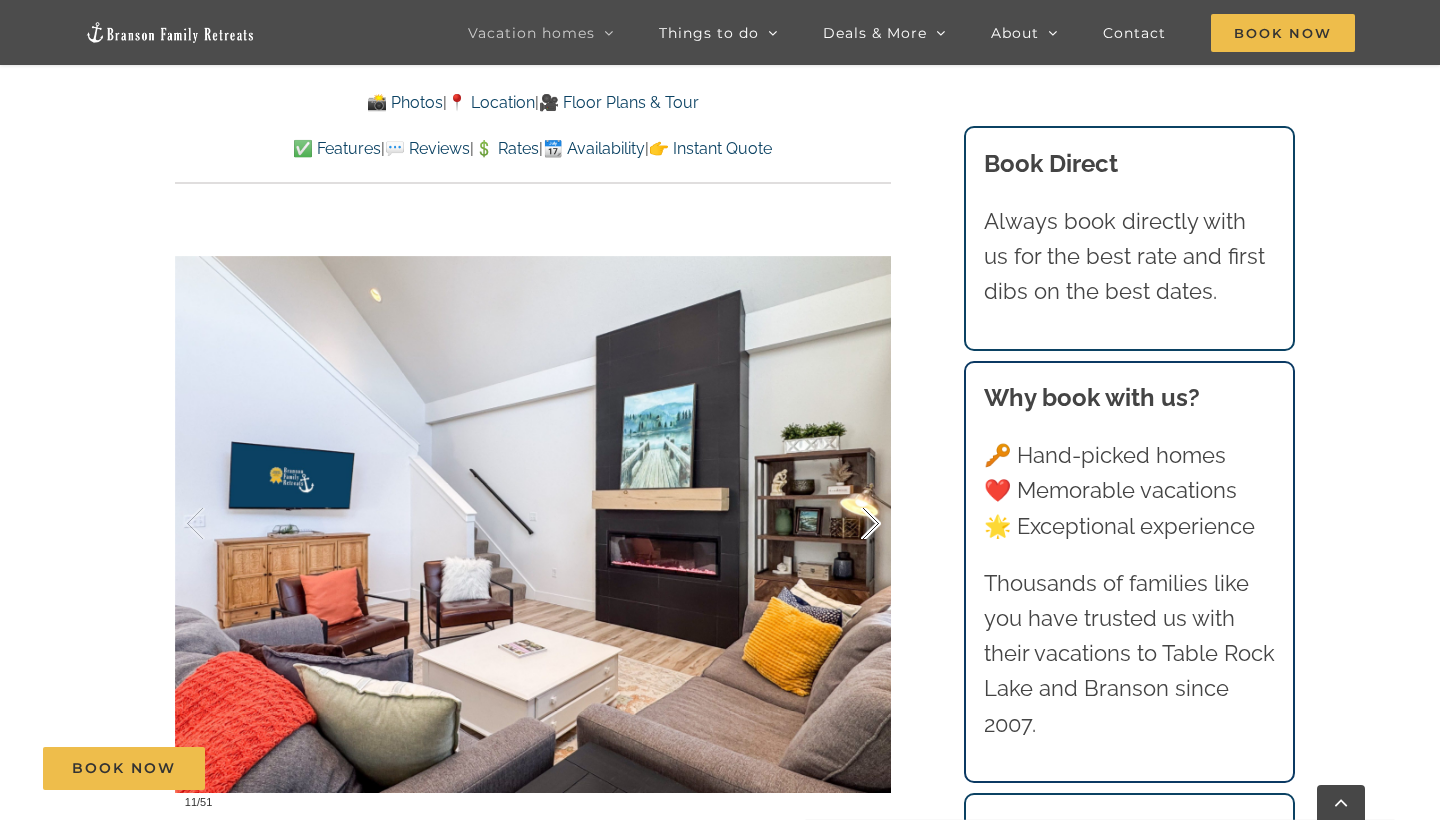 click at bounding box center [850, 524] 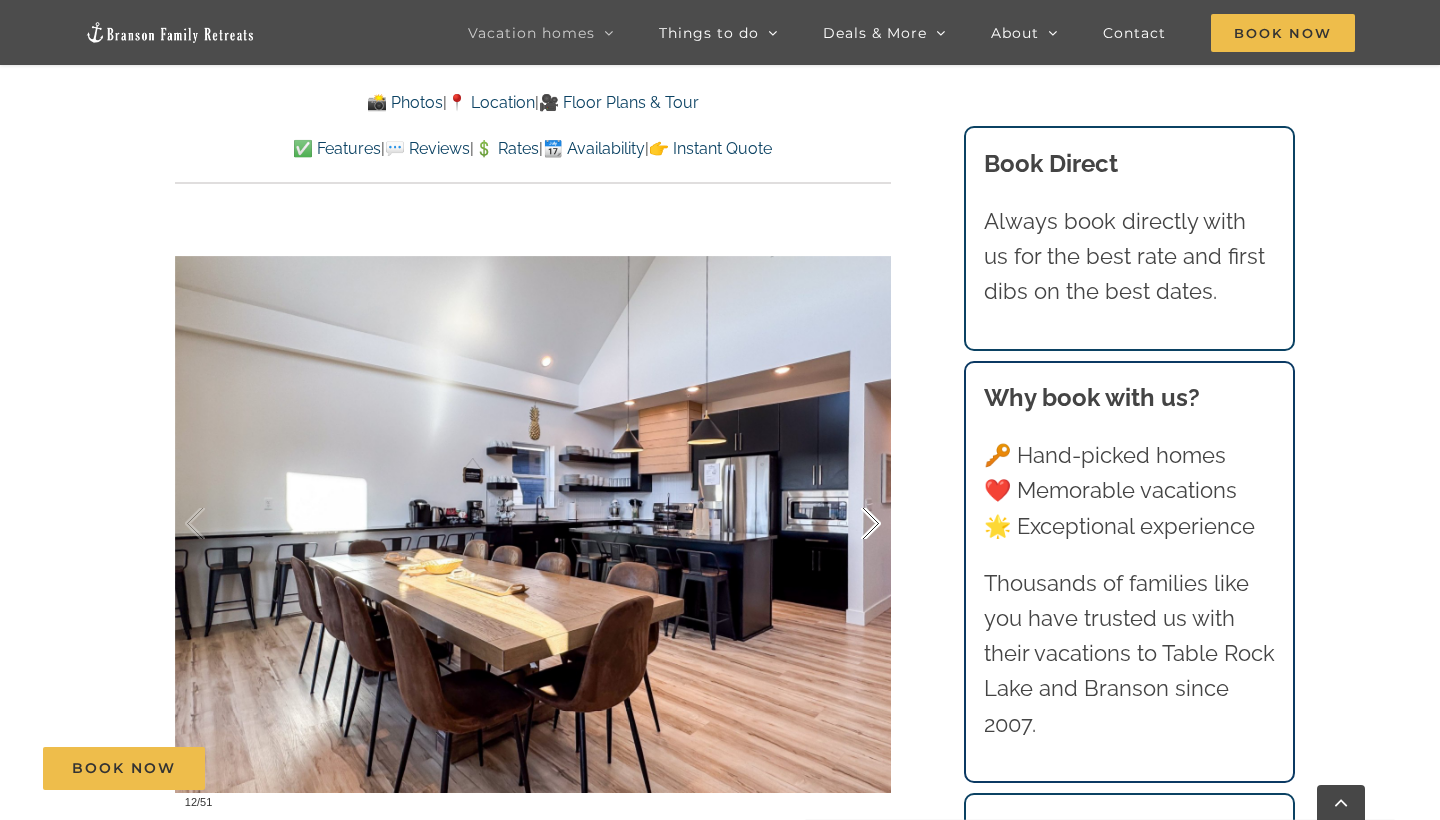 click at bounding box center (850, 524) 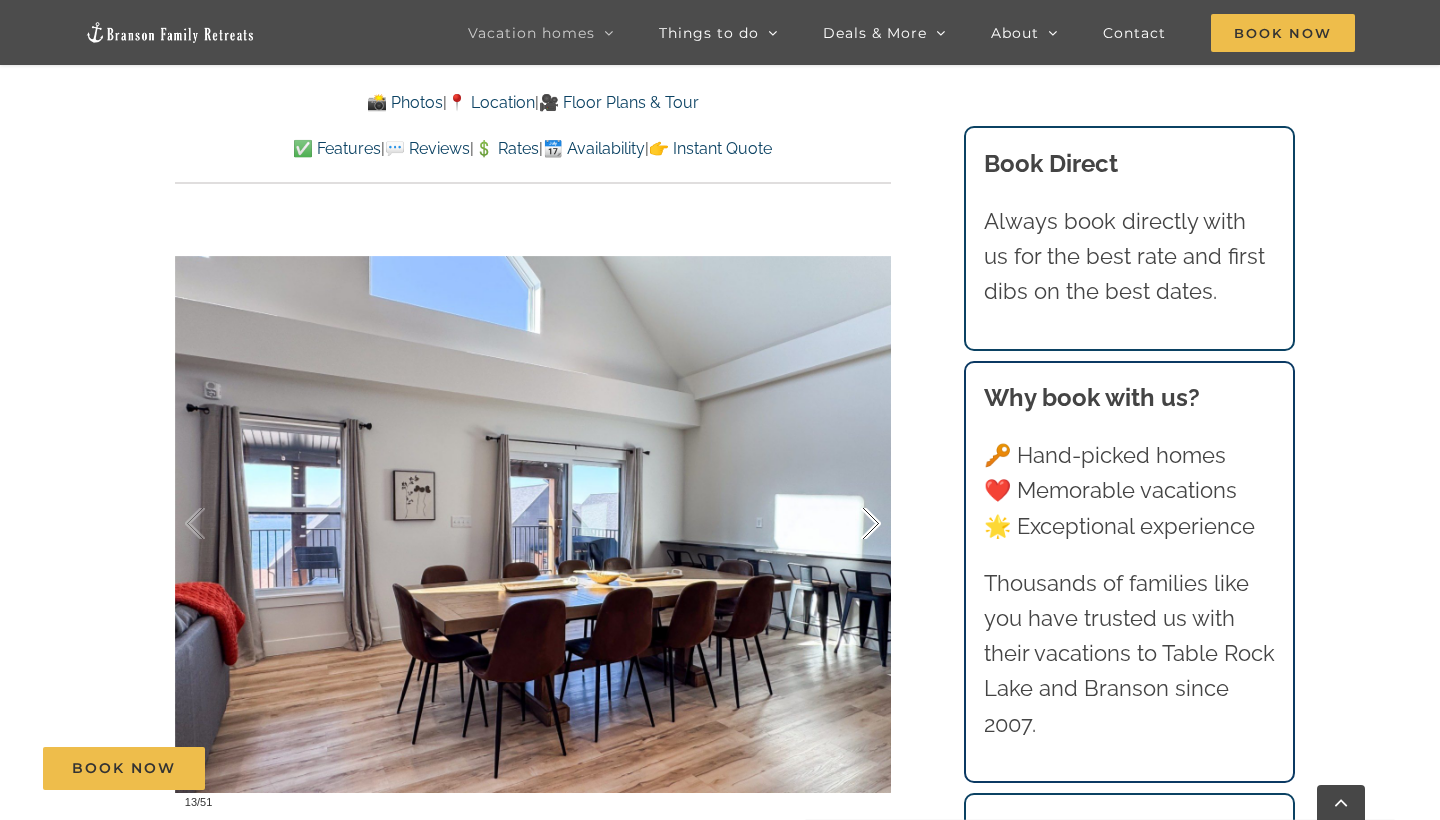 click at bounding box center [850, 524] 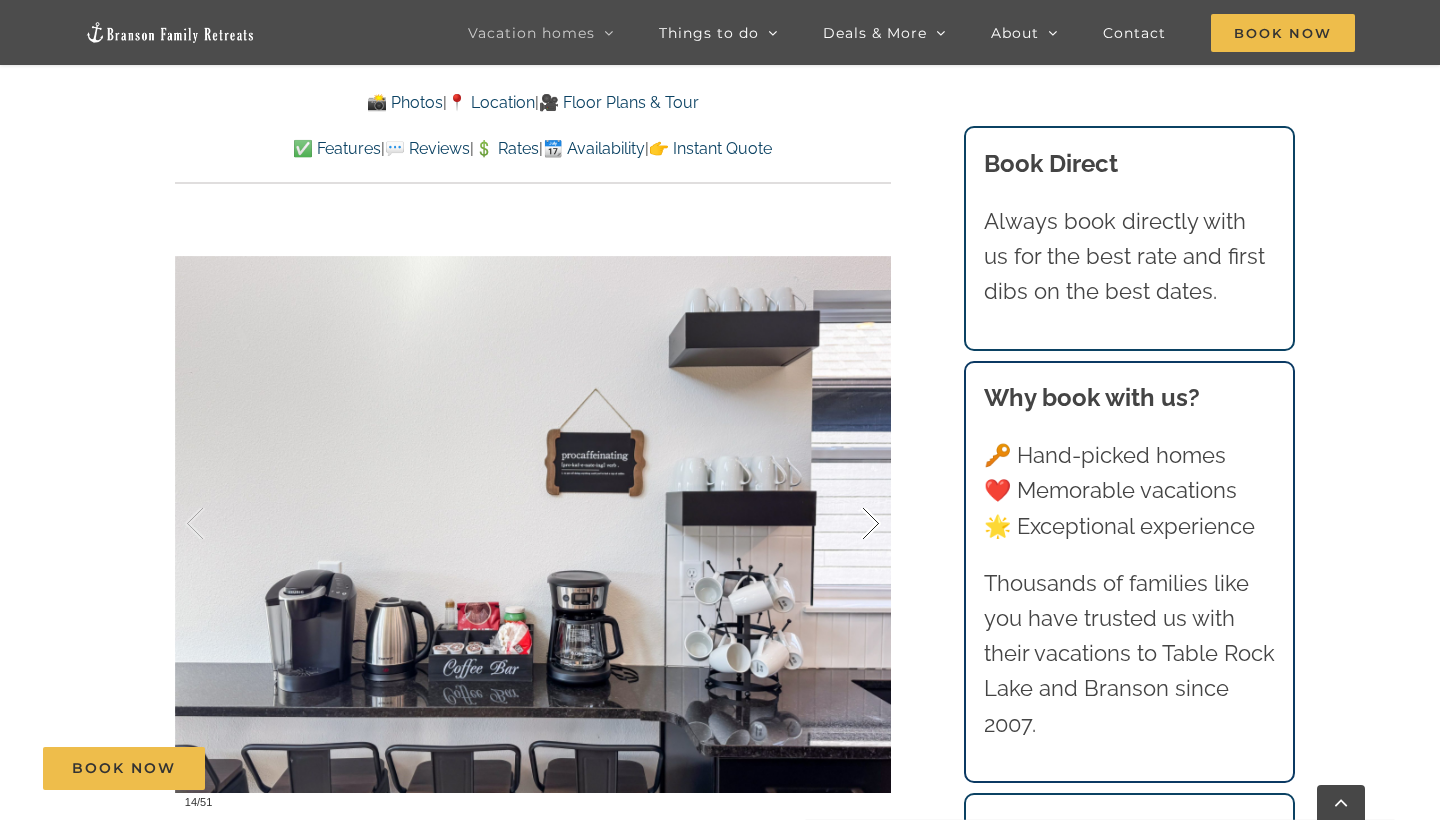 click at bounding box center (850, 524) 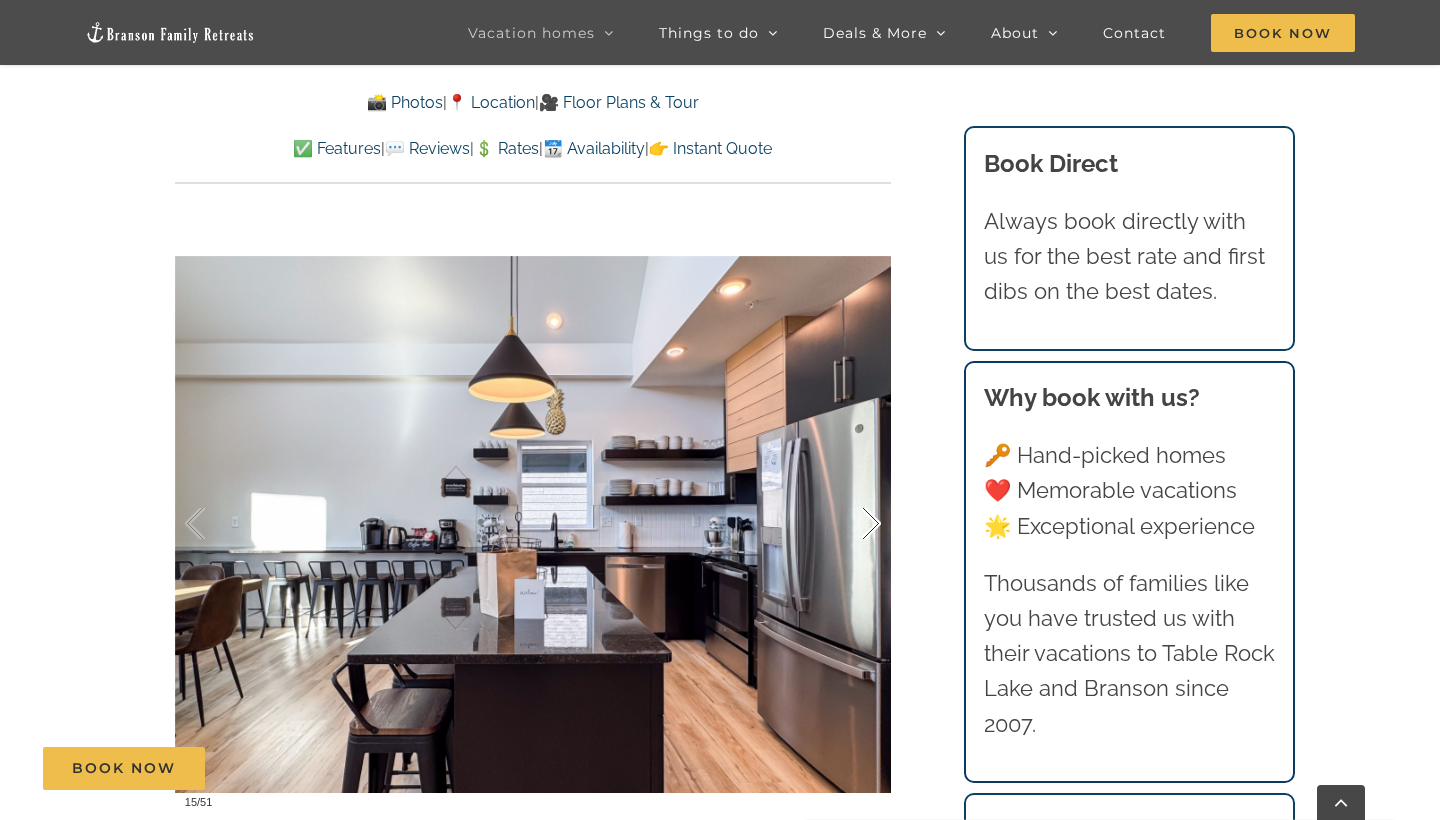 click at bounding box center [850, 524] 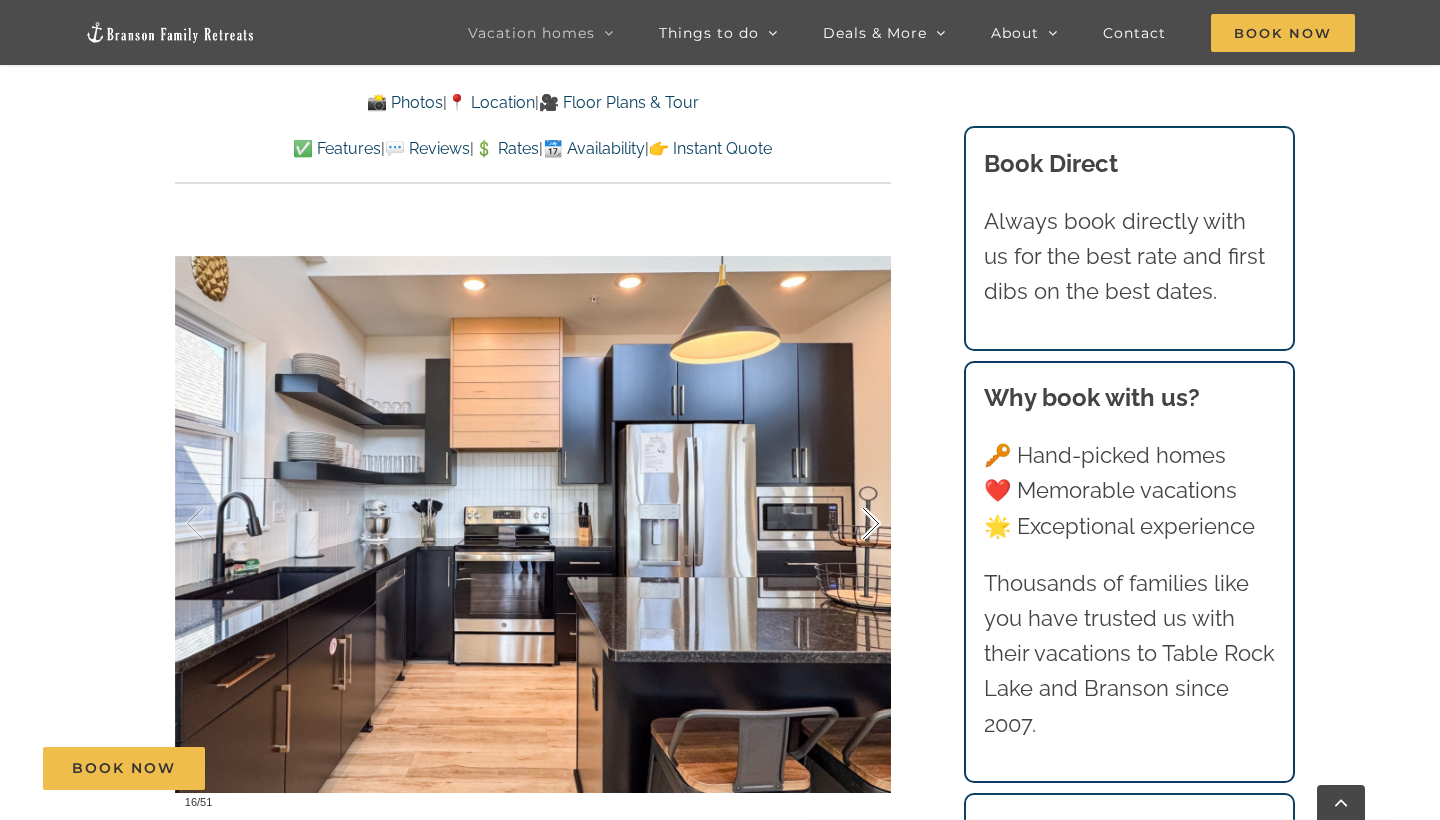 click at bounding box center [850, 524] 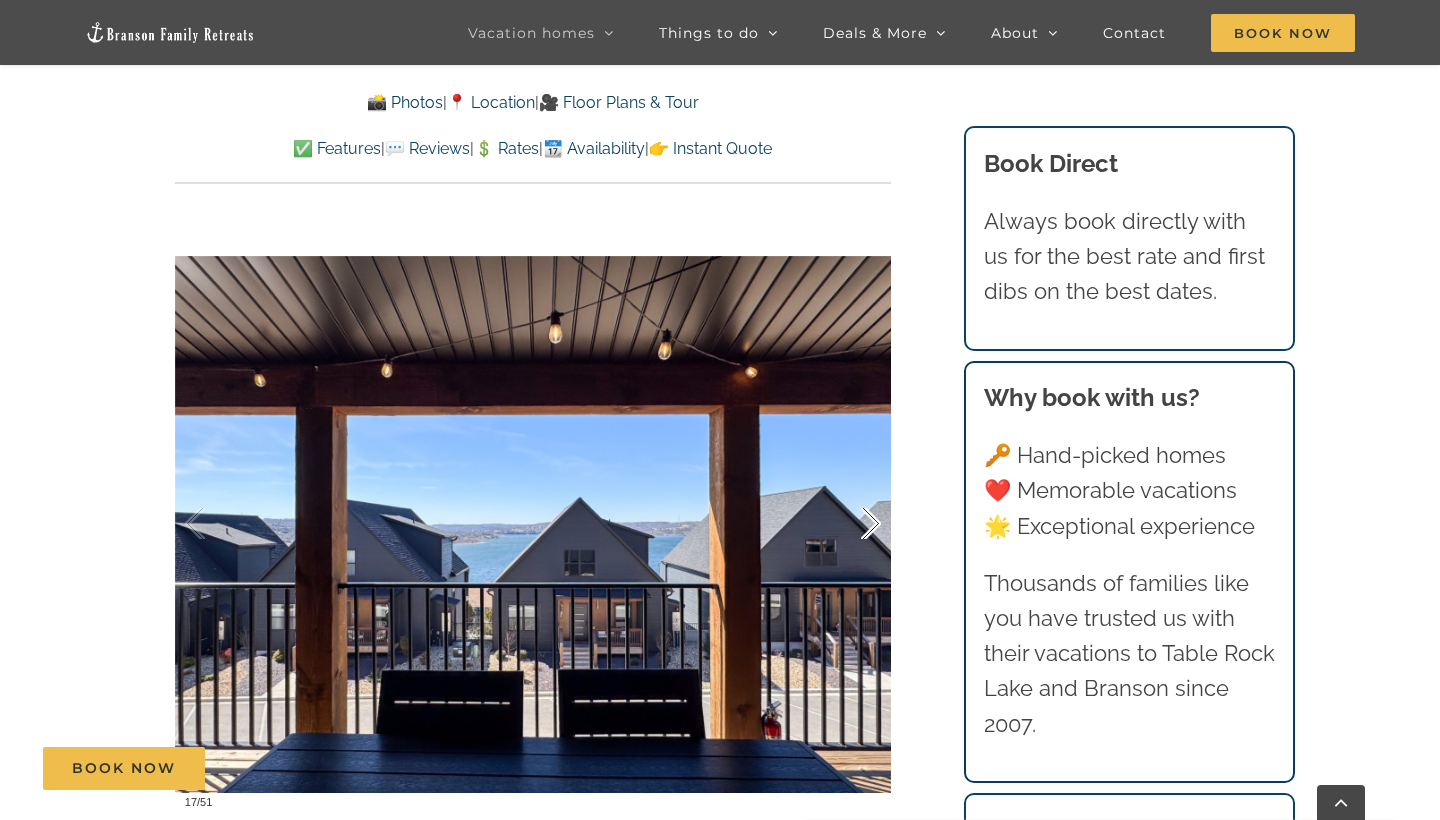 click at bounding box center [850, 524] 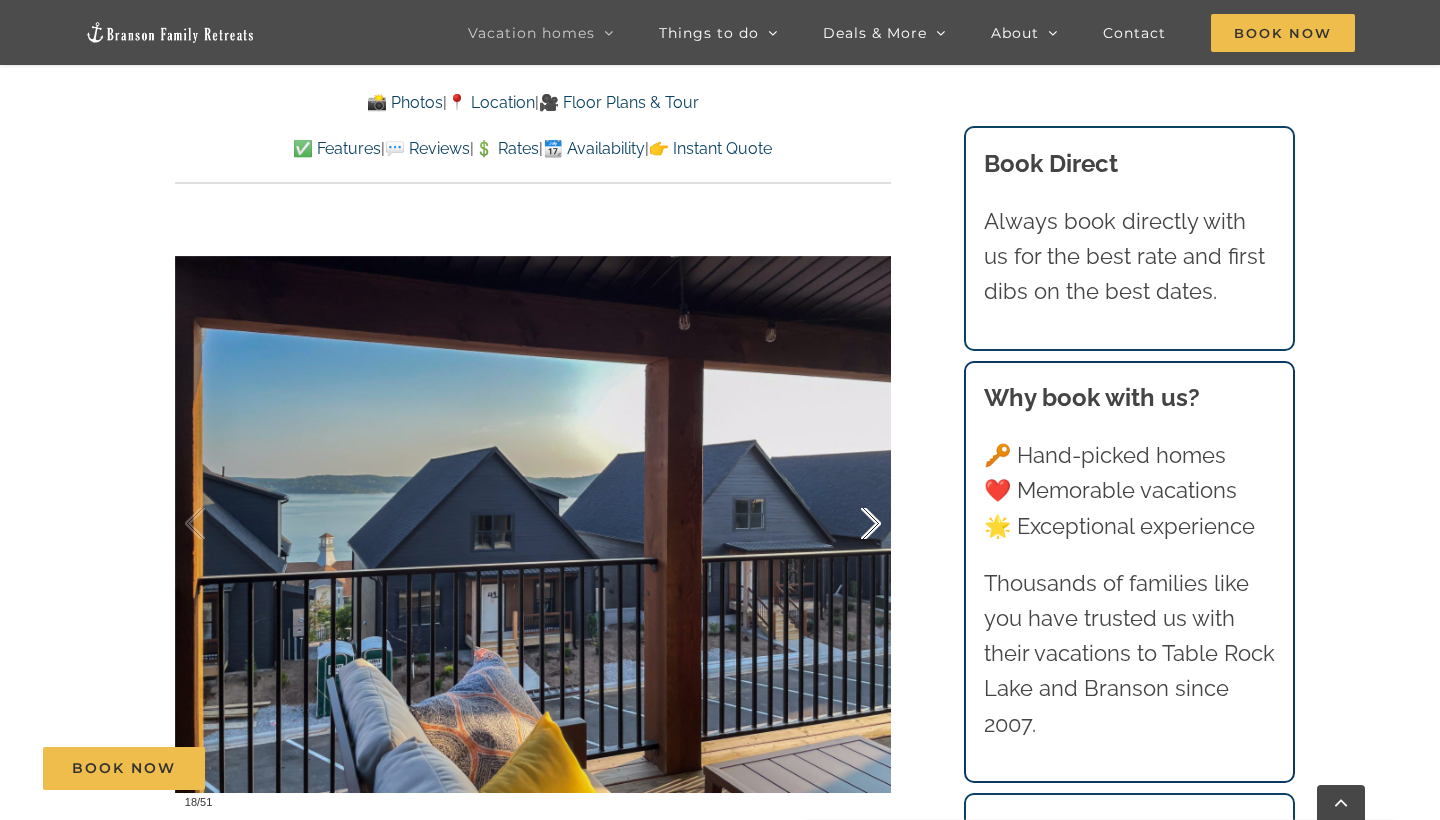 click at bounding box center [850, 524] 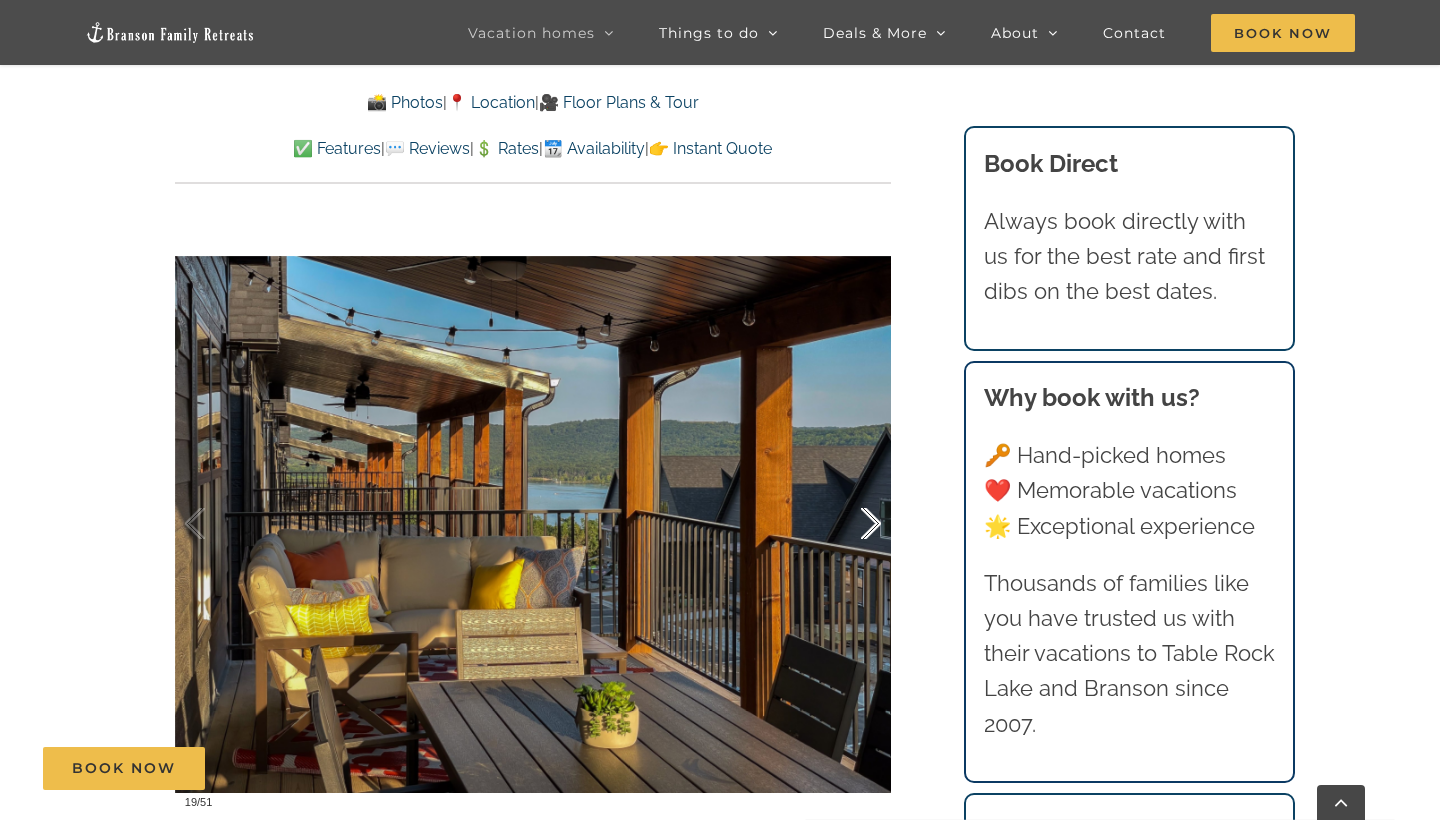 click at bounding box center (850, 524) 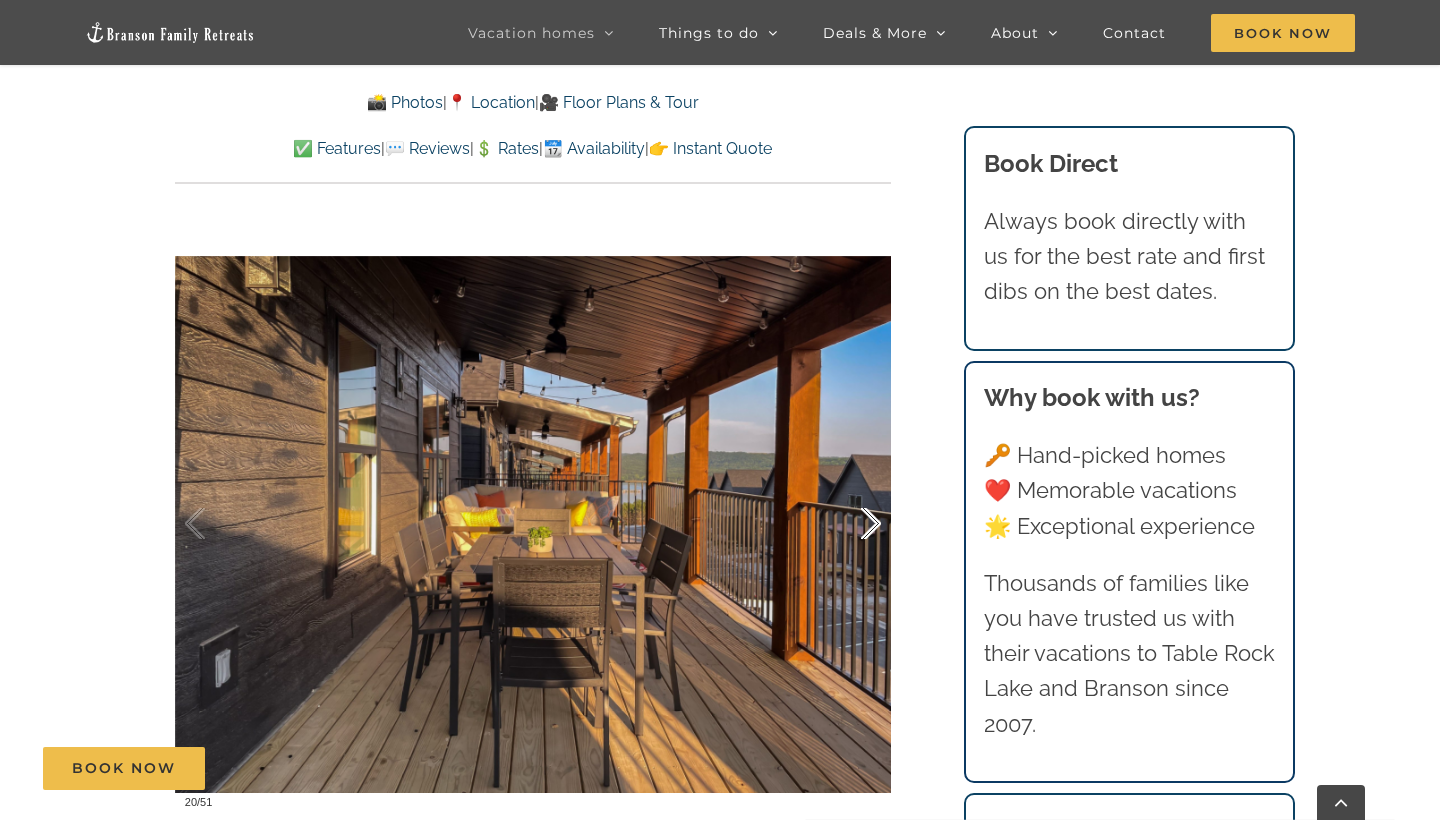 click at bounding box center [850, 524] 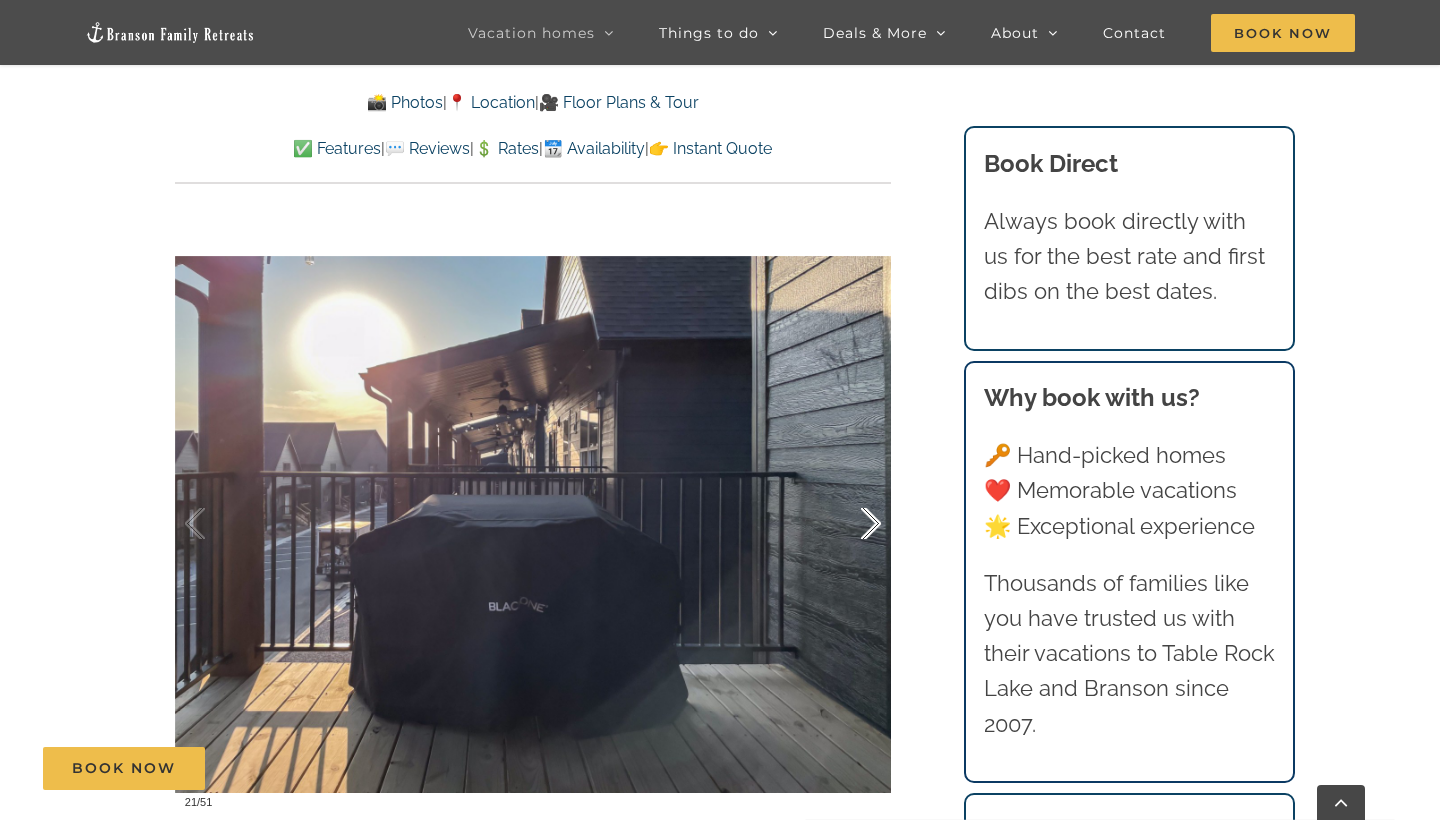 click at bounding box center (850, 524) 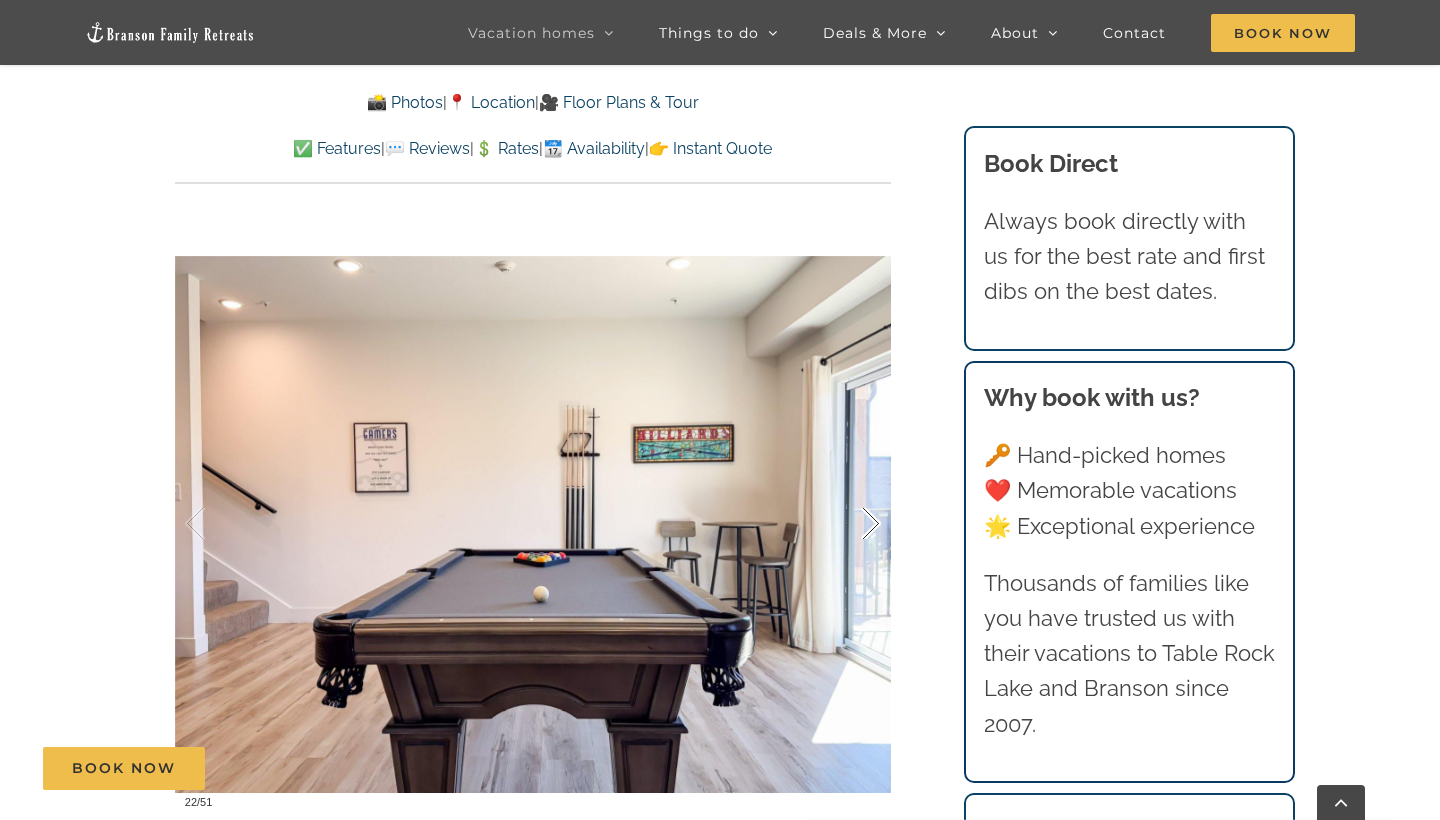 click at bounding box center (850, 524) 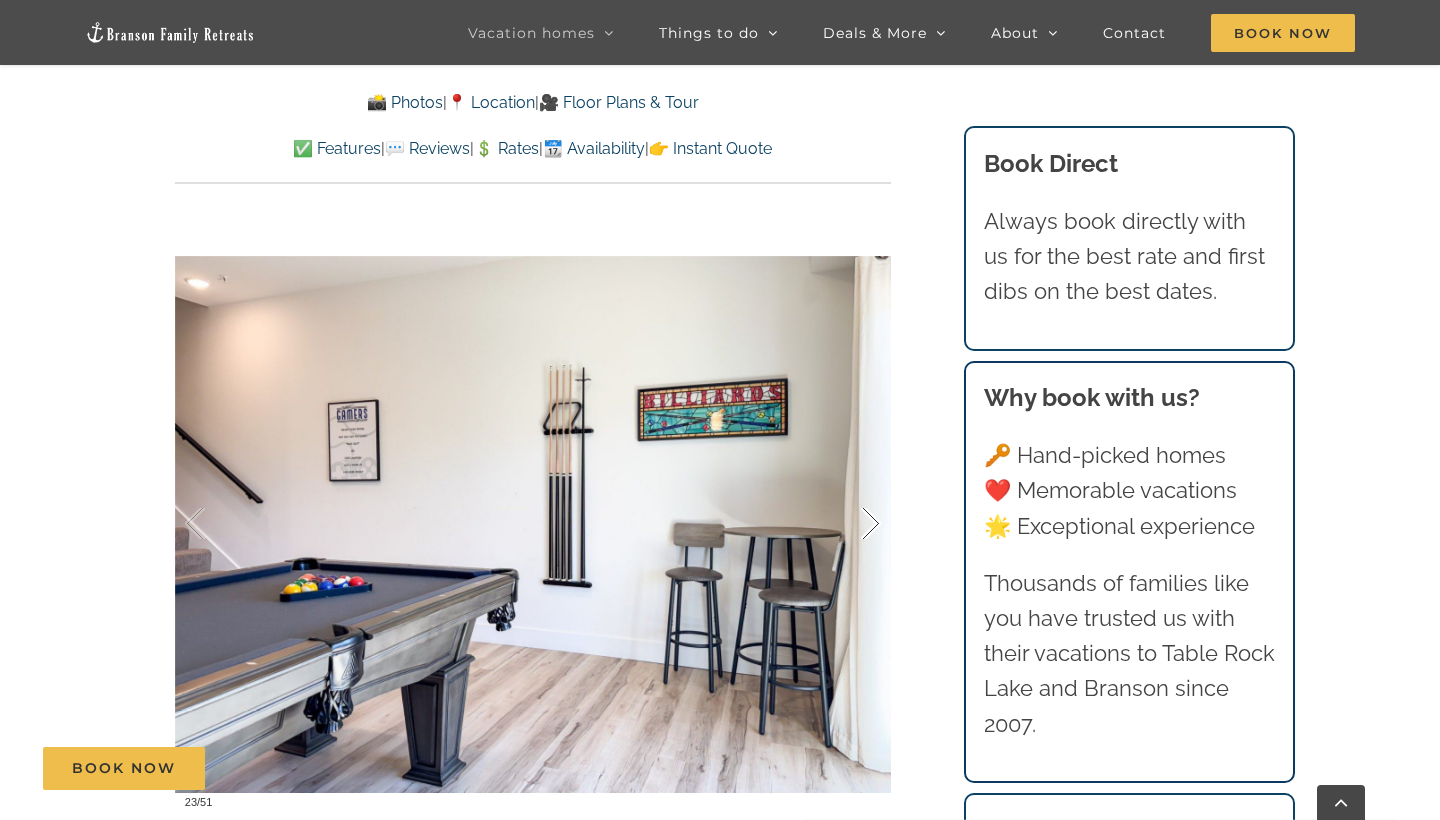 click at bounding box center [850, 524] 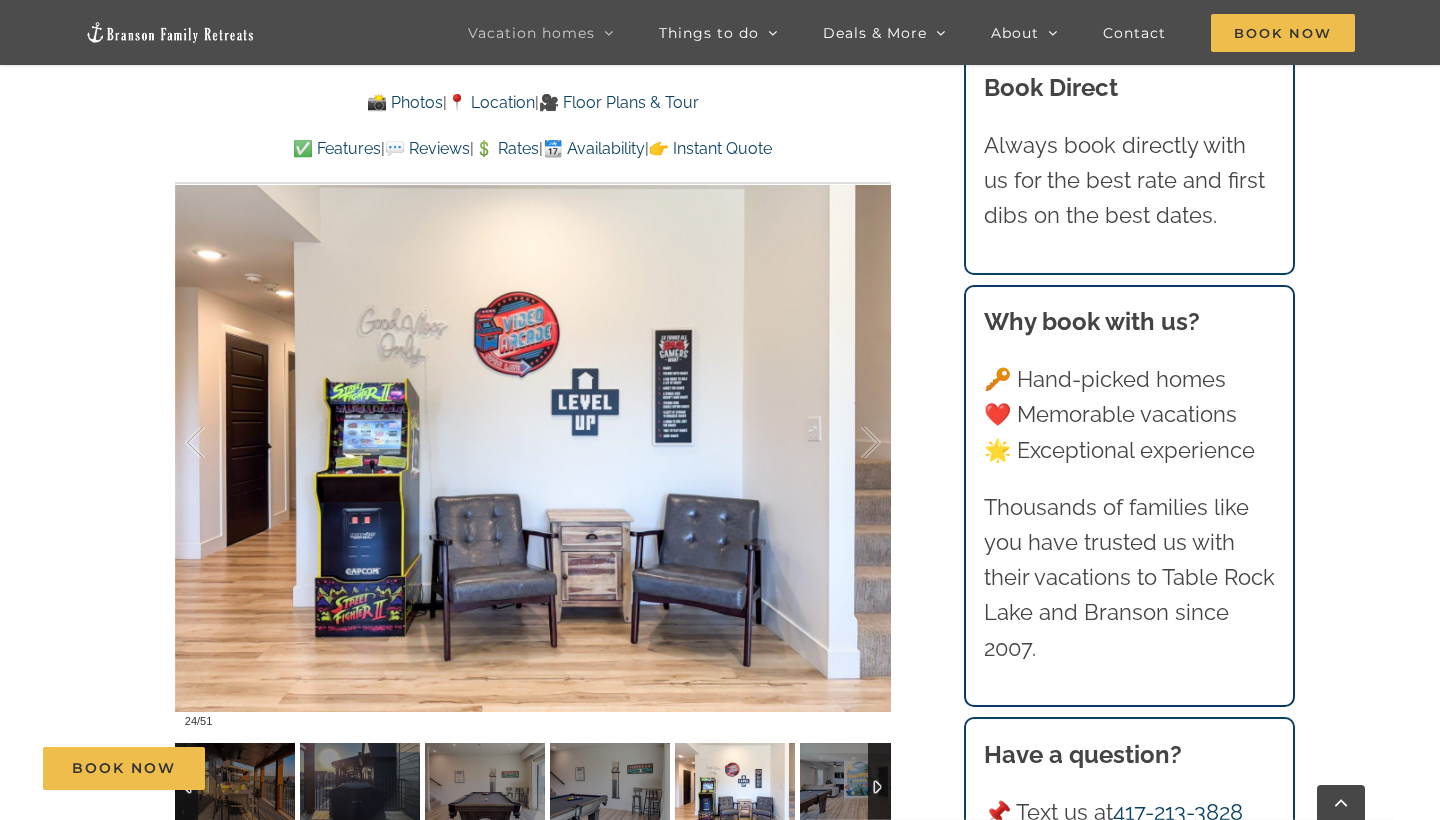 scroll, scrollTop: 1343, scrollLeft: 0, axis: vertical 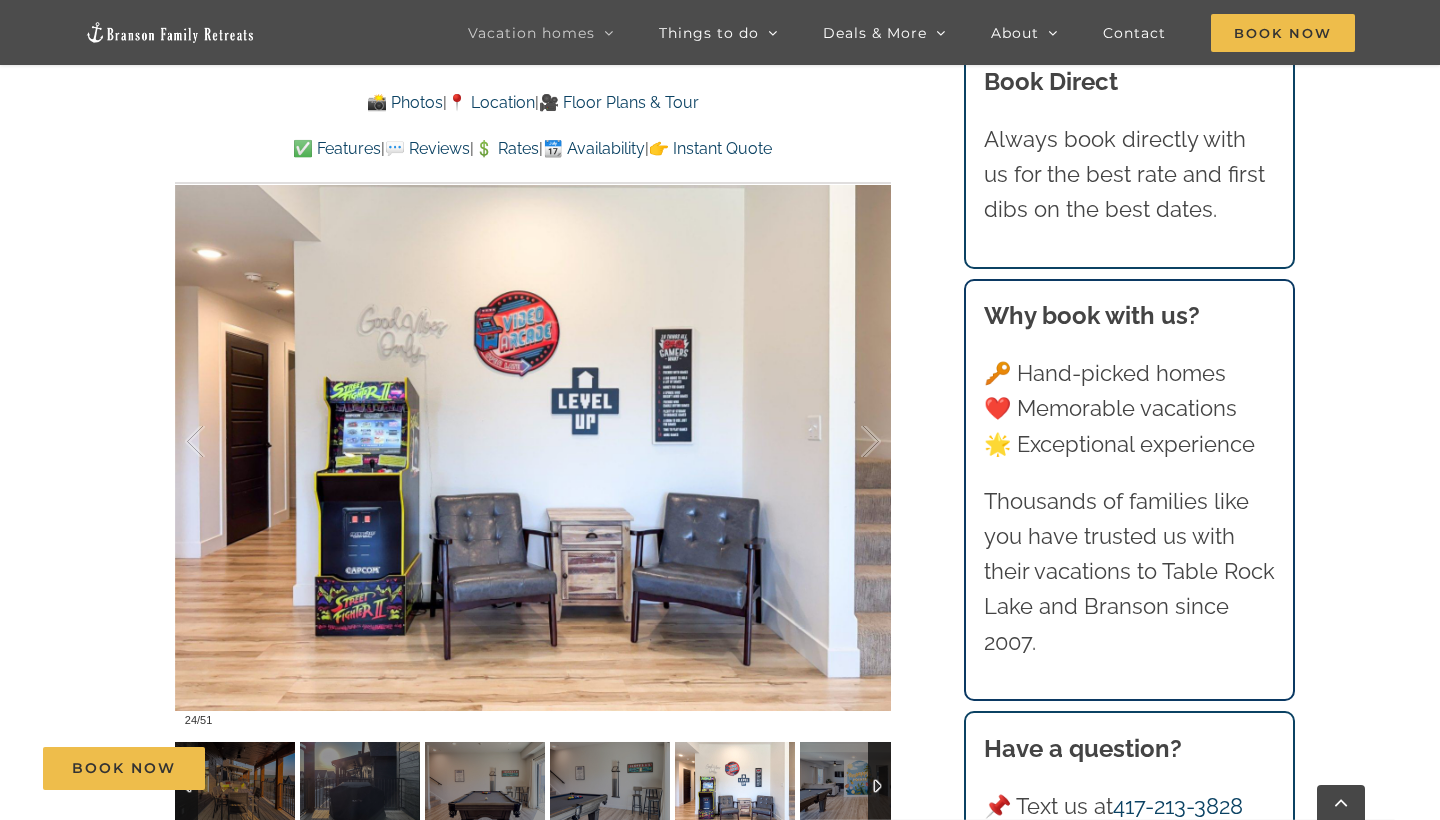 click on "🎥 Floor Plans & Tour" at bounding box center [619, 102] 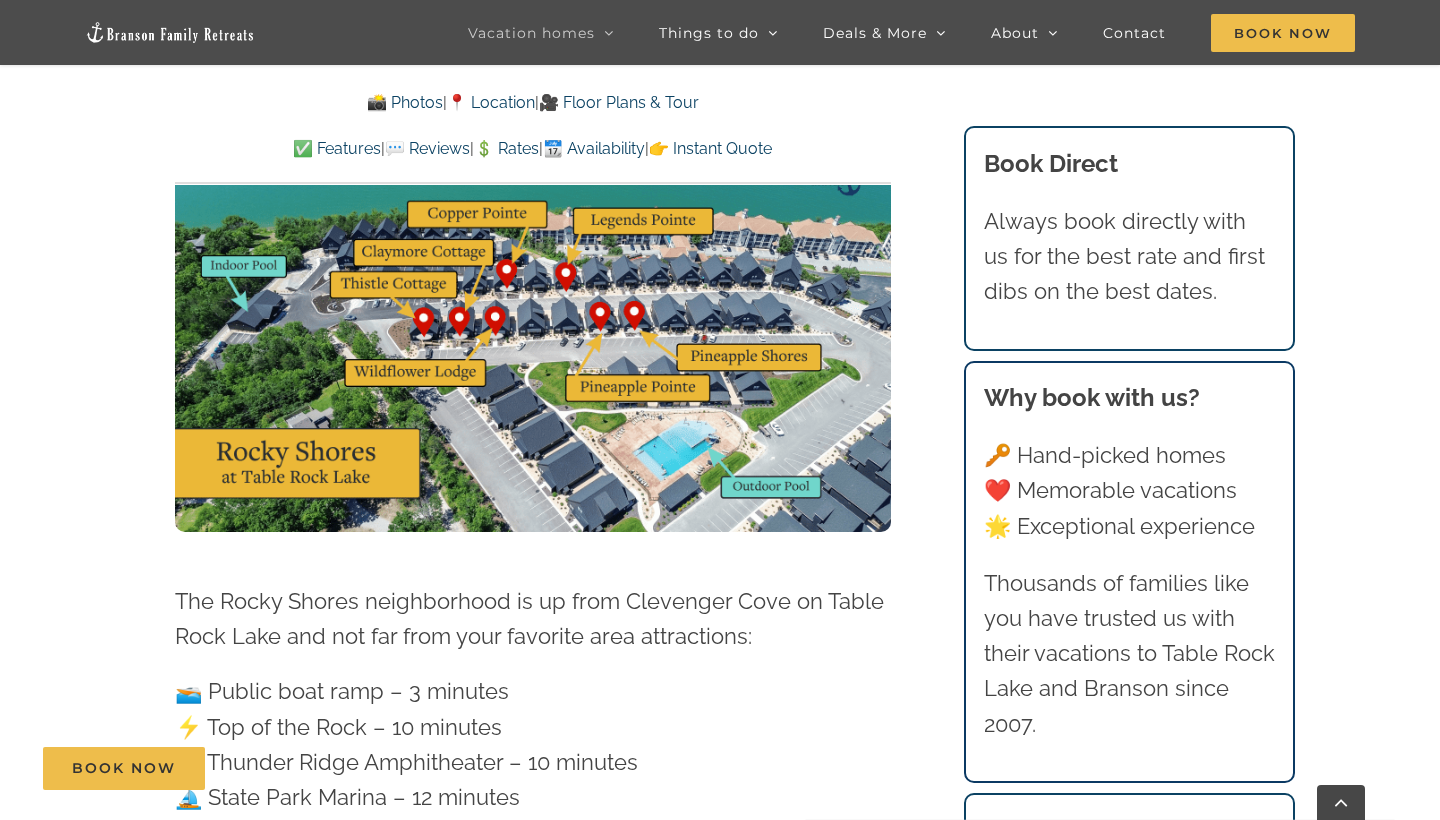 scroll, scrollTop: 5191, scrollLeft: 0, axis: vertical 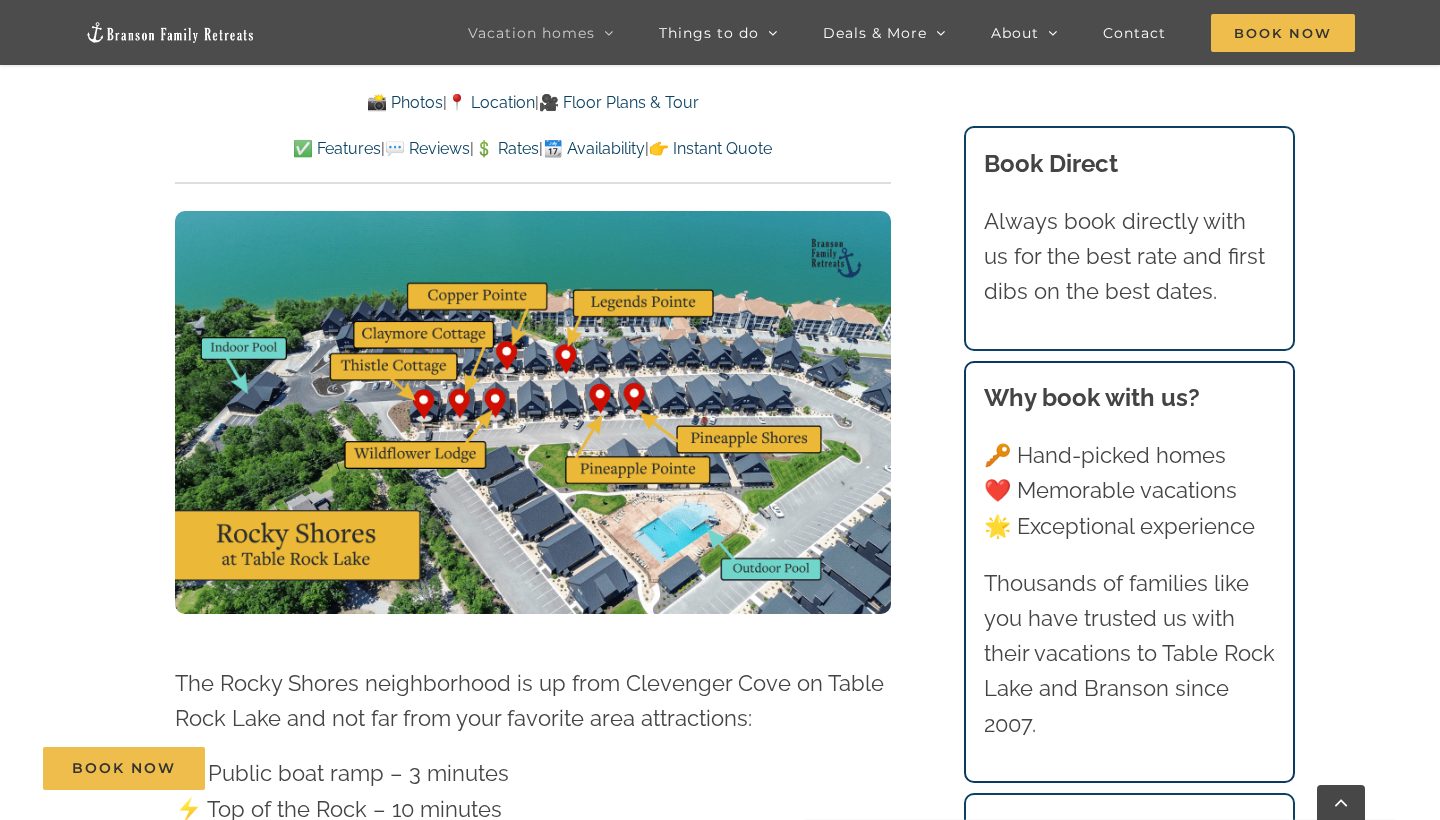 click on "📸 Photos" at bounding box center [405, 102] 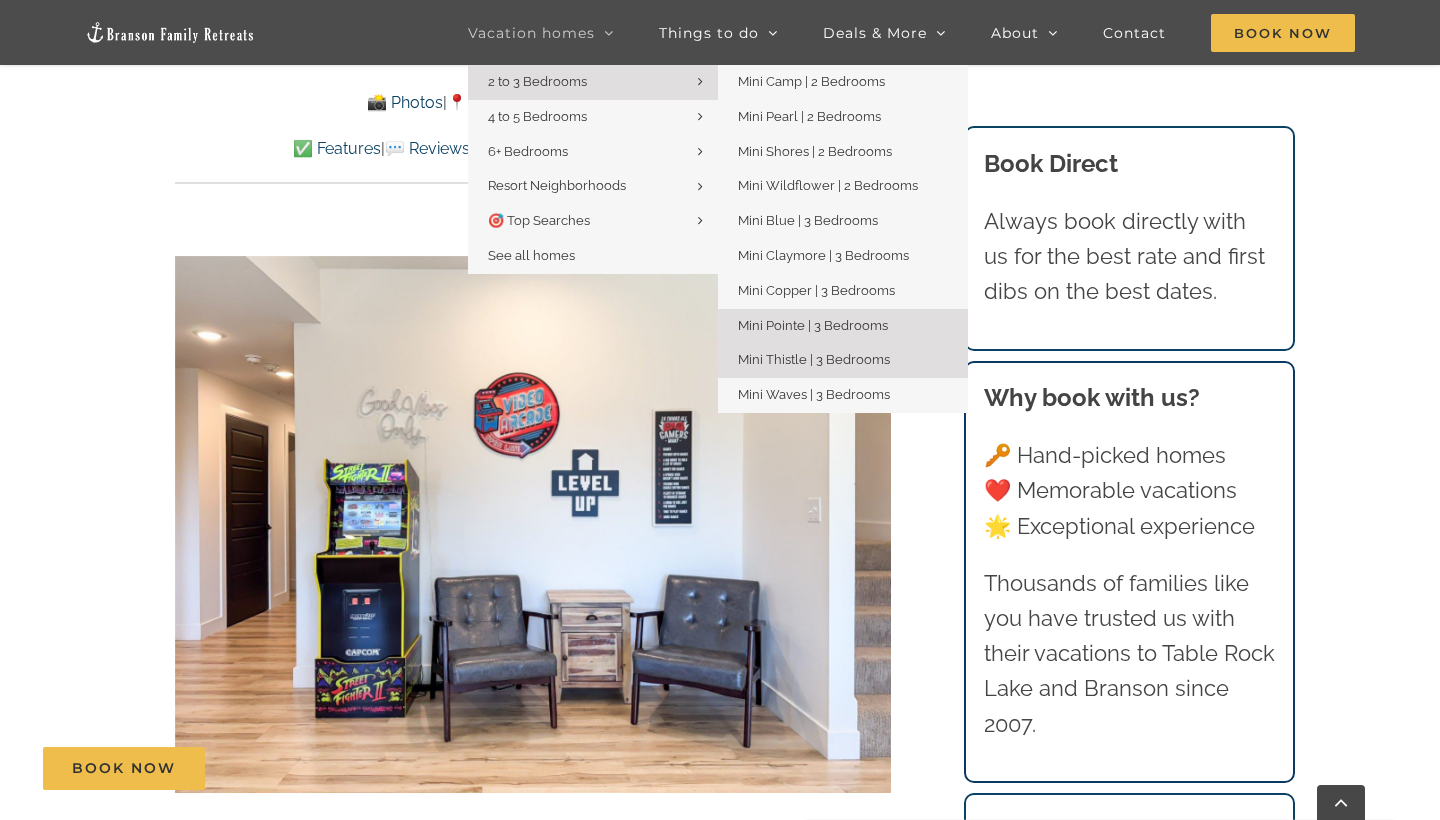 click on "Mini Thistle | 3 Bedrooms" at bounding box center [814, 359] 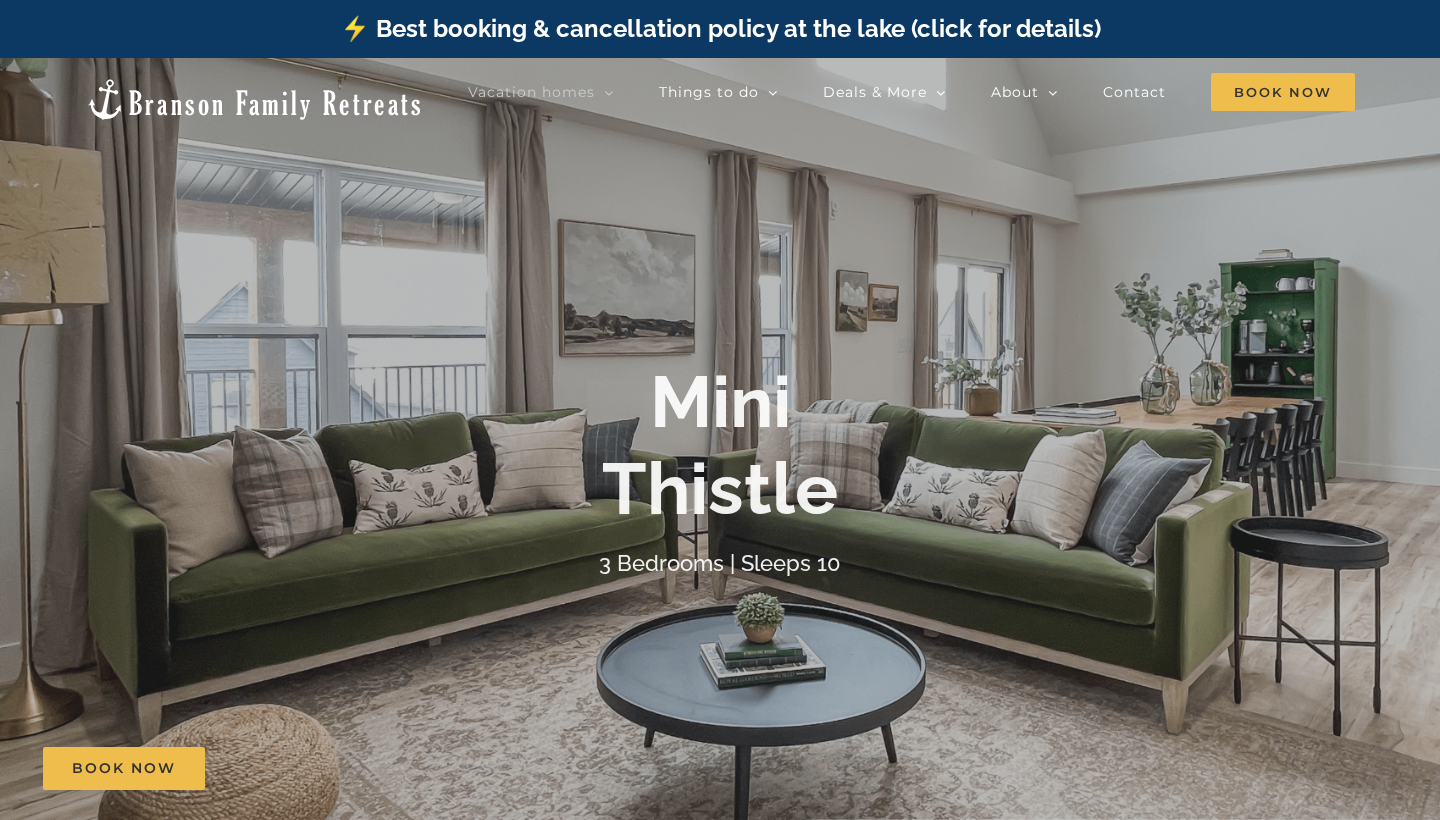 scroll, scrollTop: 0, scrollLeft: 0, axis: both 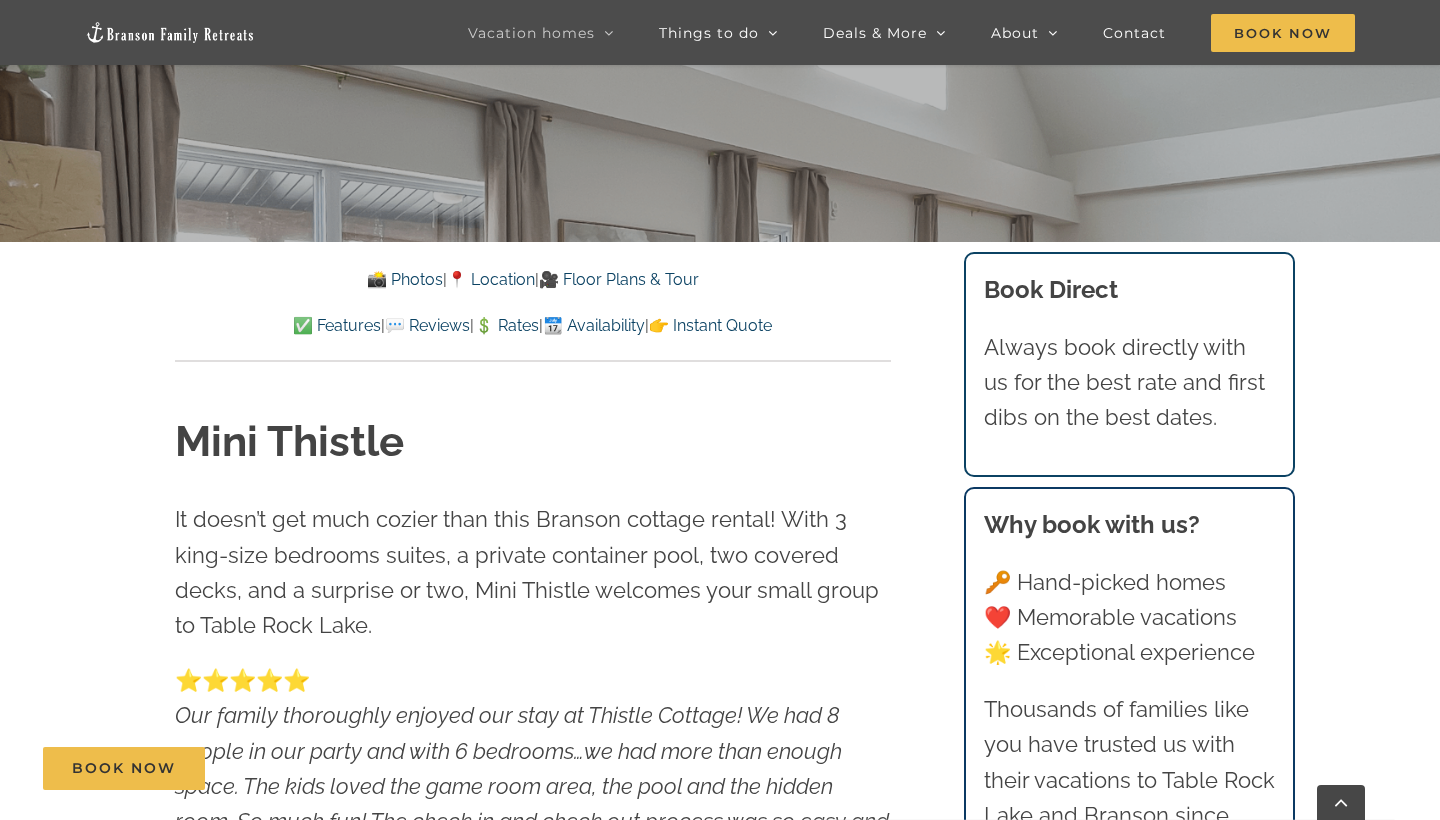 click on "📸 Photos" at bounding box center (405, 279) 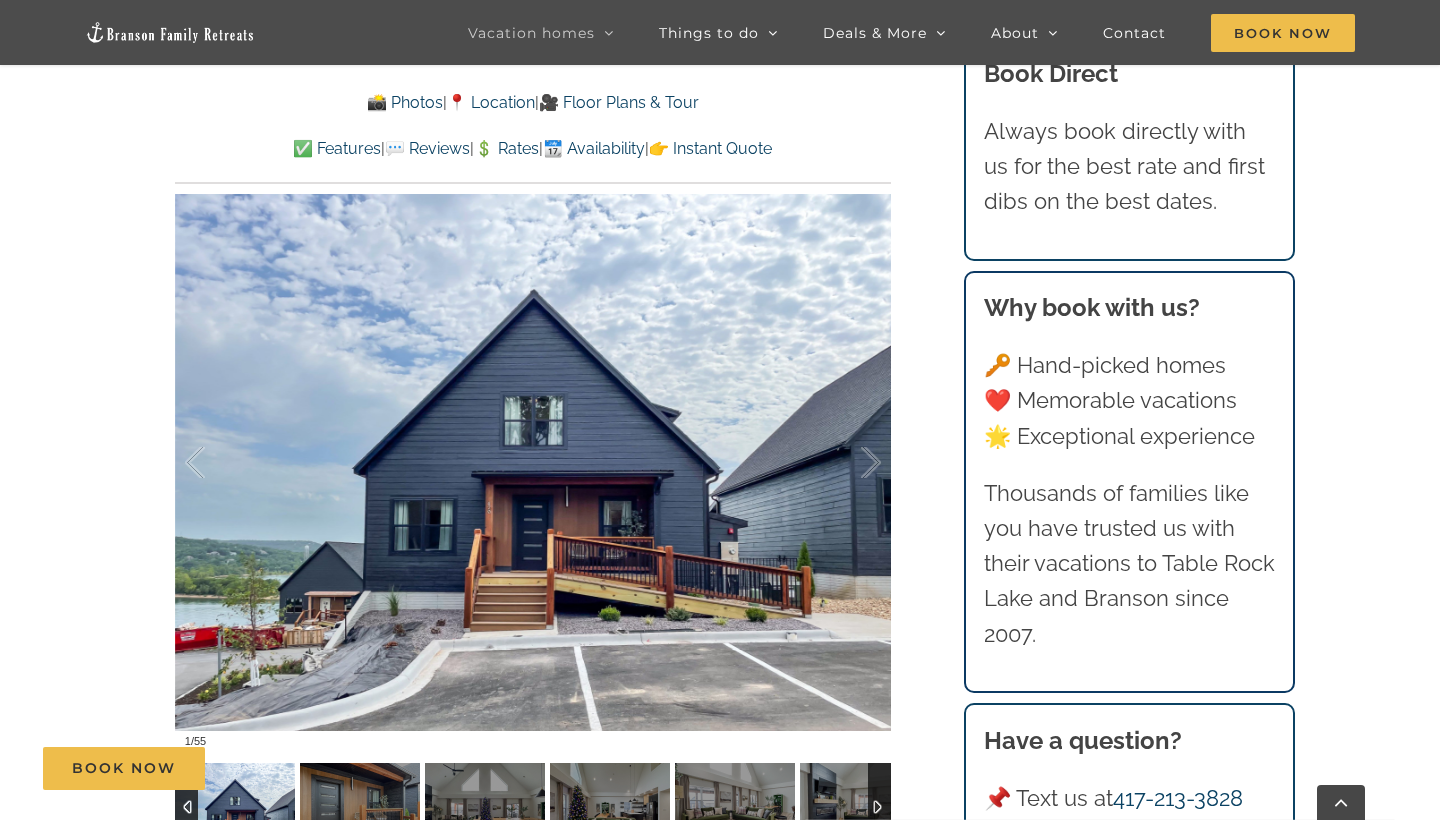 scroll, scrollTop: 1549, scrollLeft: 0, axis: vertical 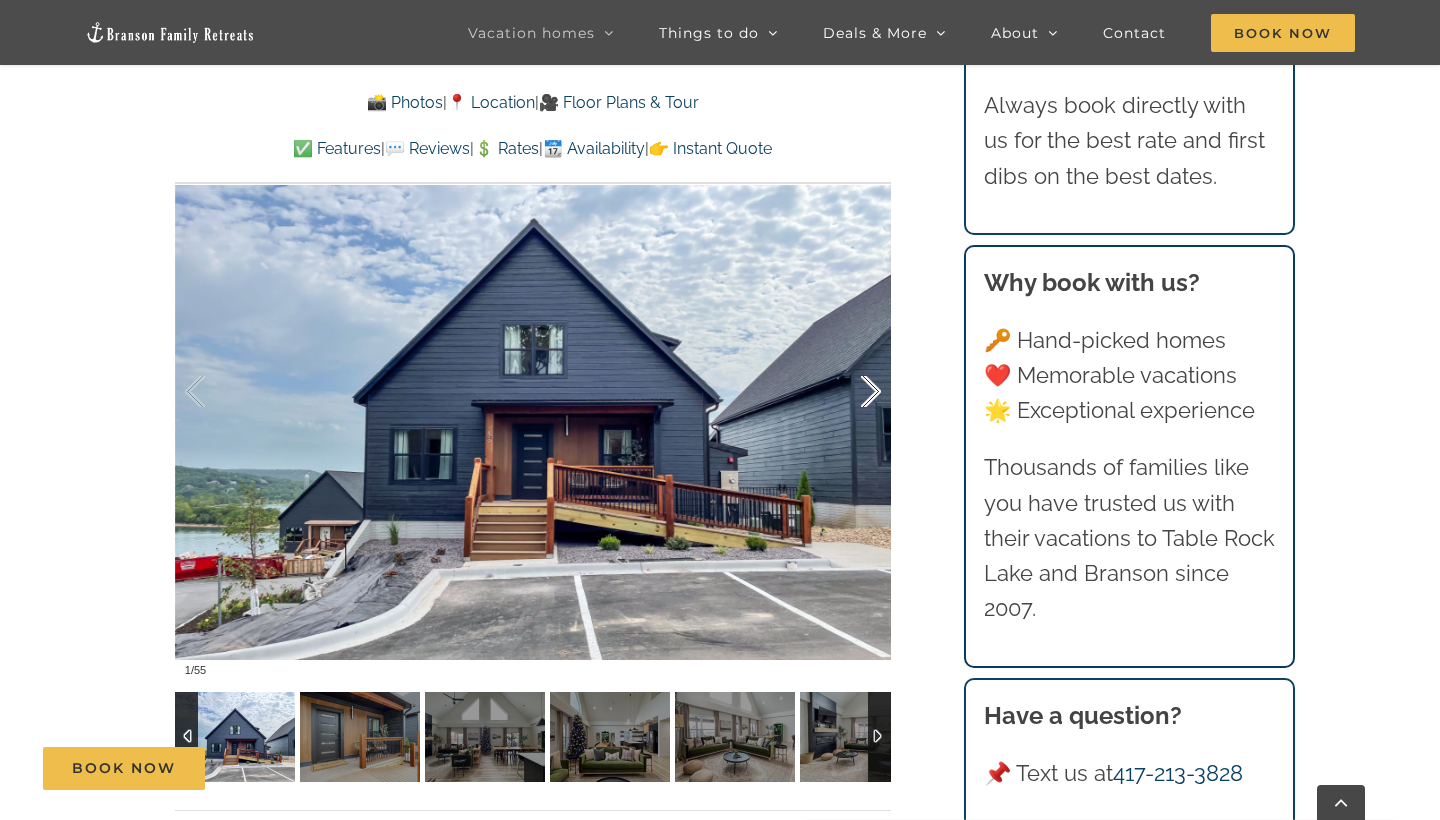click at bounding box center (850, 392) 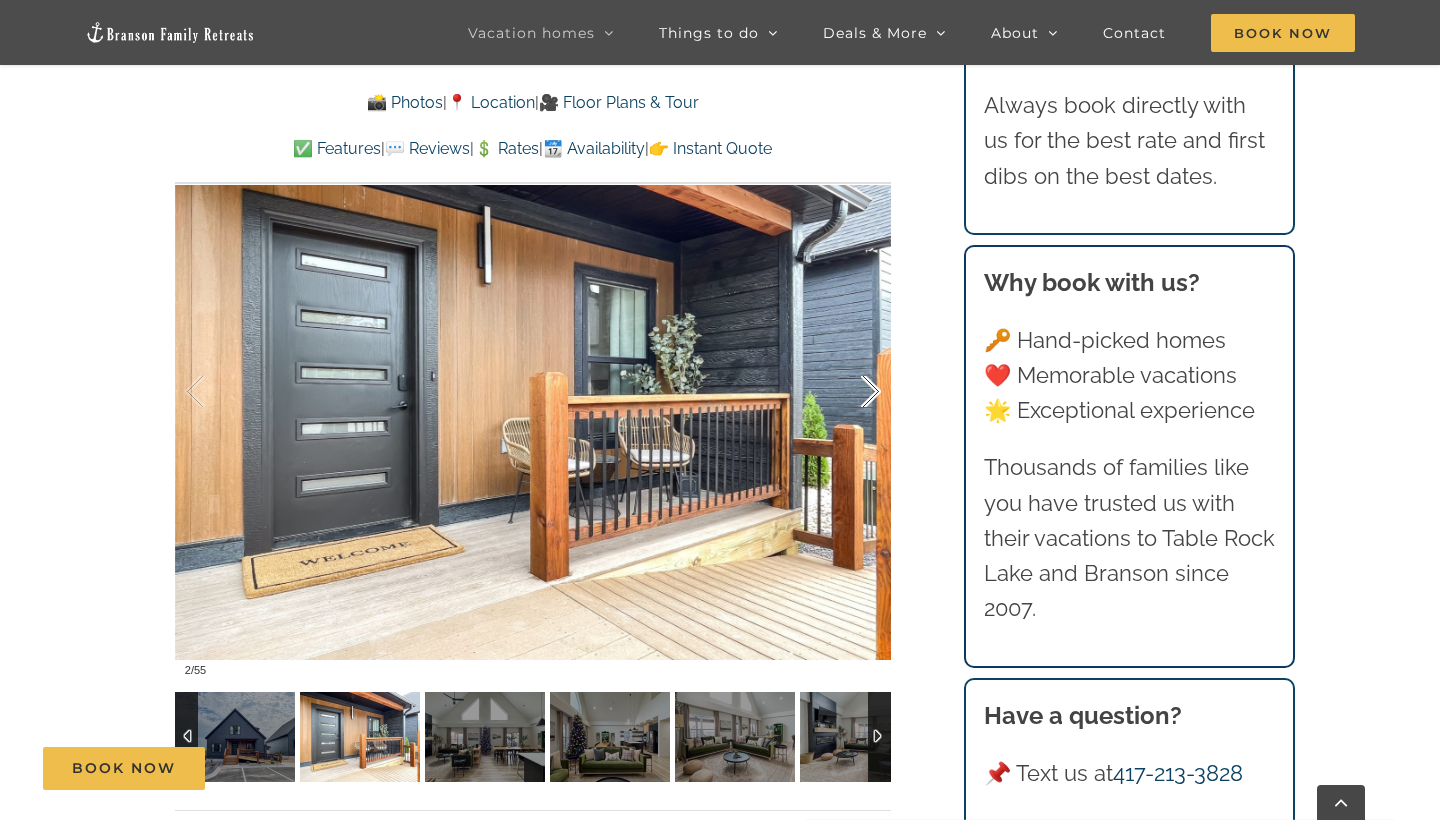click at bounding box center (850, 392) 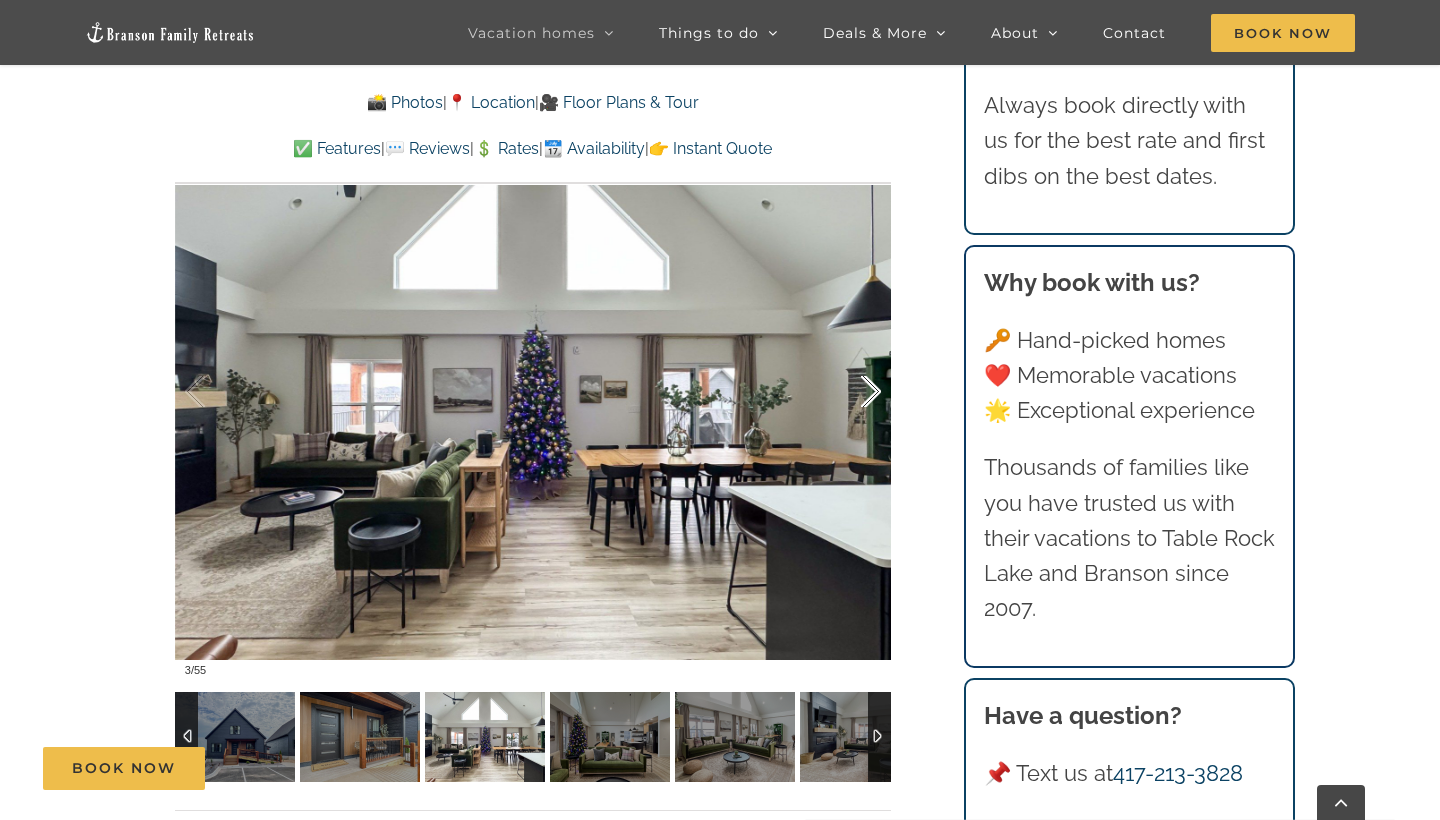 click at bounding box center [850, 392] 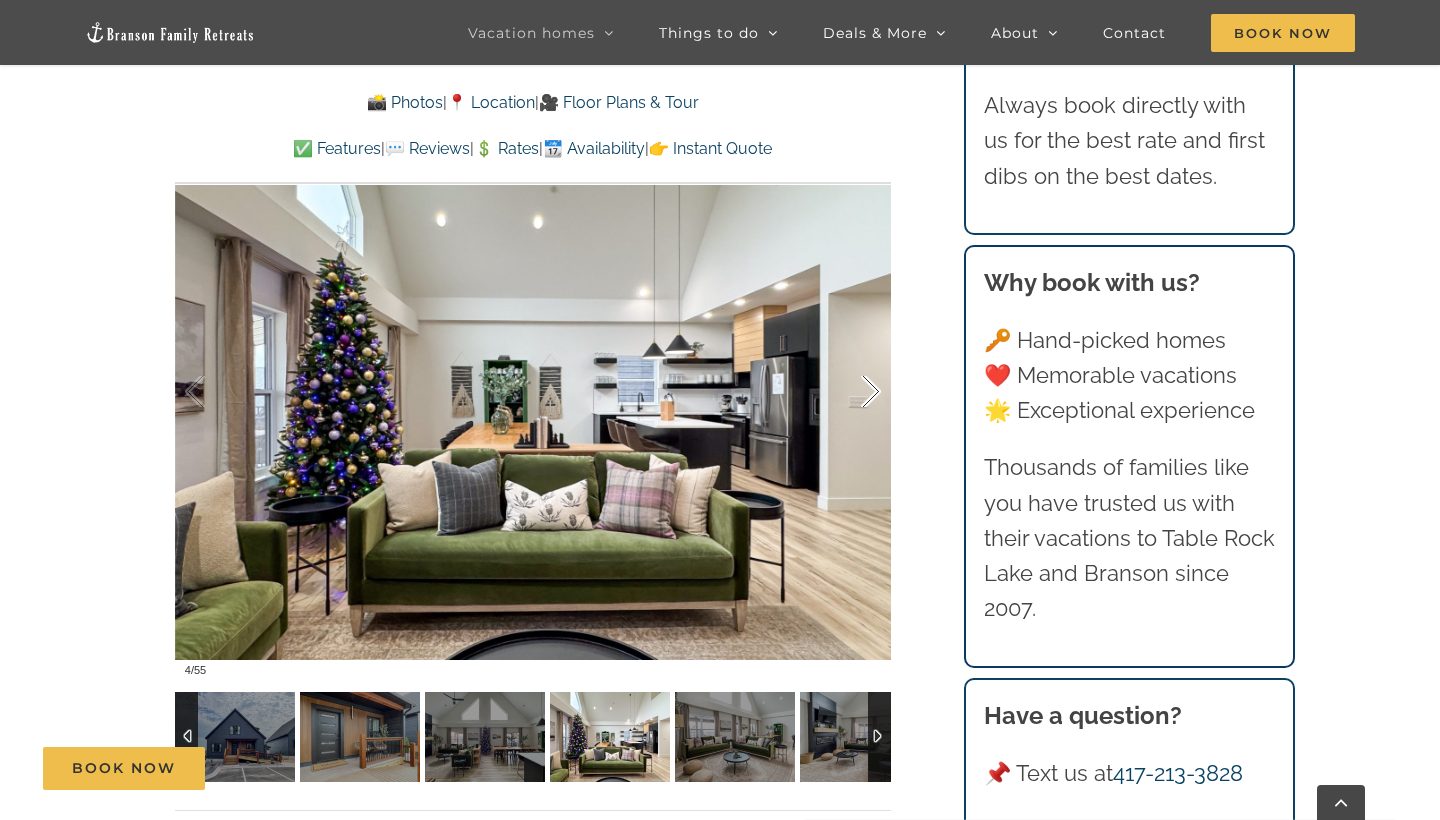 click at bounding box center [850, 392] 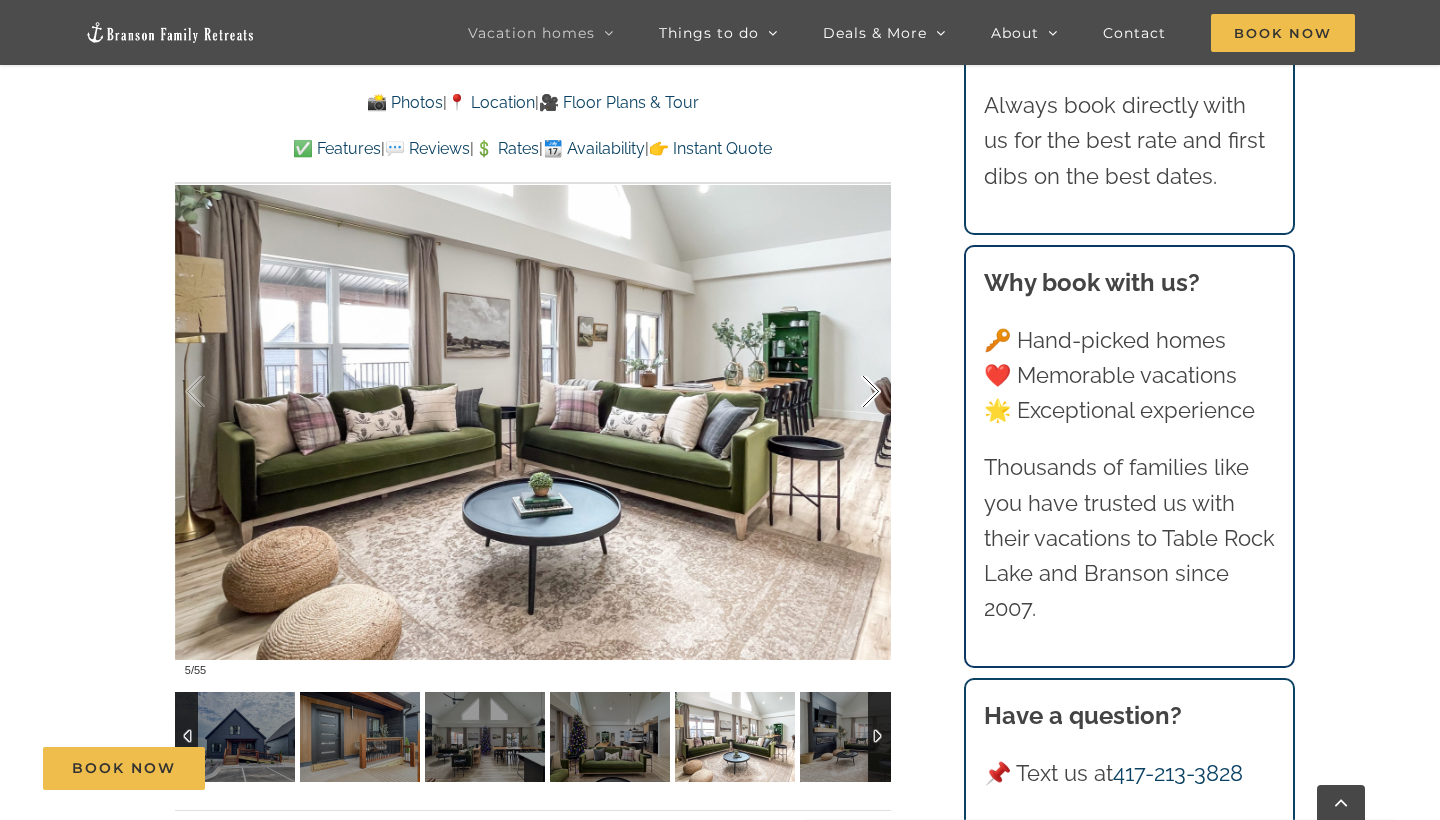 click at bounding box center [850, 392] 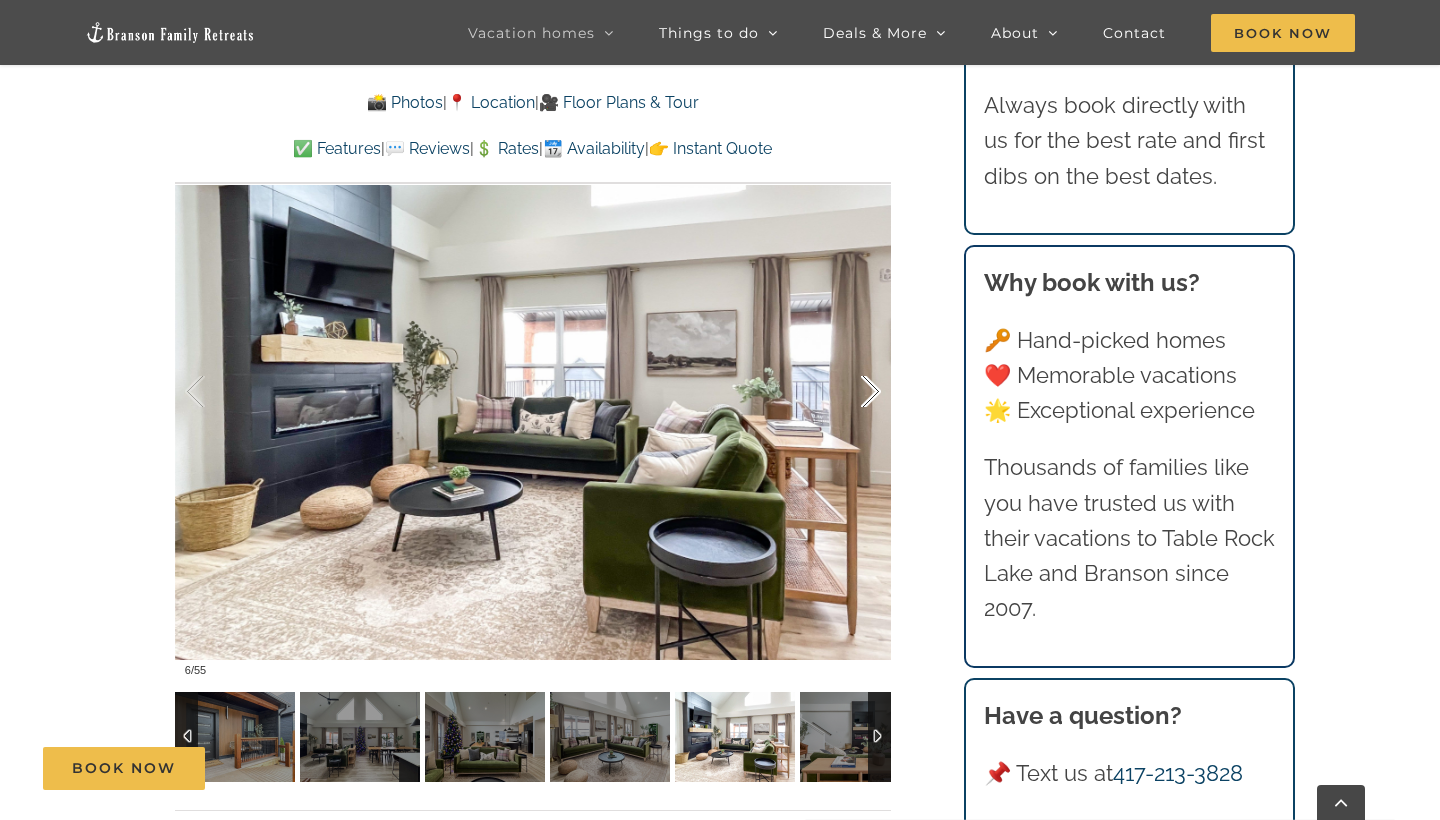 click at bounding box center [850, 392] 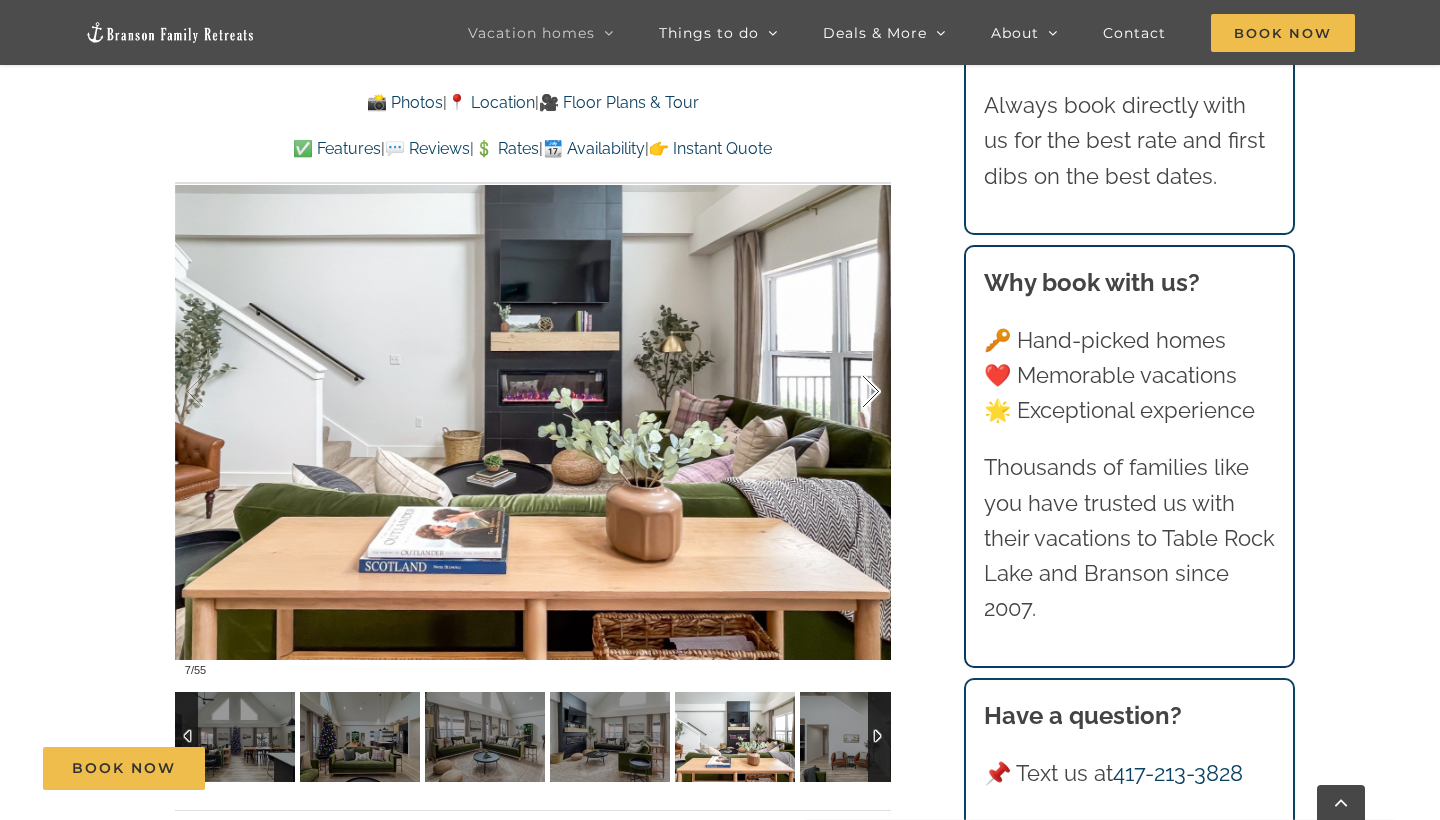 click at bounding box center (850, 392) 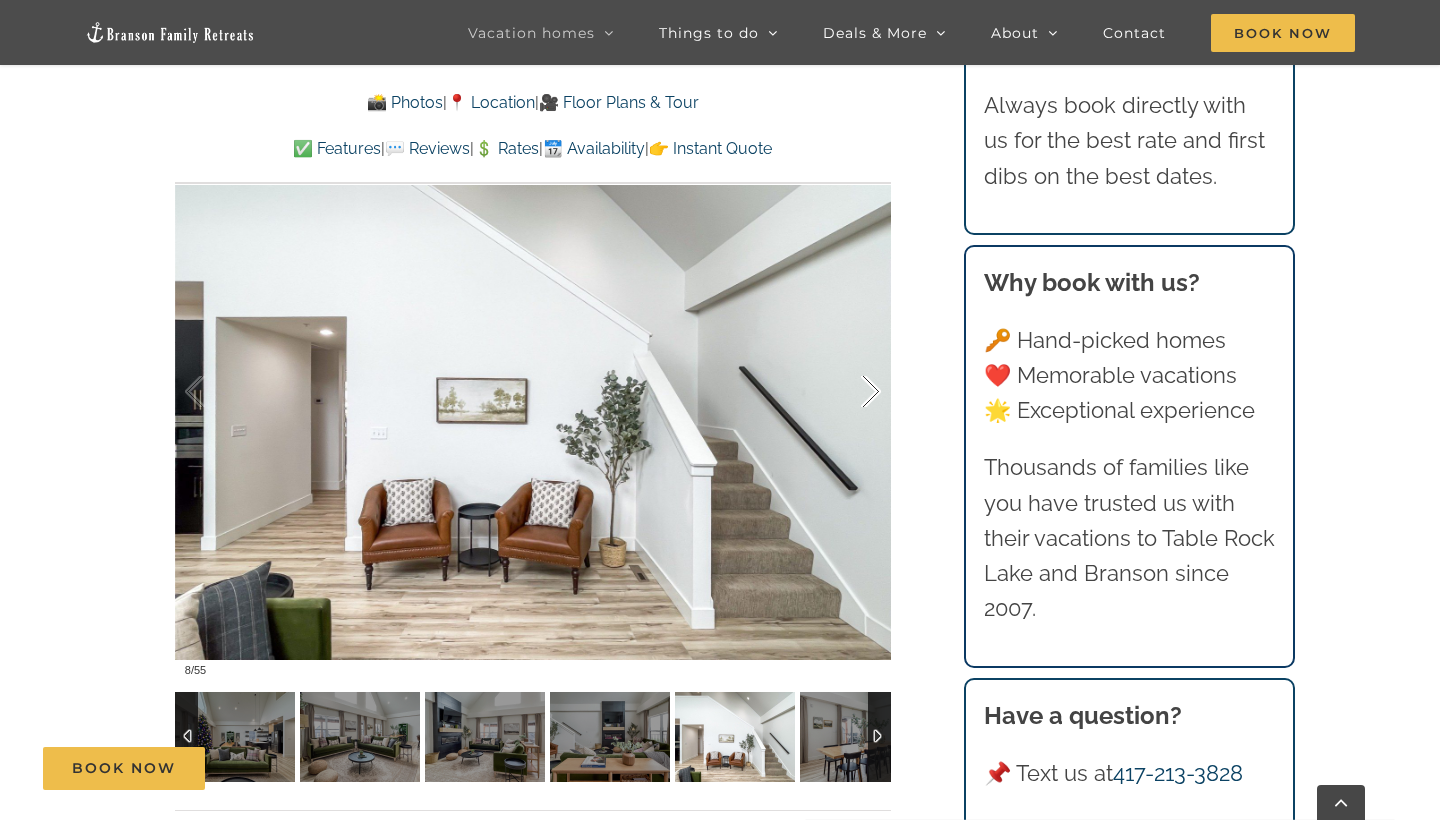 click at bounding box center (850, 392) 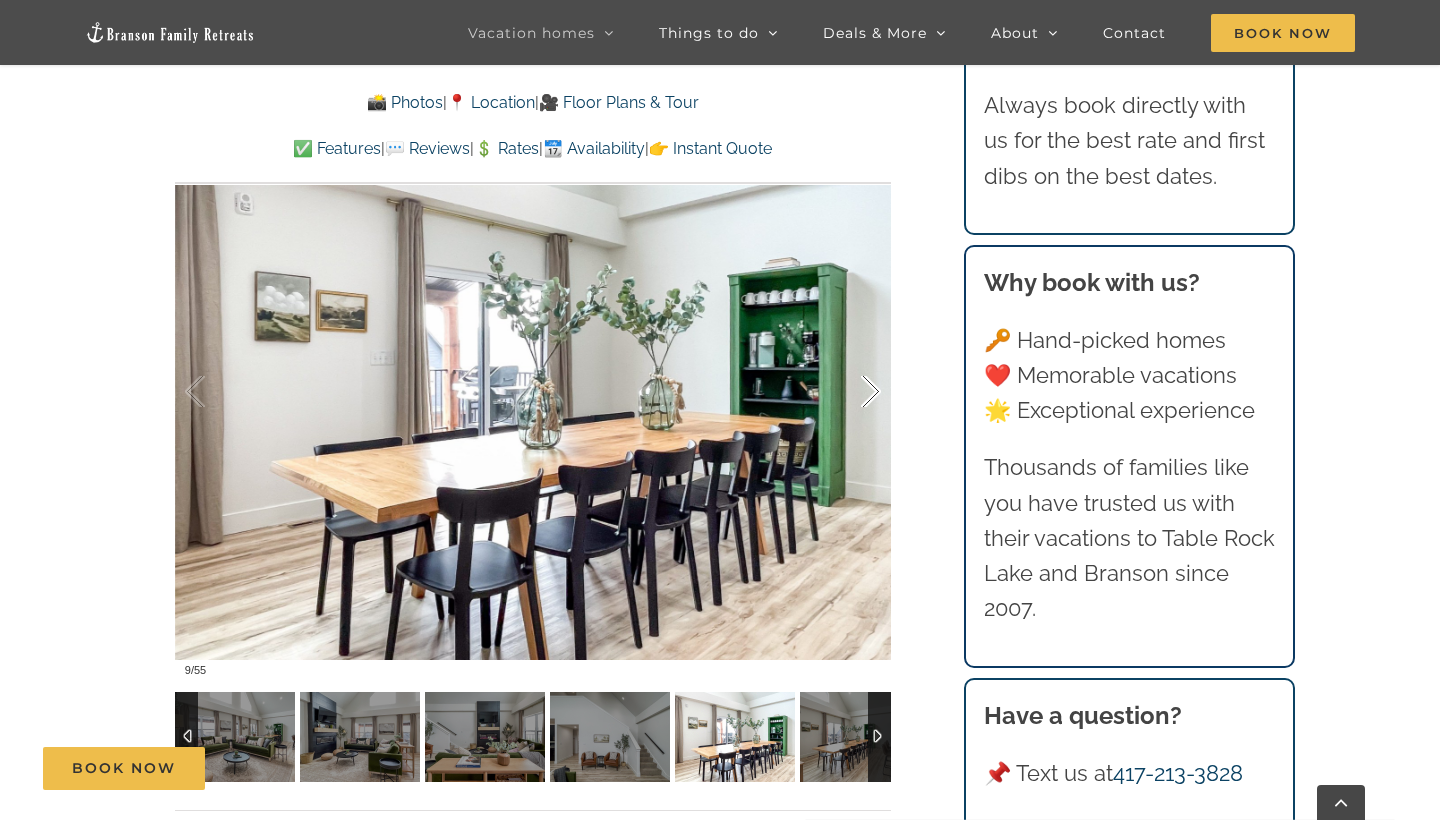 click at bounding box center [850, 392] 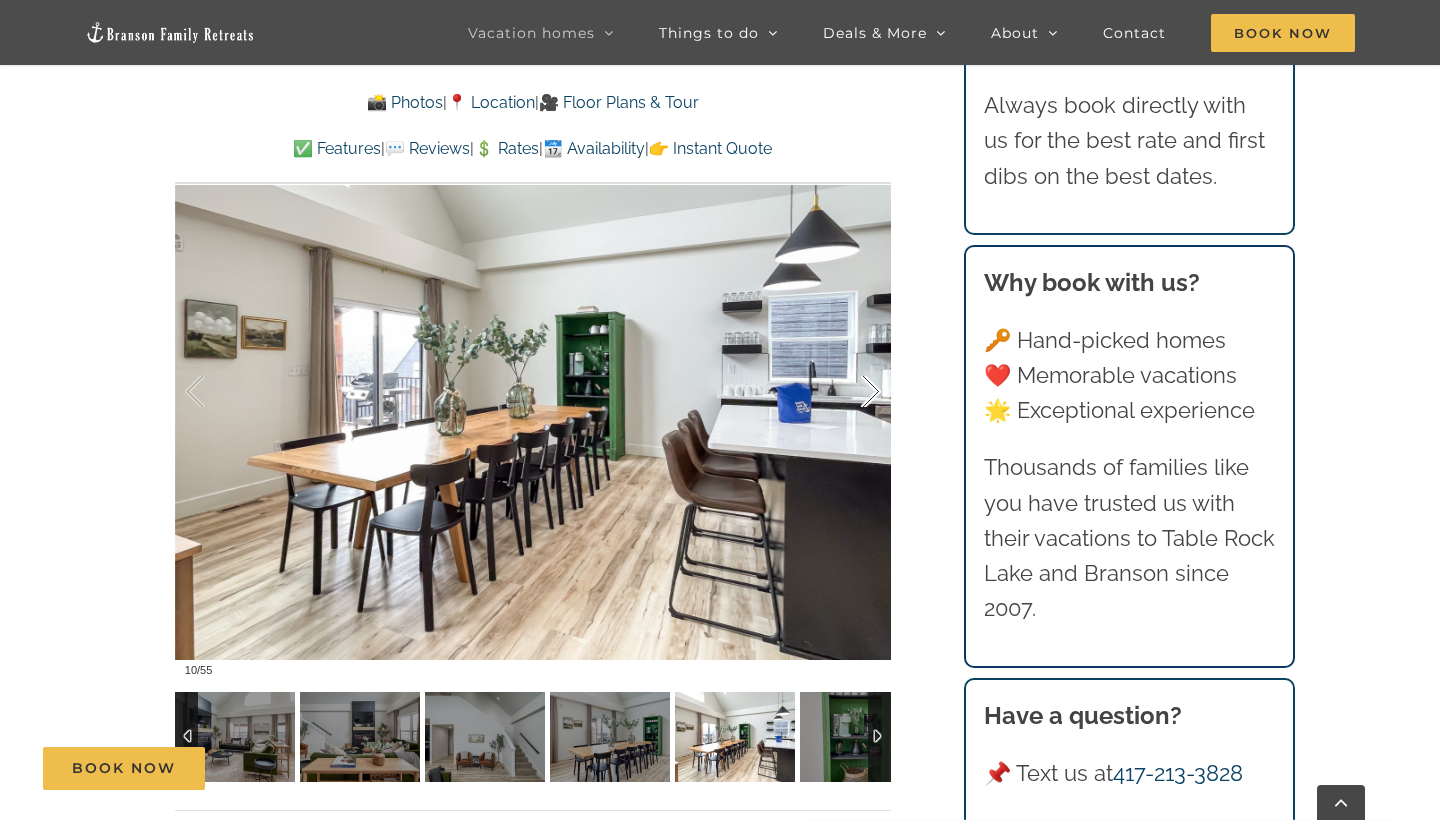 click at bounding box center (850, 392) 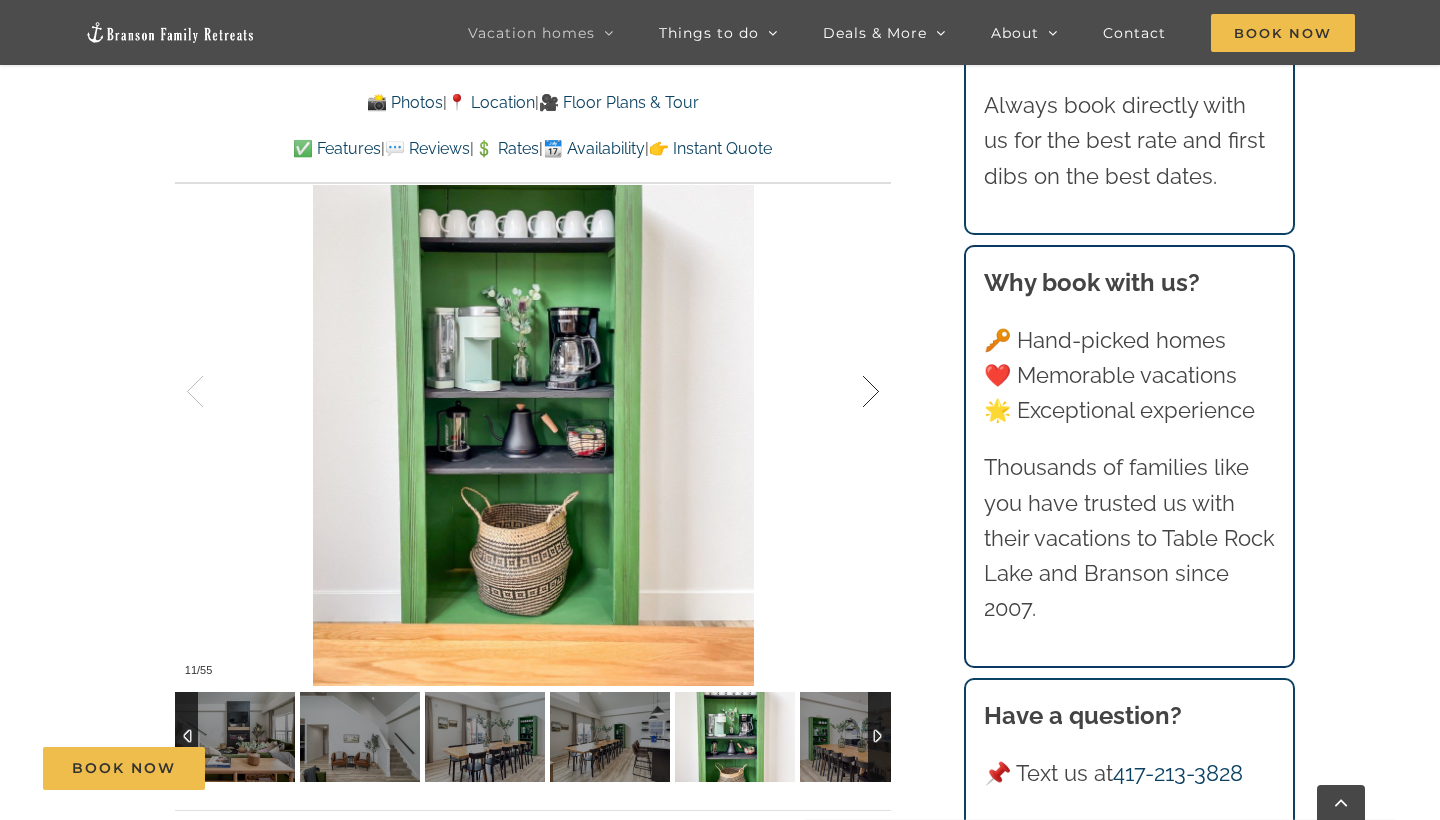 click at bounding box center (850, 392) 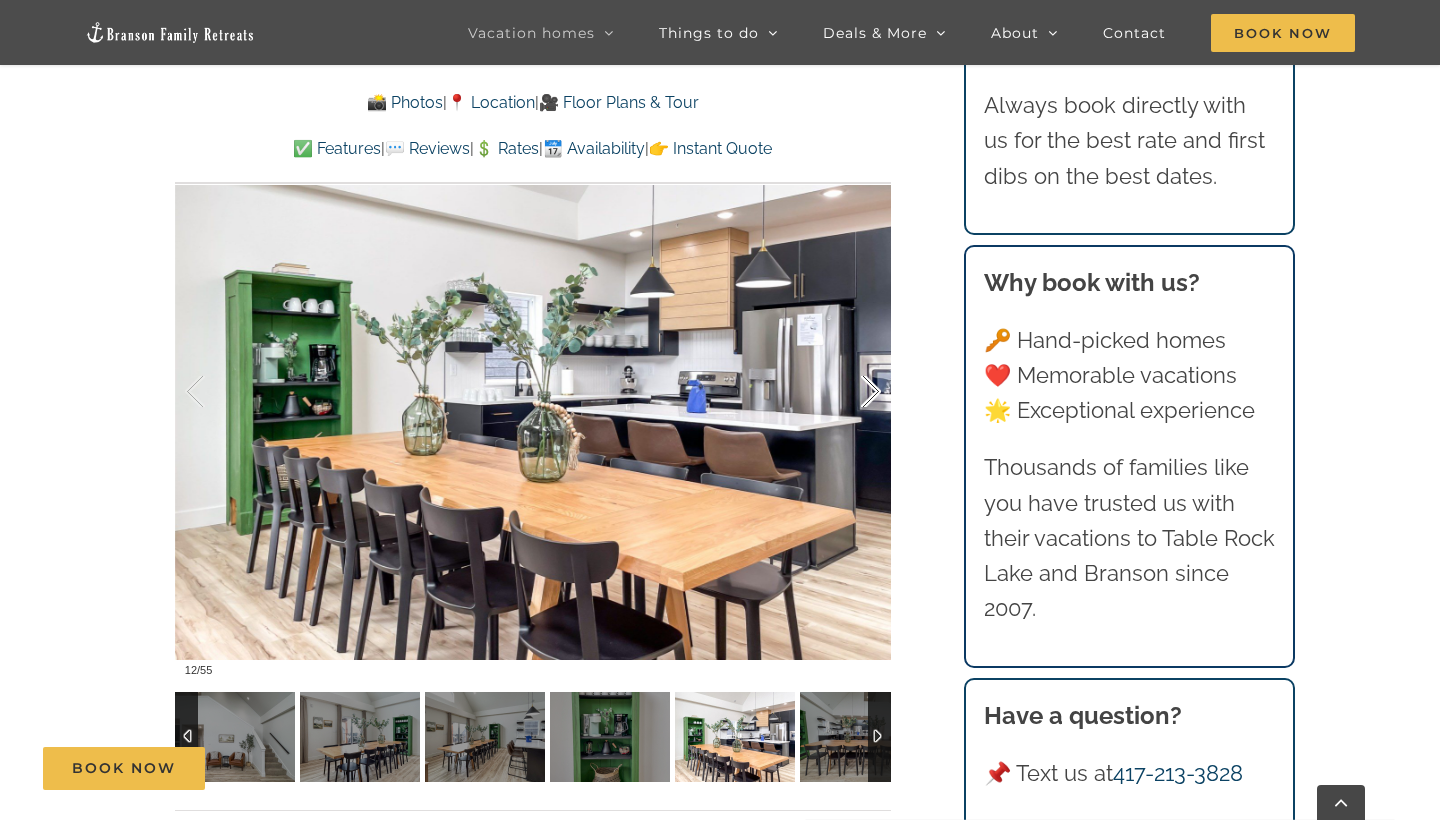 click at bounding box center [850, 392] 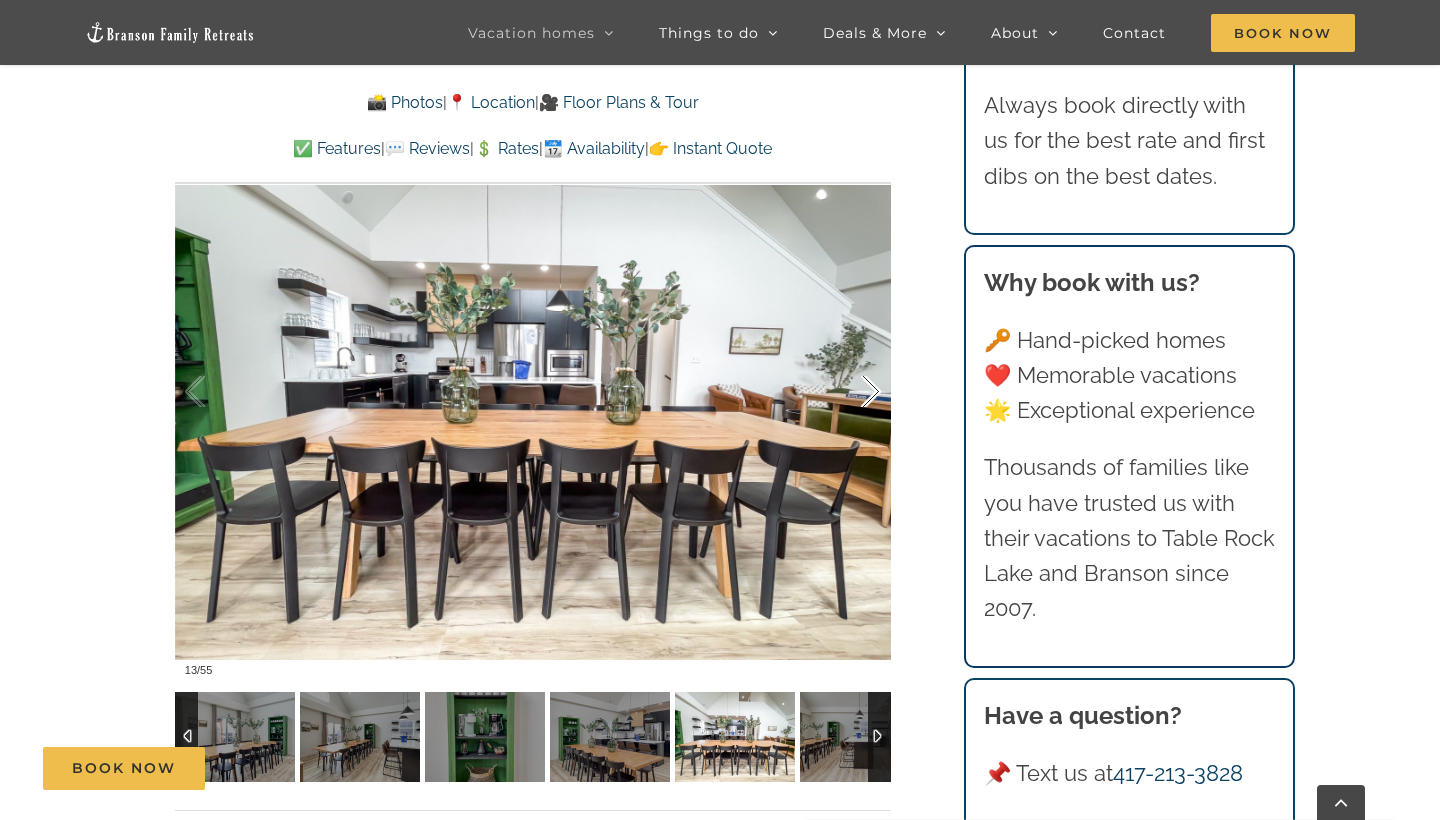 click at bounding box center (850, 392) 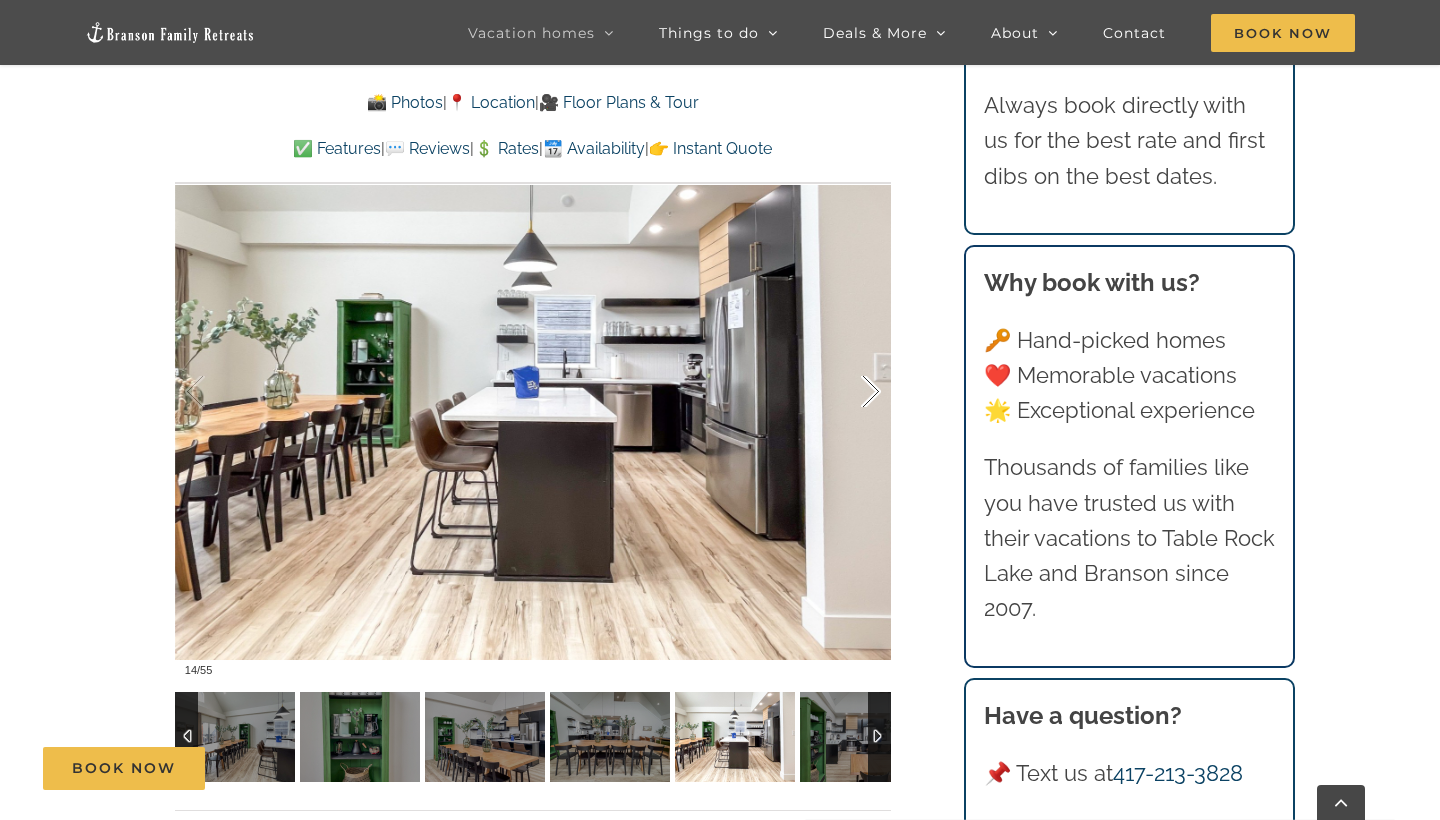 click at bounding box center (850, 392) 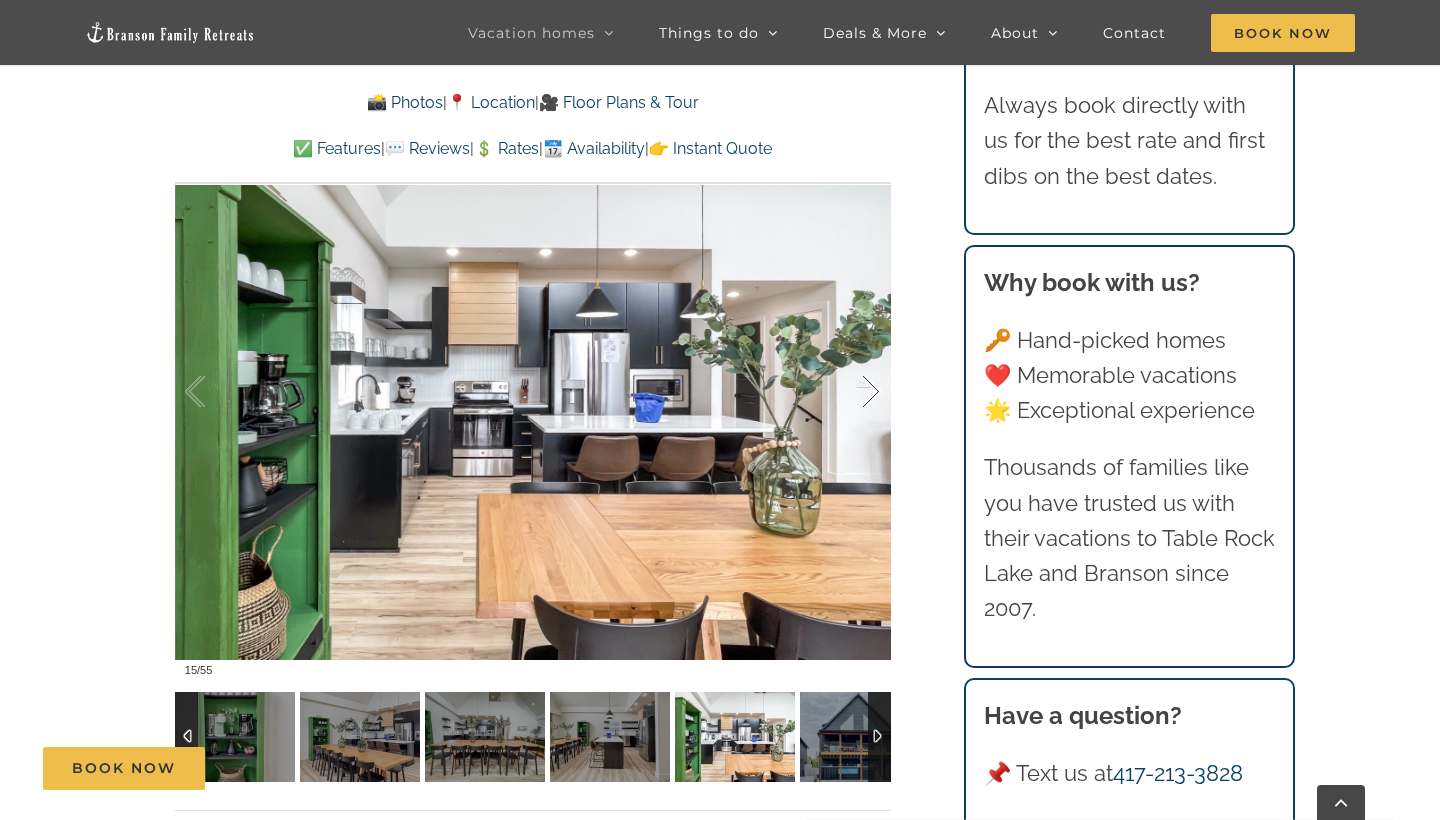click at bounding box center [850, 392] 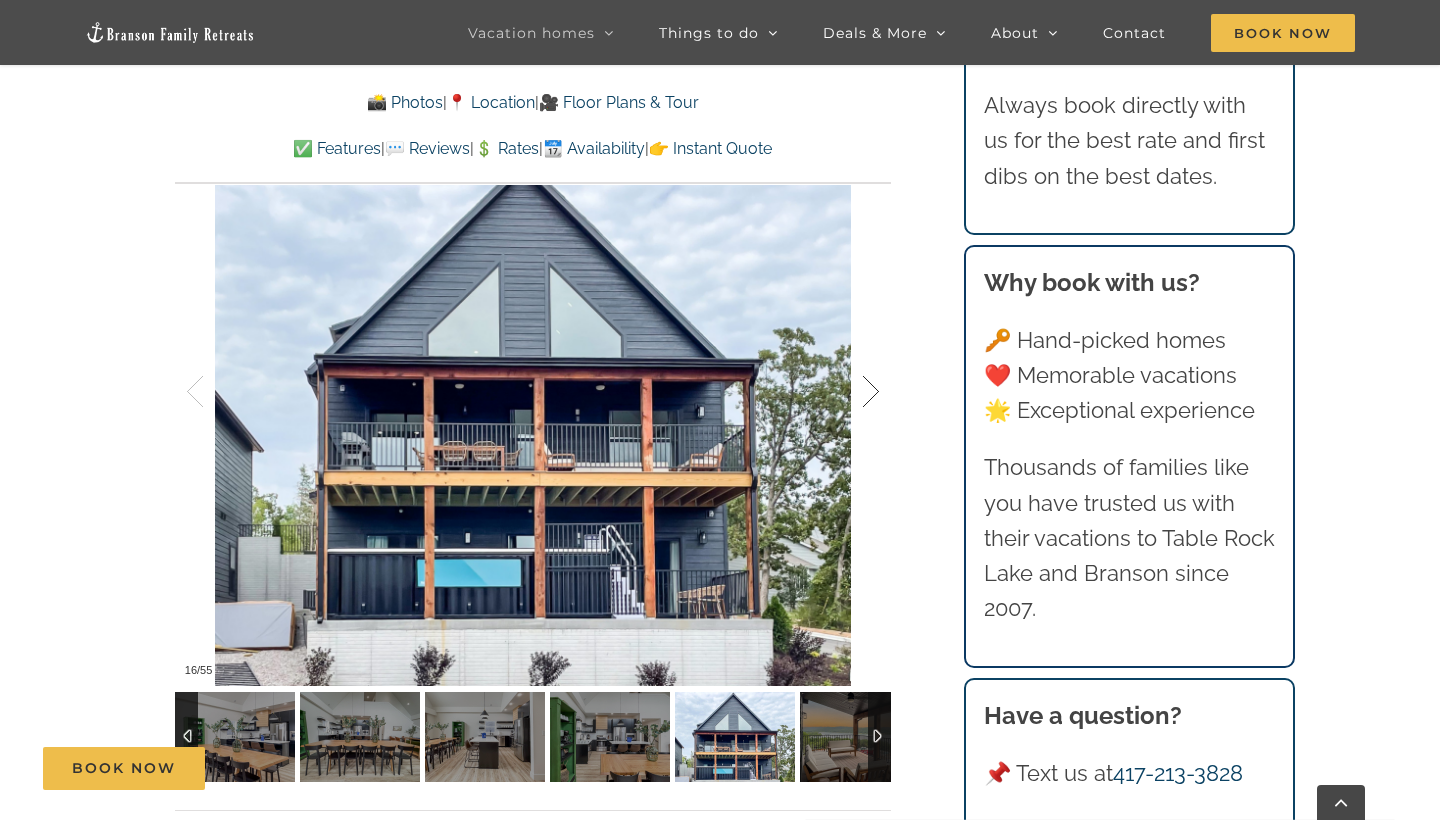 click at bounding box center [850, 392] 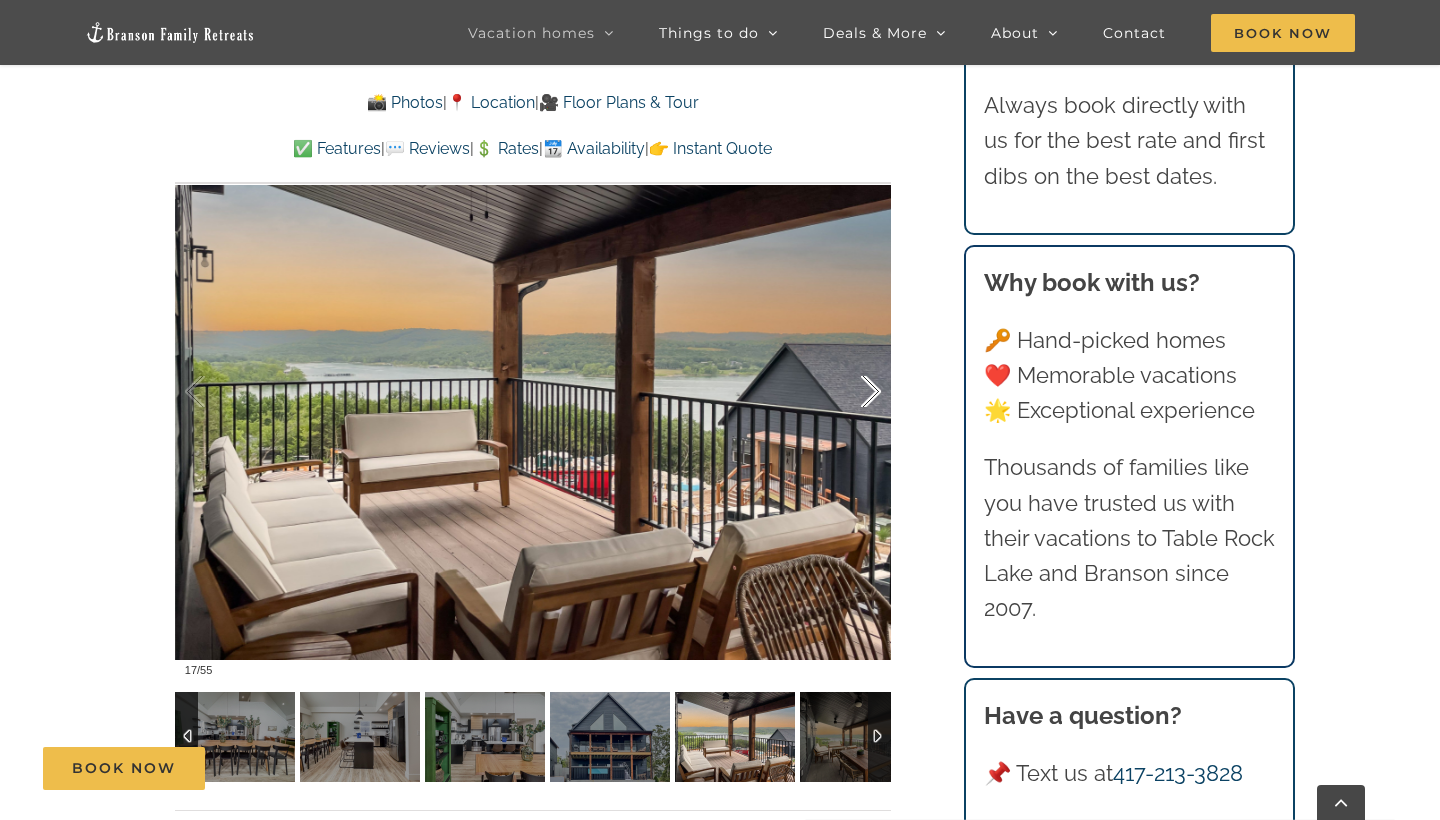 click at bounding box center (850, 392) 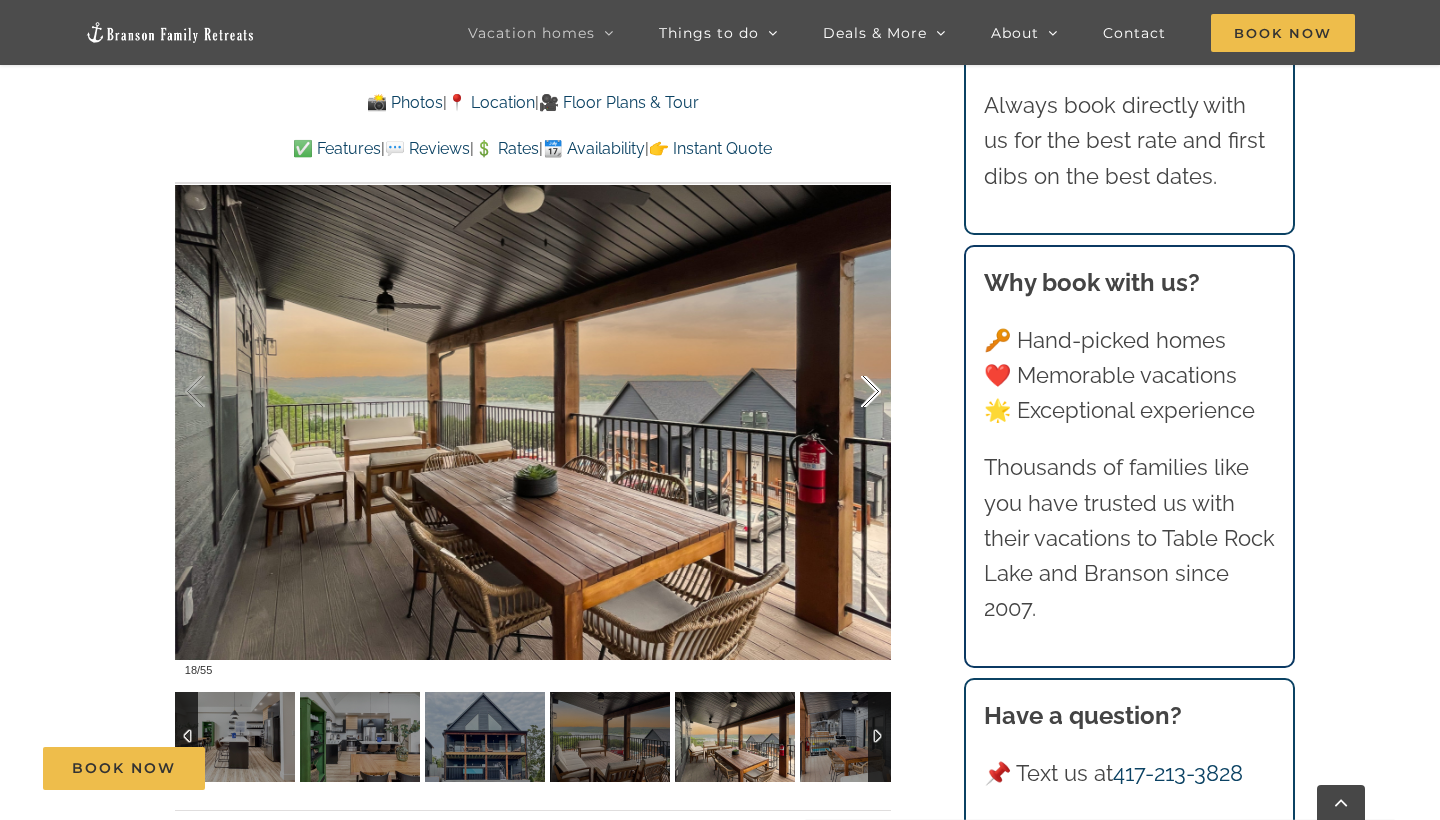 click at bounding box center [850, 392] 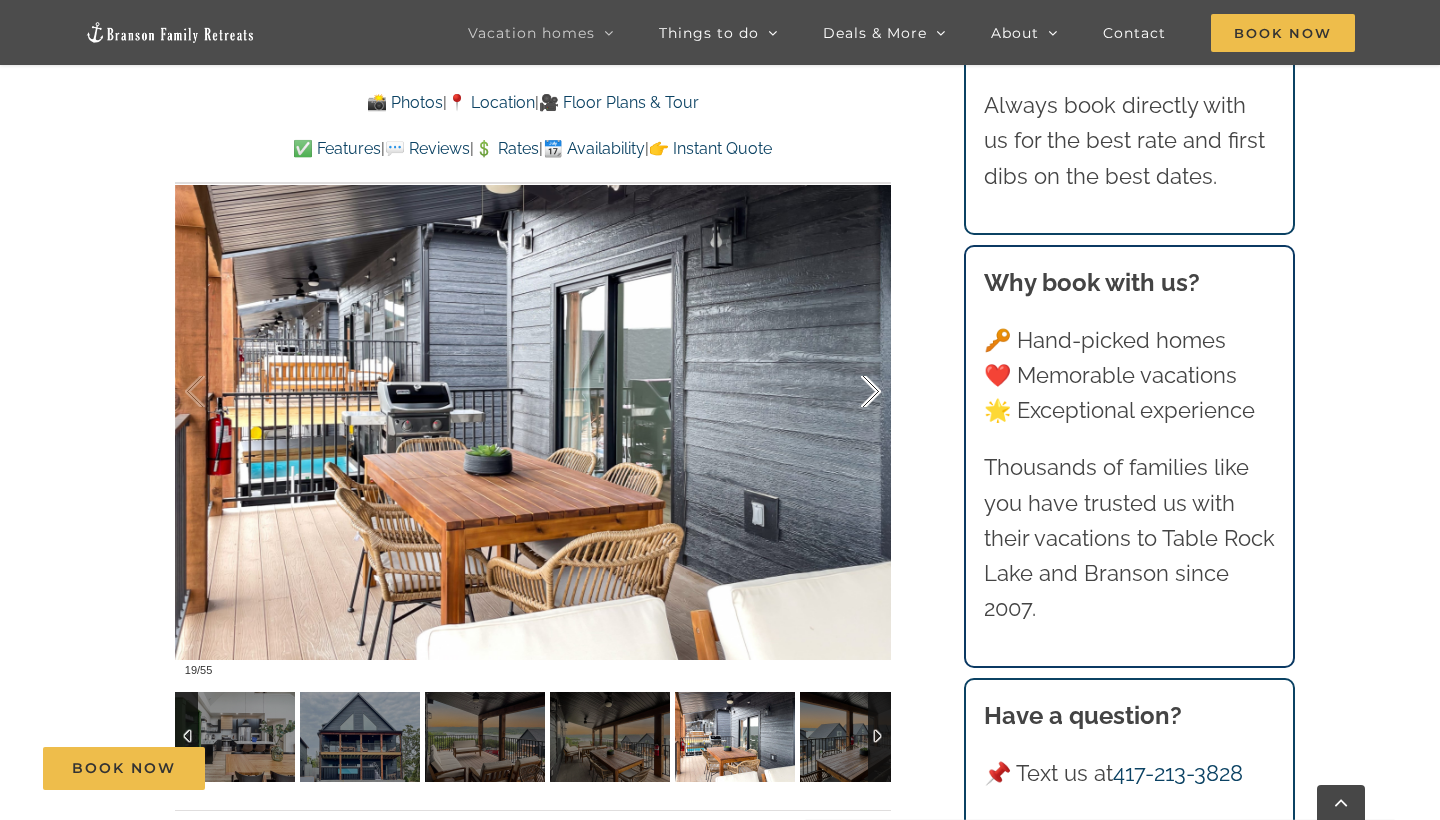 click at bounding box center [850, 392] 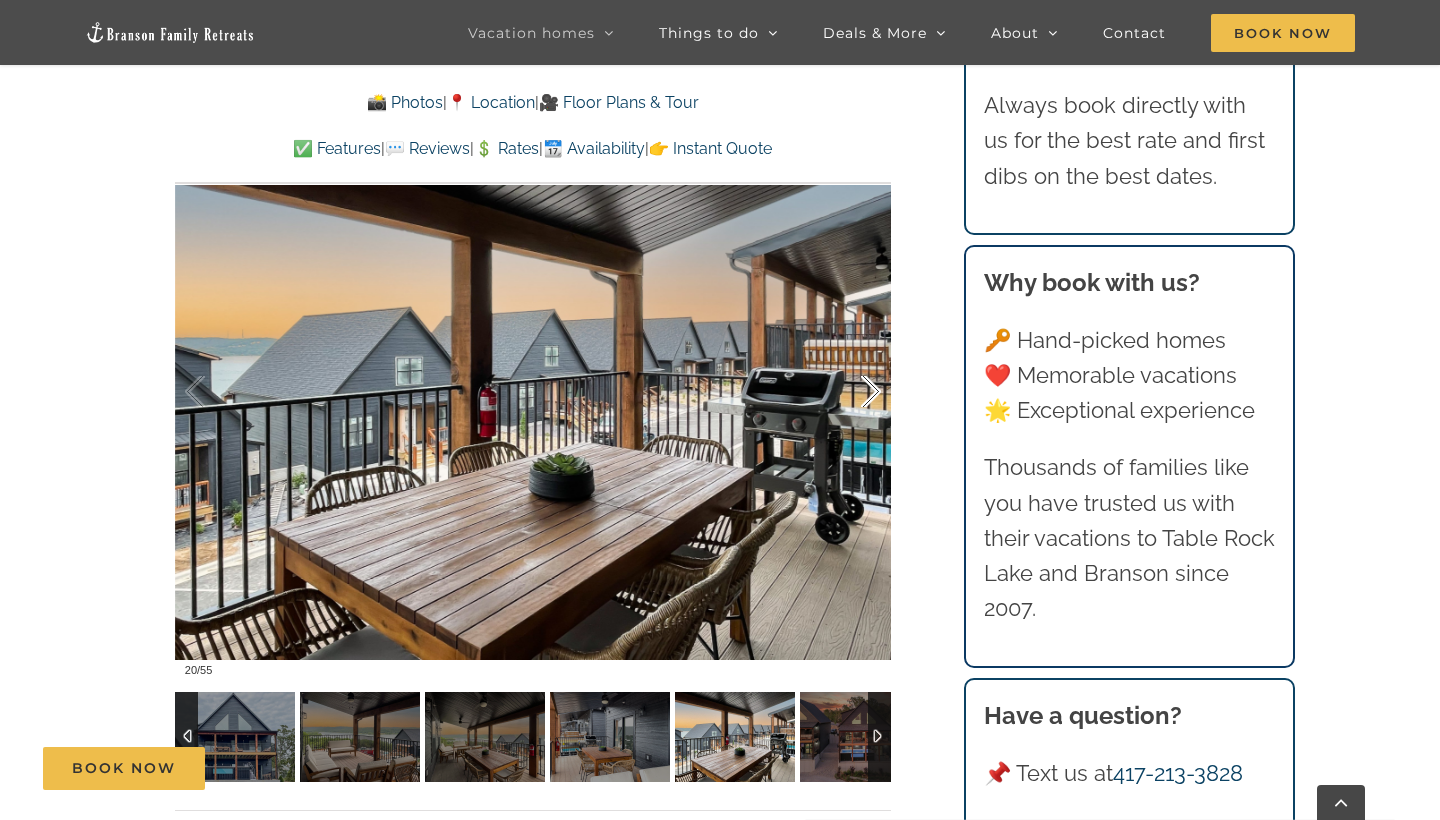 click at bounding box center (850, 392) 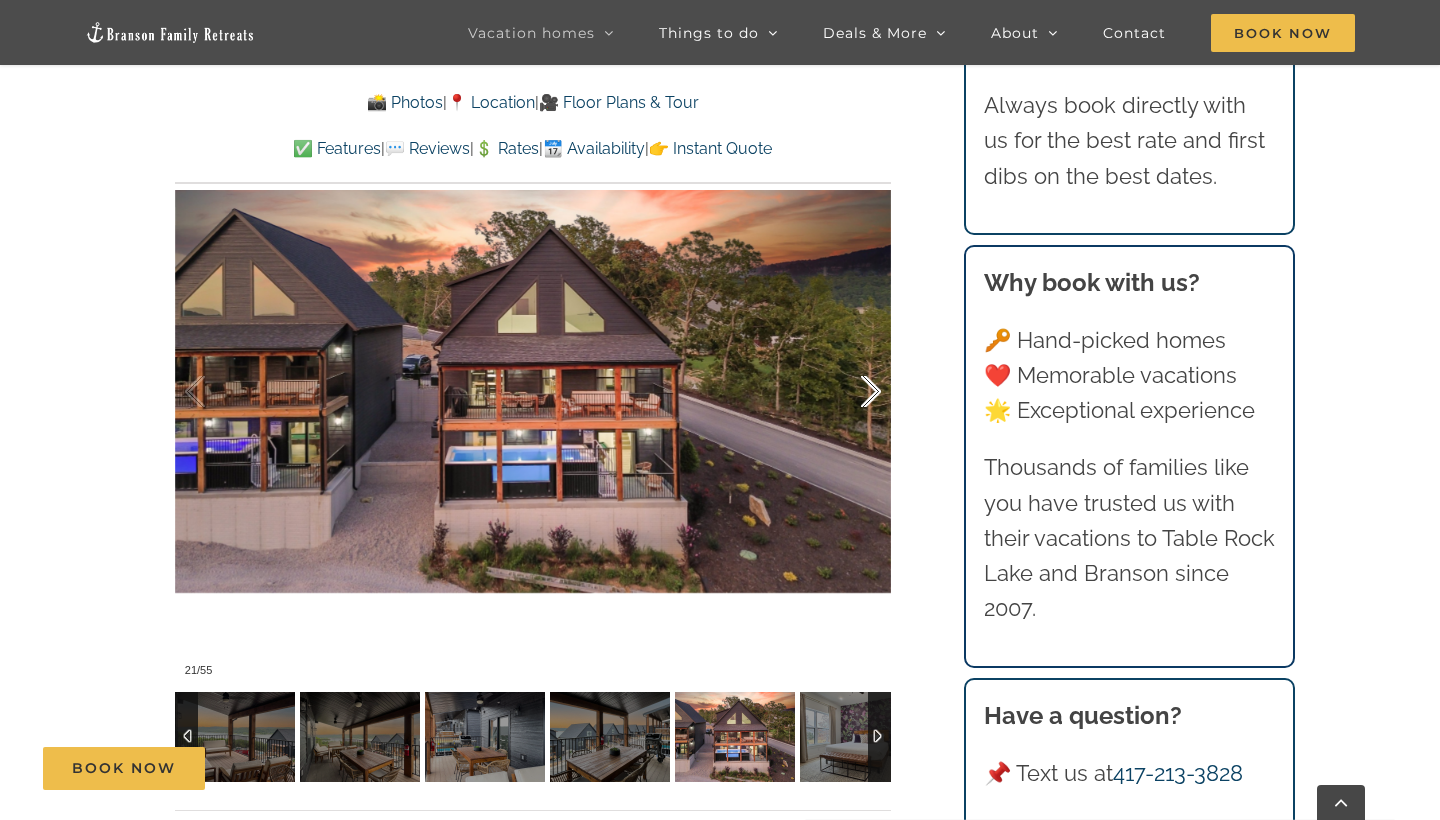 click at bounding box center (850, 392) 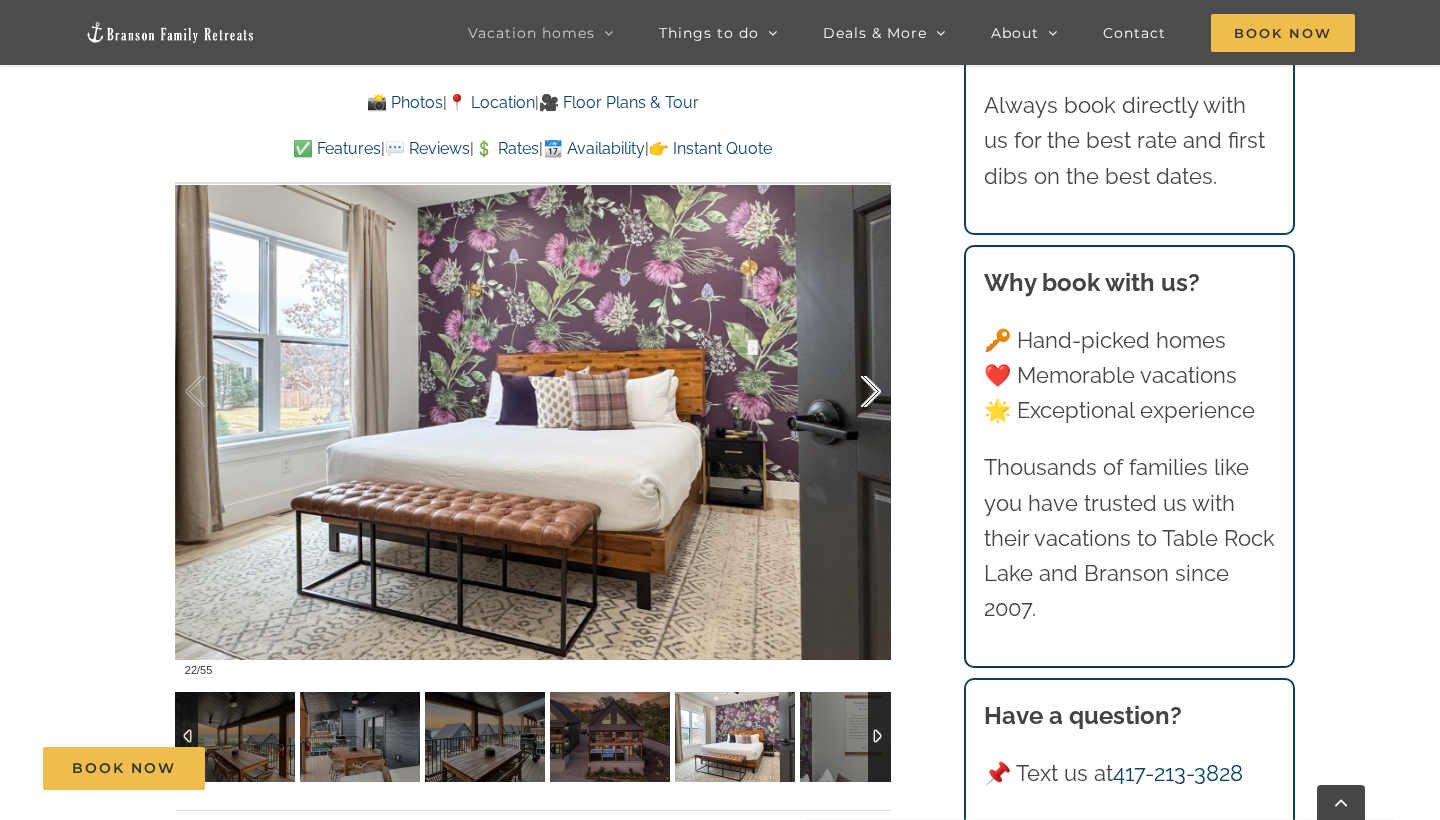 click at bounding box center [850, 392] 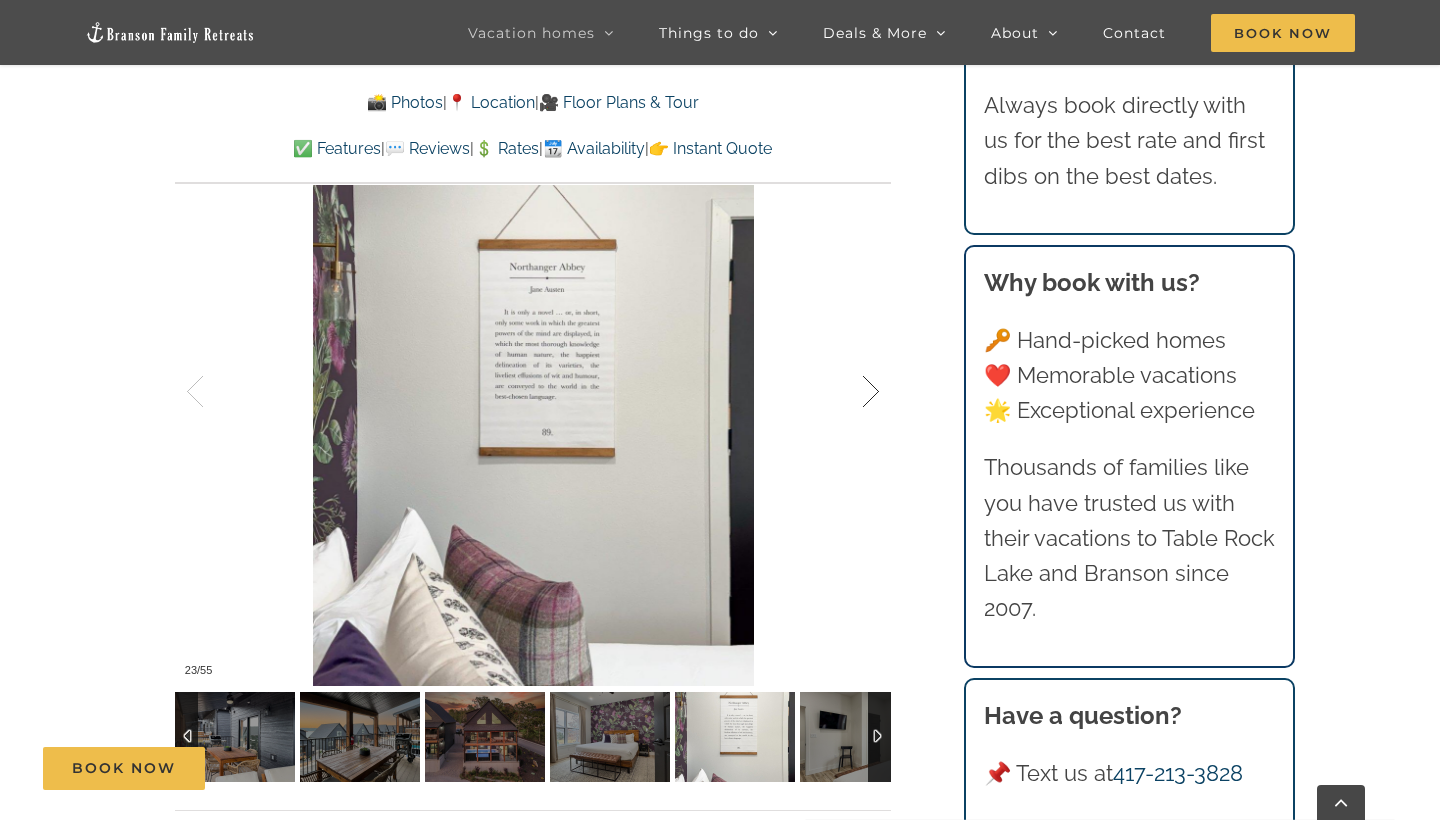 click at bounding box center [850, 392] 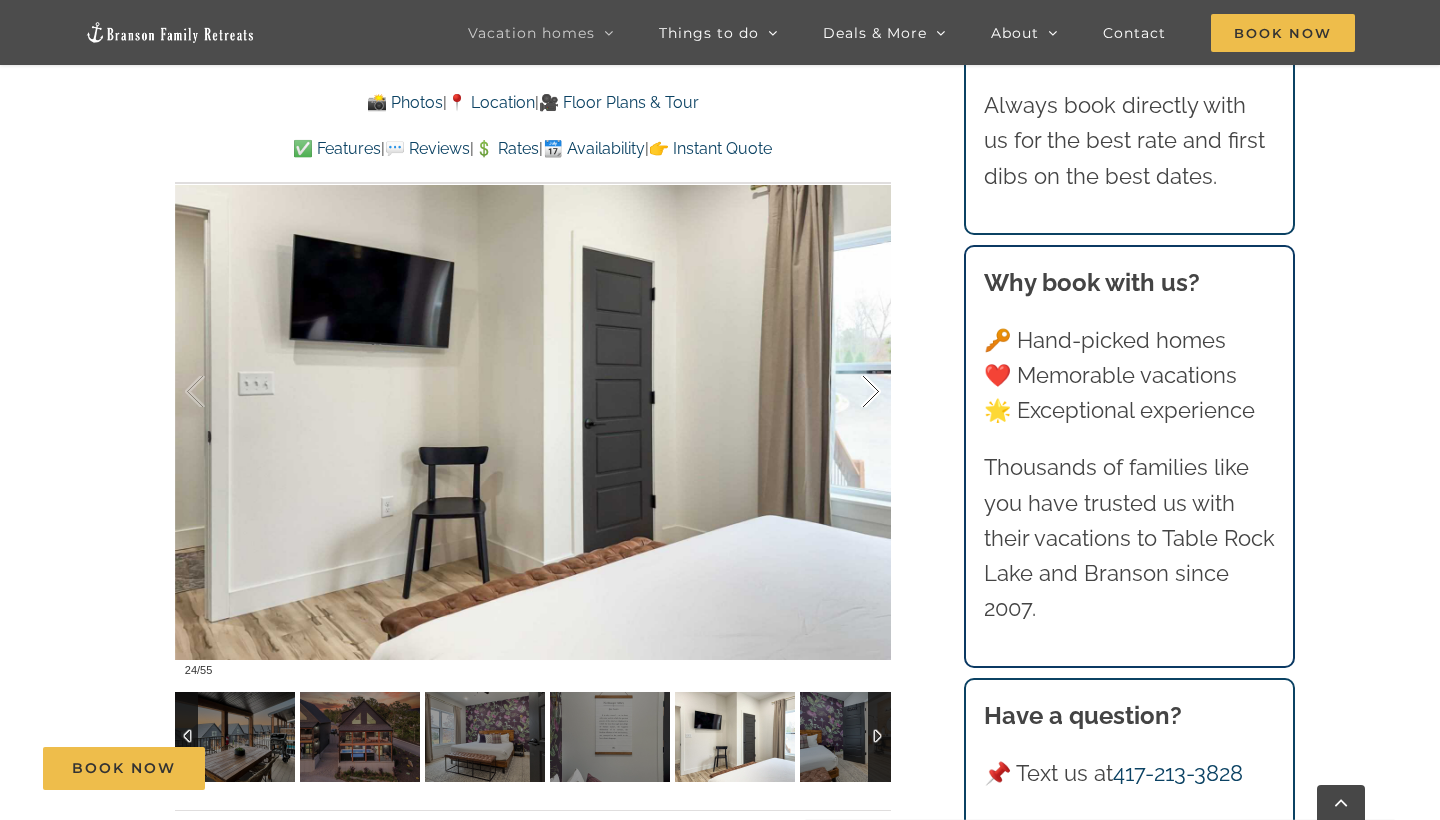 click at bounding box center (850, 392) 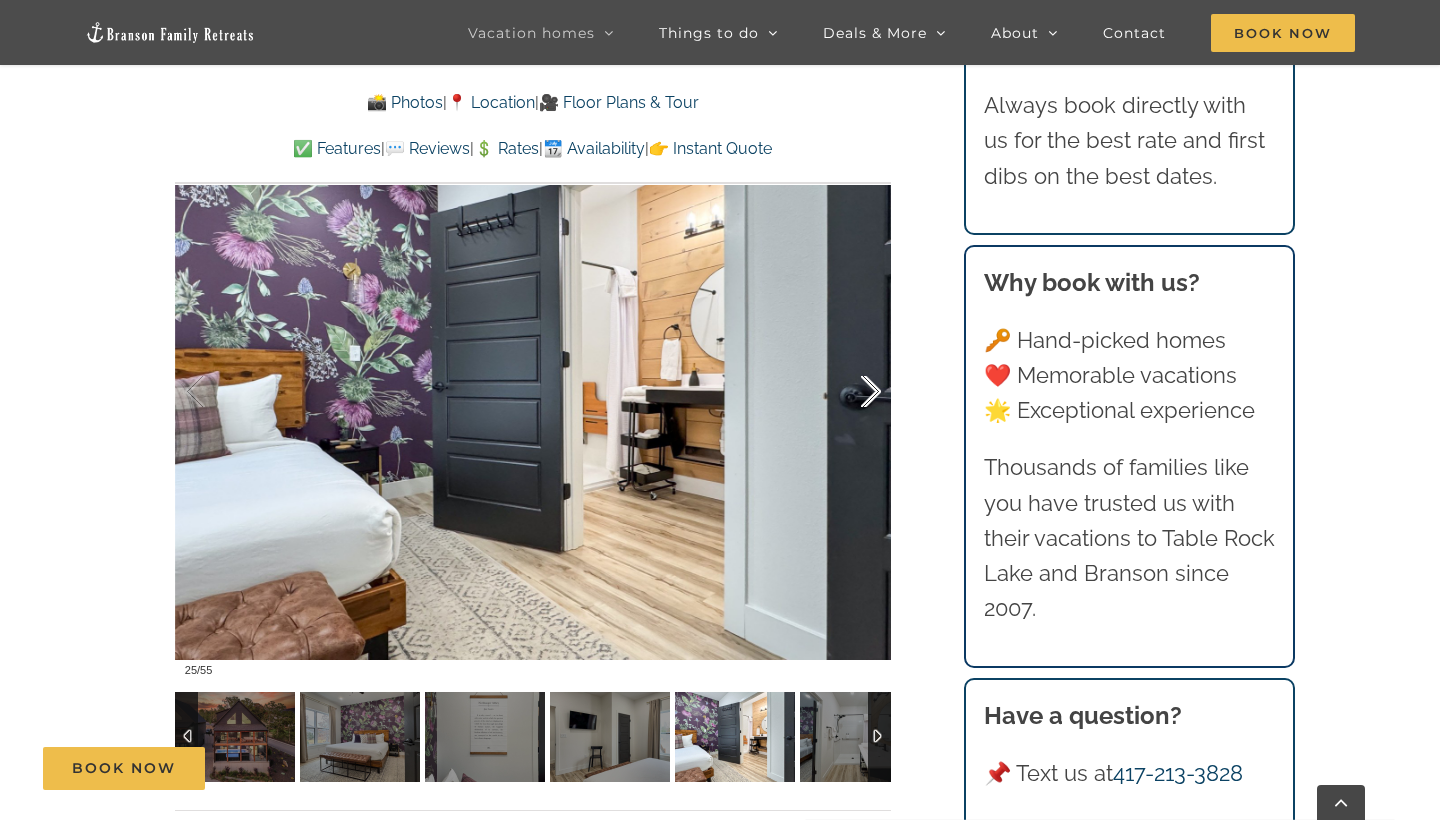 click at bounding box center [850, 392] 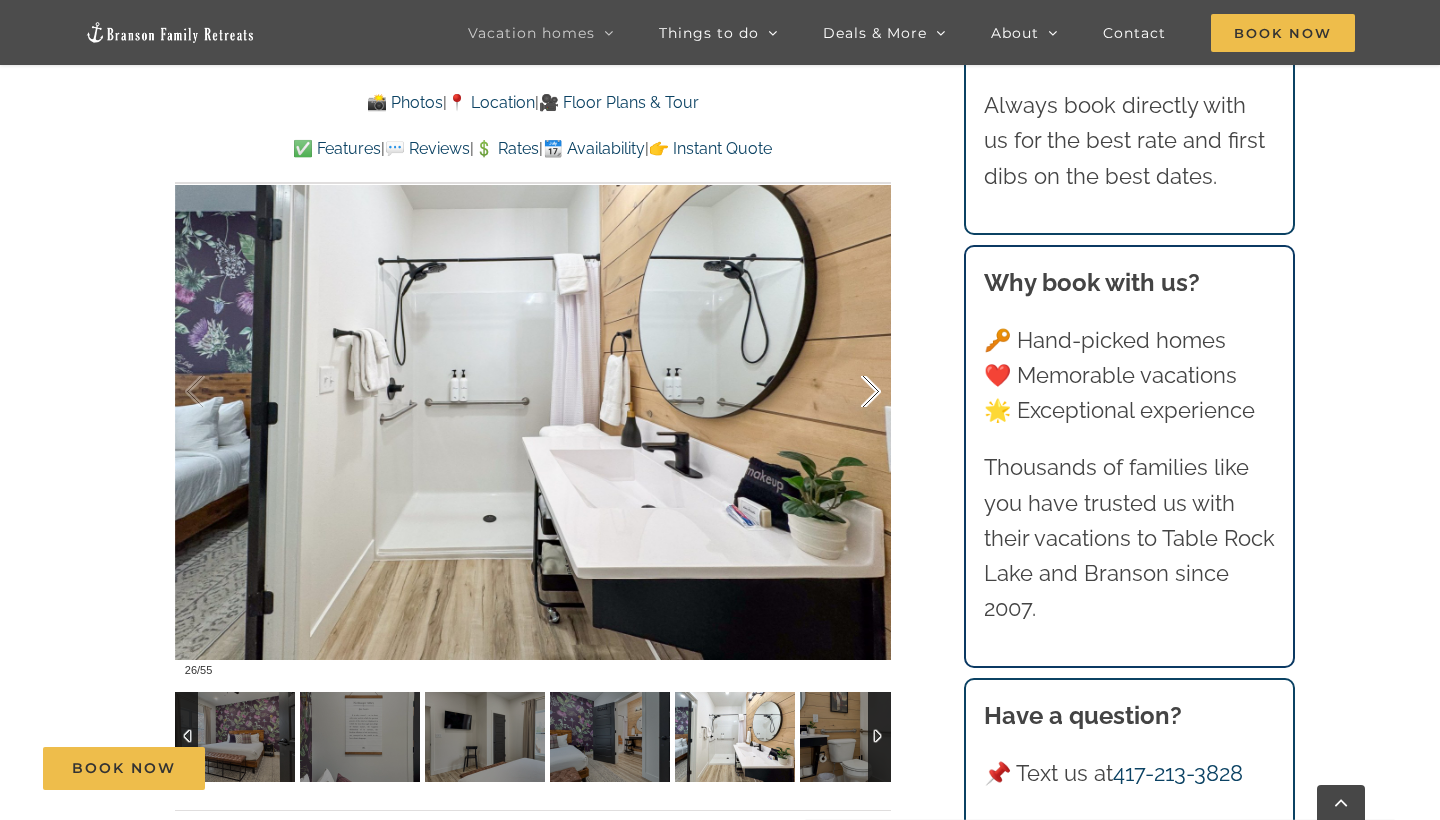 click at bounding box center [850, 392] 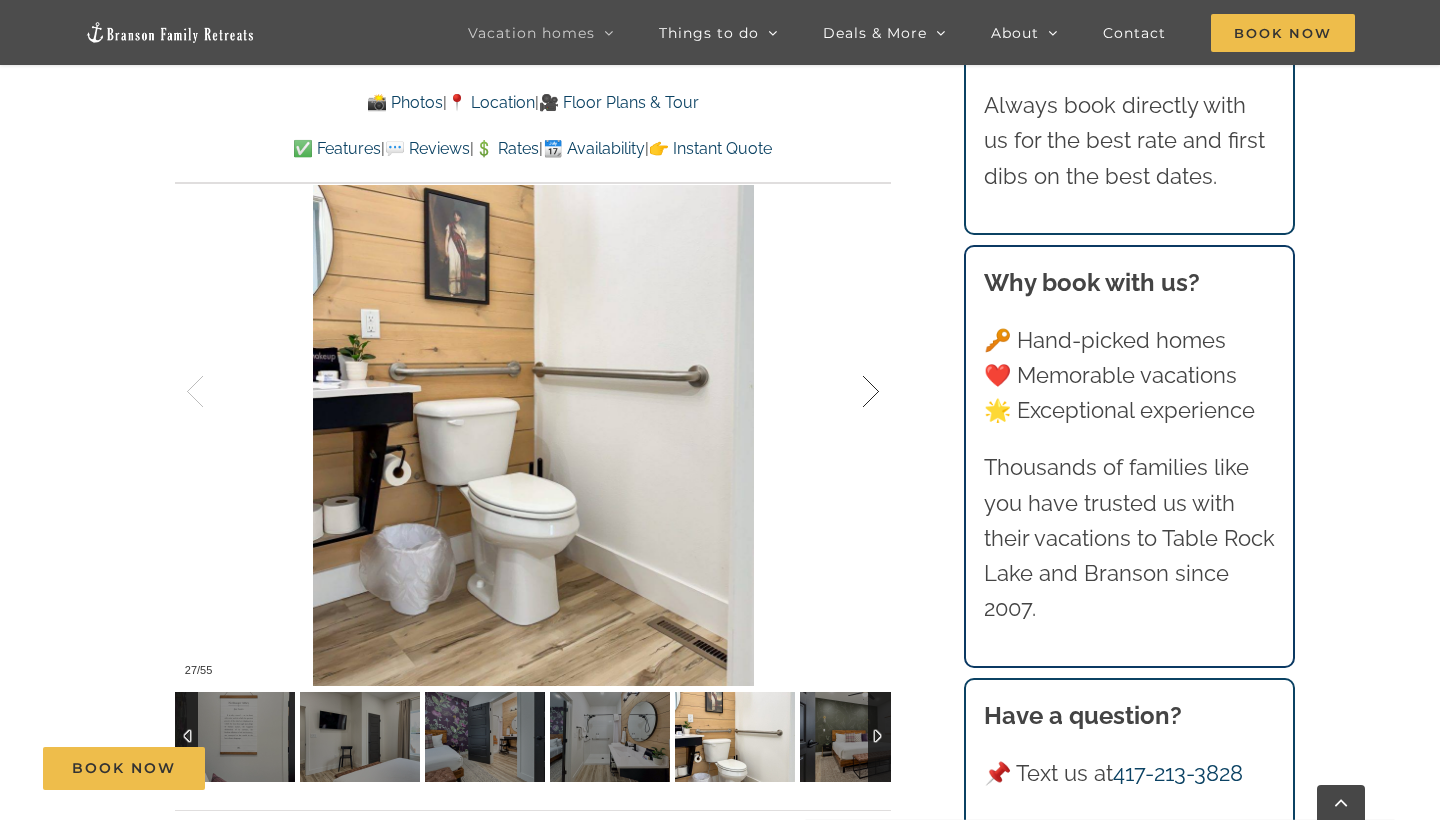 click at bounding box center [850, 392] 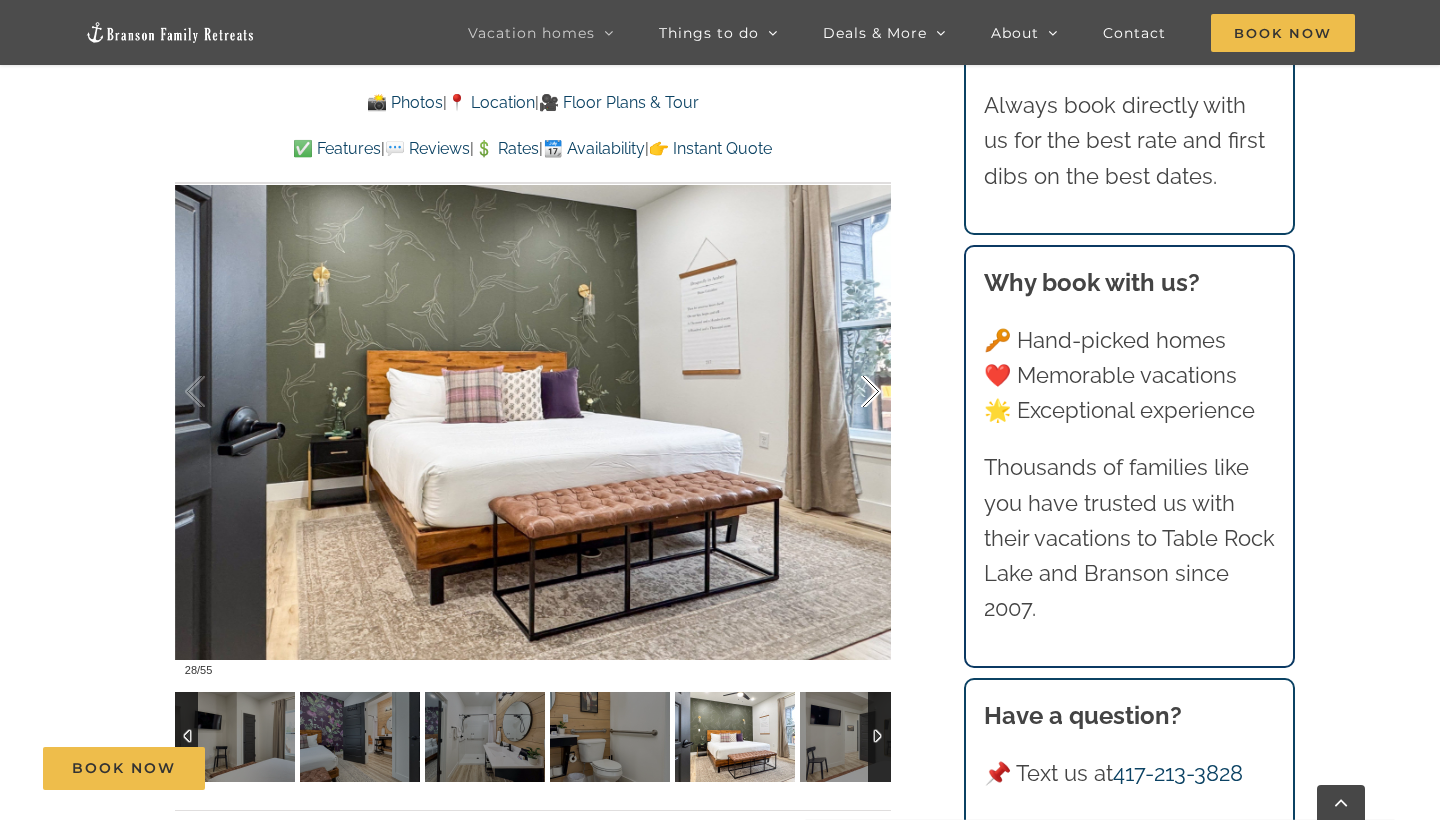 click at bounding box center (850, 392) 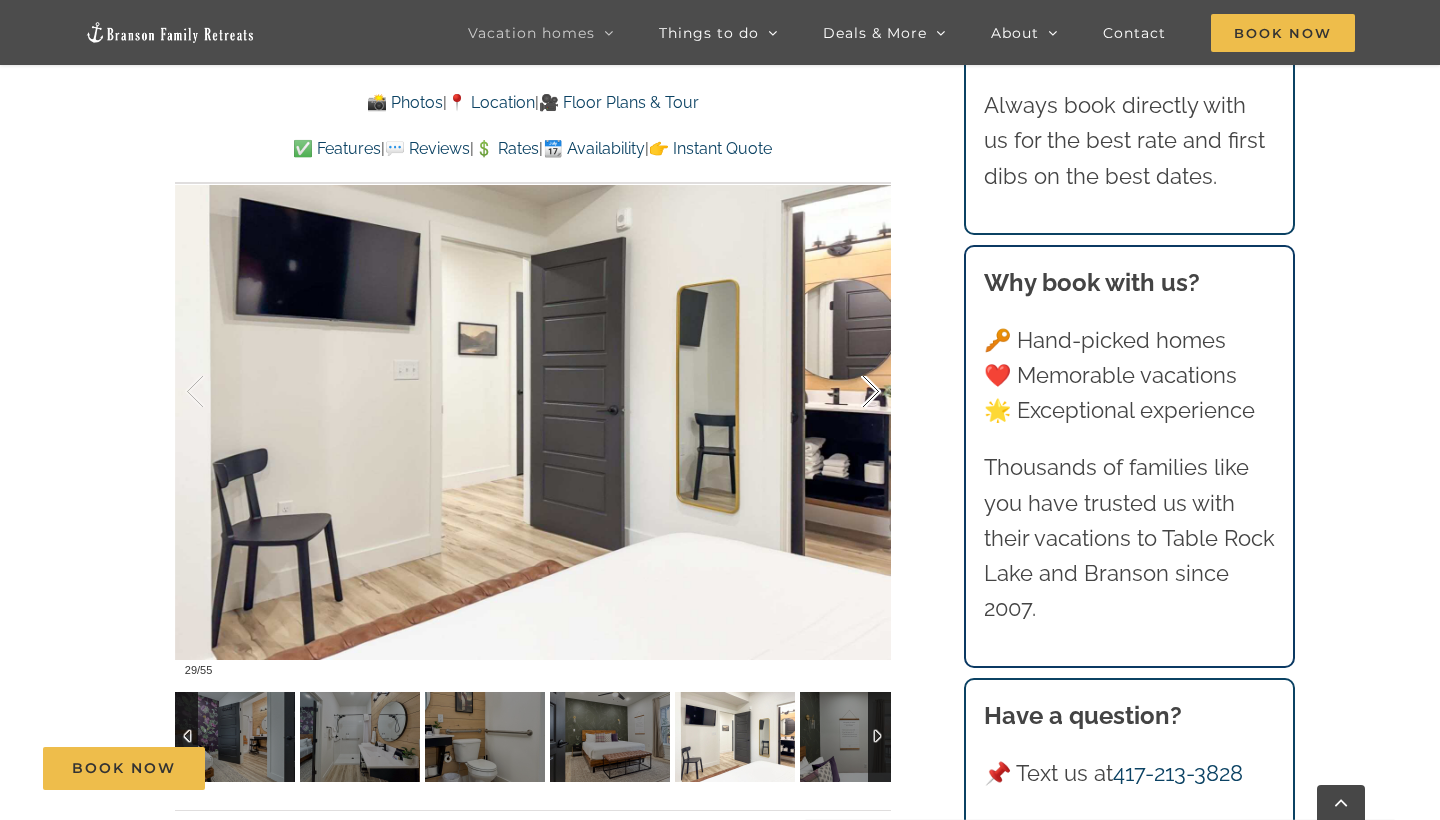 click at bounding box center [850, 392] 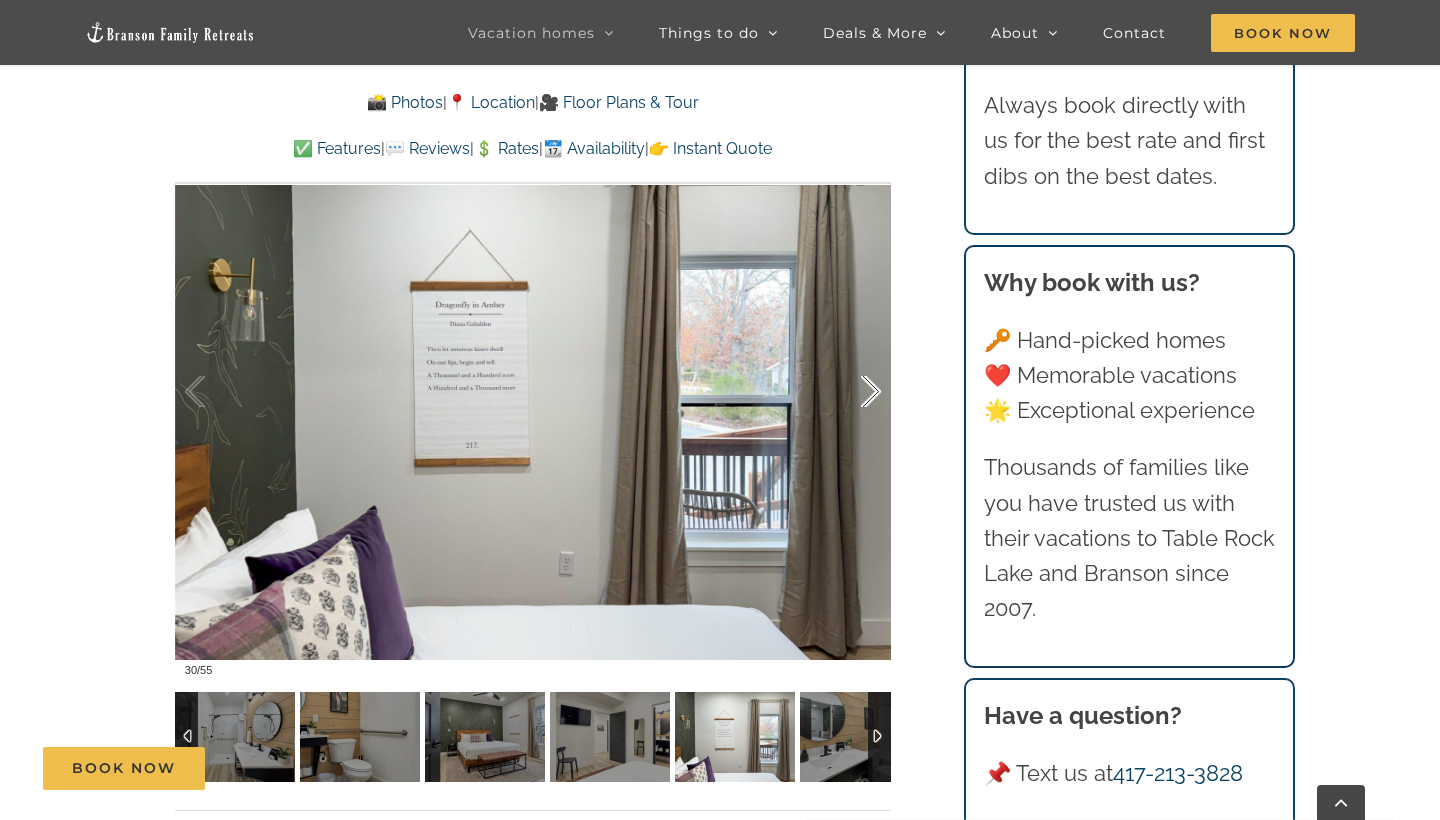 click at bounding box center [850, 392] 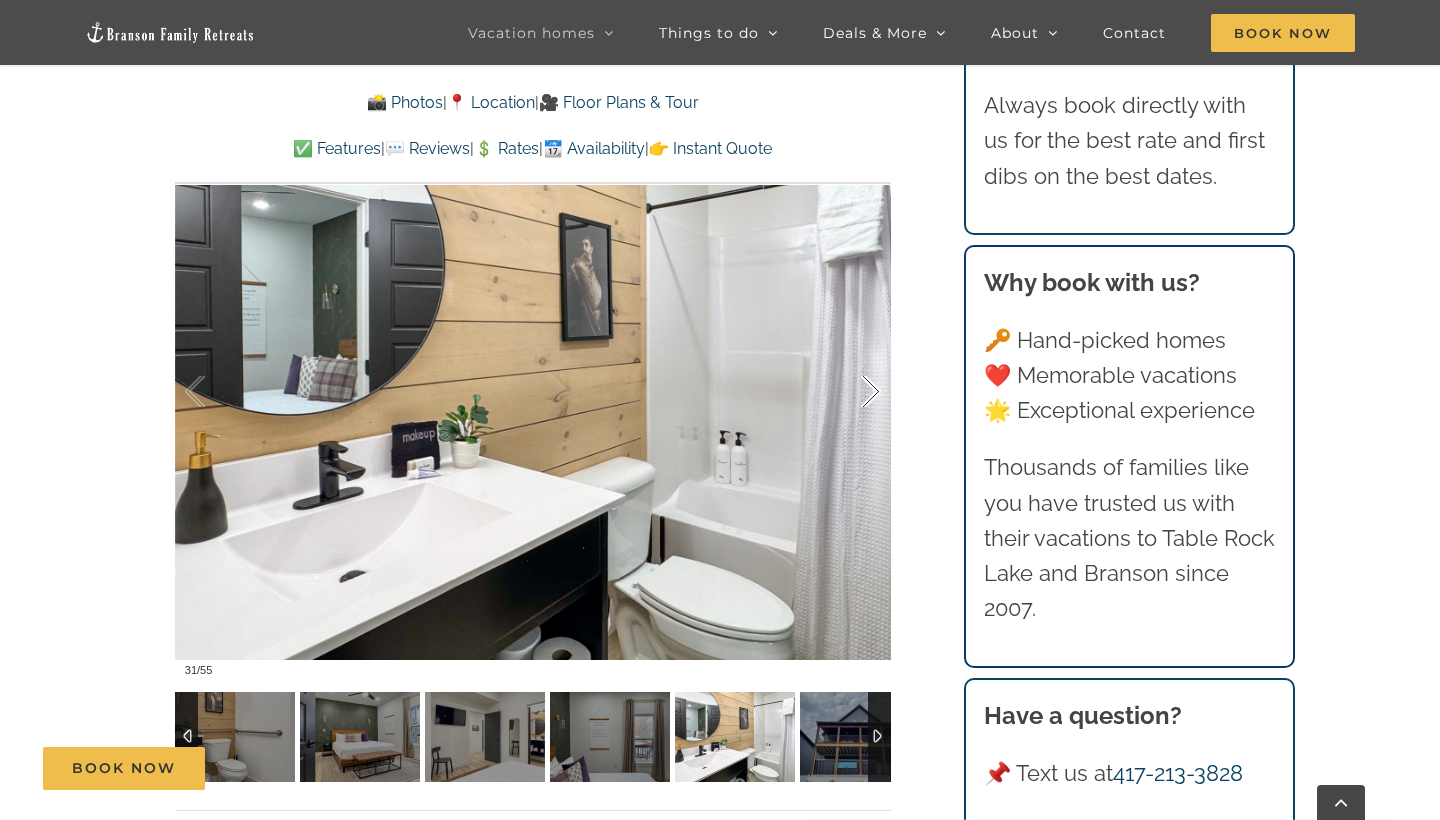 click at bounding box center (850, 392) 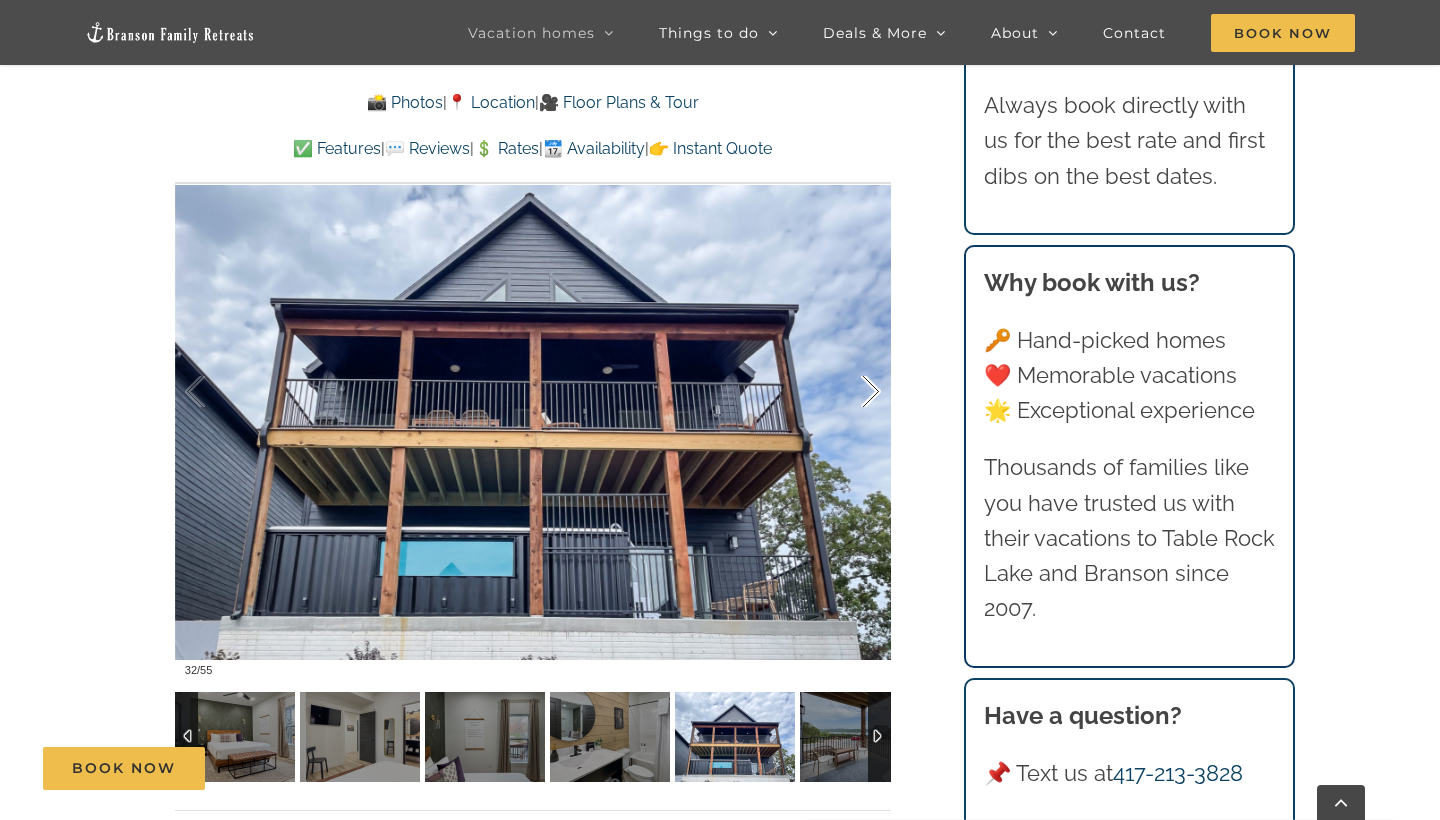 click at bounding box center [850, 392] 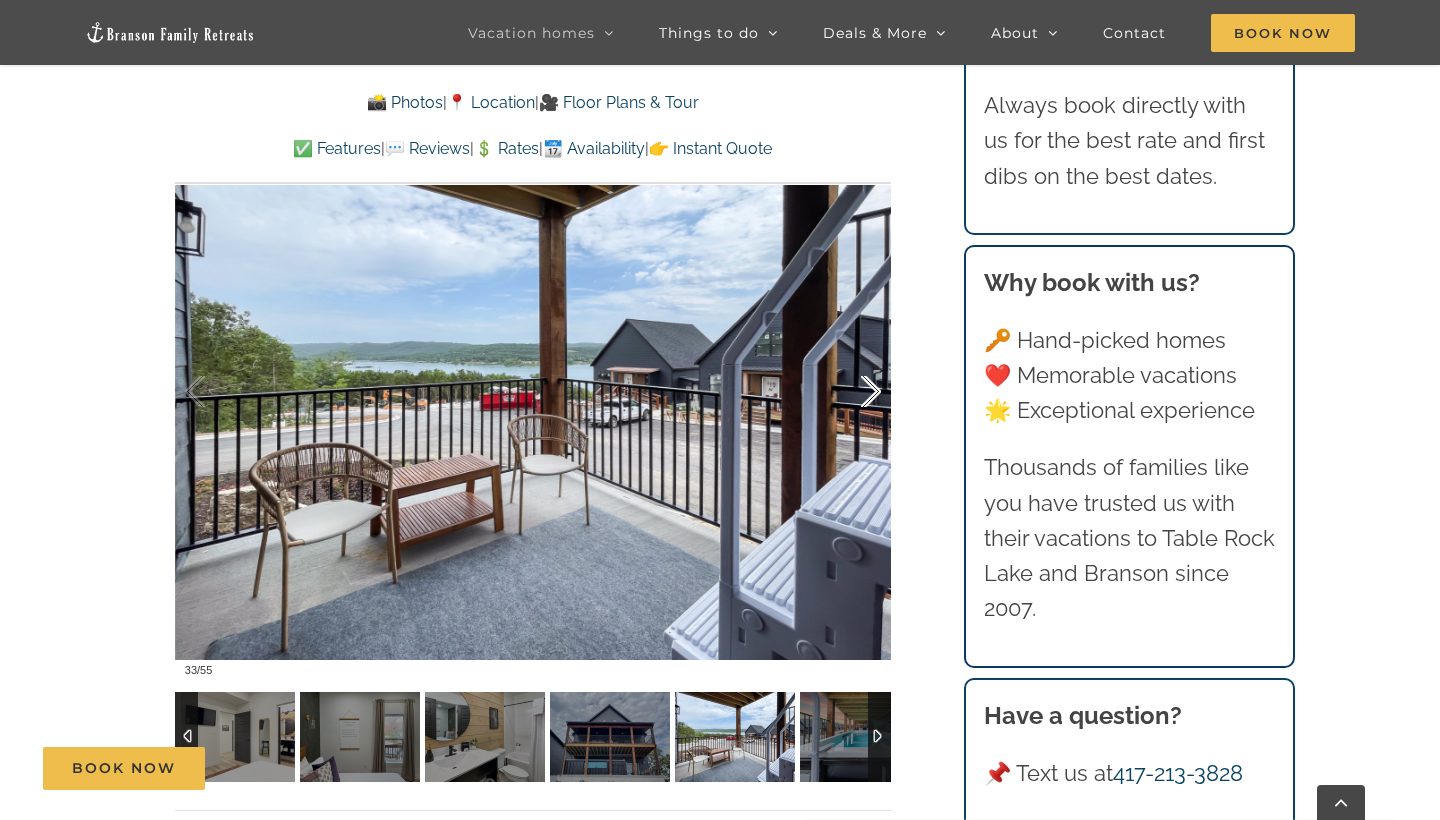 click at bounding box center (850, 392) 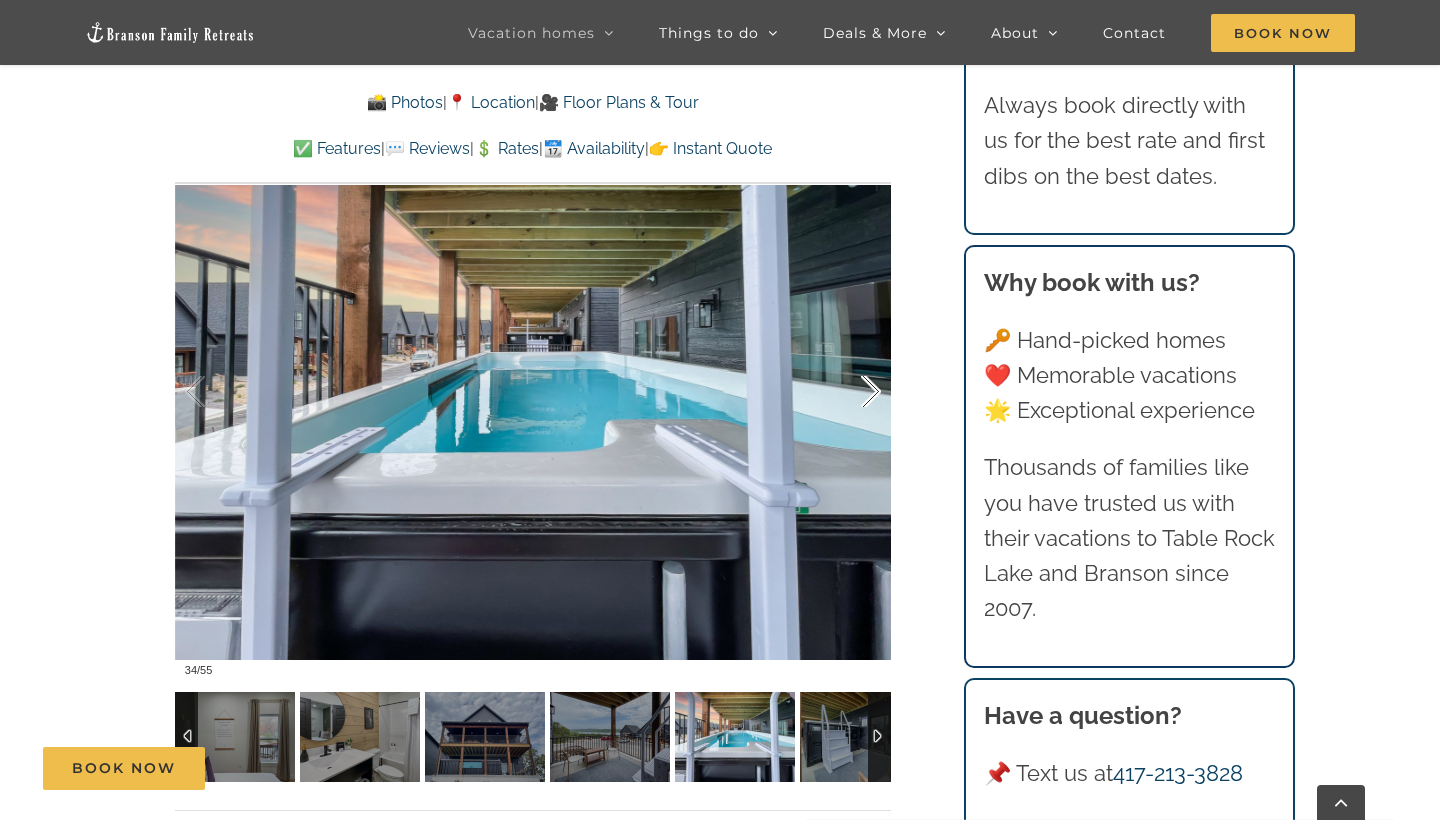 click at bounding box center [850, 392] 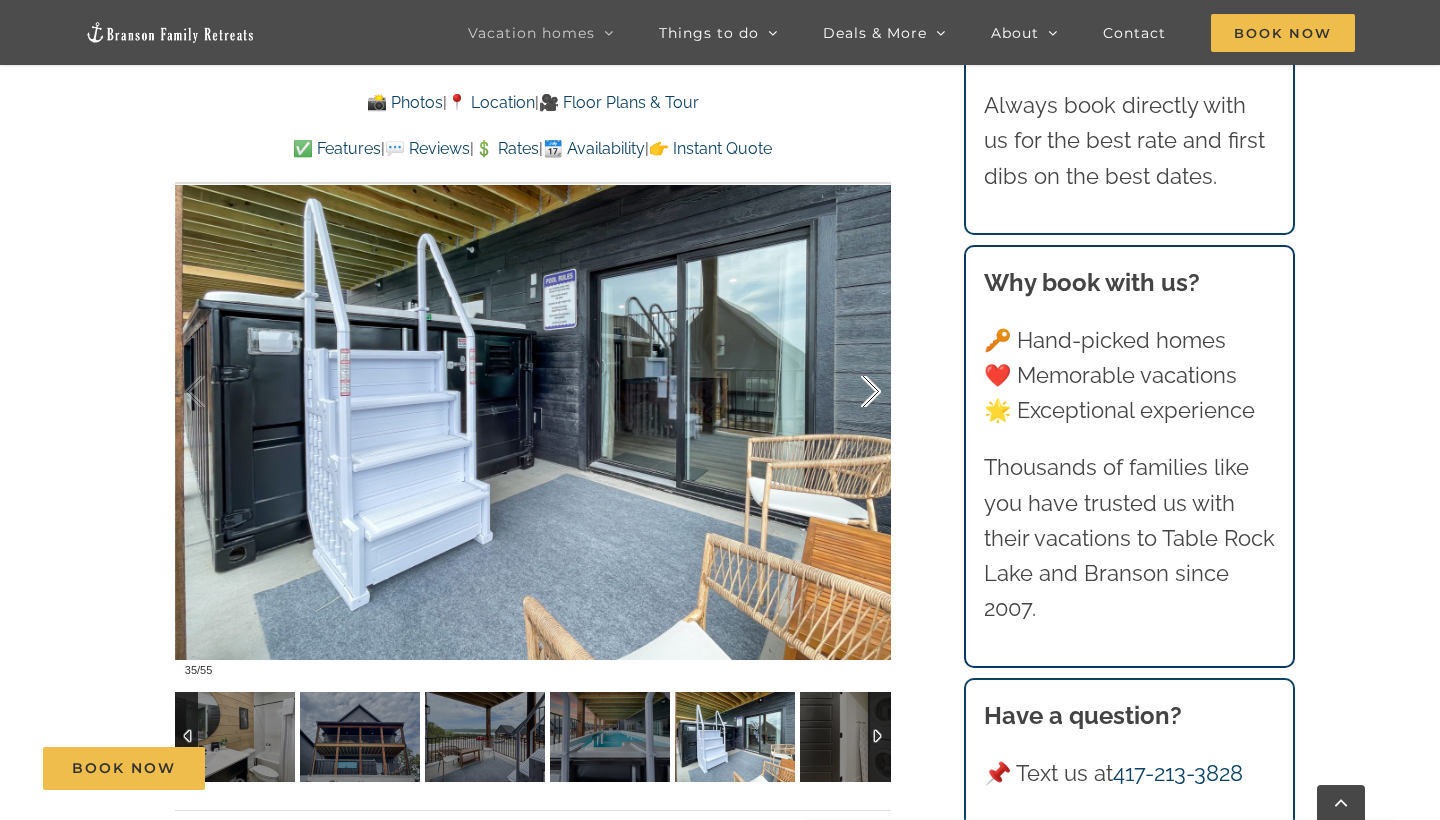 click at bounding box center (850, 392) 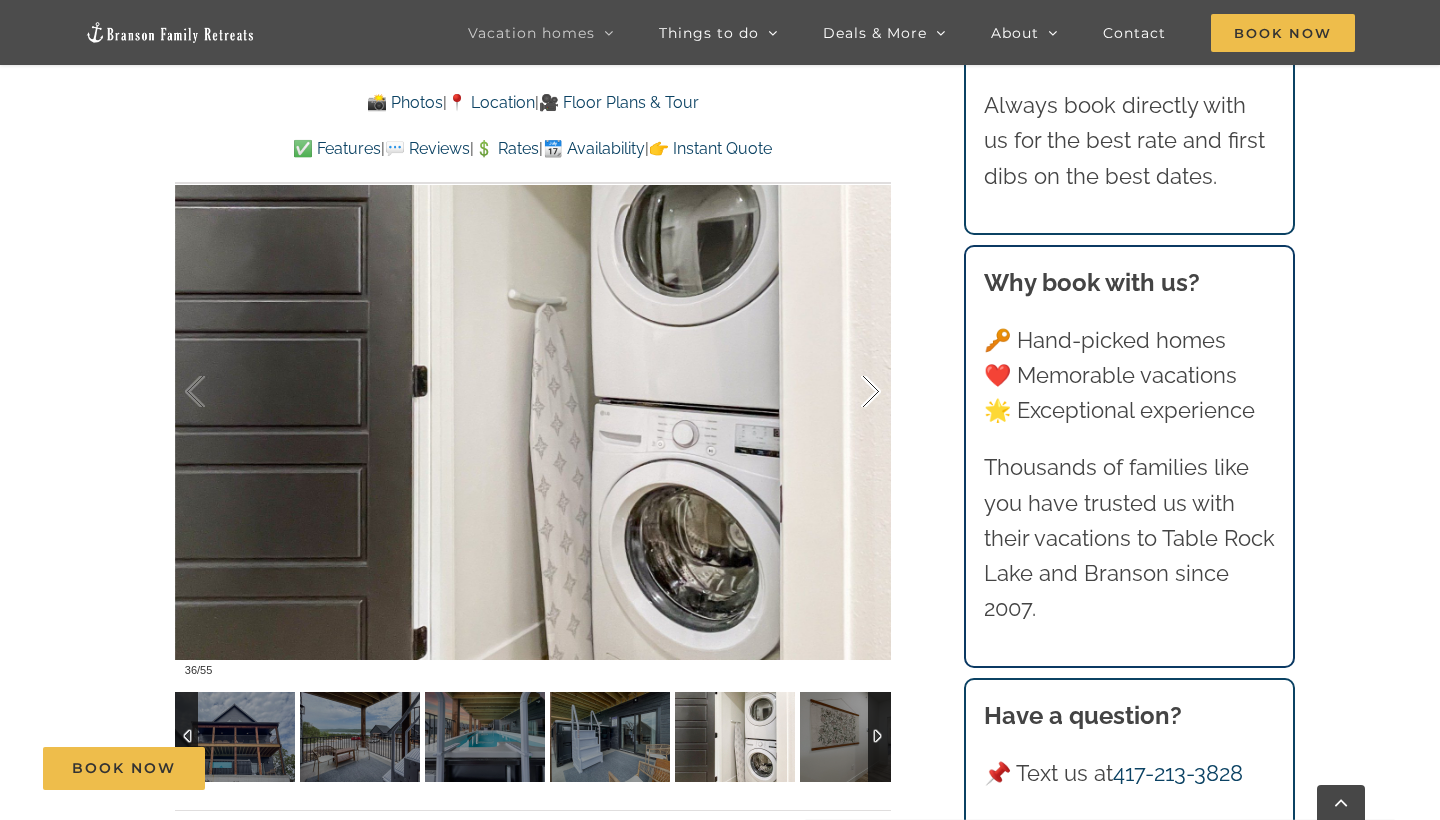 click at bounding box center (850, 392) 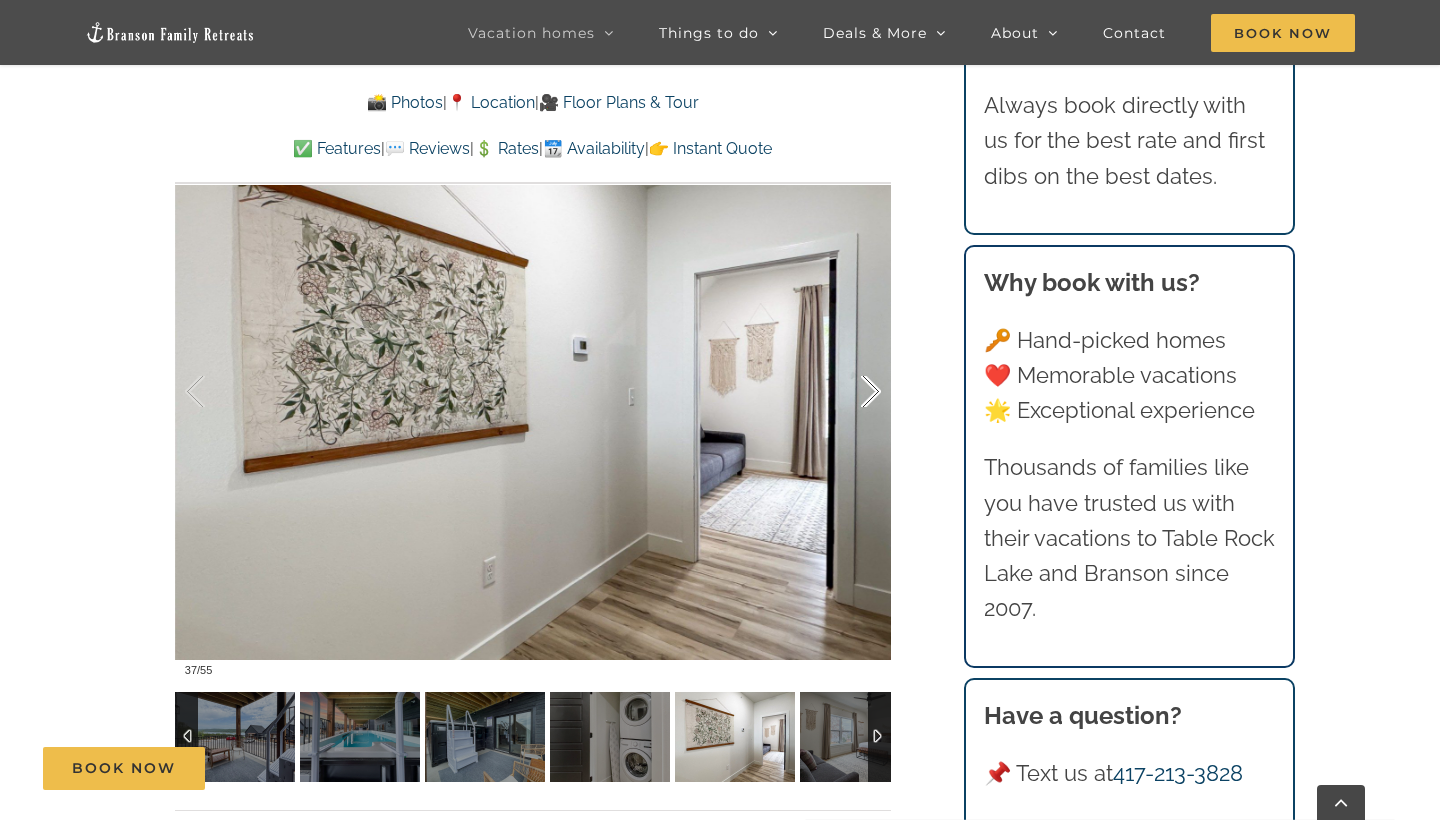 click at bounding box center [850, 392] 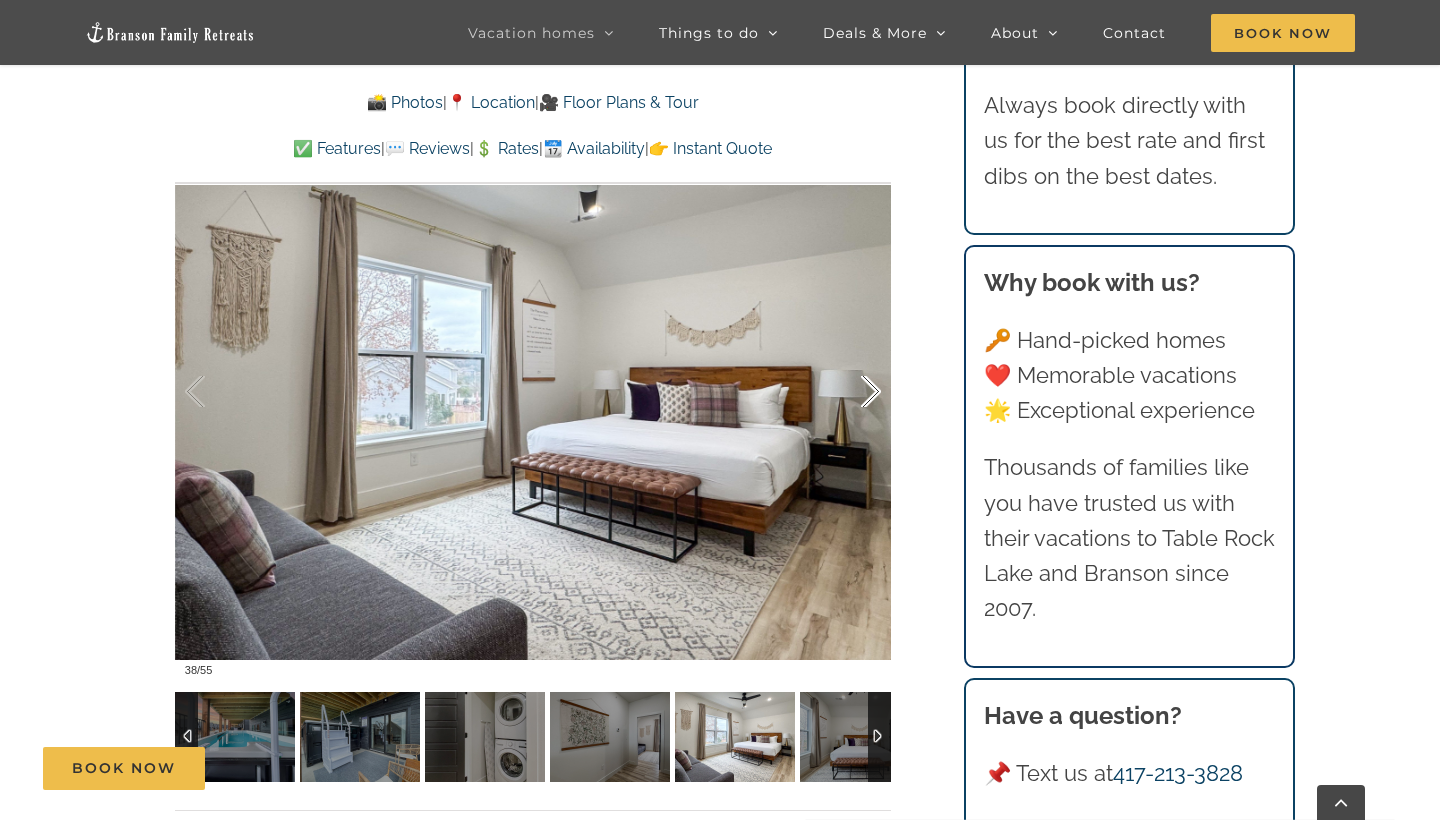 click at bounding box center (850, 392) 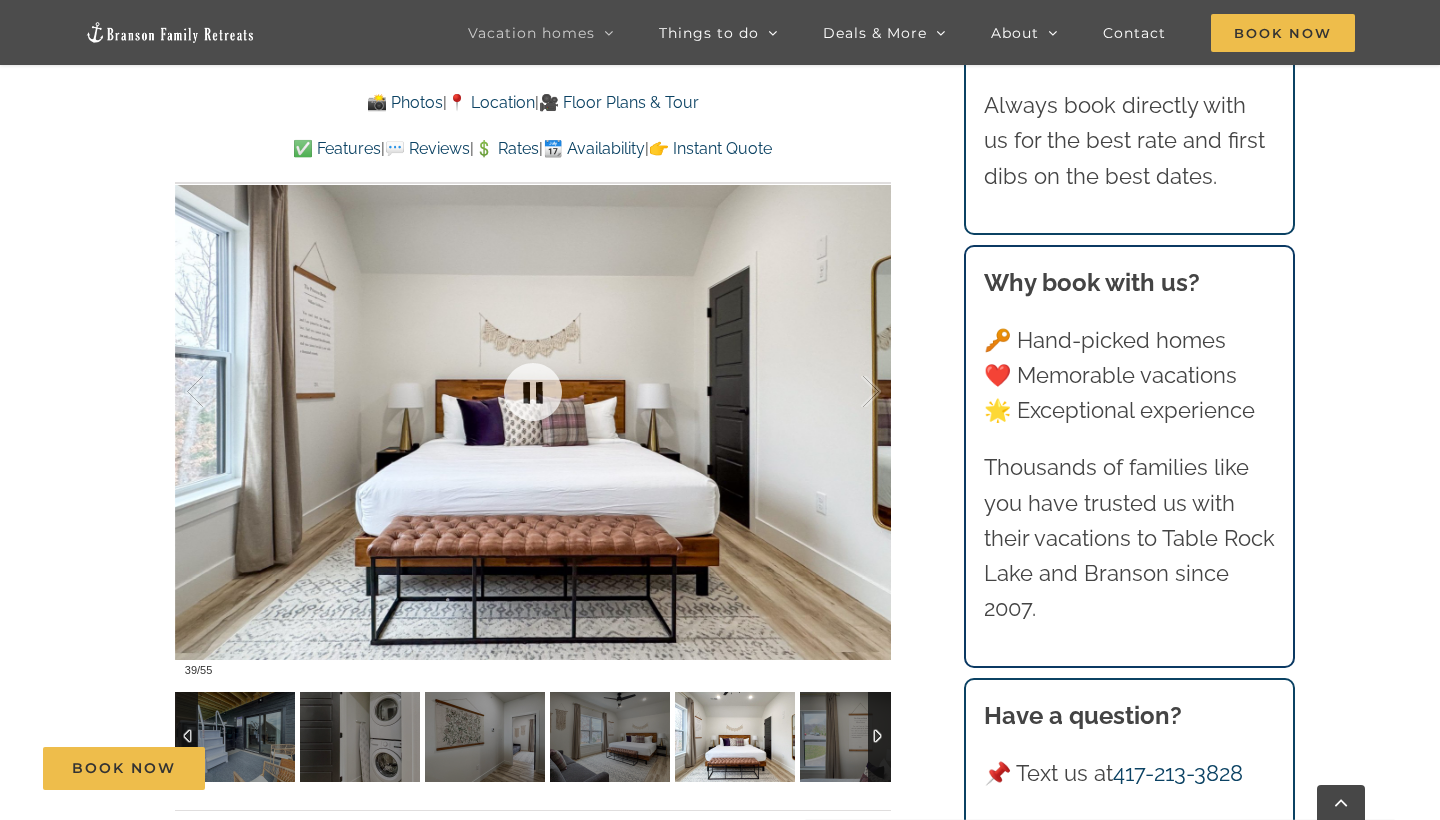 click at bounding box center (533, 391) 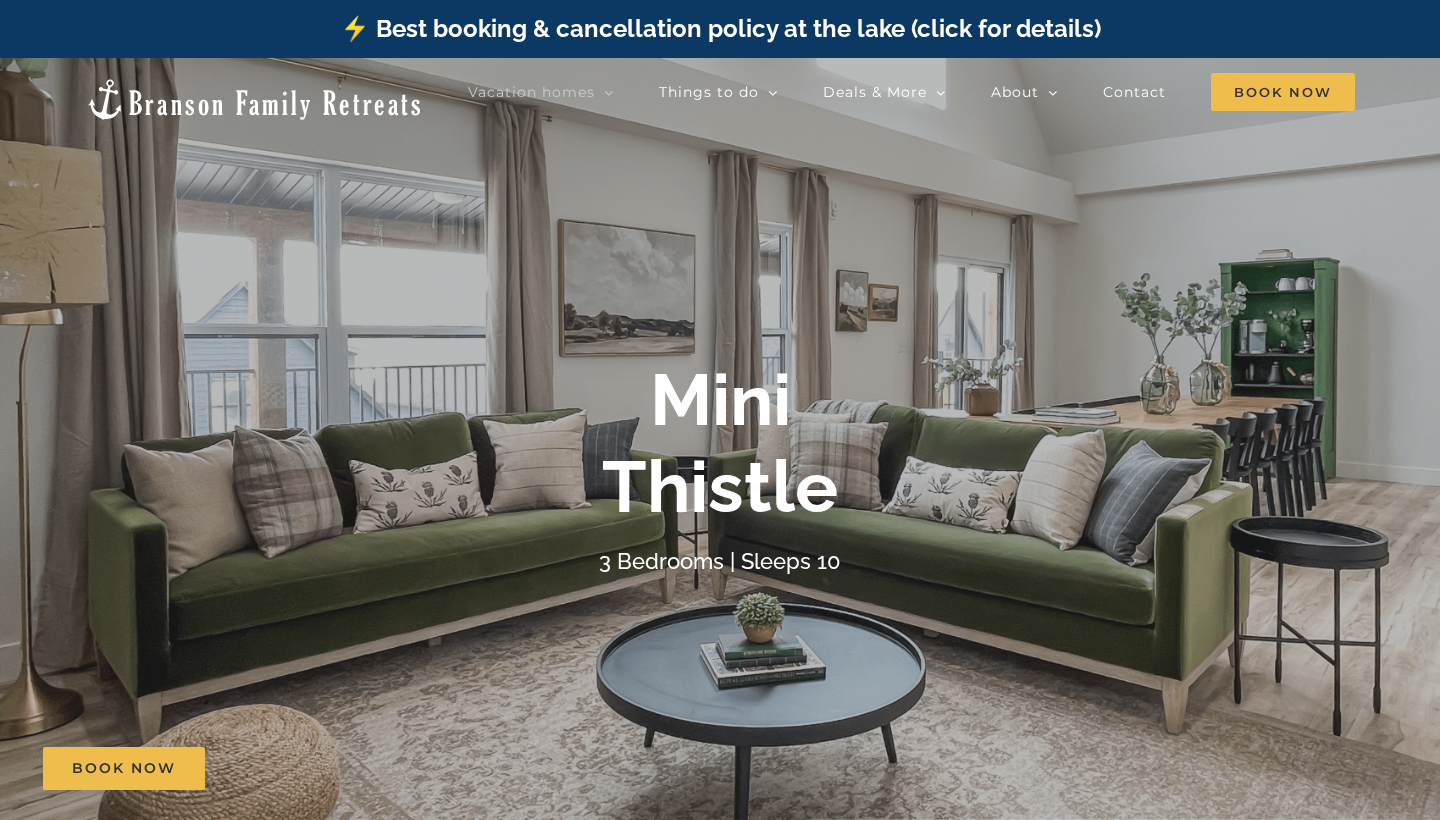 scroll, scrollTop: 0, scrollLeft: 0, axis: both 